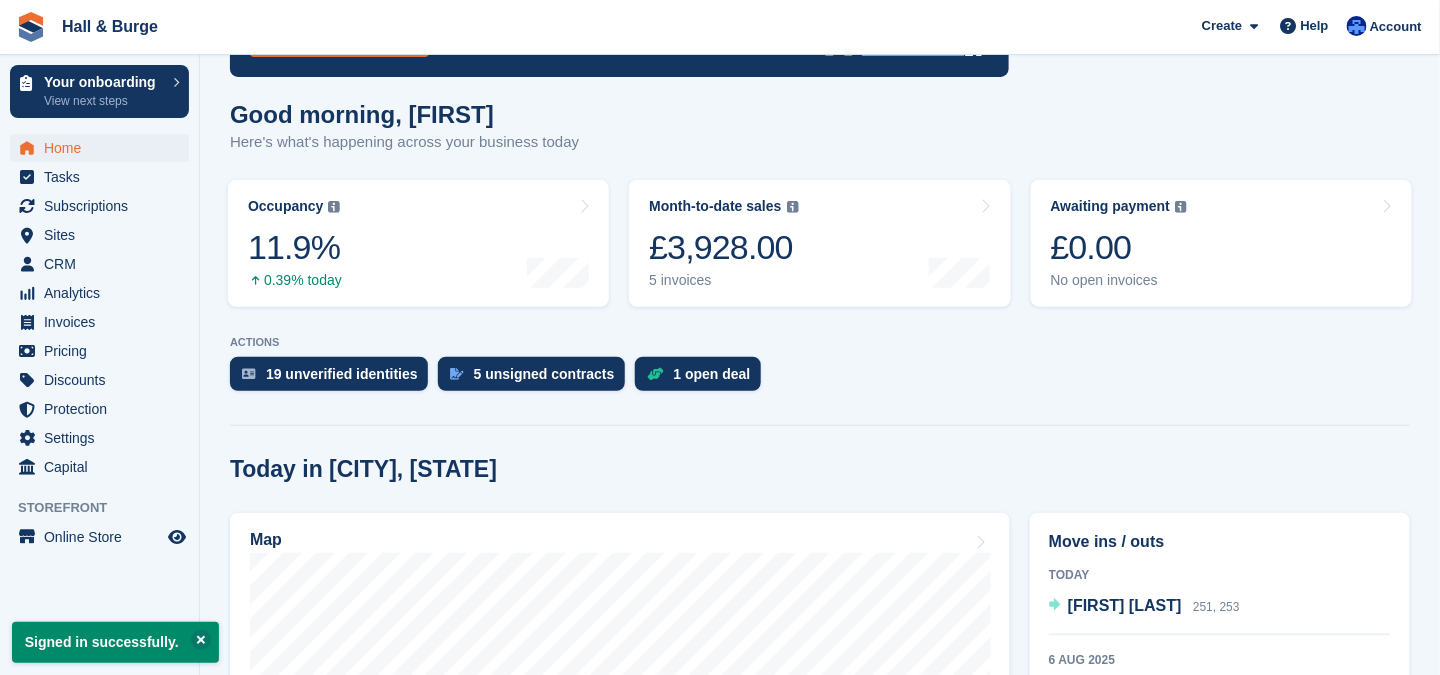 scroll, scrollTop: 400, scrollLeft: 0, axis: vertical 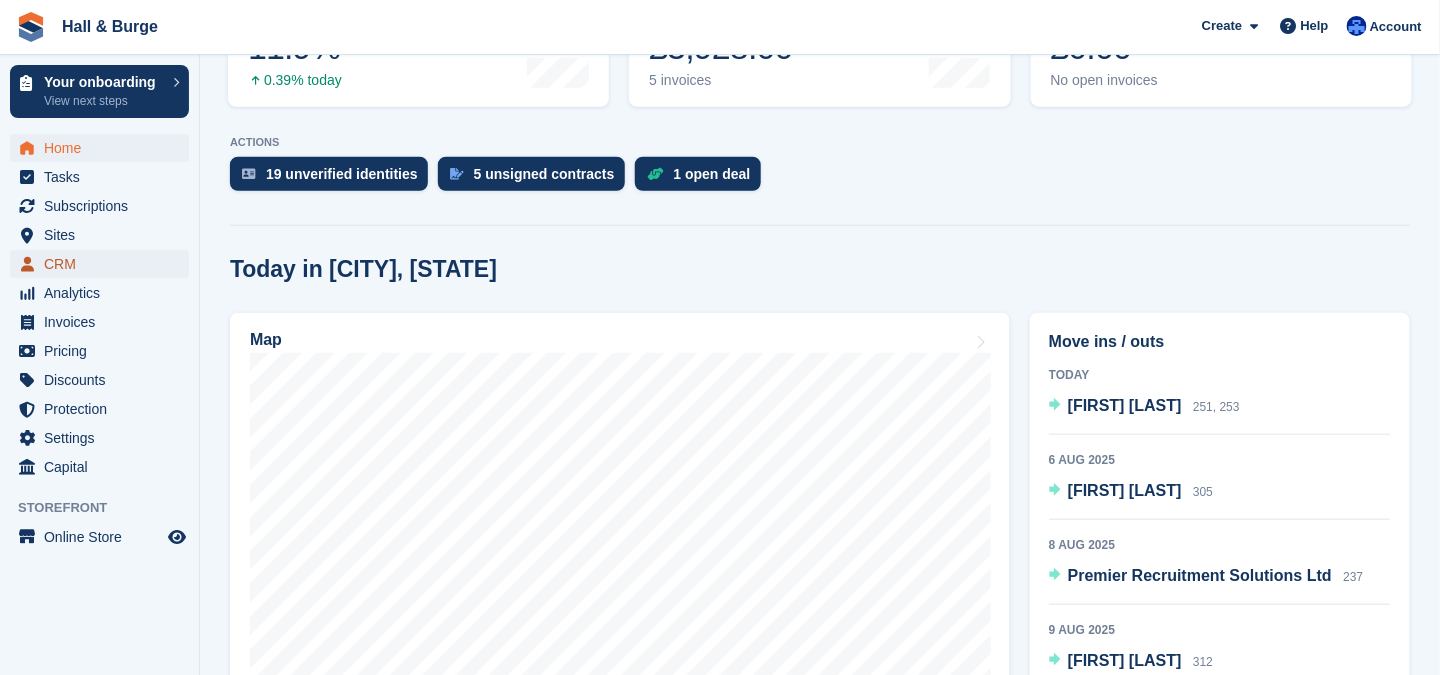 click on "CRM" at bounding box center (104, 264) 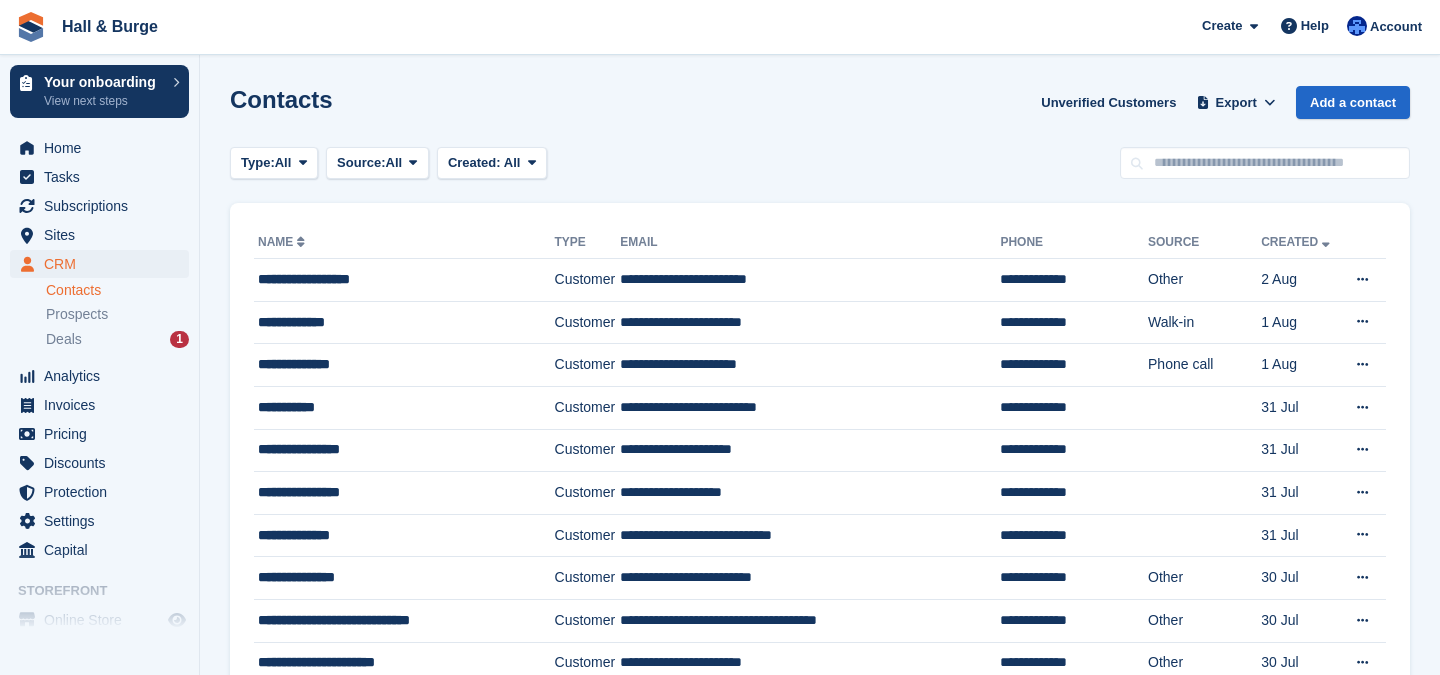 scroll, scrollTop: 0, scrollLeft: 0, axis: both 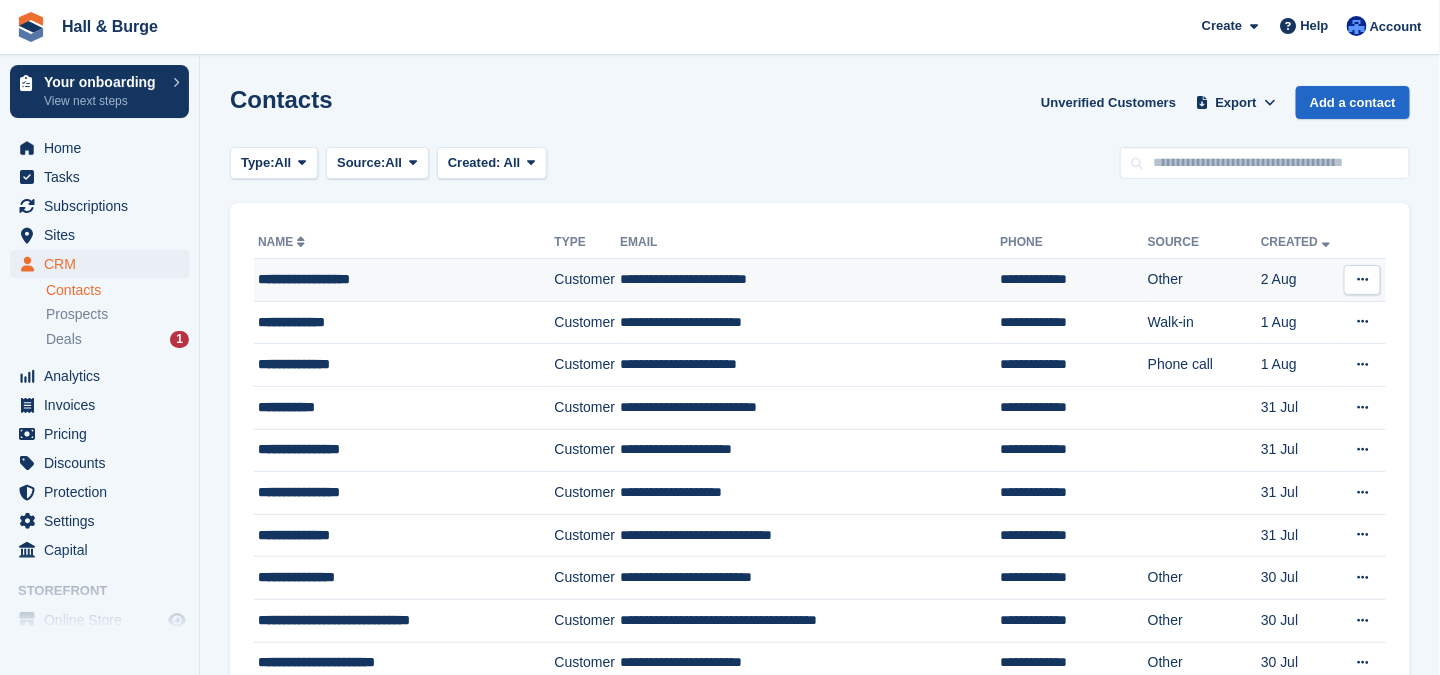 click on "**********" at bounding box center [394, 279] 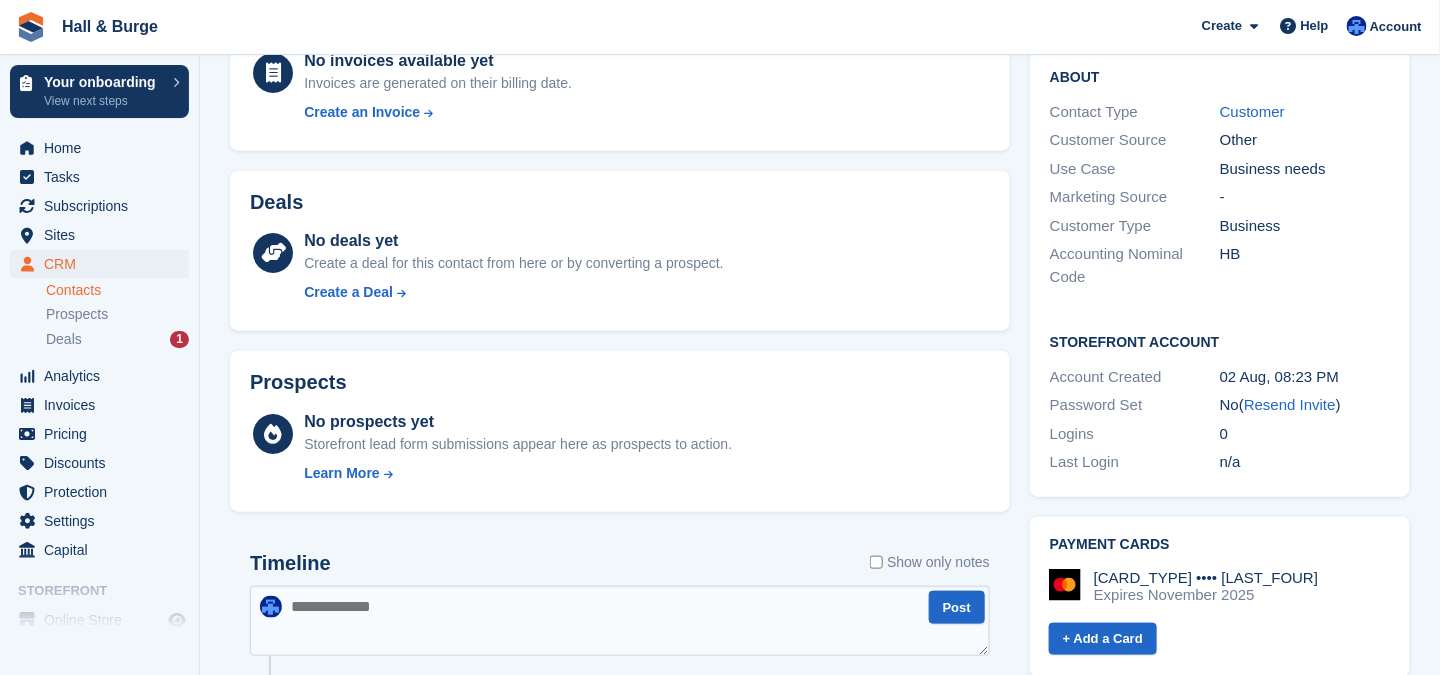 scroll, scrollTop: 0, scrollLeft: 0, axis: both 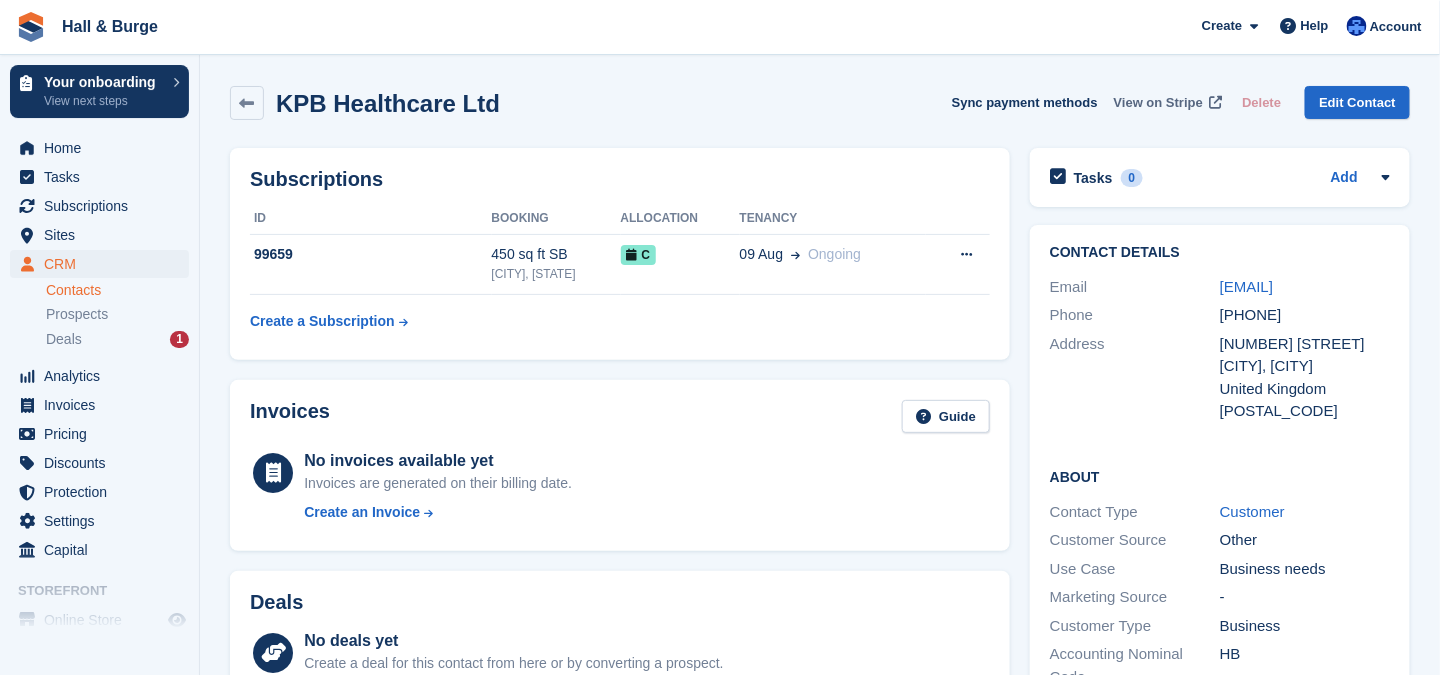 click on "View on Stripe" at bounding box center [1158, 103] 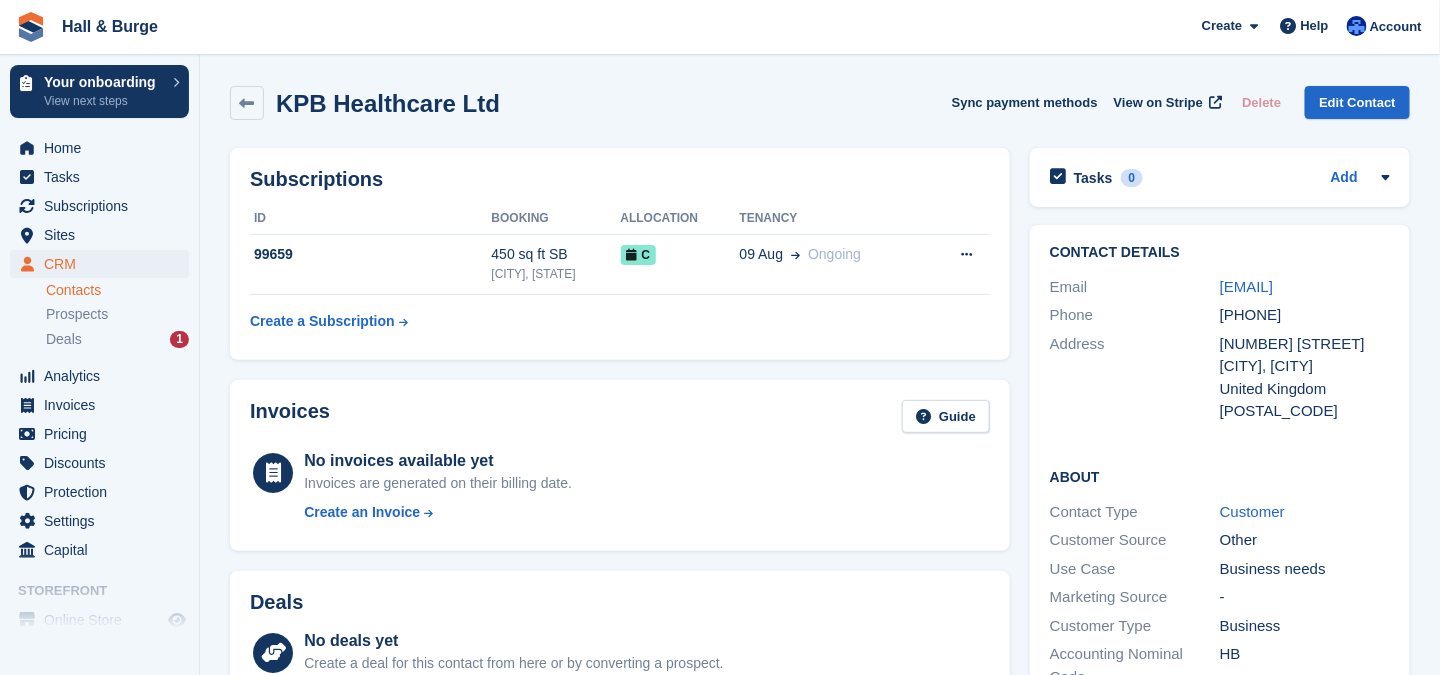 click on "Contacts" at bounding box center (117, 290) 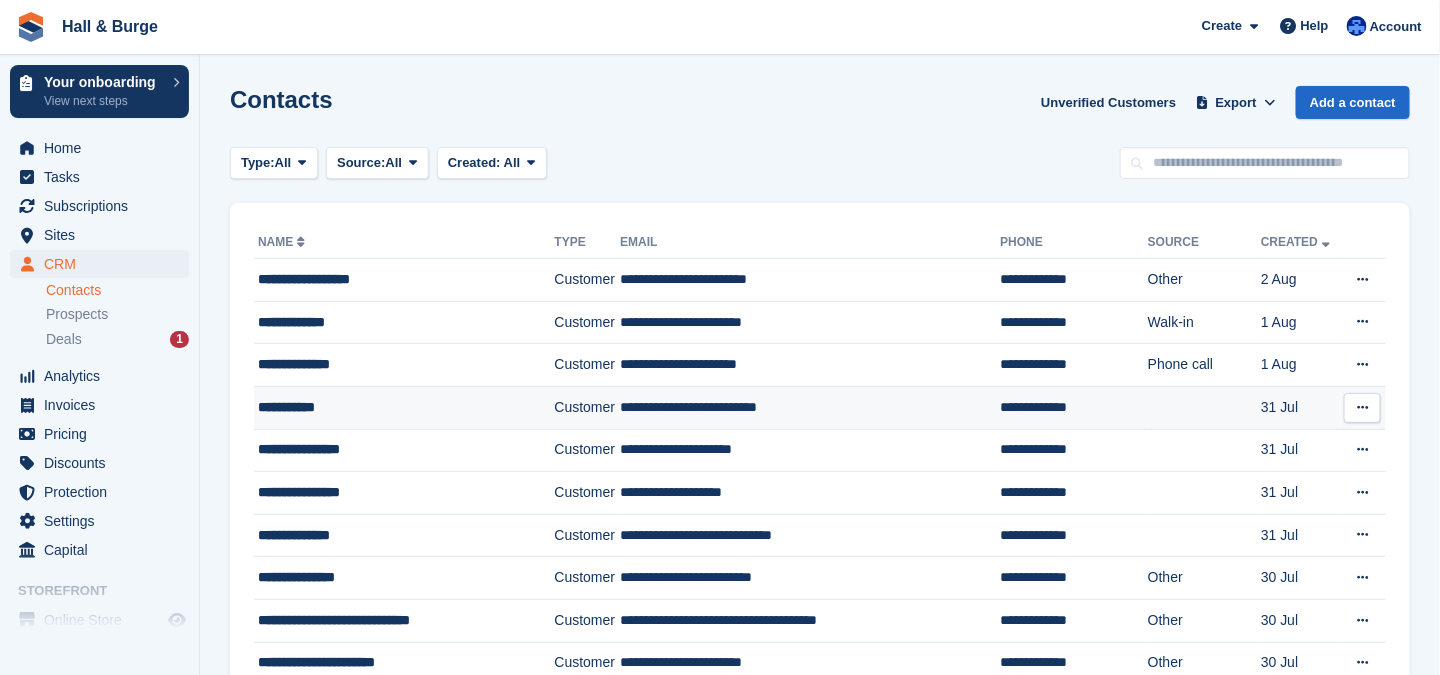 click on "**********" at bounding box center [394, 407] 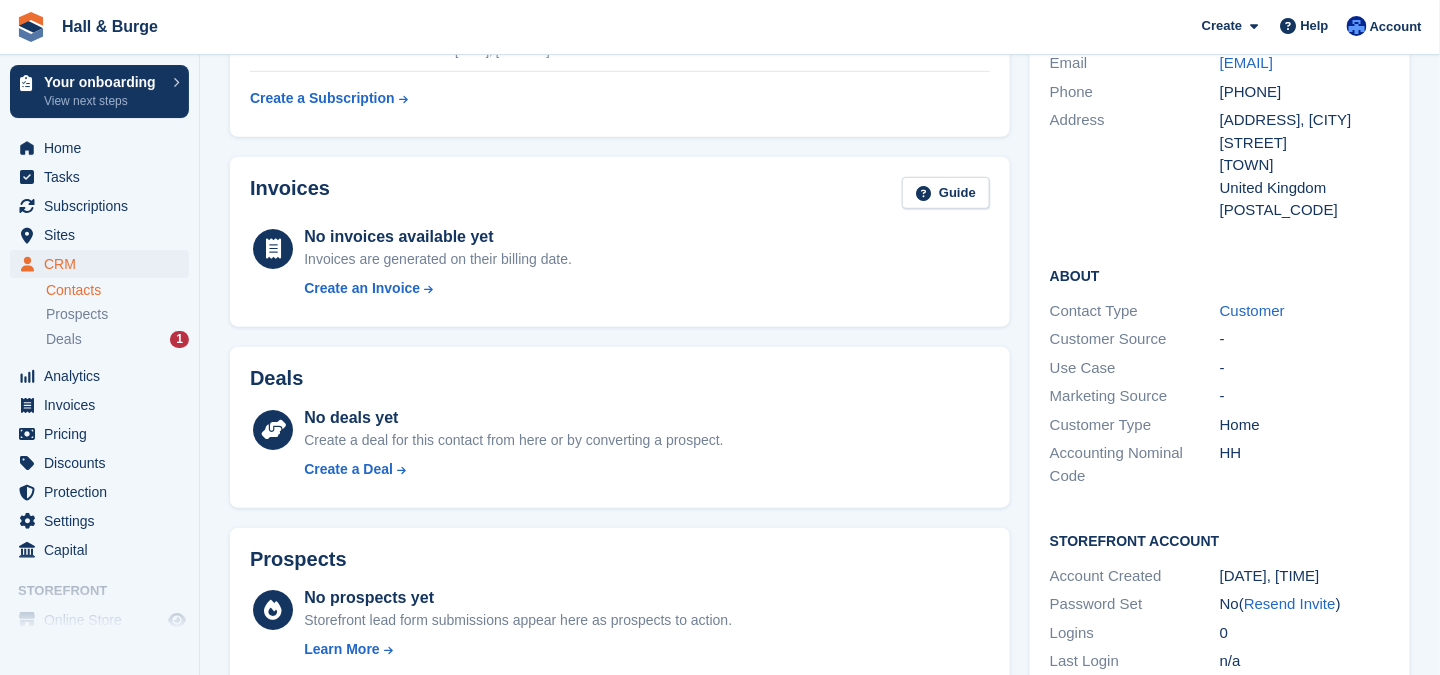 scroll, scrollTop: 500, scrollLeft: 0, axis: vertical 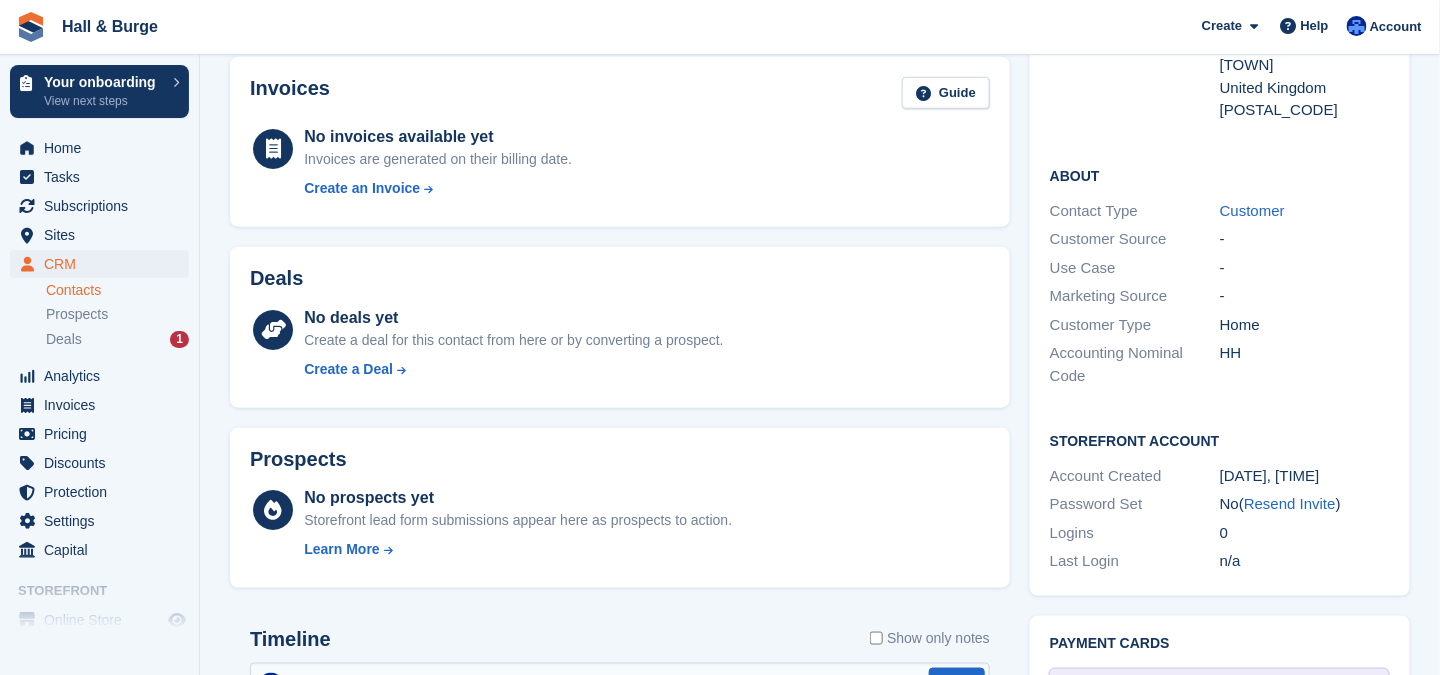 click on "Contacts" at bounding box center (117, 290) 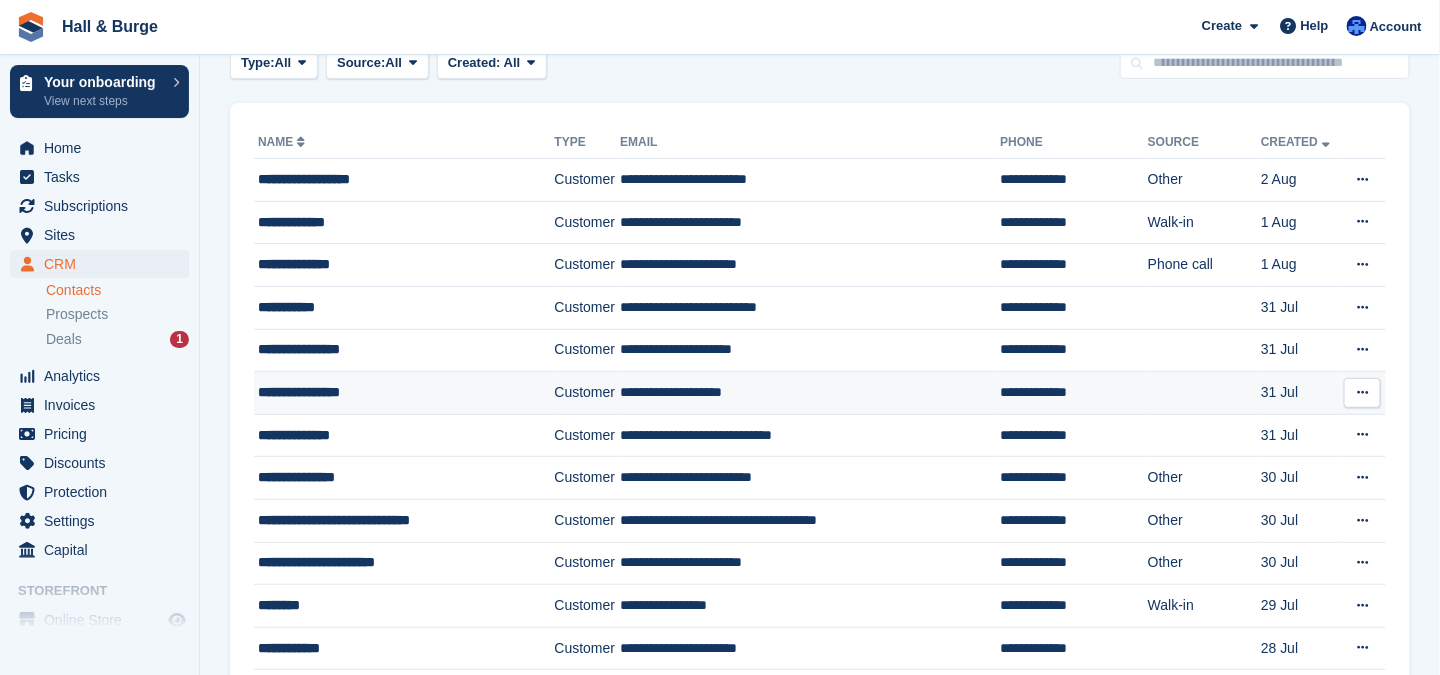 scroll, scrollTop: 200, scrollLeft: 0, axis: vertical 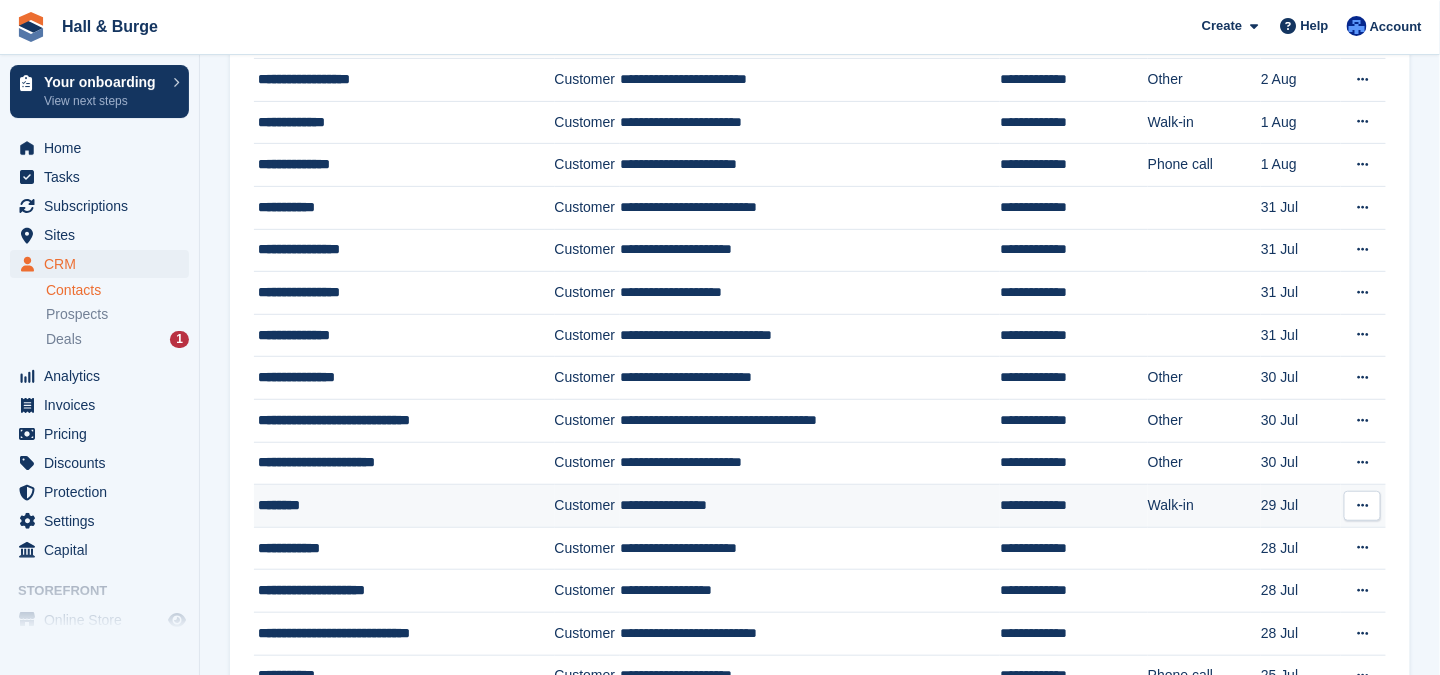 click on "********" at bounding box center (394, 505) 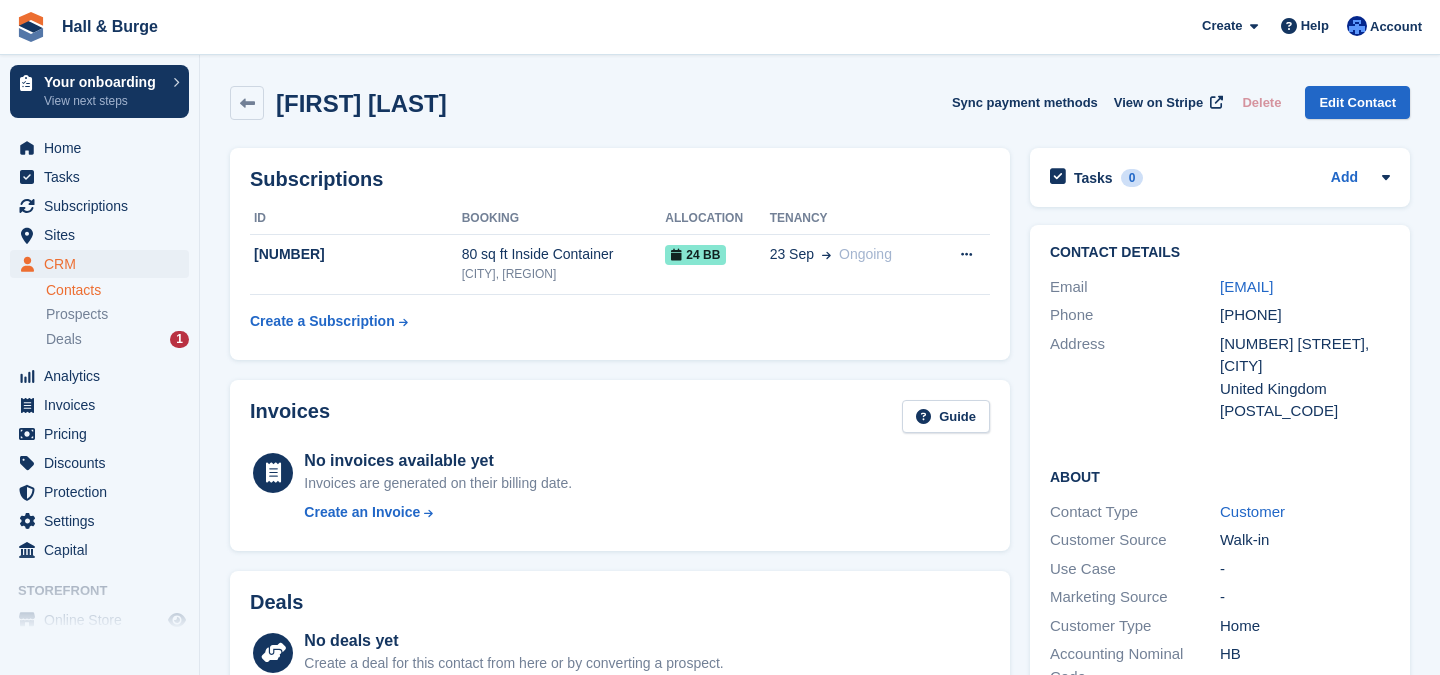 scroll, scrollTop: 0, scrollLeft: 0, axis: both 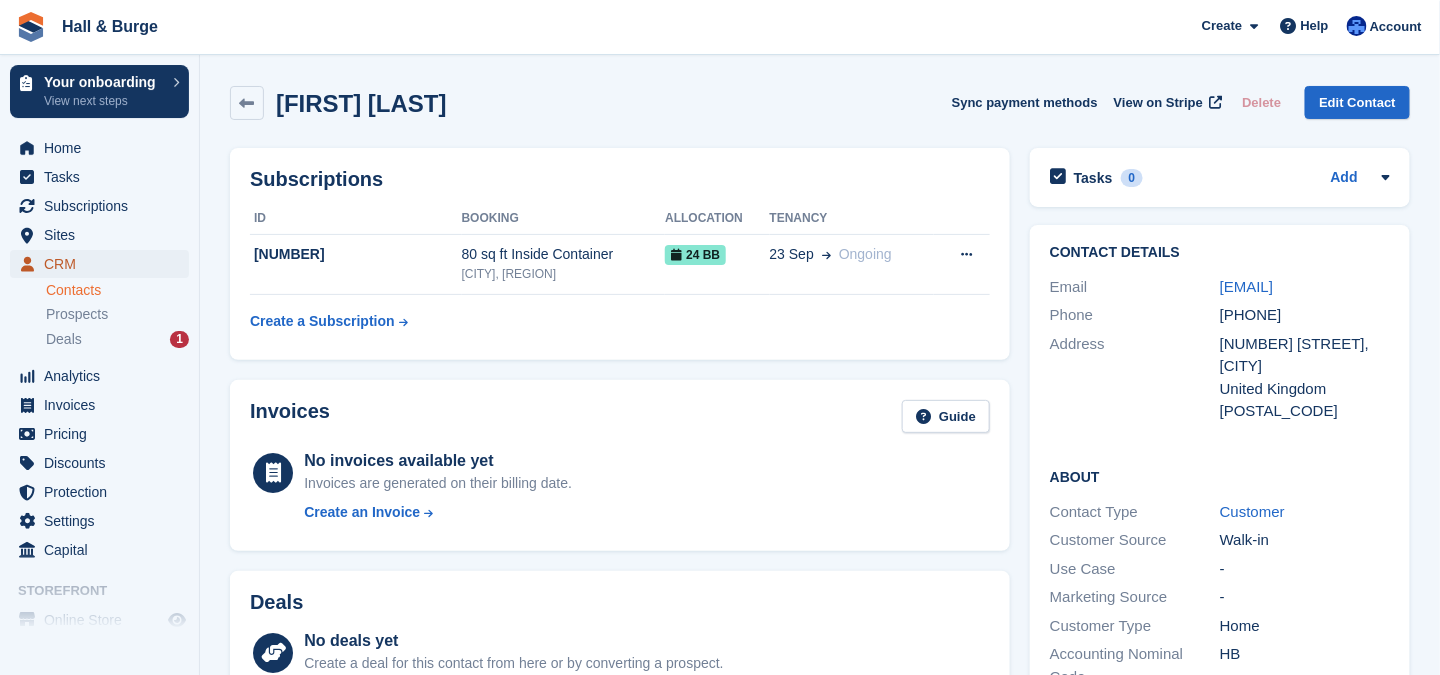 click on "CRM" at bounding box center (104, 264) 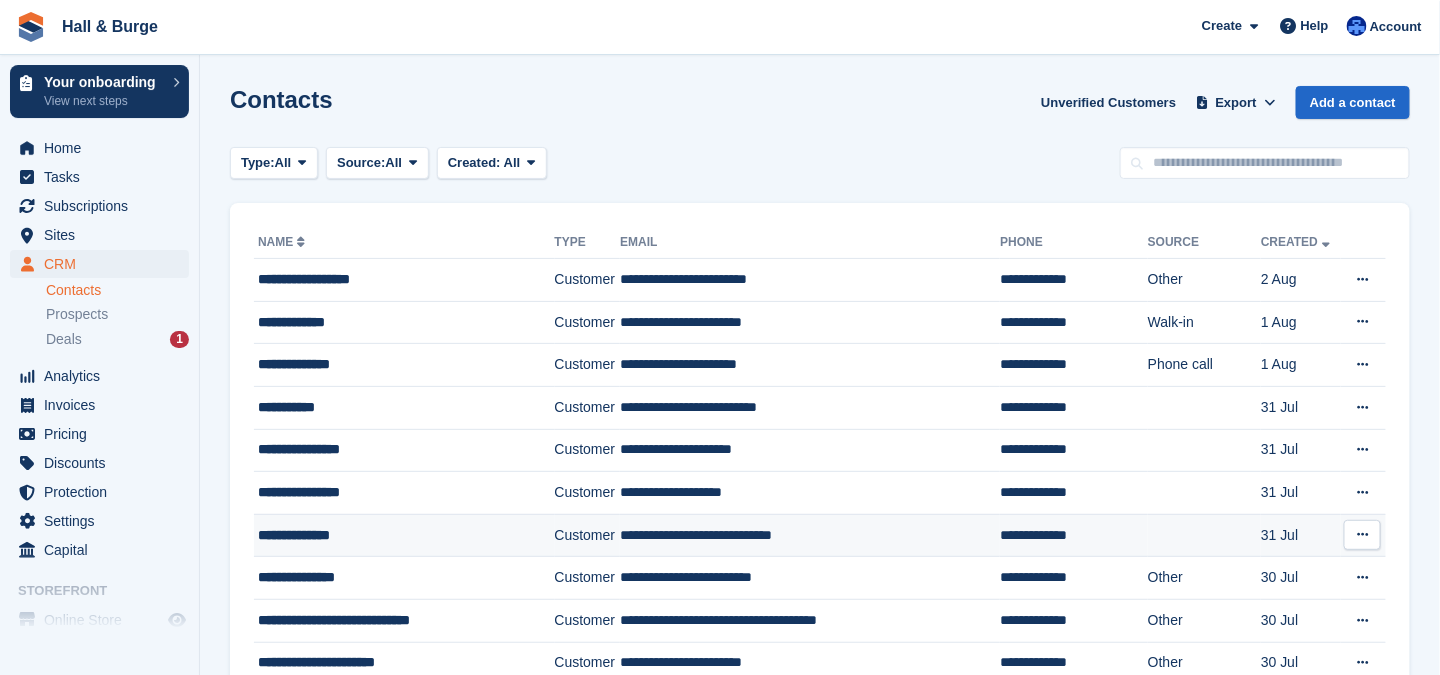 scroll, scrollTop: 200, scrollLeft: 0, axis: vertical 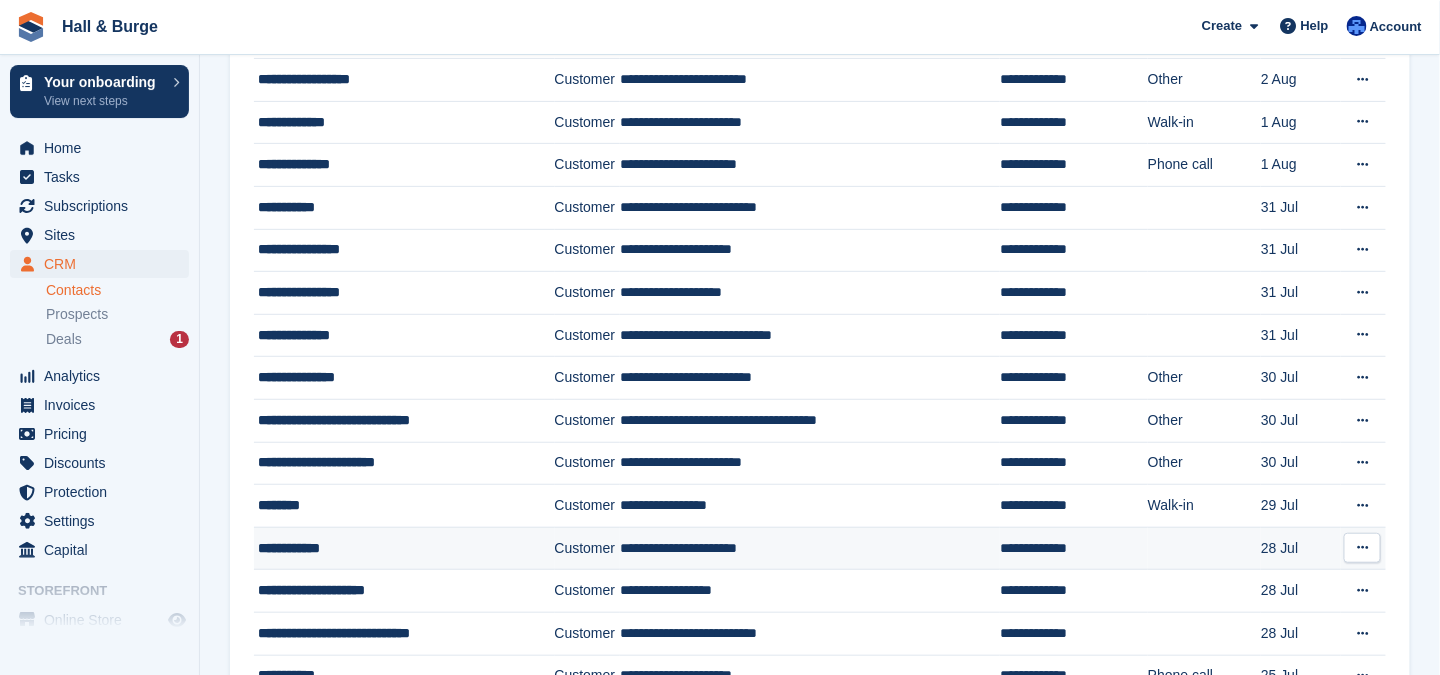 click on "**********" at bounding box center [394, 548] 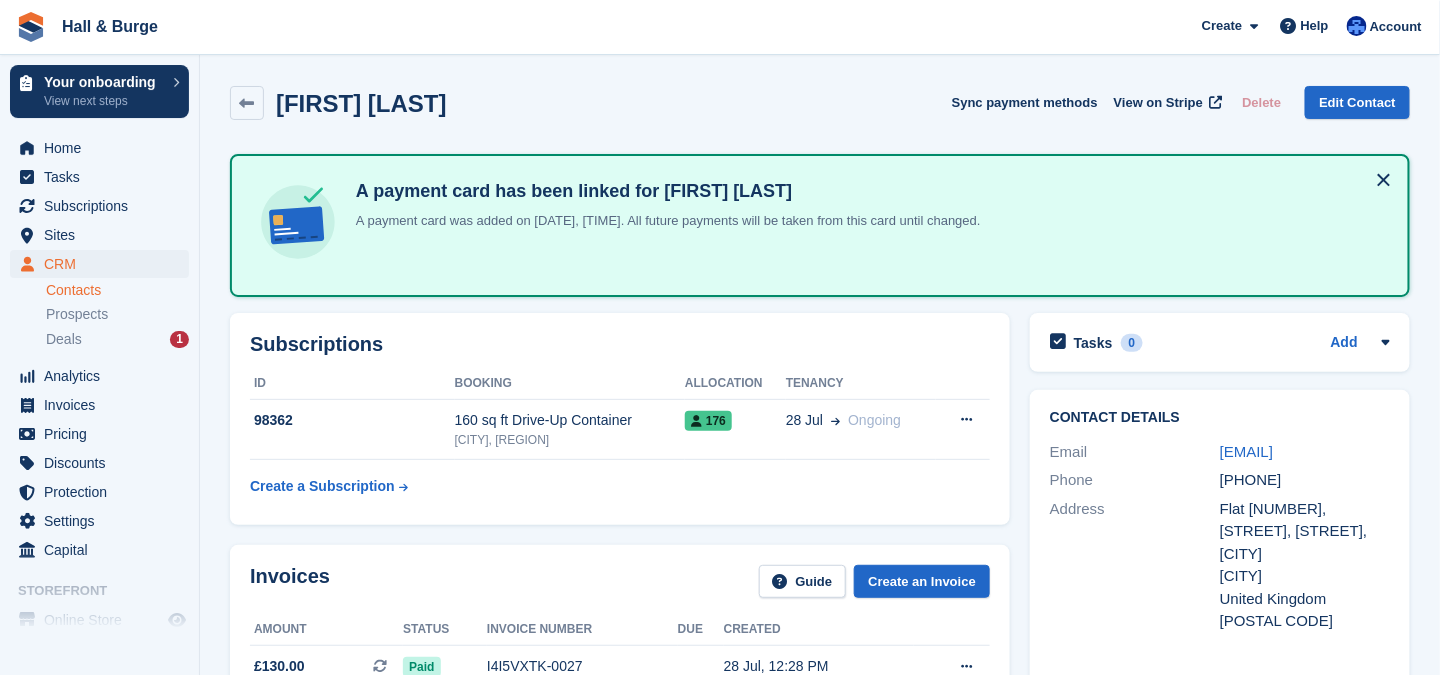 scroll, scrollTop: 200, scrollLeft: 0, axis: vertical 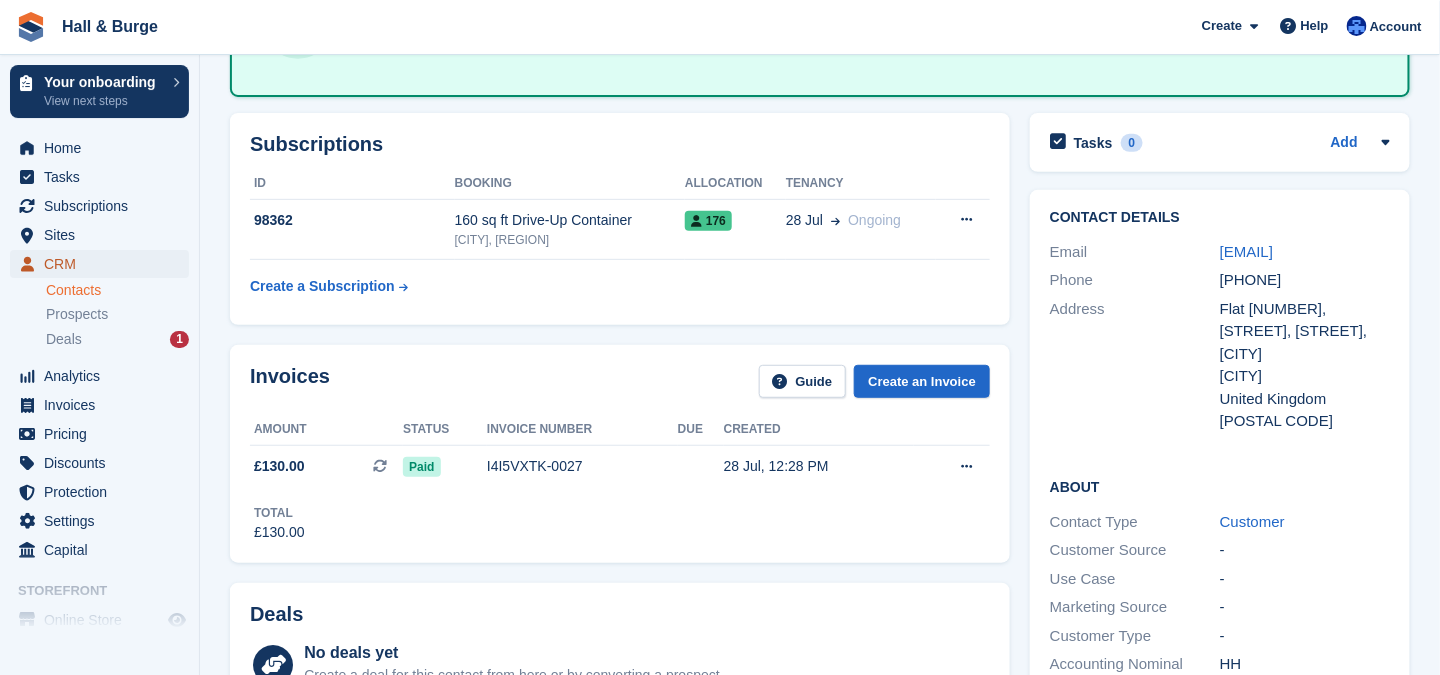 click on "CRM" at bounding box center (104, 264) 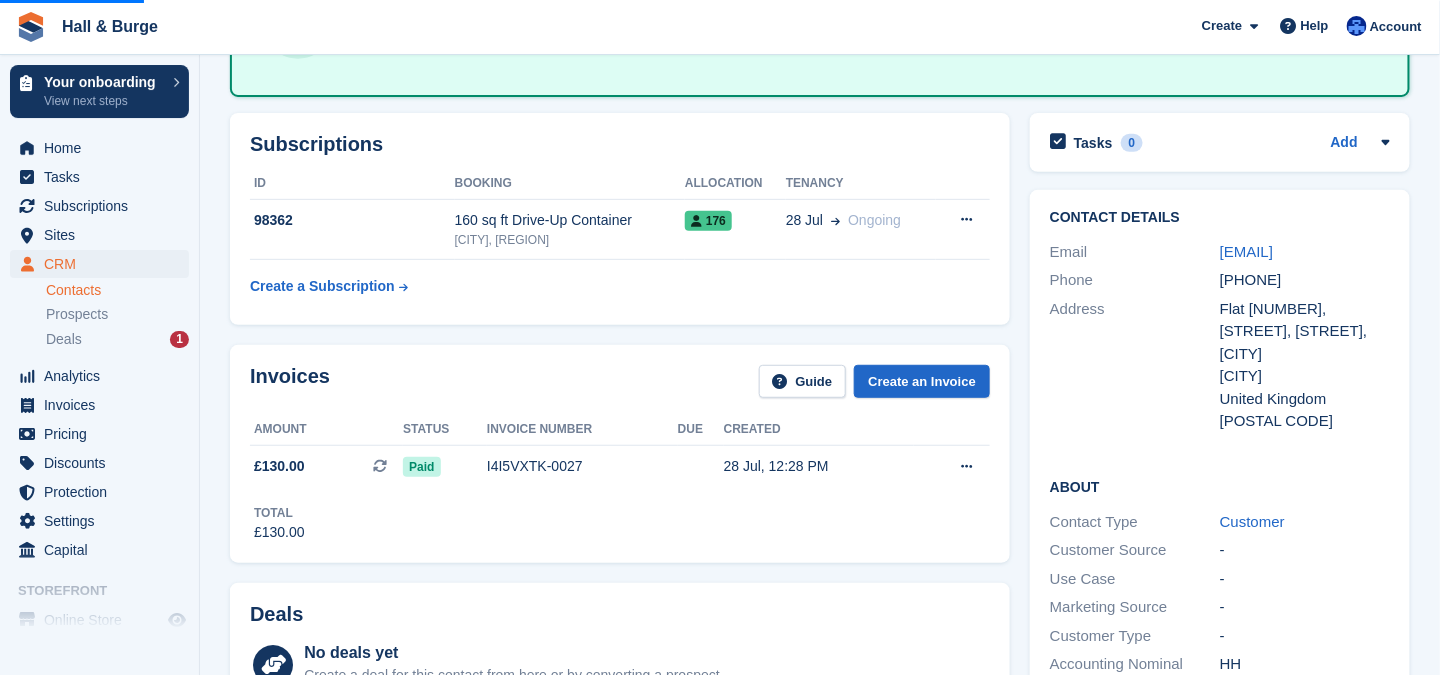 scroll, scrollTop: 0, scrollLeft: 0, axis: both 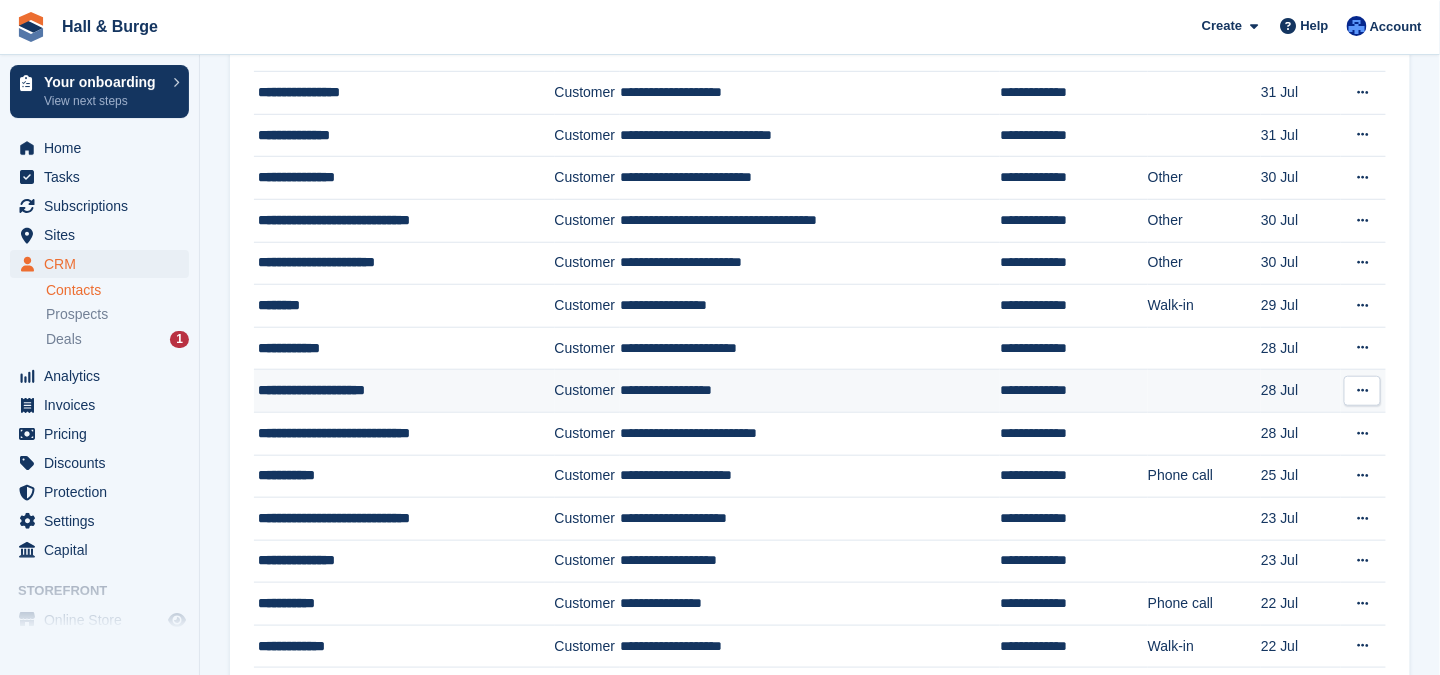 click on "**********" at bounding box center [394, 390] 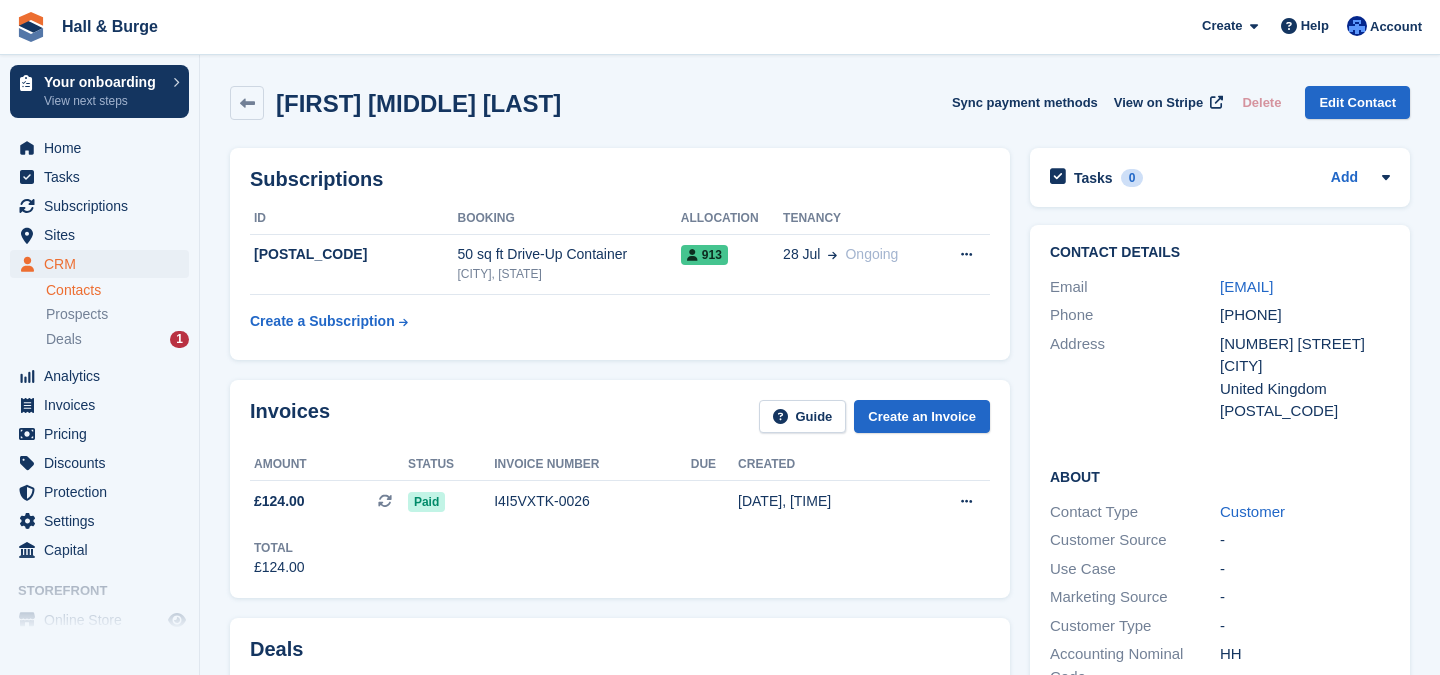 scroll, scrollTop: 0, scrollLeft: 0, axis: both 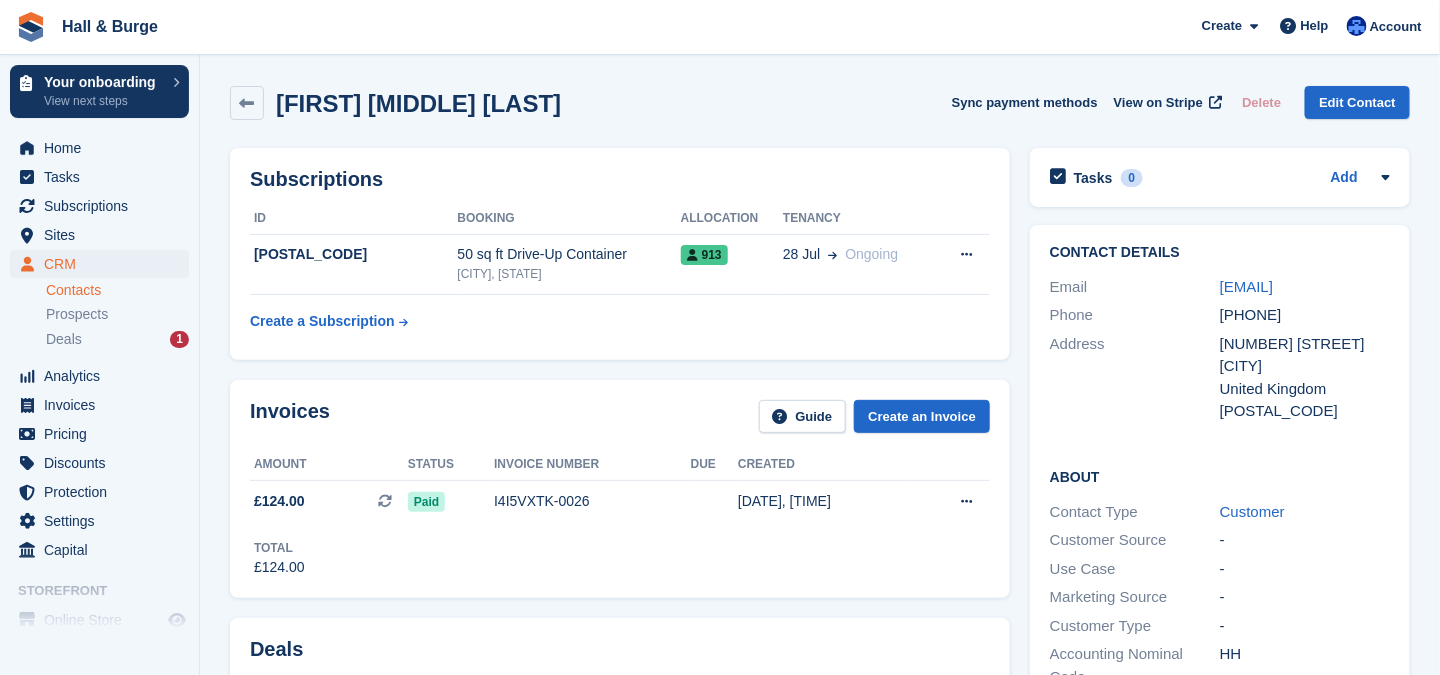 click on "Contacts" at bounding box center [117, 290] 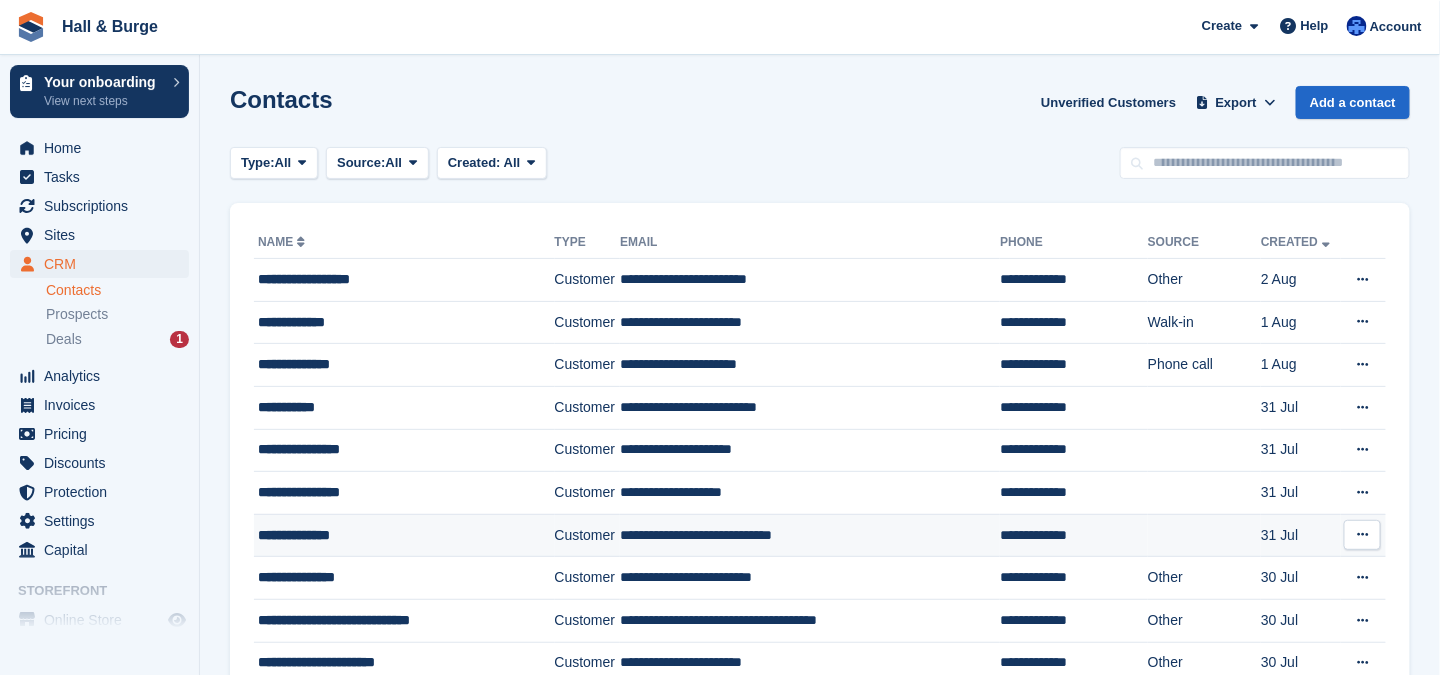 scroll, scrollTop: 200, scrollLeft: 0, axis: vertical 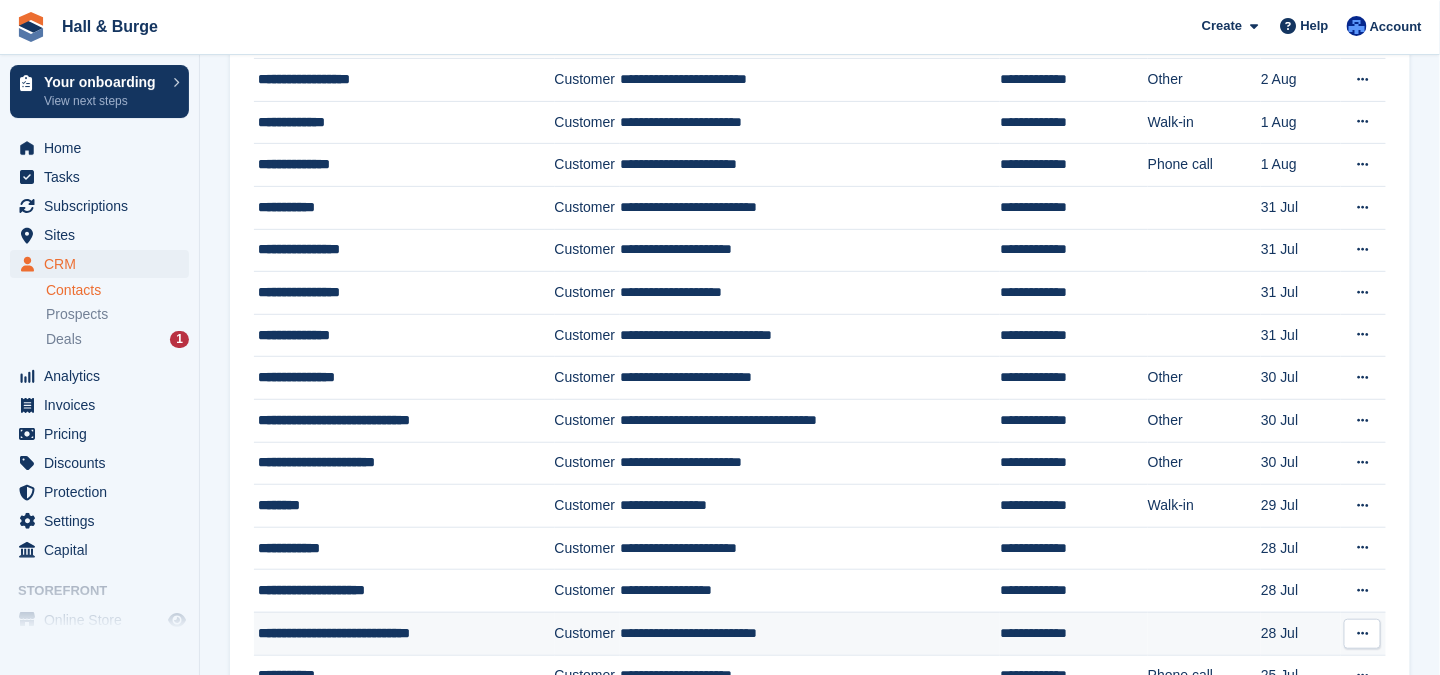 click on "**********" at bounding box center (334, 633) 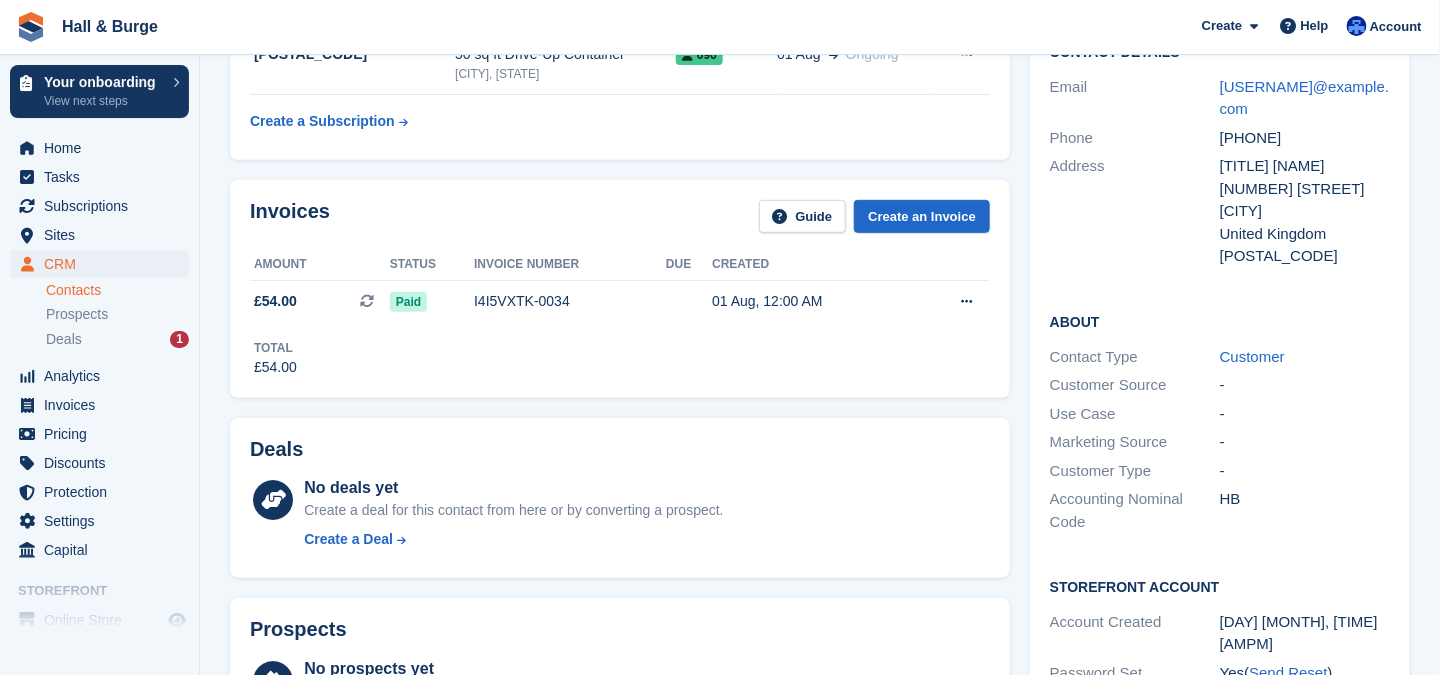 scroll, scrollTop: 100, scrollLeft: 0, axis: vertical 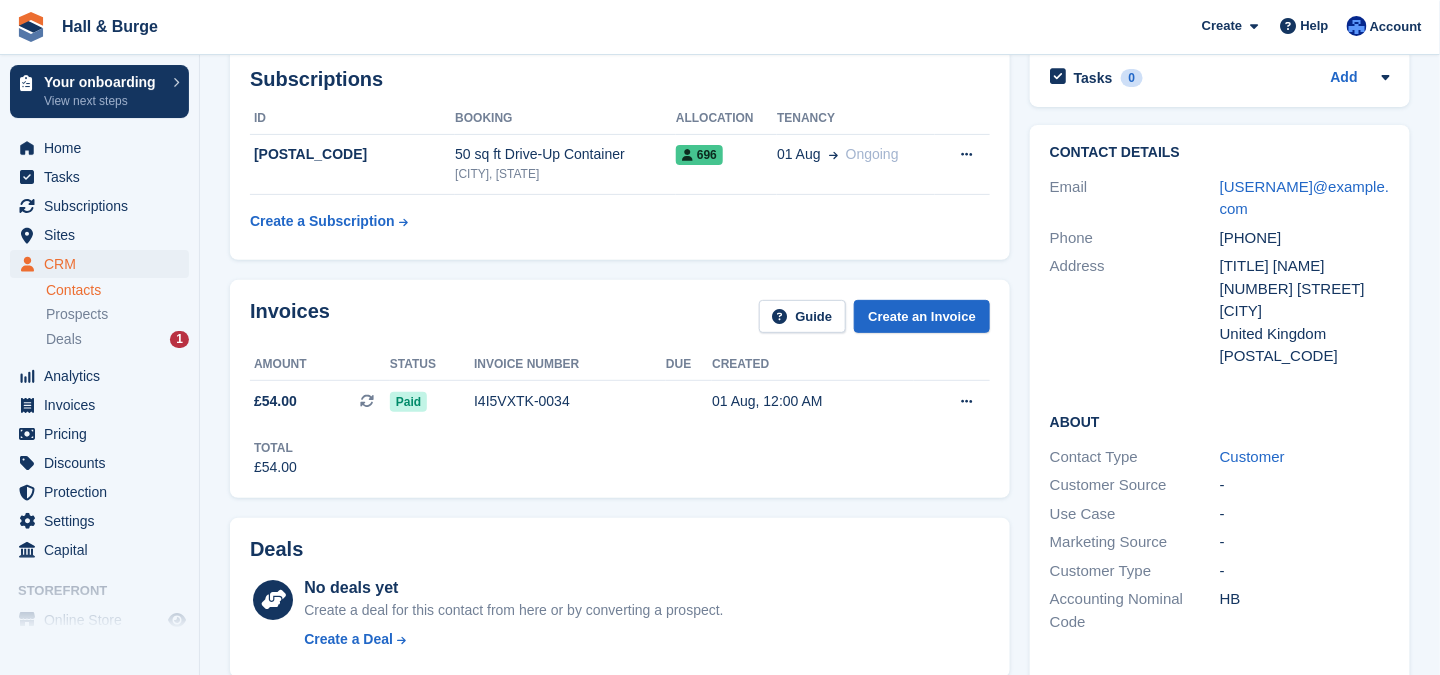 click on "Contacts" at bounding box center [117, 290] 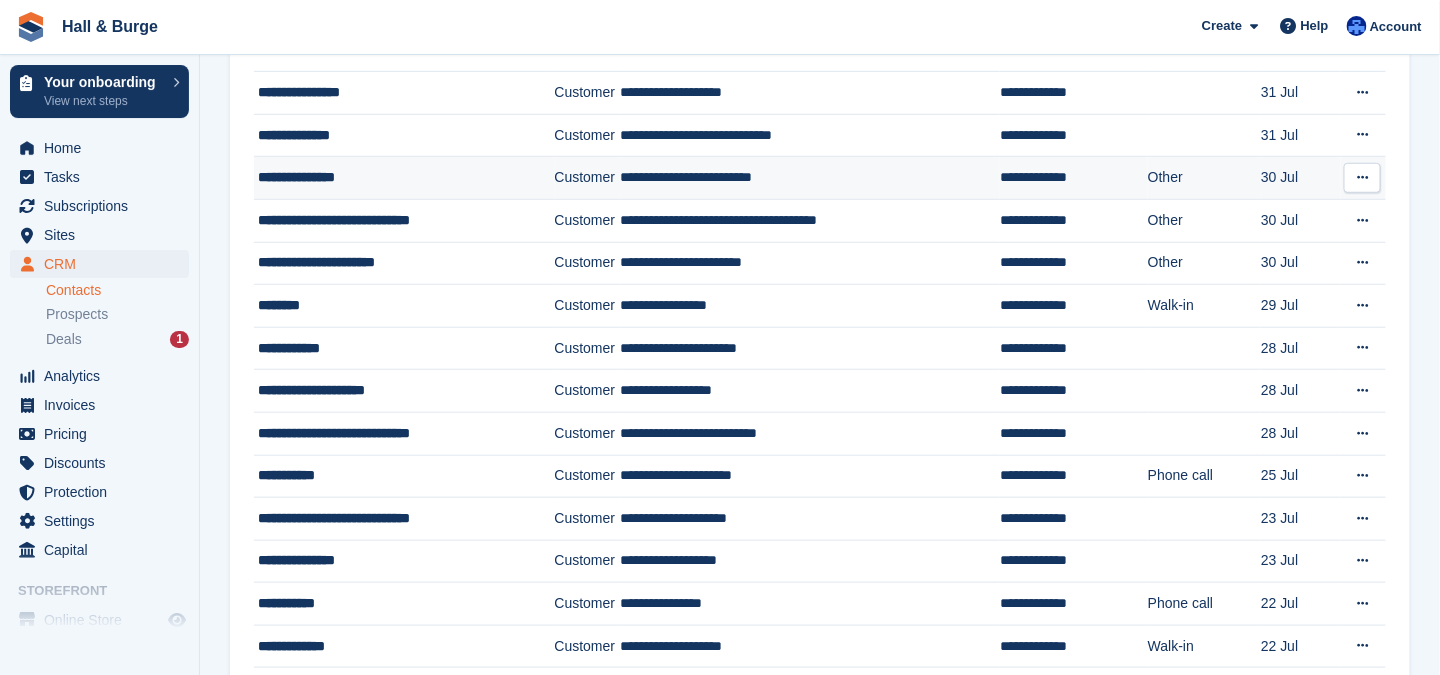scroll, scrollTop: 500, scrollLeft: 0, axis: vertical 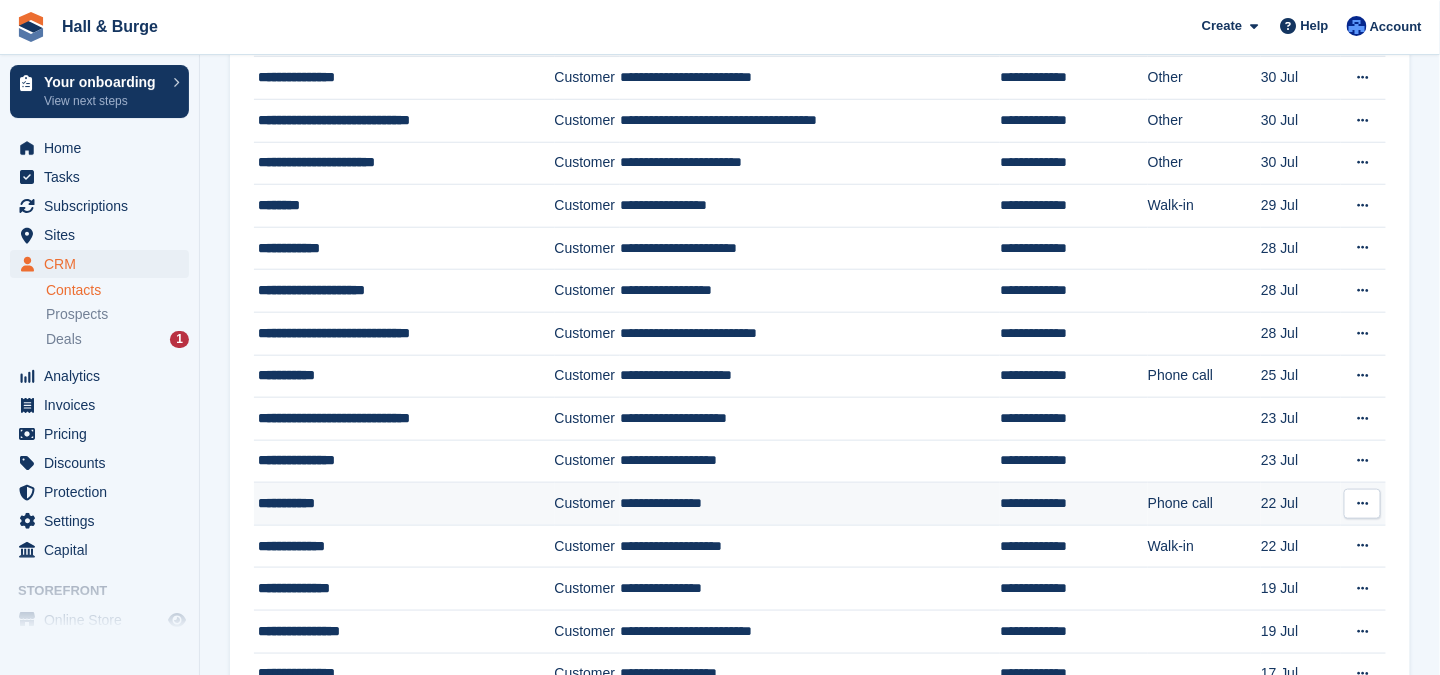 click on "**********" at bounding box center [394, 503] 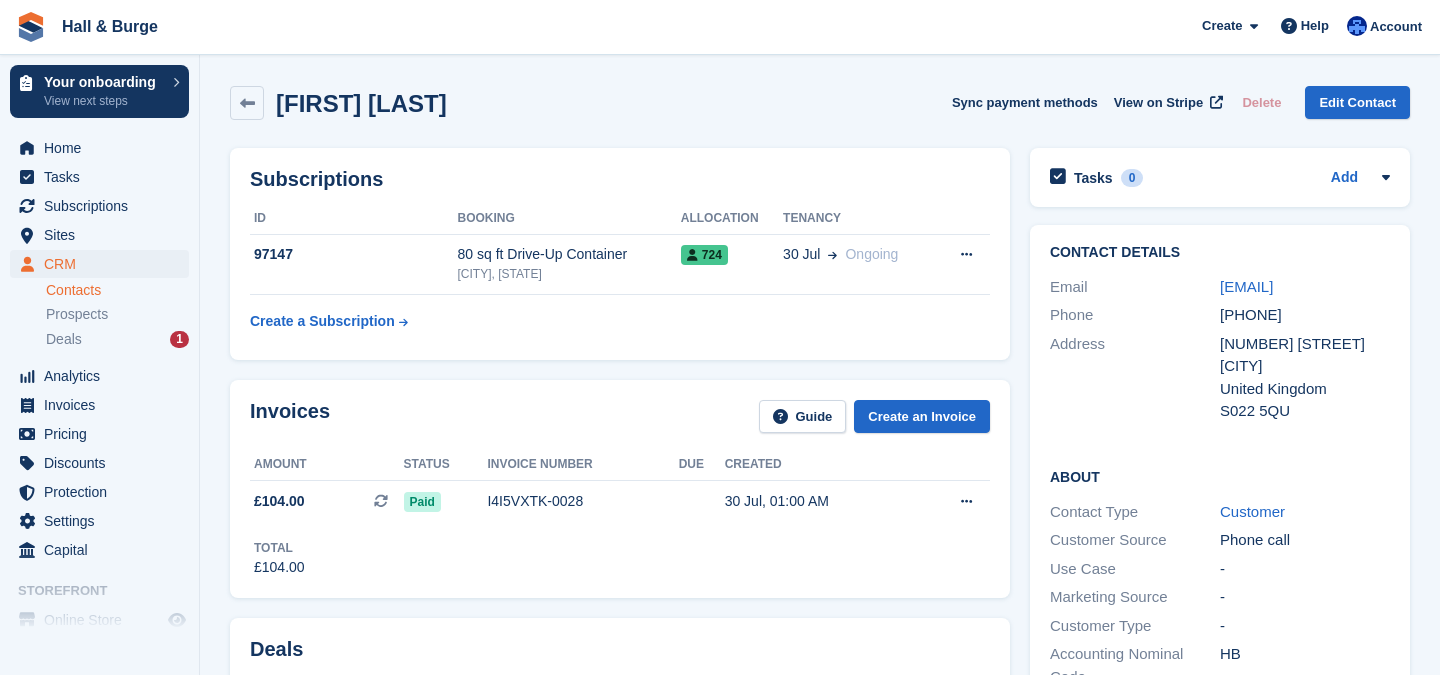 scroll, scrollTop: 0, scrollLeft: 0, axis: both 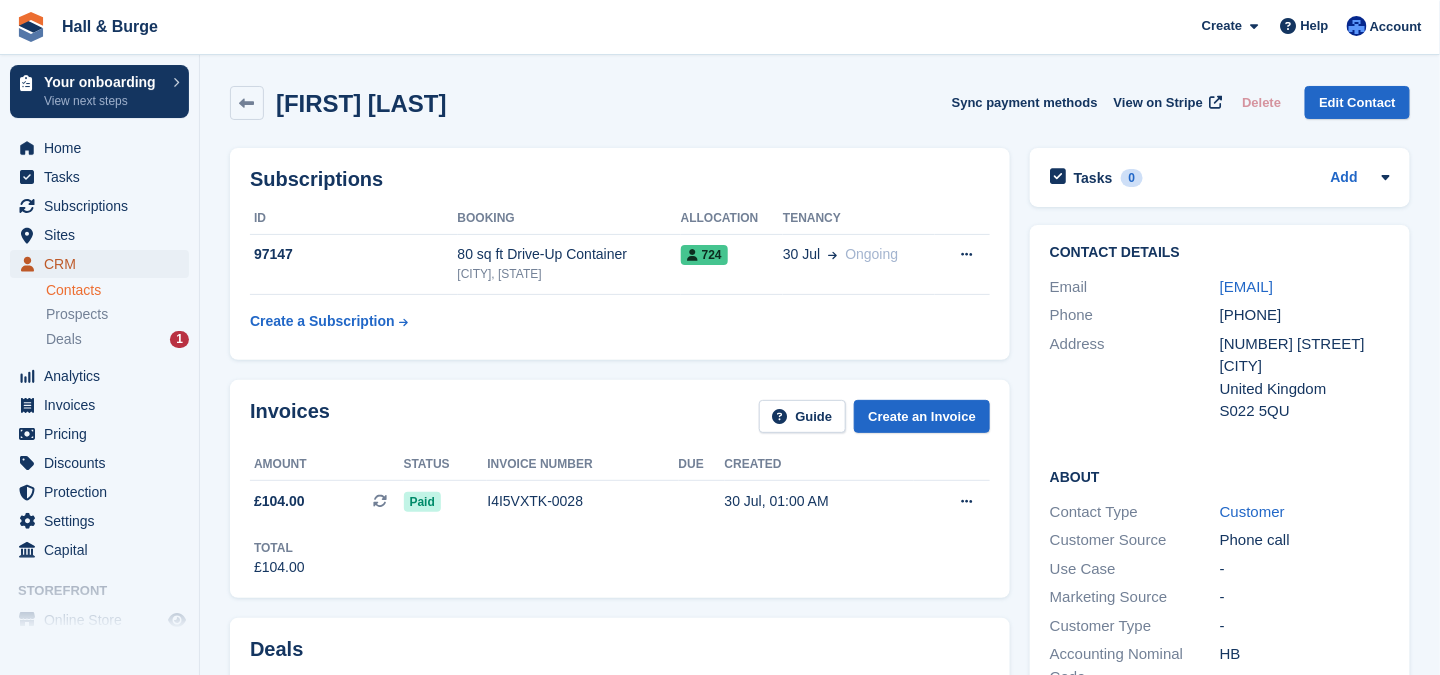 click on "CRM" at bounding box center (104, 264) 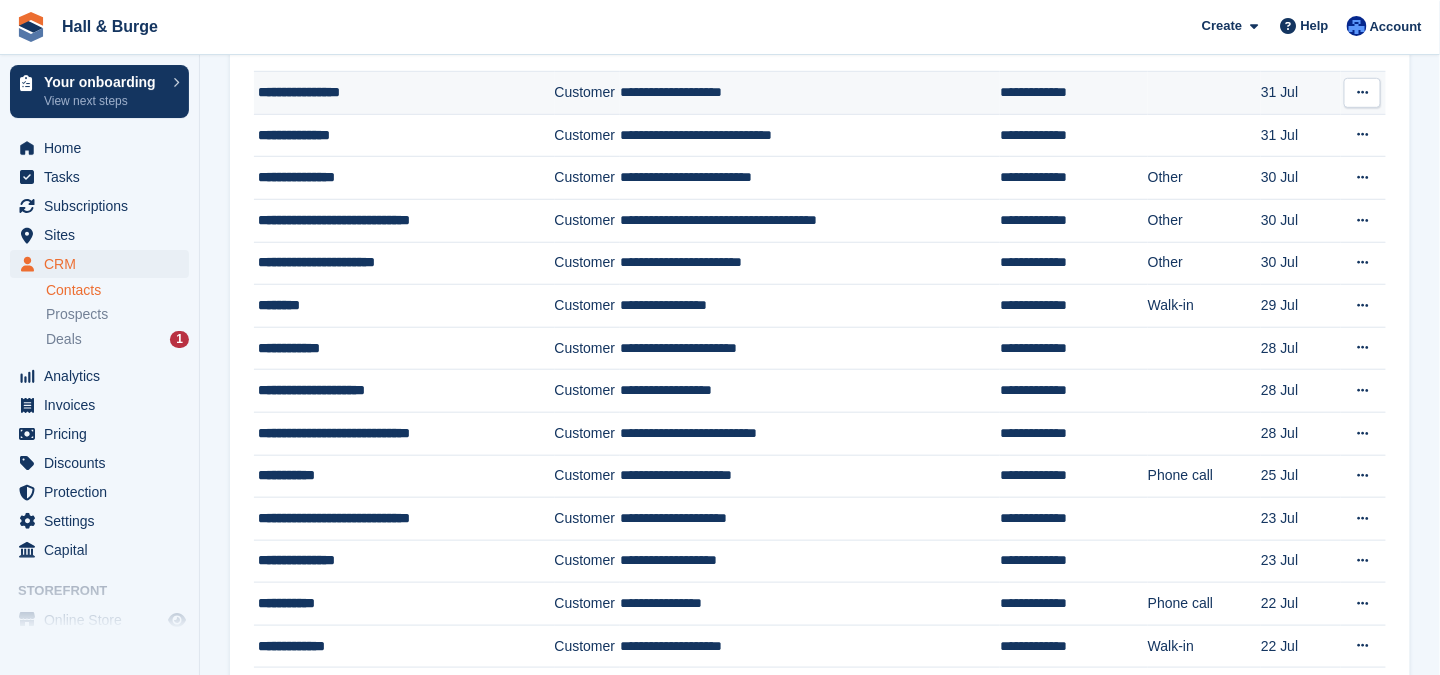 scroll, scrollTop: 700, scrollLeft: 0, axis: vertical 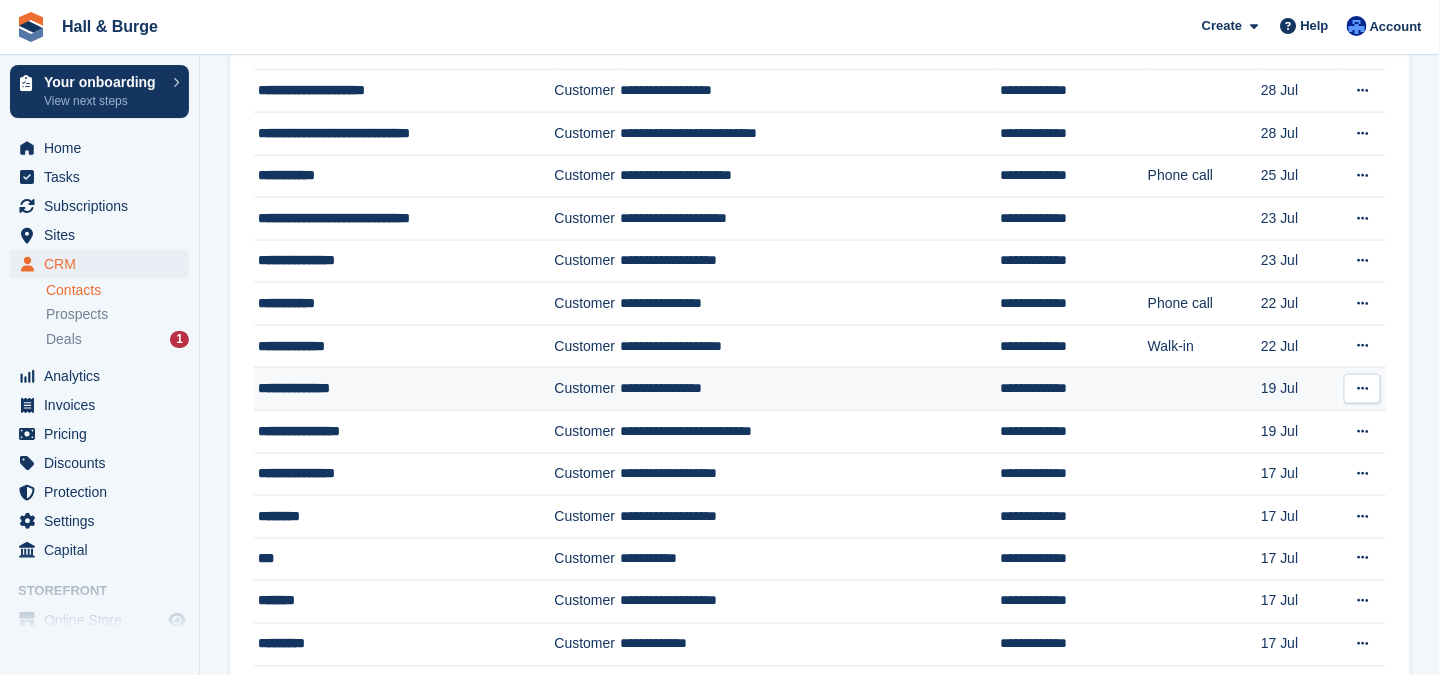 click on "**********" at bounding box center [394, 388] 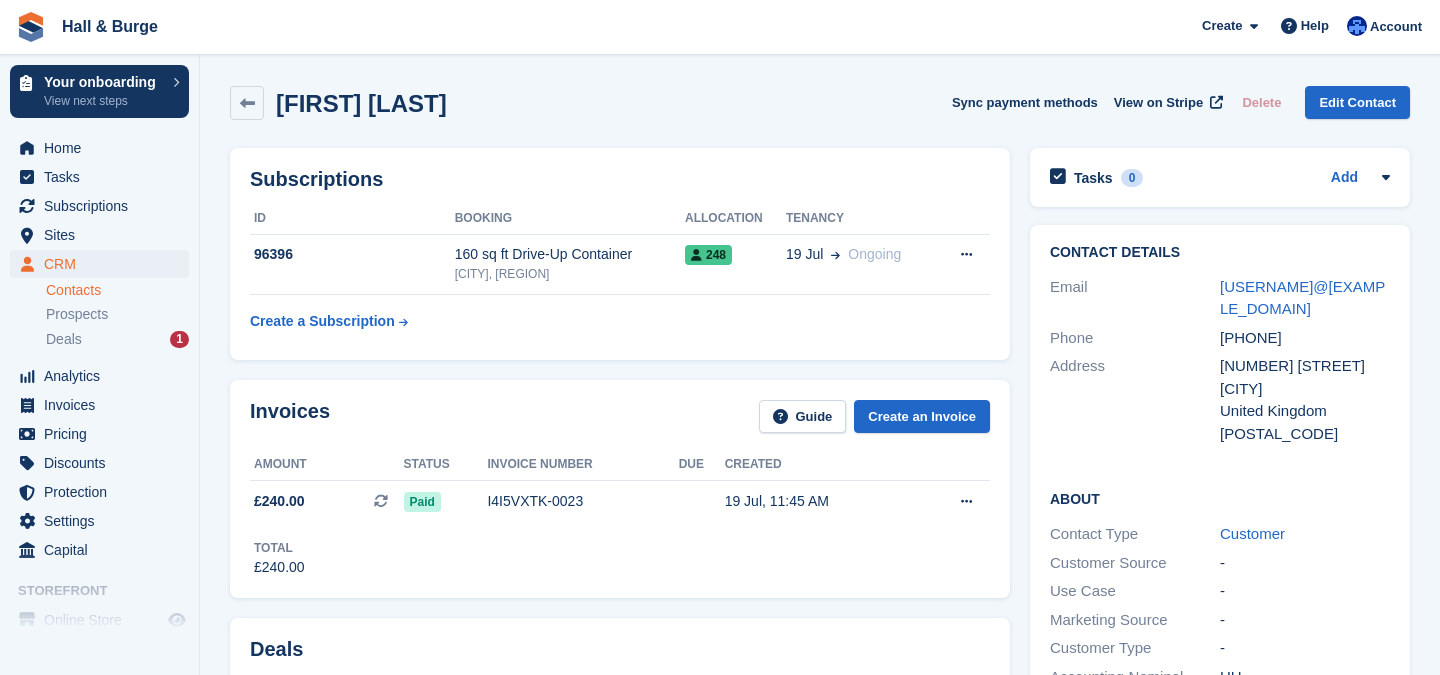scroll, scrollTop: 0, scrollLeft: 0, axis: both 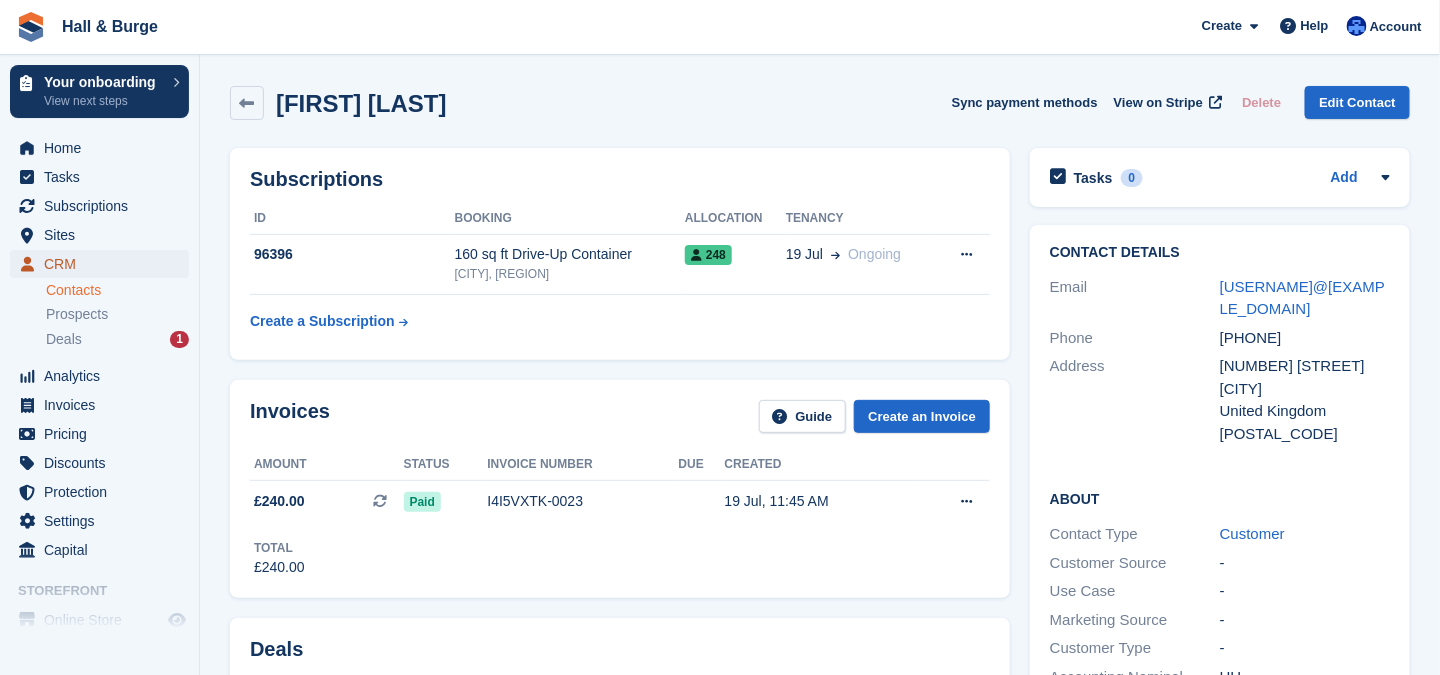 click on "CRM" at bounding box center (104, 264) 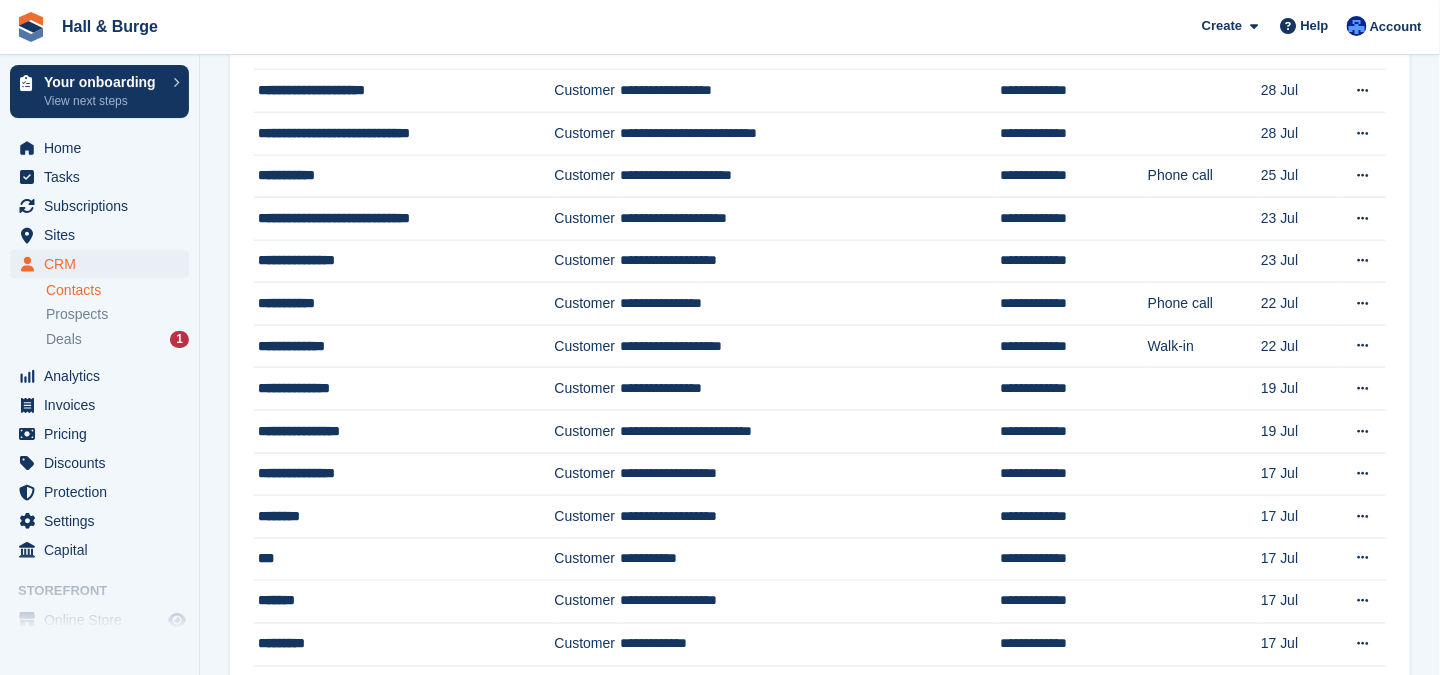 scroll, scrollTop: 800, scrollLeft: 0, axis: vertical 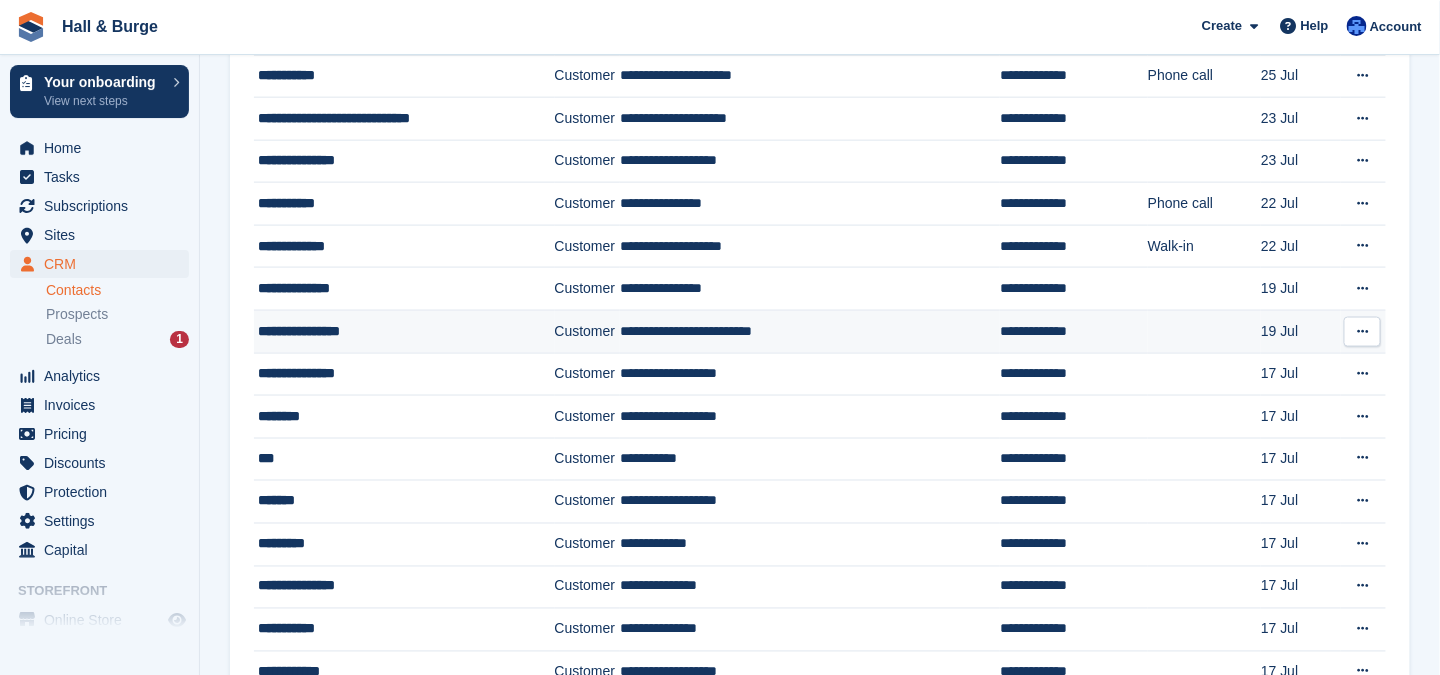 click on "**********" at bounding box center [394, 331] 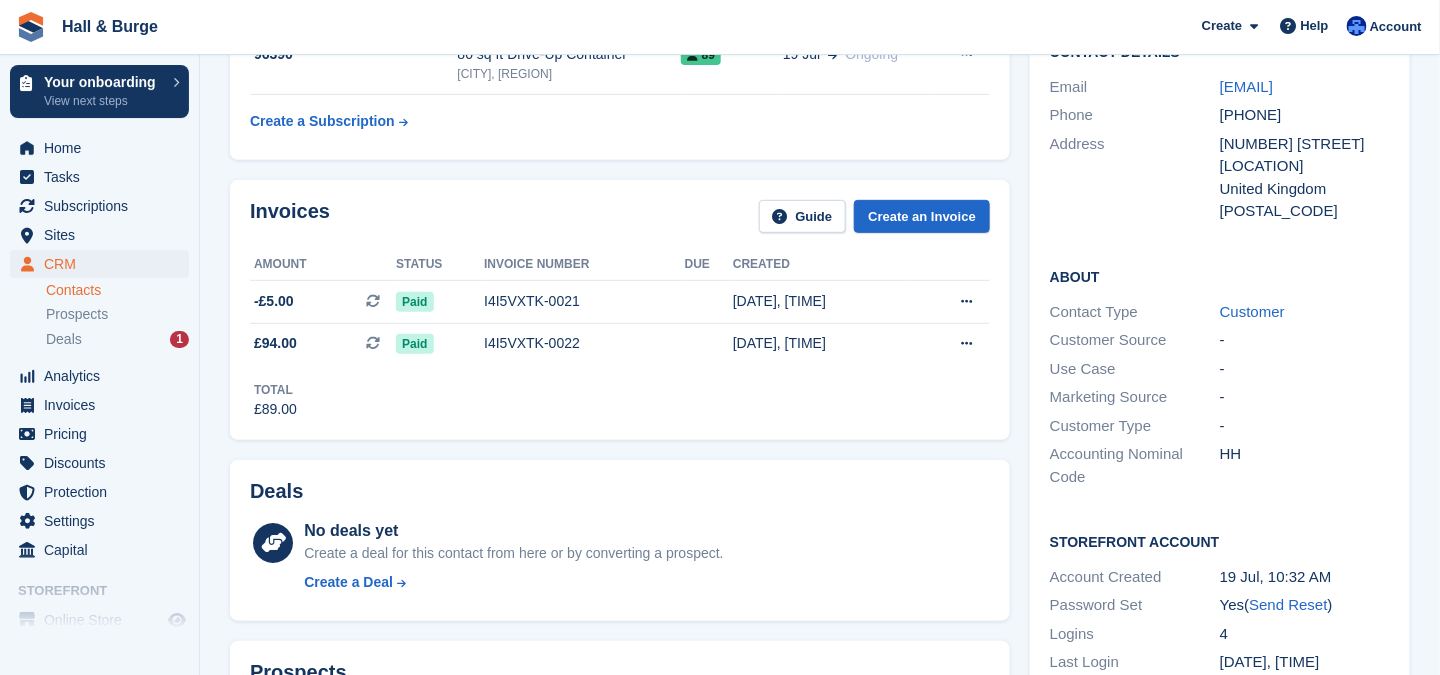scroll, scrollTop: 0, scrollLeft: 0, axis: both 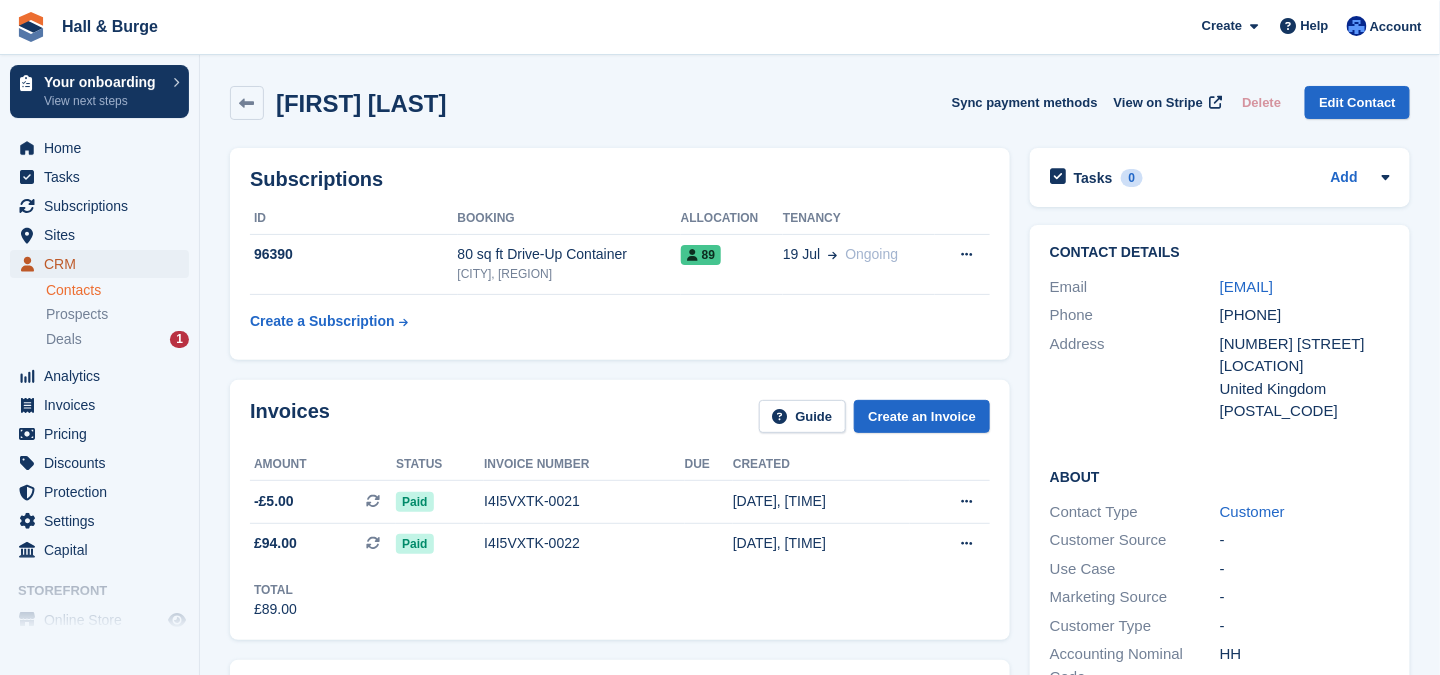 click on "CRM" at bounding box center [104, 264] 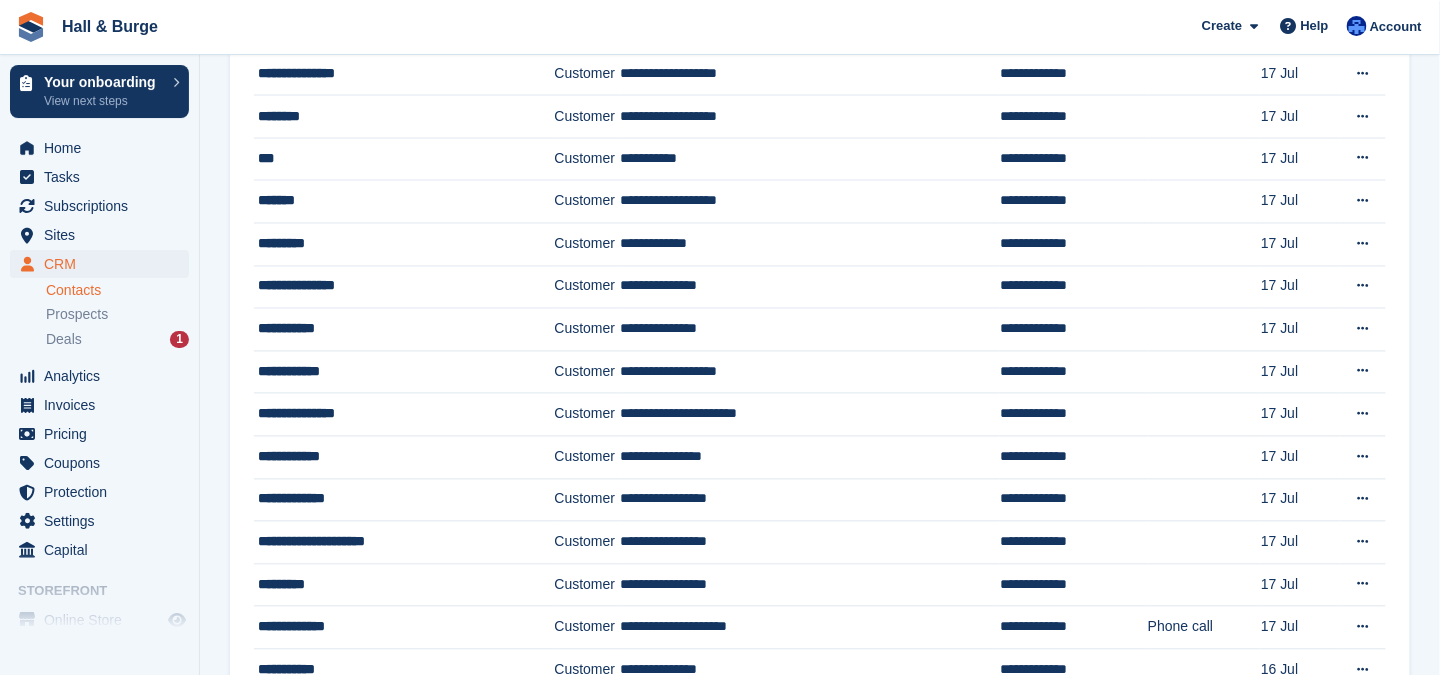 scroll, scrollTop: 1453, scrollLeft: 0, axis: vertical 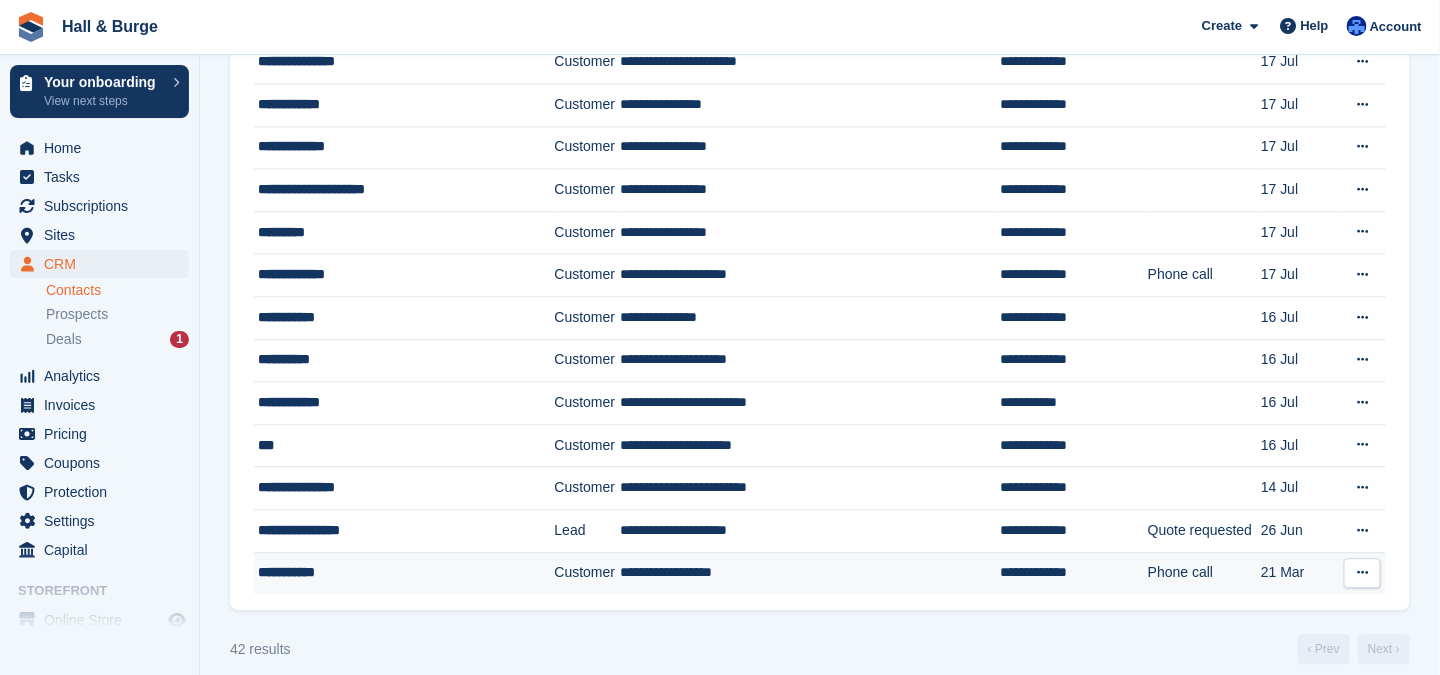 click on "Customer" at bounding box center (588, 573) 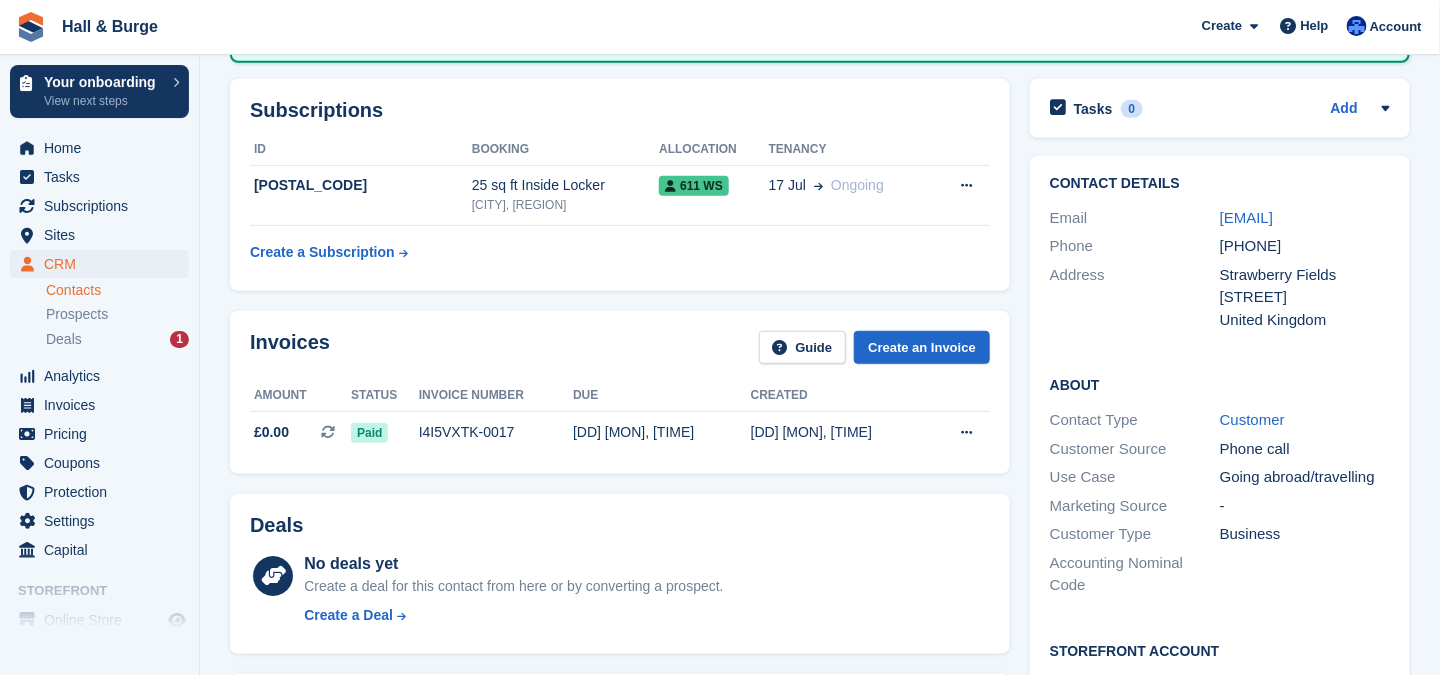 scroll, scrollTop: 0, scrollLeft: 0, axis: both 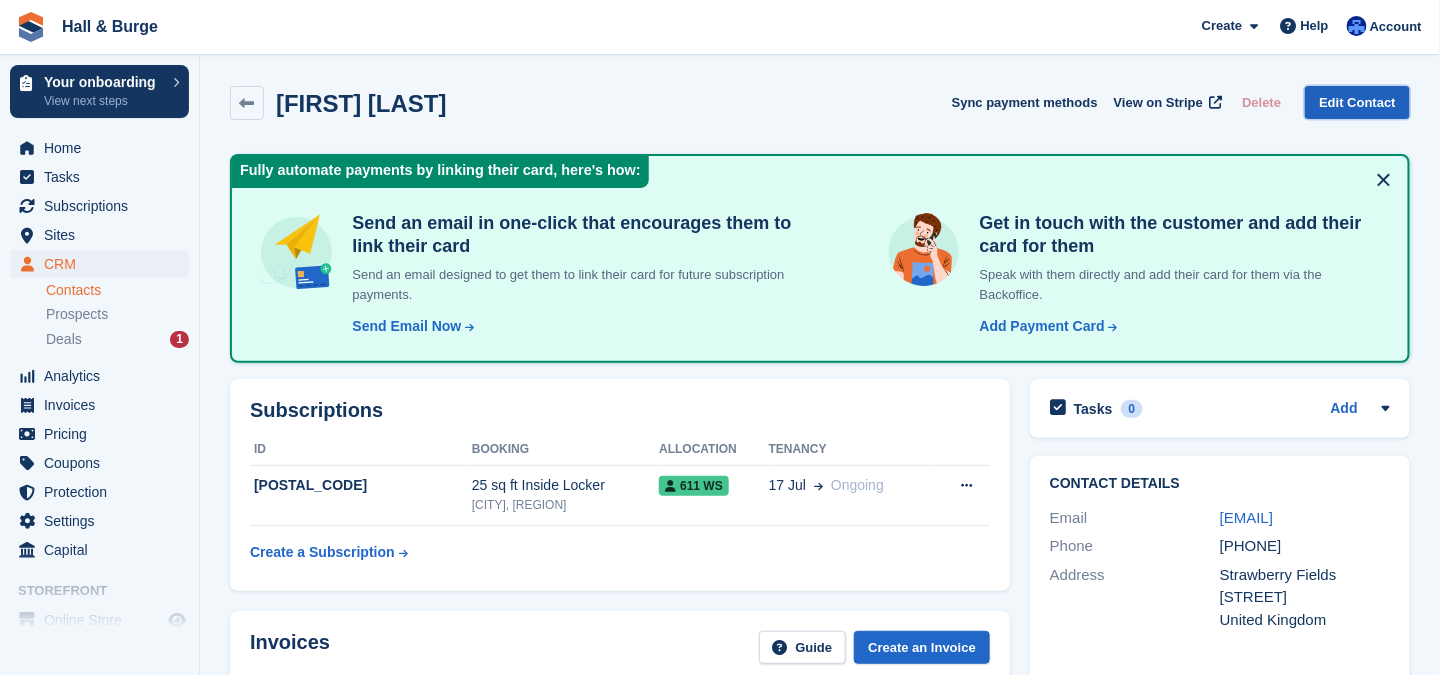 click on "Edit Contact" at bounding box center (1357, 102) 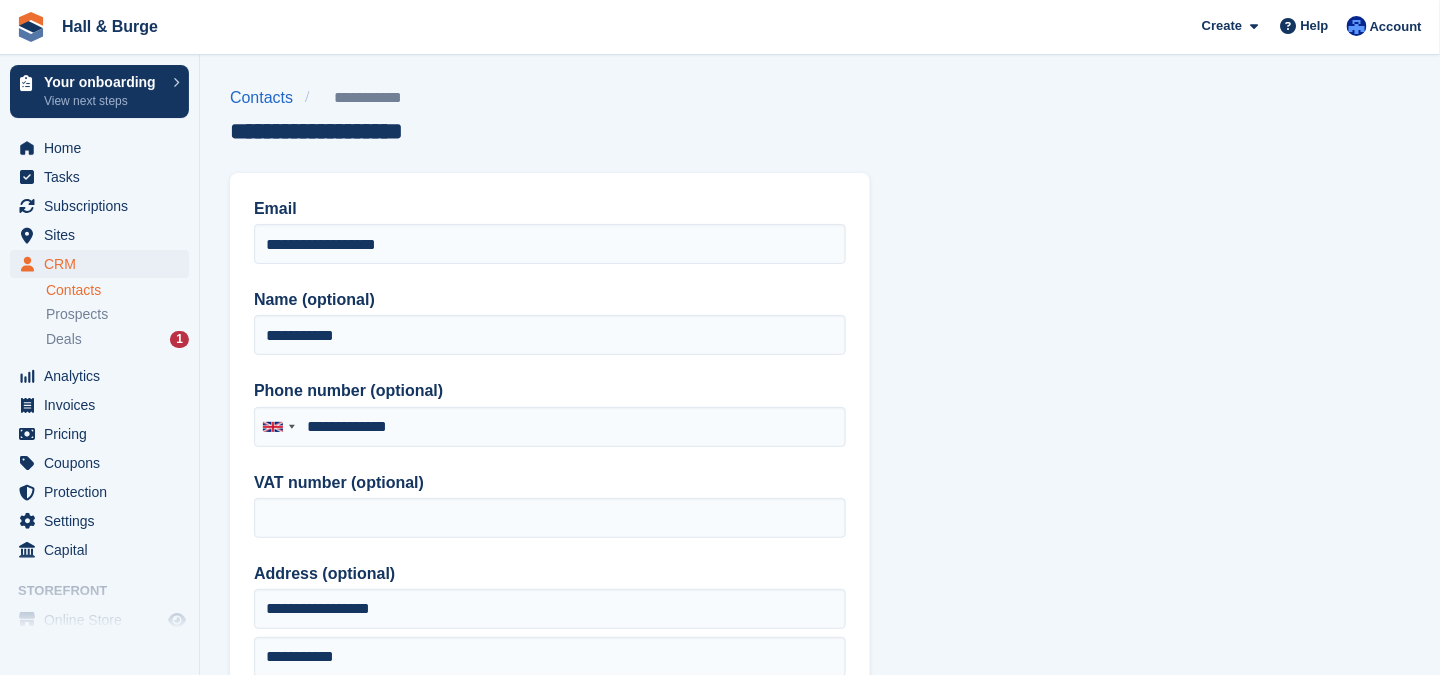 type on "**********" 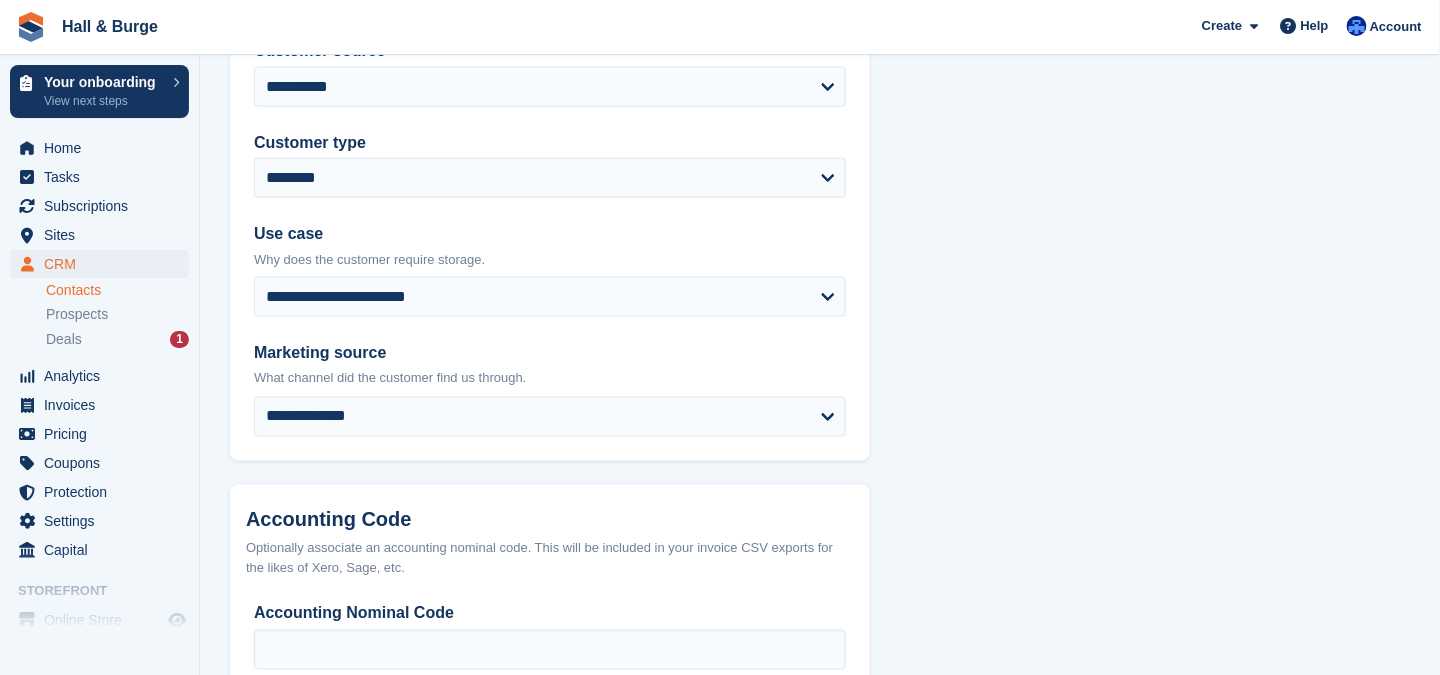 scroll, scrollTop: 1000, scrollLeft: 0, axis: vertical 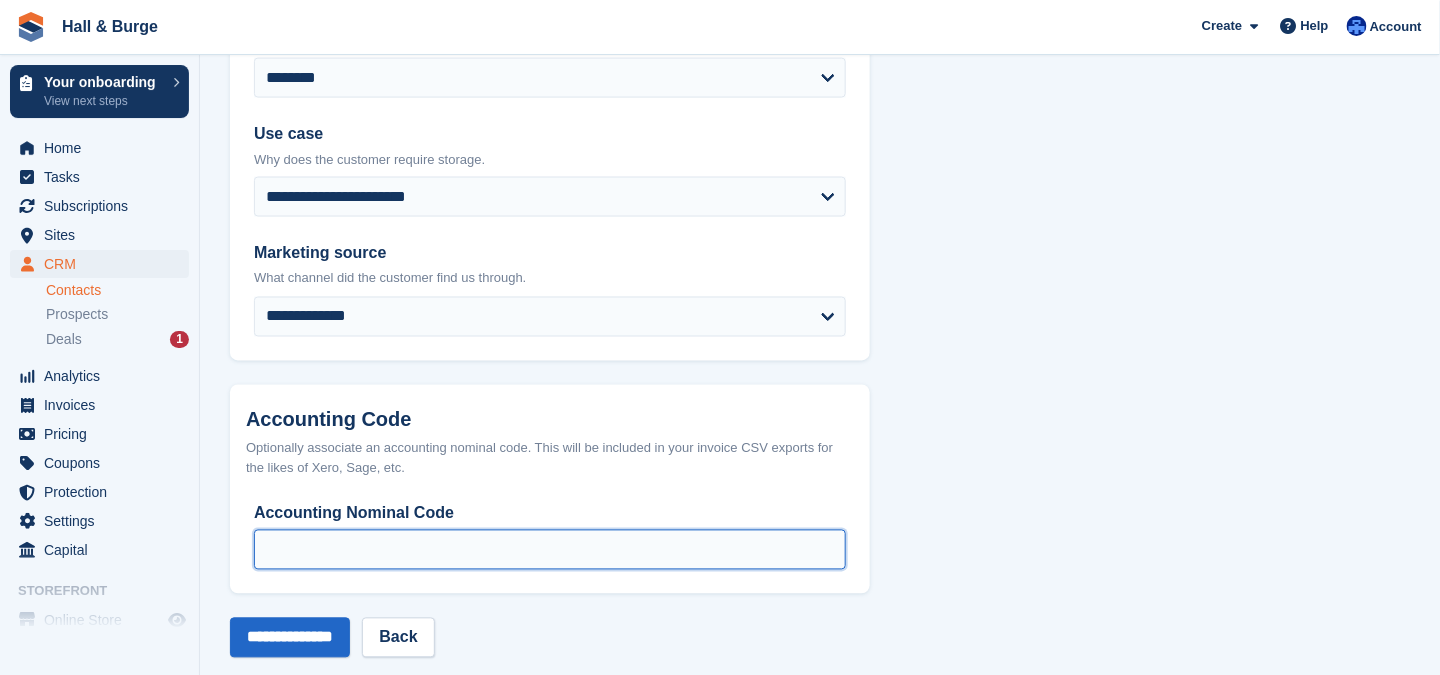 click on "Accounting Nominal Code" at bounding box center [550, 550] 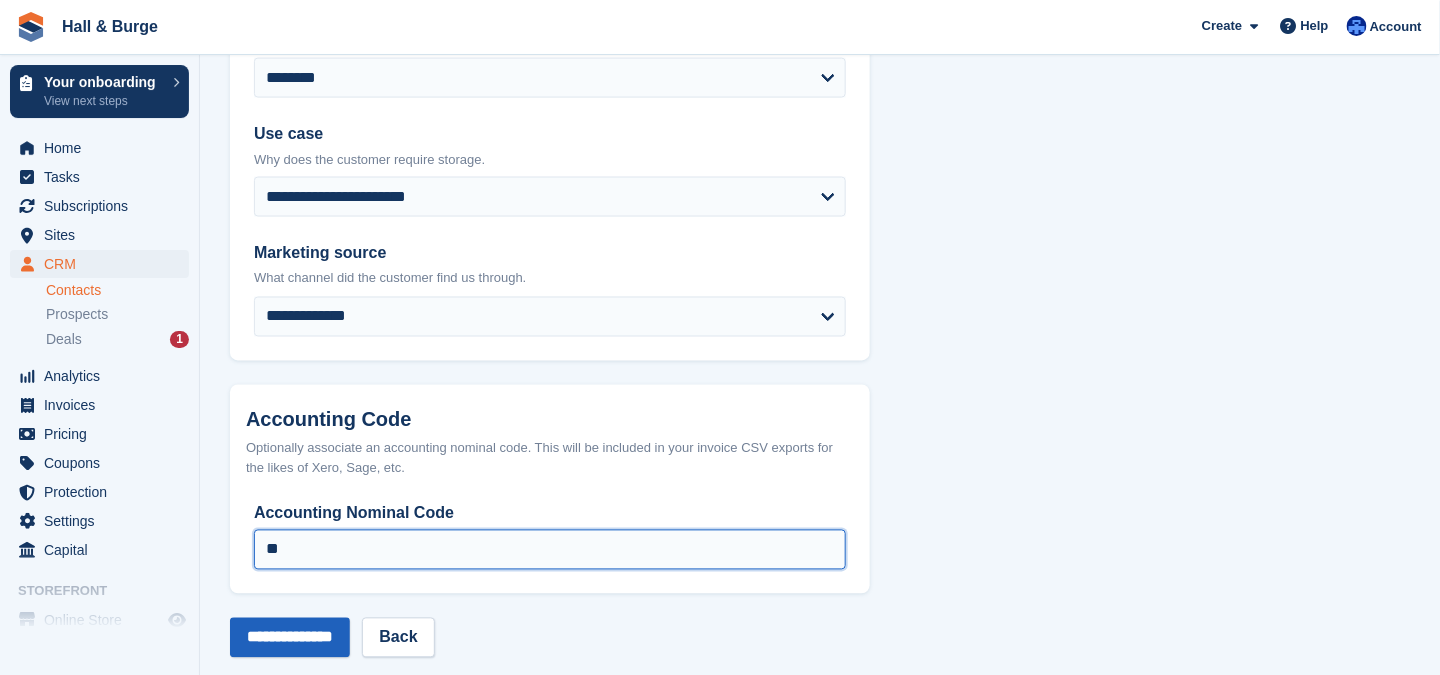 type on "**" 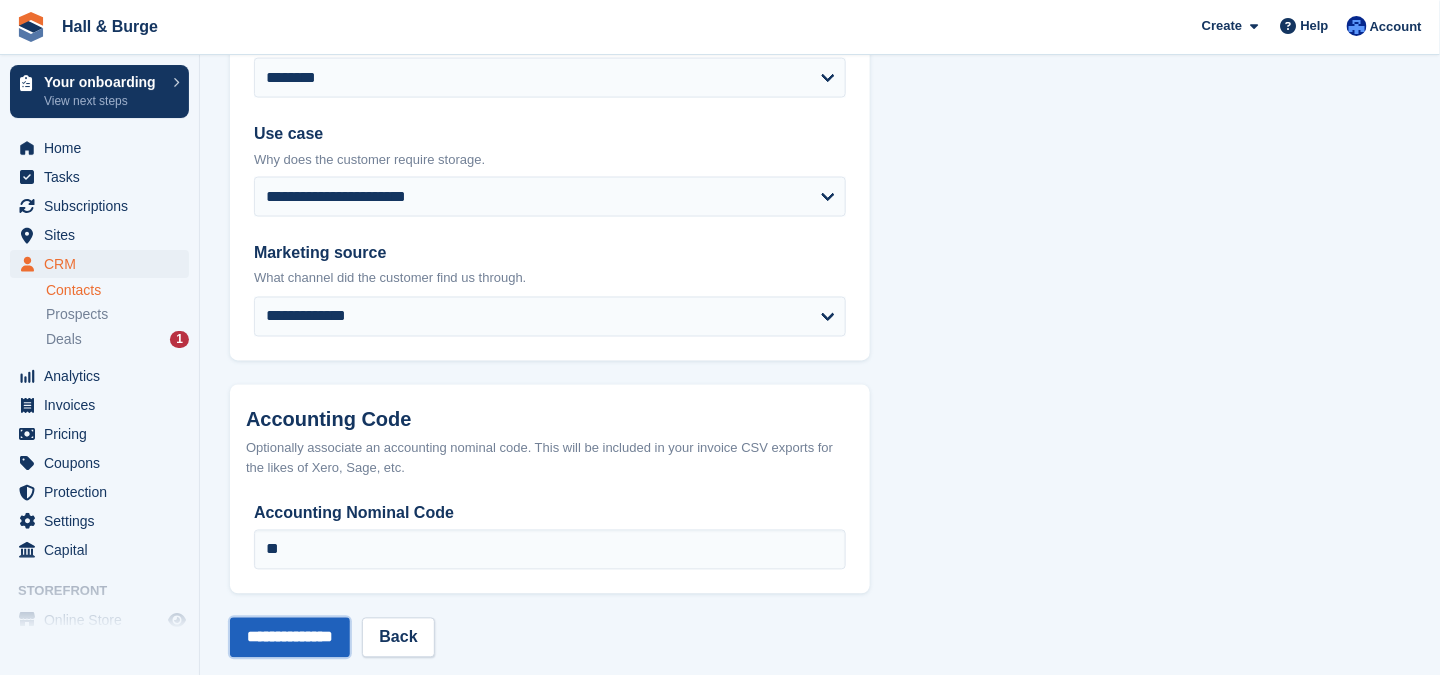 click on "**********" at bounding box center [290, 638] 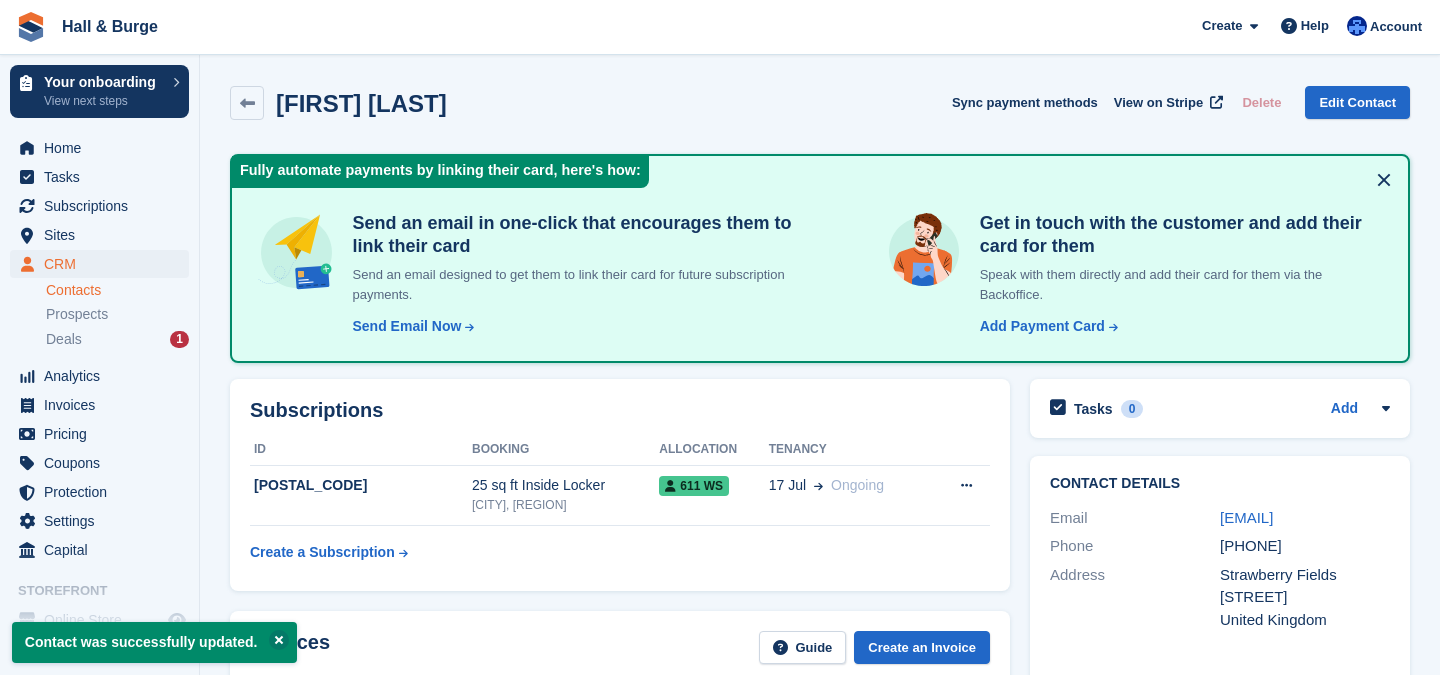 scroll, scrollTop: 0, scrollLeft: 0, axis: both 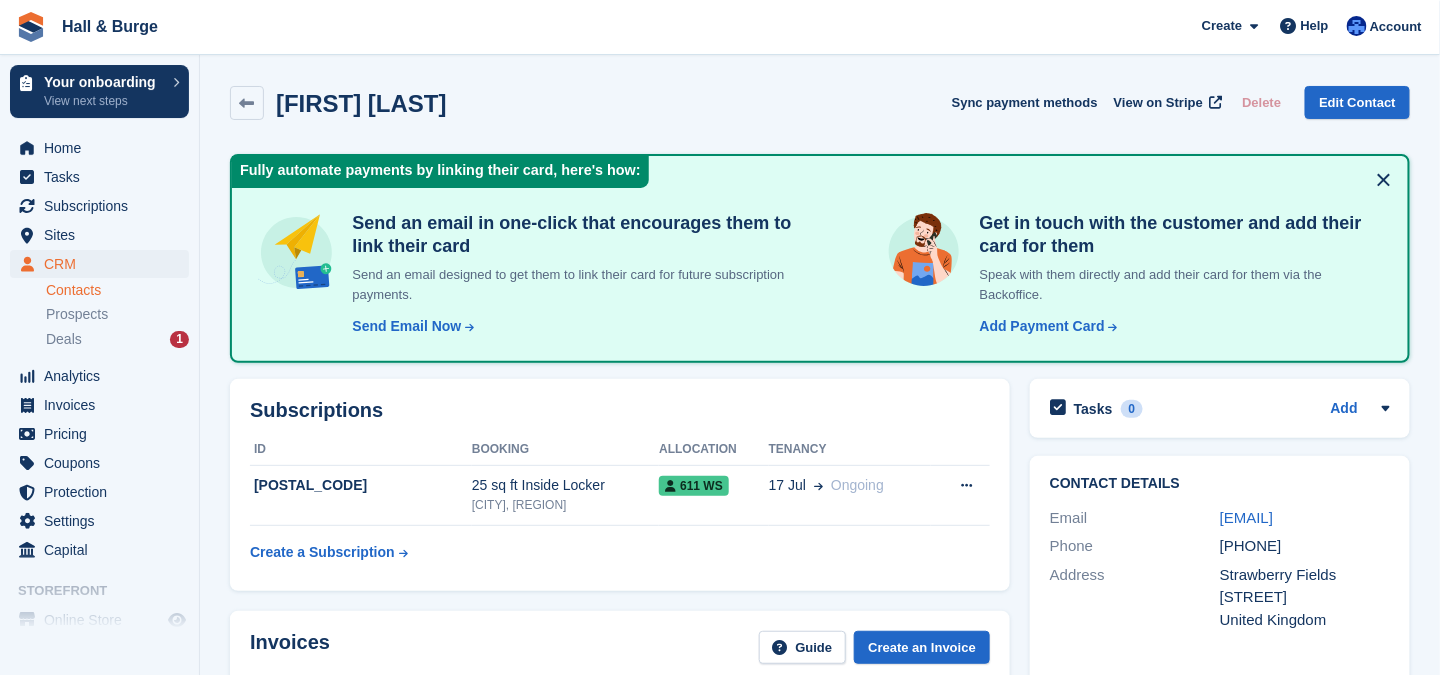 click on "Contacts" at bounding box center (117, 290) 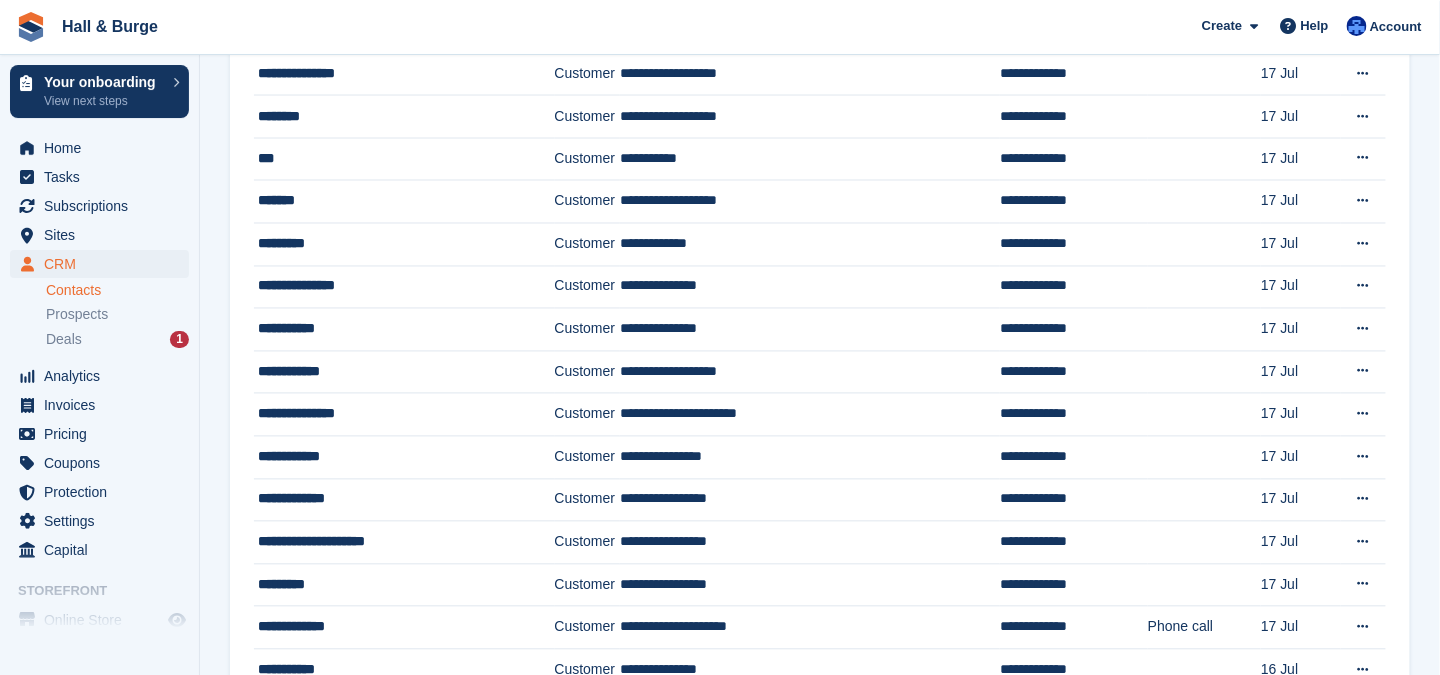 scroll, scrollTop: 1453, scrollLeft: 0, axis: vertical 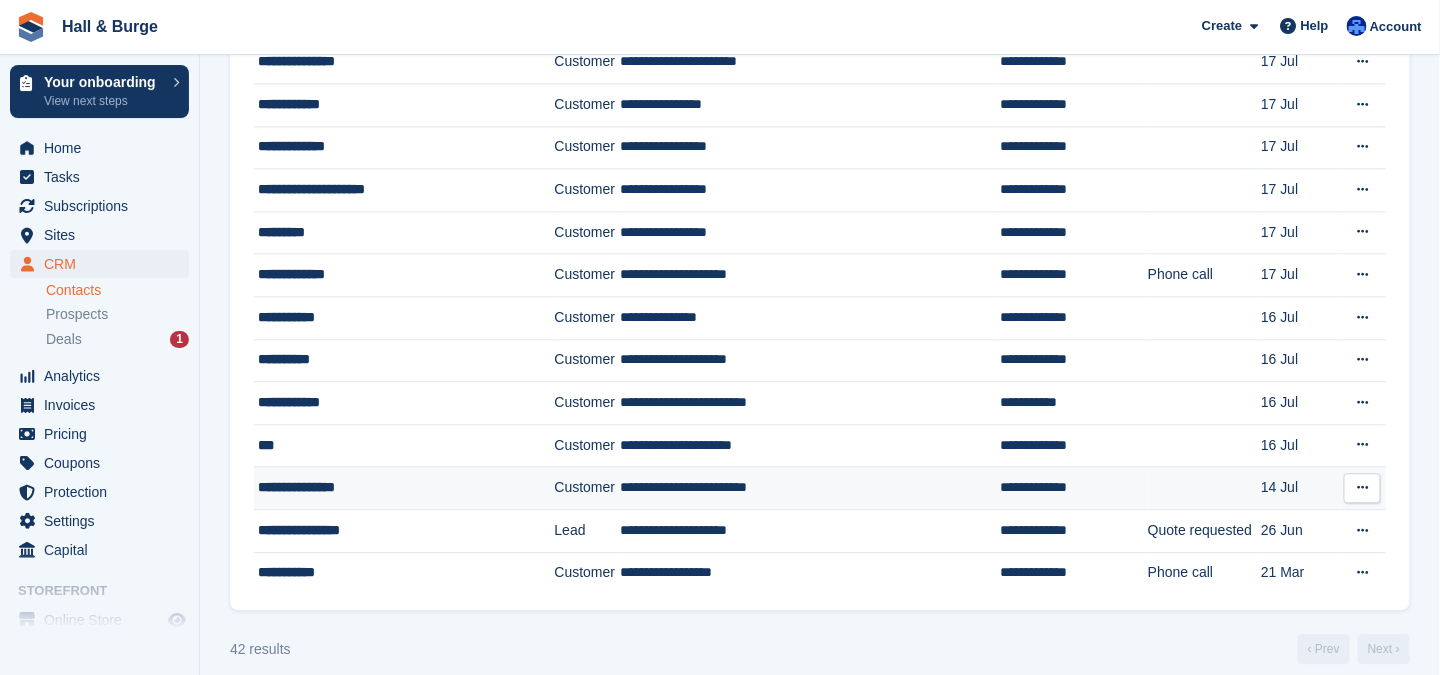click on "**********" at bounding box center (394, 487) 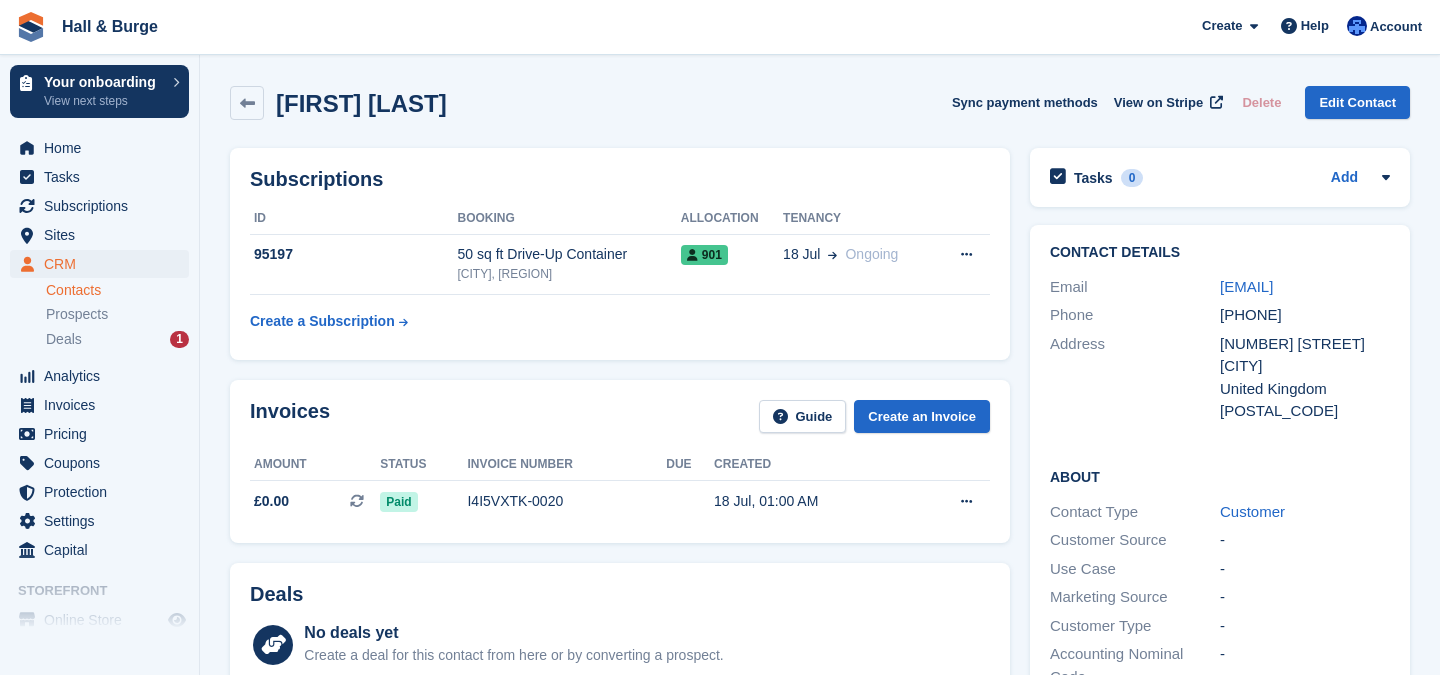 scroll, scrollTop: 0, scrollLeft: 0, axis: both 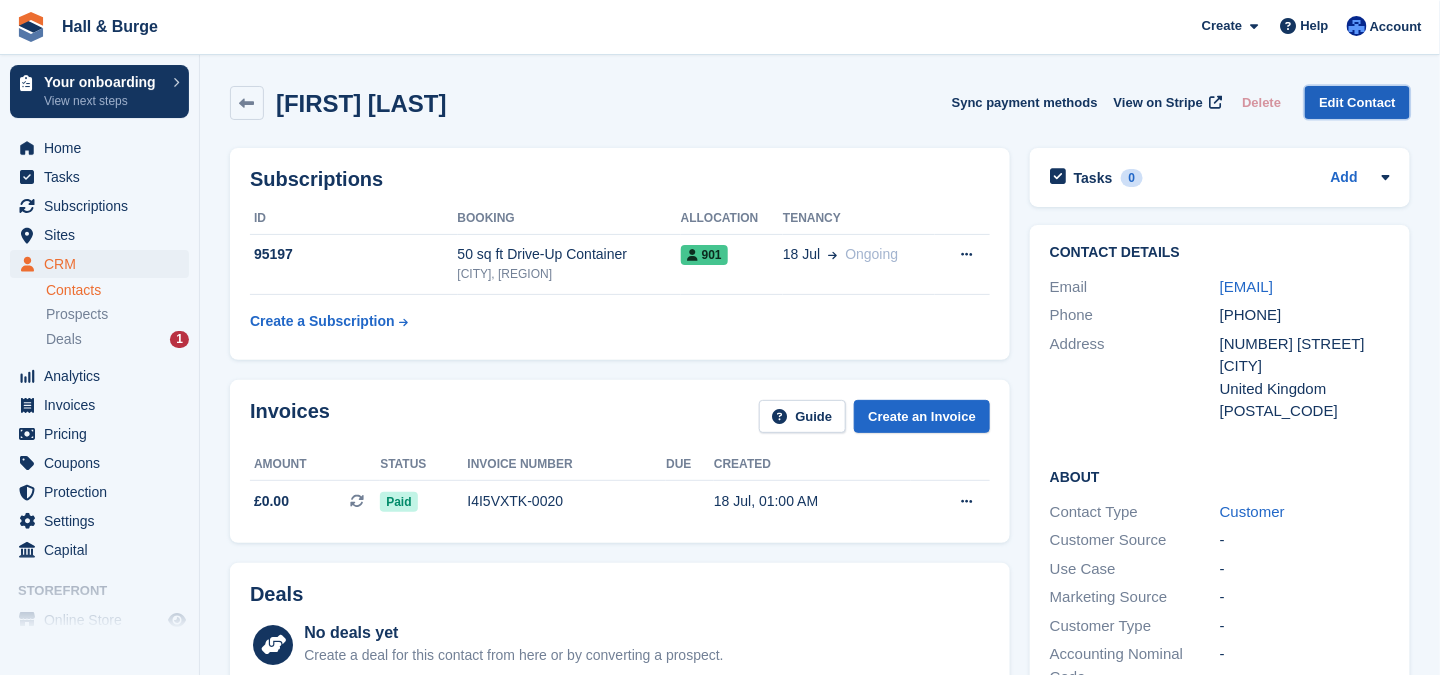 click on "Edit Contact" at bounding box center (1357, 102) 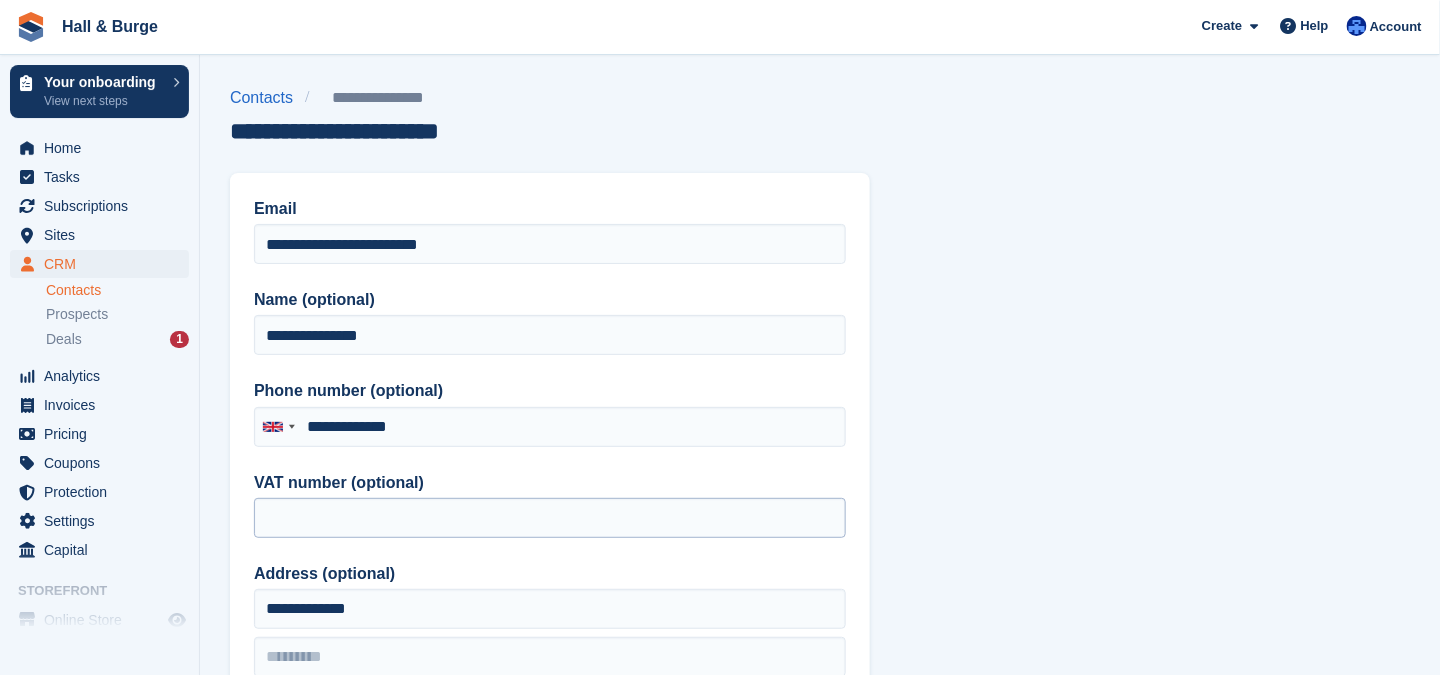 type on "**********" 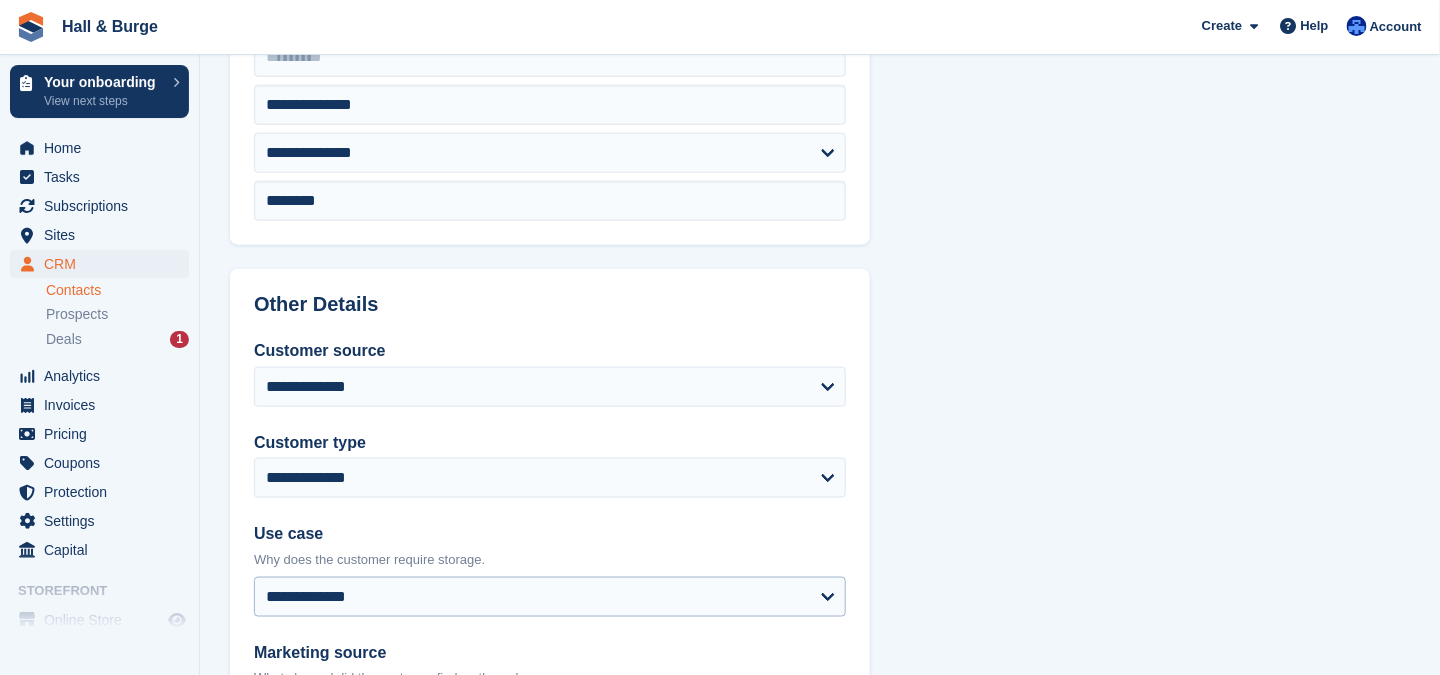 scroll, scrollTop: 1028, scrollLeft: 0, axis: vertical 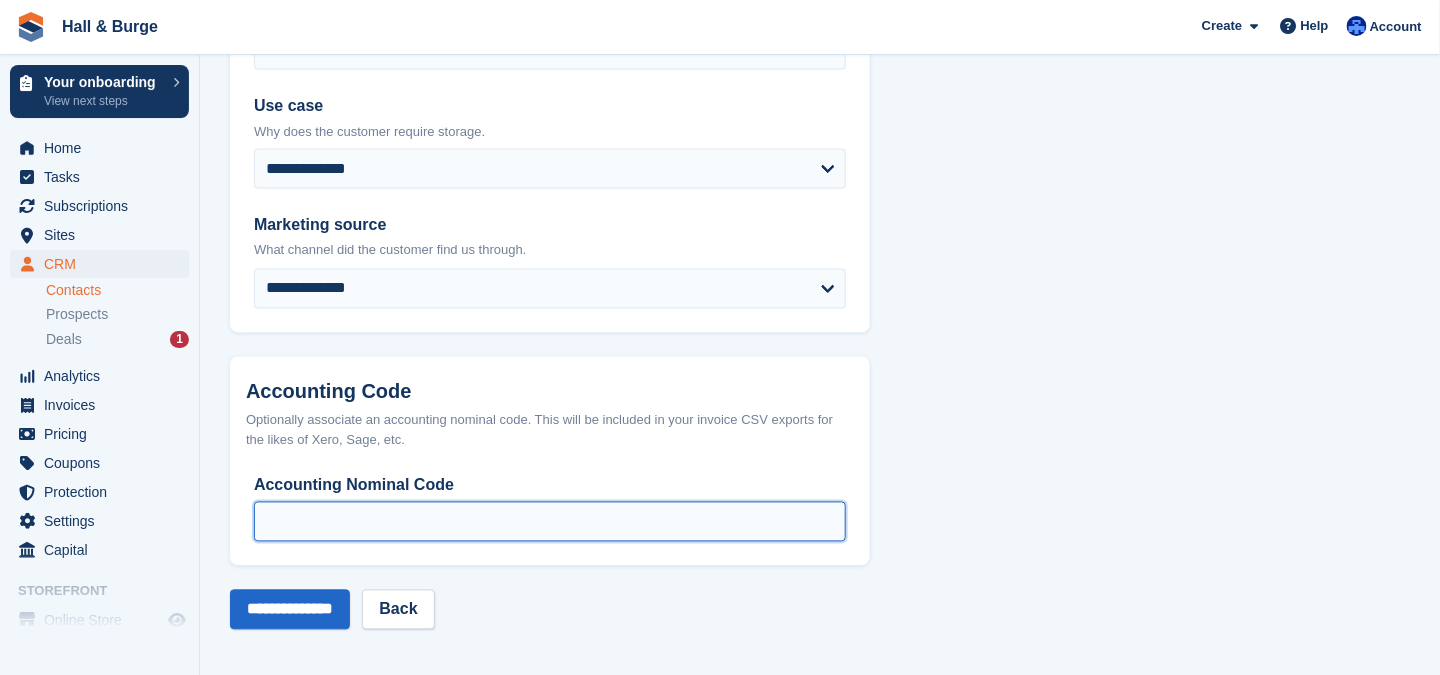 click on "Accounting Nominal Code" at bounding box center [550, 522] 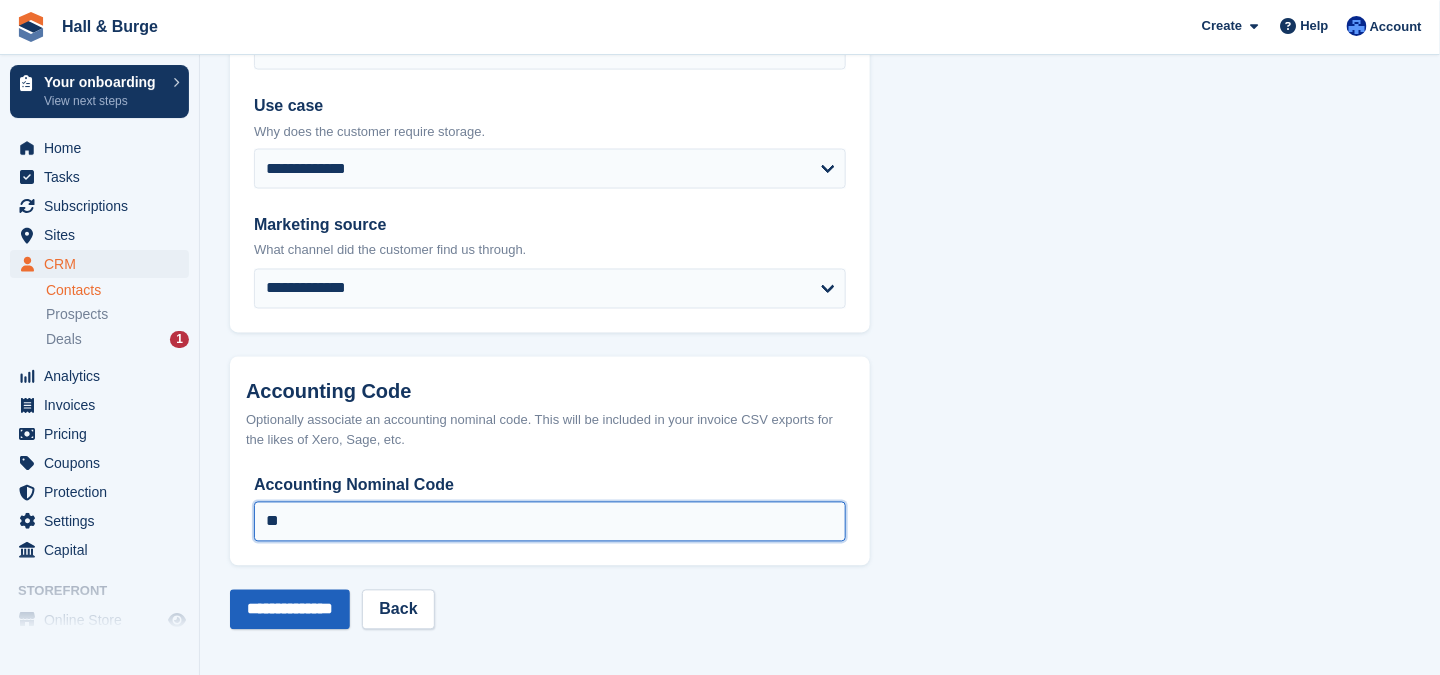 type on "**" 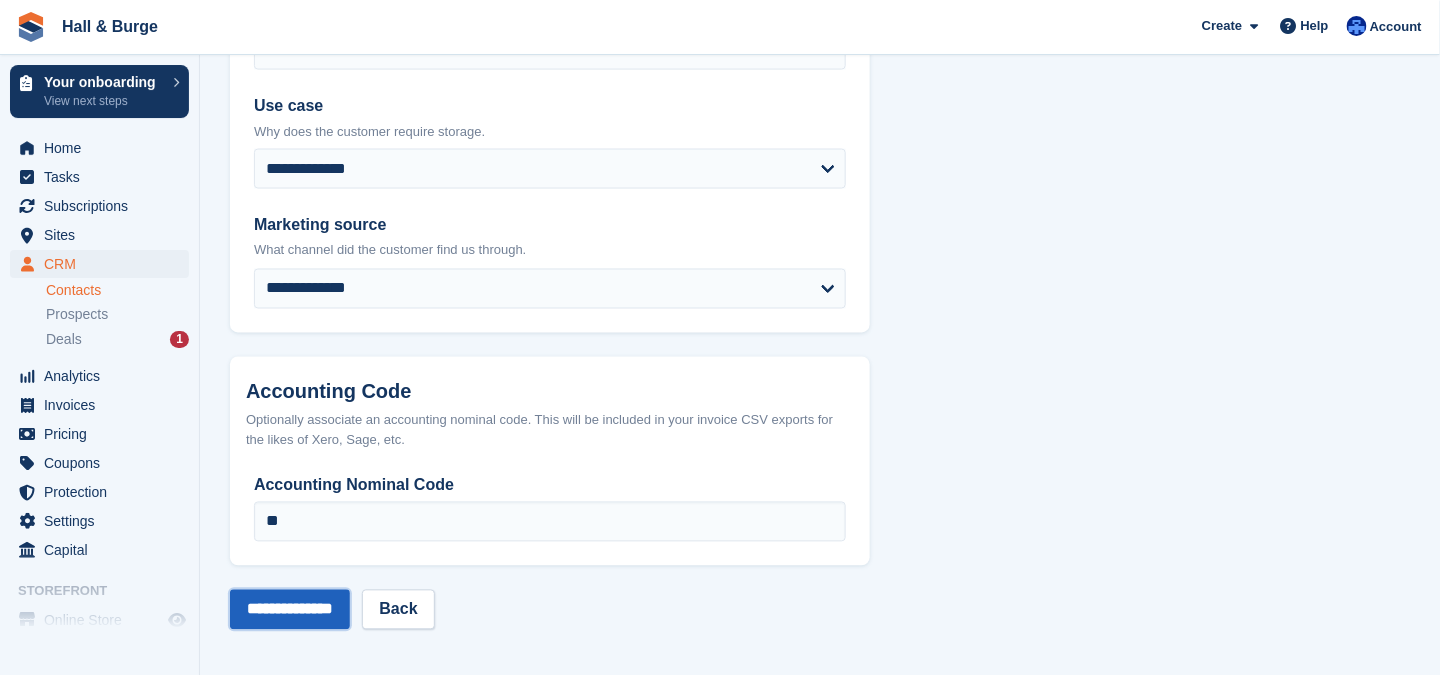 click on "**********" at bounding box center (290, 610) 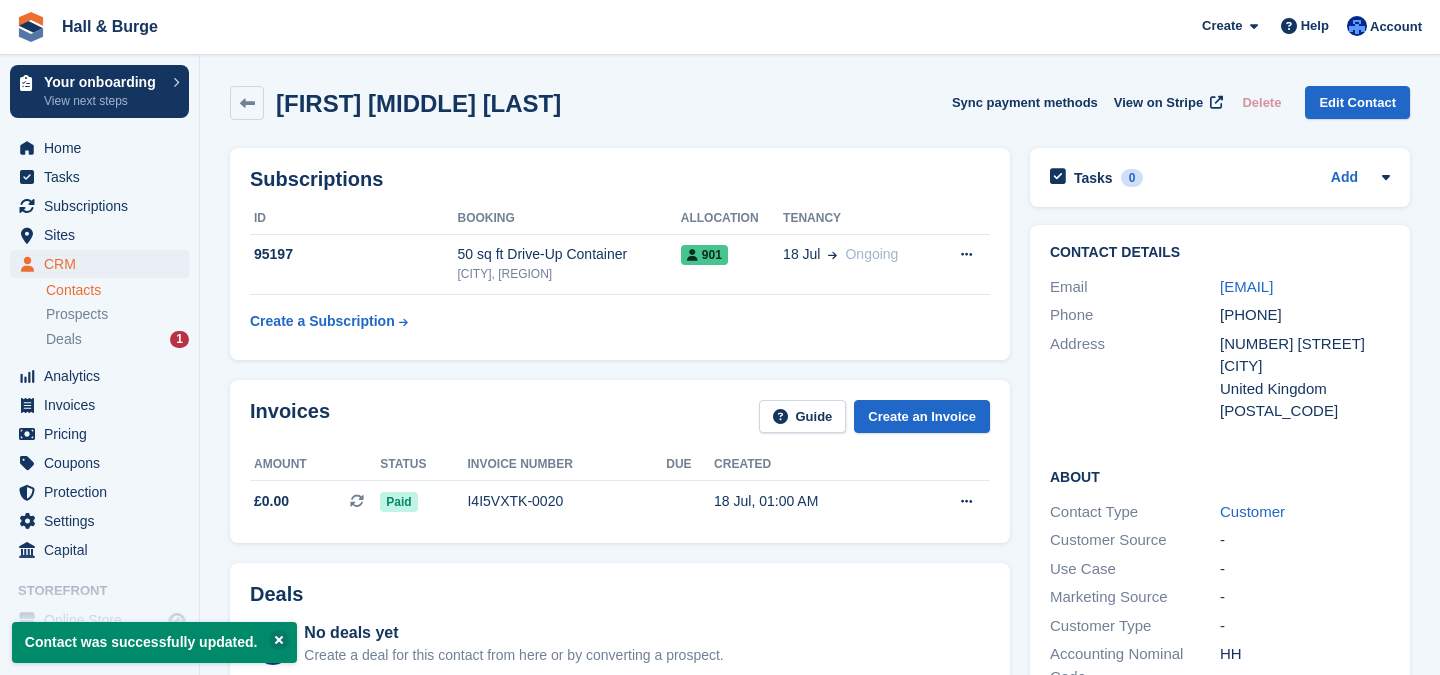 scroll, scrollTop: 0, scrollLeft: 0, axis: both 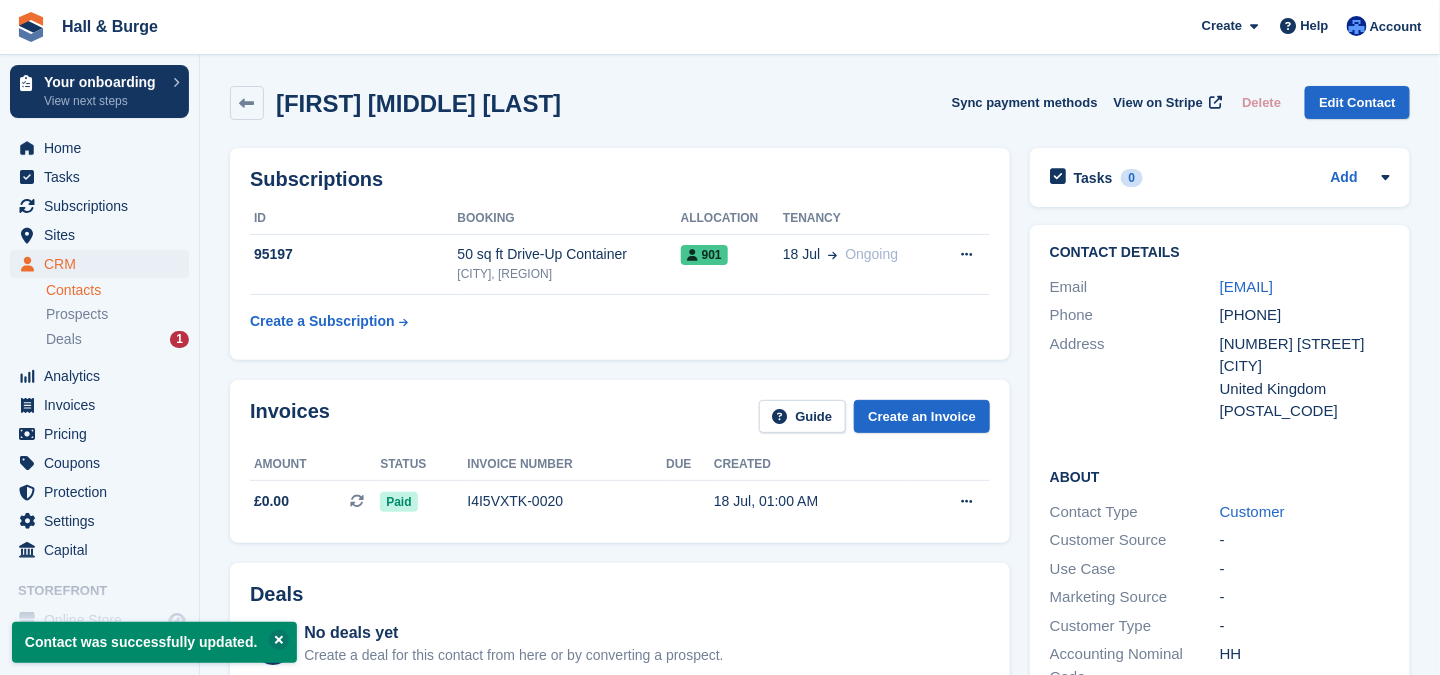 click on "Contacts" at bounding box center (117, 290) 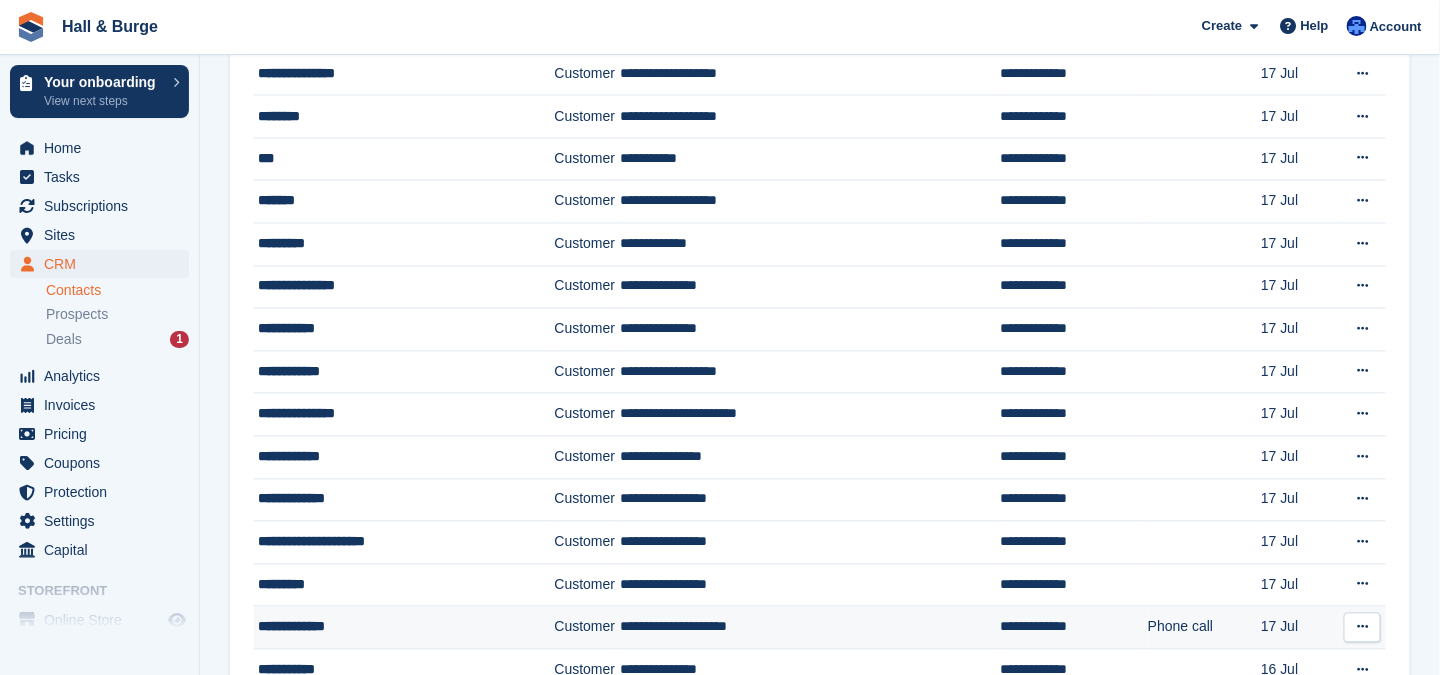scroll, scrollTop: 1453, scrollLeft: 0, axis: vertical 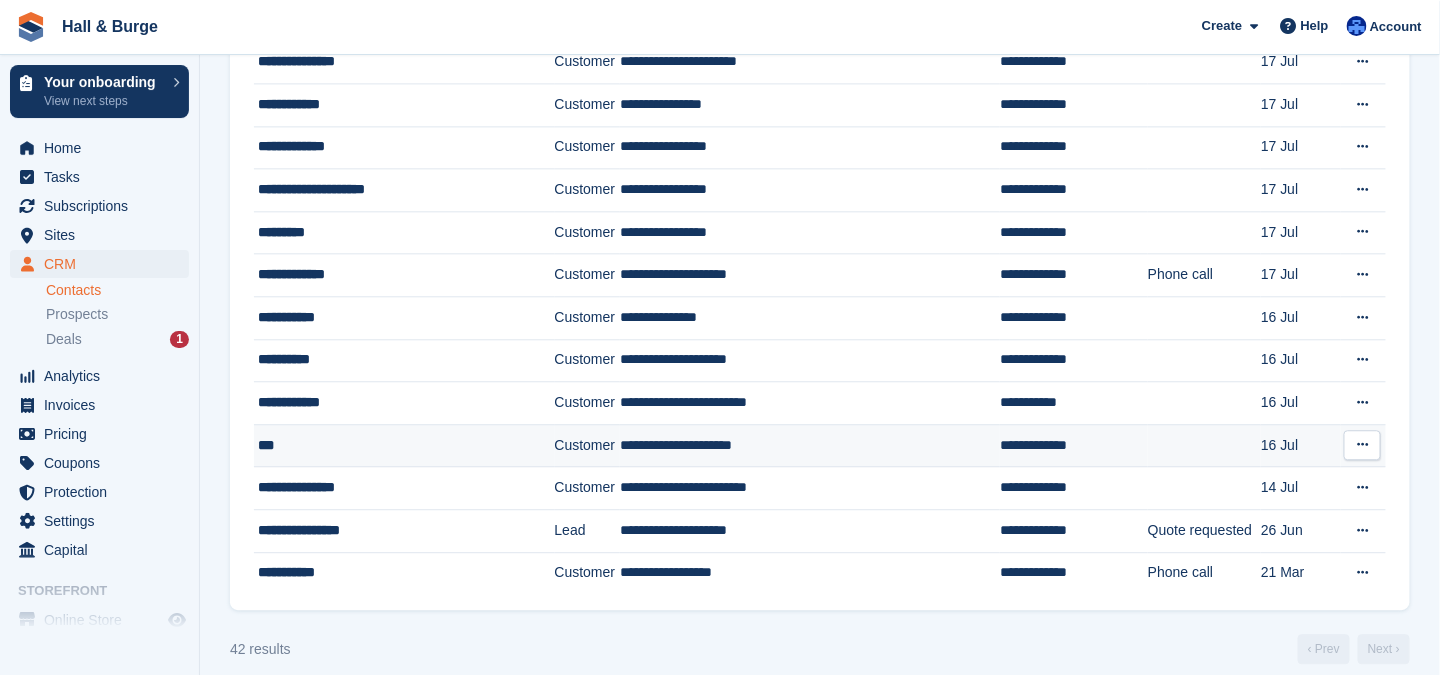 click on "Customer" at bounding box center [588, 445] 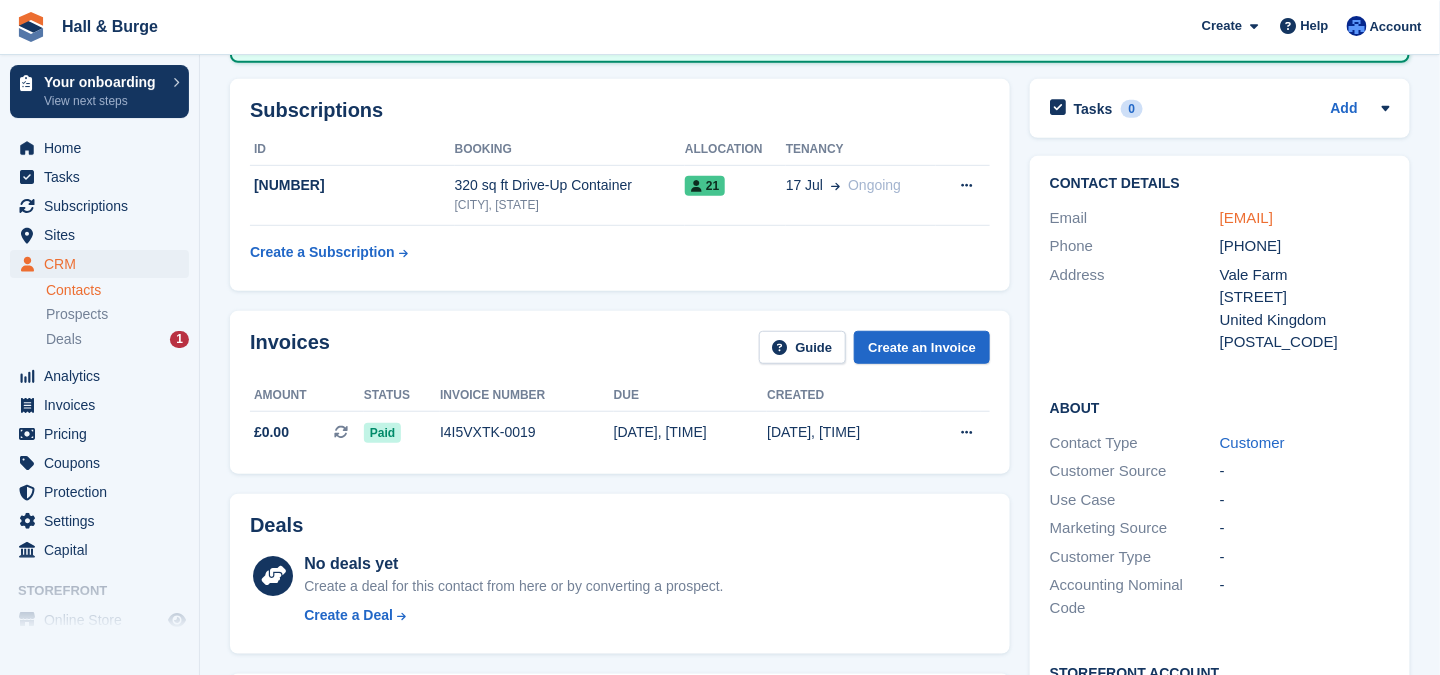 scroll, scrollTop: 0, scrollLeft: 0, axis: both 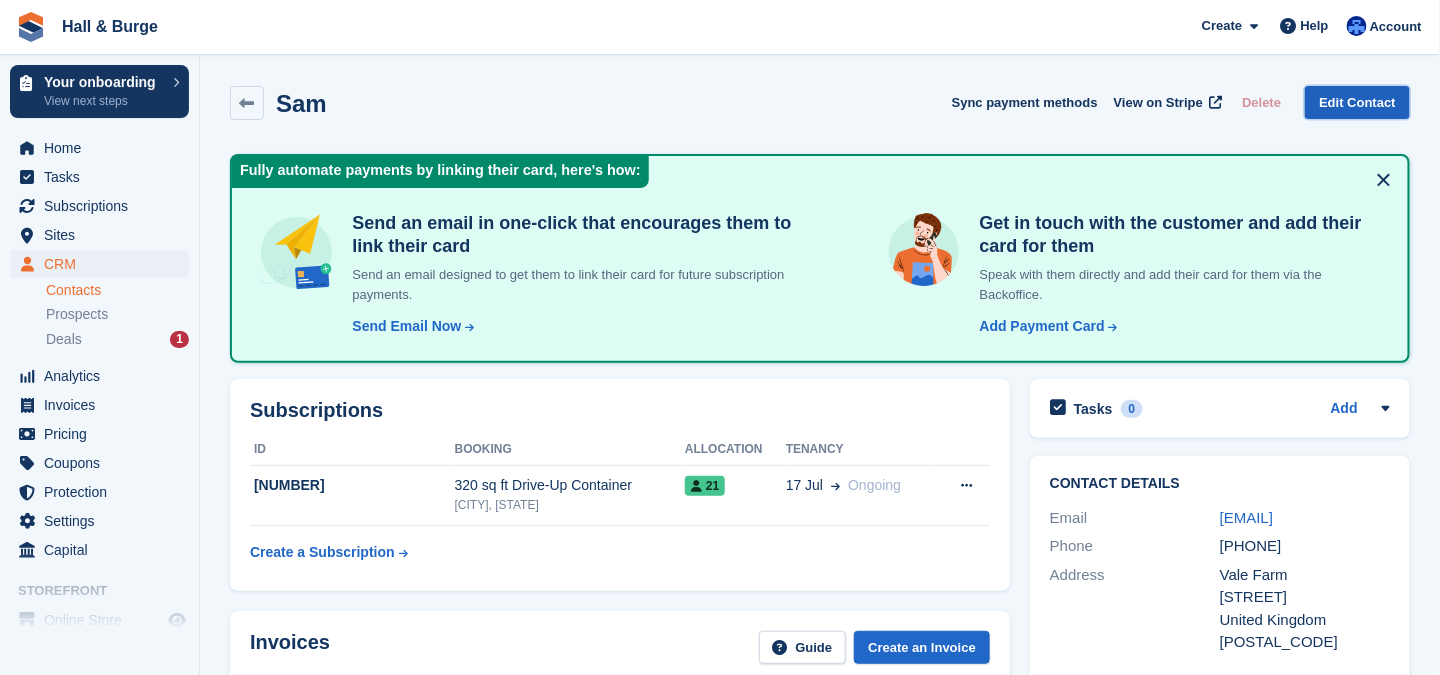click on "Edit Contact" at bounding box center (1357, 102) 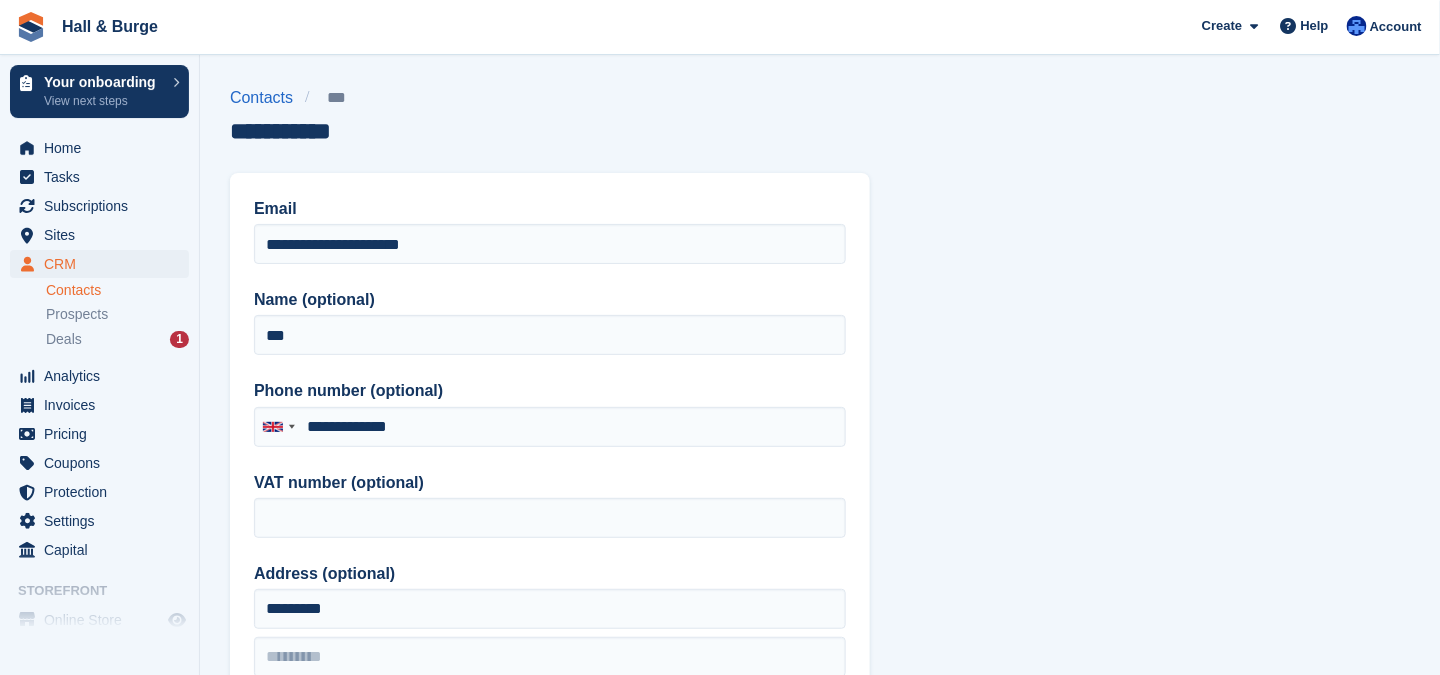 type on "**********" 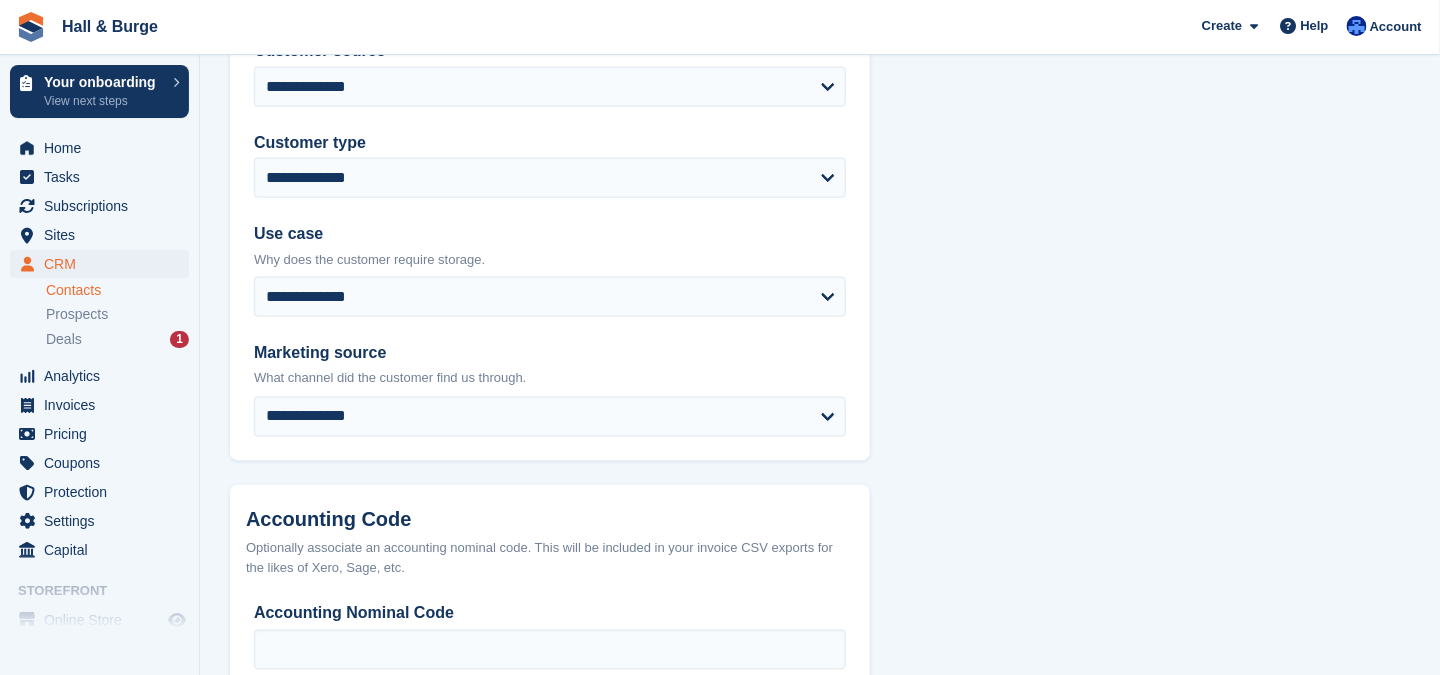 scroll, scrollTop: 1028, scrollLeft: 0, axis: vertical 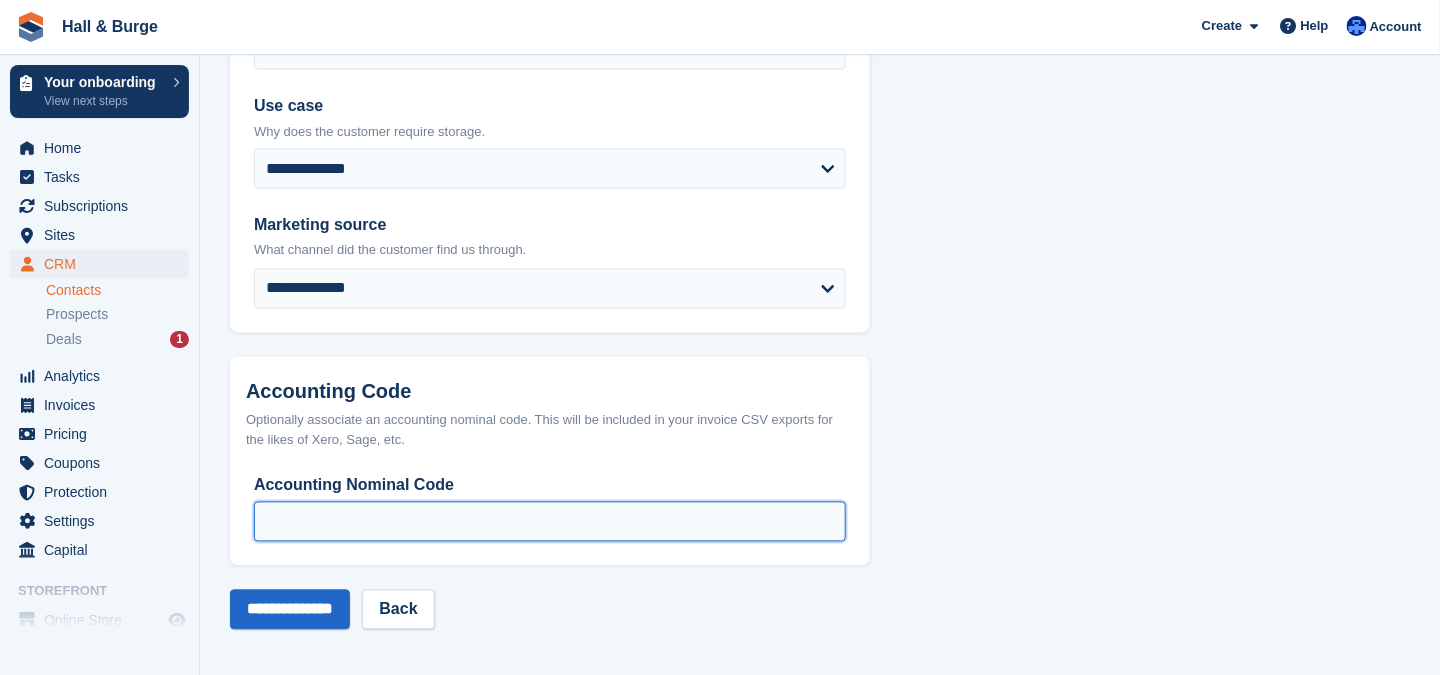 click on "Accounting Nominal Code" at bounding box center [550, 522] 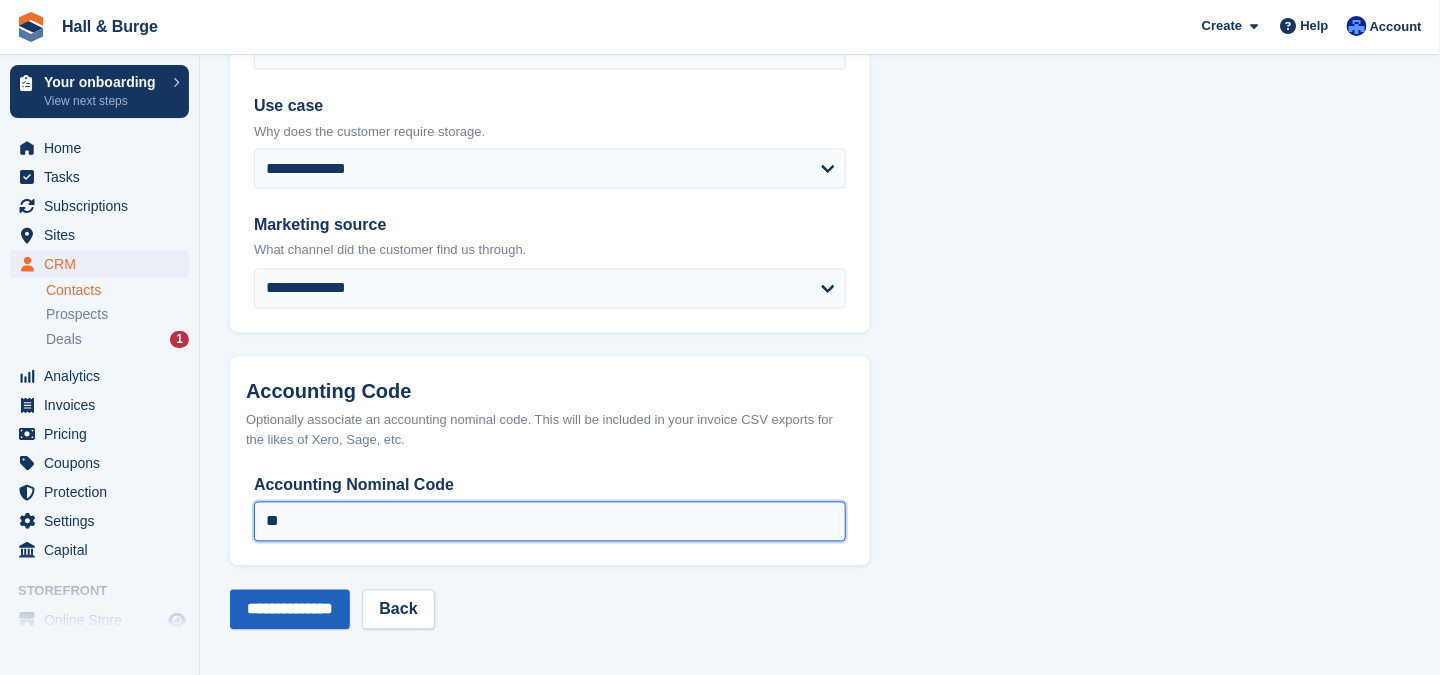 type on "**" 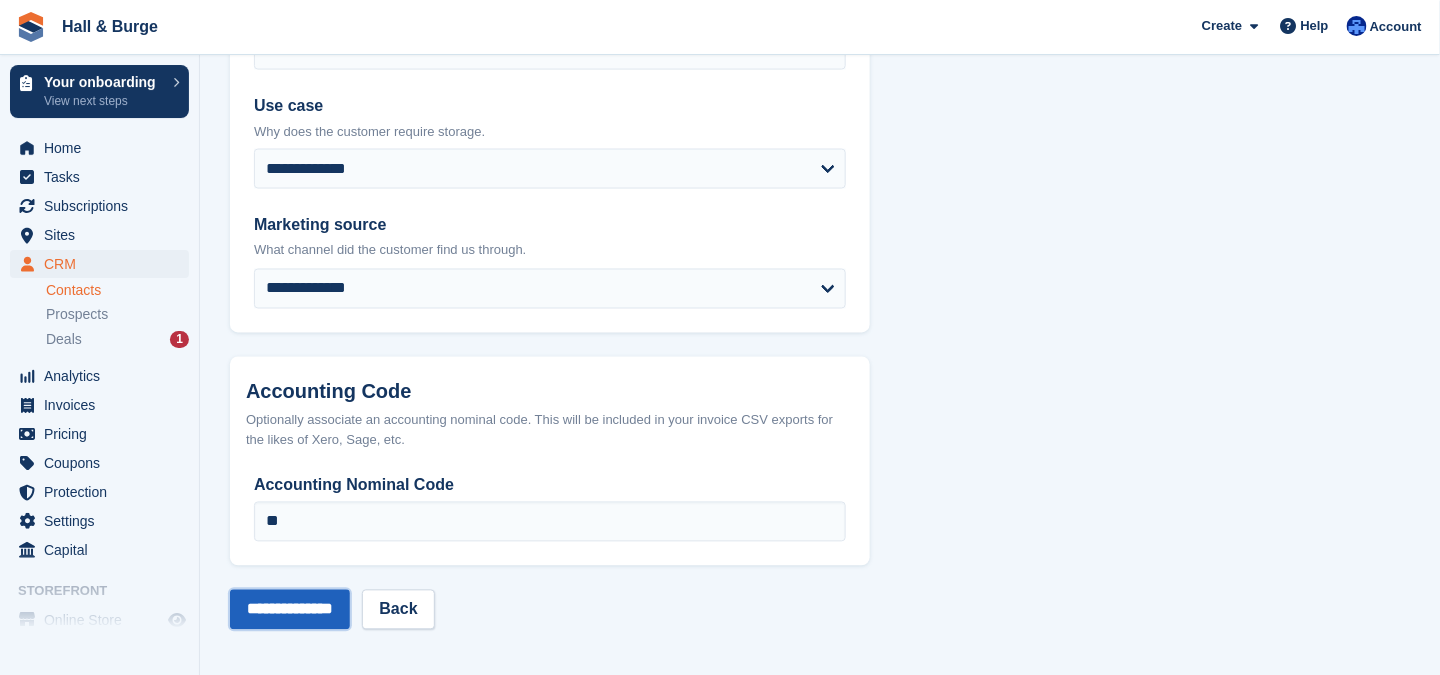 click on "**********" at bounding box center [290, 610] 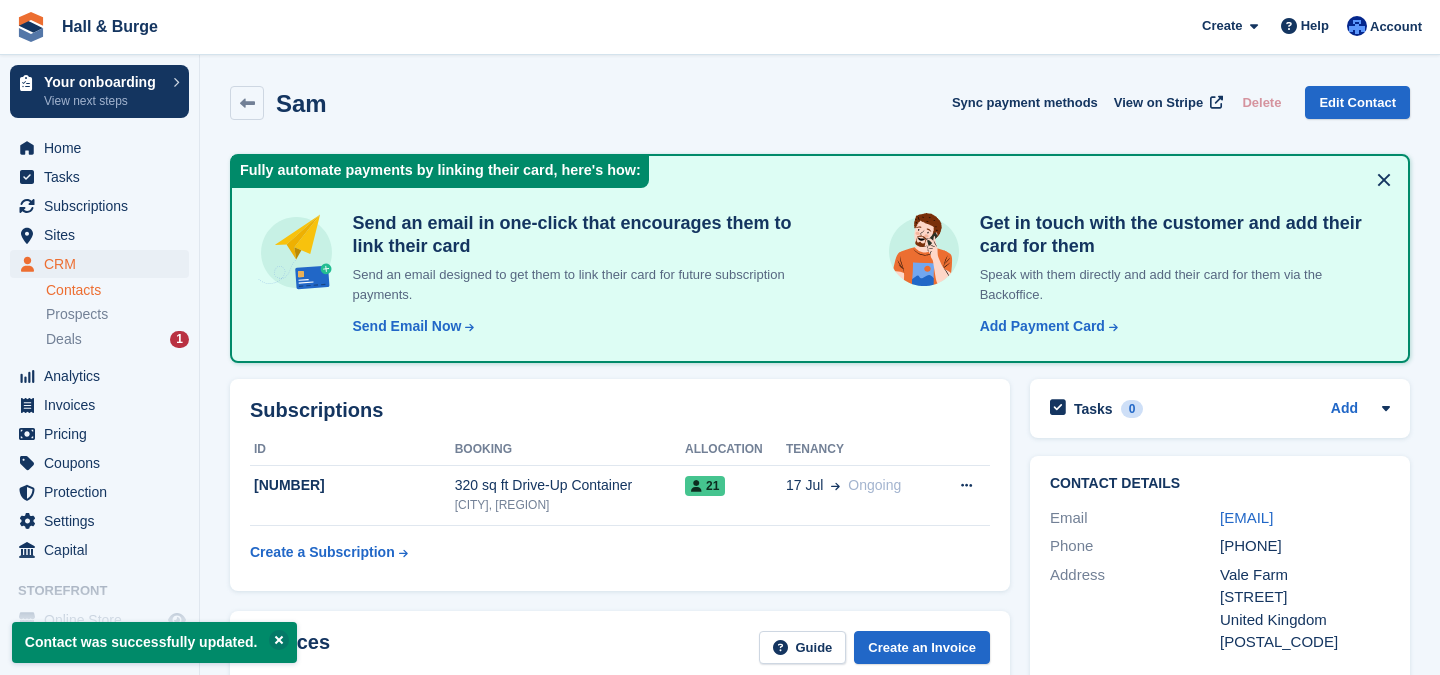 scroll, scrollTop: 0, scrollLeft: 0, axis: both 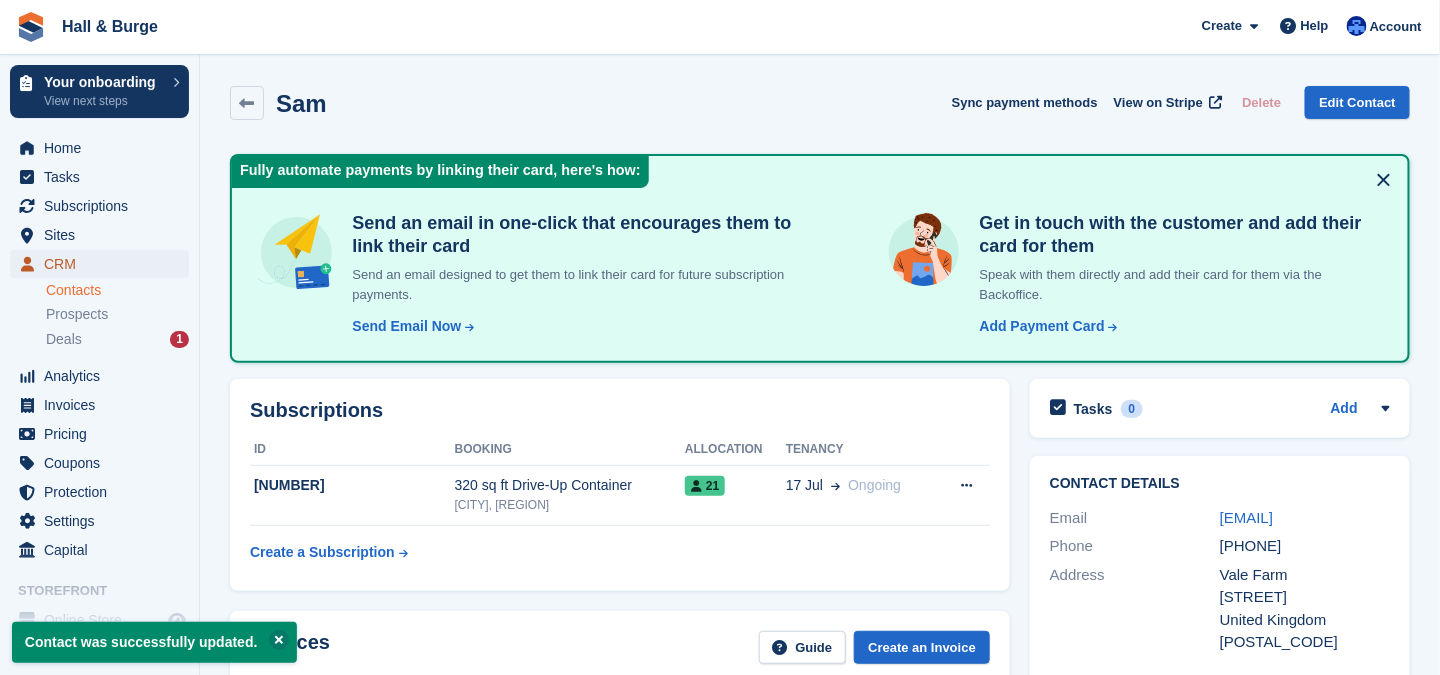 click on "CRM" at bounding box center [104, 264] 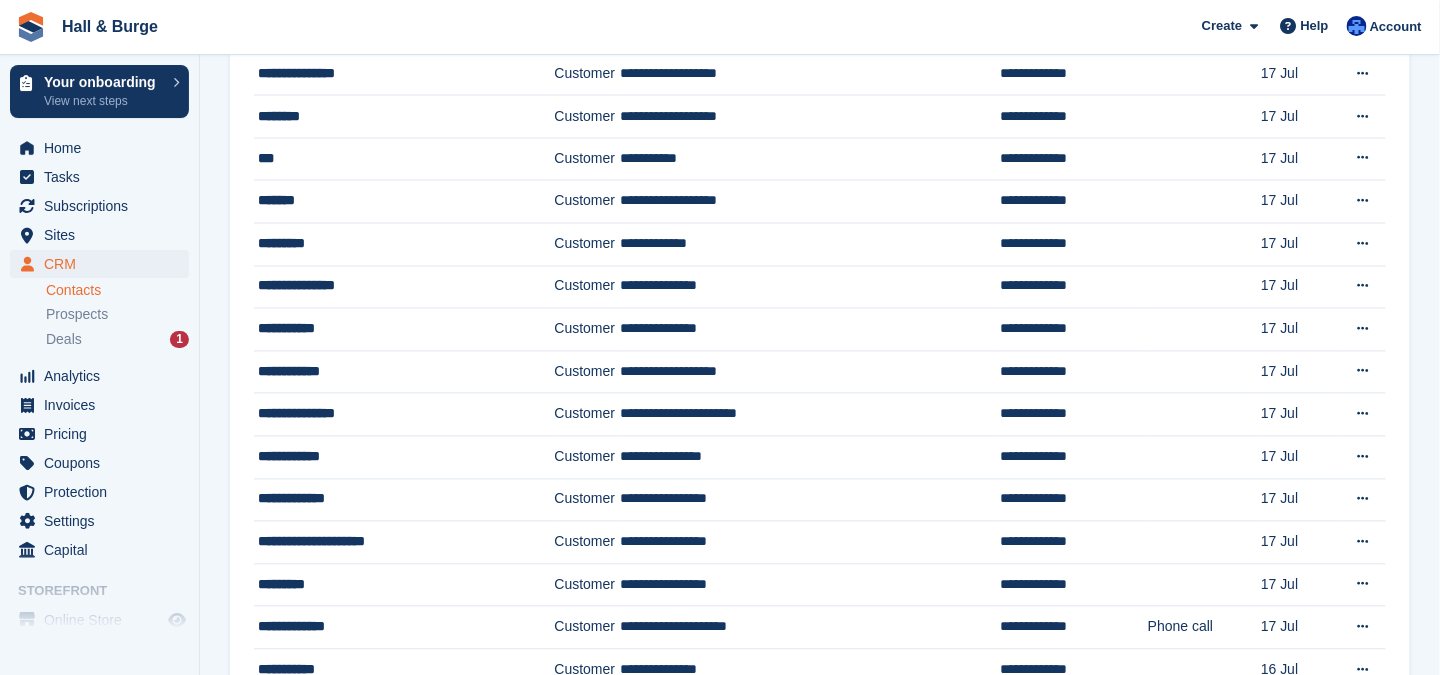 scroll, scrollTop: 1453, scrollLeft: 0, axis: vertical 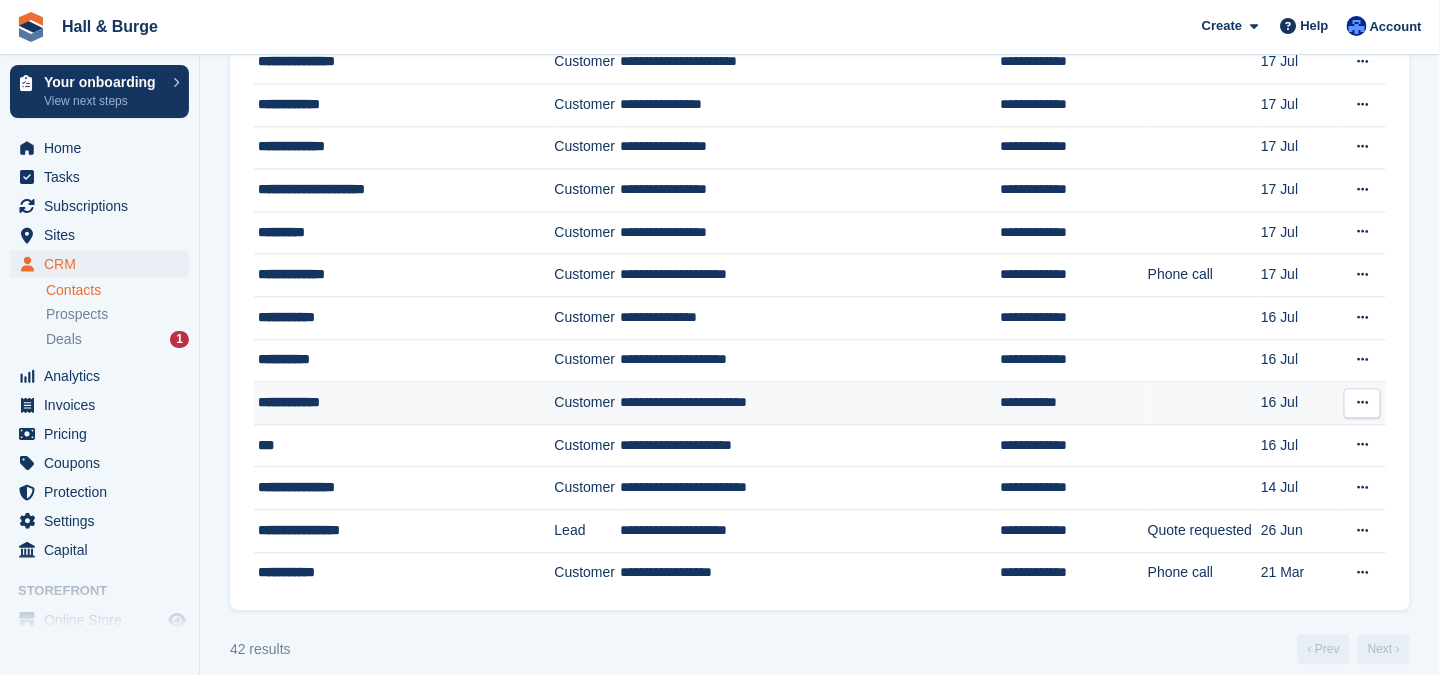 click on "Customer" at bounding box center [588, 403] 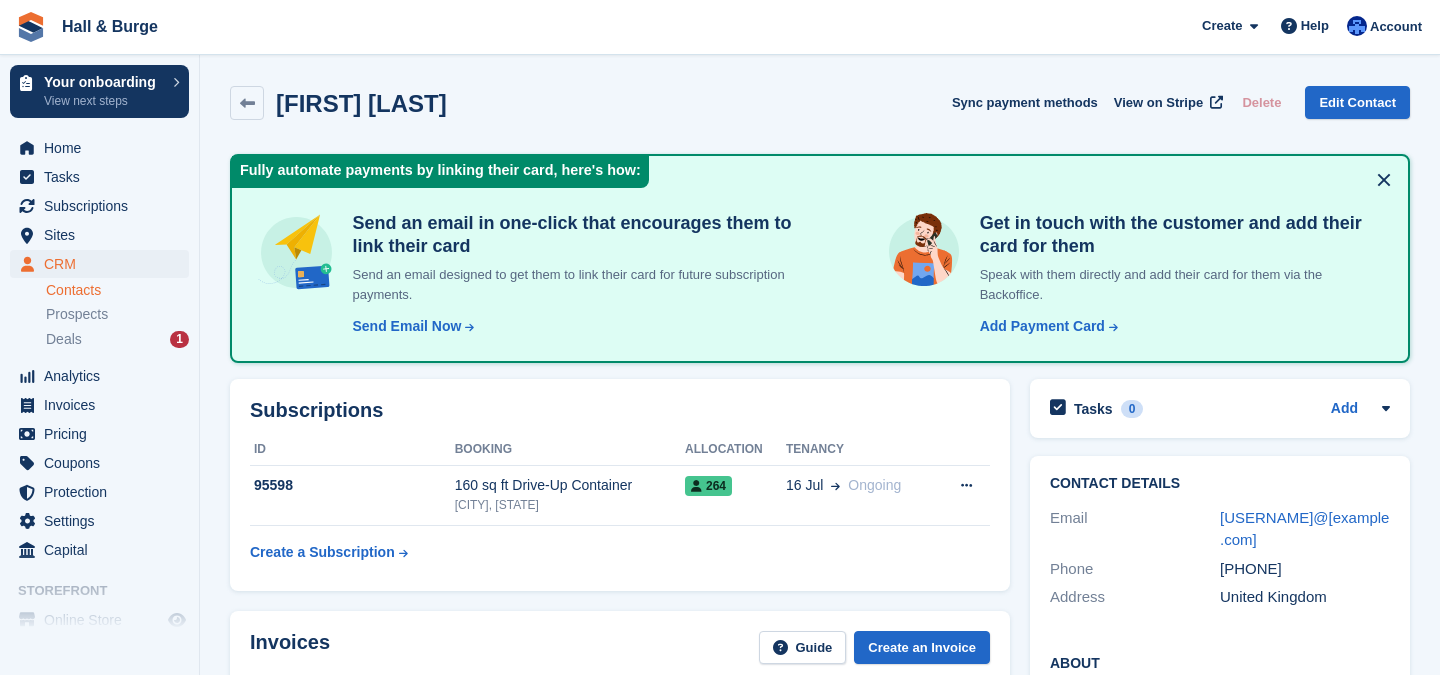 scroll, scrollTop: 0, scrollLeft: 0, axis: both 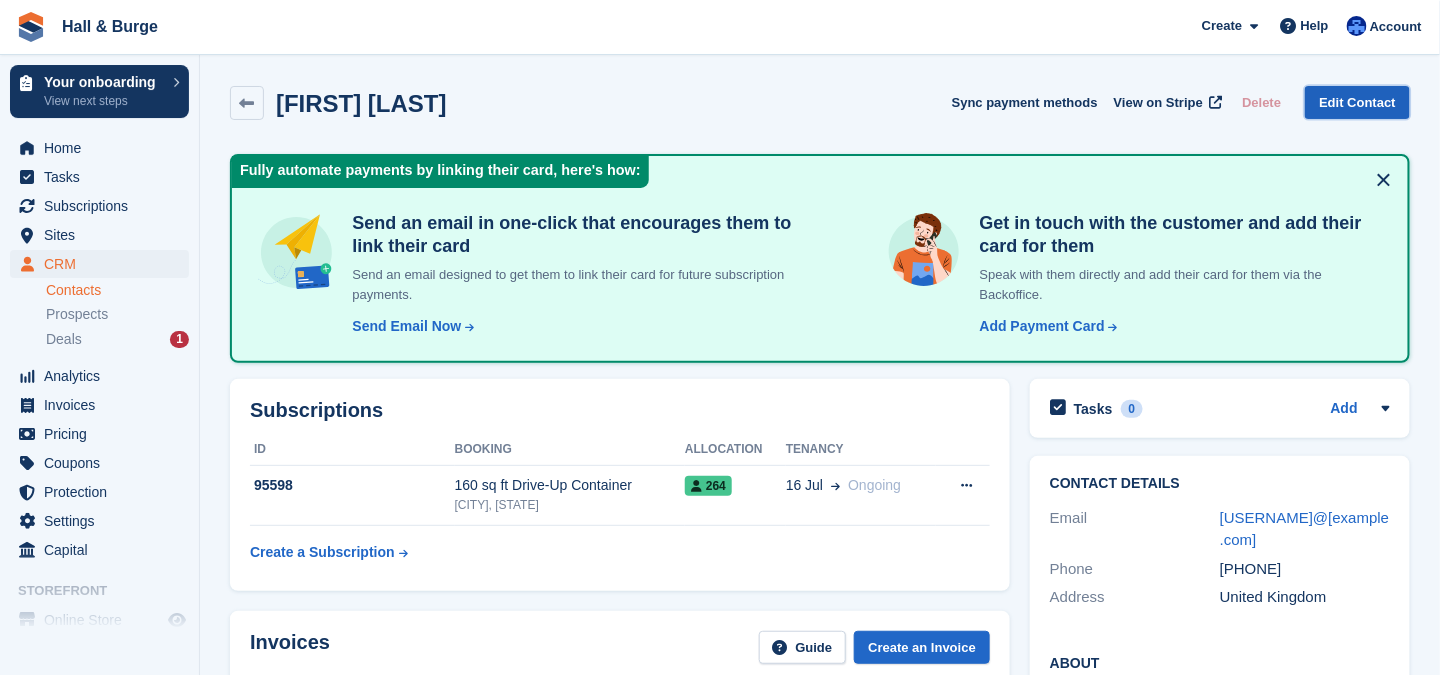 click on "Edit Contact" at bounding box center (1357, 102) 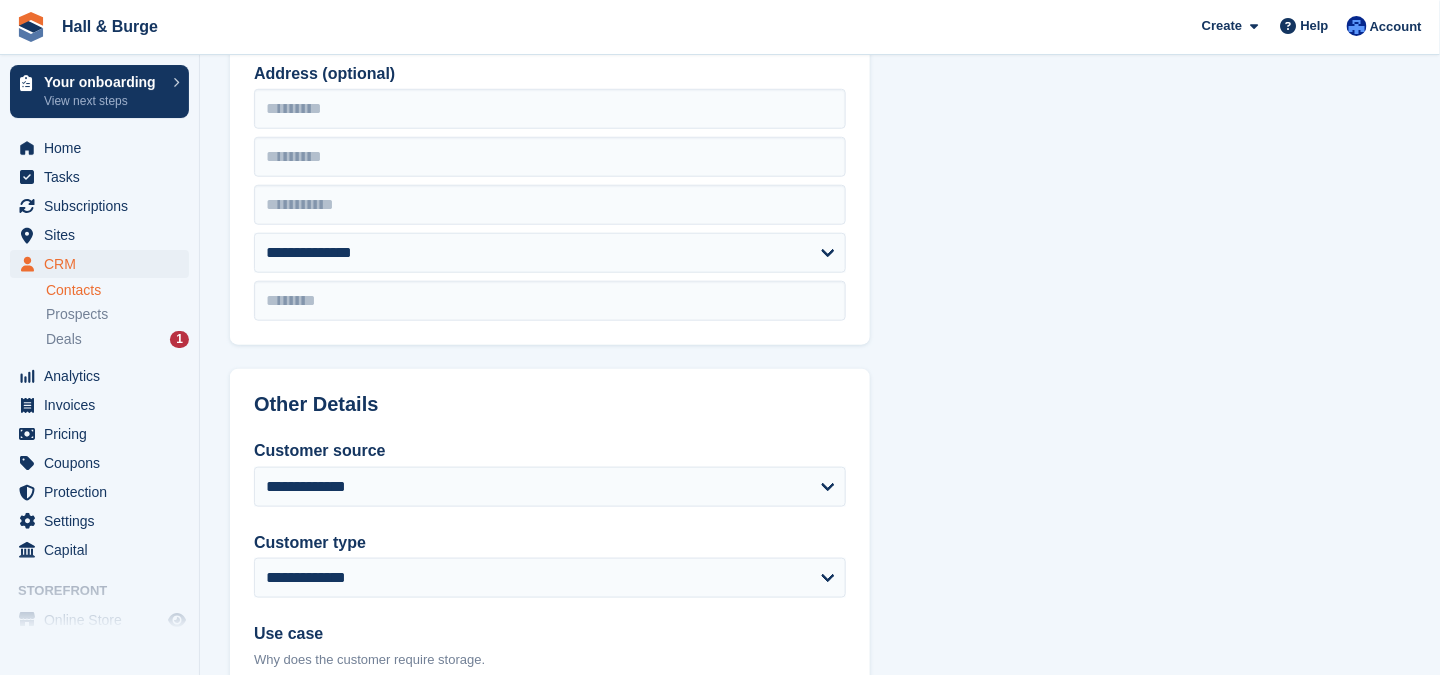 scroll, scrollTop: 1028, scrollLeft: 0, axis: vertical 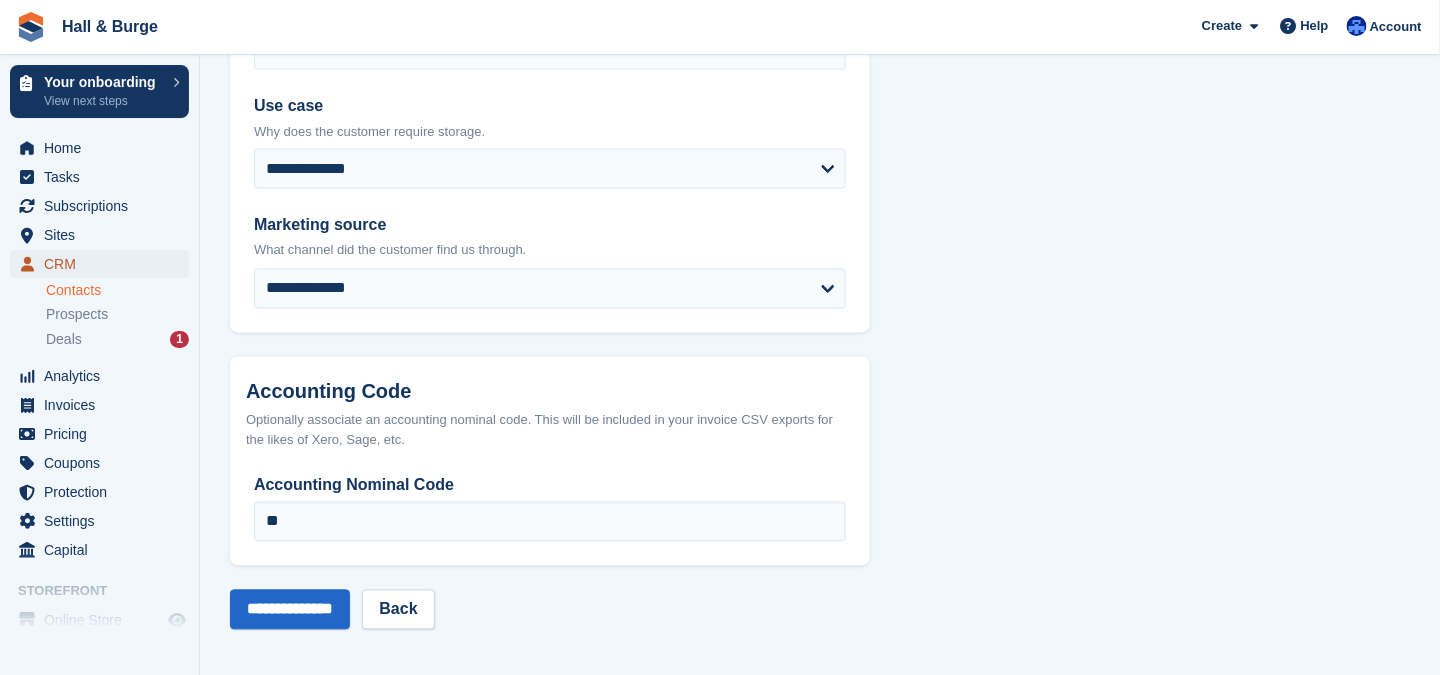 click on "CRM" at bounding box center [104, 264] 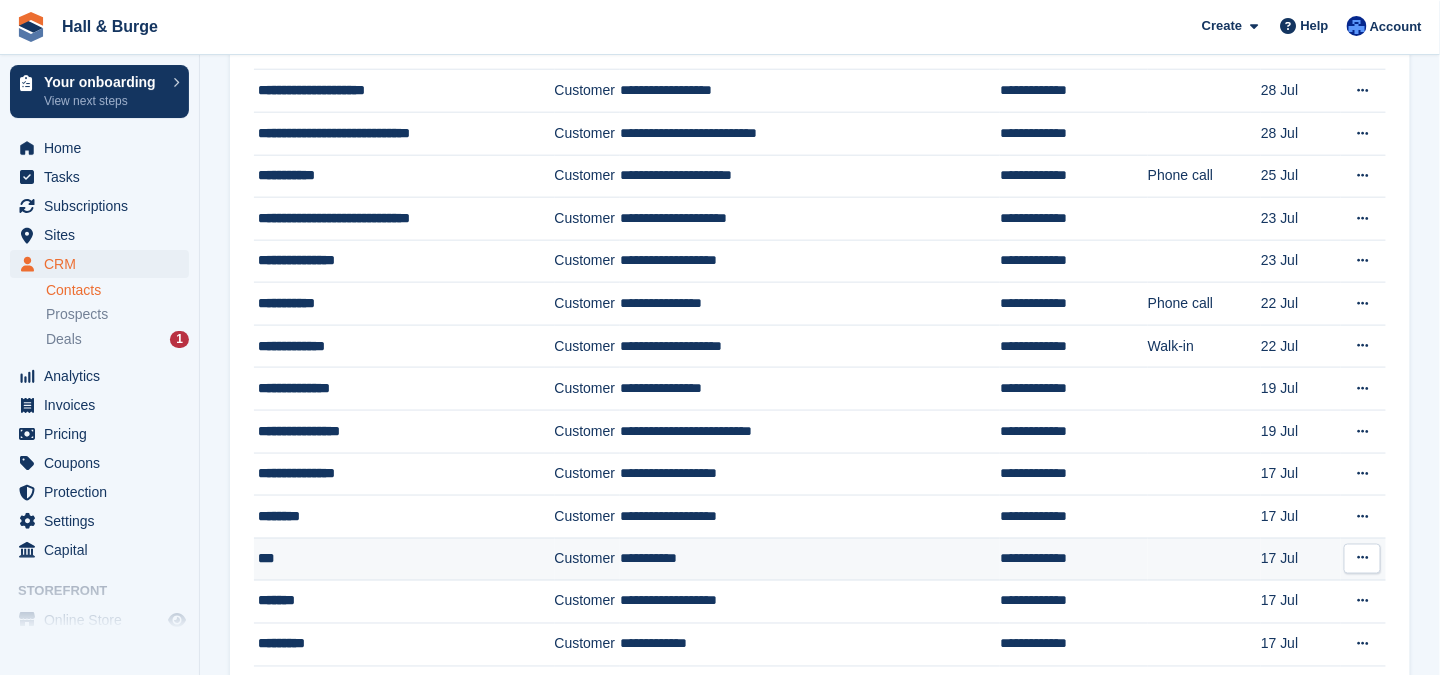 scroll, scrollTop: 1100, scrollLeft: 0, axis: vertical 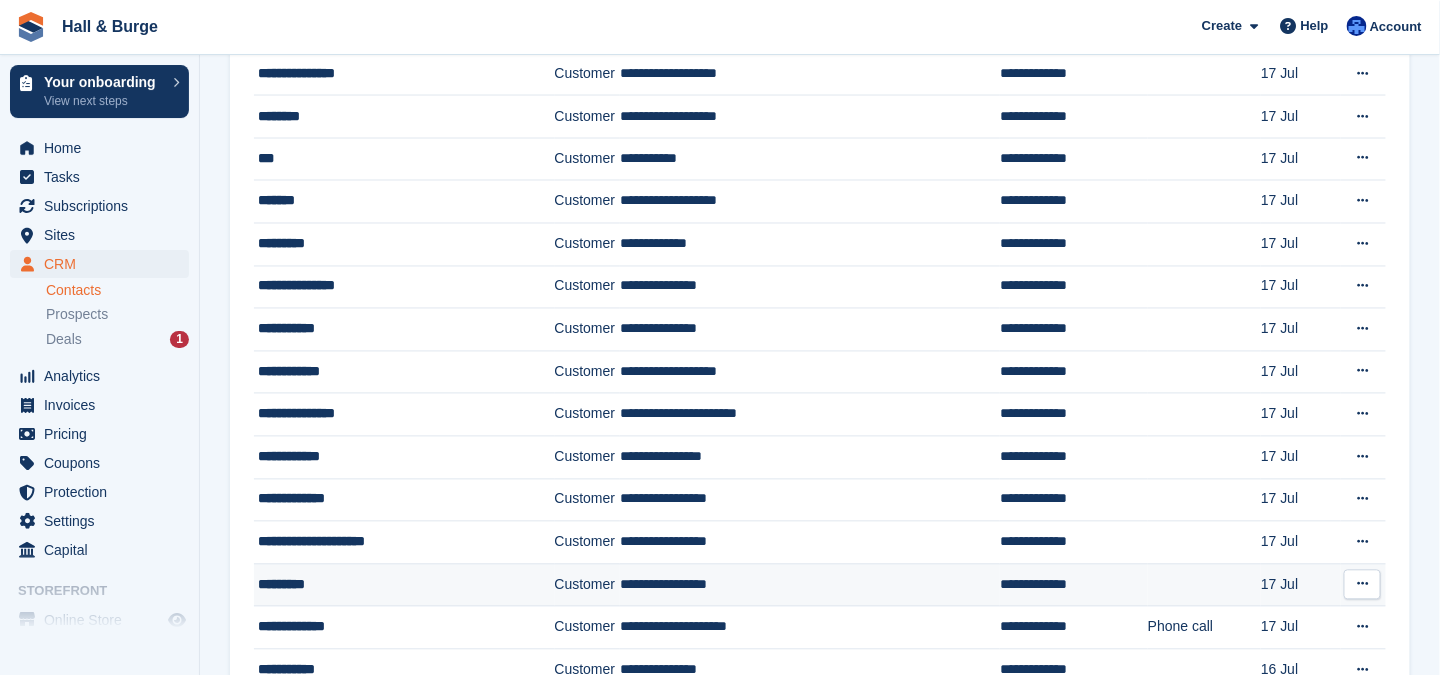 click on "Customer" at bounding box center (588, 585) 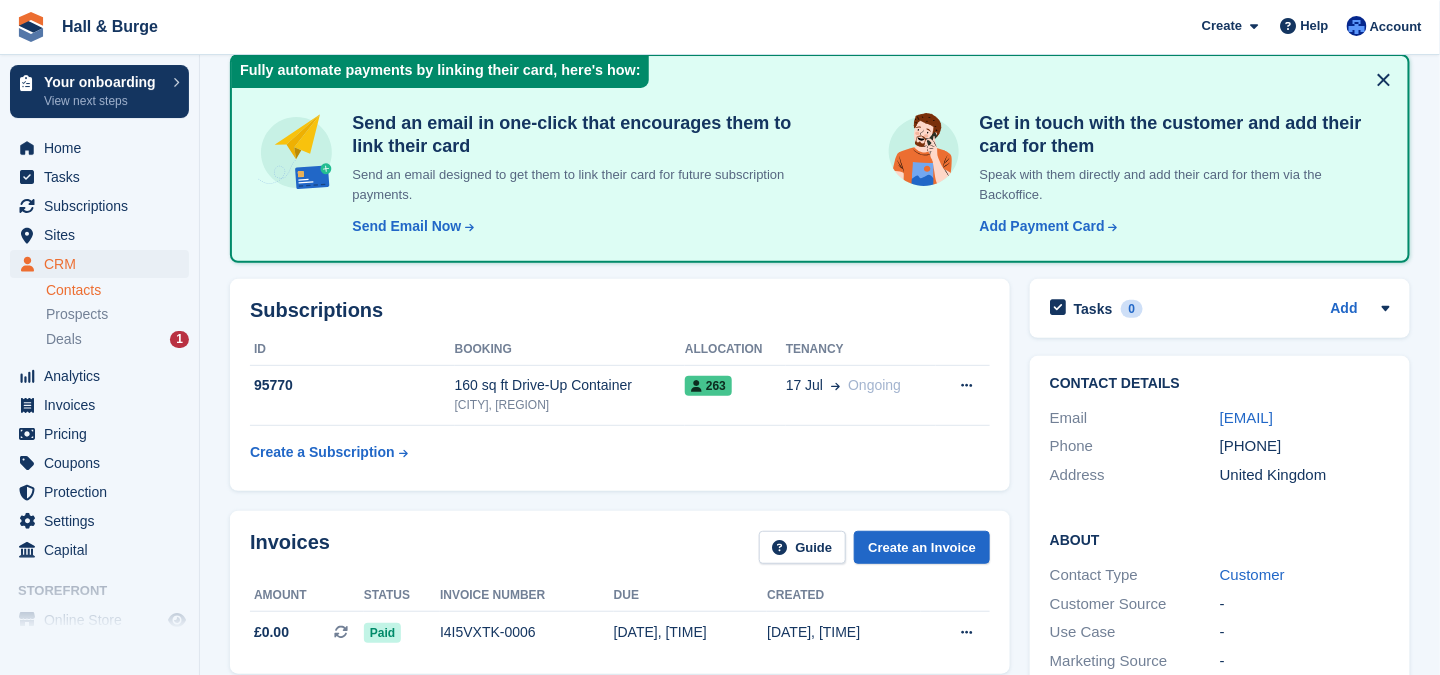 scroll, scrollTop: 0, scrollLeft: 0, axis: both 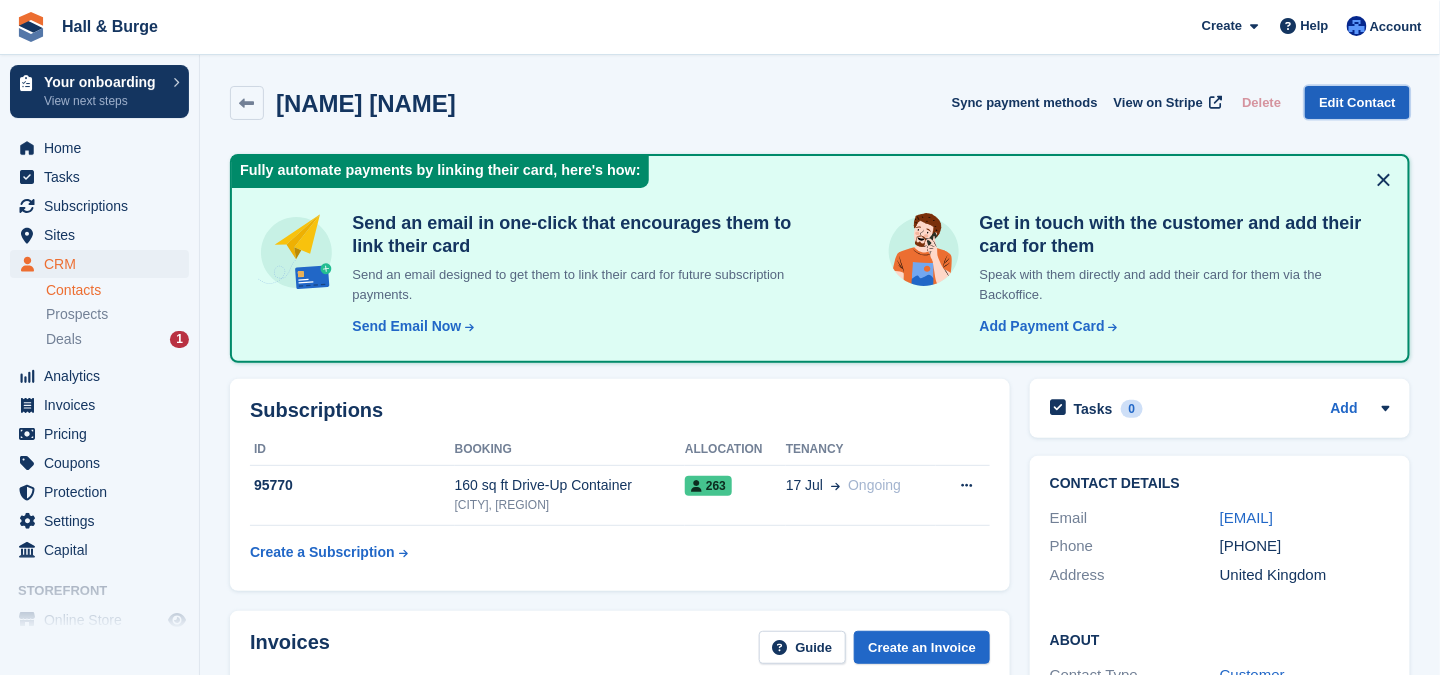 click on "Edit Contact" at bounding box center [1357, 102] 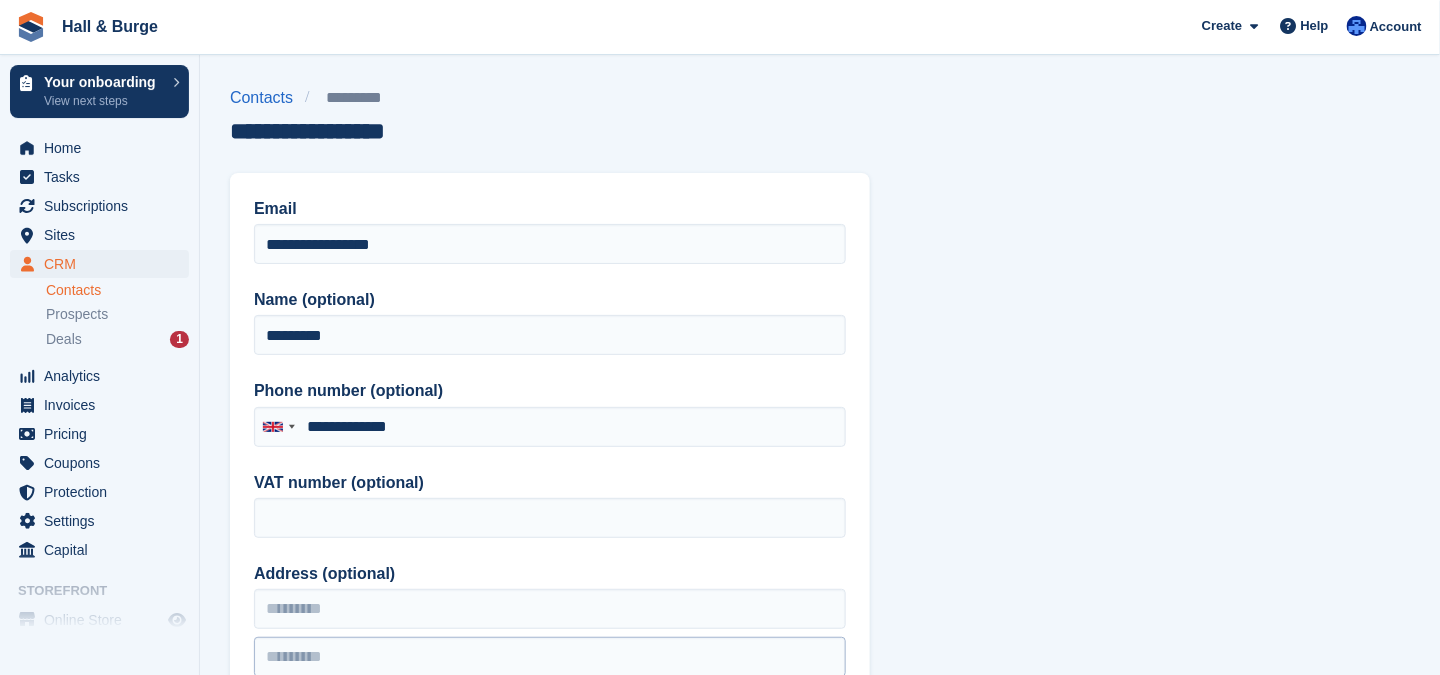 type on "**********" 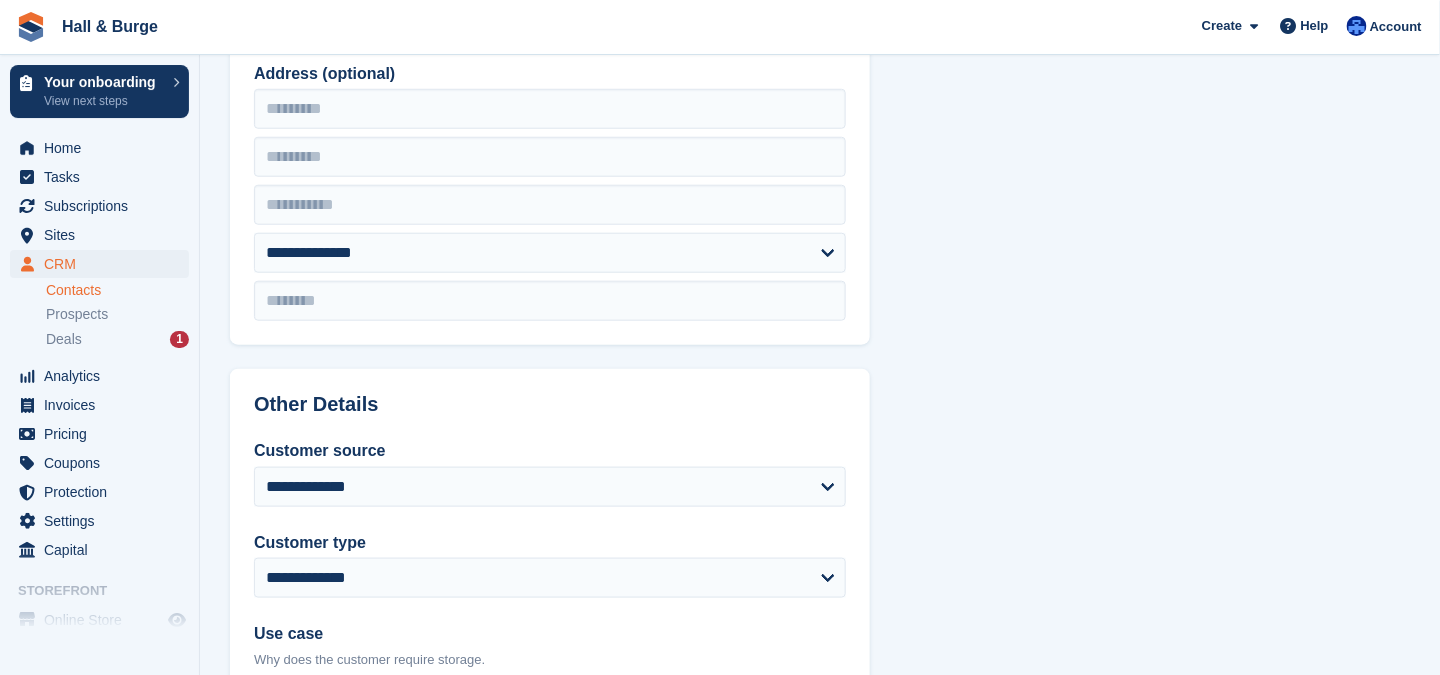 scroll, scrollTop: 1000, scrollLeft: 0, axis: vertical 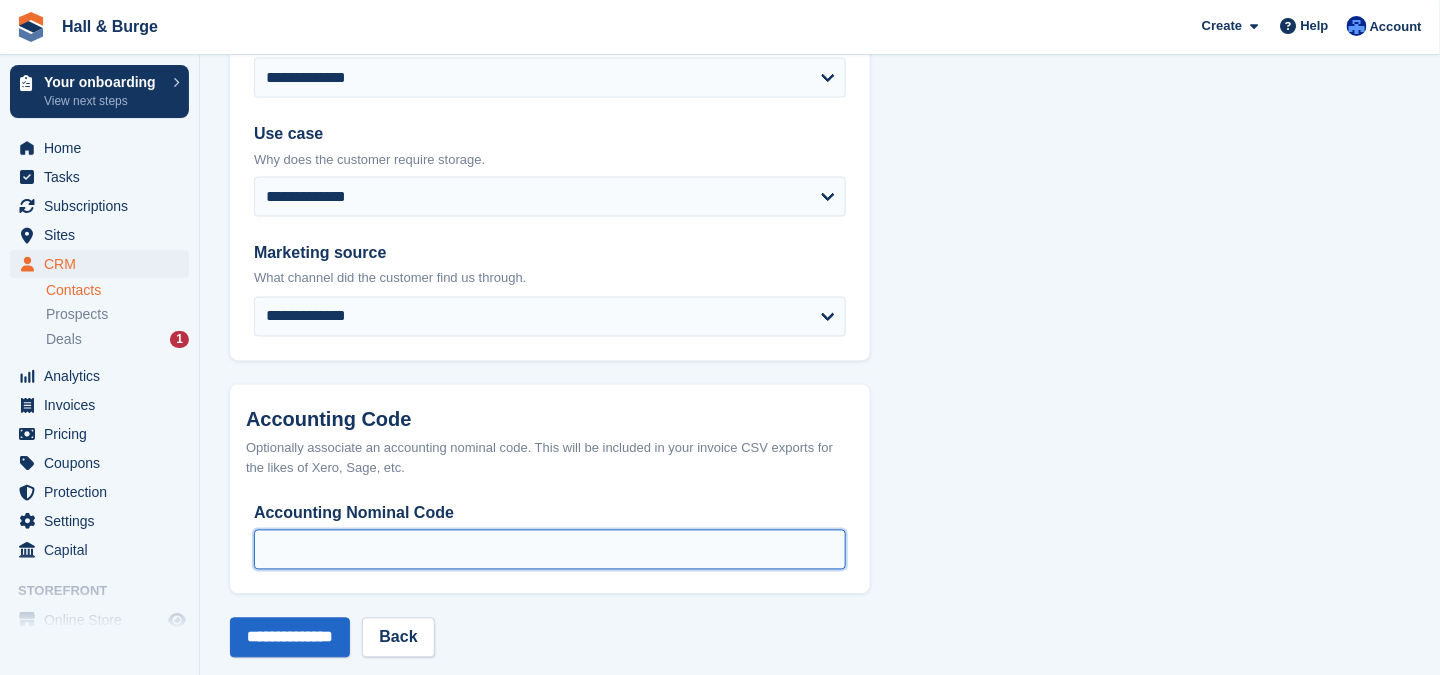 click on "Accounting Nominal Code" at bounding box center [550, 550] 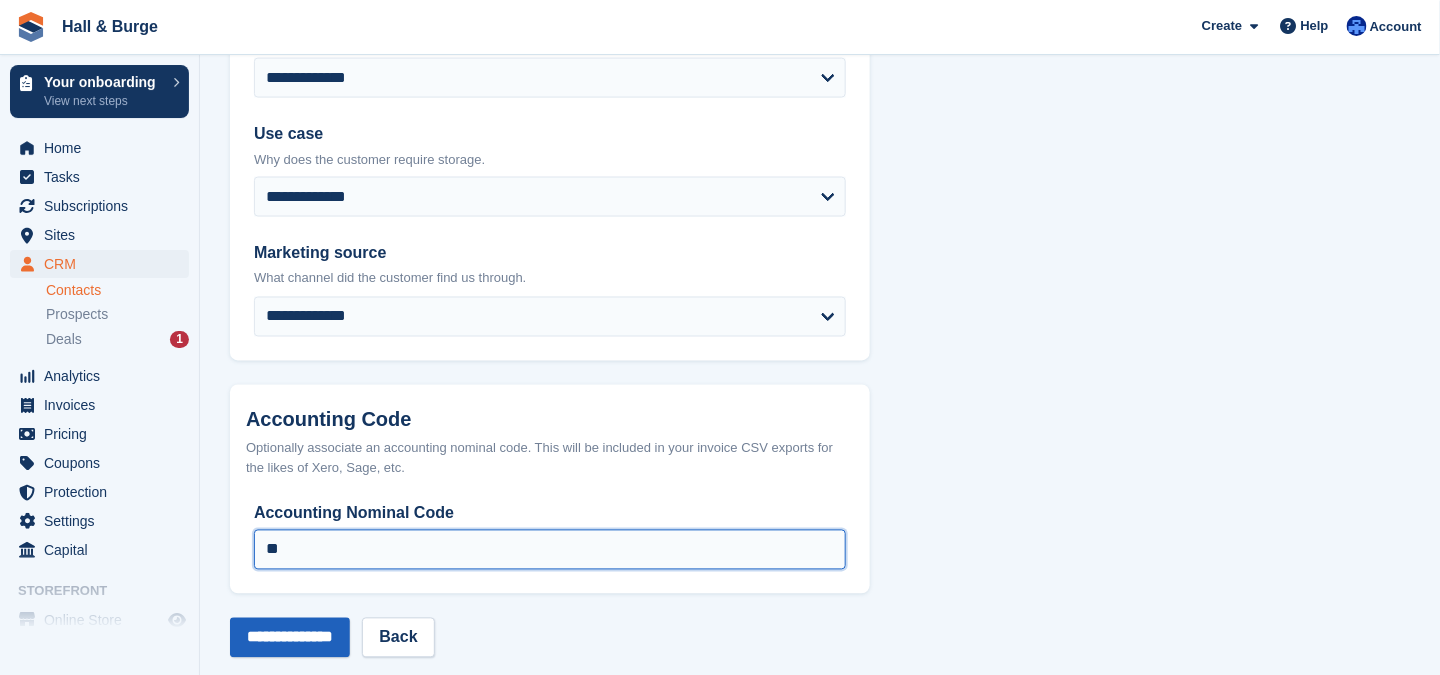 type on "**" 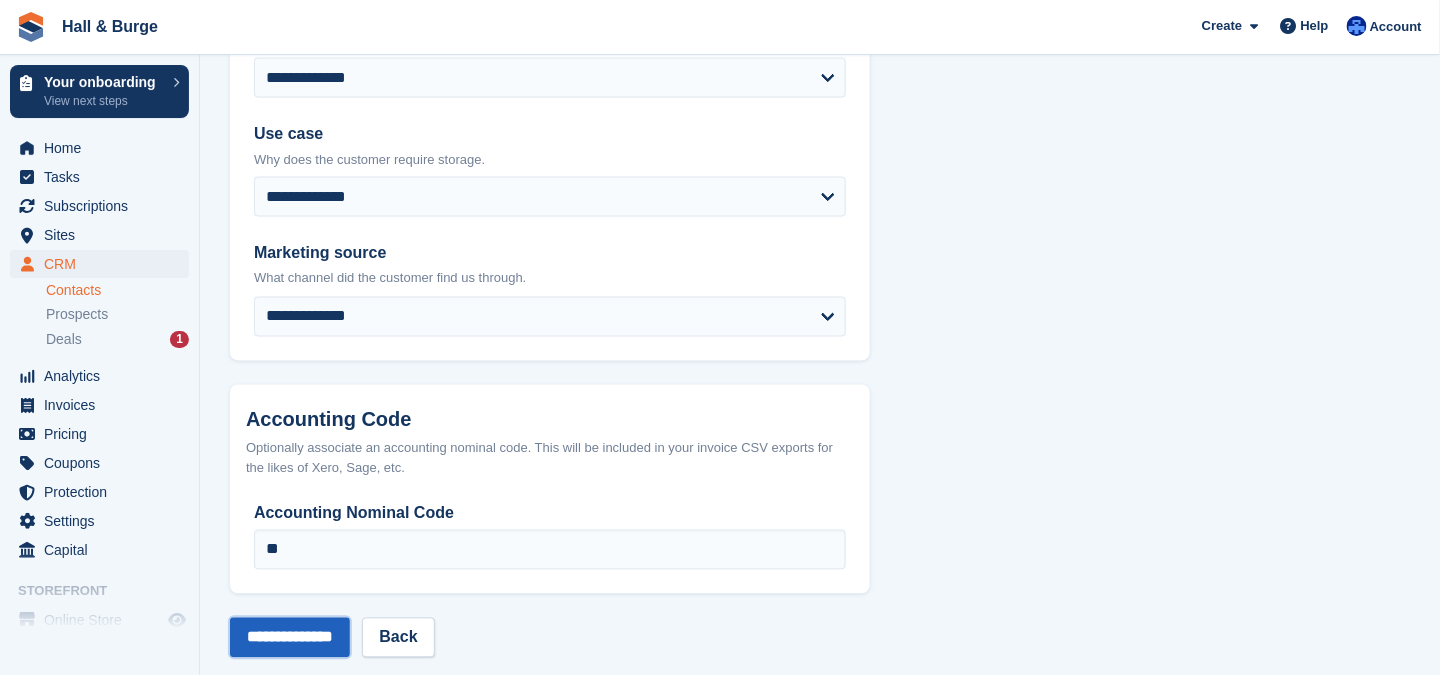 click on "**********" at bounding box center (290, 638) 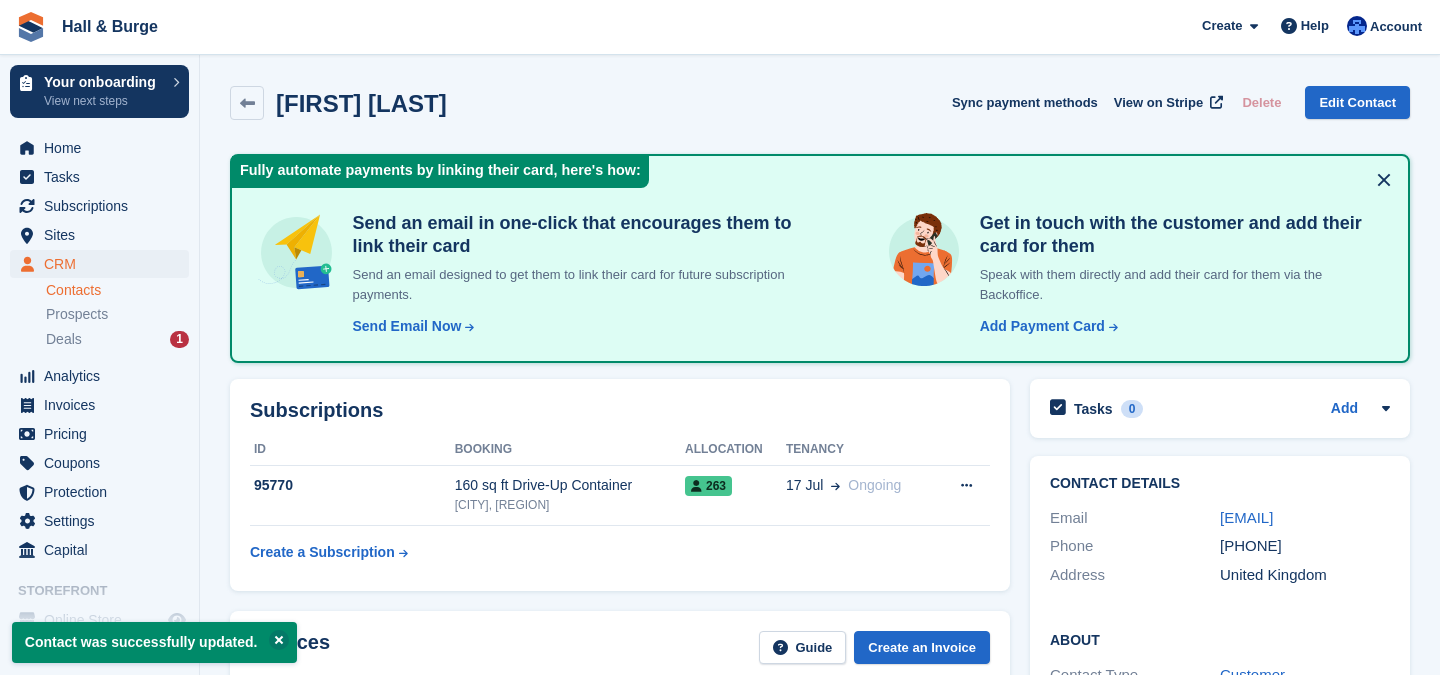 scroll, scrollTop: 0, scrollLeft: 0, axis: both 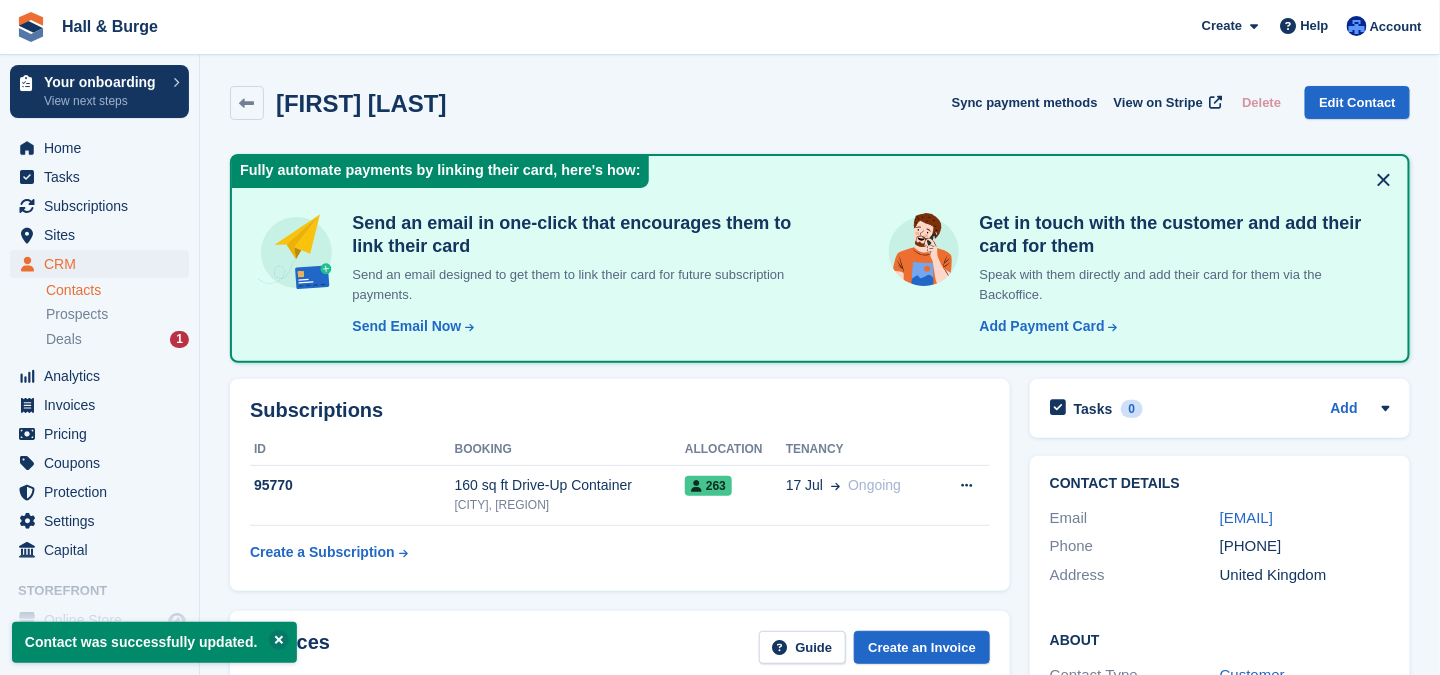 click on "Contacts" at bounding box center (117, 290) 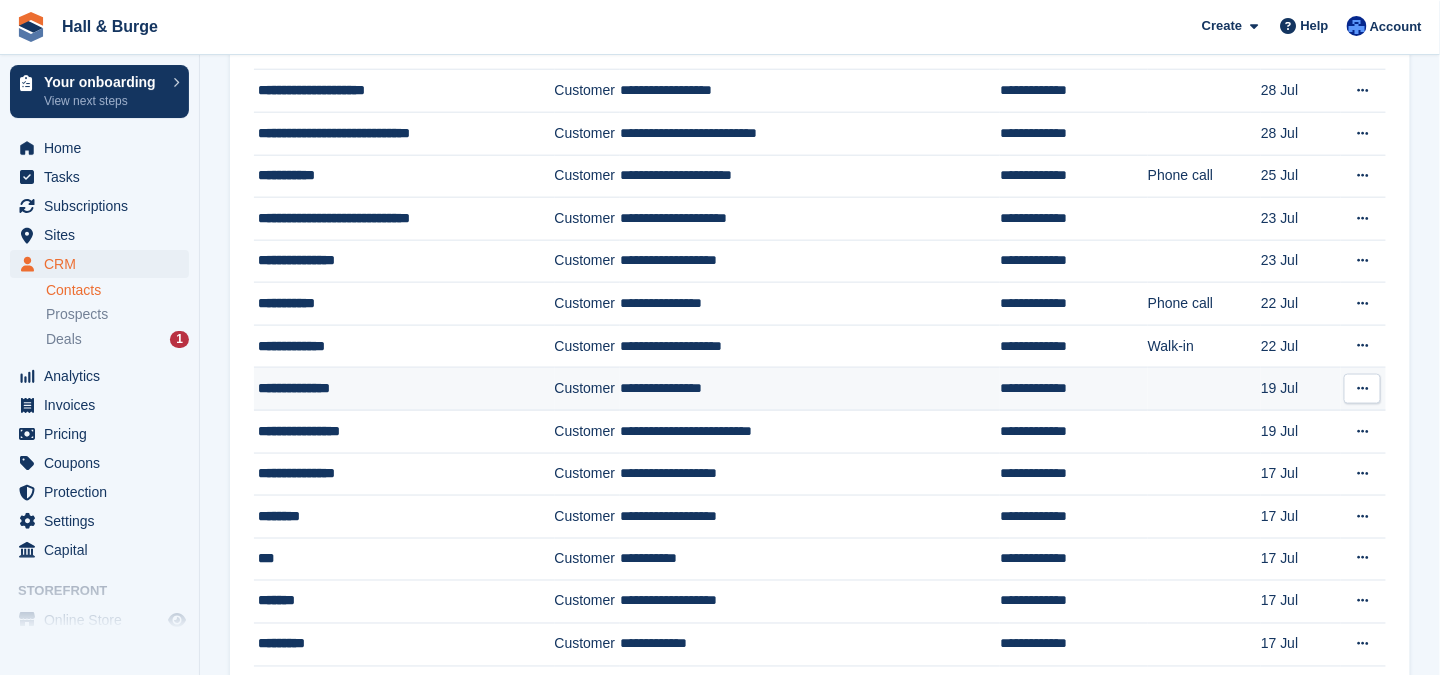 scroll, scrollTop: 900, scrollLeft: 0, axis: vertical 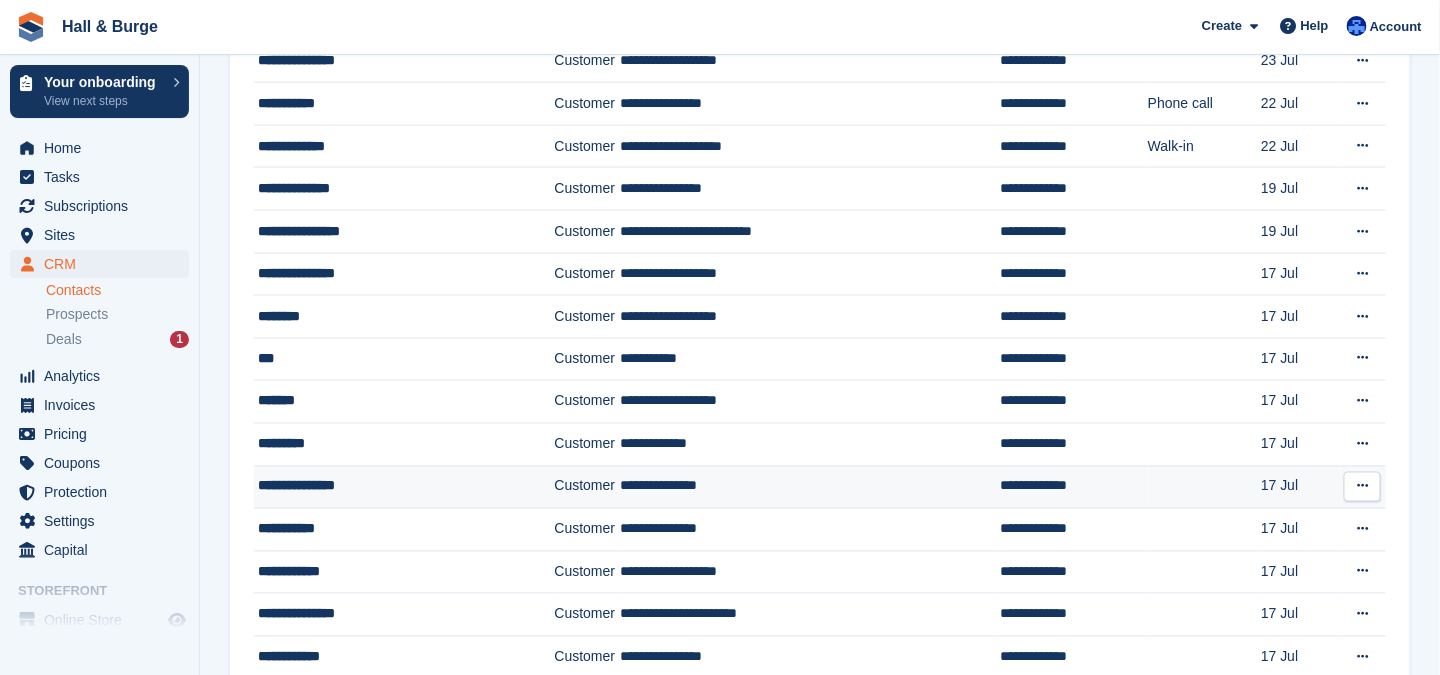 click on "**********" at bounding box center (810, 487) 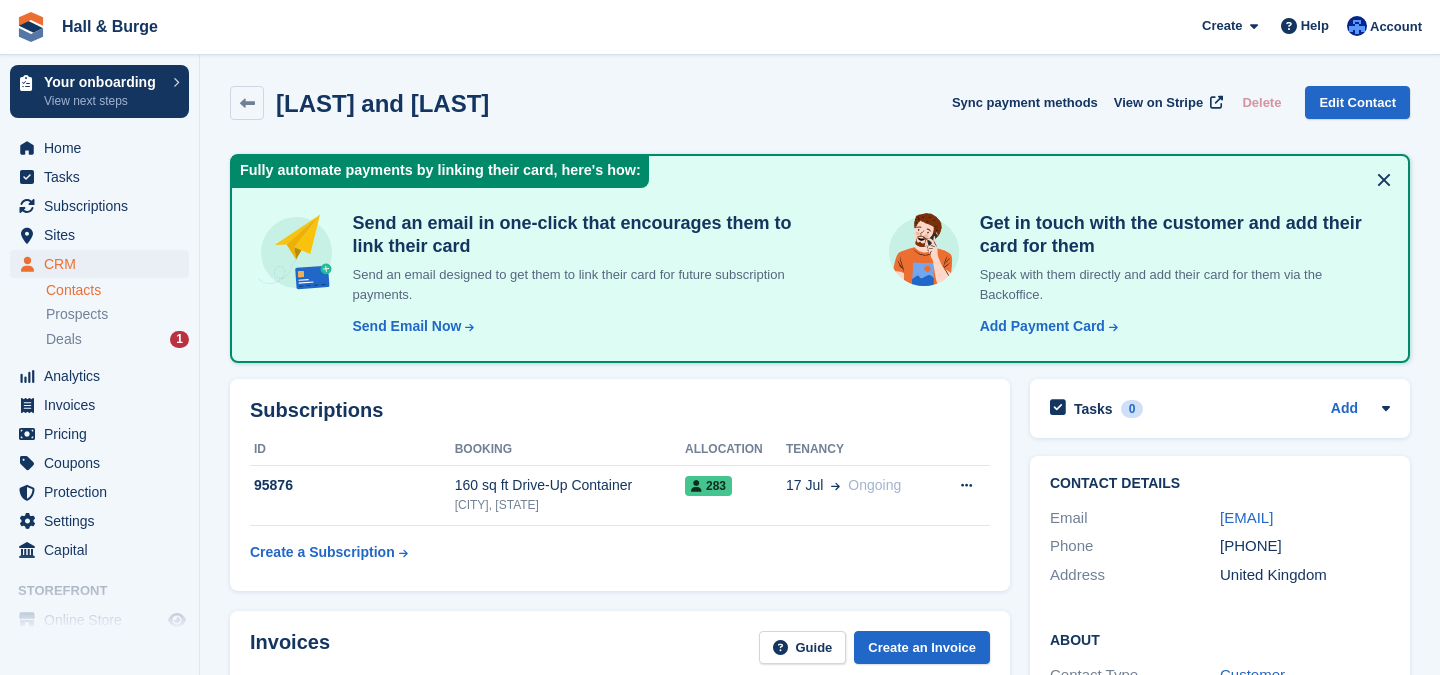 scroll, scrollTop: 0, scrollLeft: 0, axis: both 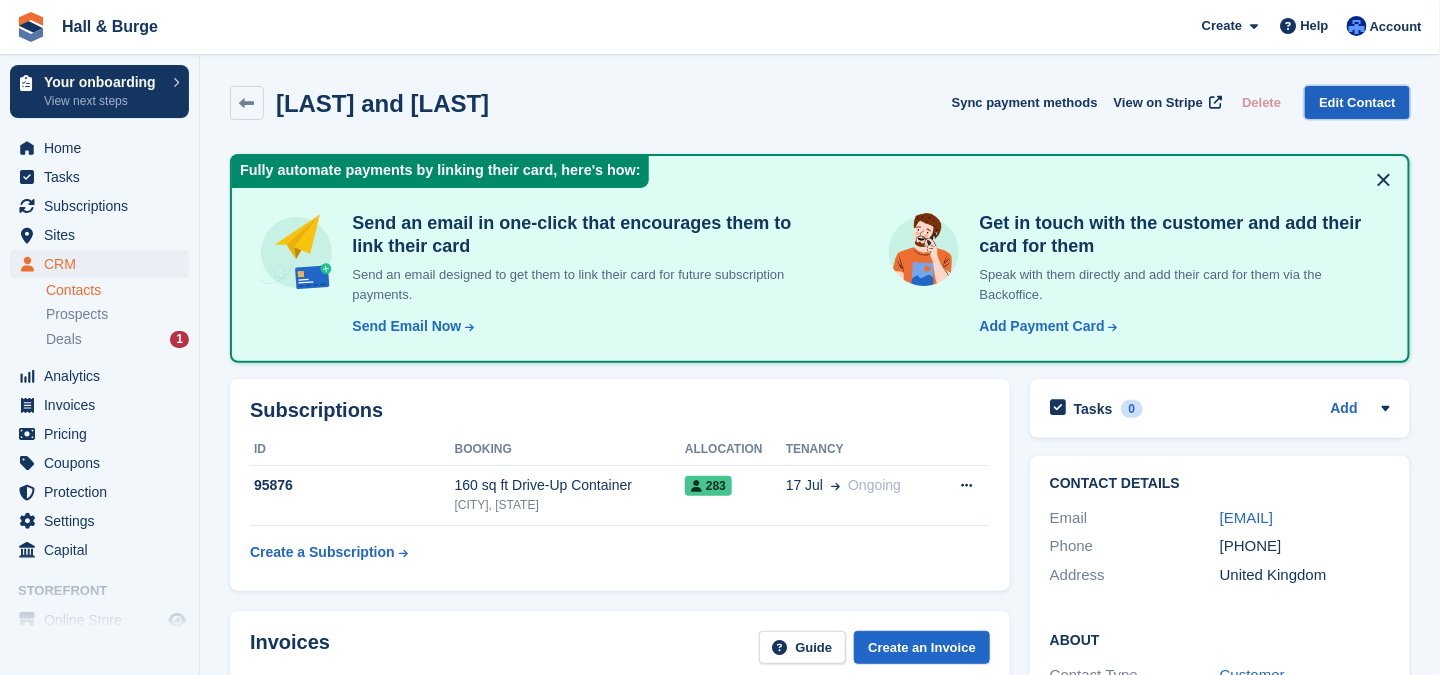 click on "Edit Contact" at bounding box center [1357, 102] 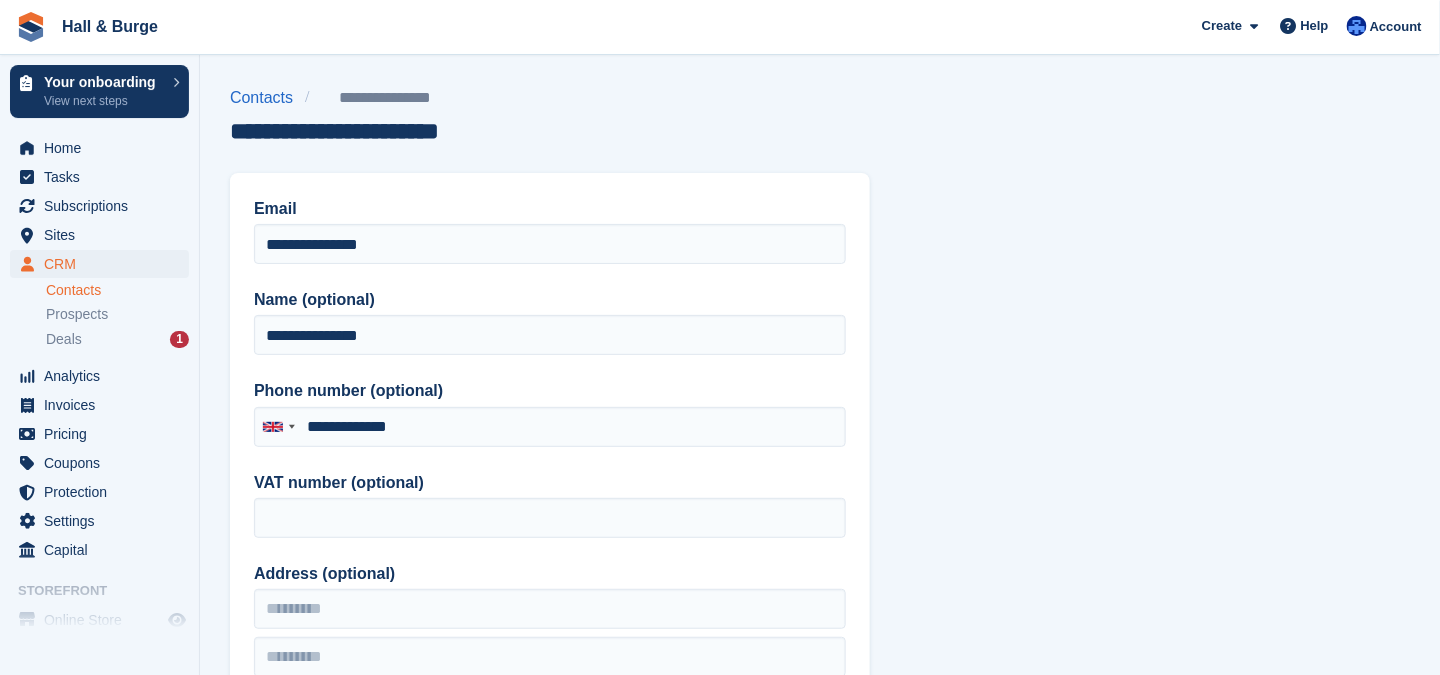 type on "**********" 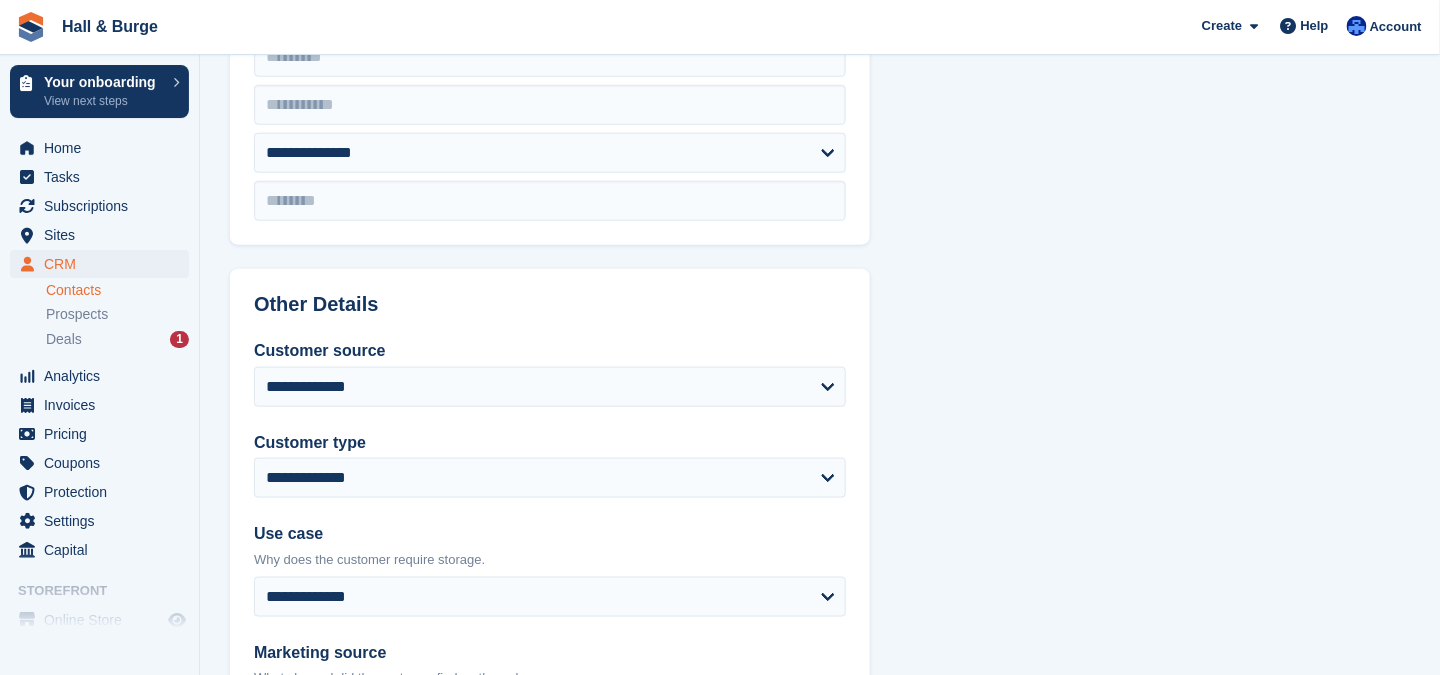scroll, scrollTop: 1028, scrollLeft: 0, axis: vertical 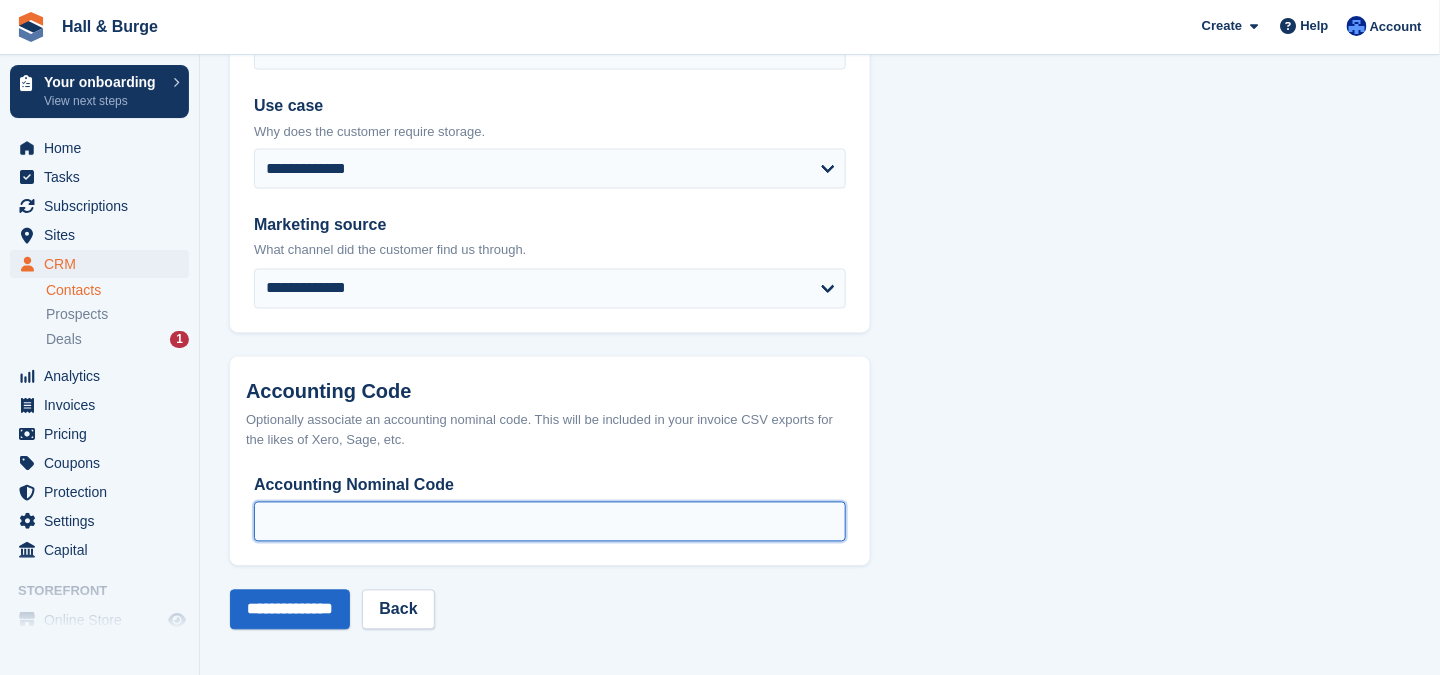 click on "Accounting Nominal Code" at bounding box center (550, 522) 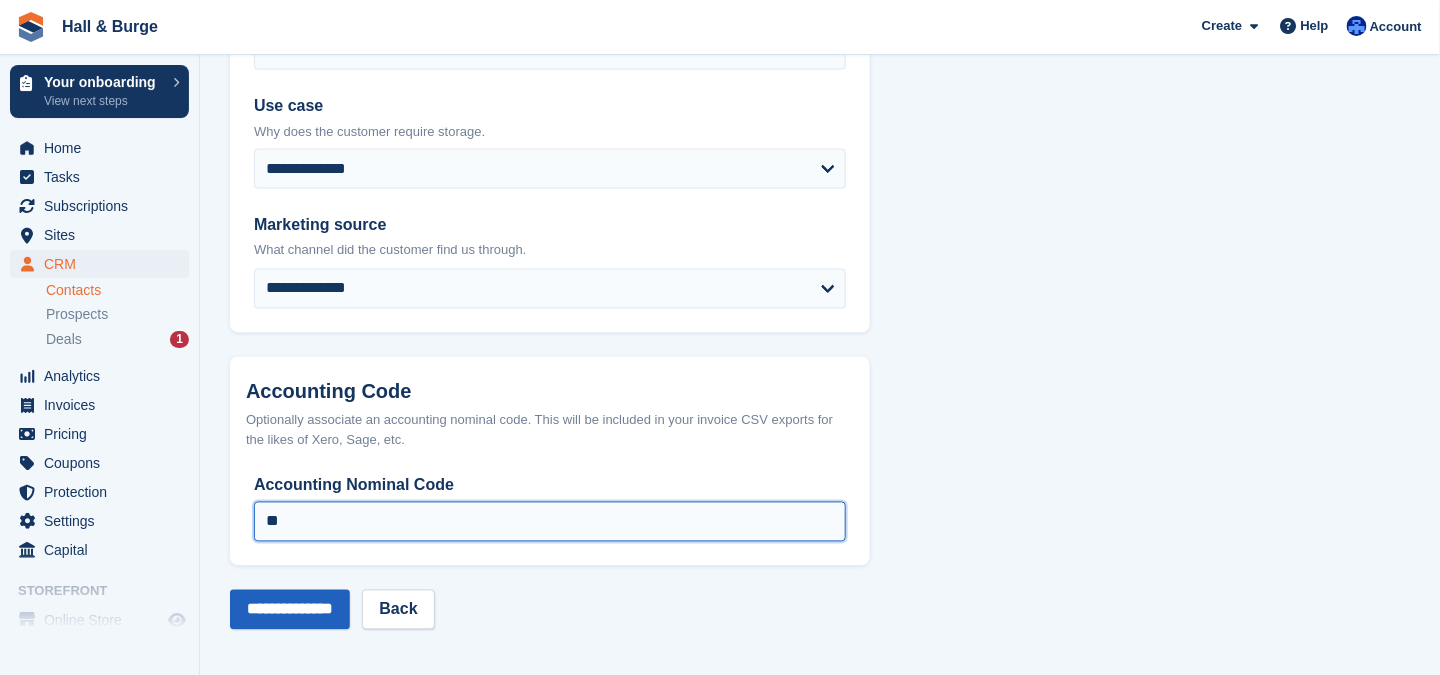 type on "**" 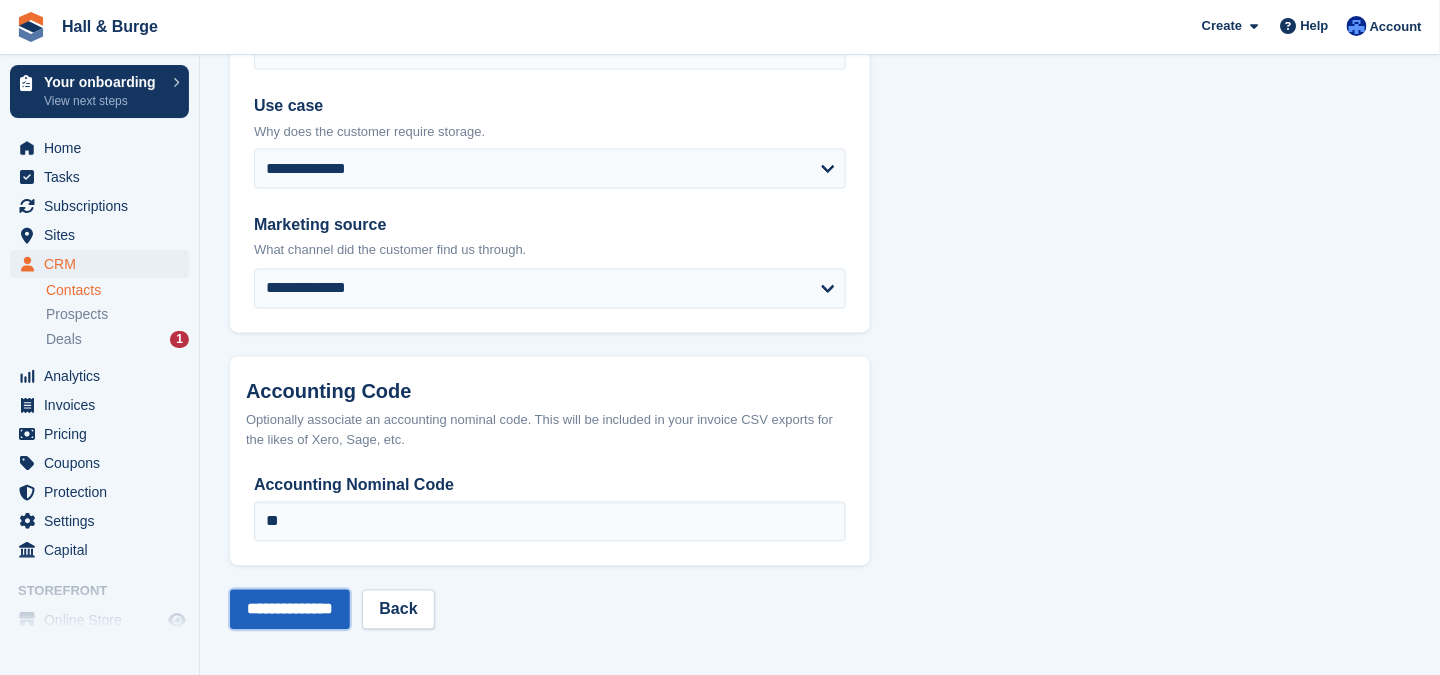click on "**********" at bounding box center (290, 610) 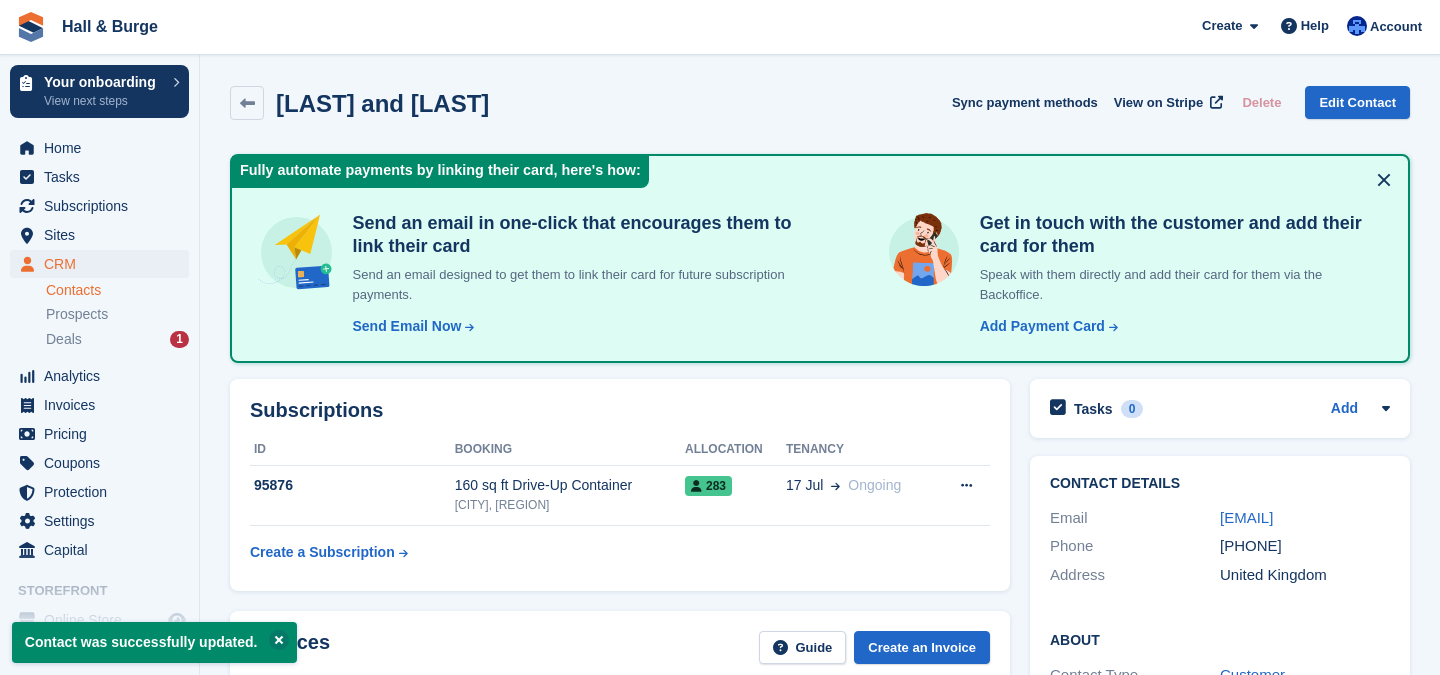 scroll, scrollTop: 0, scrollLeft: 0, axis: both 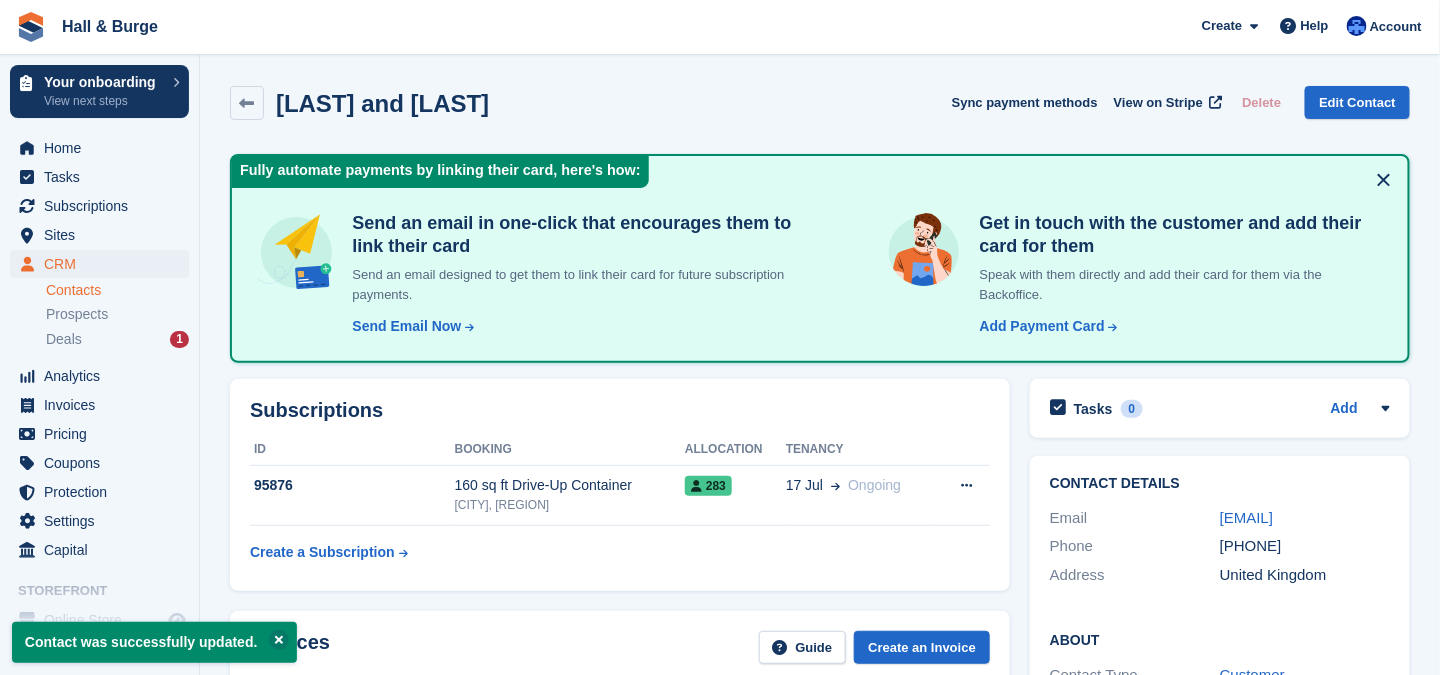 click on "Contacts" at bounding box center (117, 290) 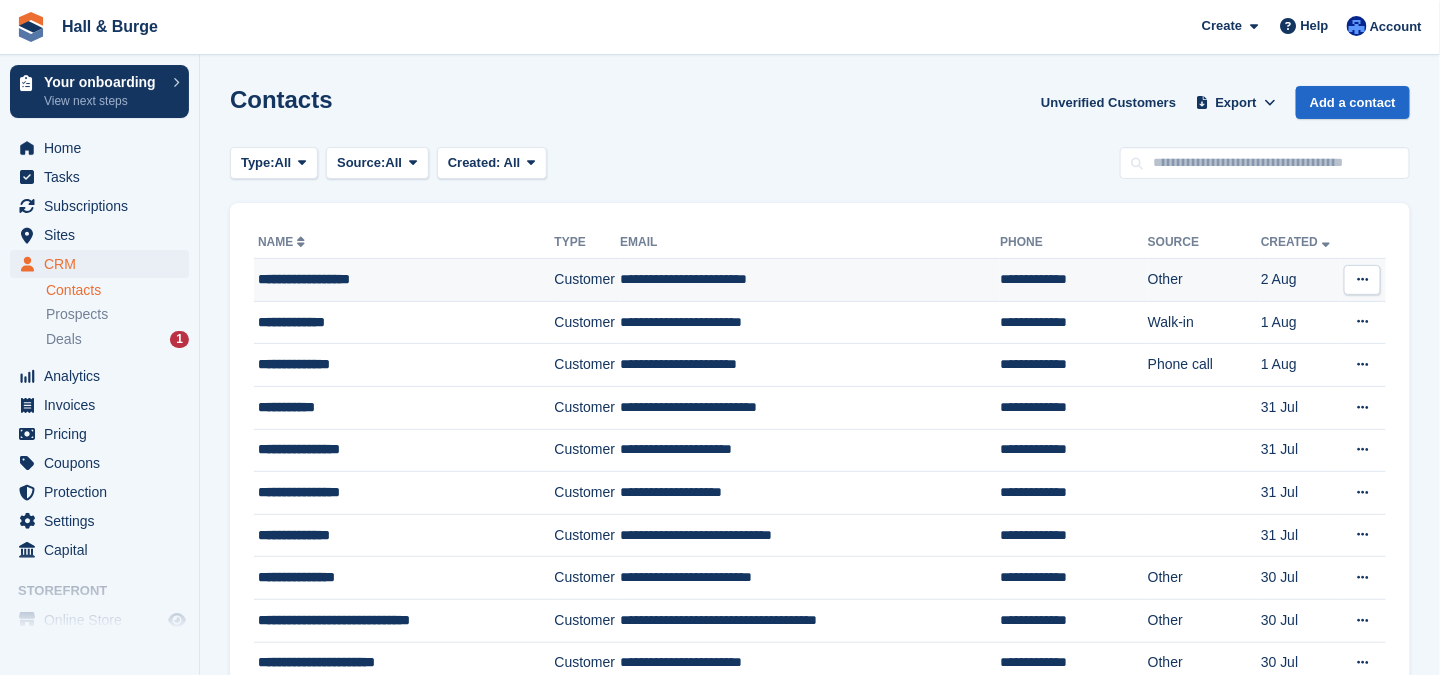 click on "**********" at bounding box center (394, 279) 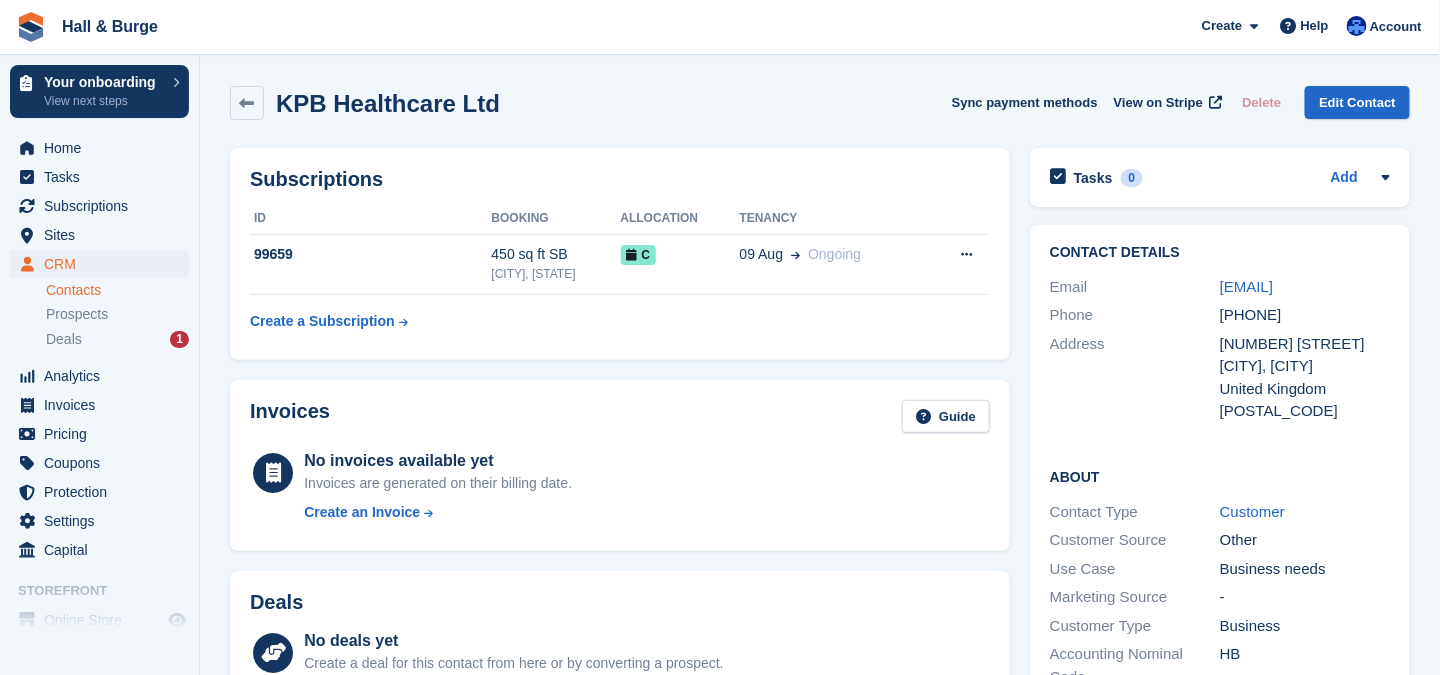 scroll, scrollTop: 200, scrollLeft: 0, axis: vertical 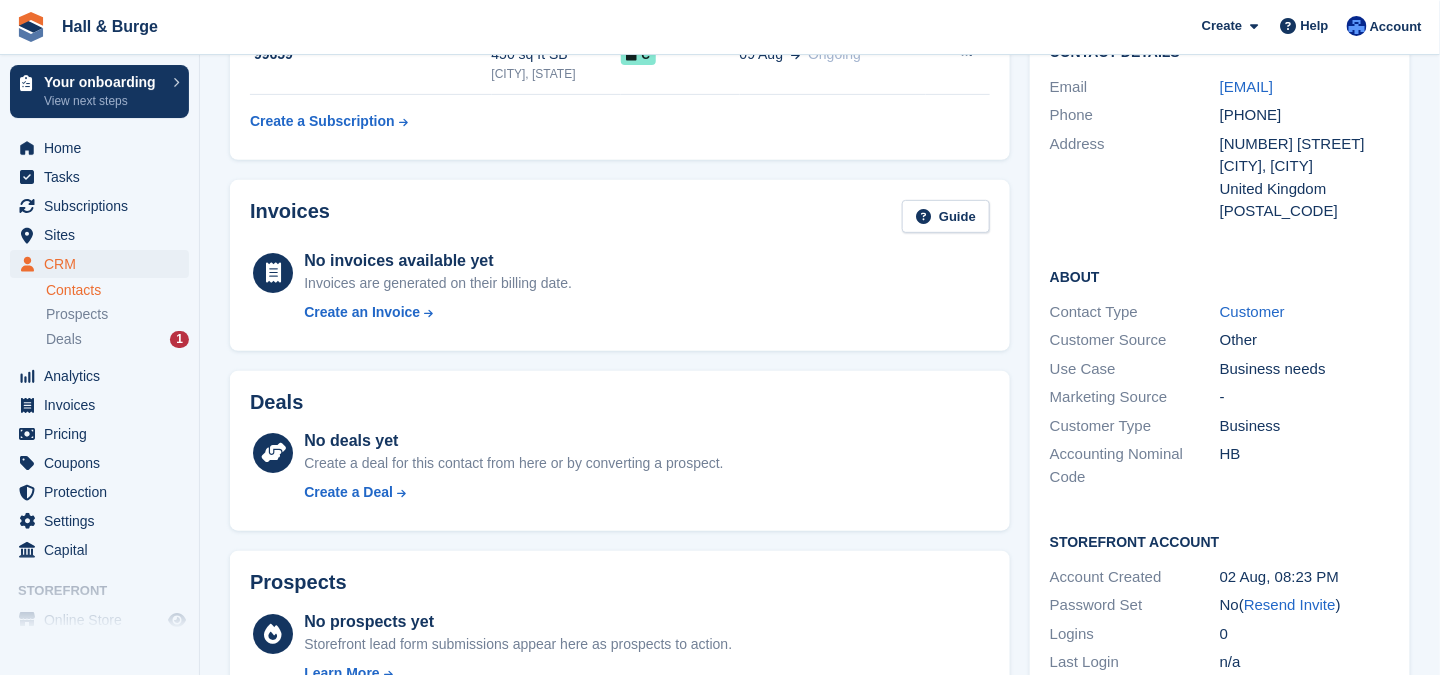 click on "Contacts" at bounding box center [117, 290] 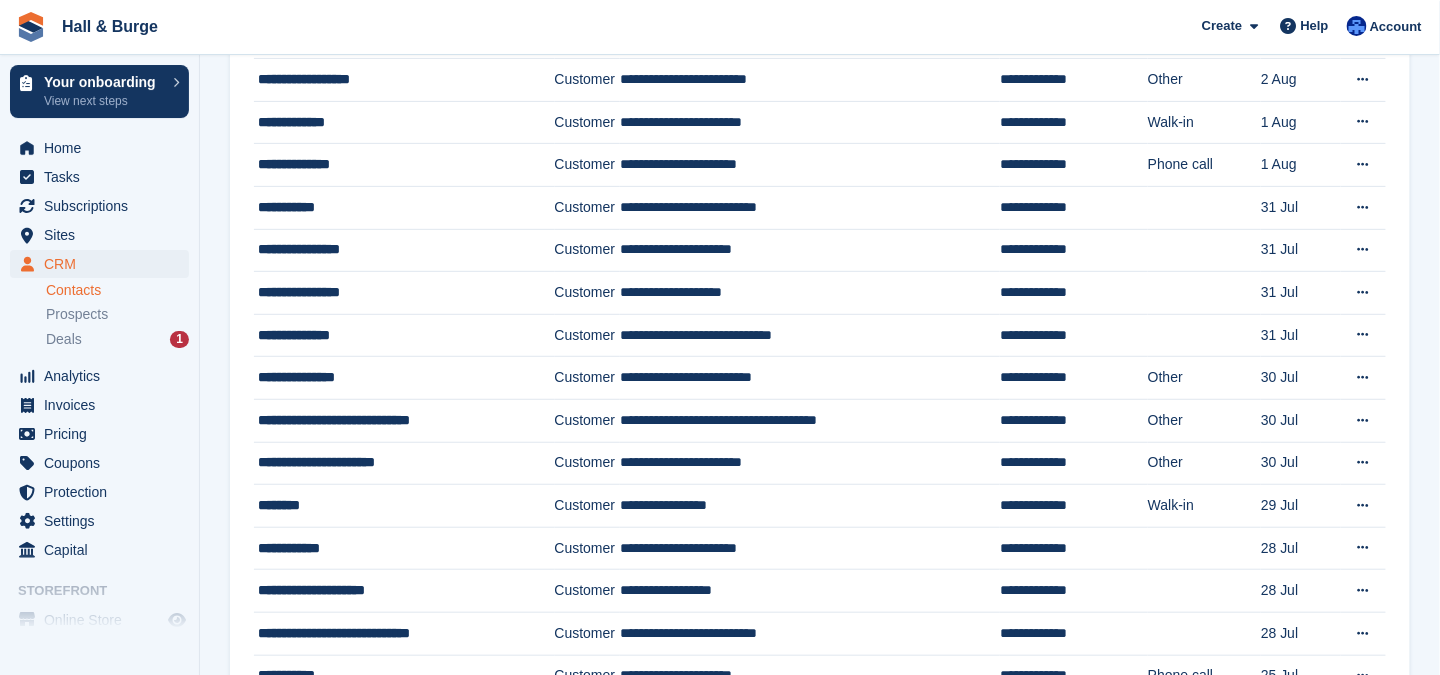 scroll, scrollTop: 0, scrollLeft: 0, axis: both 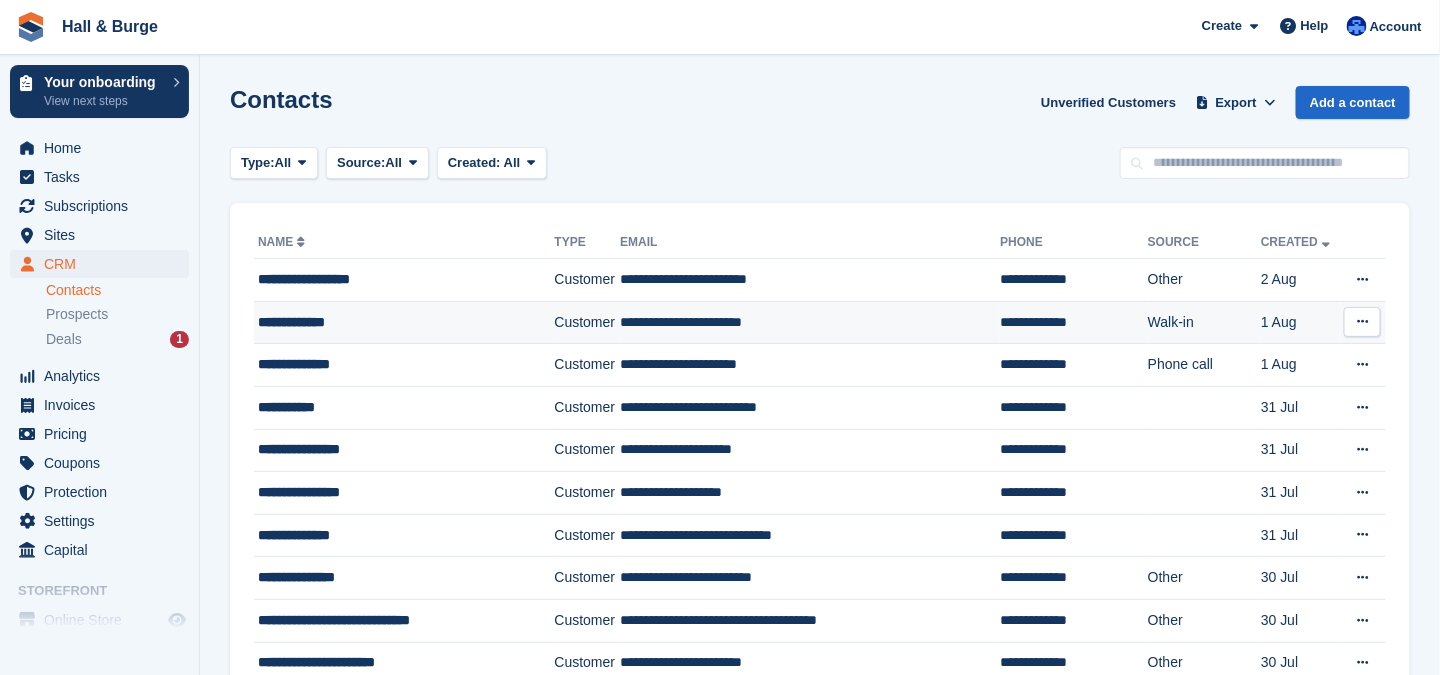 click on "**********" at bounding box center [394, 322] 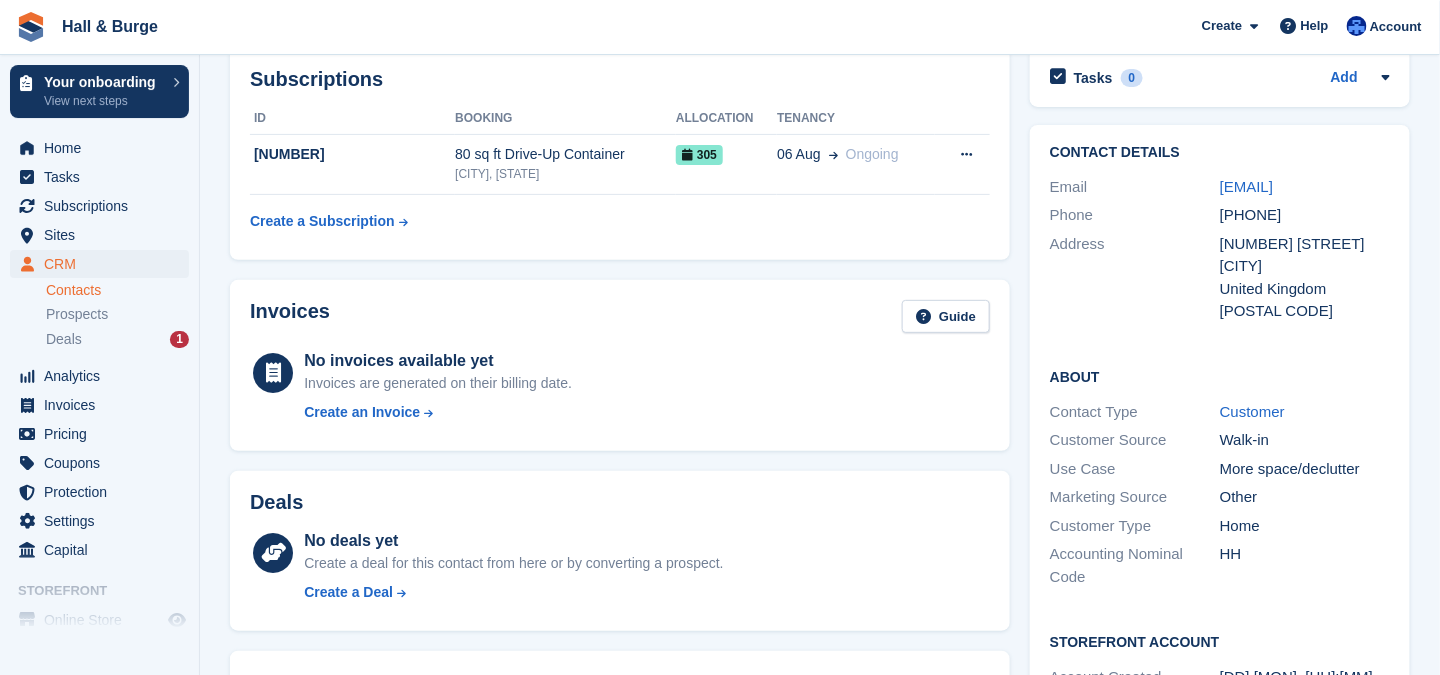 scroll, scrollTop: 200, scrollLeft: 0, axis: vertical 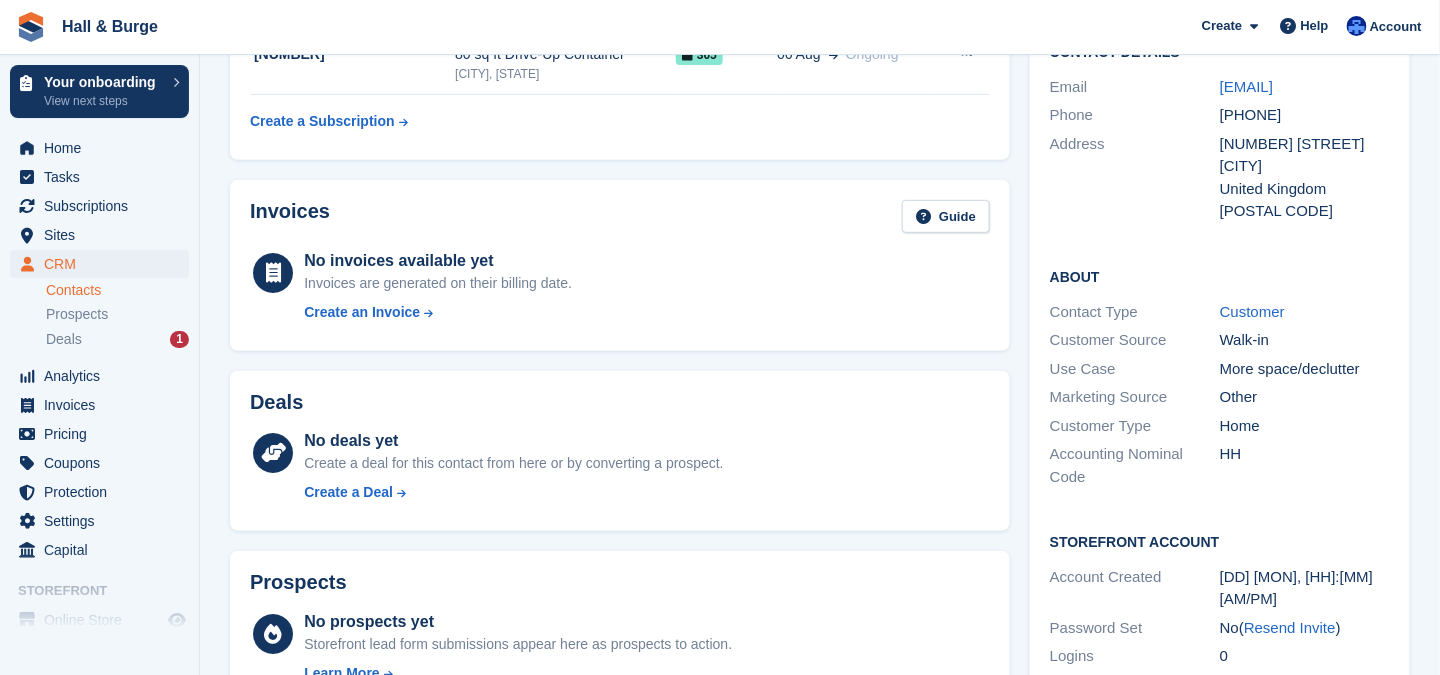 click on "Contacts" at bounding box center (117, 290) 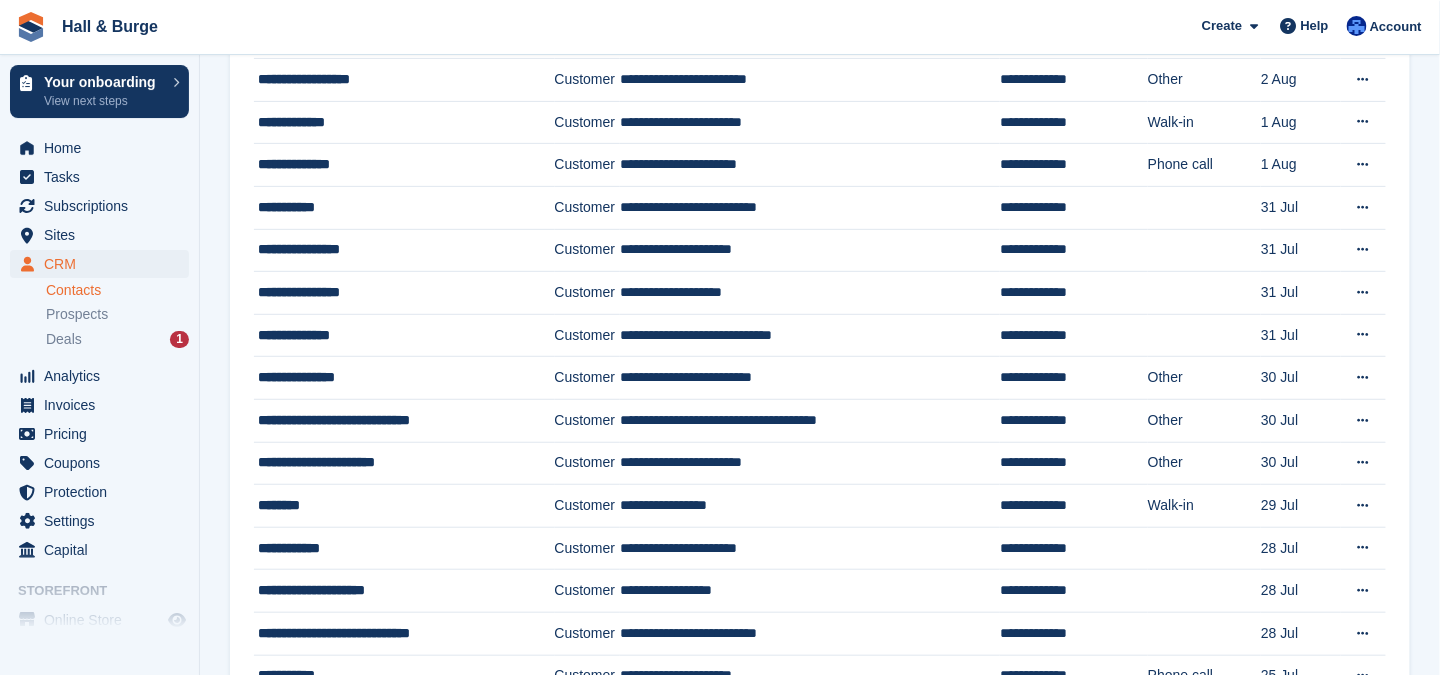 scroll, scrollTop: 0, scrollLeft: 0, axis: both 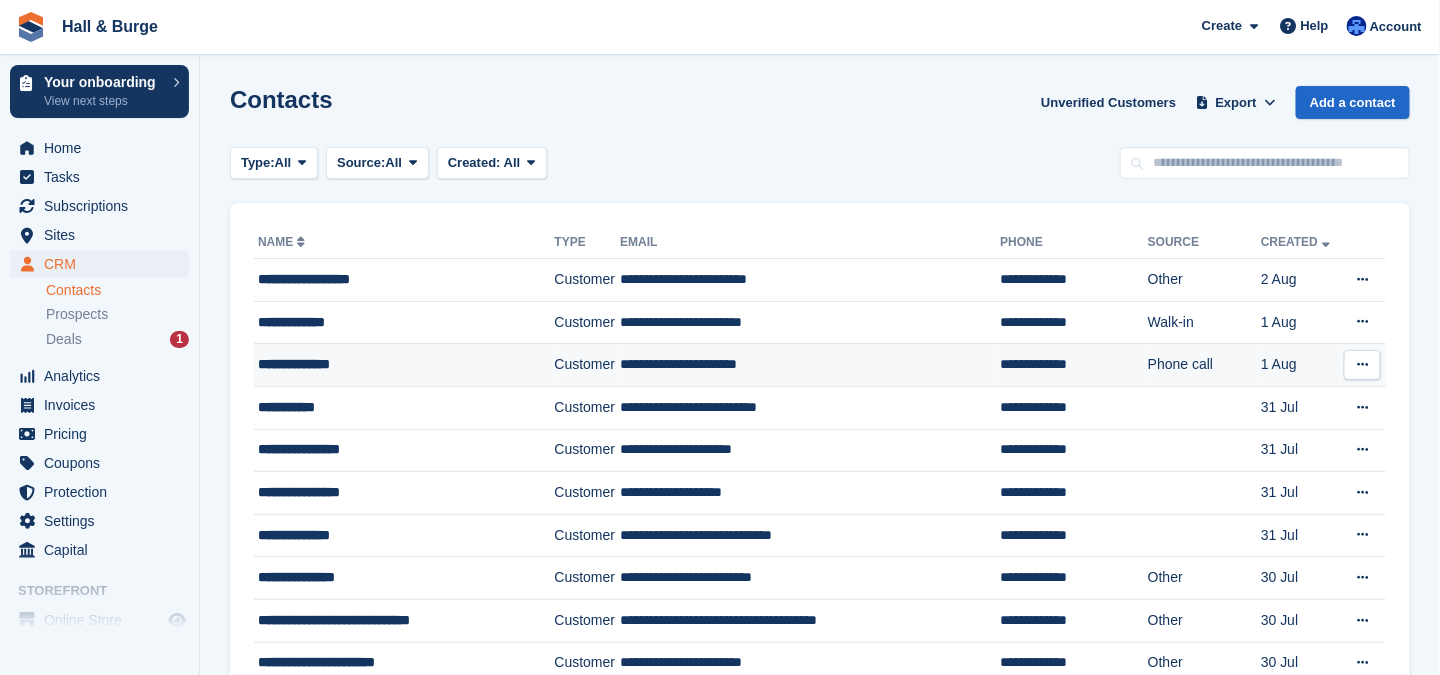 click on "**********" at bounding box center [394, 364] 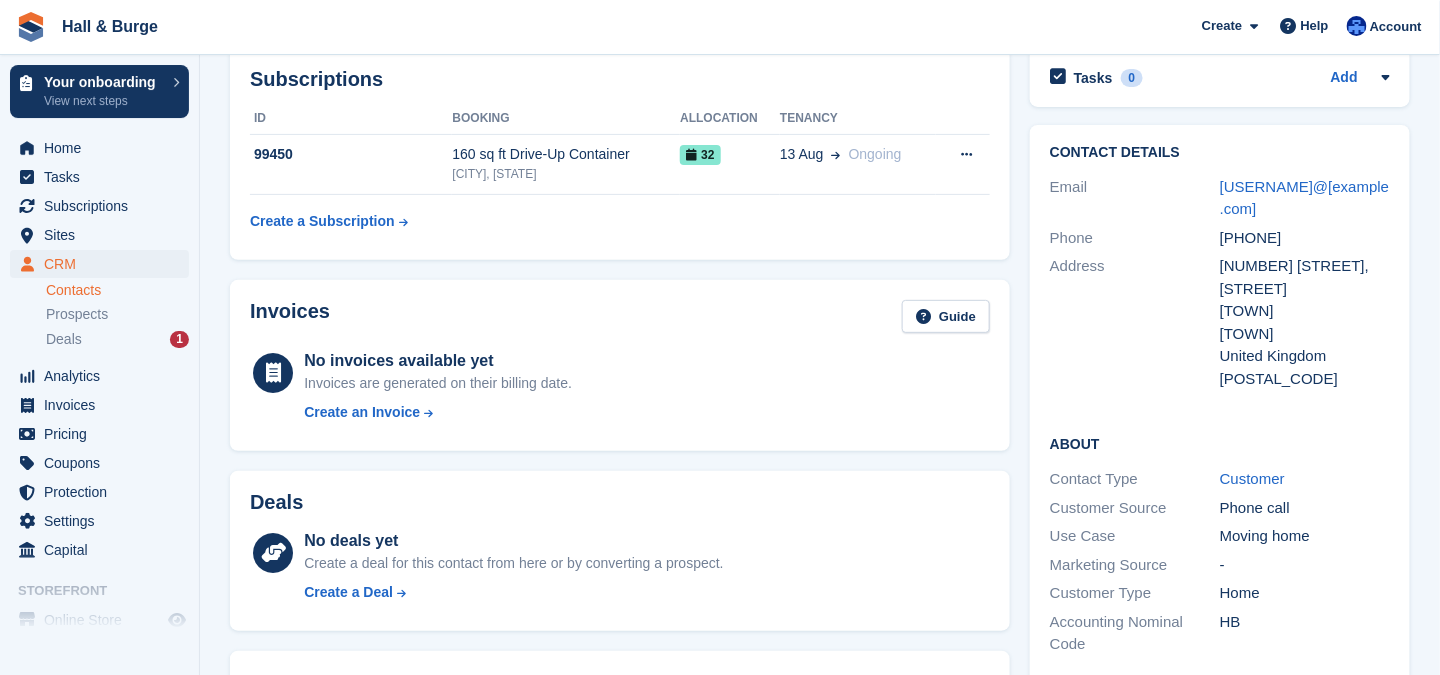 scroll, scrollTop: 200, scrollLeft: 0, axis: vertical 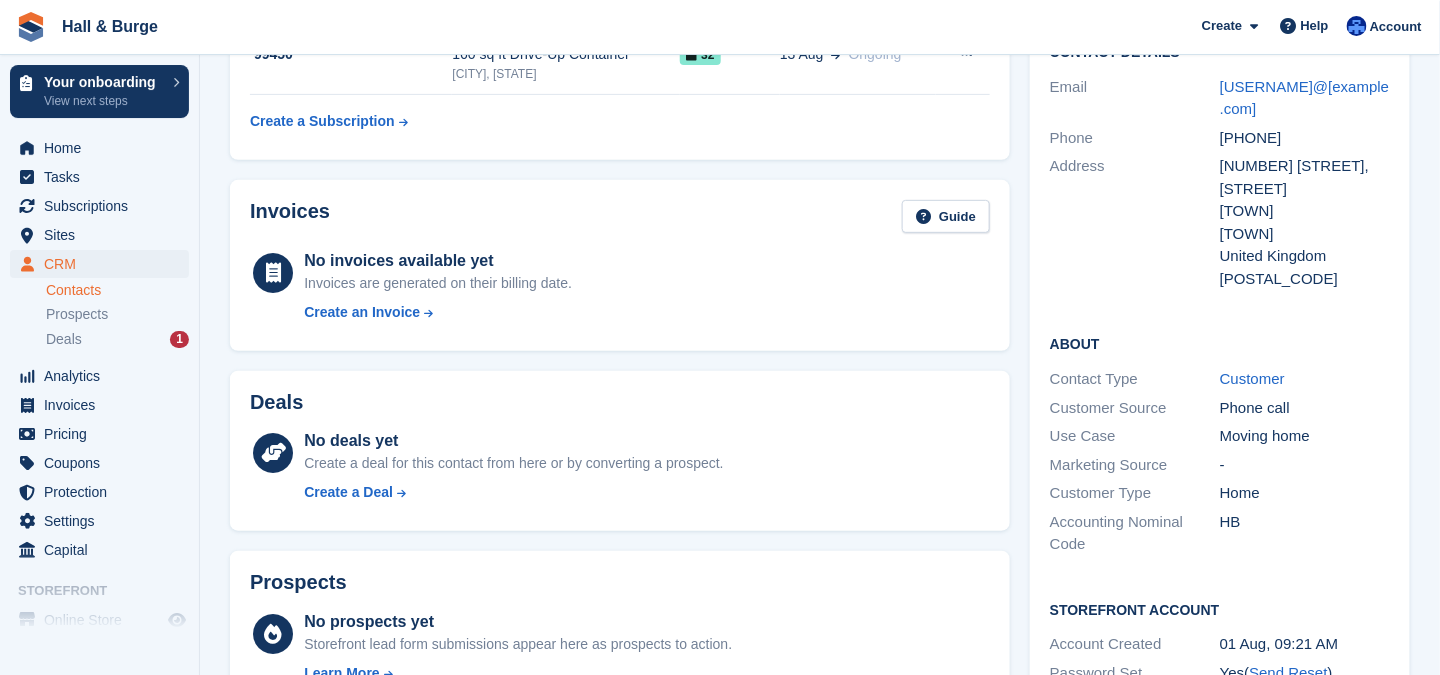 click on "Contacts" at bounding box center [117, 290] 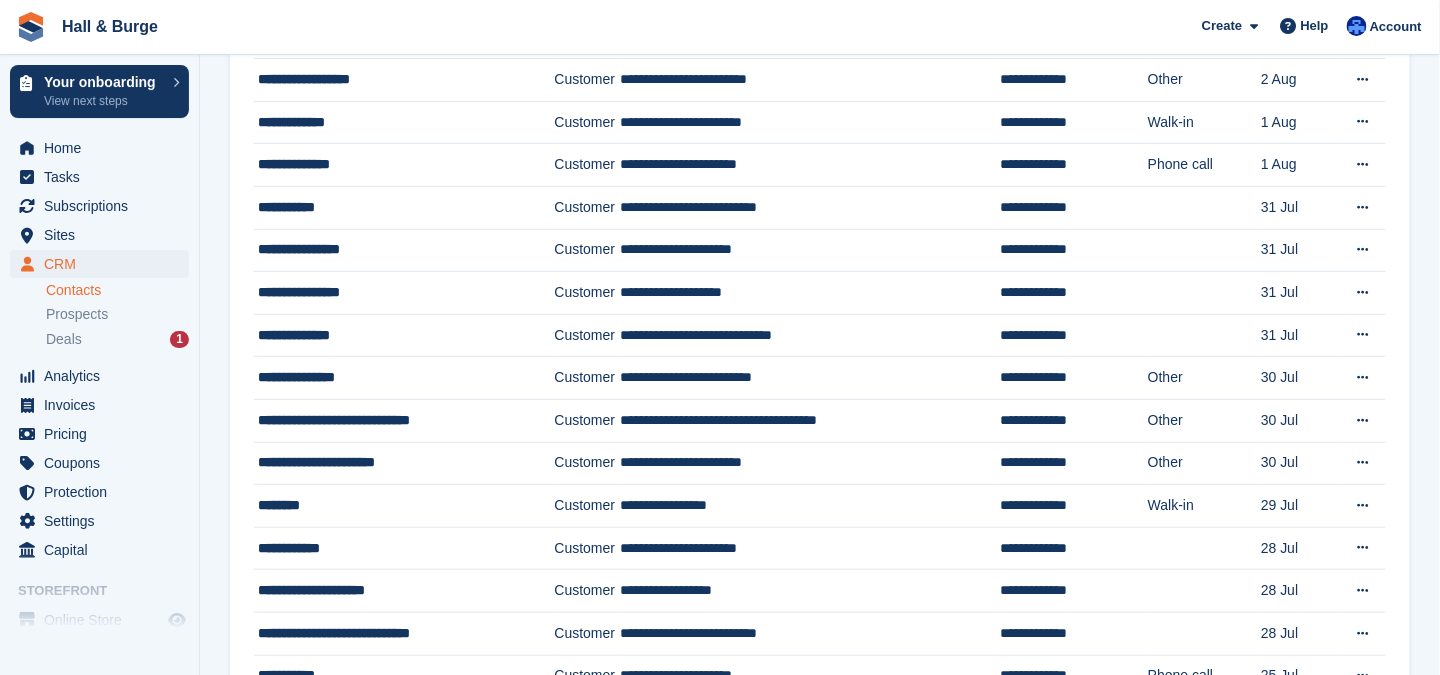scroll, scrollTop: 0, scrollLeft: 0, axis: both 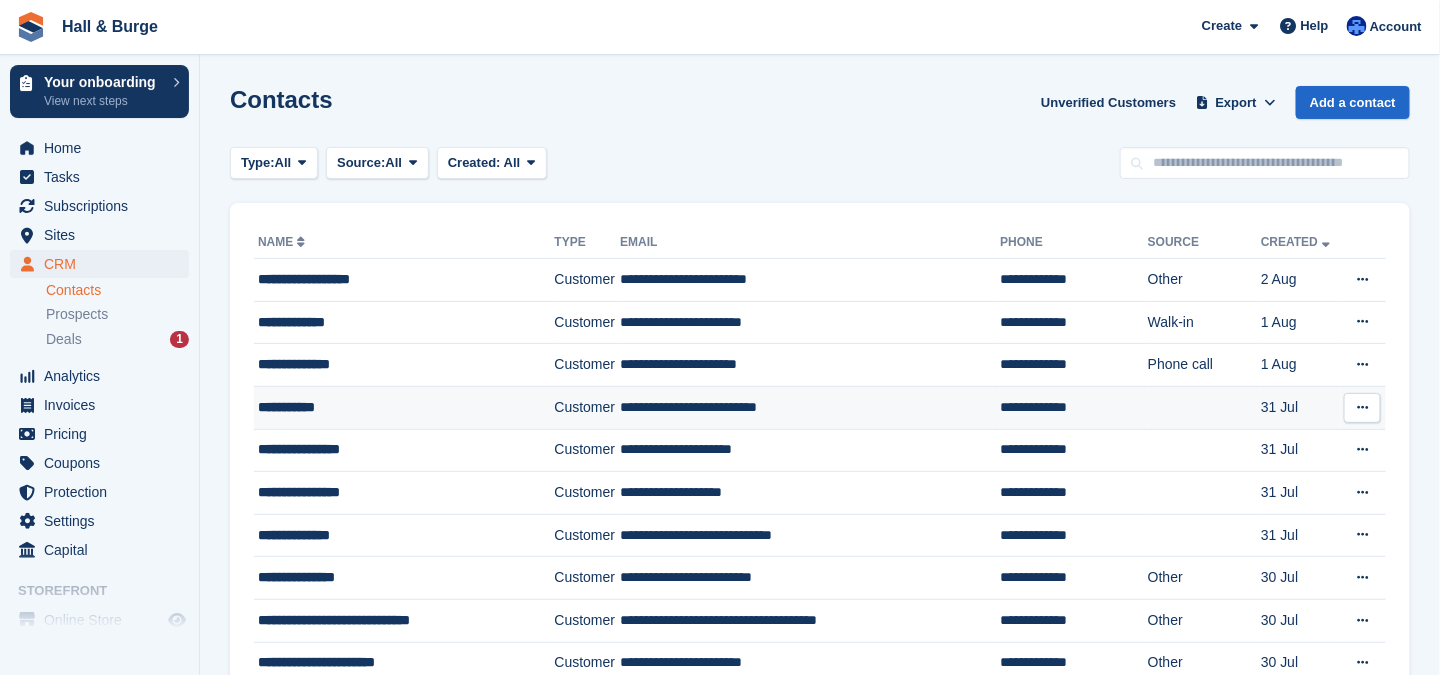click on "**********" at bounding box center [394, 407] 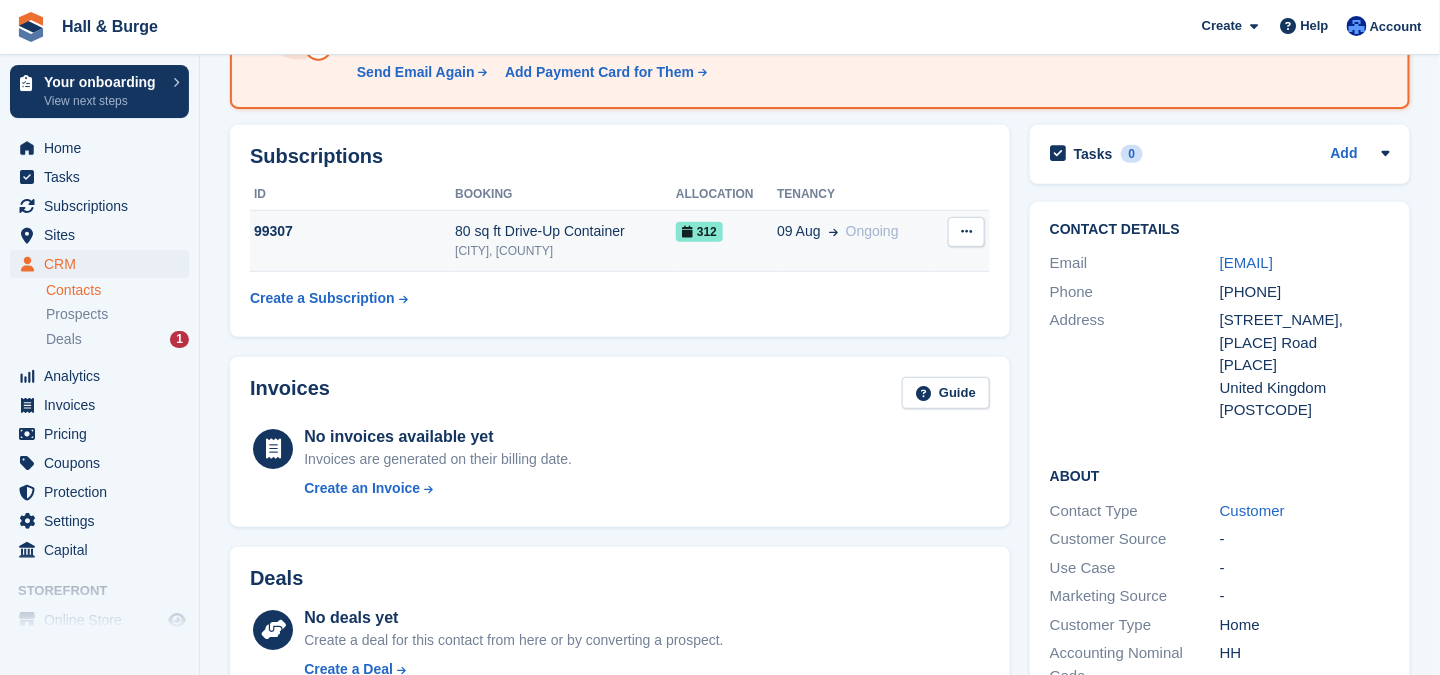 scroll, scrollTop: 300, scrollLeft: 0, axis: vertical 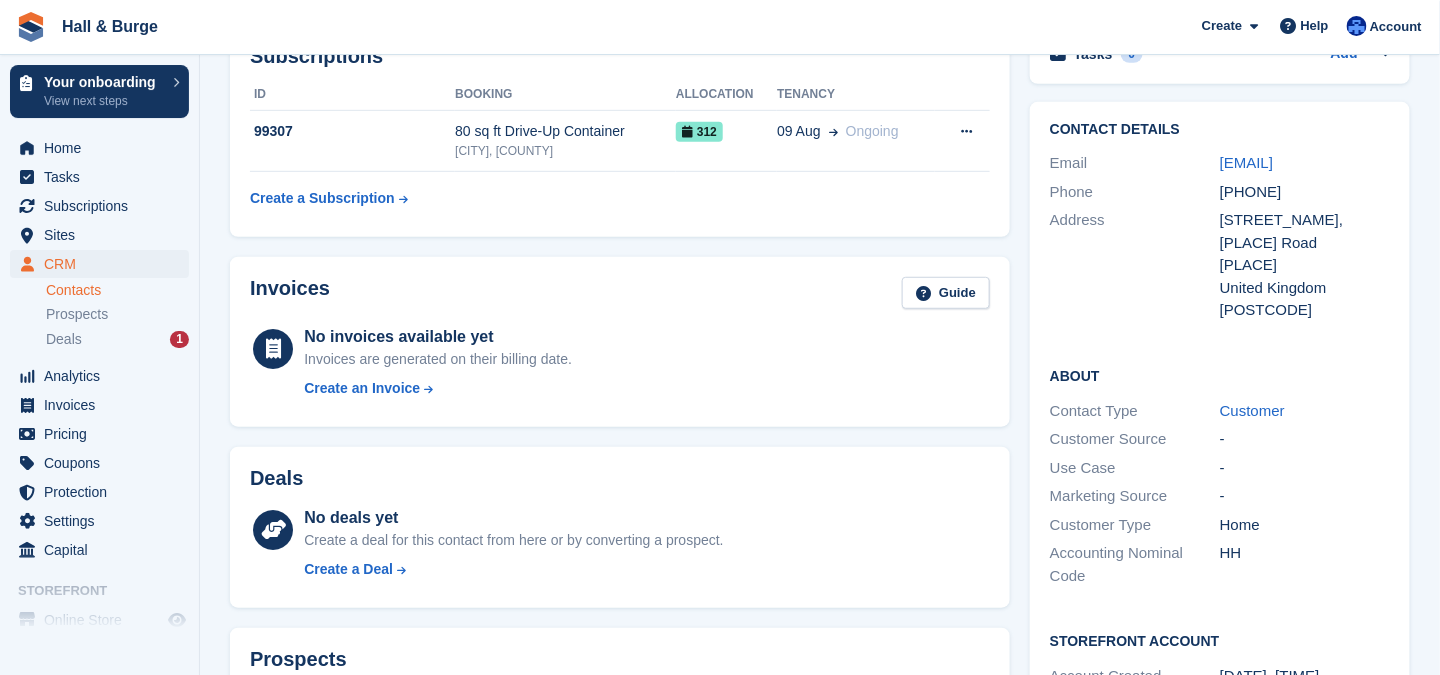 click on "Contacts" at bounding box center [117, 290] 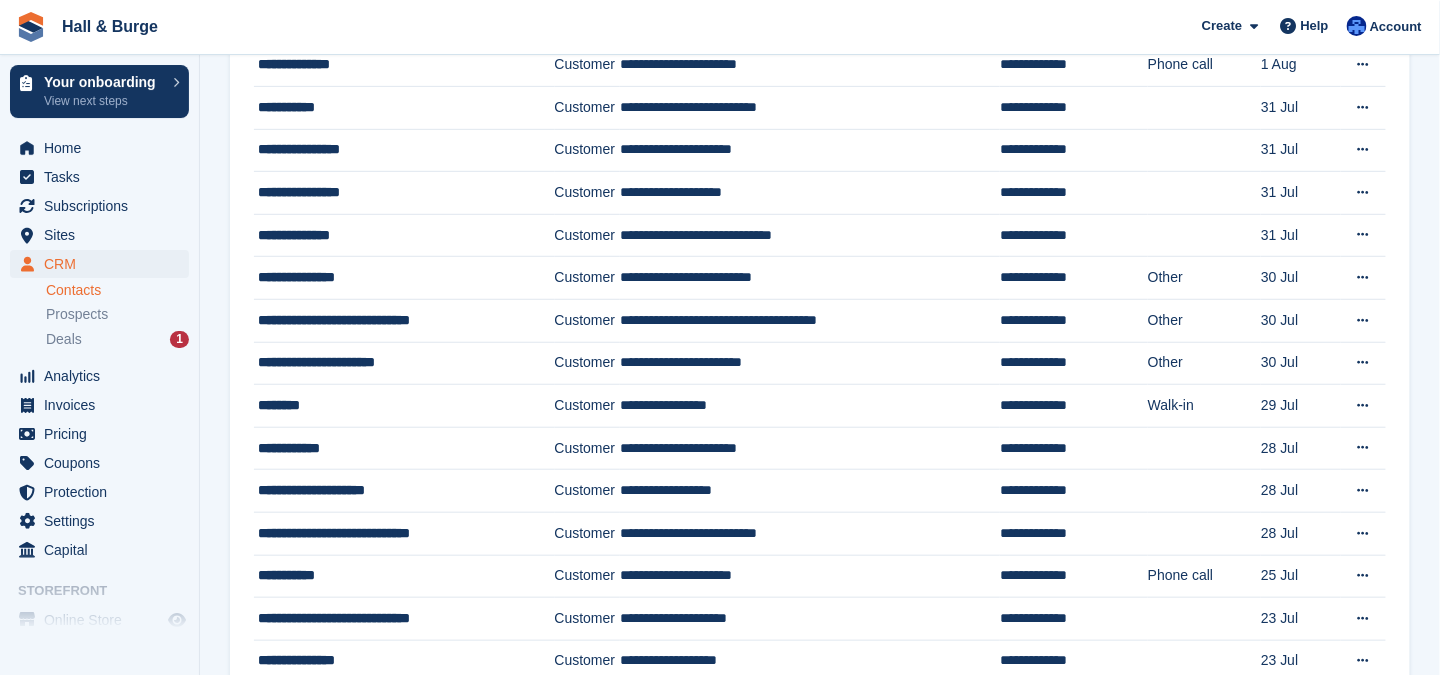 scroll, scrollTop: 0, scrollLeft: 0, axis: both 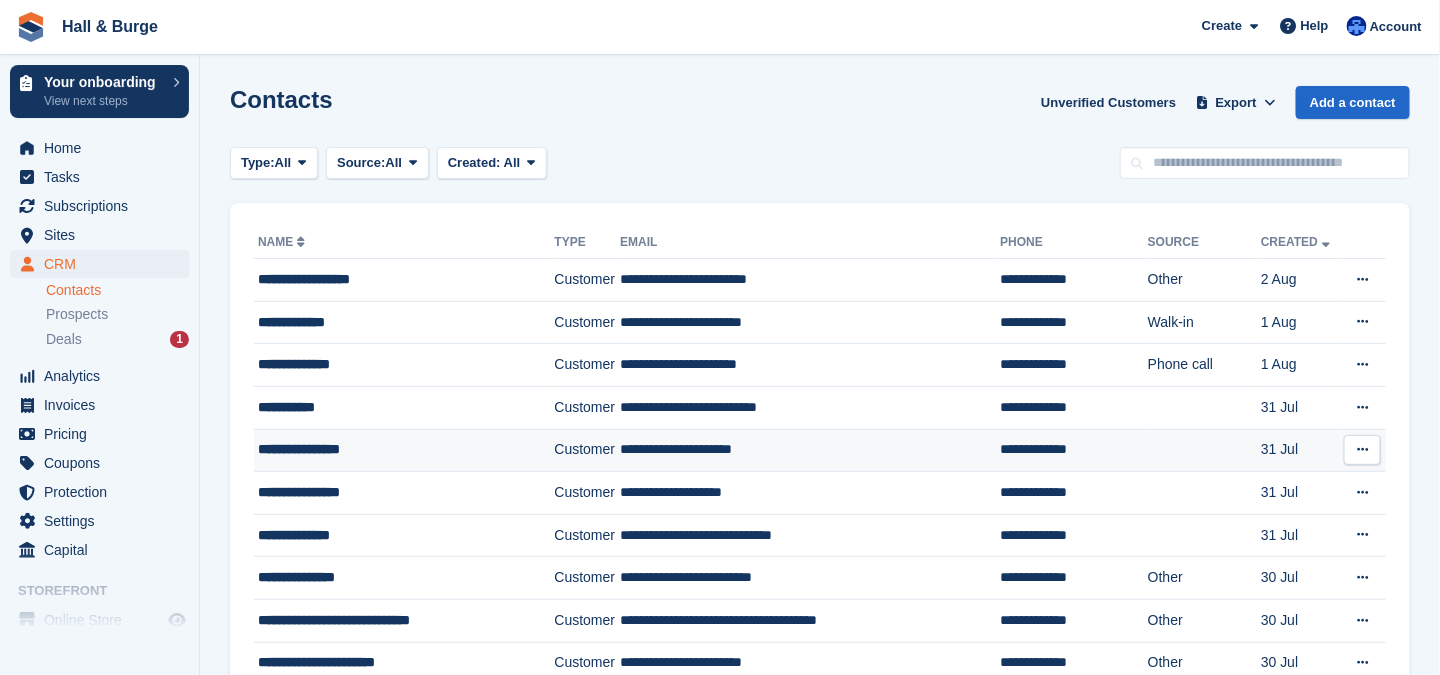 click on "**********" at bounding box center [394, 449] 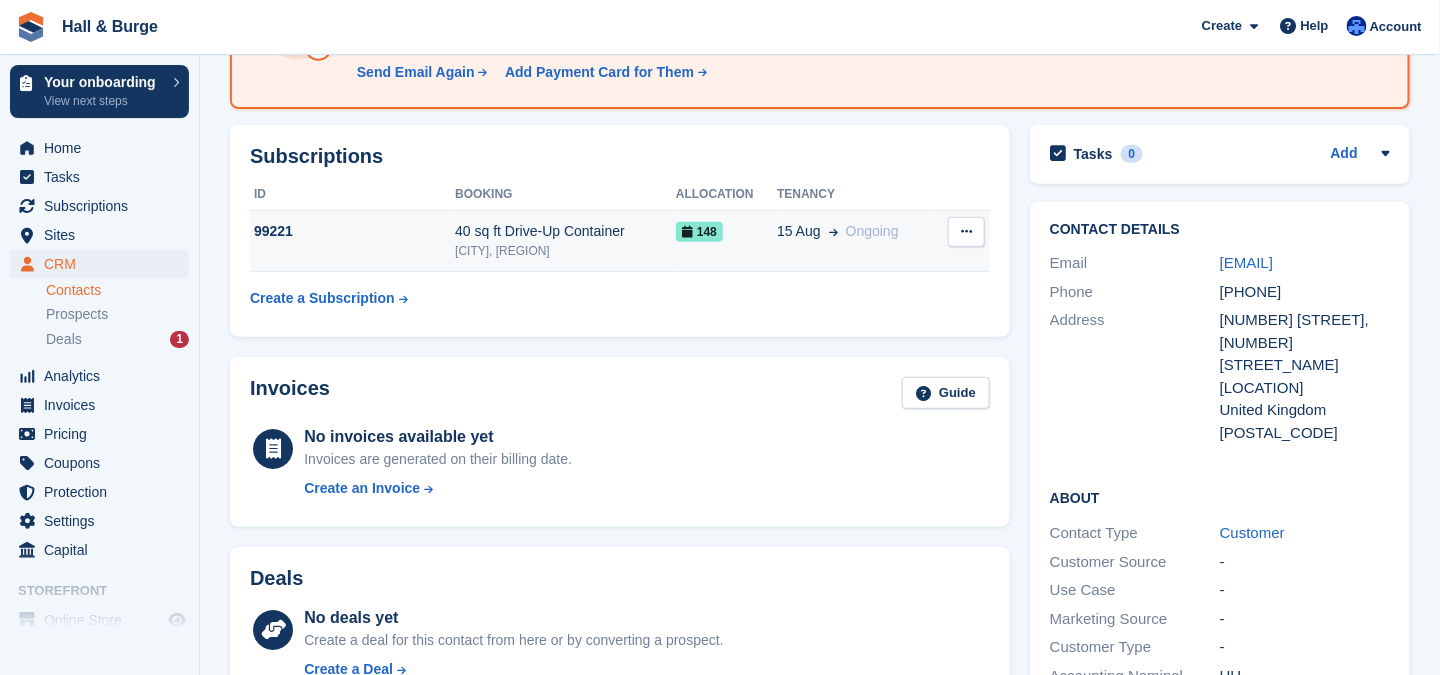scroll, scrollTop: 300, scrollLeft: 0, axis: vertical 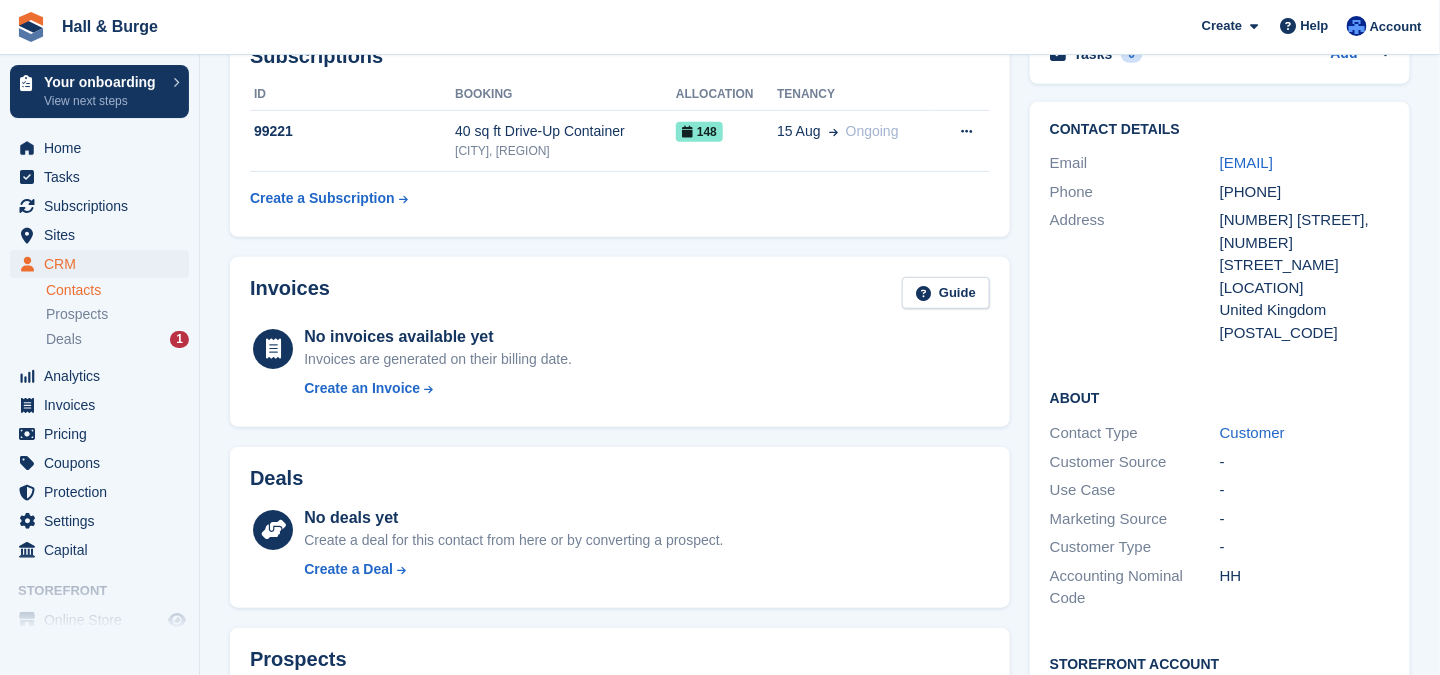 click on "Contacts" at bounding box center (117, 290) 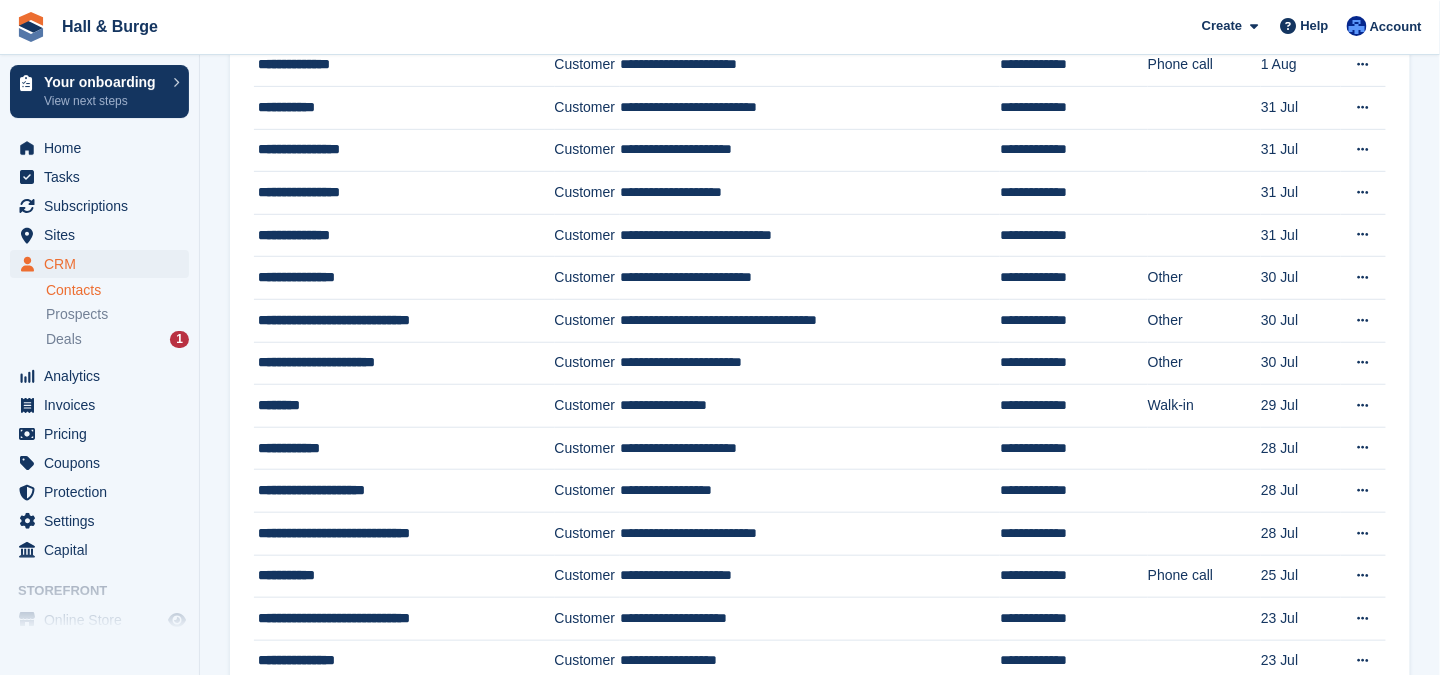 scroll, scrollTop: 0, scrollLeft: 0, axis: both 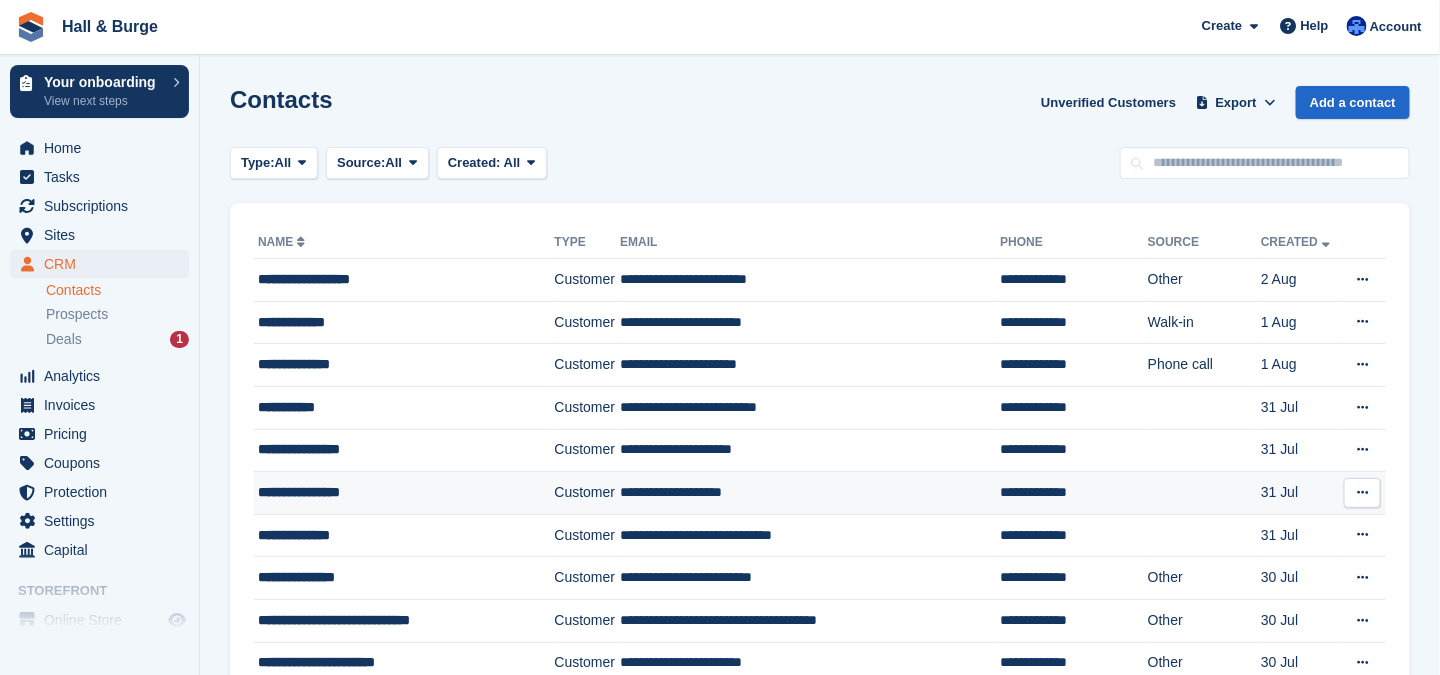 click on "**********" at bounding box center [394, 492] 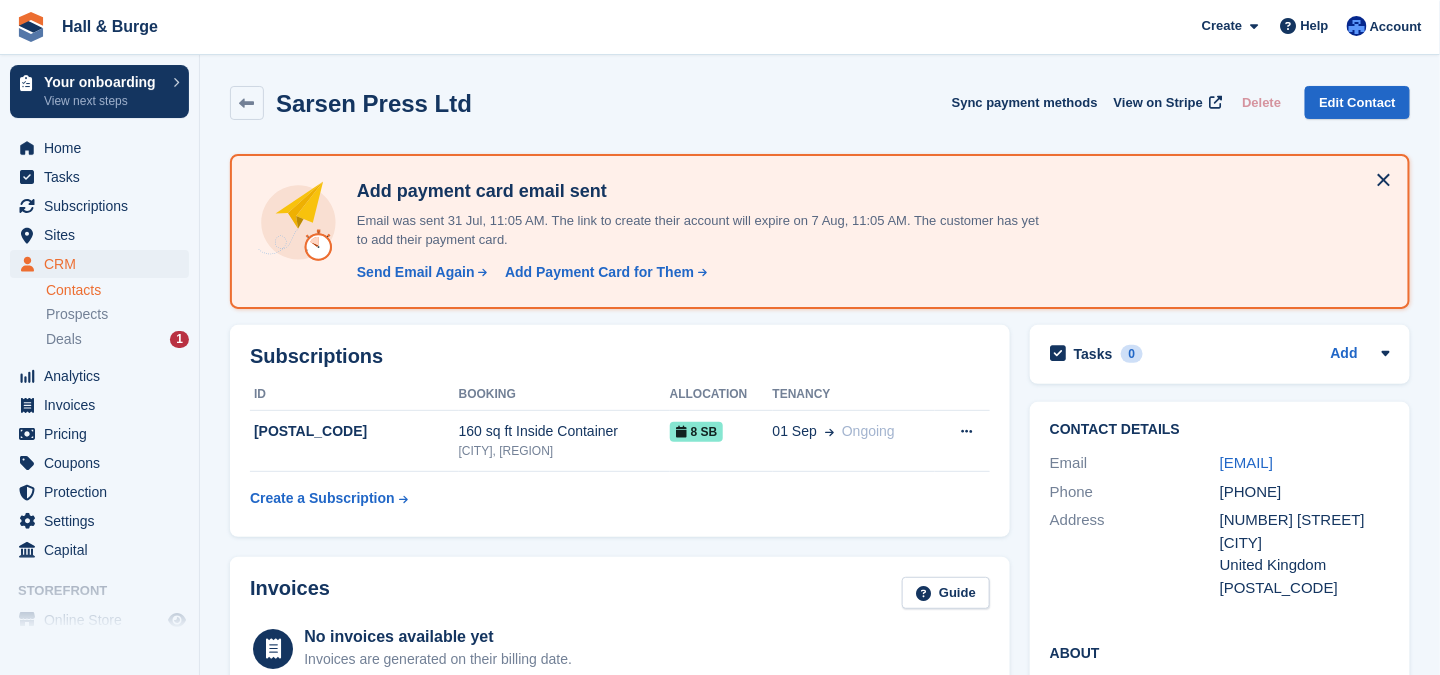 scroll, scrollTop: 200, scrollLeft: 0, axis: vertical 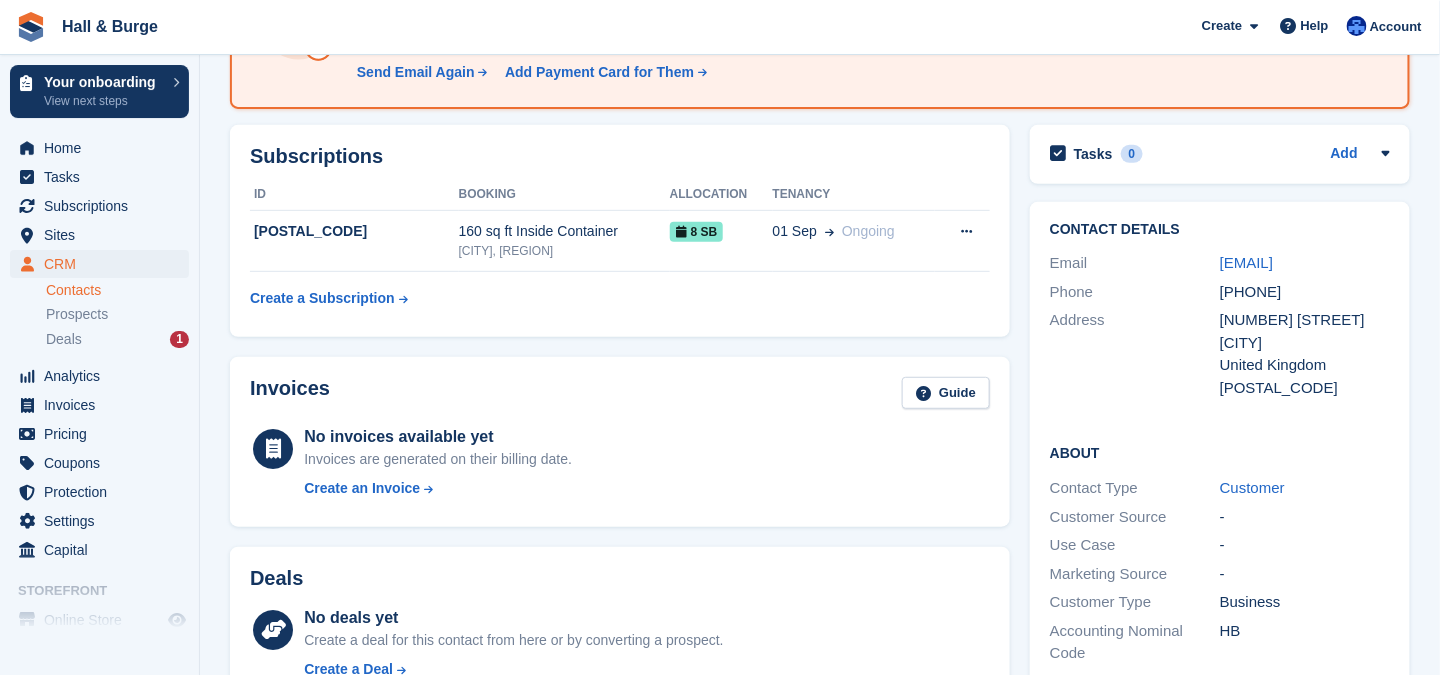click on "Contacts" at bounding box center (117, 290) 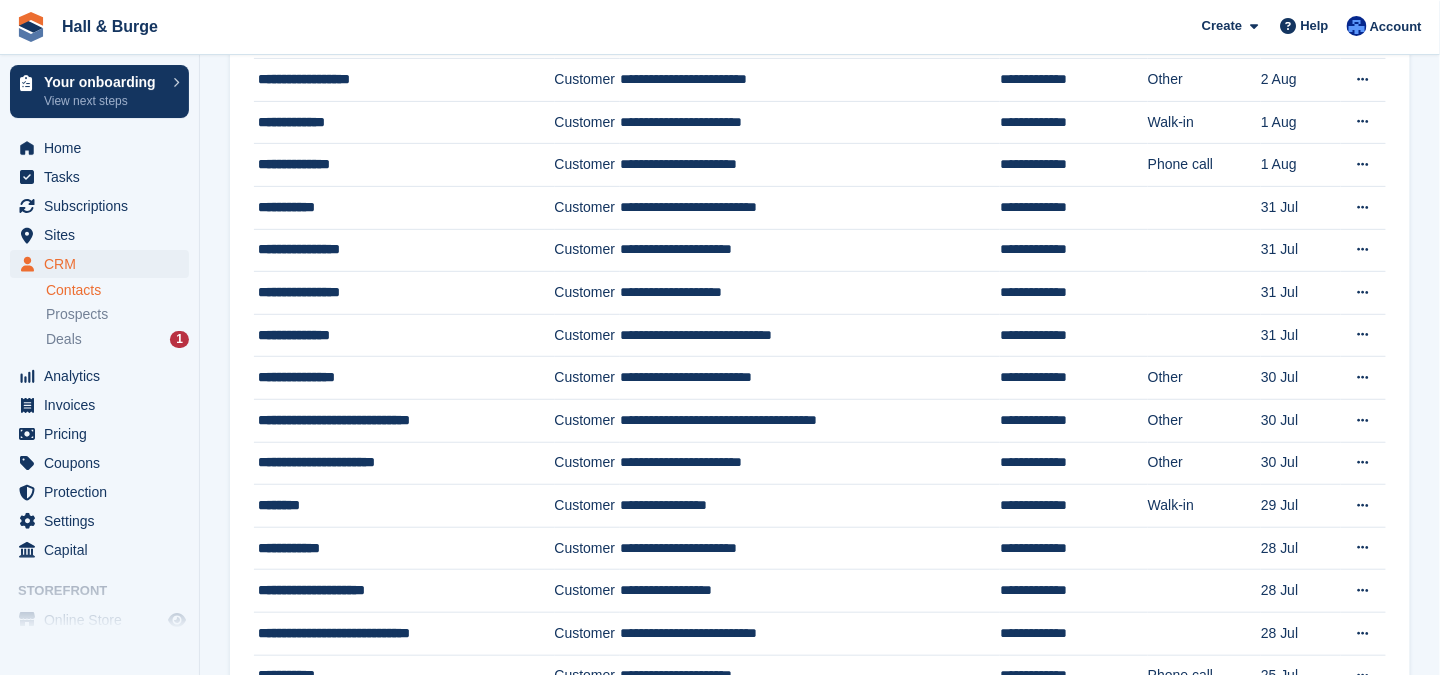 scroll, scrollTop: 0, scrollLeft: 0, axis: both 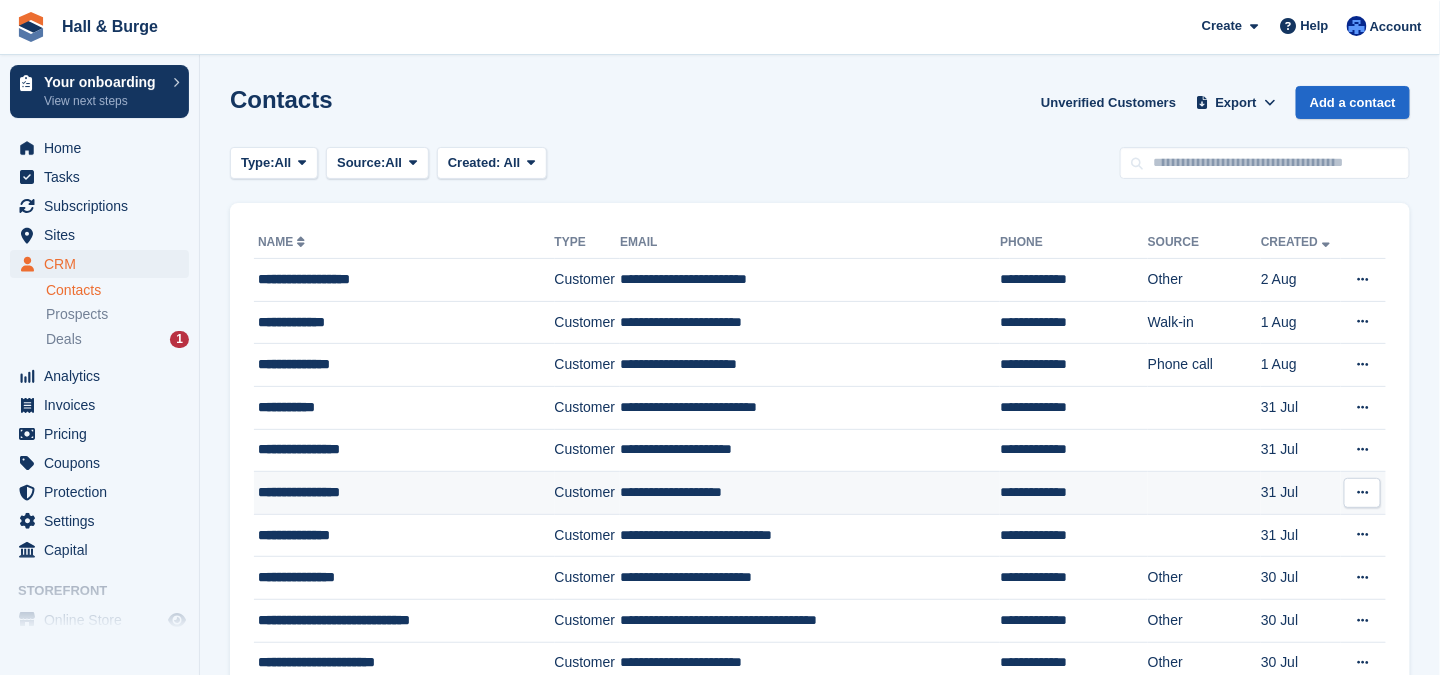 click on "**********" at bounding box center (394, 492) 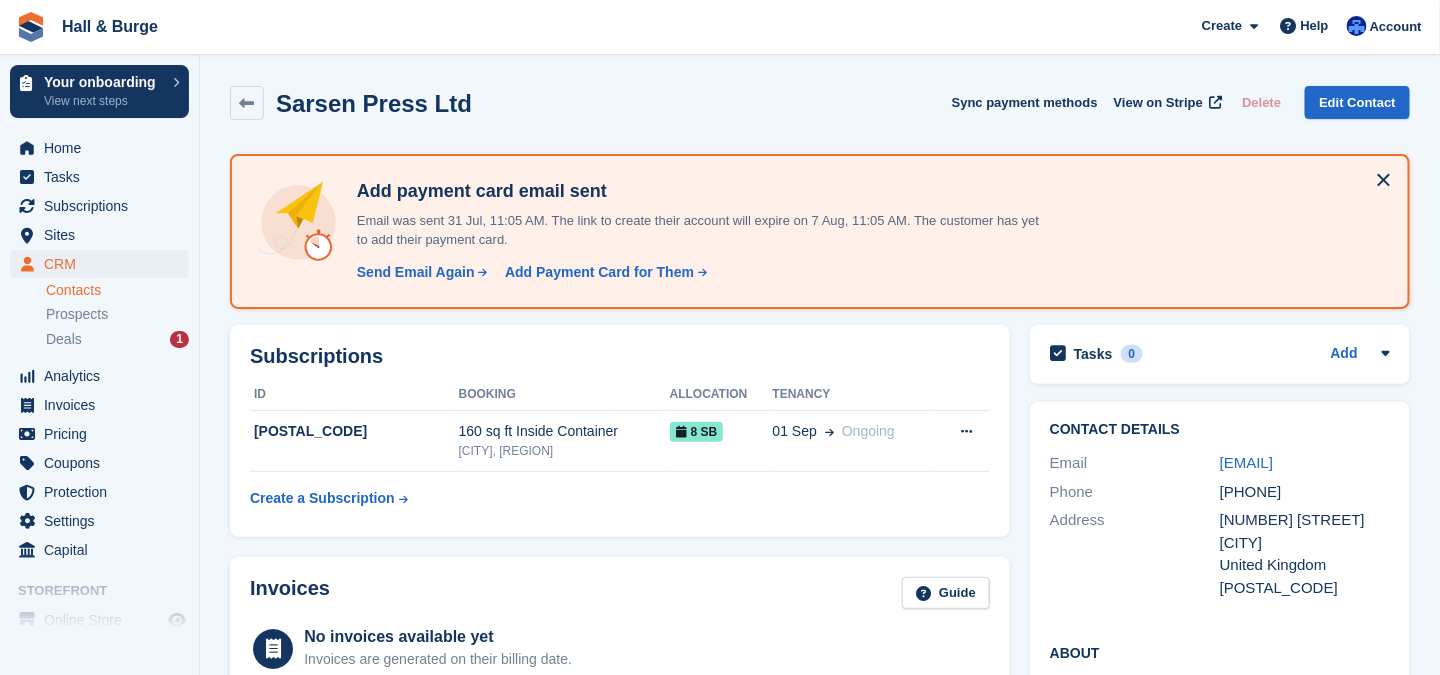 scroll, scrollTop: 200, scrollLeft: 0, axis: vertical 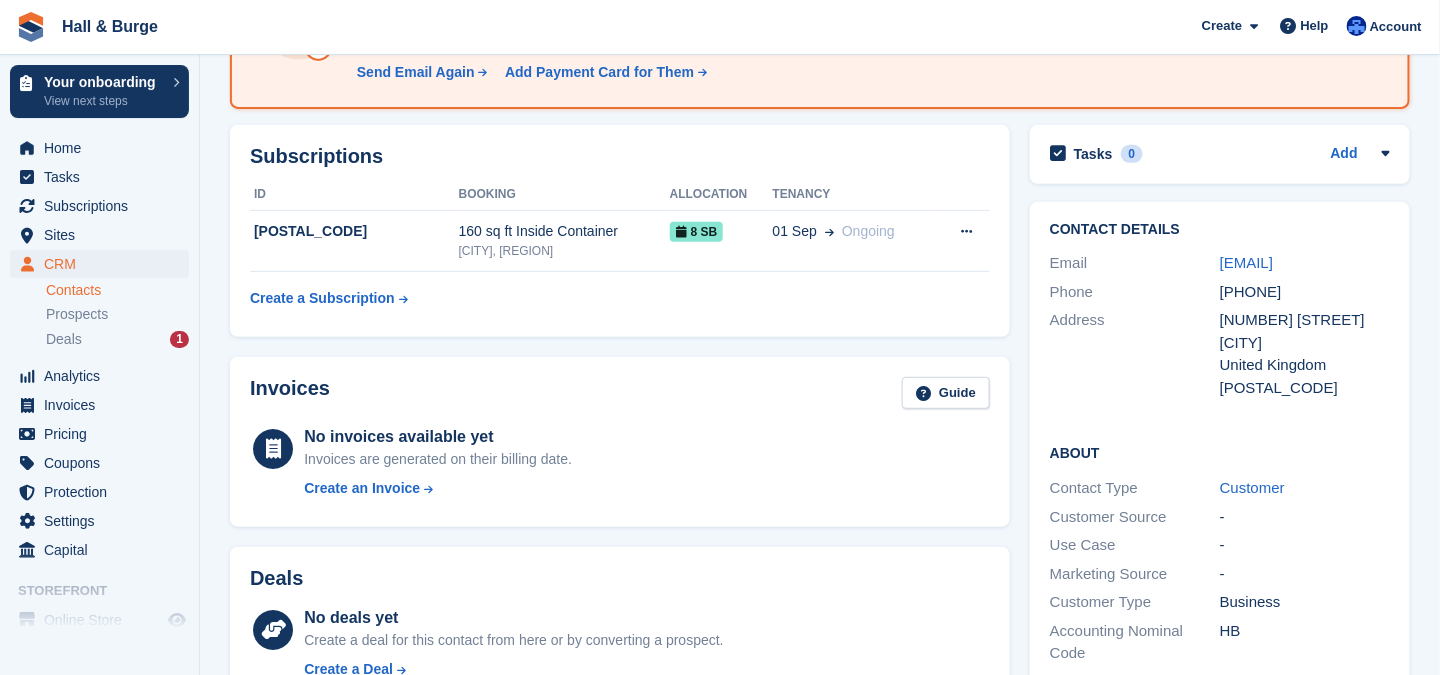 click on "Contacts" at bounding box center (117, 290) 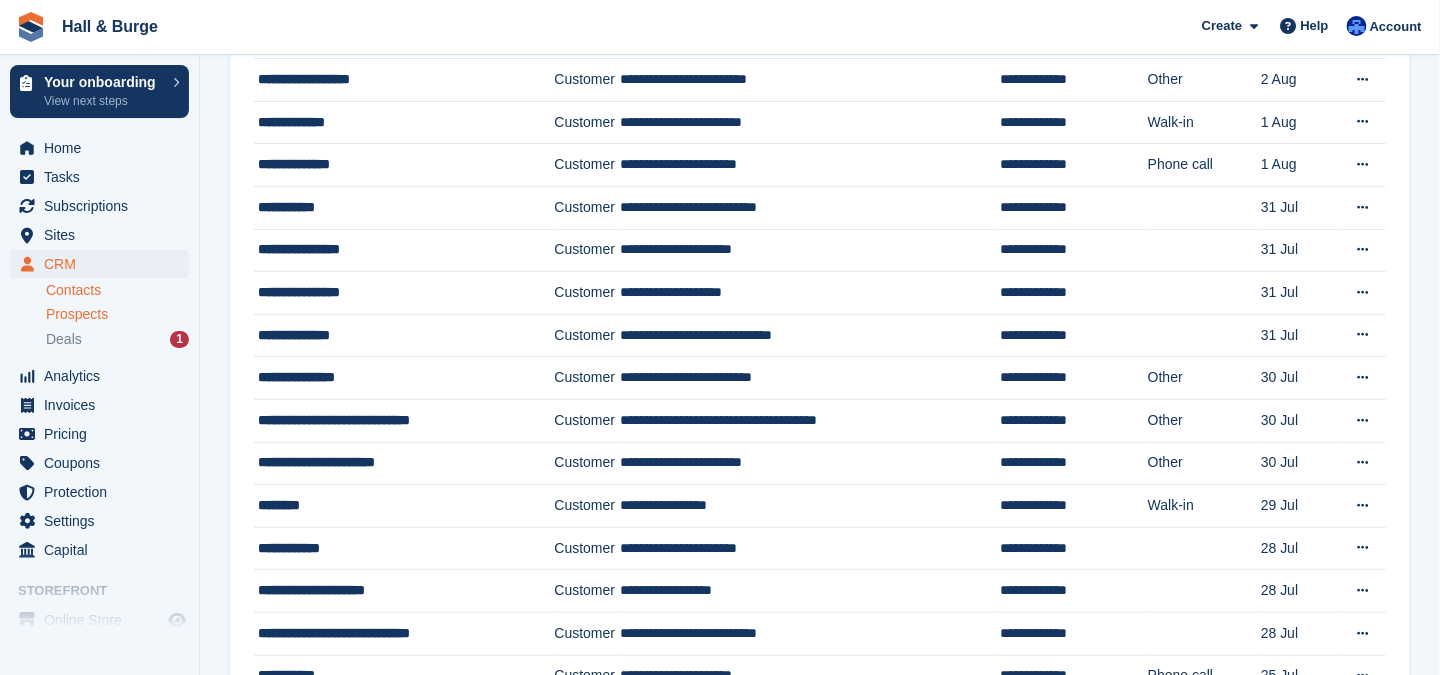 scroll, scrollTop: 0, scrollLeft: 0, axis: both 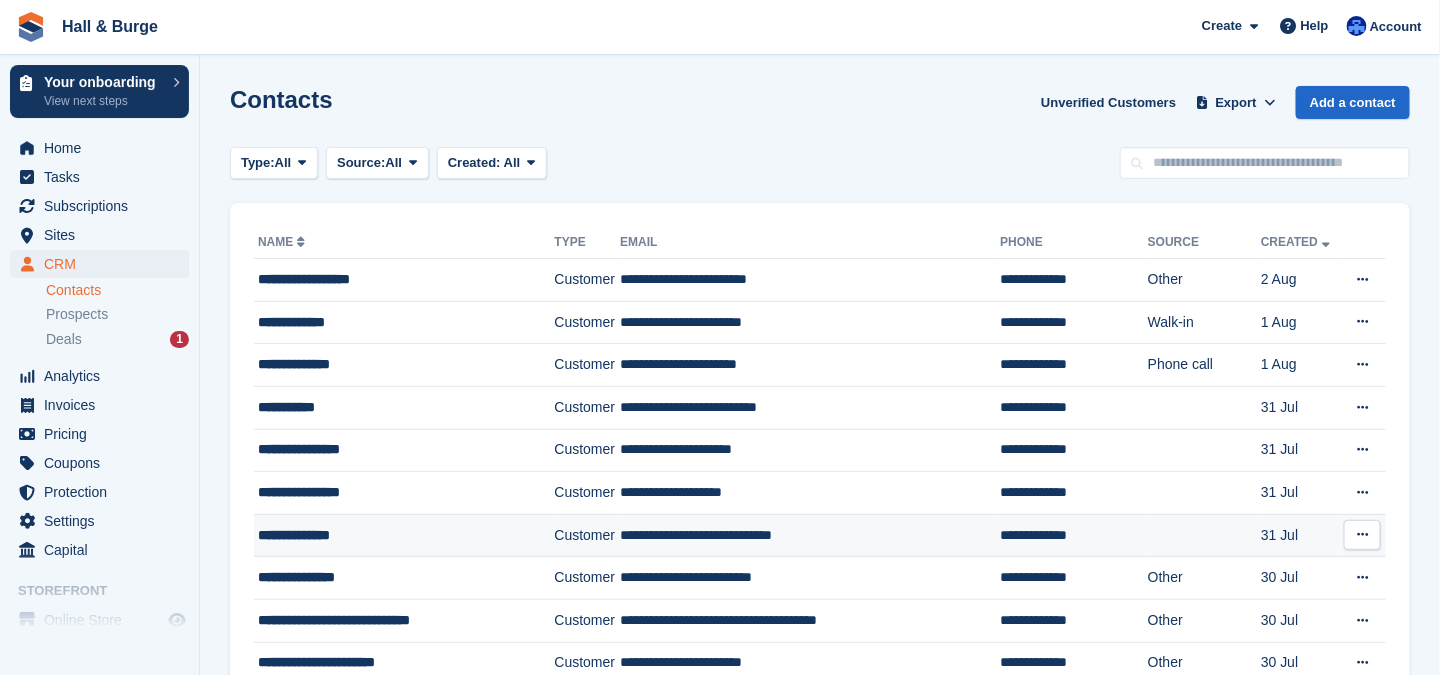 click on "**********" at bounding box center (394, 535) 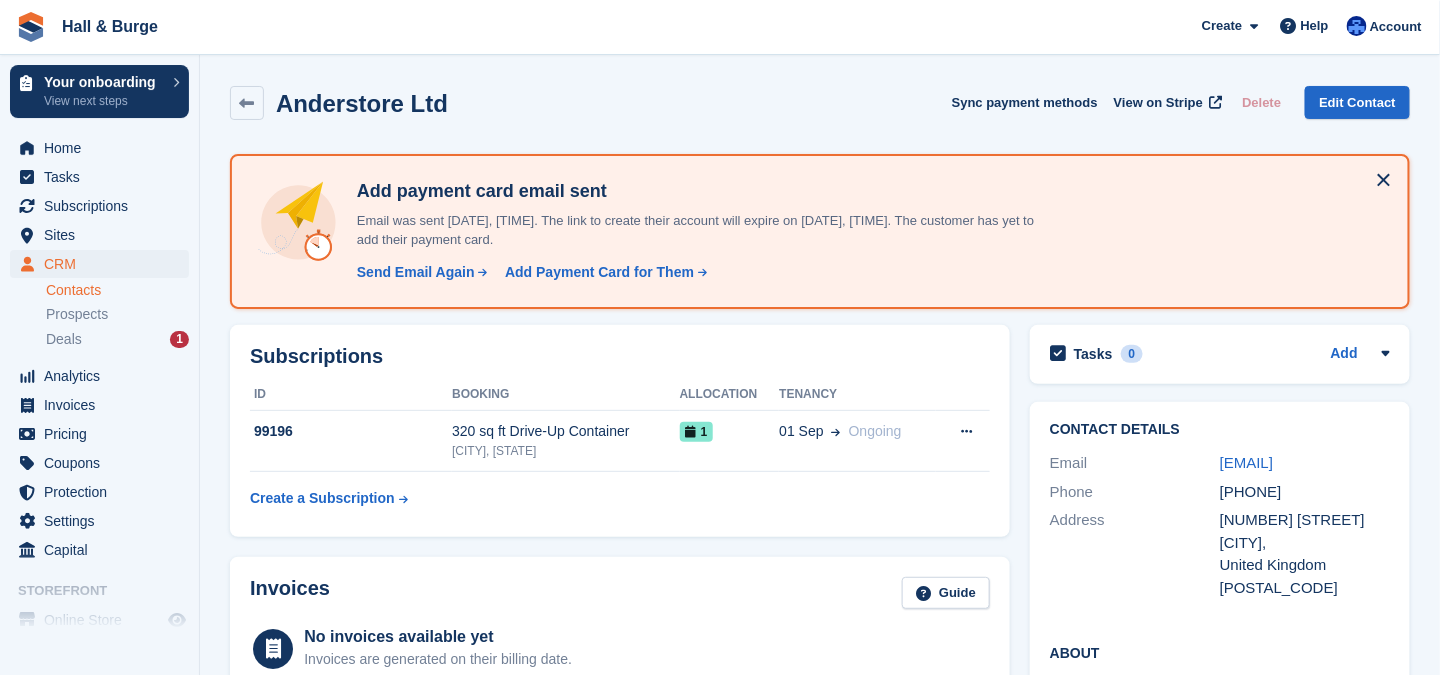 scroll, scrollTop: 200, scrollLeft: 0, axis: vertical 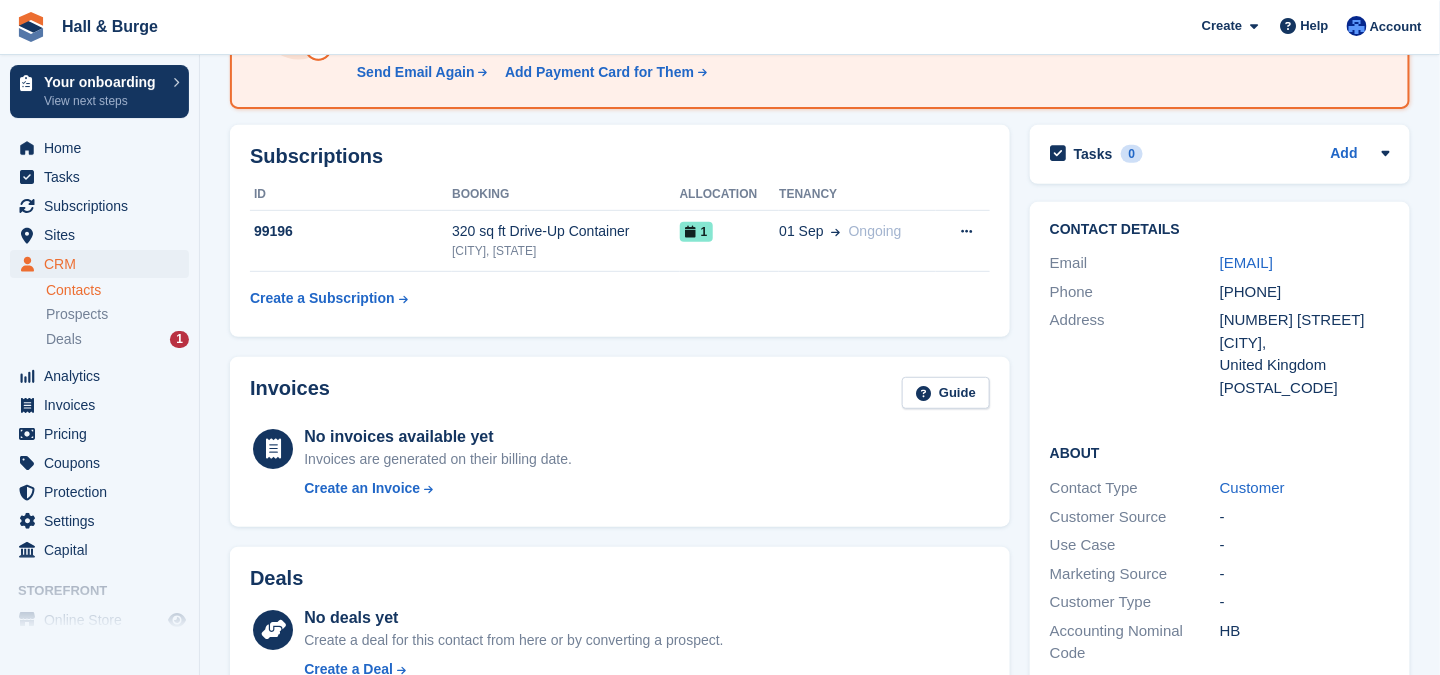 click on "Contacts" at bounding box center [117, 290] 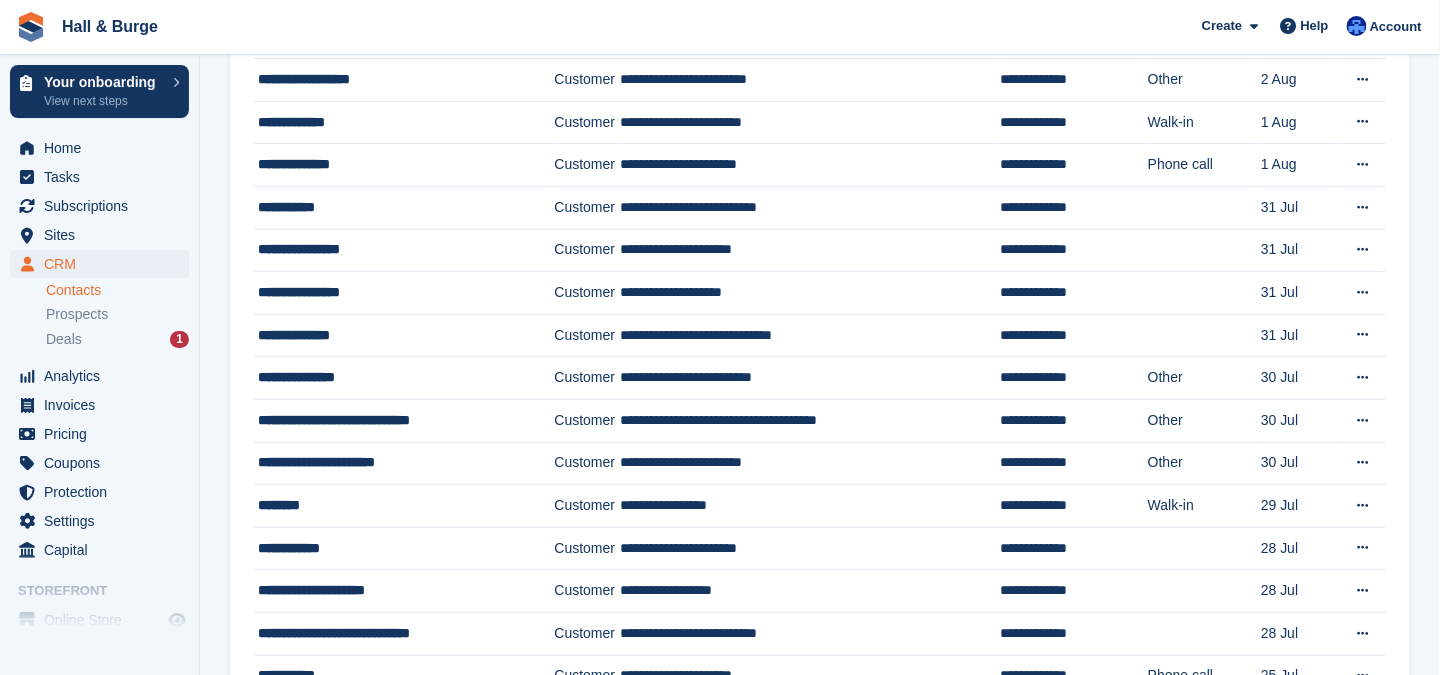 scroll, scrollTop: 0, scrollLeft: 0, axis: both 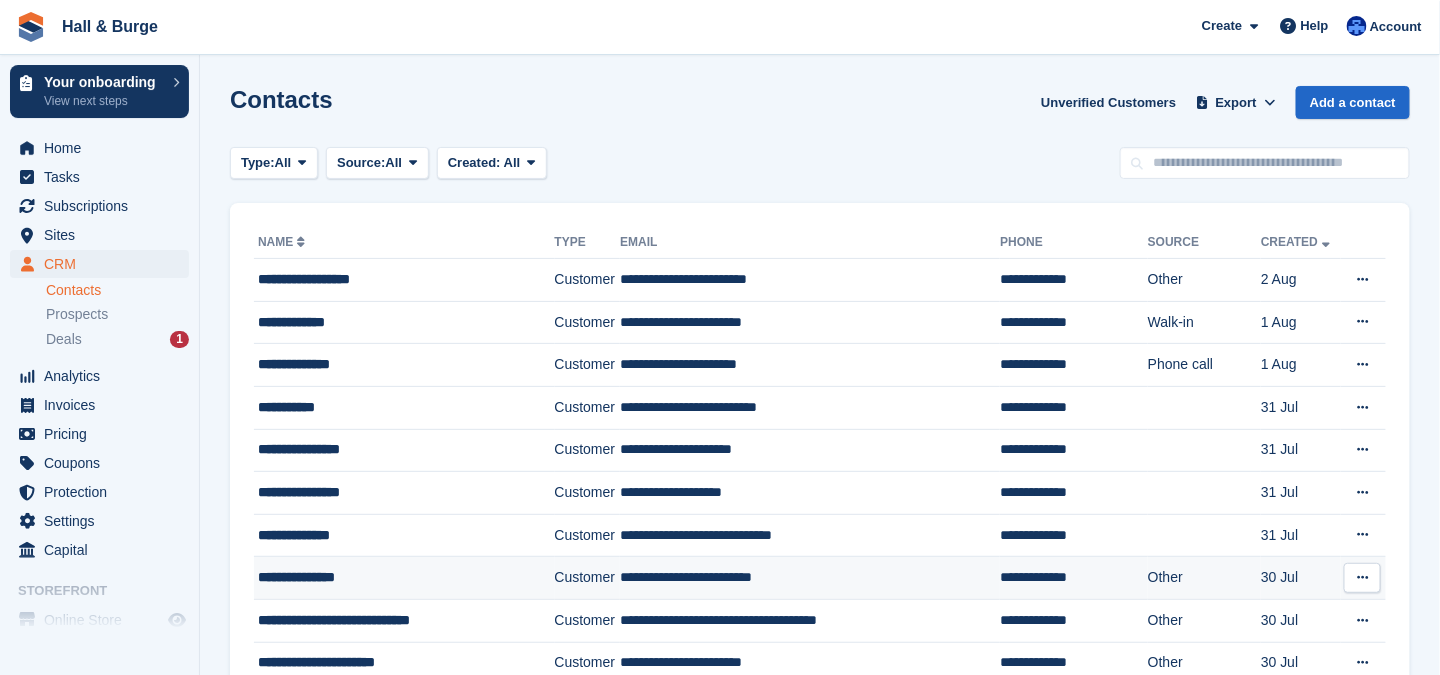 click on "**********" at bounding box center [394, 577] 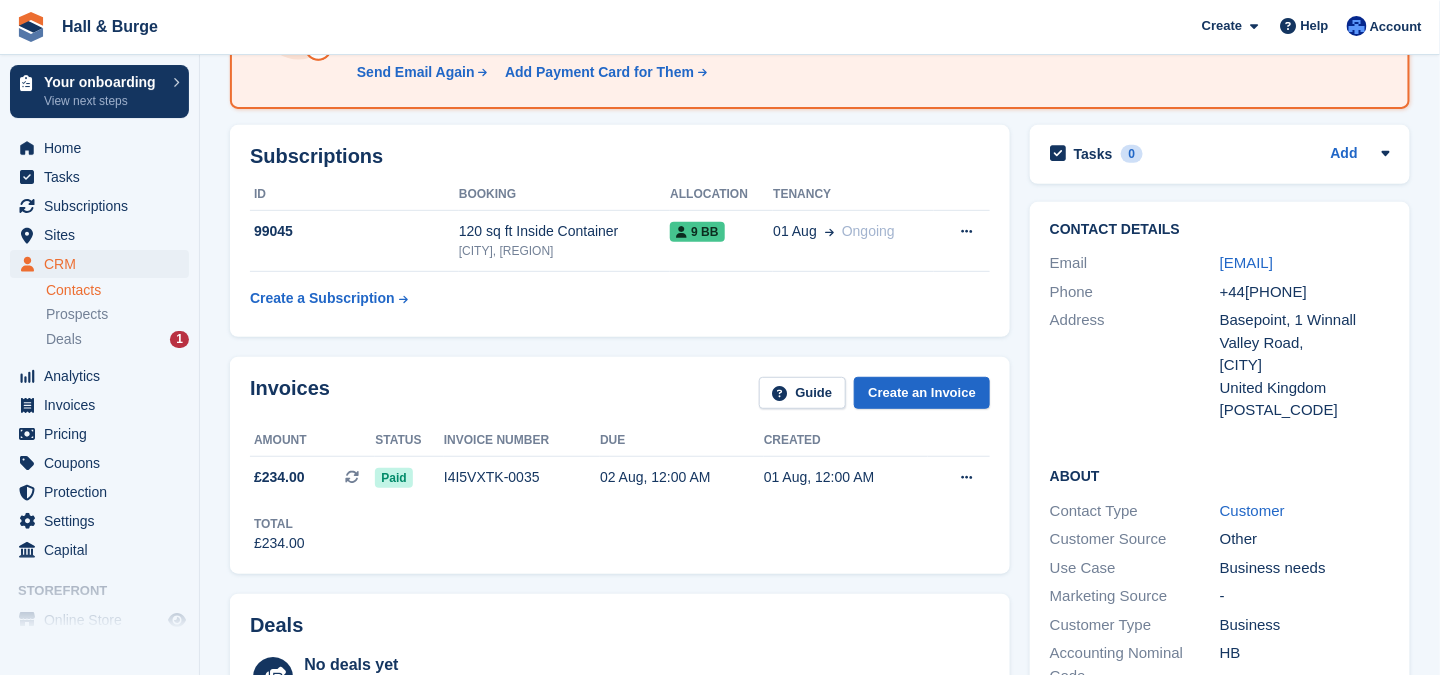scroll, scrollTop: 300, scrollLeft: 0, axis: vertical 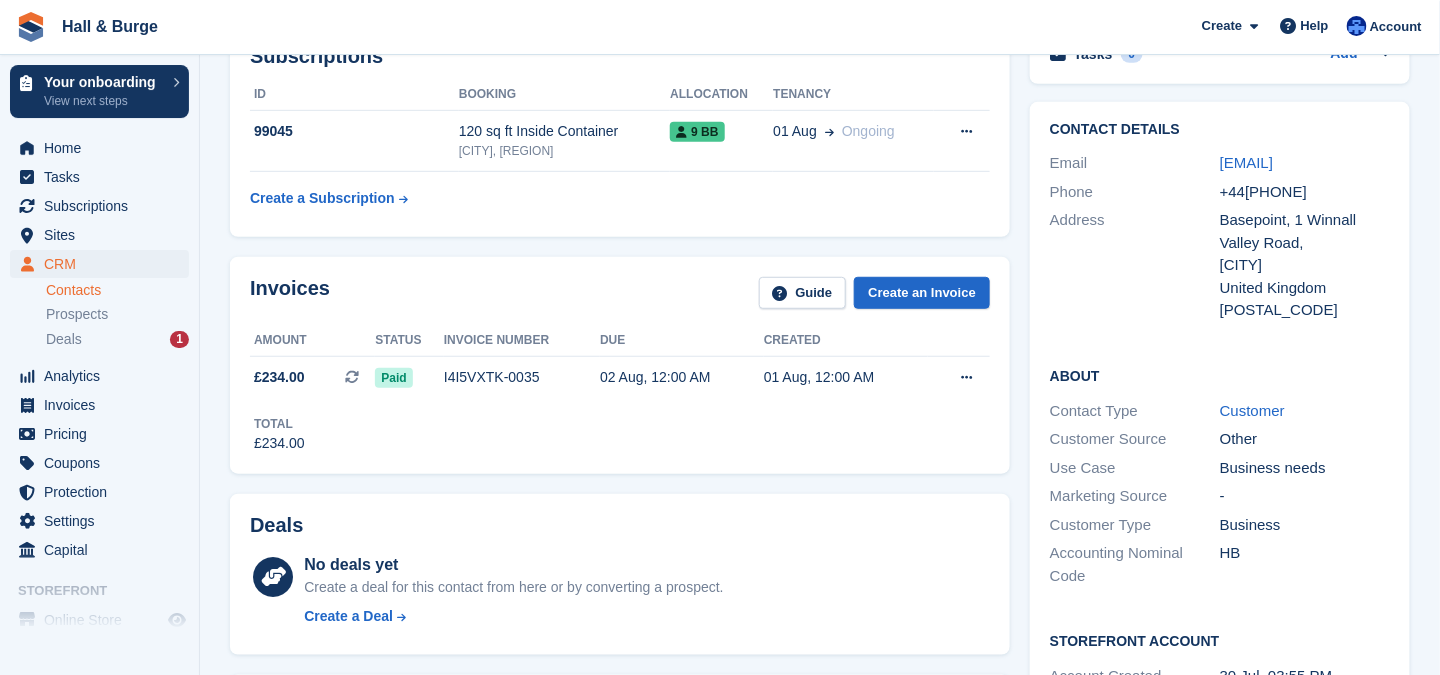 click on "Contacts" at bounding box center [117, 290] 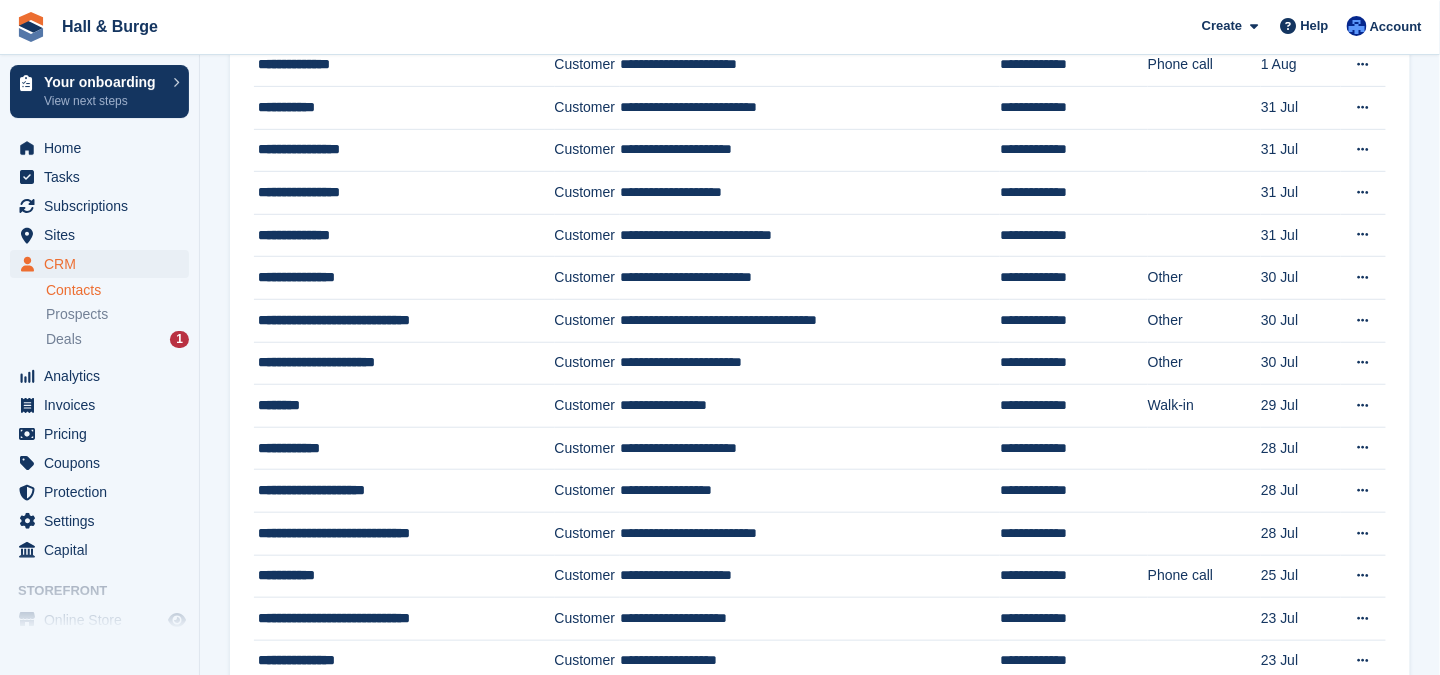 scroll, scrollTop: 0, scrollLeft: 0, axis: both 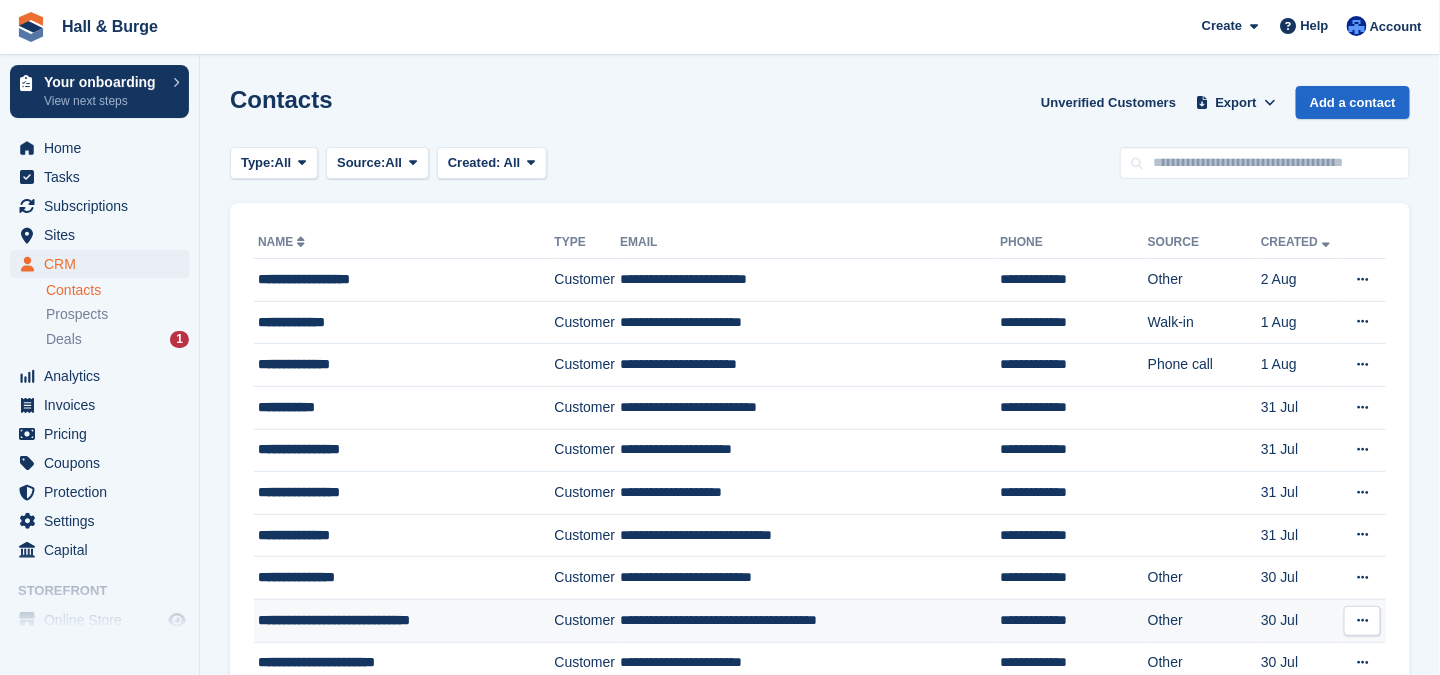 click on "**********" at bounding box center [334, 620] 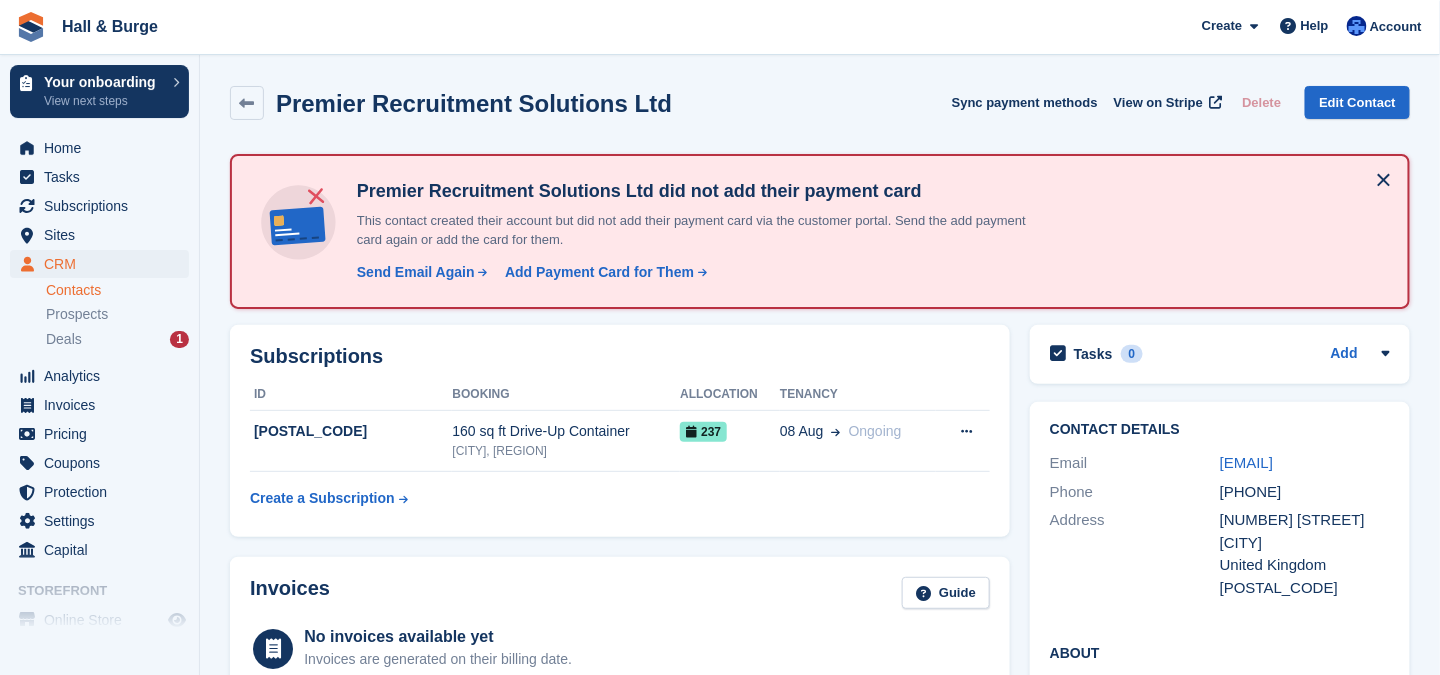 scroll, scrollTop: 200, scrollLeft: 0, axis: vertical 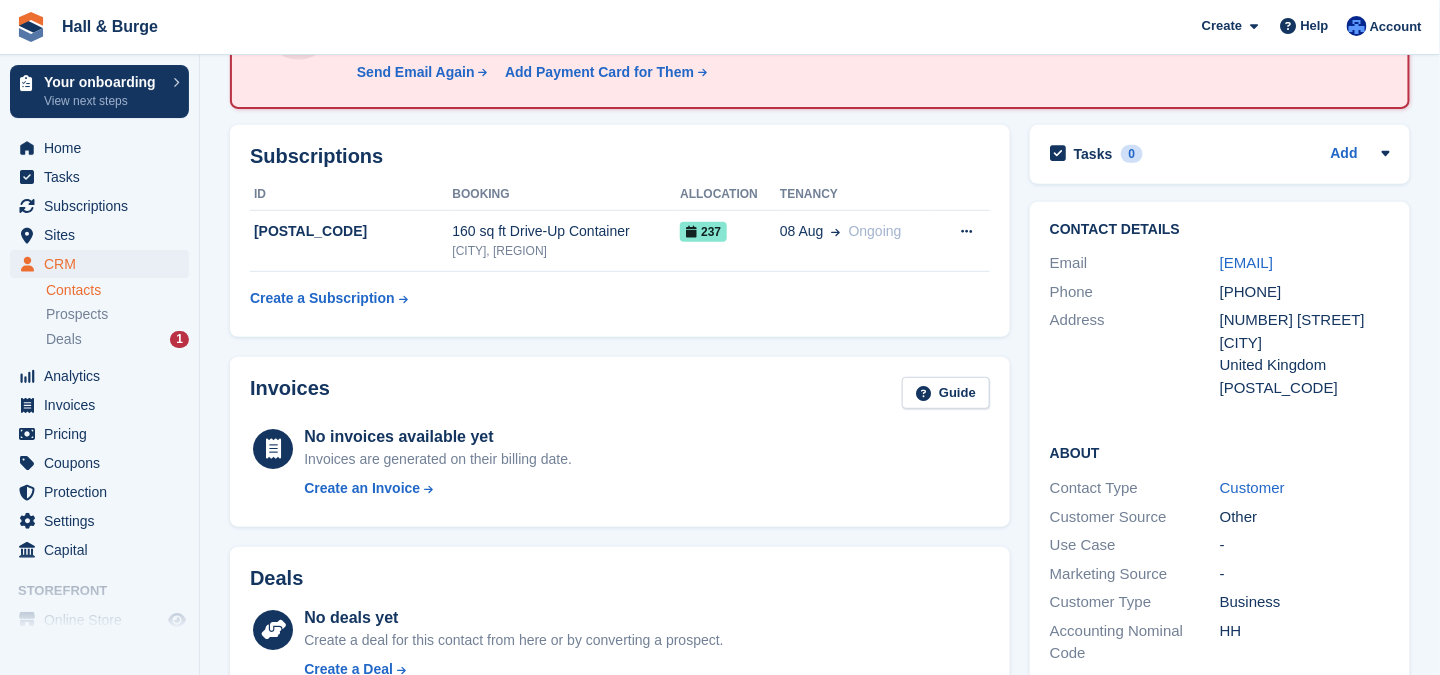 click on "Contacts" at bounding box center [117, 290] 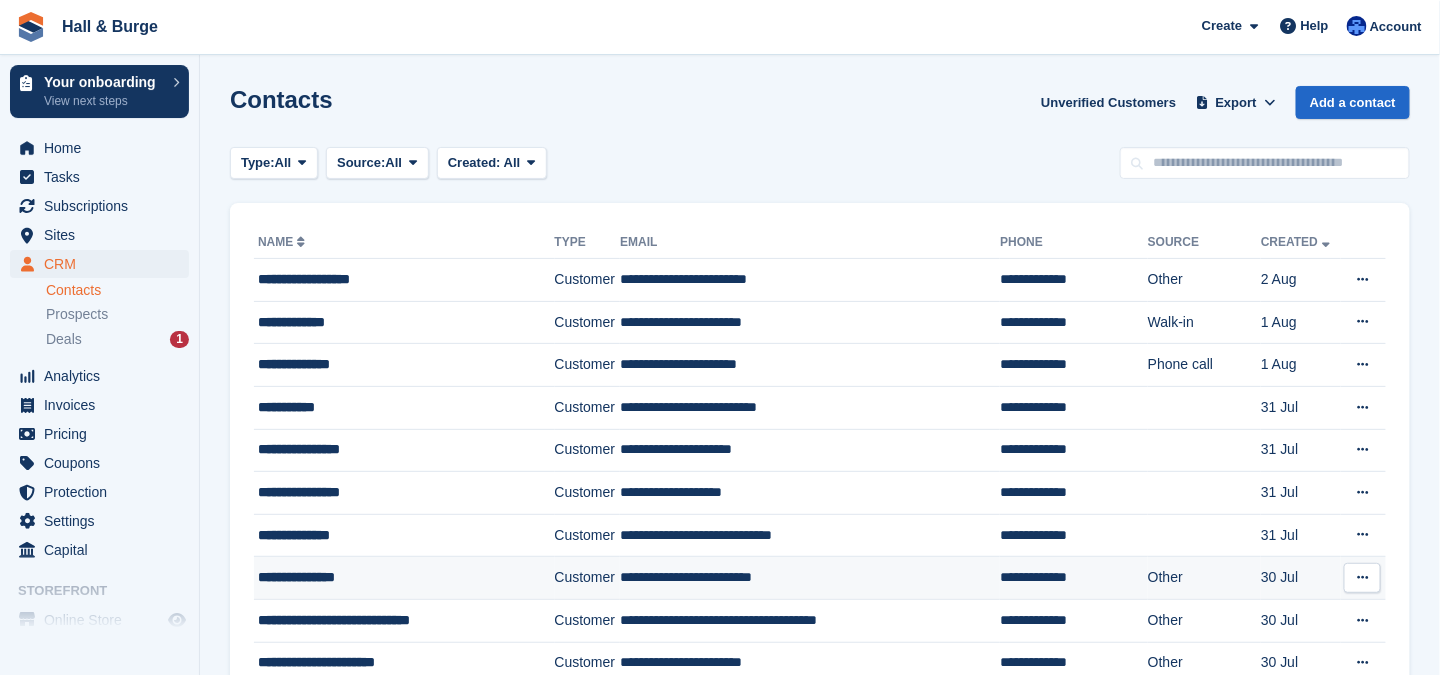 scroll, scrollTop: 100, scrollLeft: 0, axis: vertical 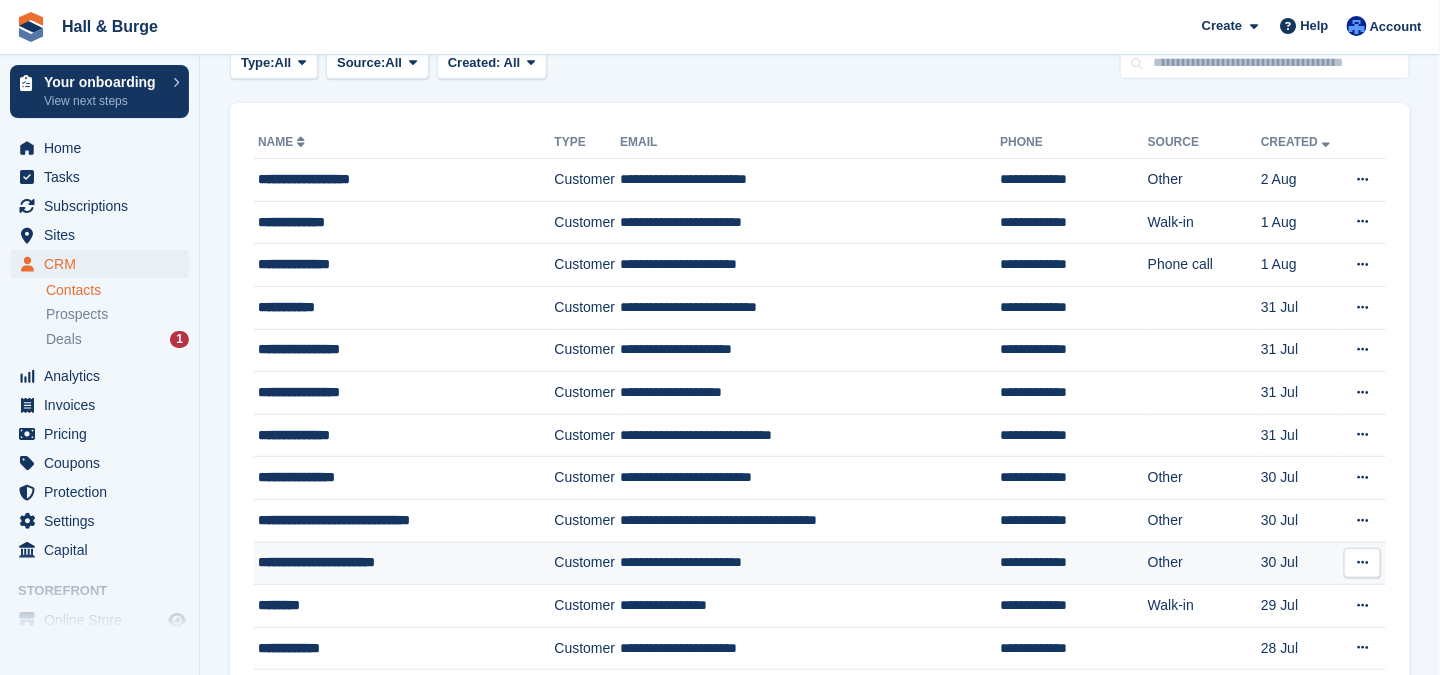 click on "**********" at bounding box center [394, 562] 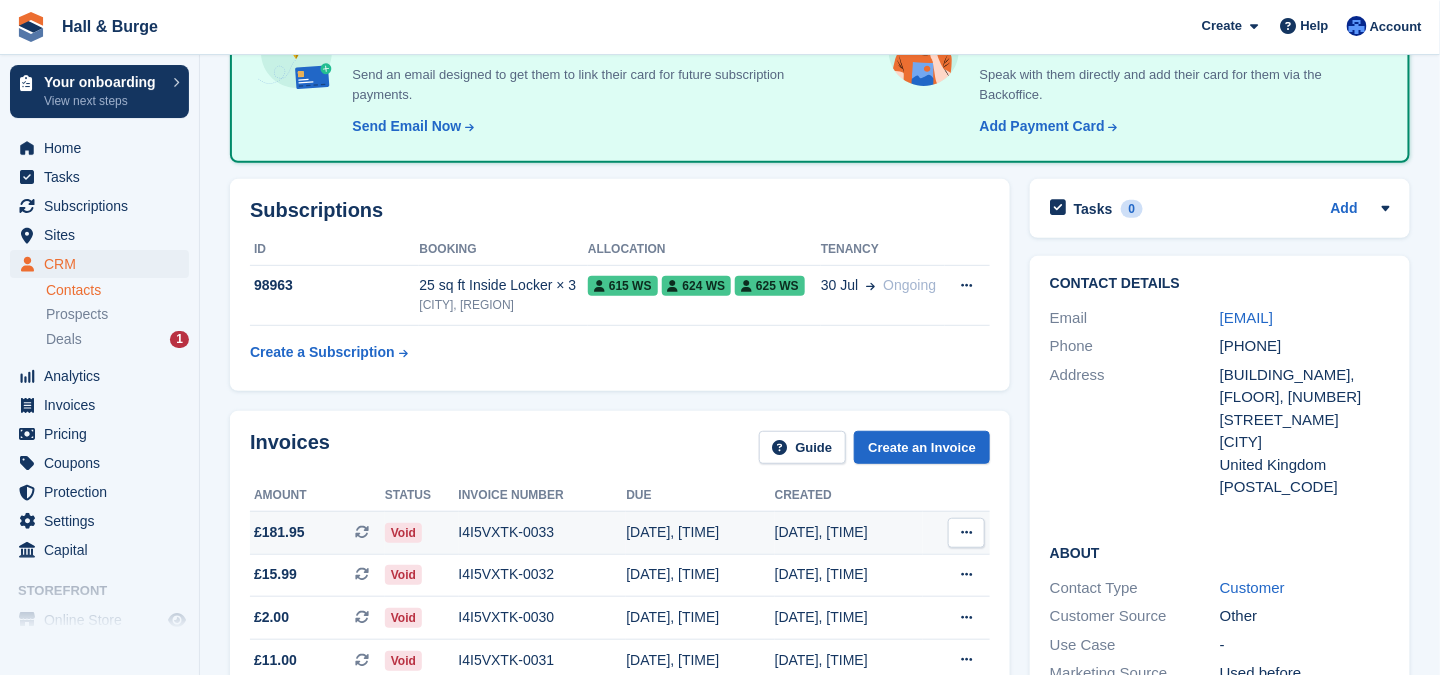 scroll, scrollTop: 0, scrollLeft: 0, axis: both 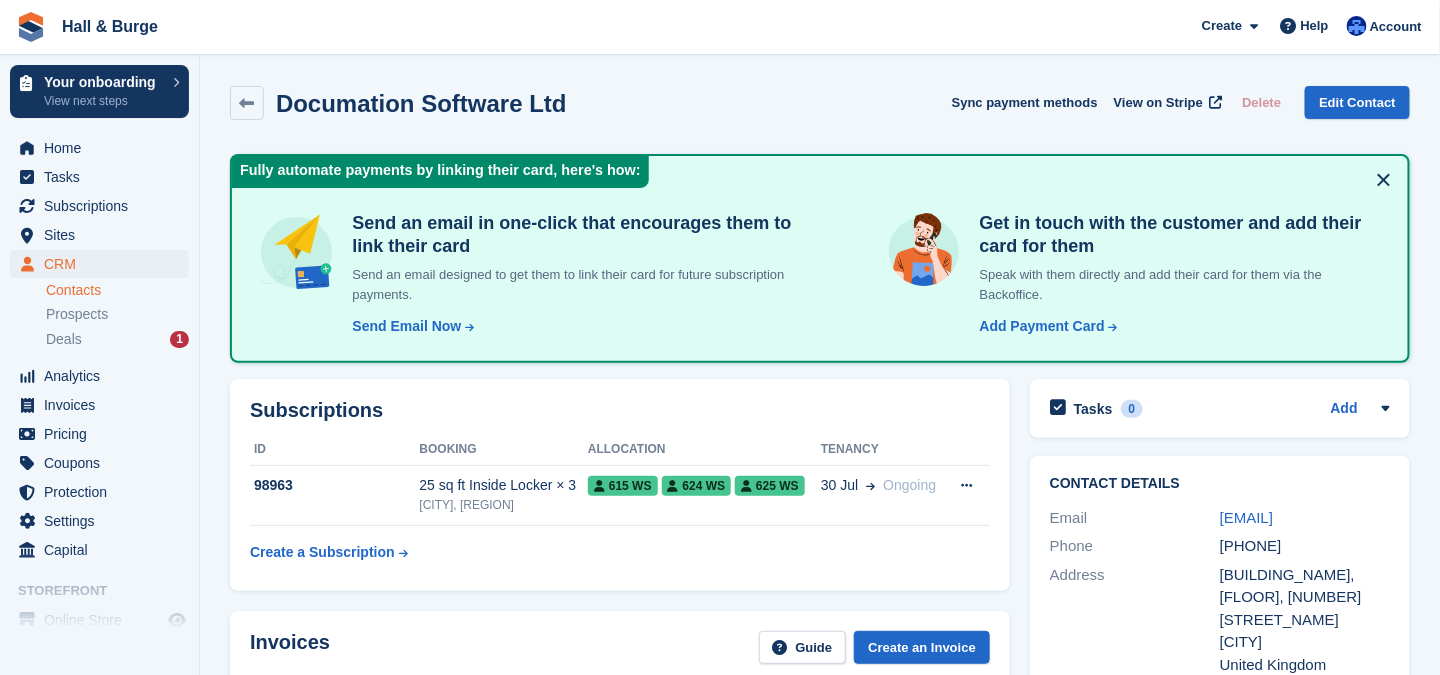 click on "Contacts" at bounding box center (117, 290) 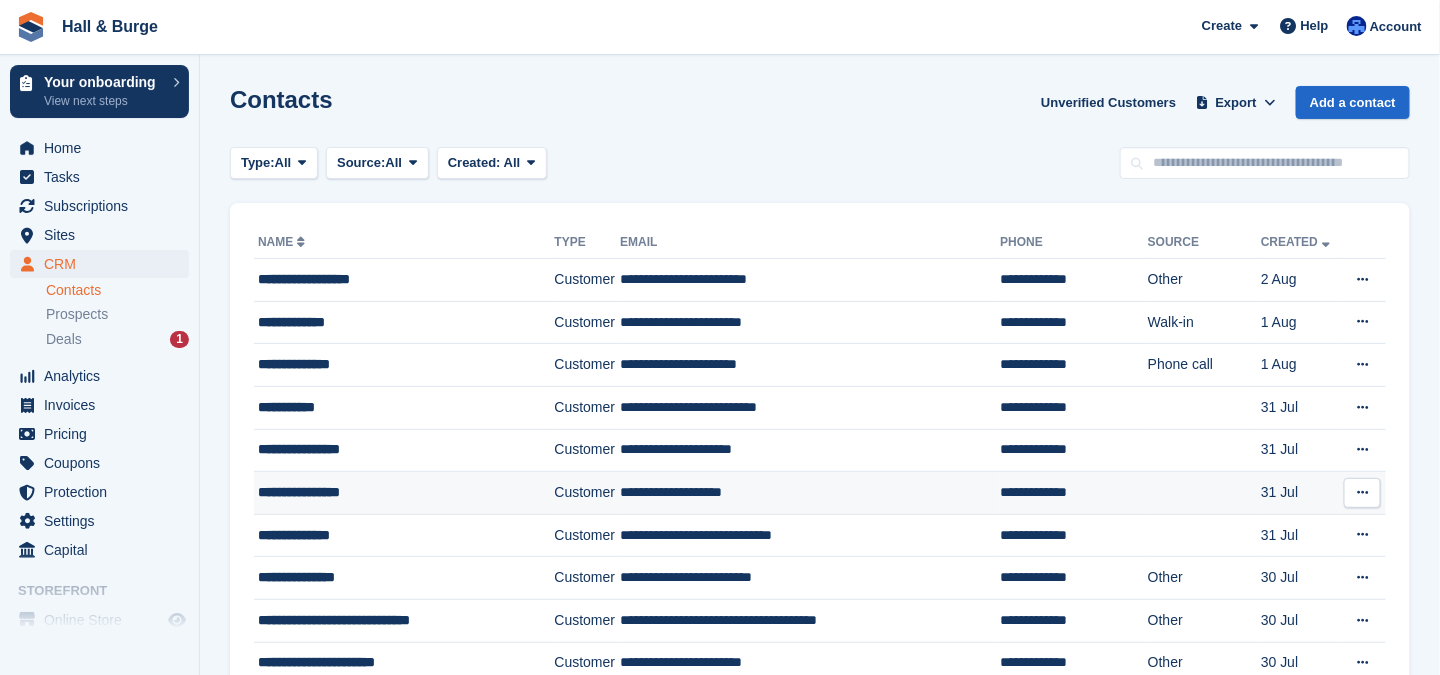 scroll, scrollTop: 100, scrollLeft: 0, axis: vertical 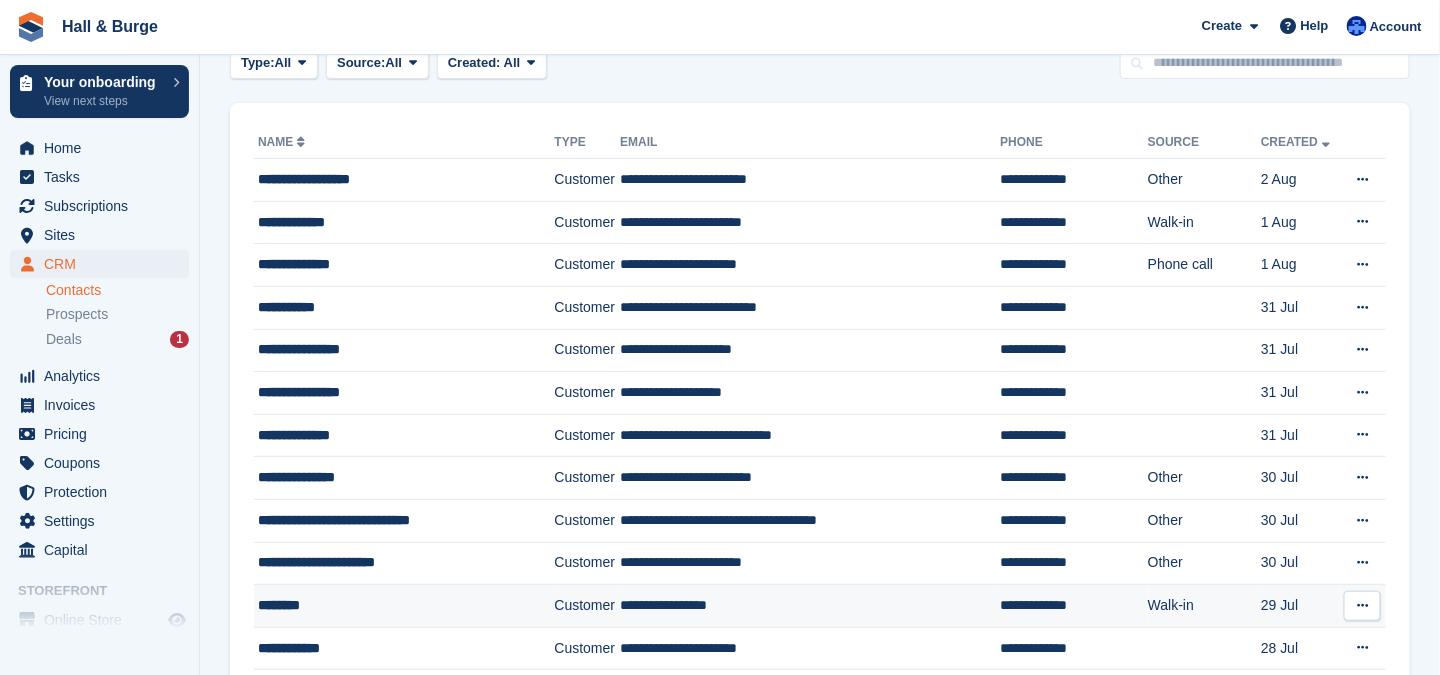 click on "********" at bounding box center [394, 605] 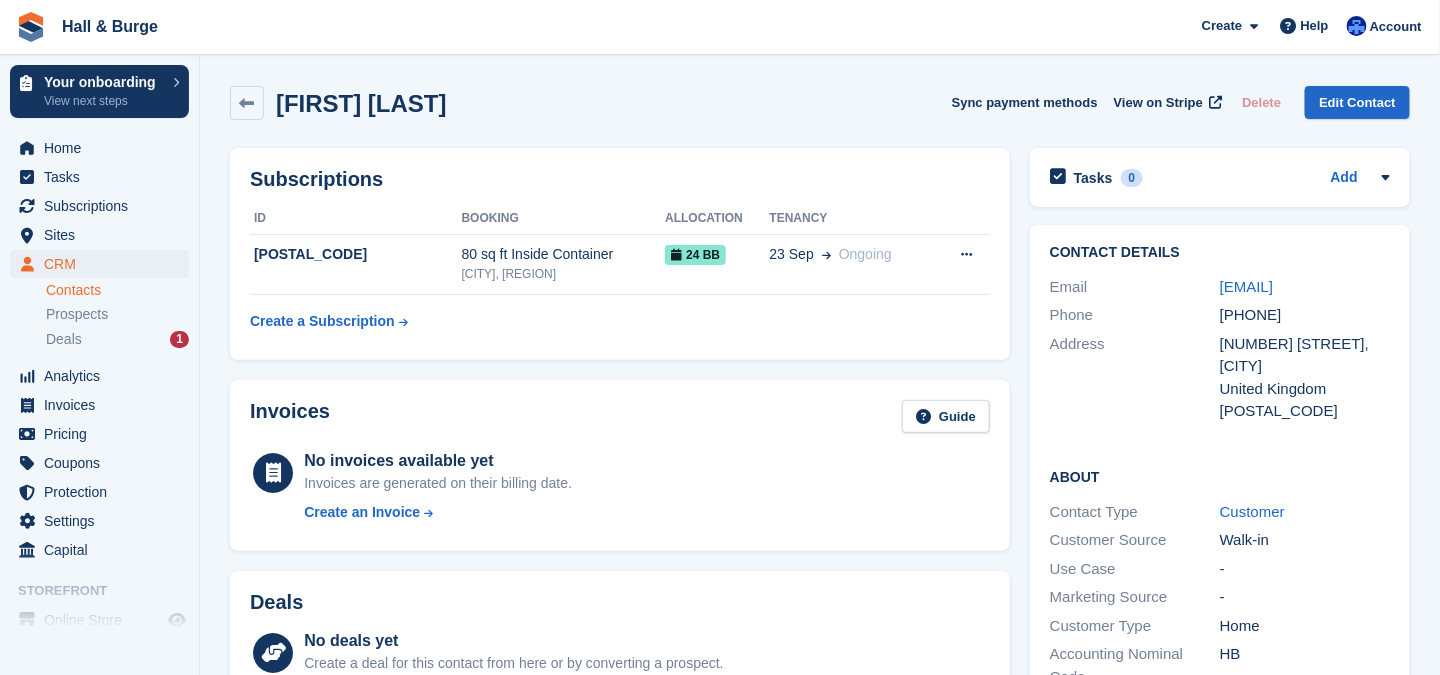 scroll, scrollTop: 100, scrollLeft: 0, axis: vertical 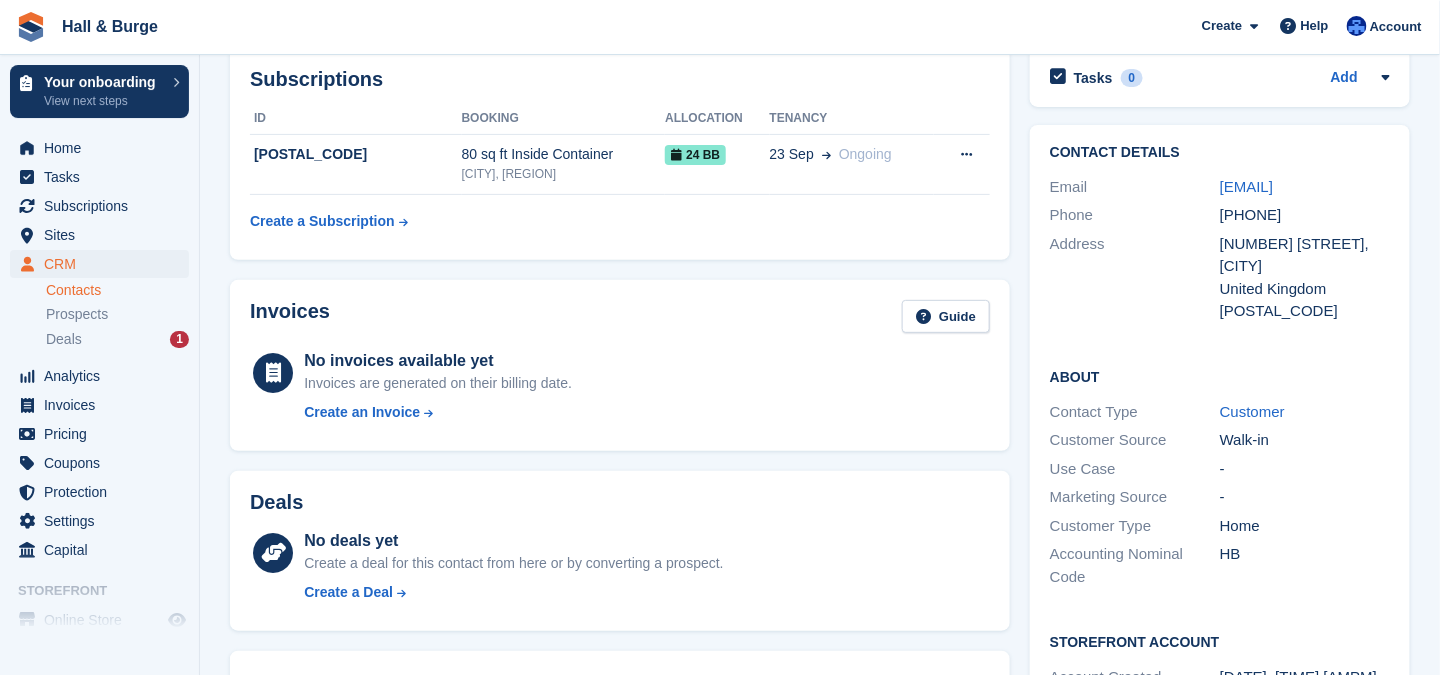 click on "Contacts" at bounding box center [117, 290] 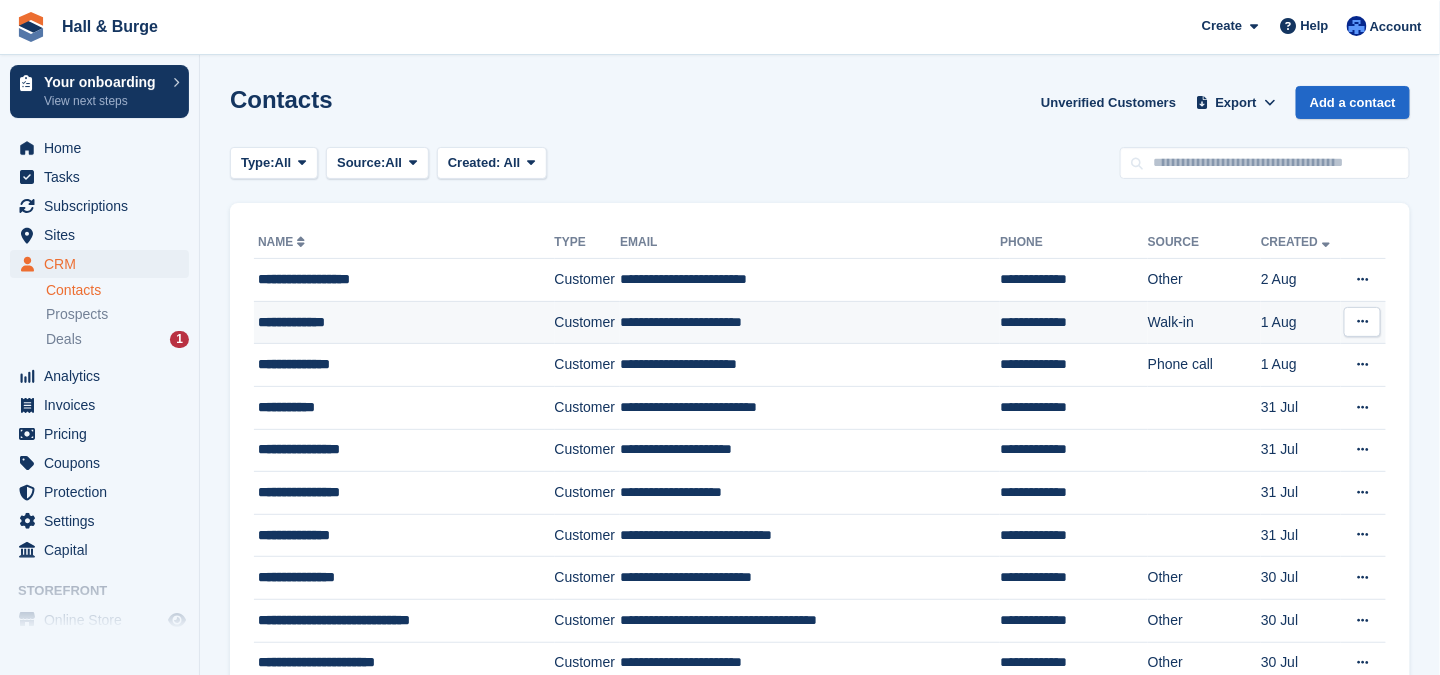scroll, scrollTop: 200, scrollLeft: 0, axis: vertical 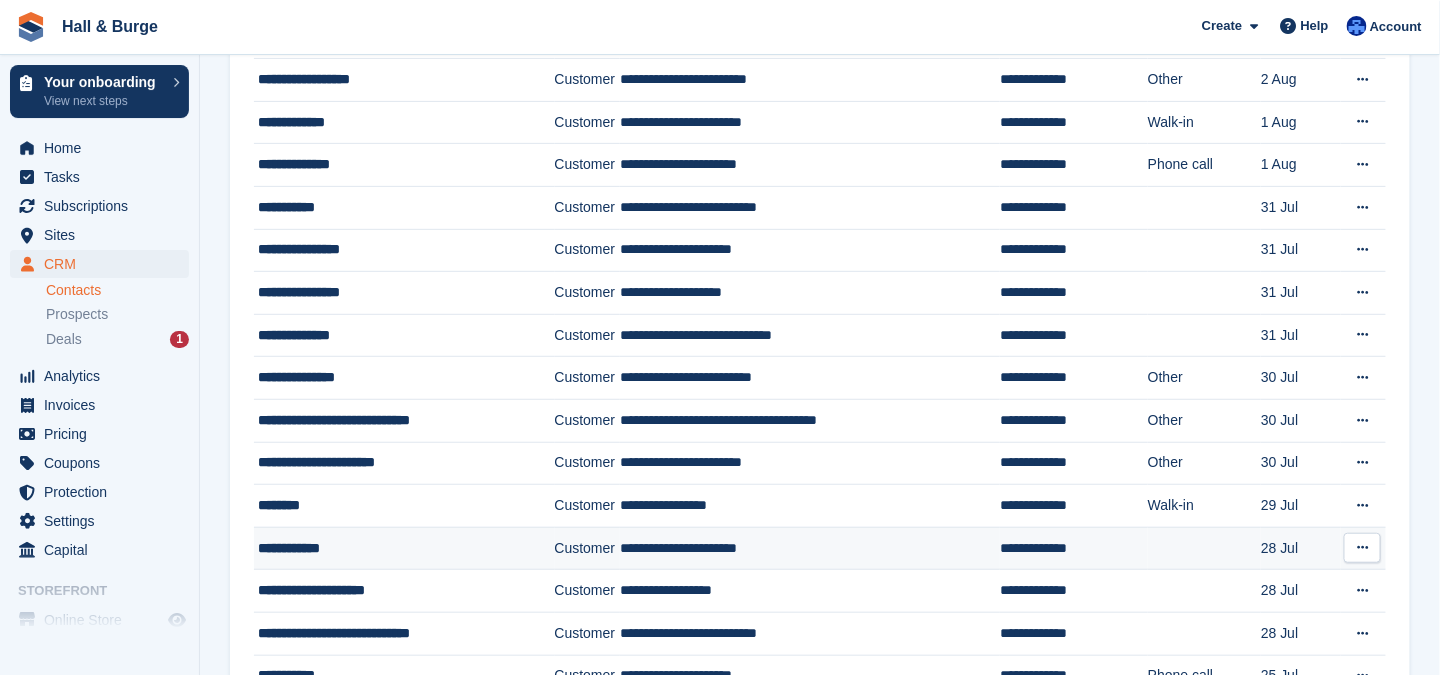 click on "**********" at bounding box center (394, 548) 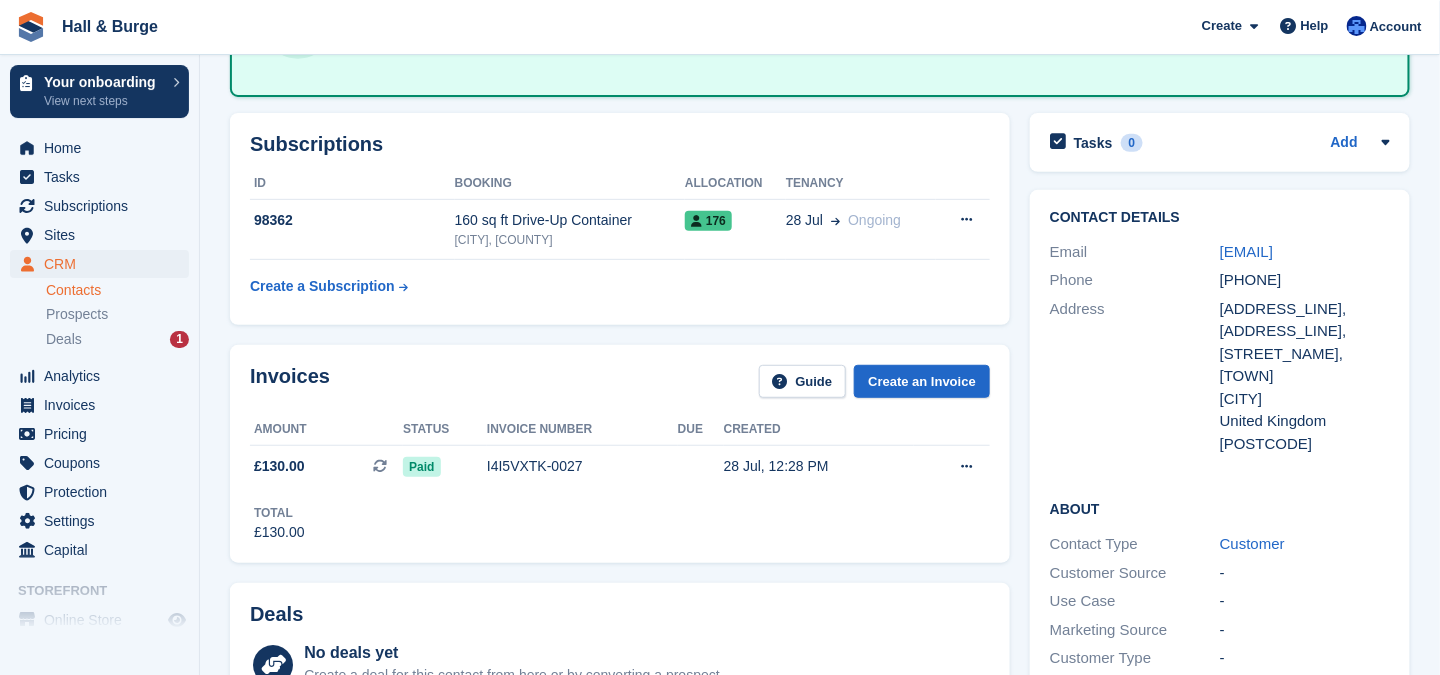 scroll, scrollTop: 300, scrollLeft: 0, axis: vertical 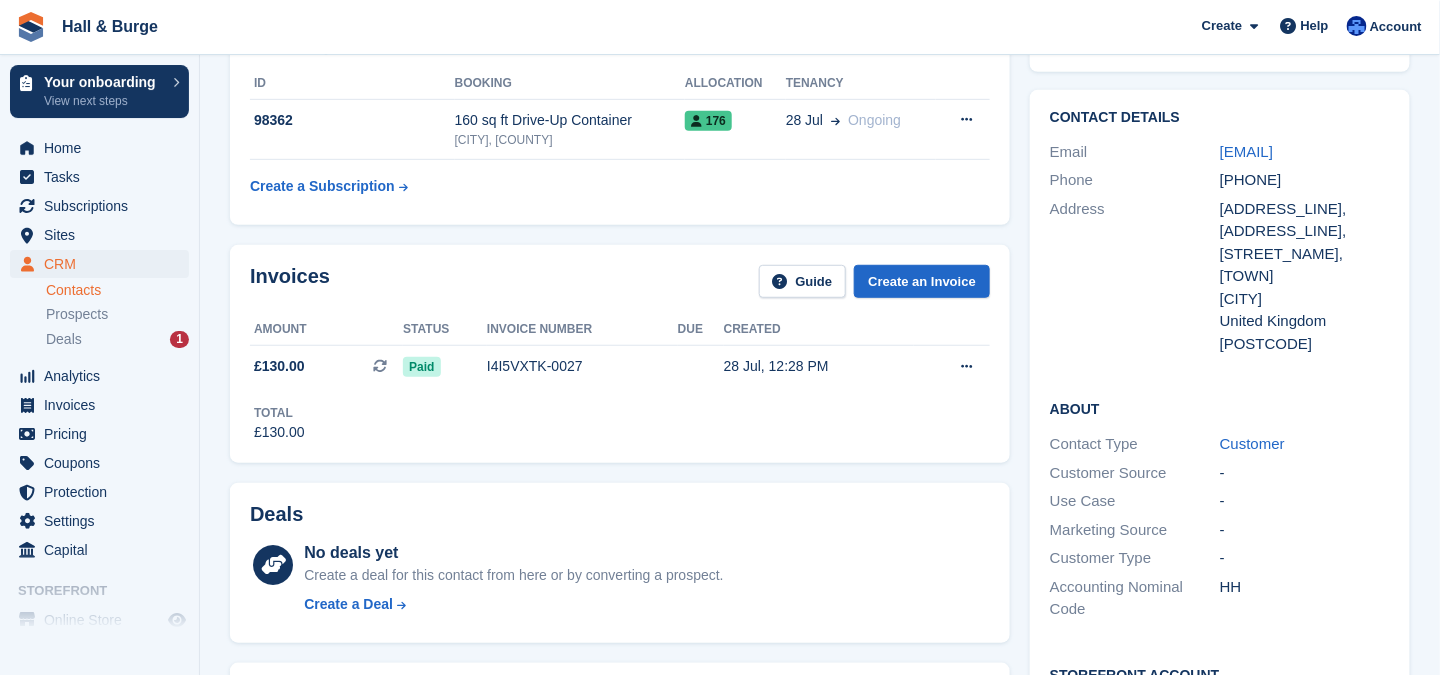 click on "Contacts" at bounding box center [117, 290] 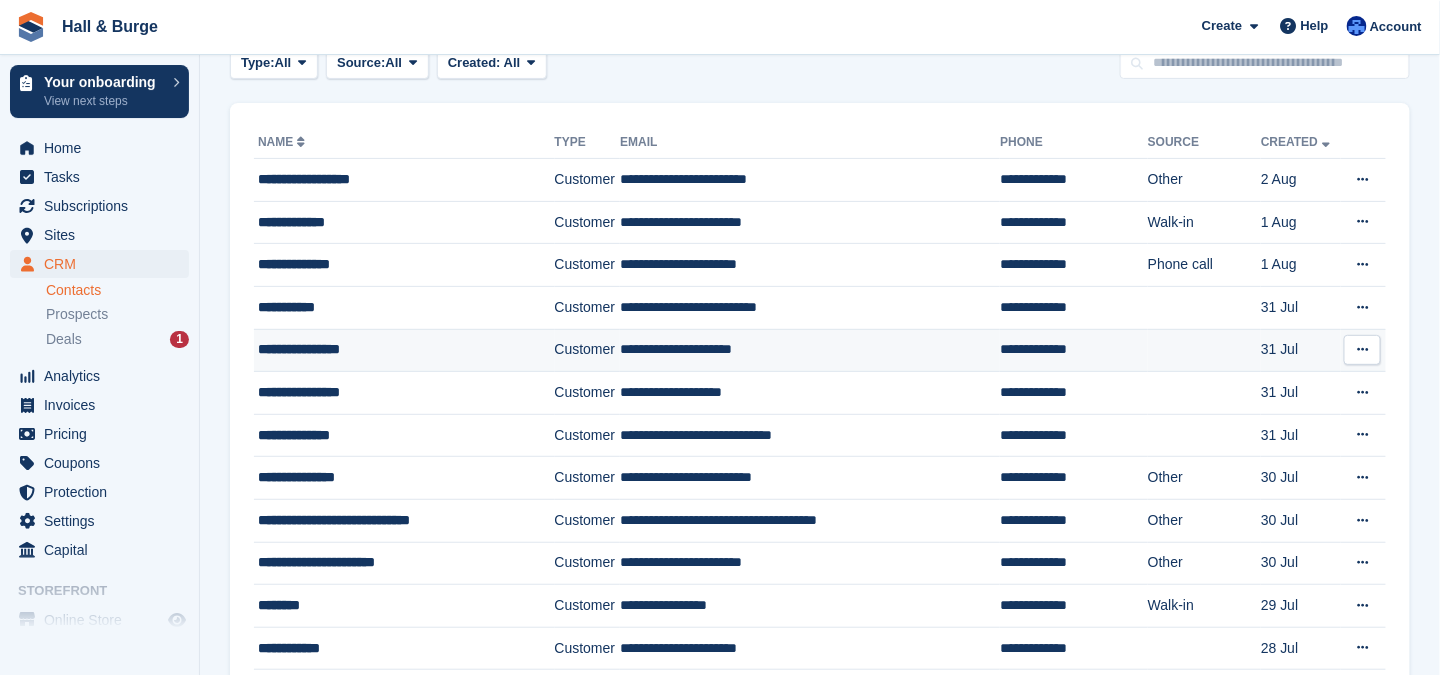 scroll, scrollTop: 200, scrollLeft: 0, axis: vertical 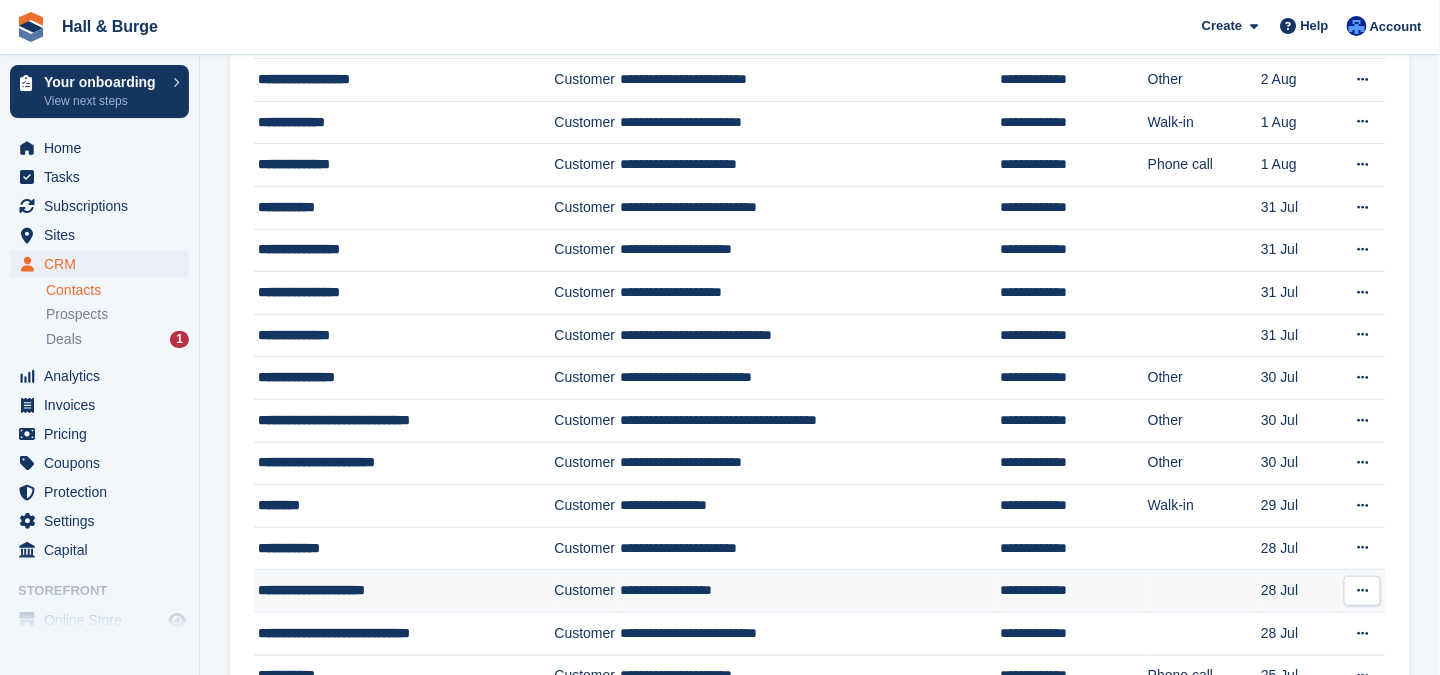 click on "**********" at bounding box center (394, 590) 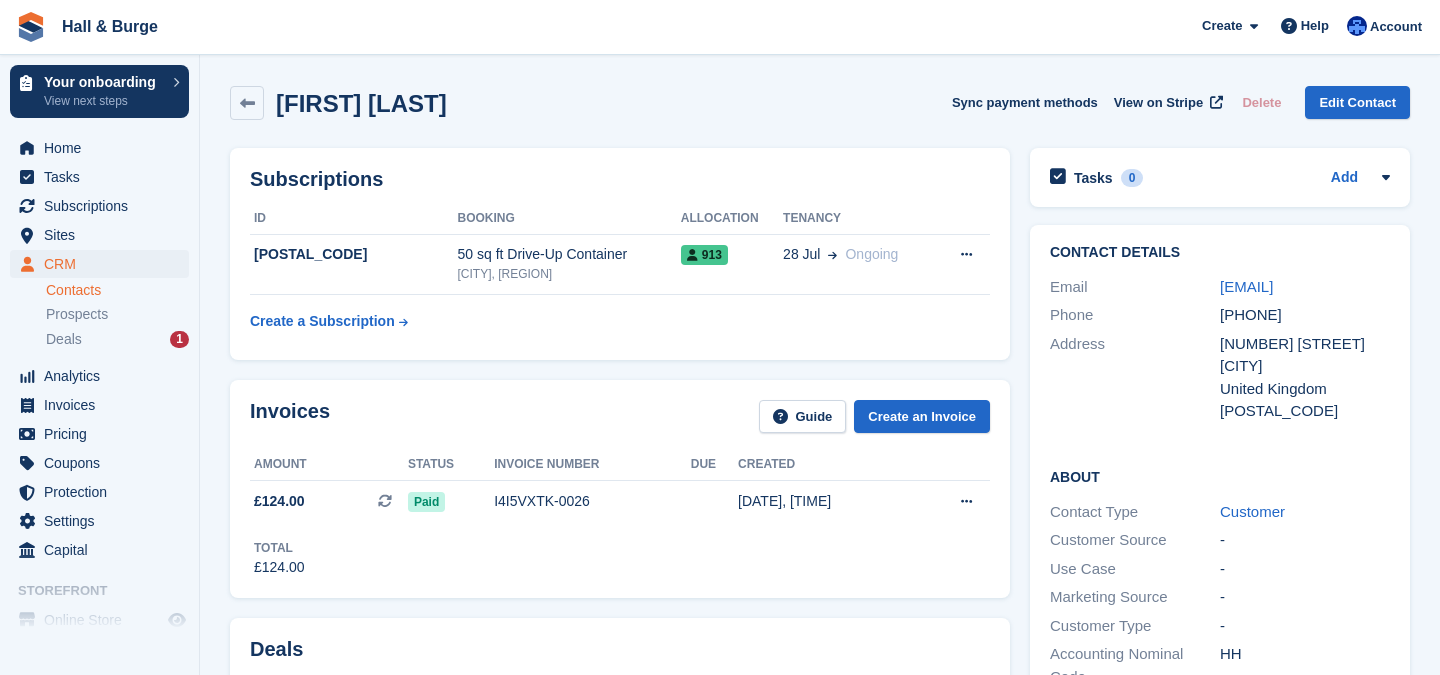 scroll, scrollTop: 0, scrollLeft: 0, axis: both 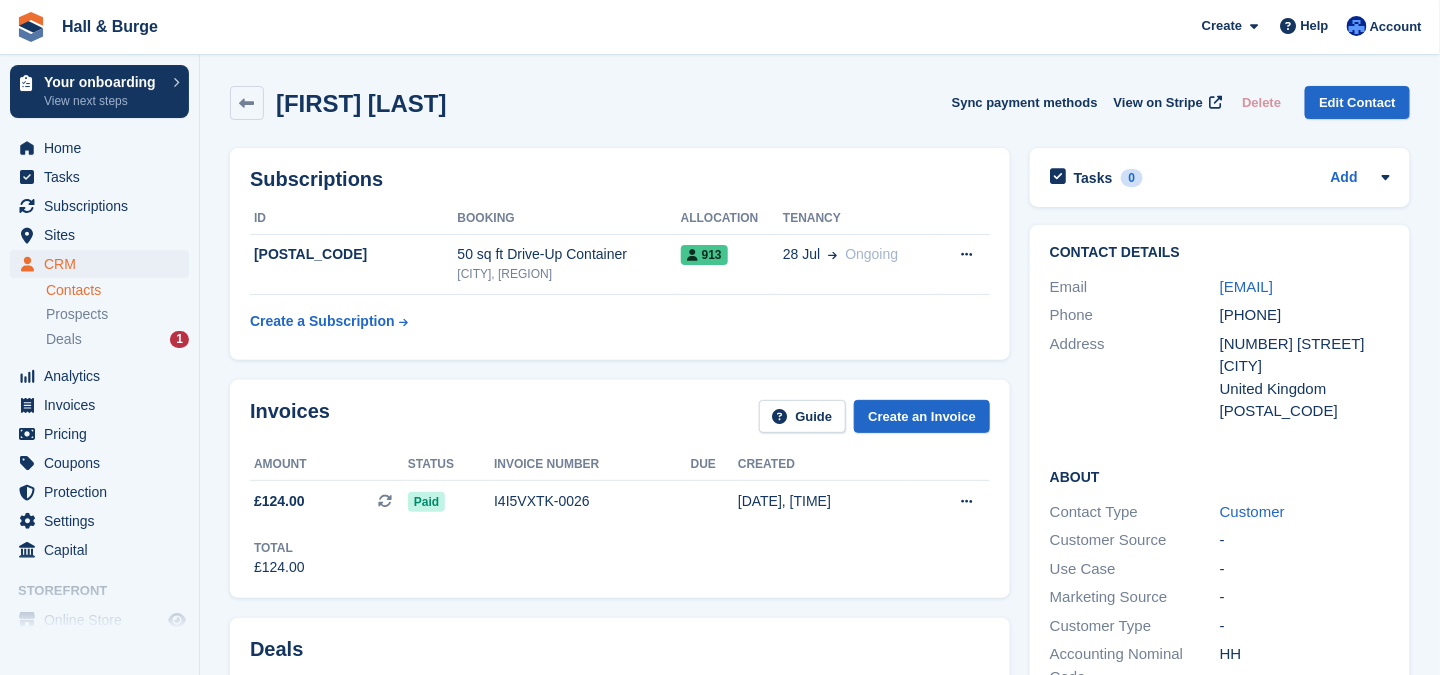 click on "Contacts" at bounding box center (117, 290) 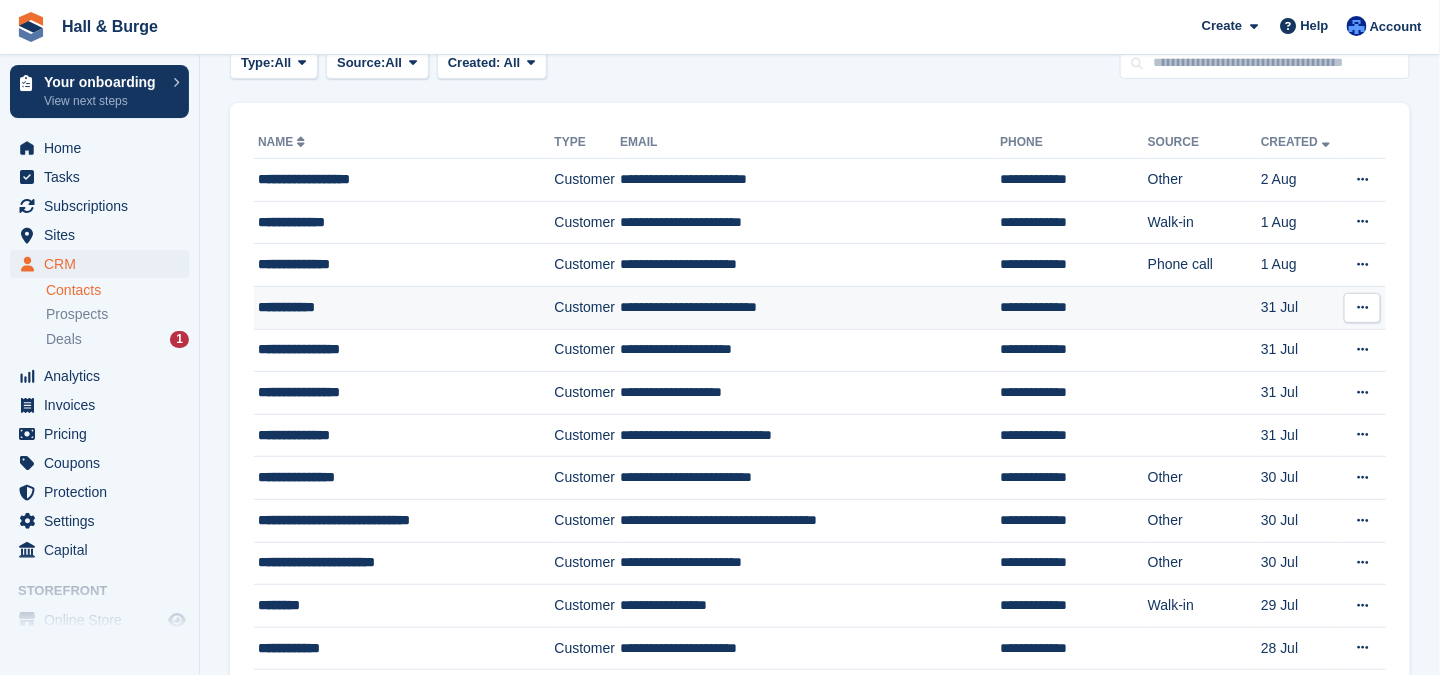 scroll, scrollTop: 300, scrollLeft: 0, axis: vertical 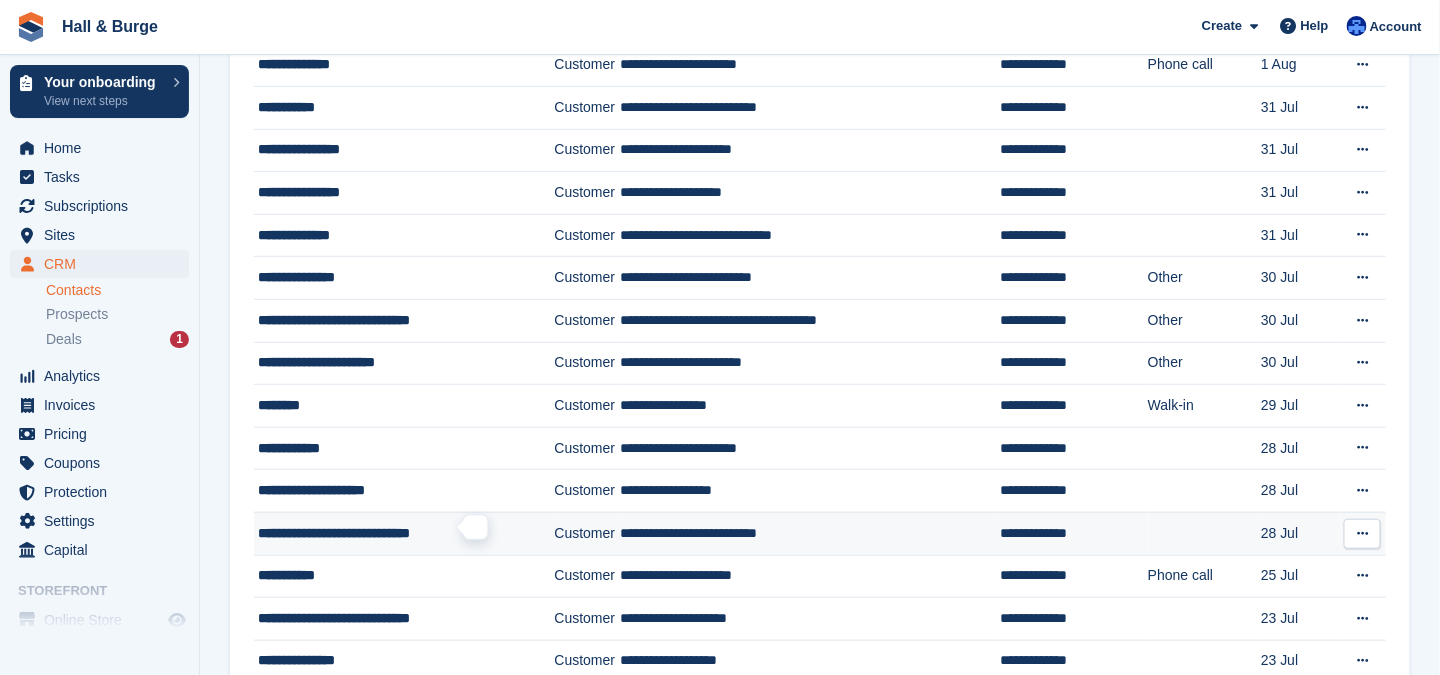 click on "**********" at bounding box center (334, 533) 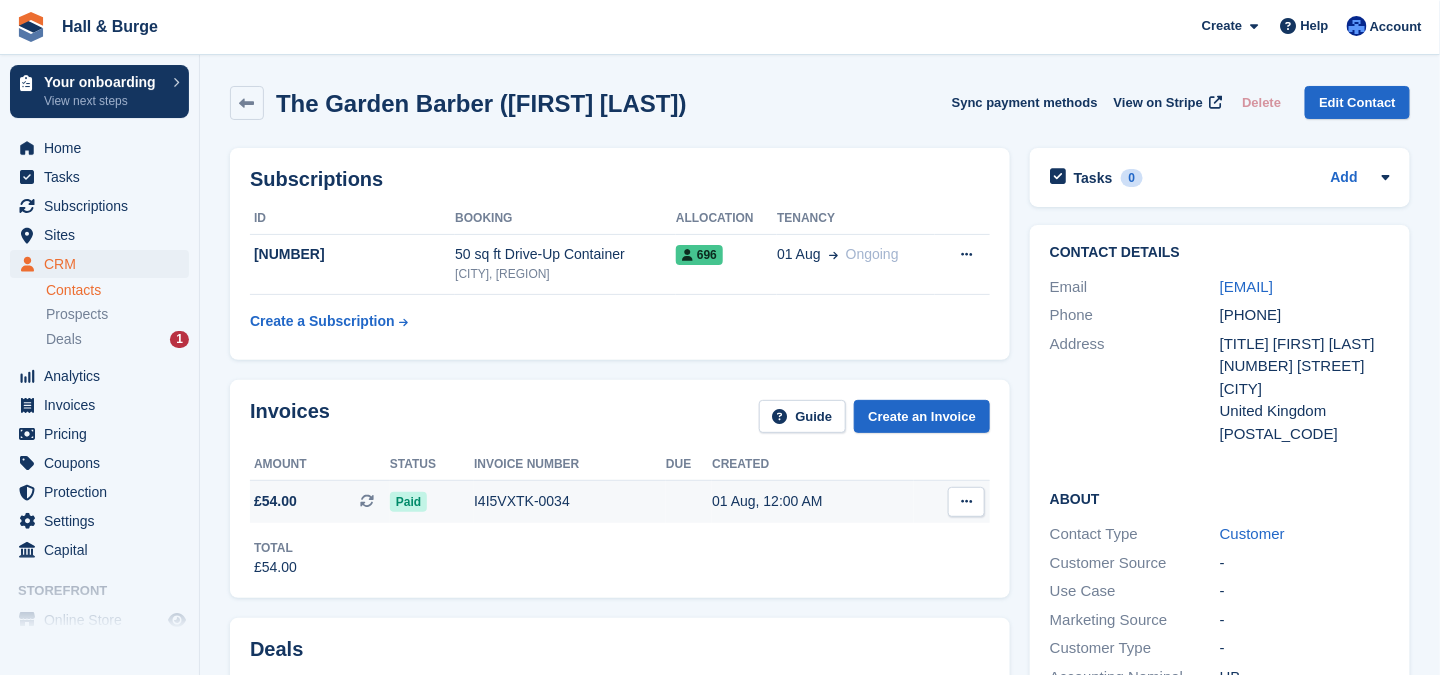 scroll, scrollTop: 200, scrollLeft: 0, axis: vertical 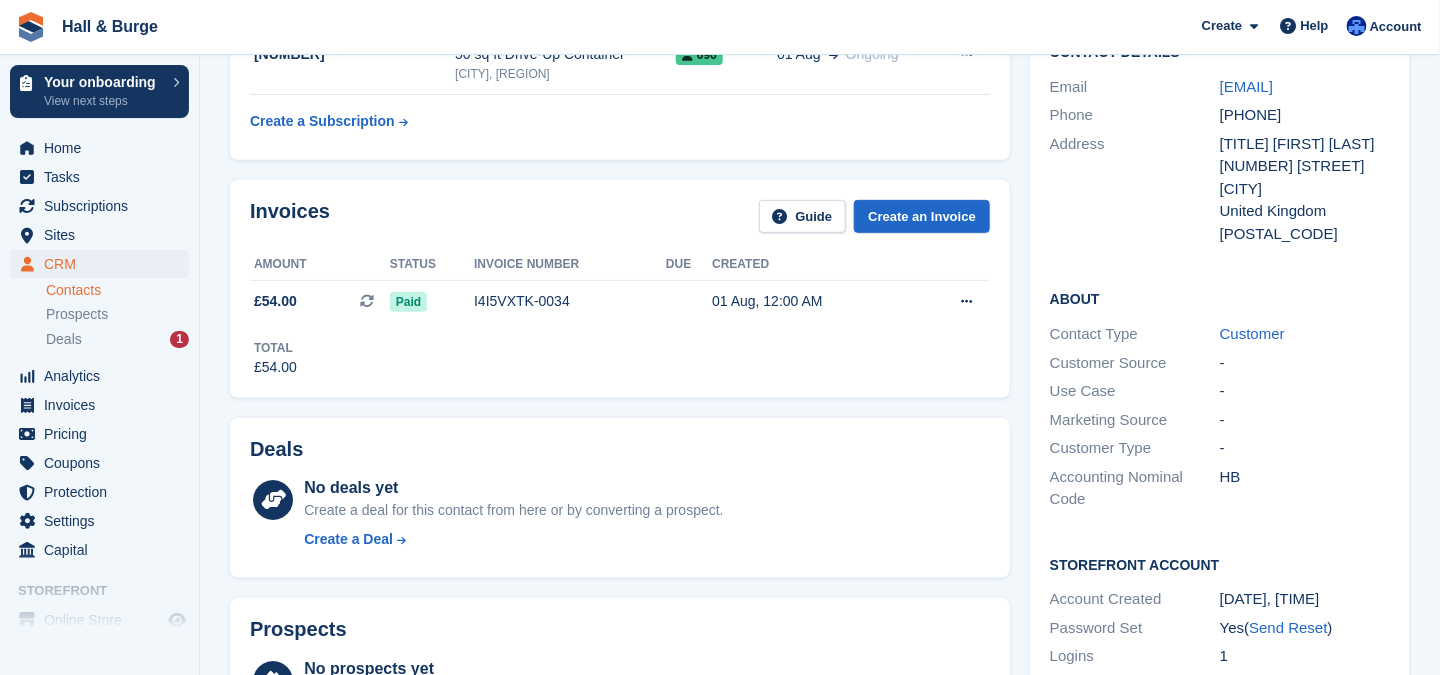 click on "Contacts" at bounding box center (117, 290) 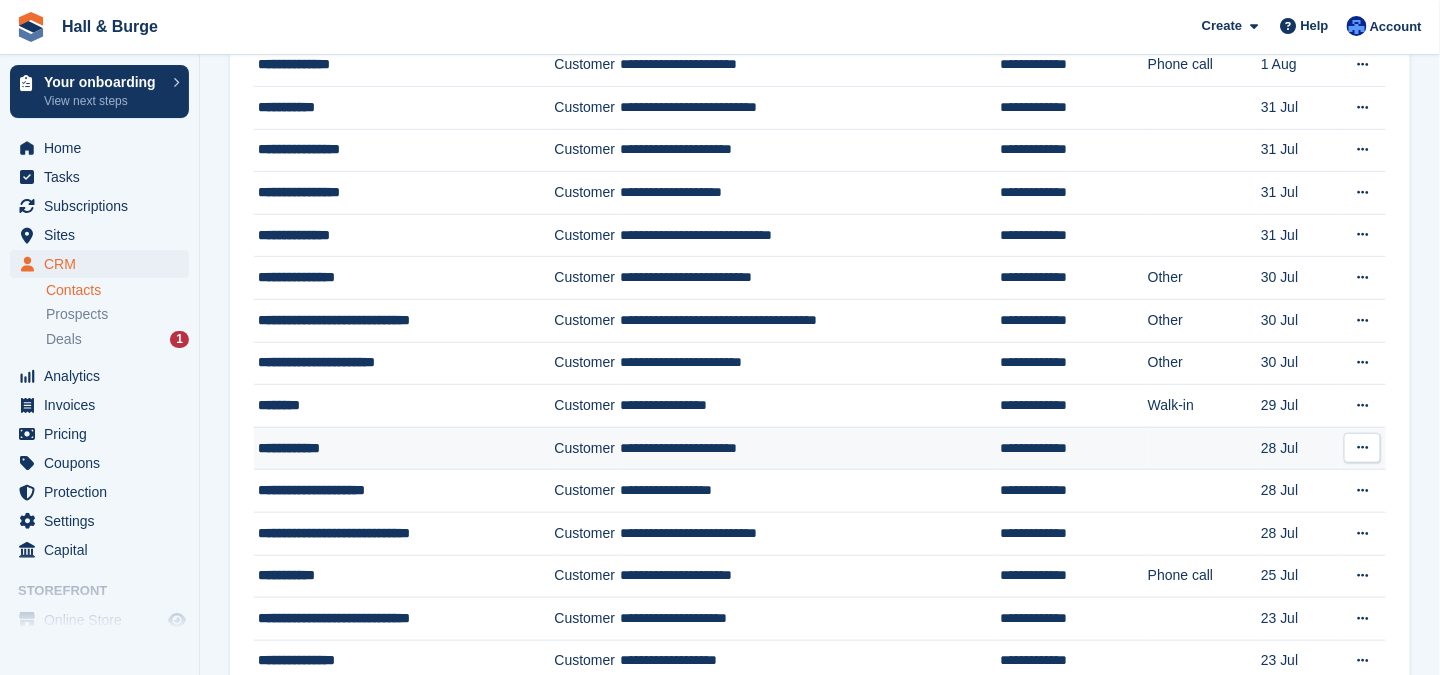 scroll, scrollTop: 500, scrollLeft: 0, axis: vertical 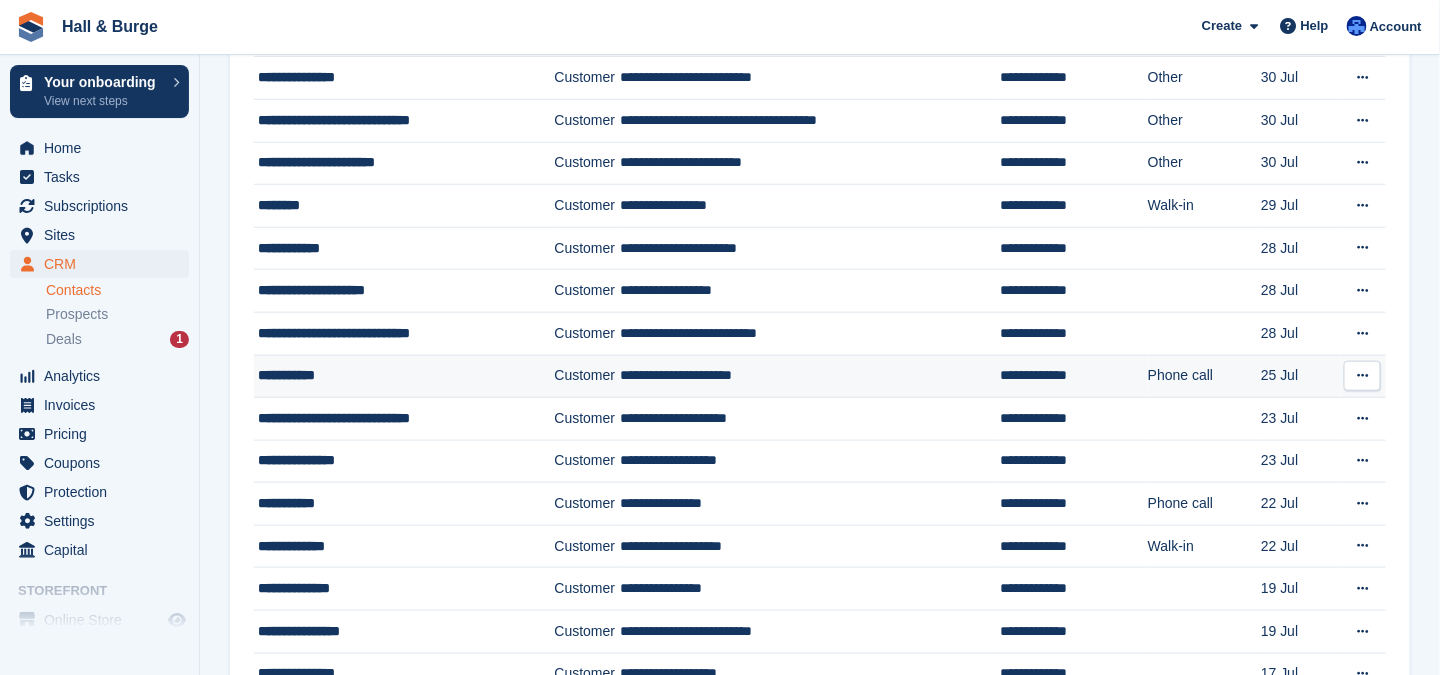click on "**********" at bounding box center [394, 375] 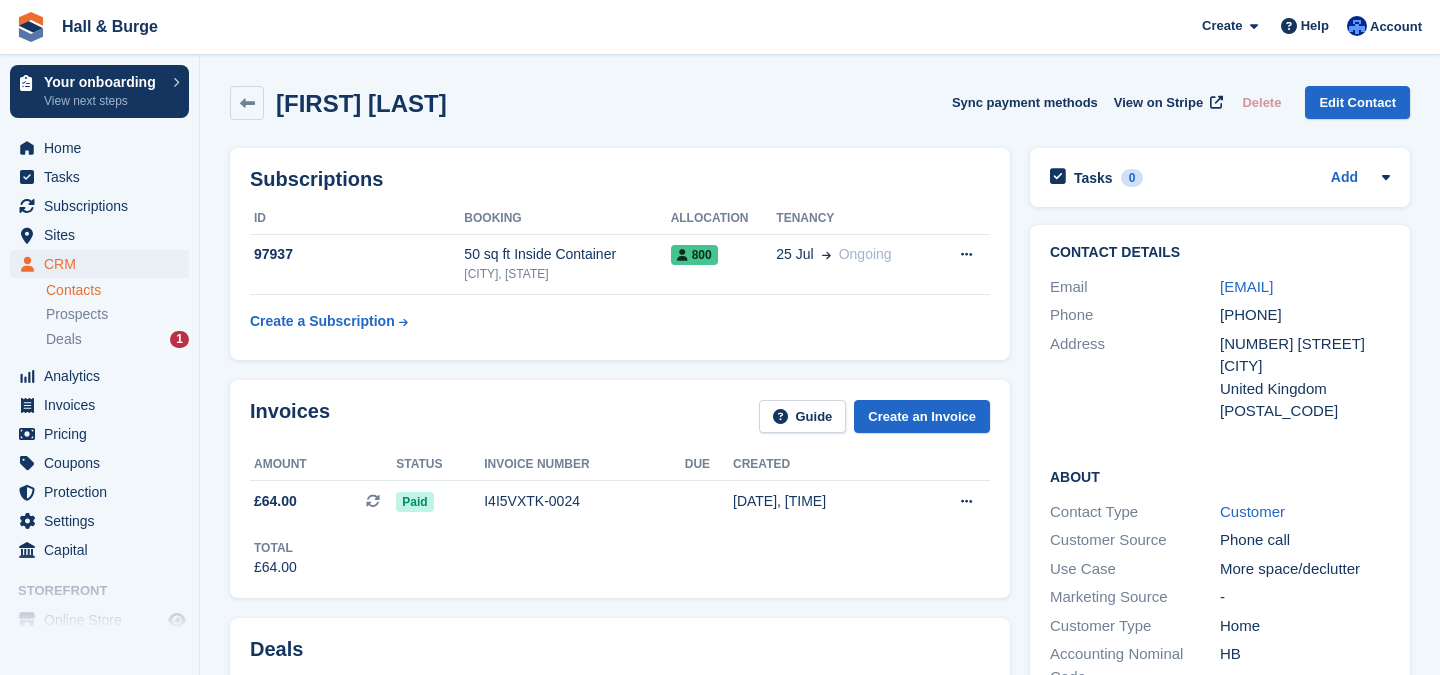 scroll, scrollTop: 0, scrollLeft: 0, axis: both 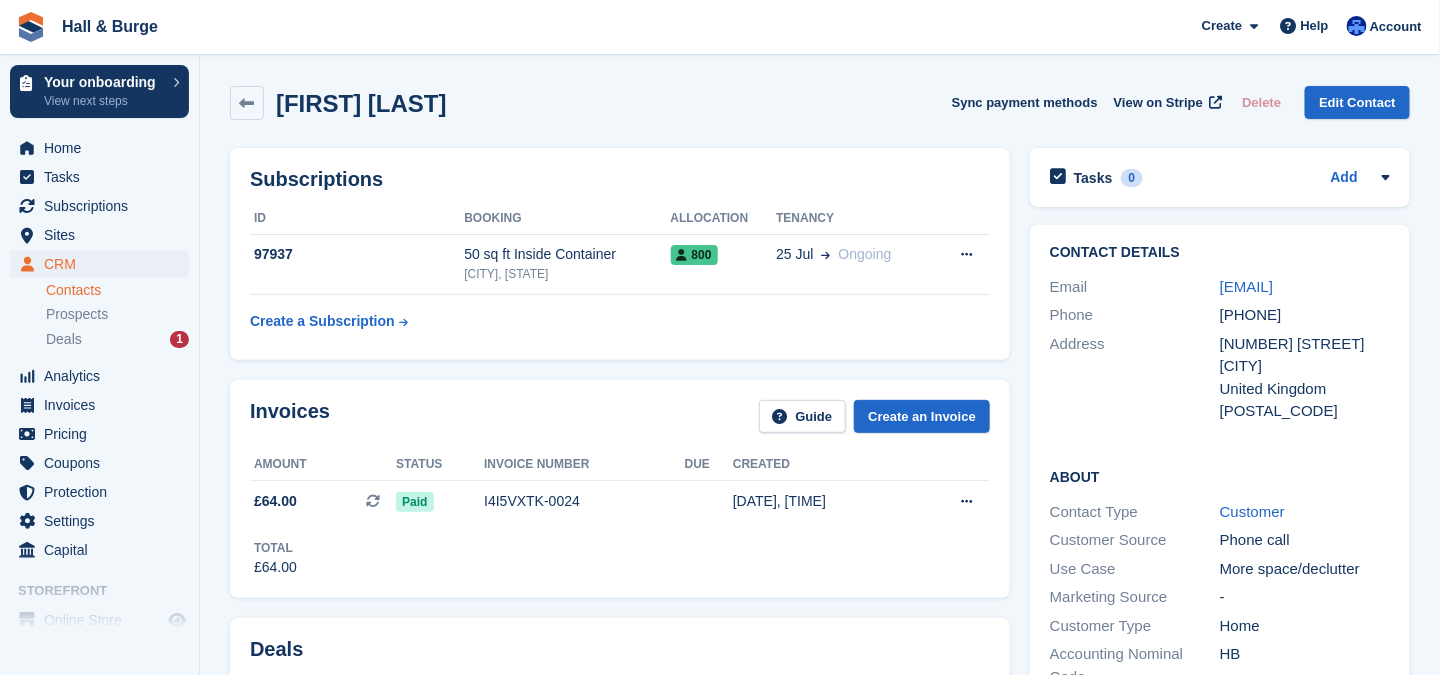 click on "Contacts" at bounding box center (117, 290) 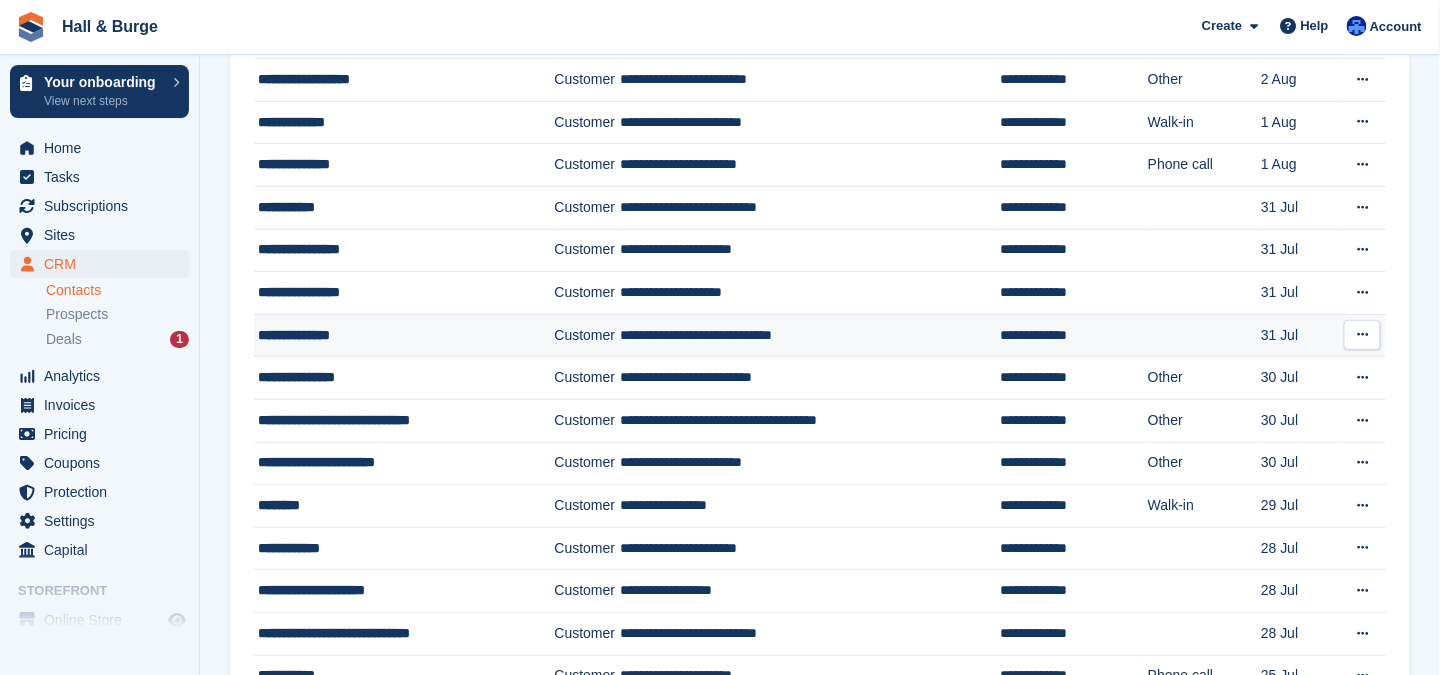 scroll, scrollTop: 300, scrollLeft: 0, axis: vertical 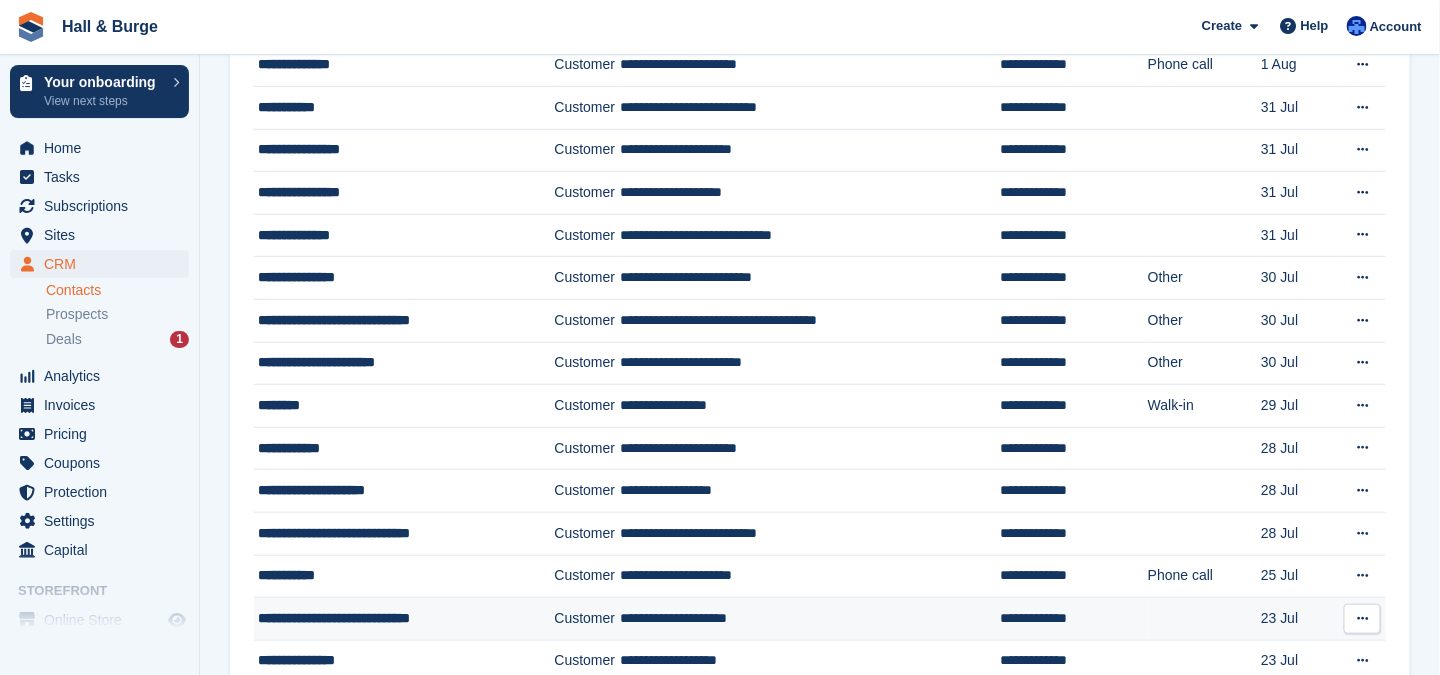 click on "**********" at bounding box center (334, 618) 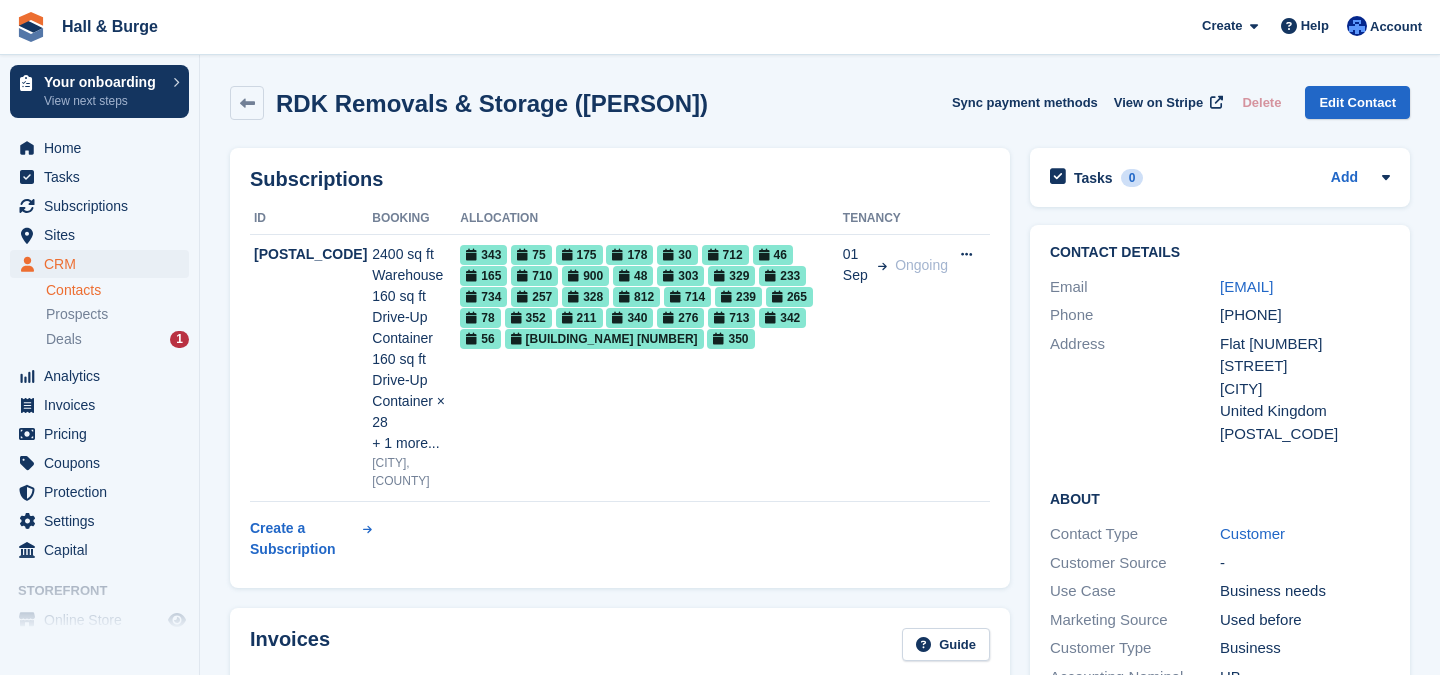 scroll, scrollTop: 0, scrollLeft: 0, axis: both 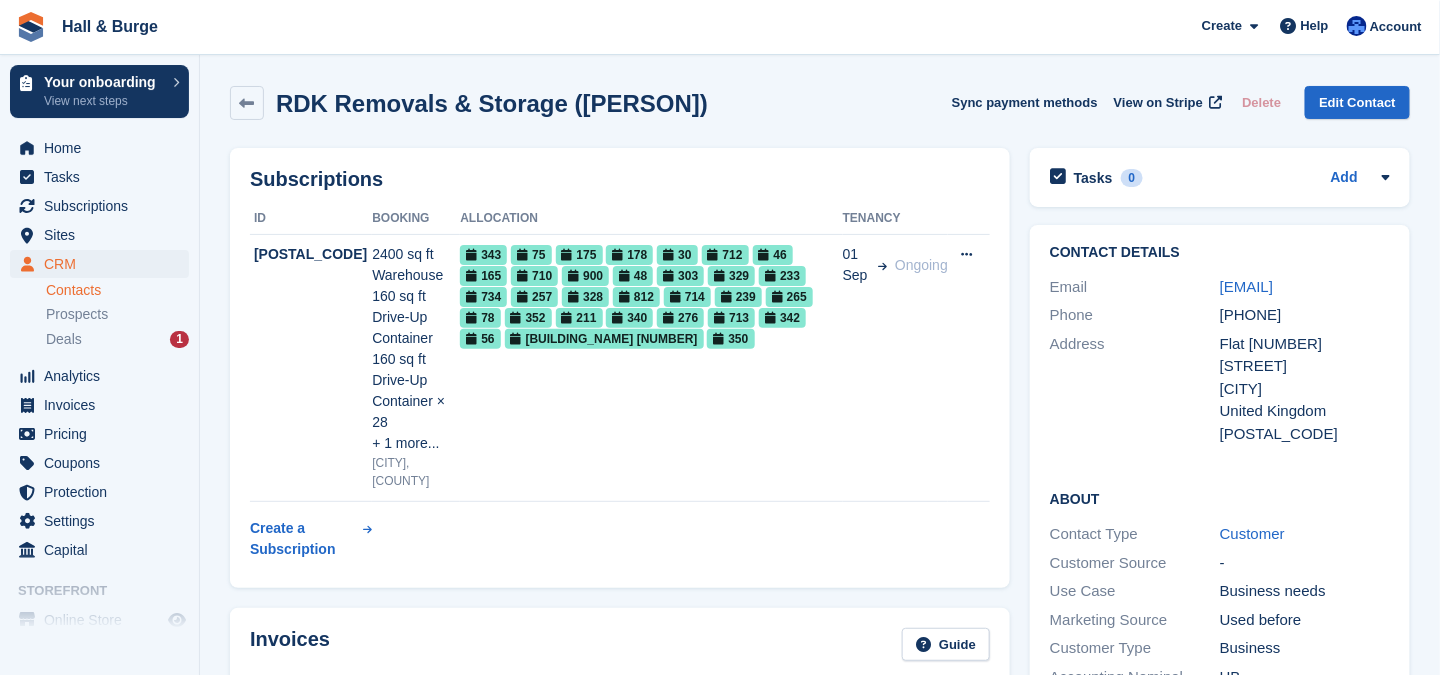 click on "Contacts" at bounding box center (117, 290) 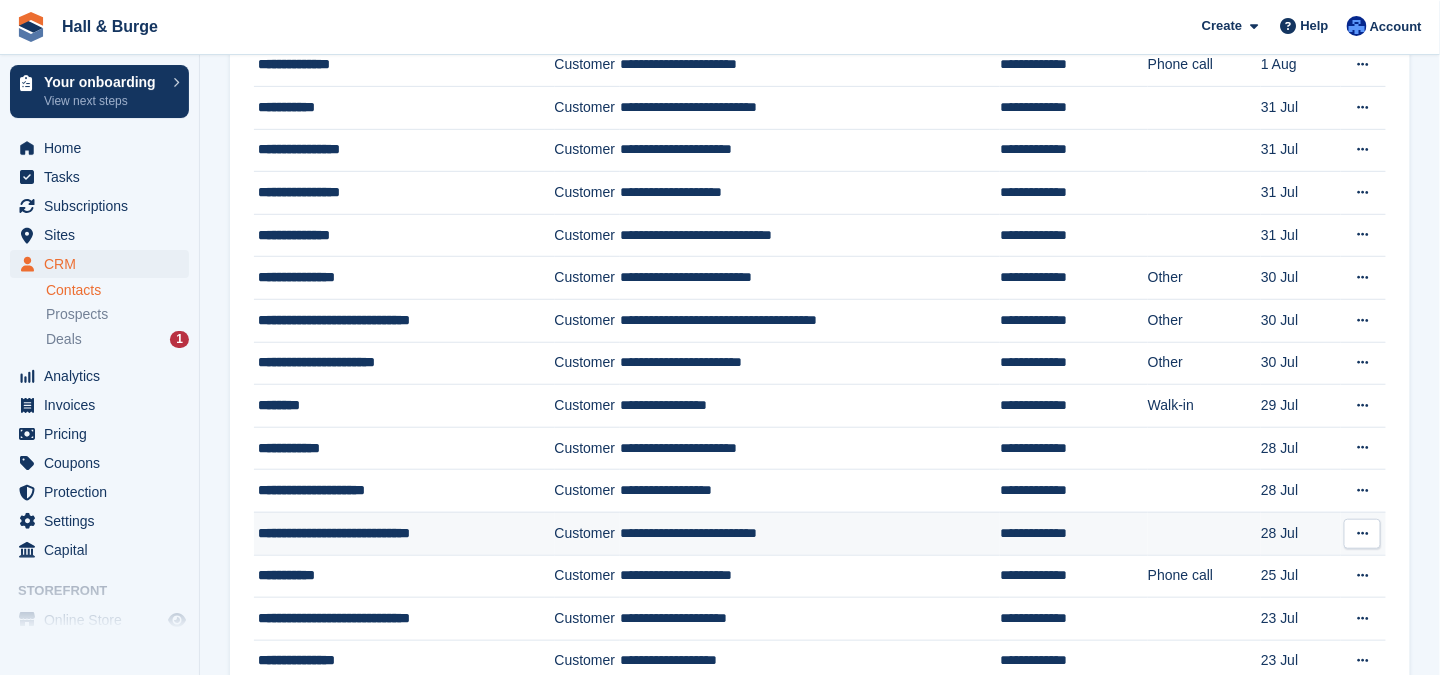 scroll, scrollTop: 400, scrollLeft: 0, axis: vertical 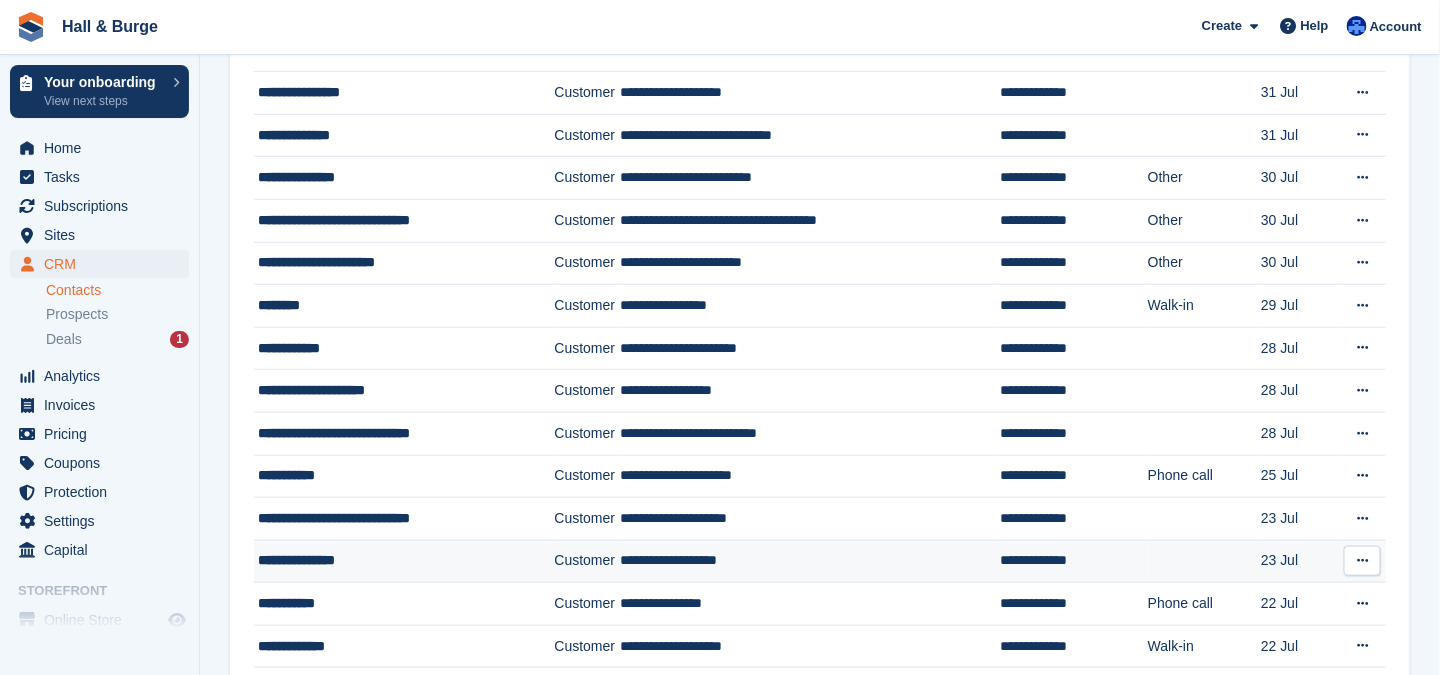 click on "**********" at bounding box center (394, 560) 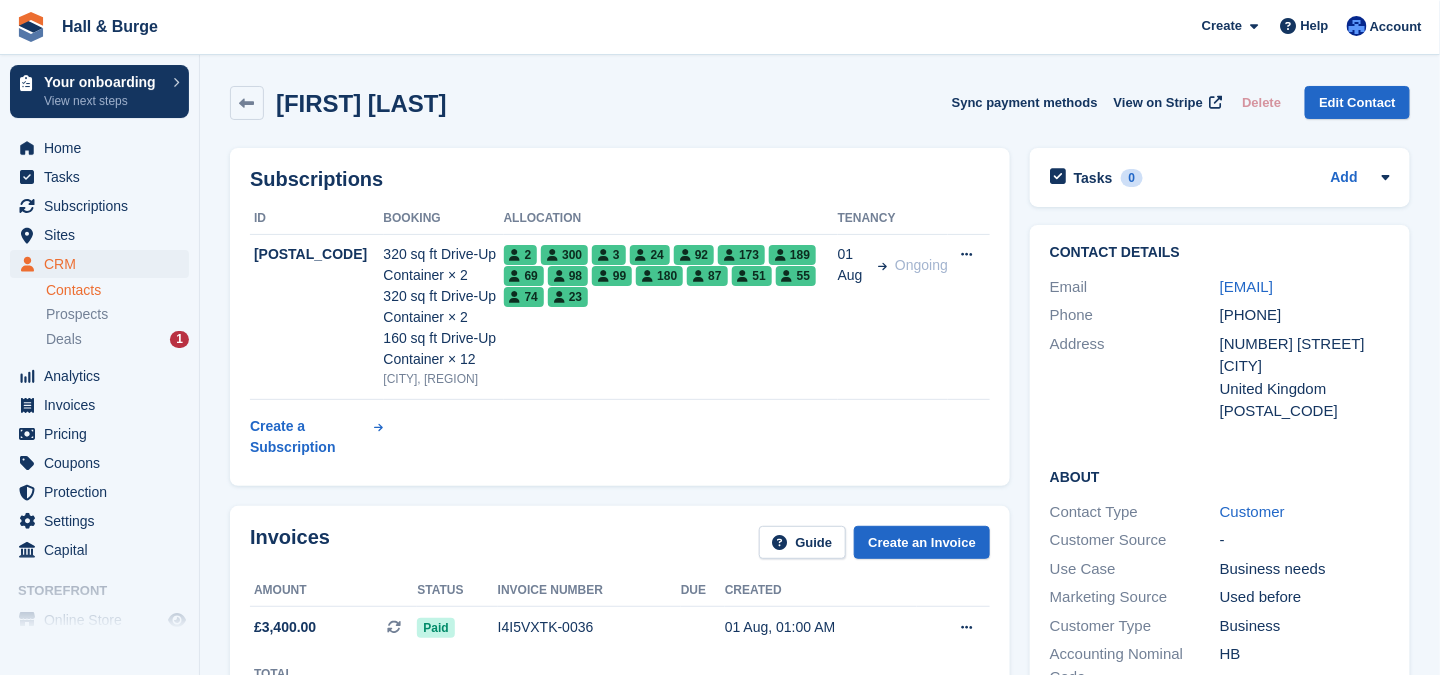 scroll, scrollTop: 100, scrollLeft: 0, axis: vertical 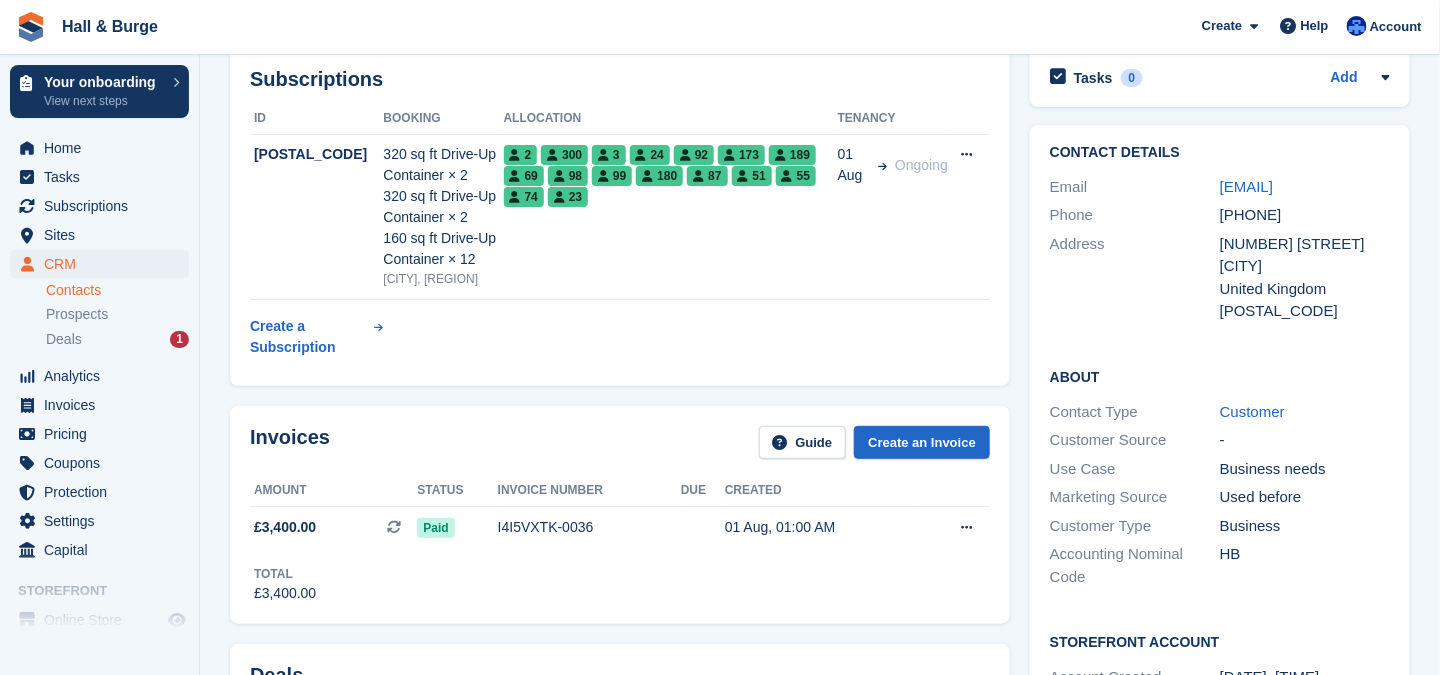 click on "Contacts" at bounding box center [117, 290] 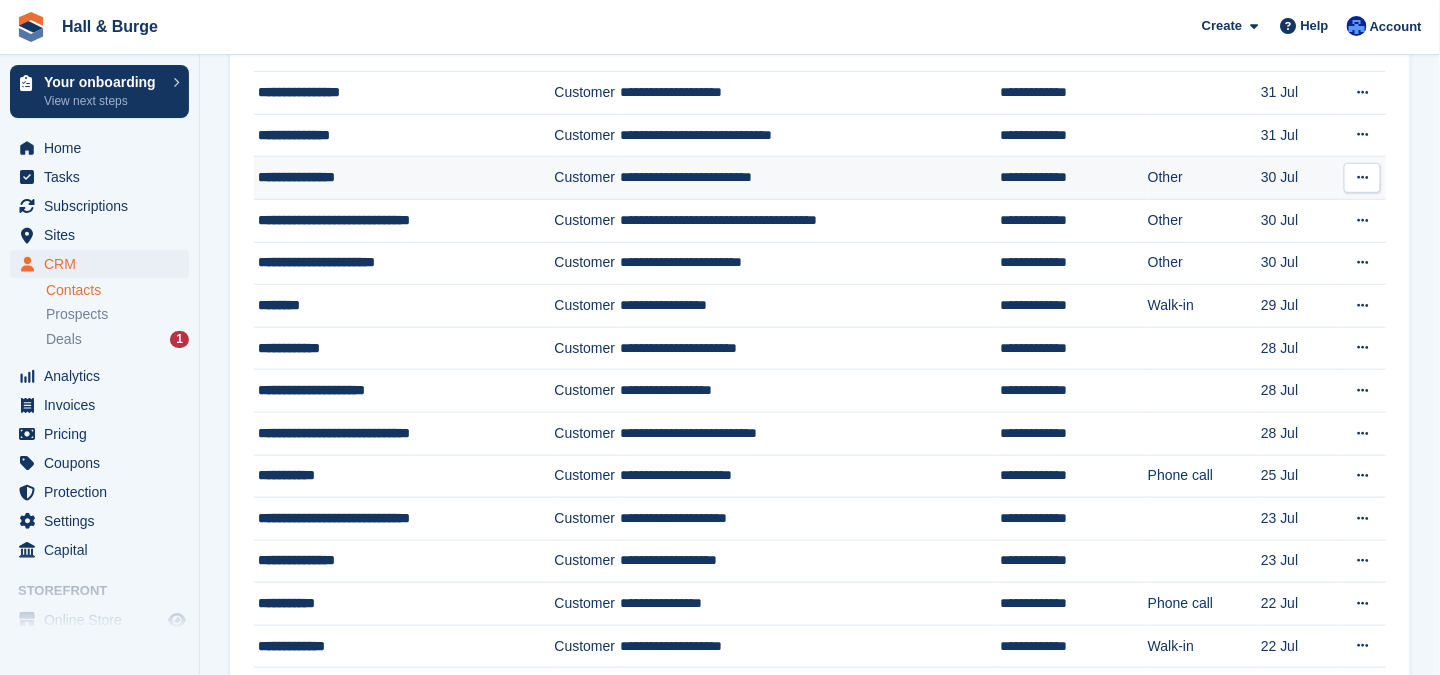 scroll, scrollTop: 500, scrollLeft: 0, axis: vertical 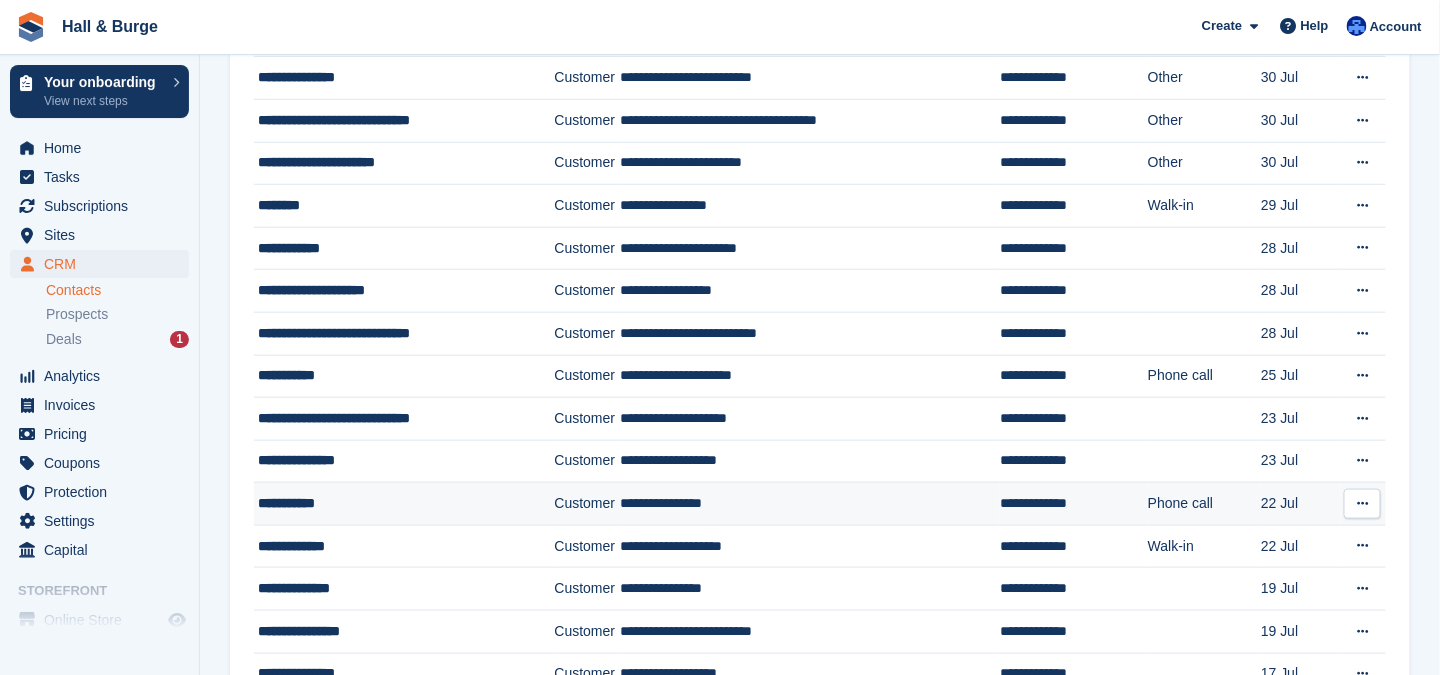 click on "**********" at bounding box center (394, 503) 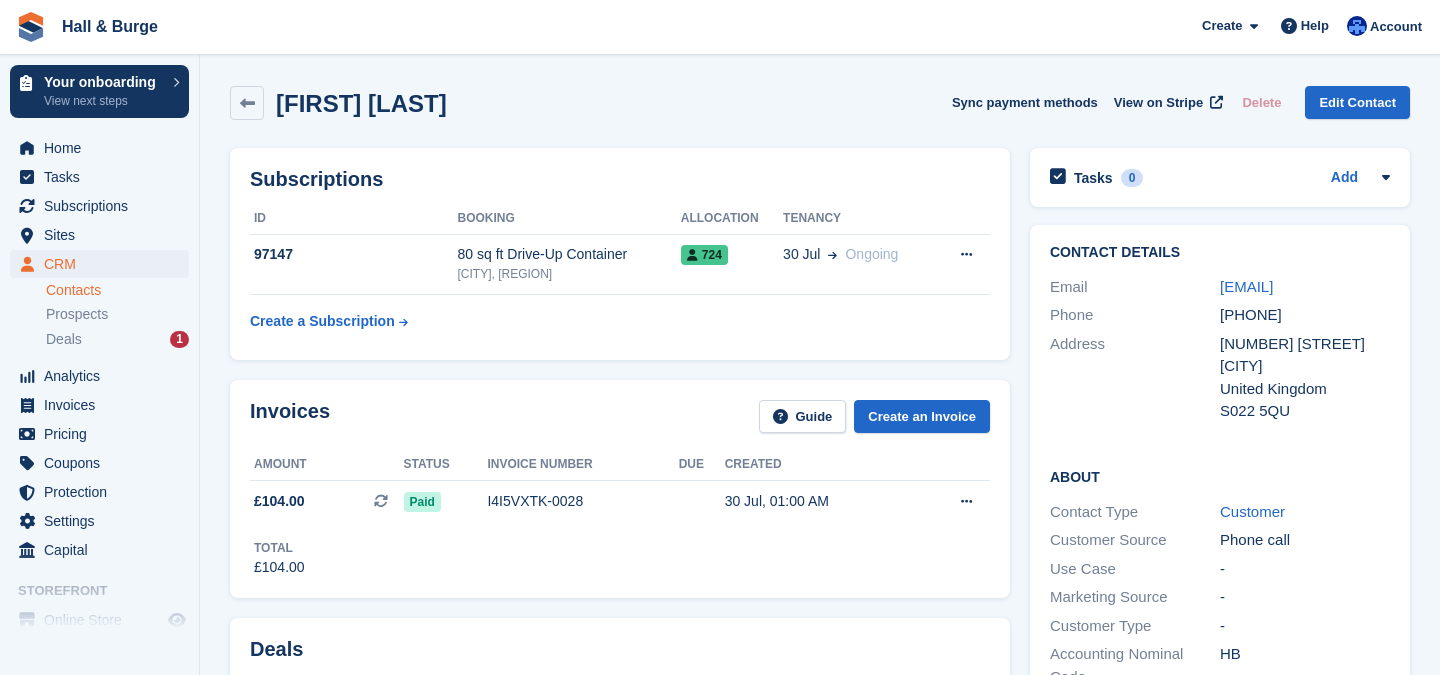scroll, scrollTop: 0, scrollLeft: 0, axis: both 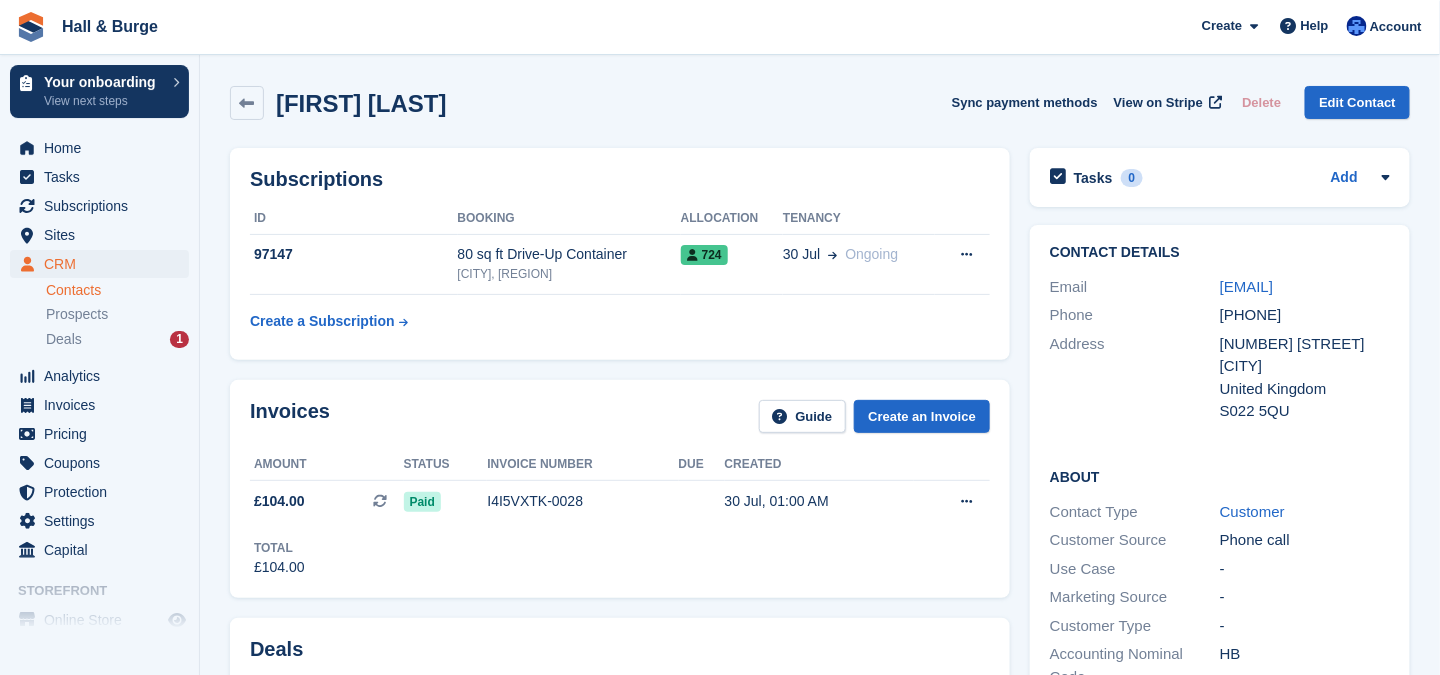 click on "Contacts" at bounding box center (117, 290) 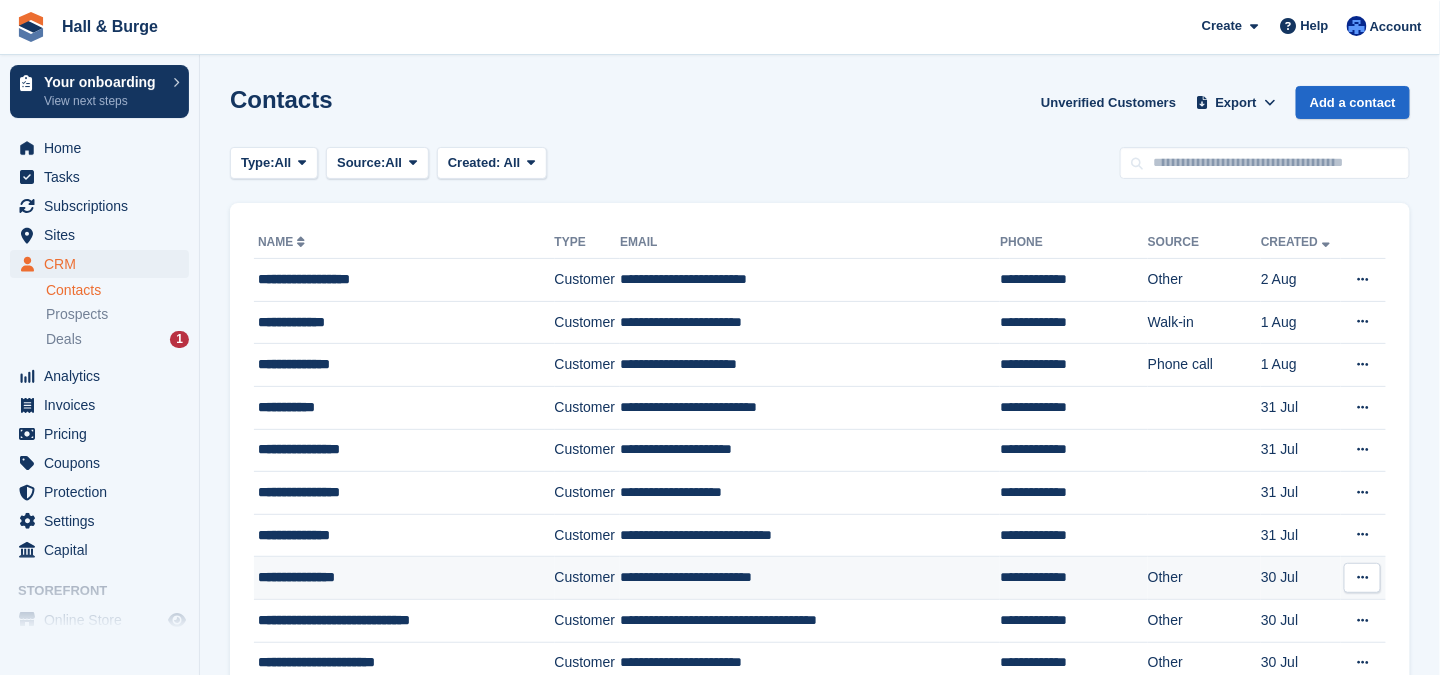 scroll, scrollTop: 500, scrollLeft: 0, axis: vertical 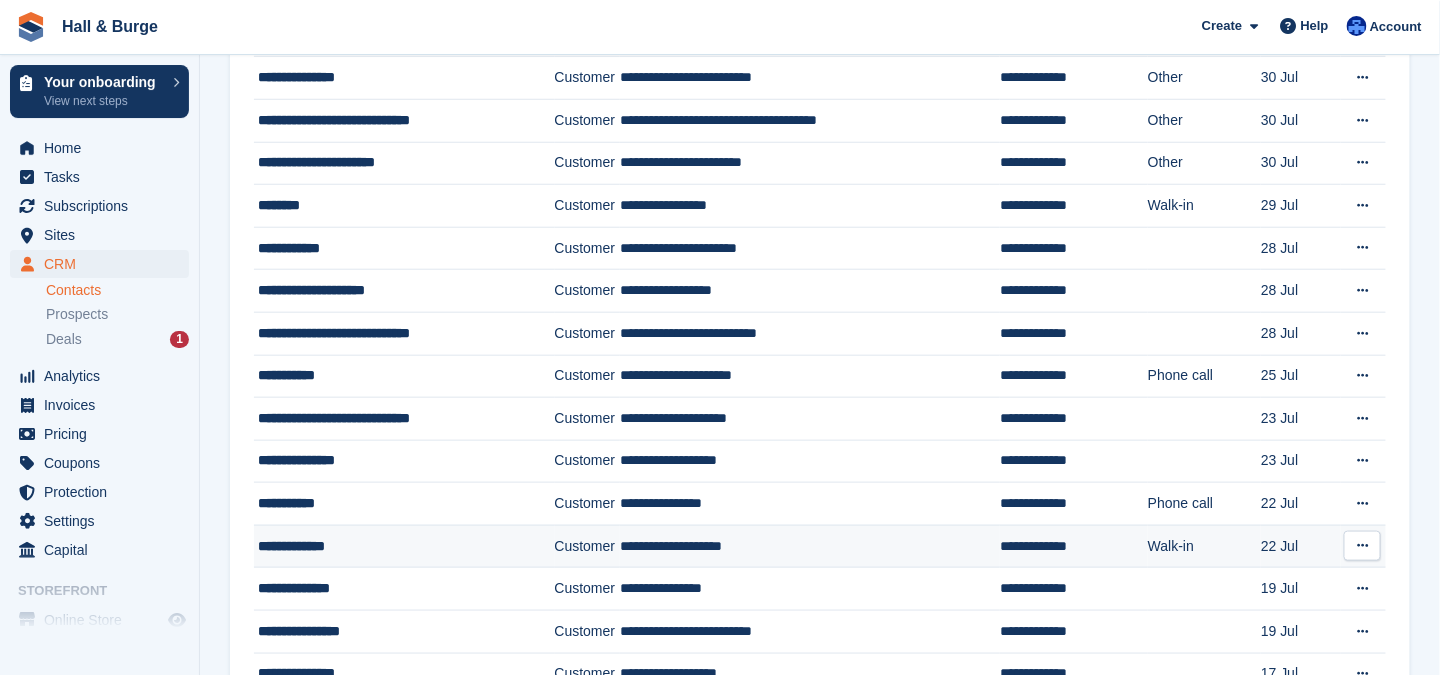 click on "**********" at bounding box center (394, 546) 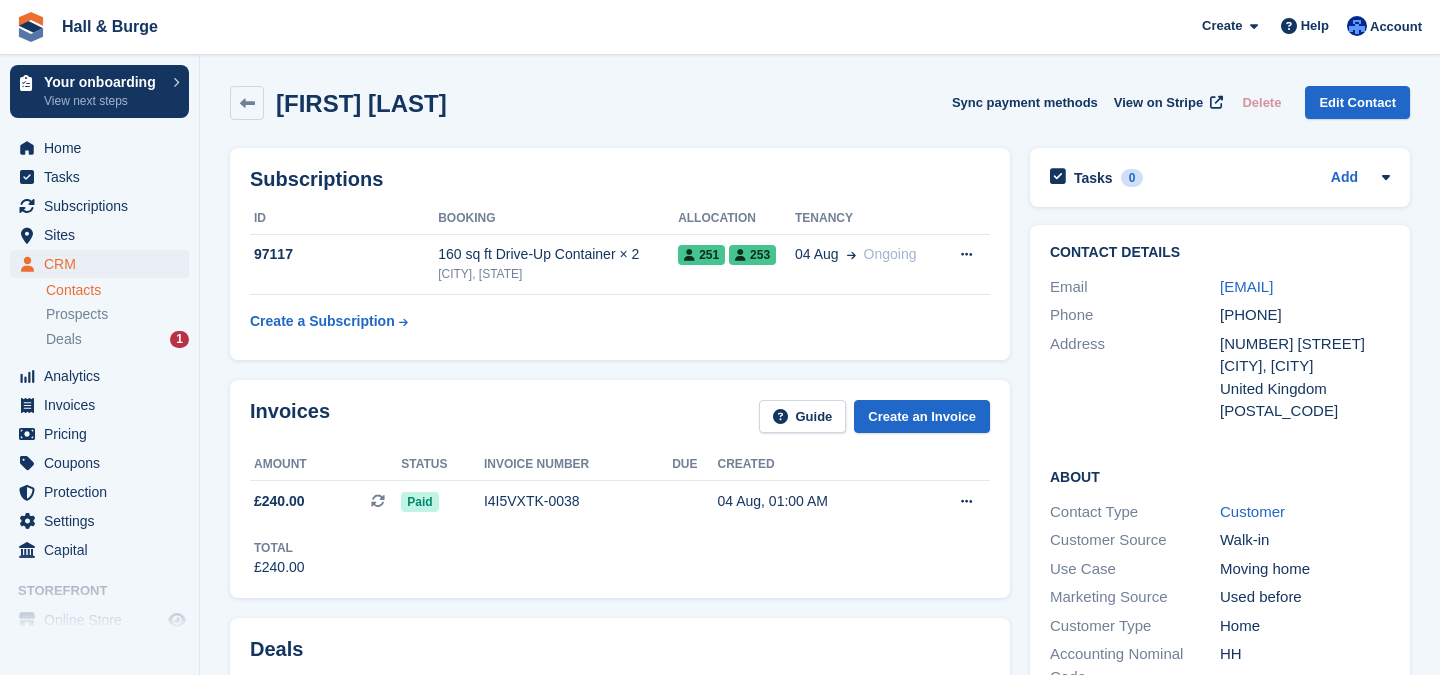 scroll, scrollTop: 0, scrollLeft: 0, axis: both 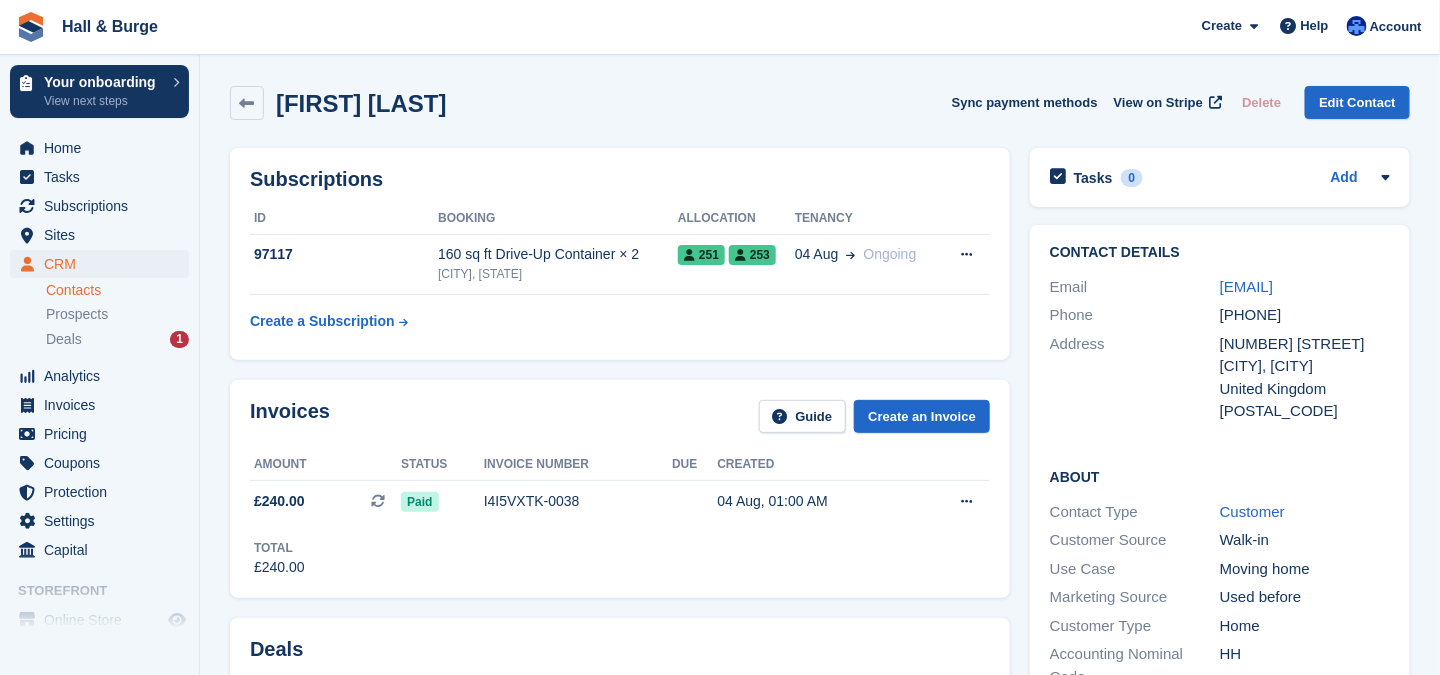 click on "Contacts" at bounding box center (117, 290) 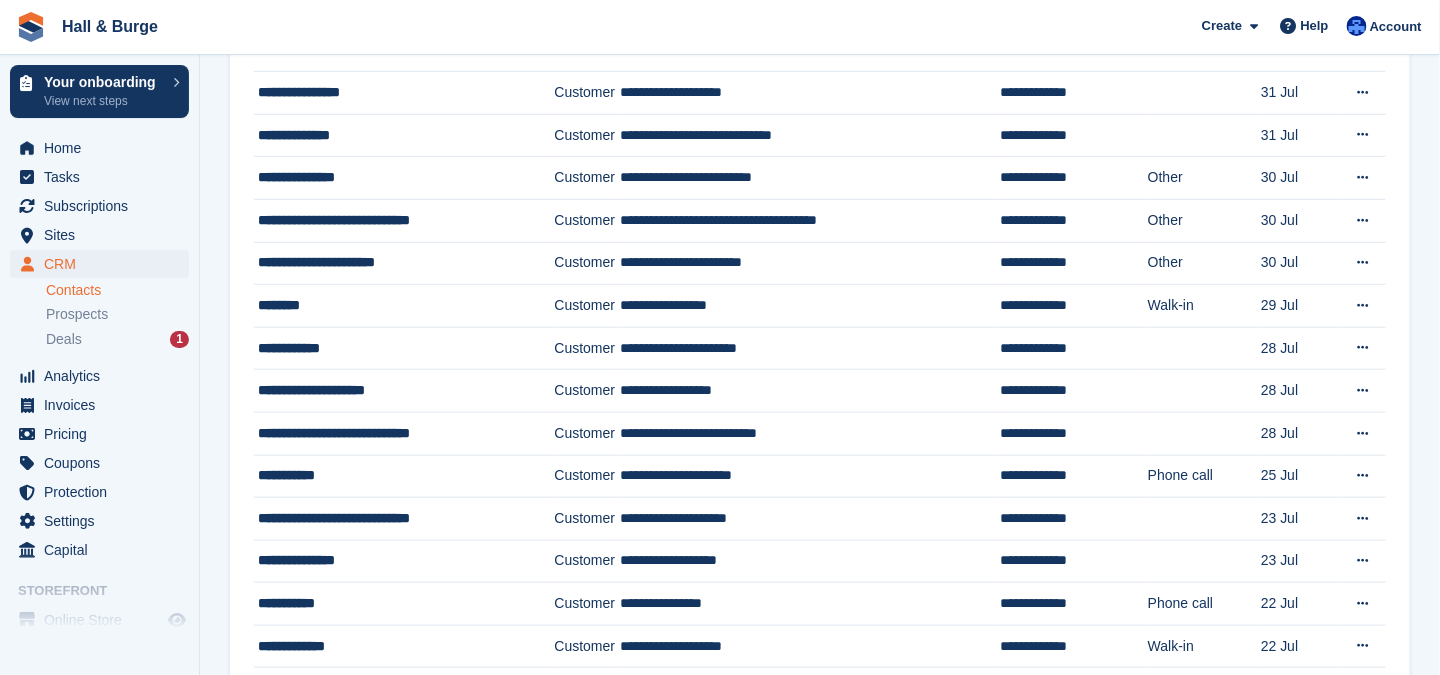 scroll, scrollTop: 500, scrollLeft: 0, axis: vertical 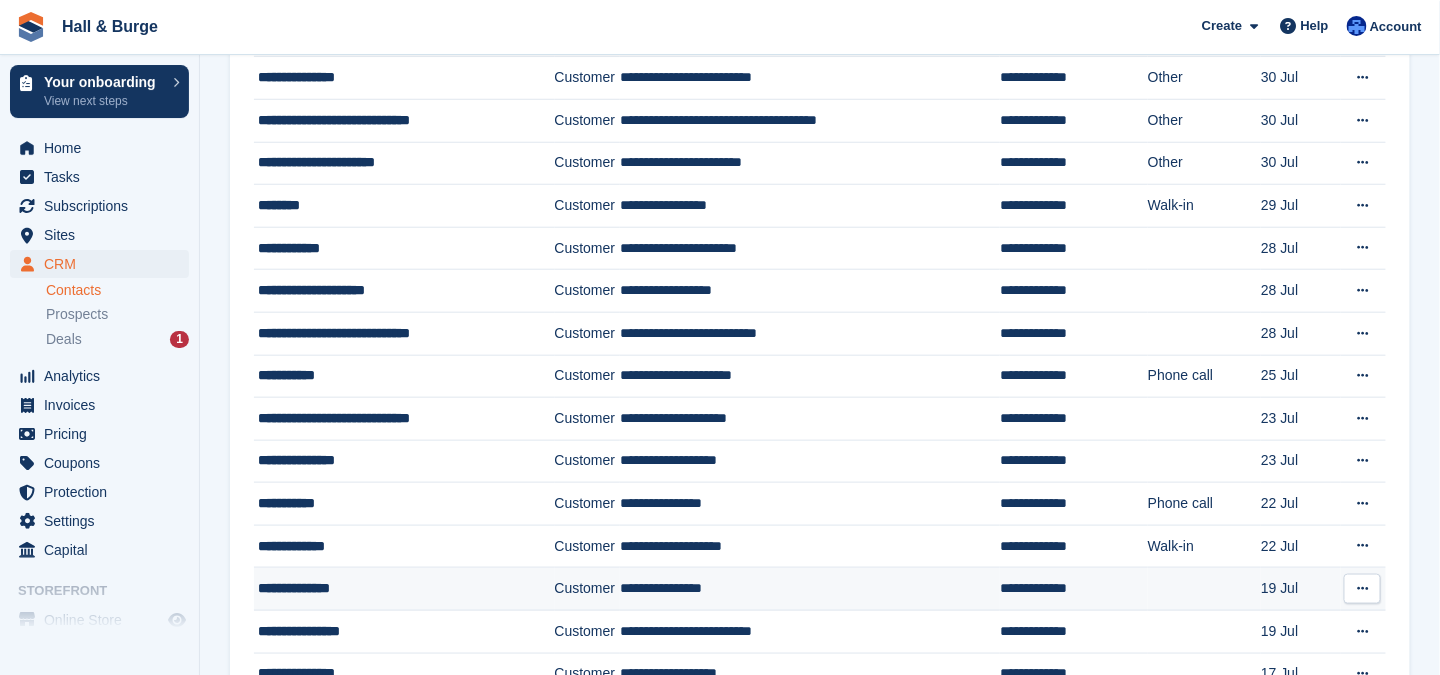 click on "**********" at bounding box center [394, 588] 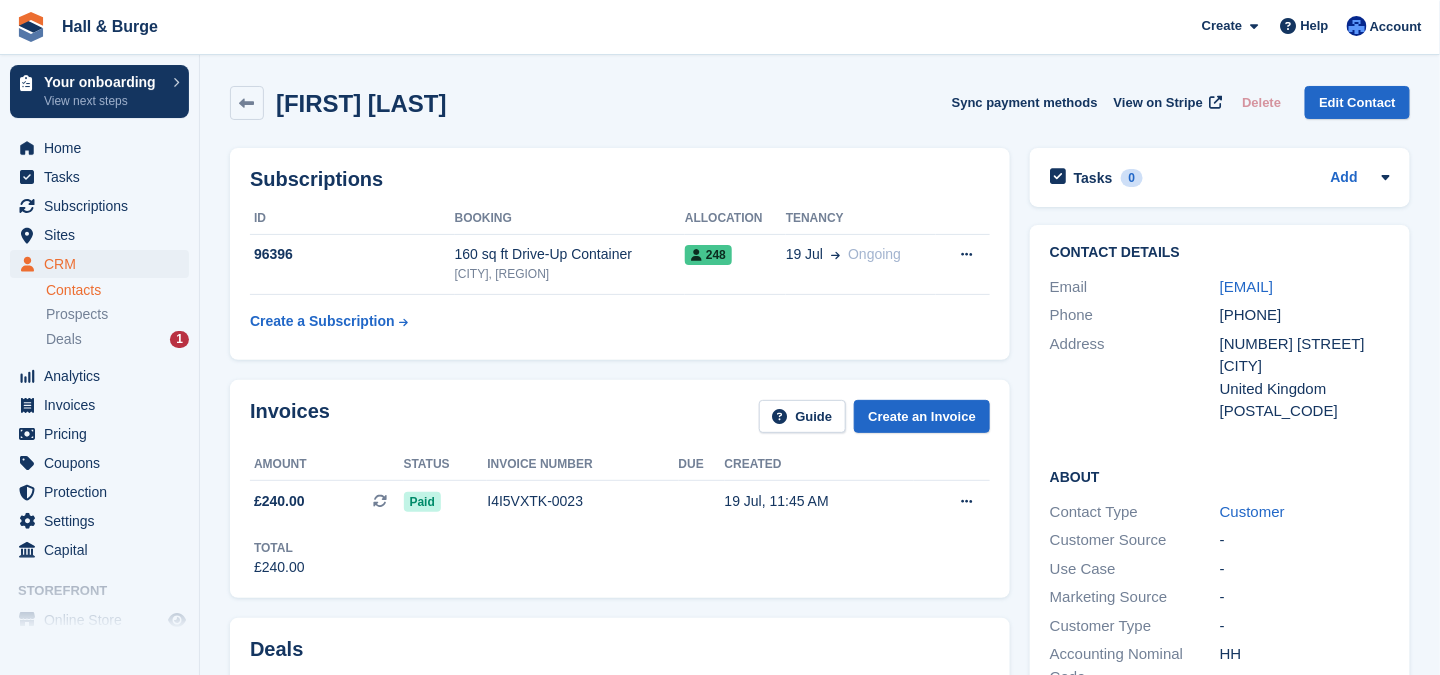 scroll, scrollTop: 100, scrollLeft: 0, axis: vertical 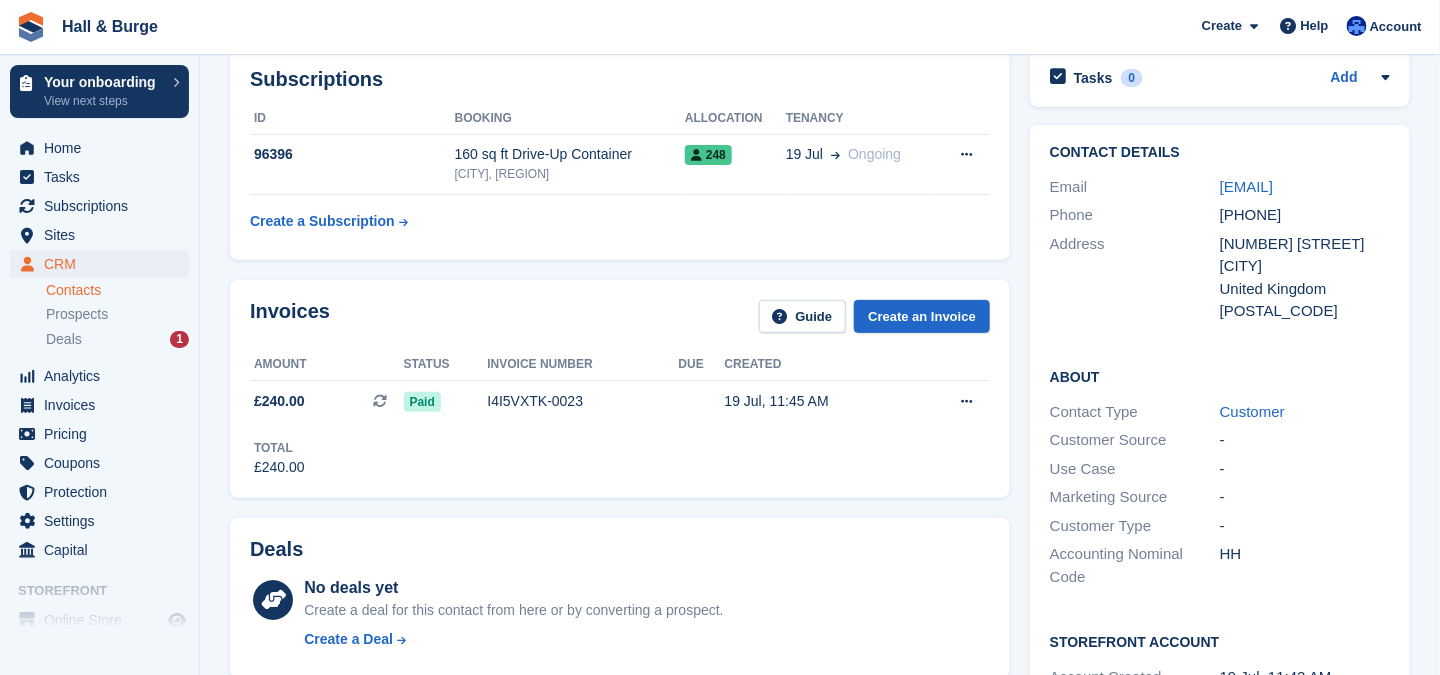 click on "Contacts" at bounding box center [117, 290] 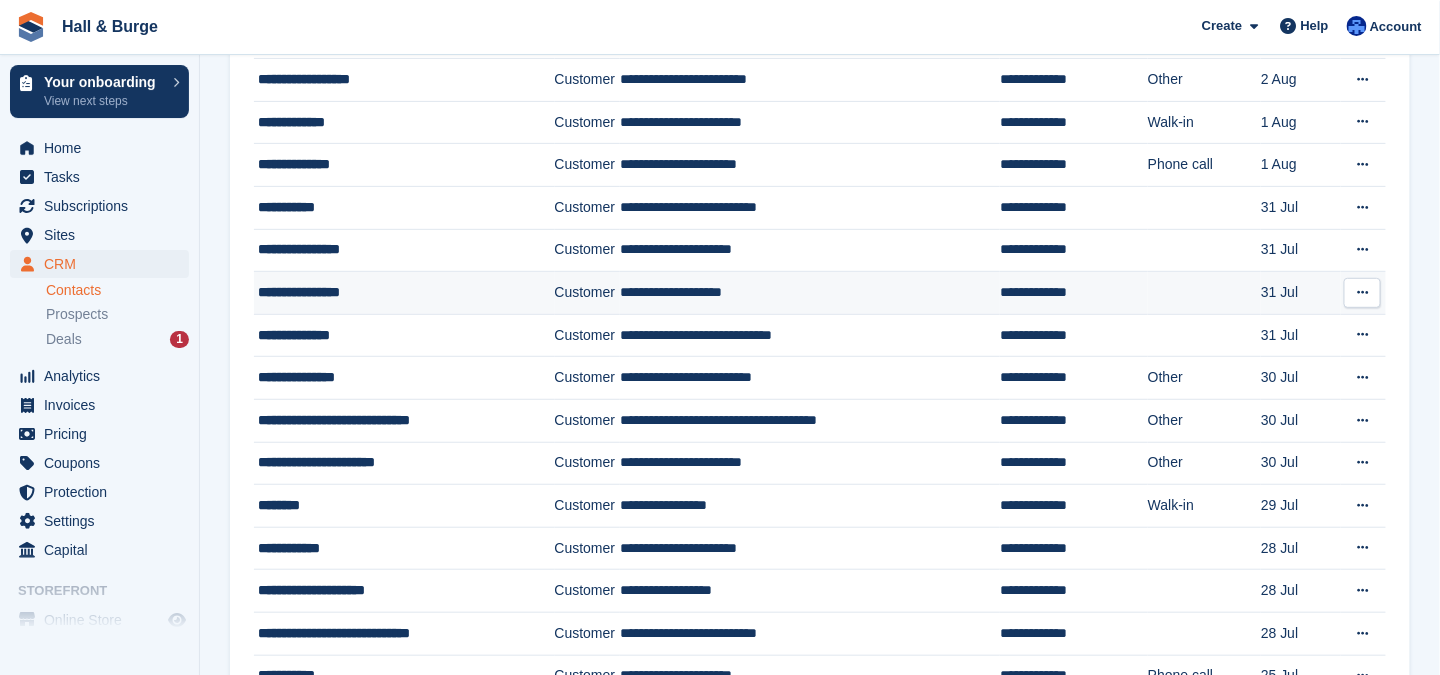 scroll, scrollTop: 300, scrollLeft: 0, axis: vertical 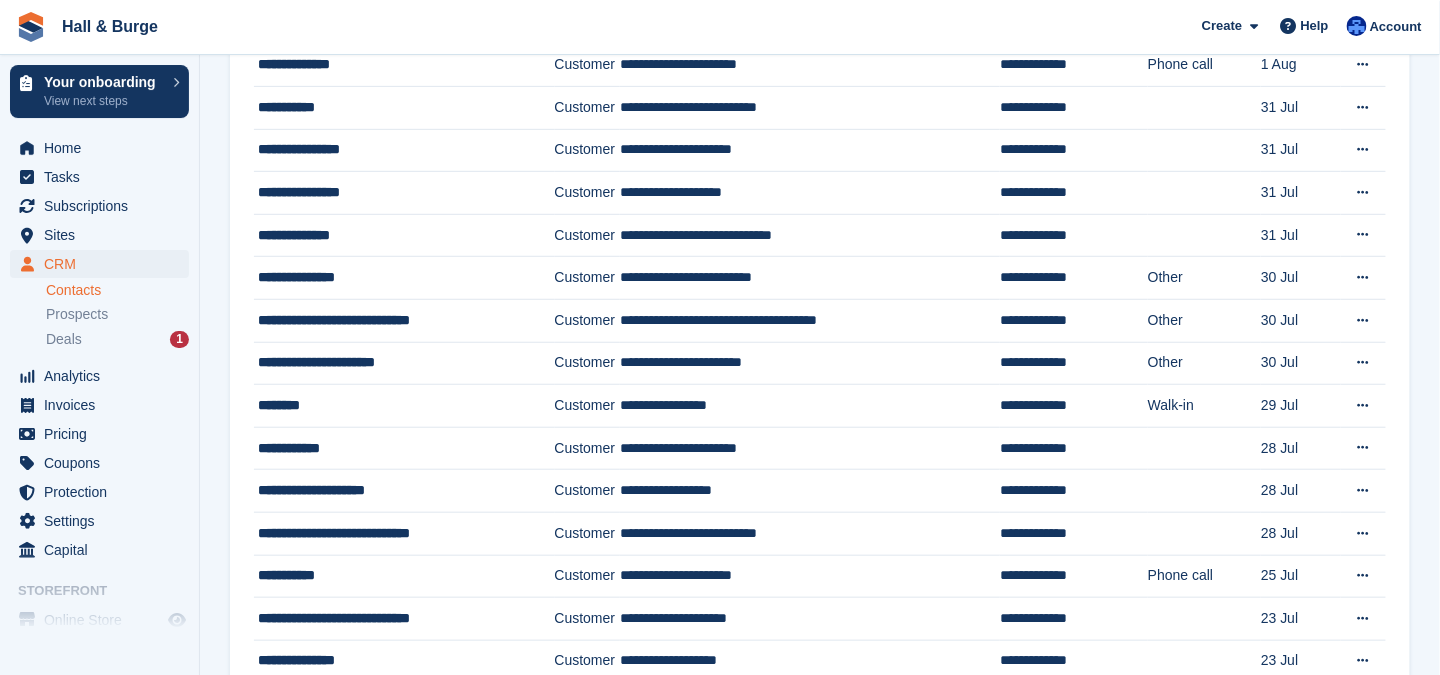 click on "Contacts" at bounding box center [117, 290] 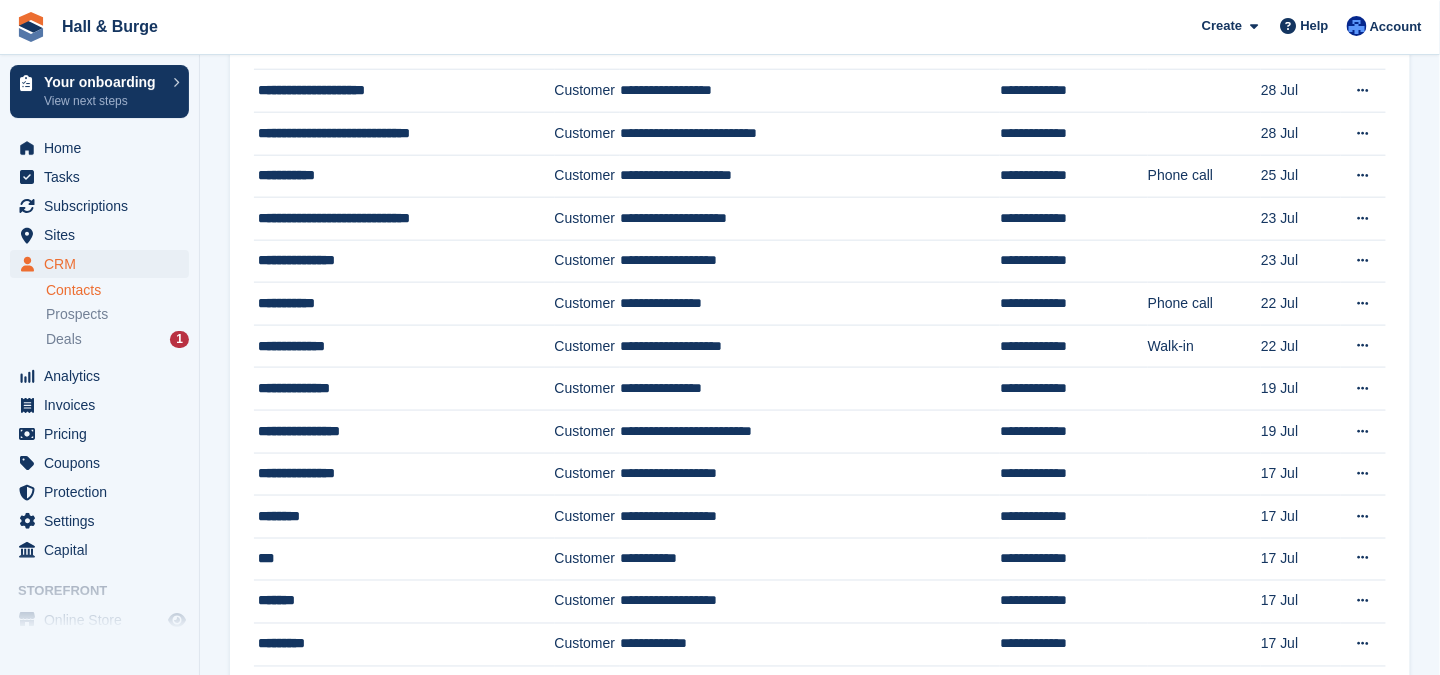 scroll, scrollTop: 800, scrollLeft: 0, axis: vertical 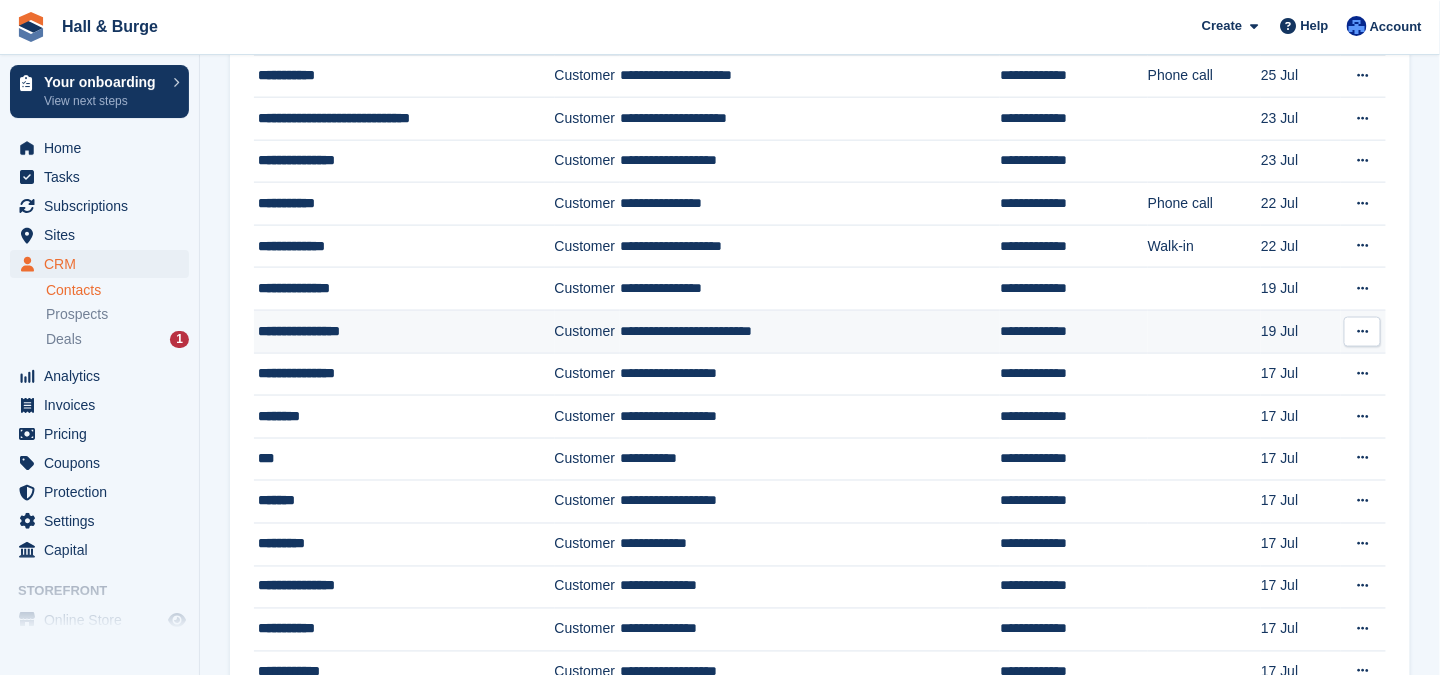 click on "**********" at bounding box center (394, 331) 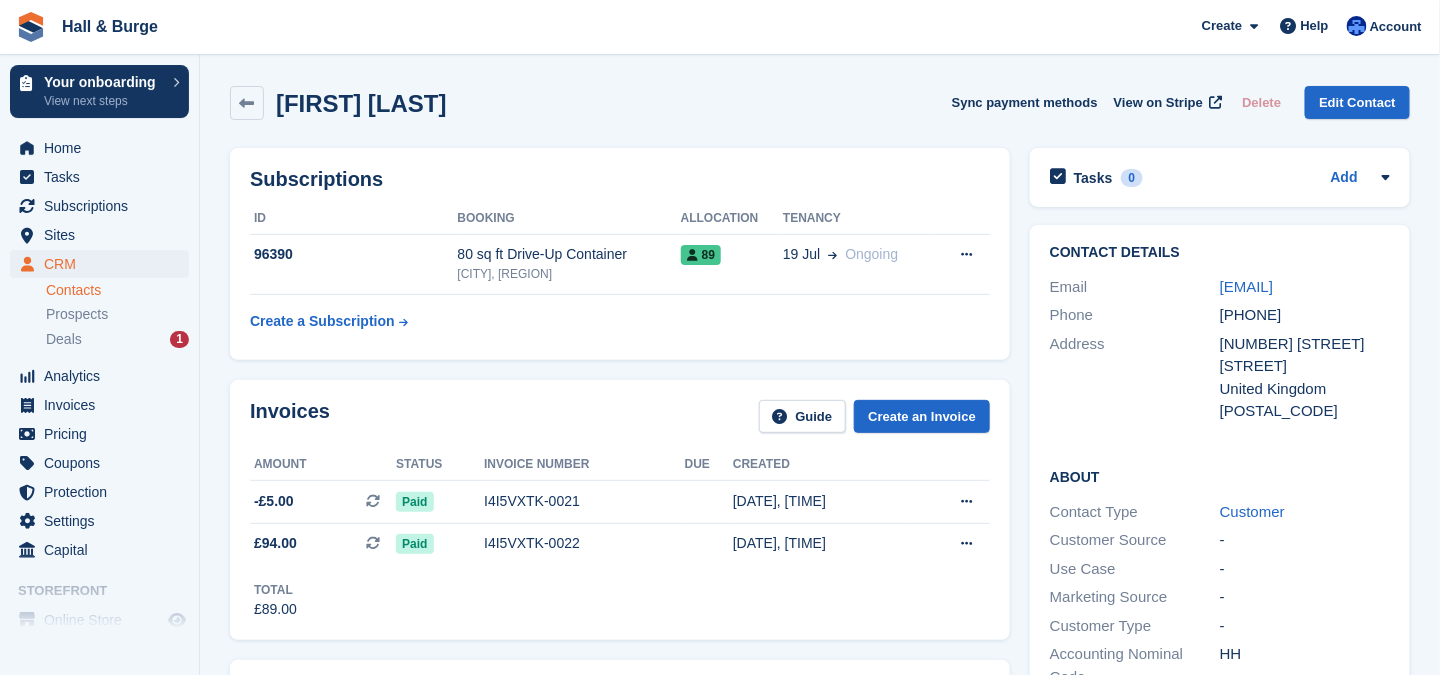 scroll, scrollTop: 100, scrollLeft: 0, axis: vertical 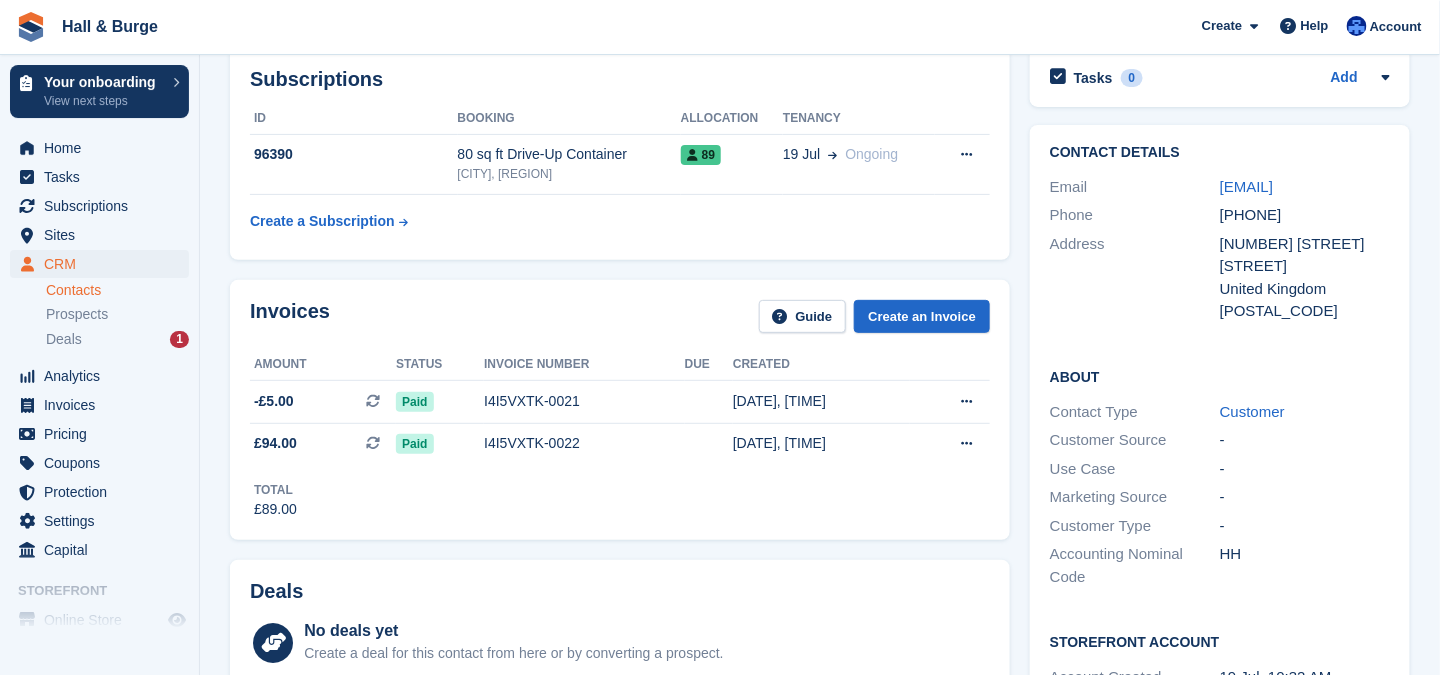 click on "Contacts" at bounding box center [117, 290] 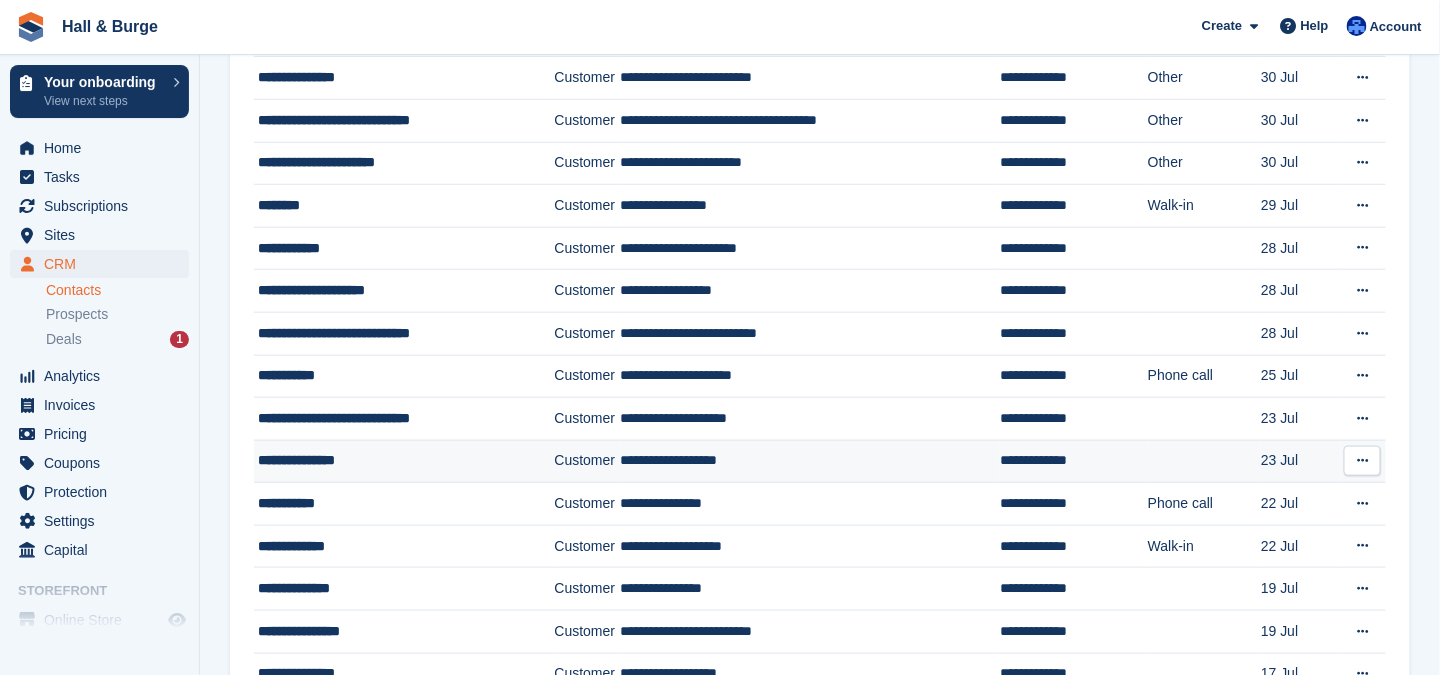 scroll, scrollTop: 1000, scrollLeft: 0, axis: vertical 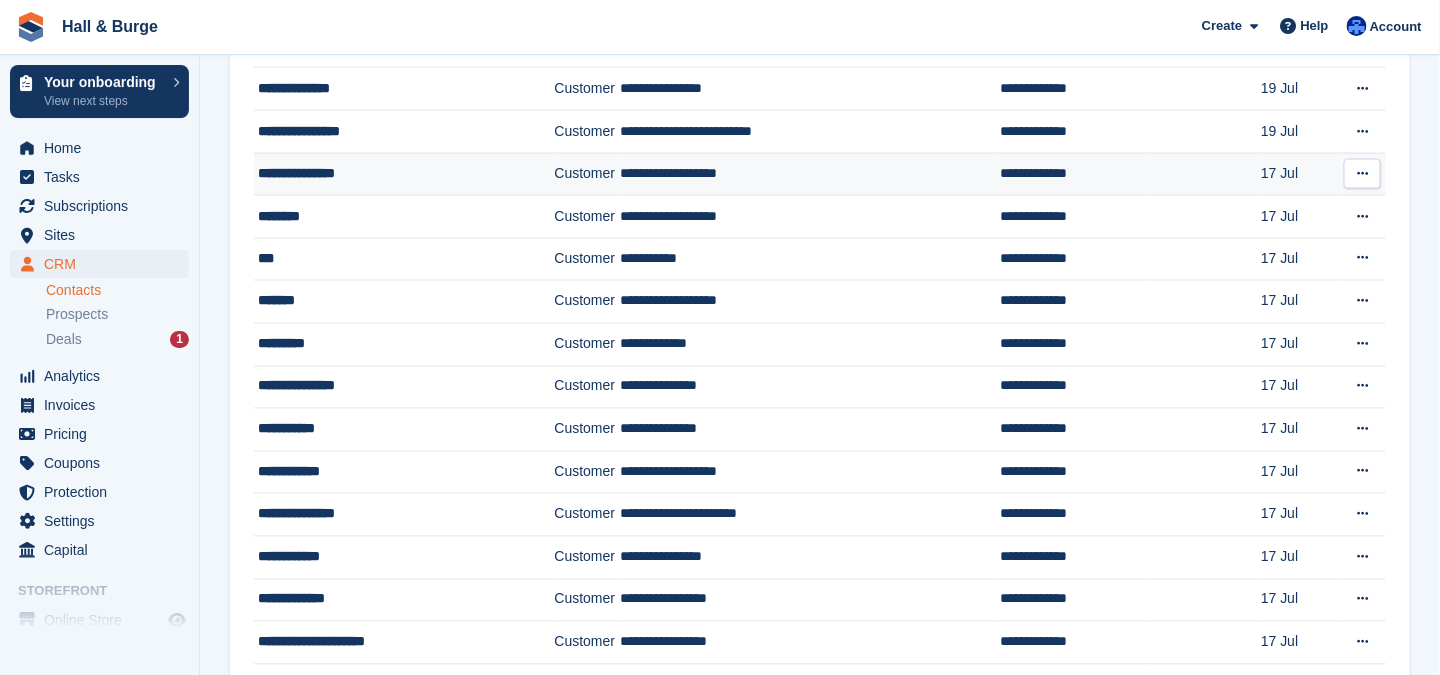 click on "**********" at bounding box center (394, 173) 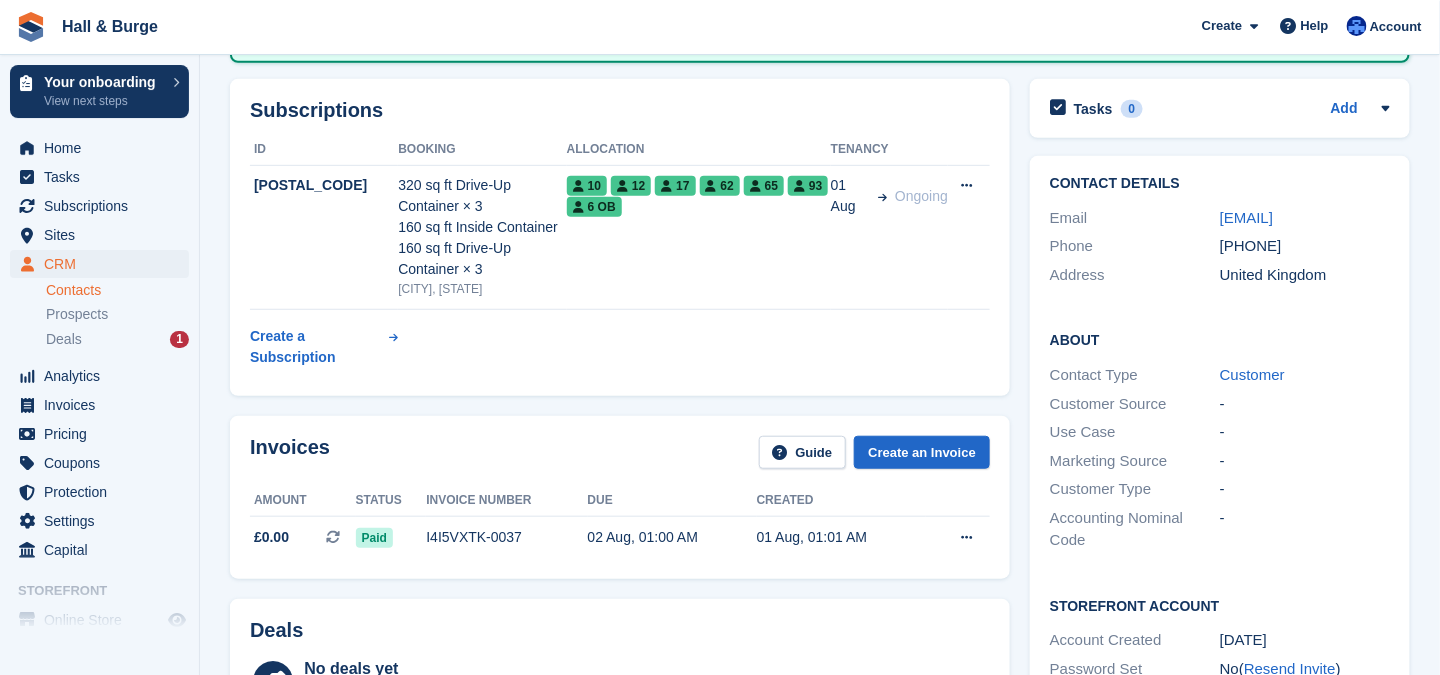 scroll, scrollTop: 0, scrollLeft: 0, axis: both 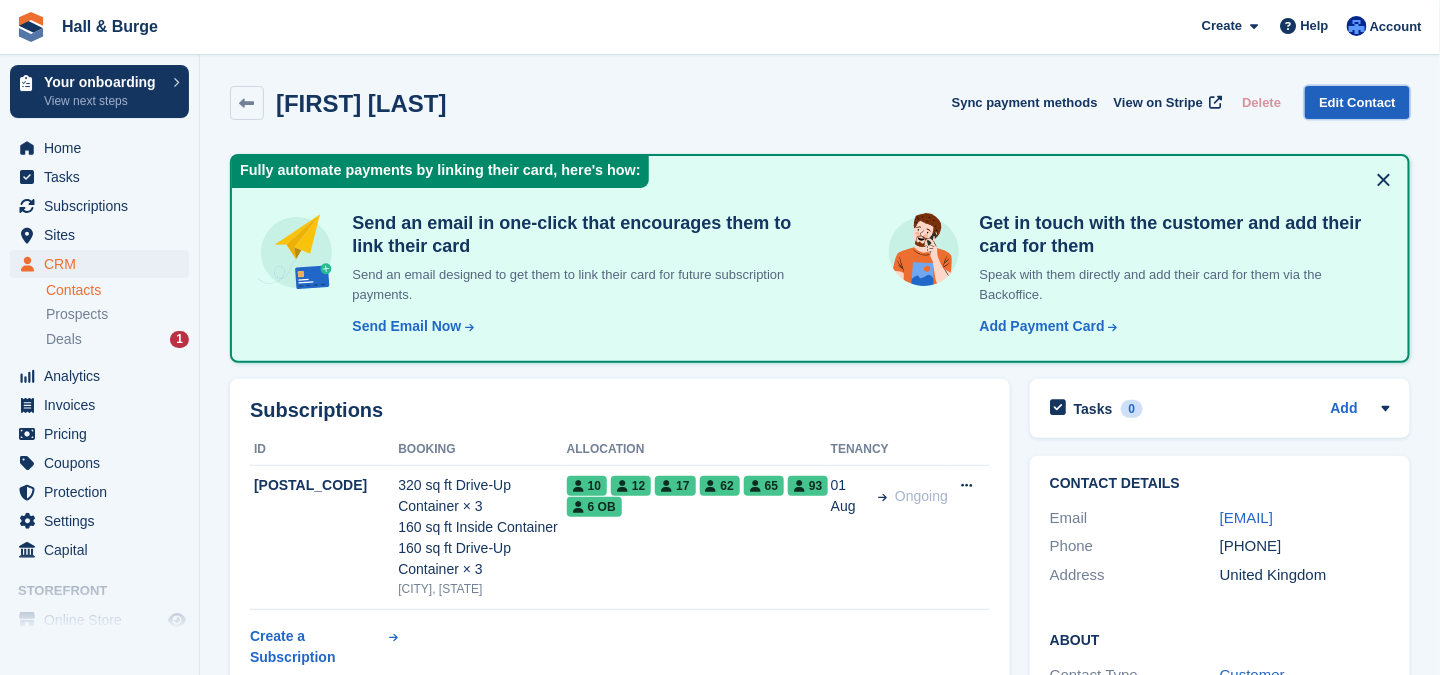 click on "Edit Contact" at bounding box center (1357, 102) 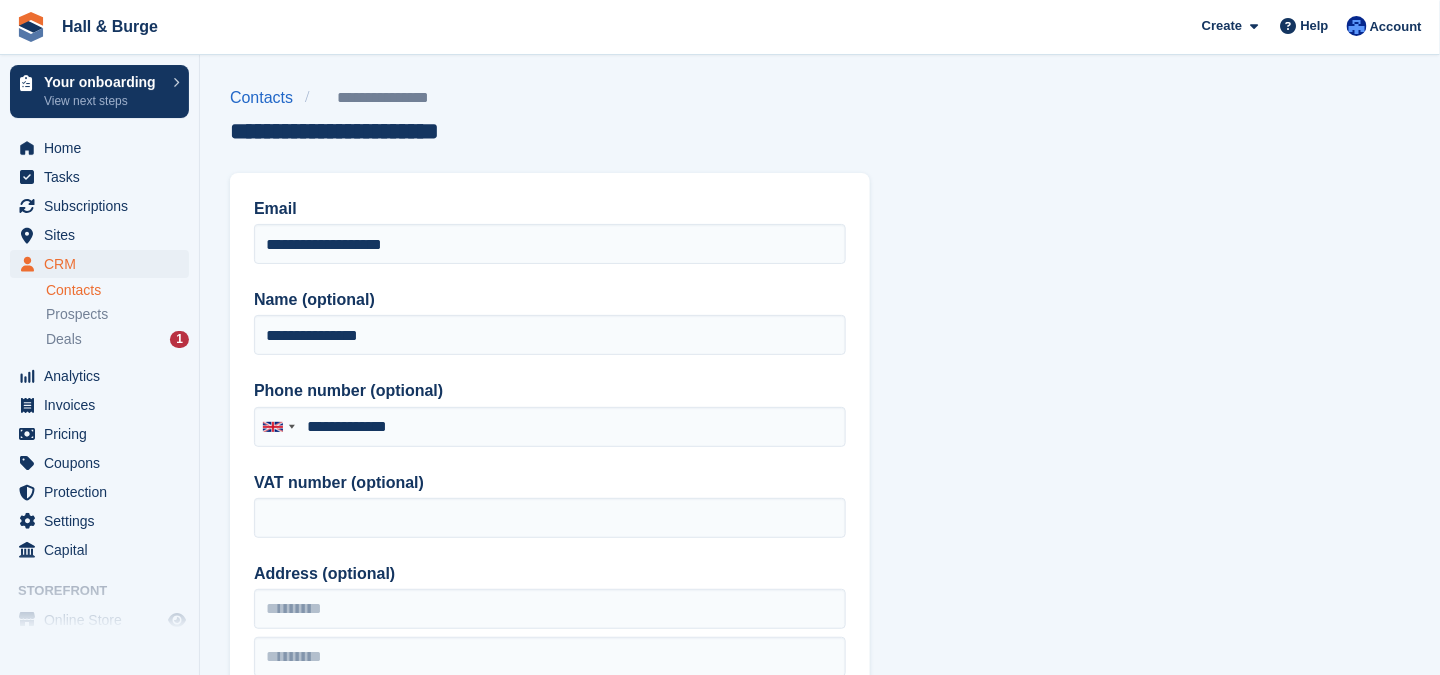 type on "**********" 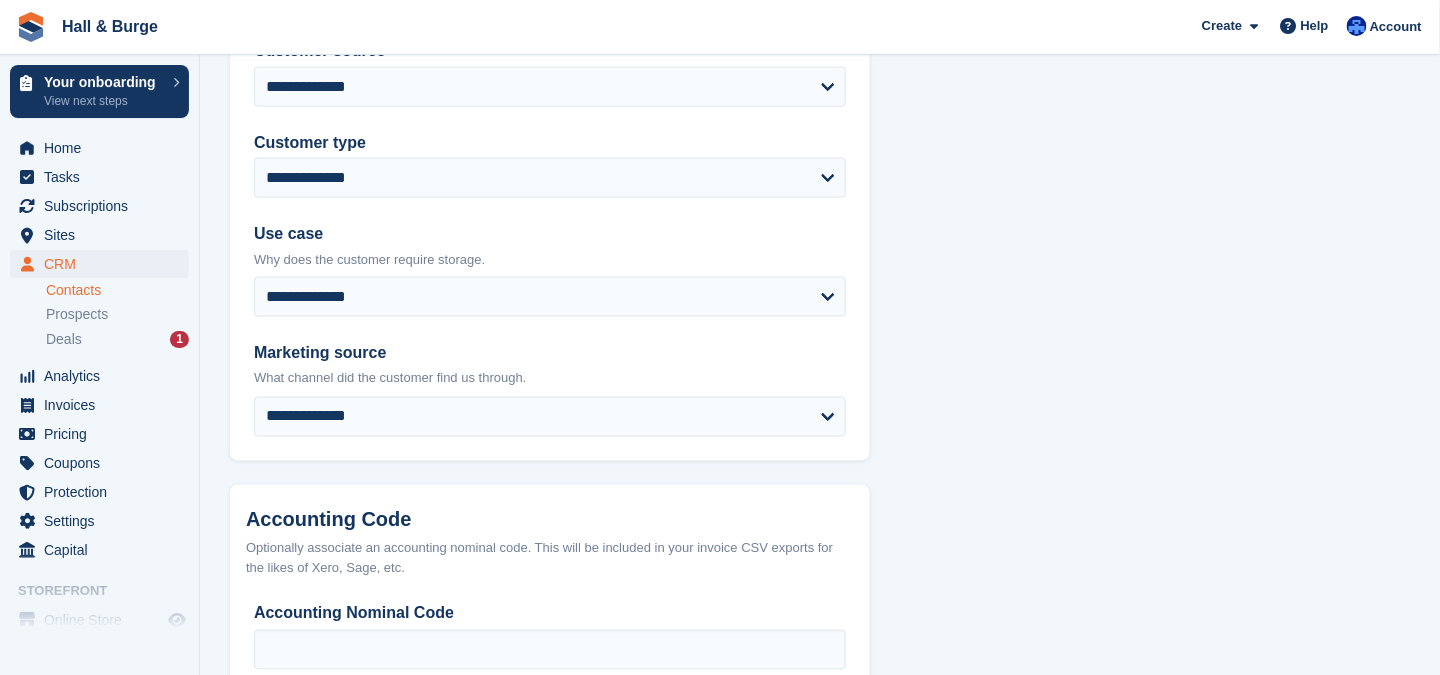 scroll, scrollTop: 1028, scrollLeft: 0, axis: vertical 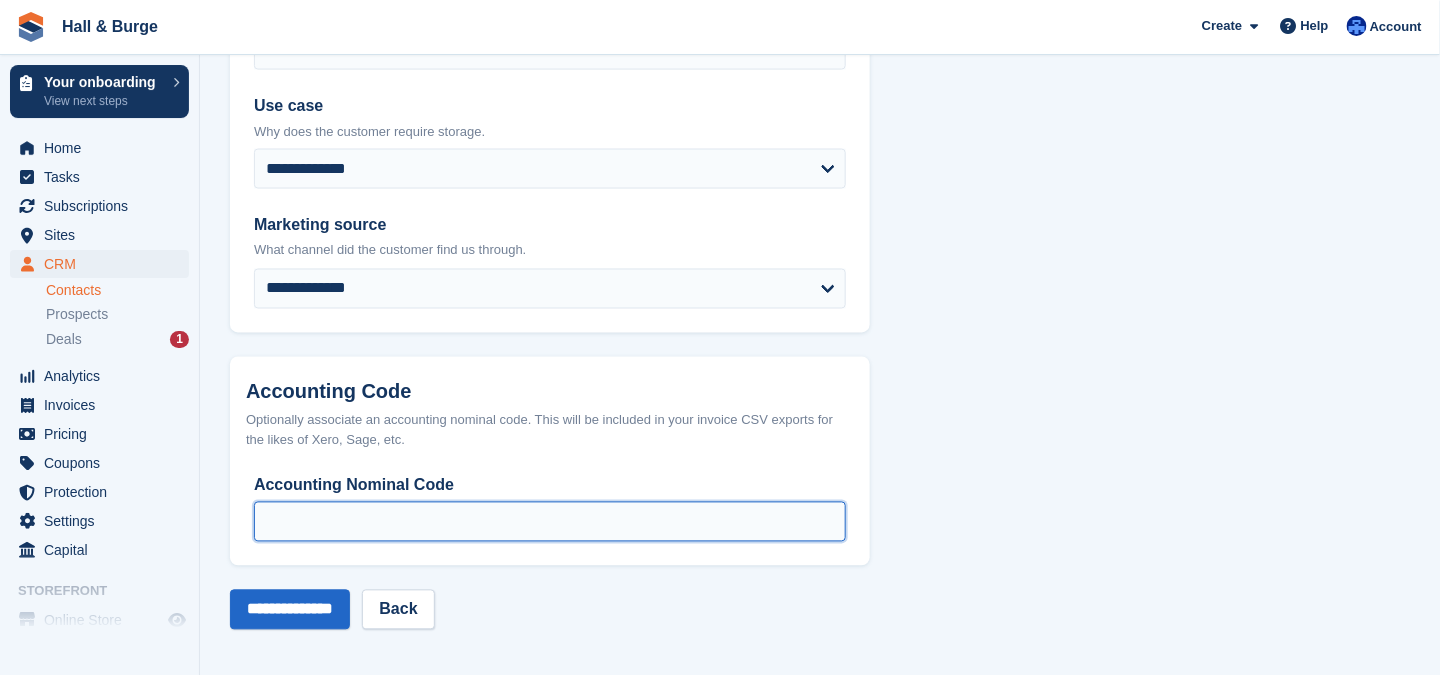 click on "Accounting Nominal Code" at bounding box center (550, 522) 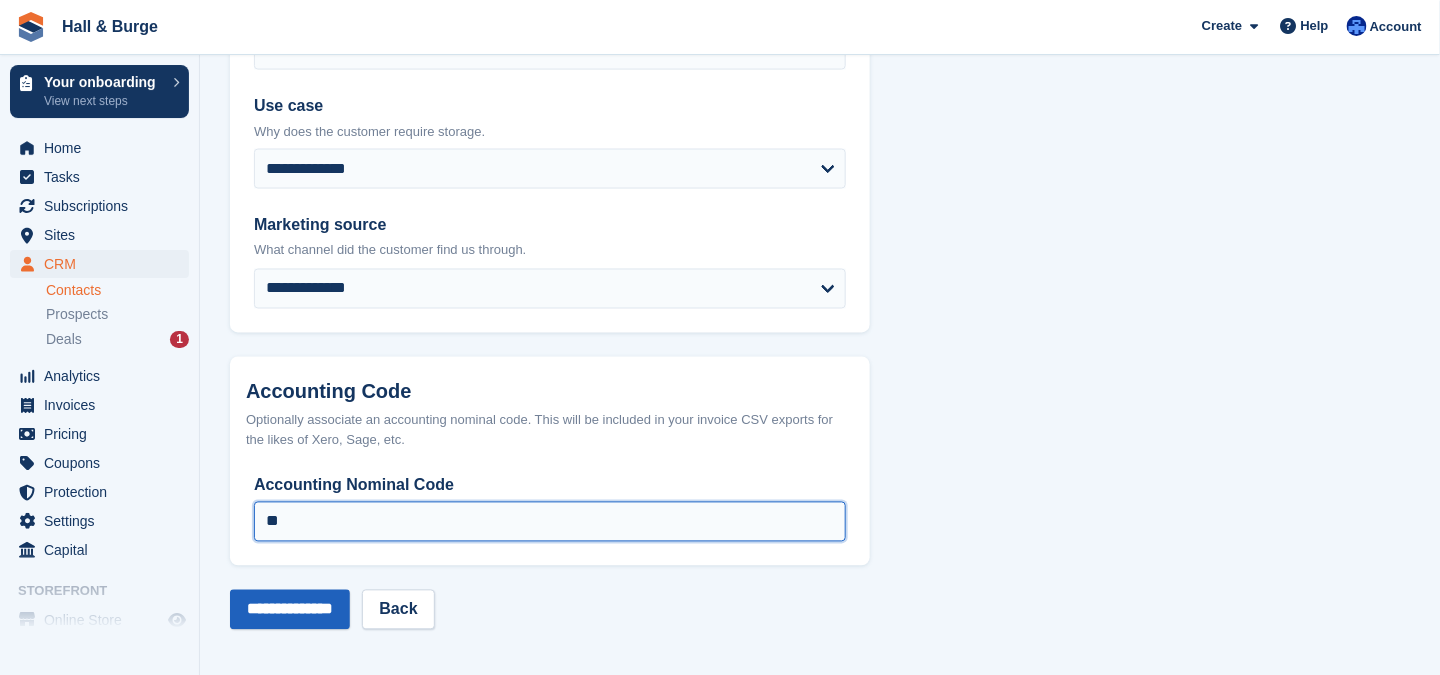 type on "**" 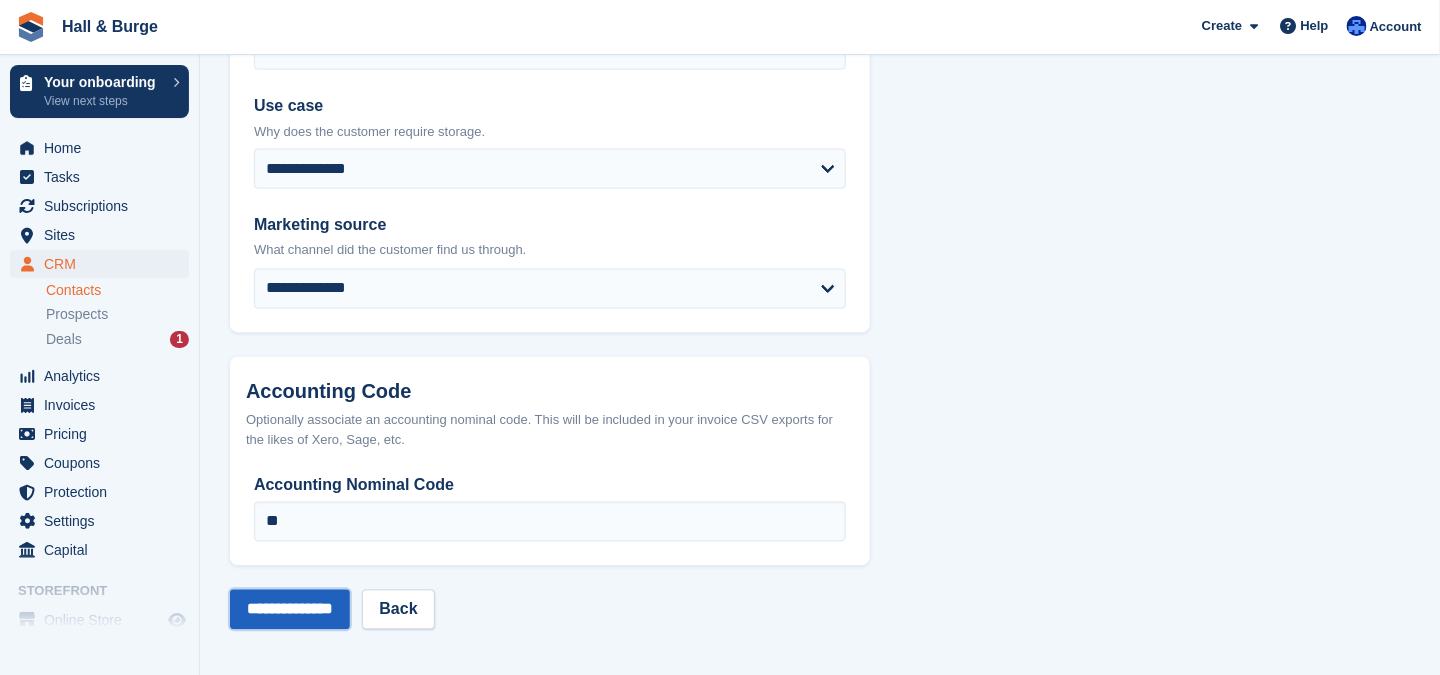 click on "**********" at bounding box center (290, 610) 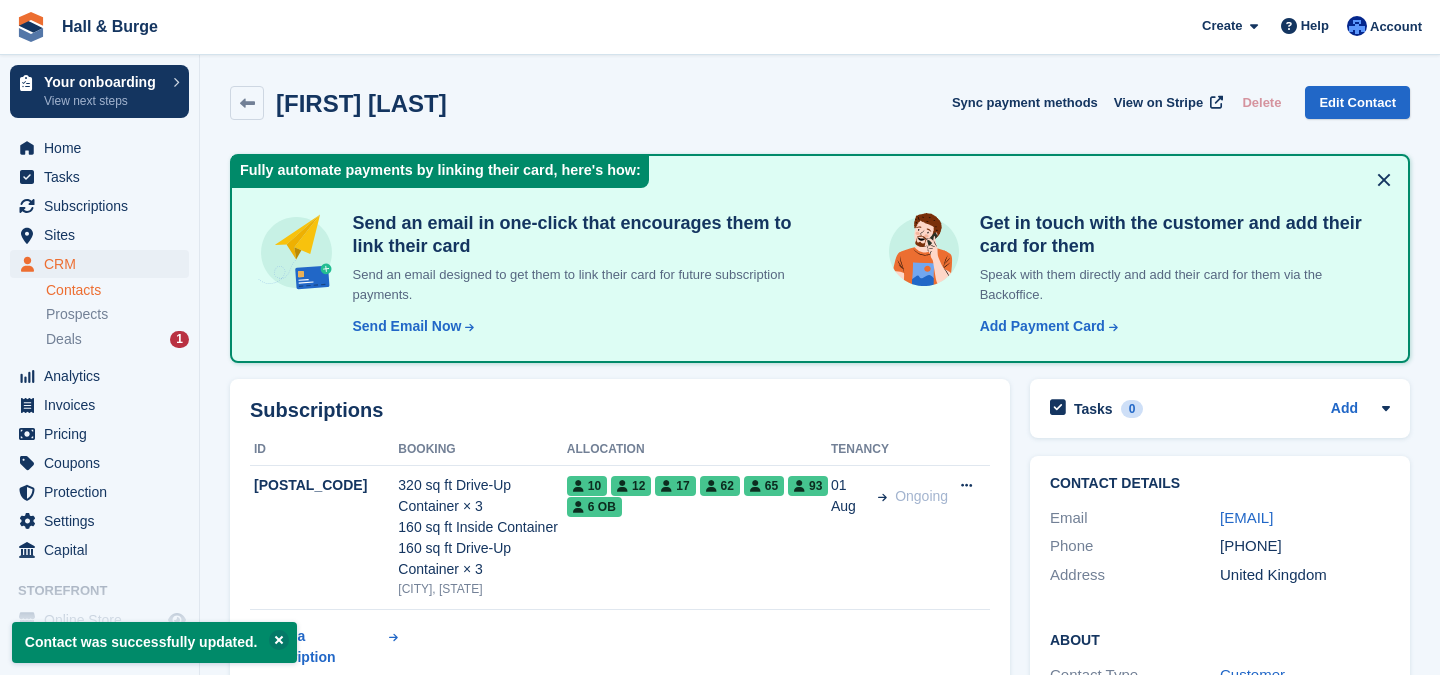 scroll, scrollTop: 0, scrollLeft: 0, axis: both 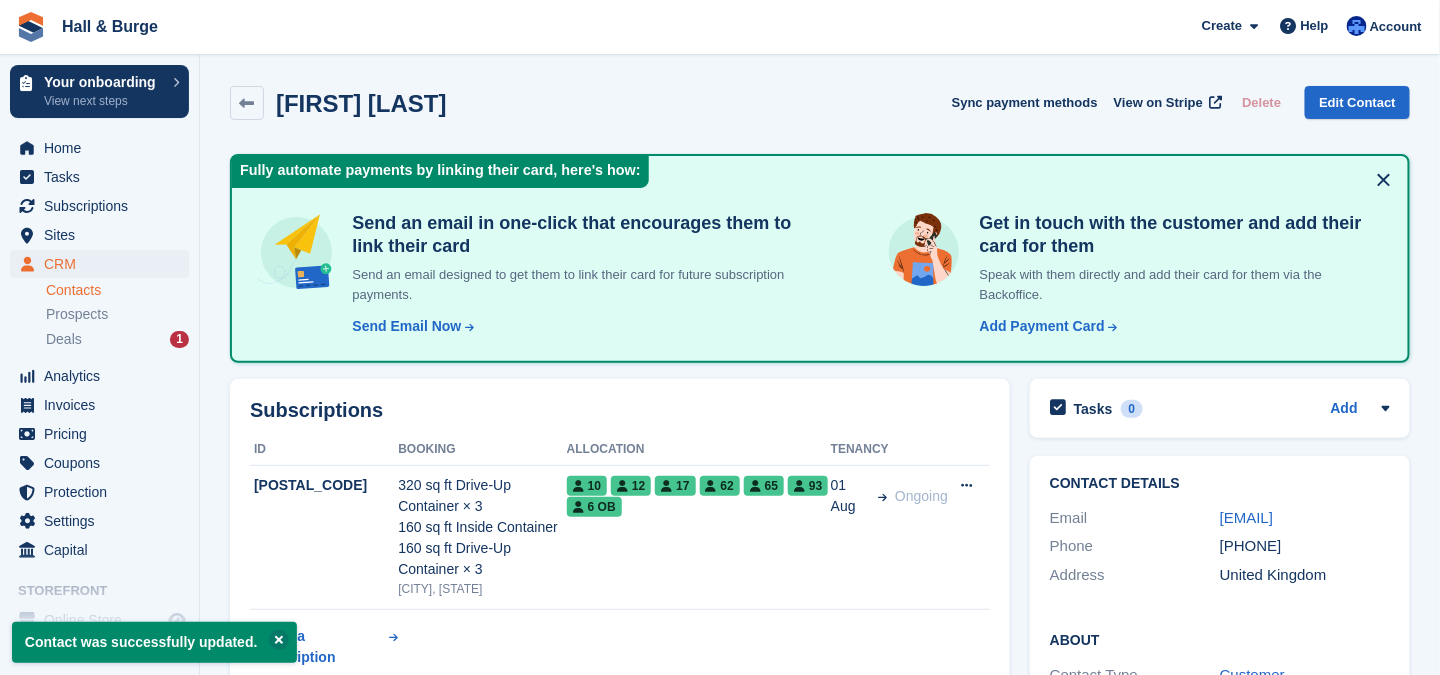 click on "Contacts" at bounding box center [117, 290] 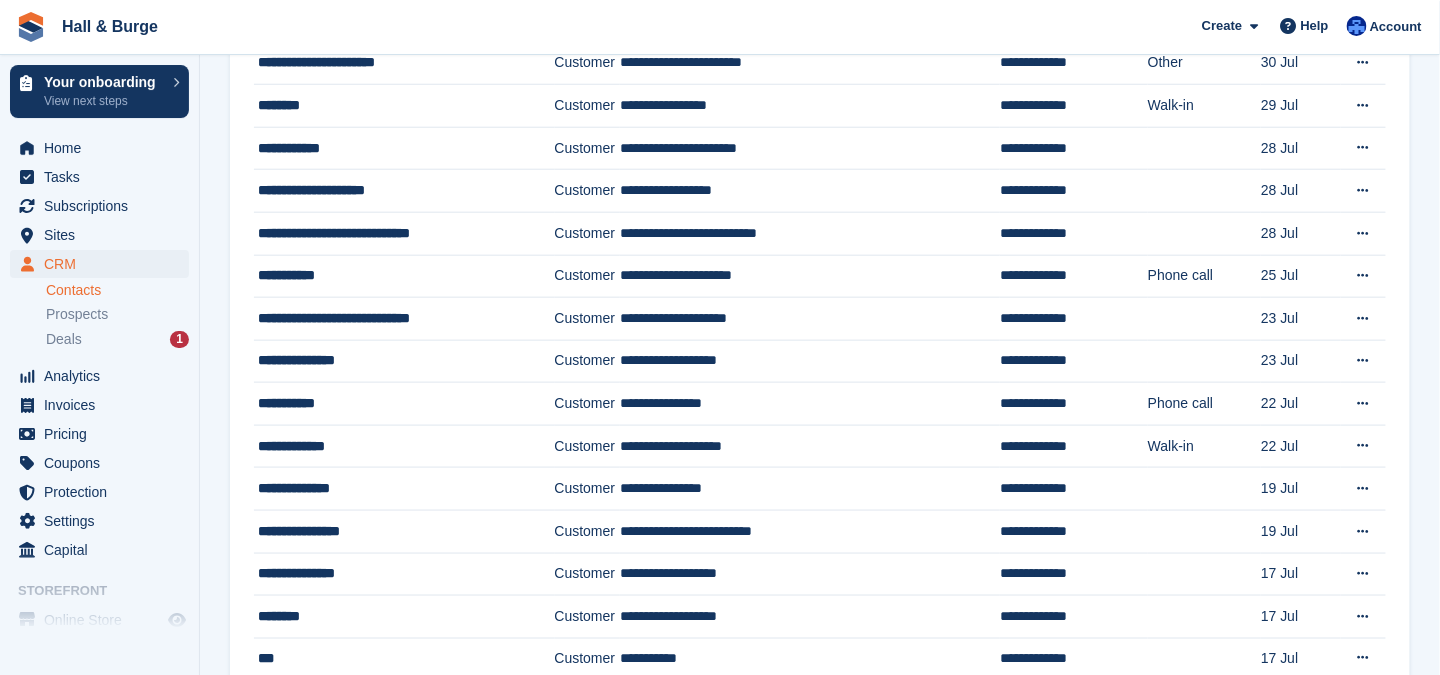 scroll, scrollTop: 1100, scrollLeft: 0, axis: vertical 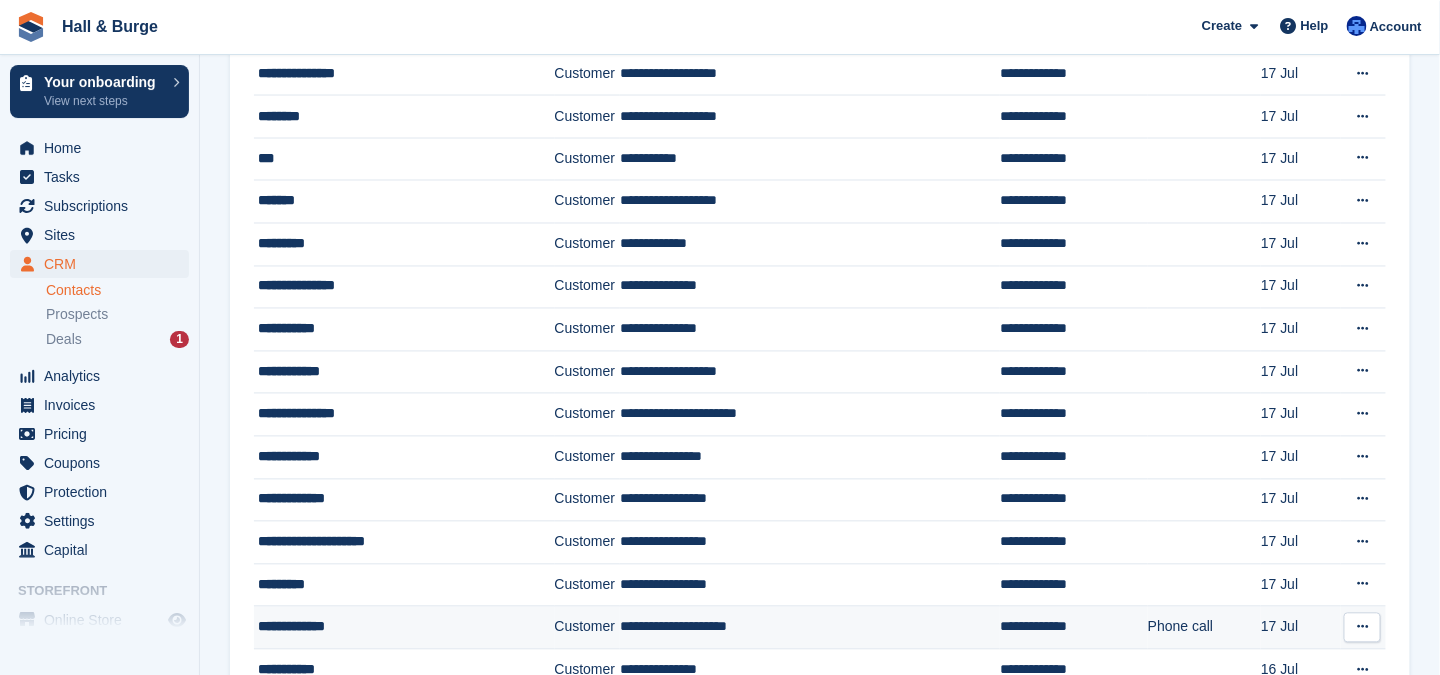 click on "**********" at bounding box center [394, 627] 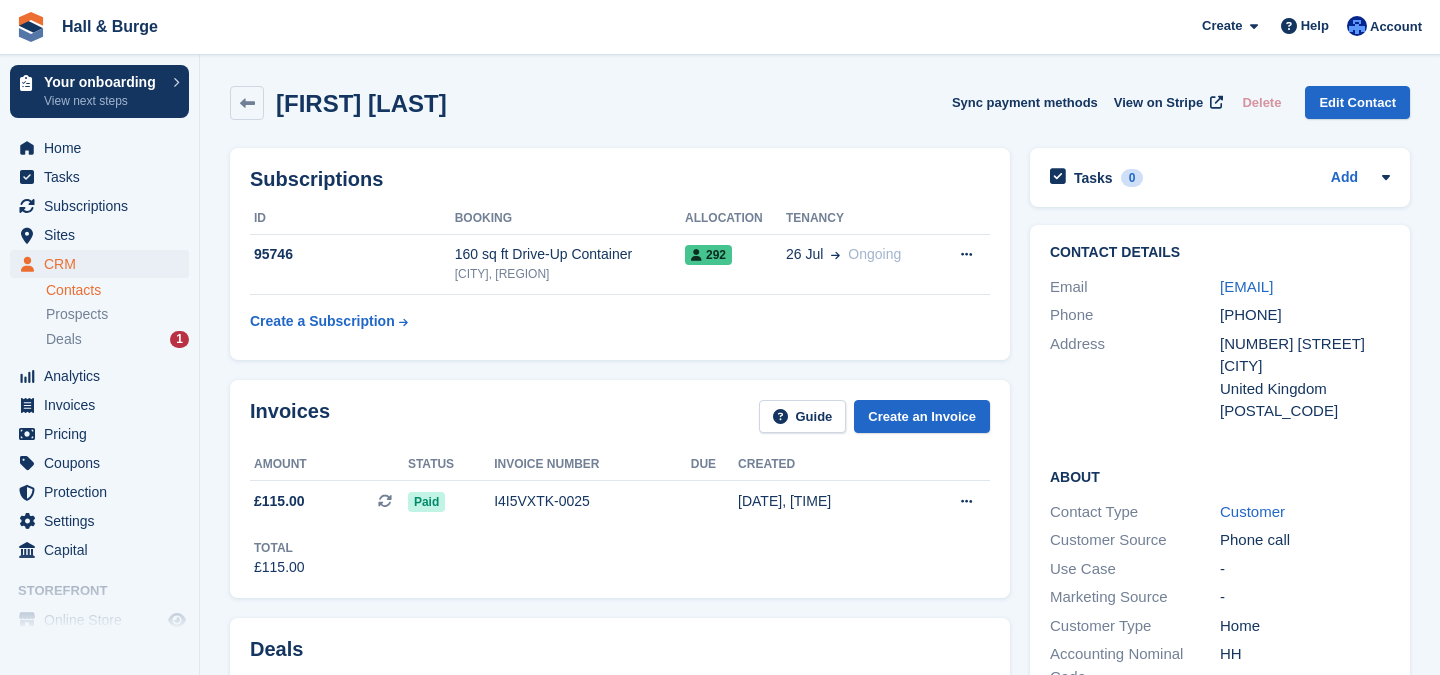 scroll, scrollTop: 0, scrollLeft: 0, axis: both 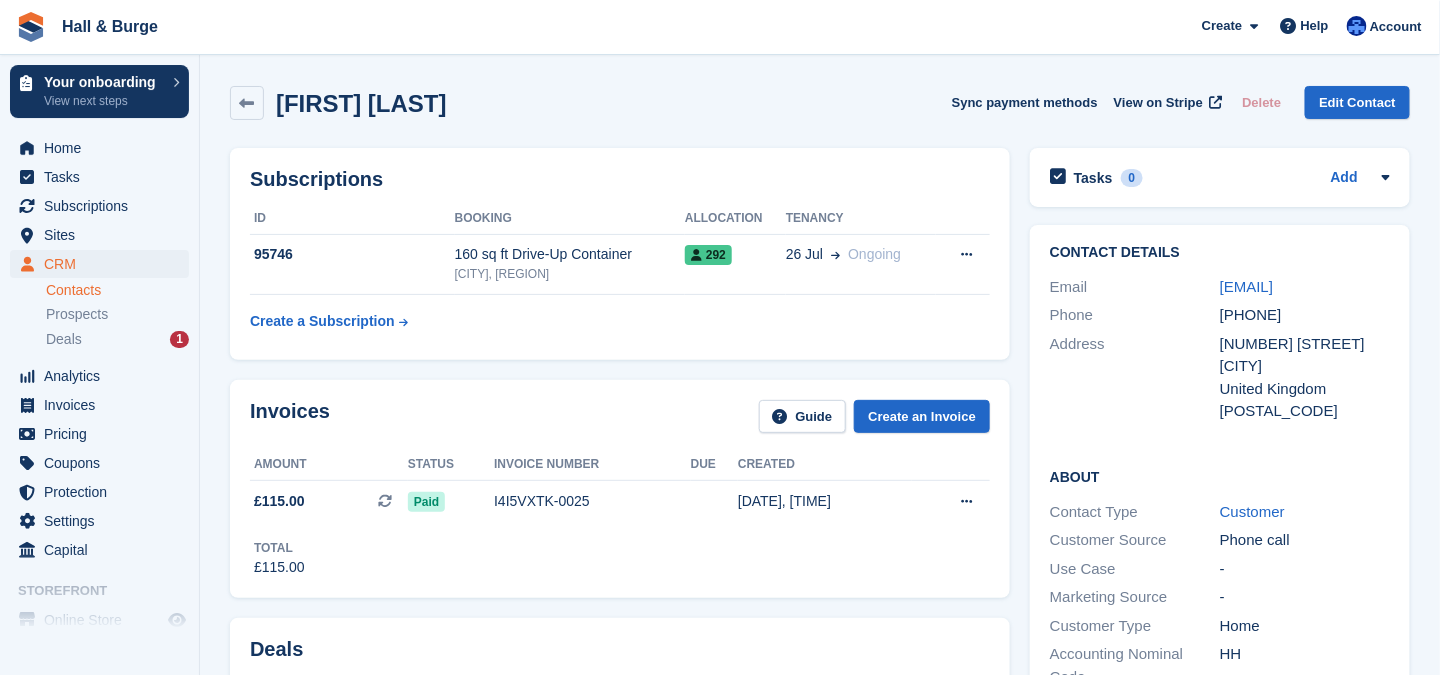 click on "Contacts" at bounding box center (117, 290) 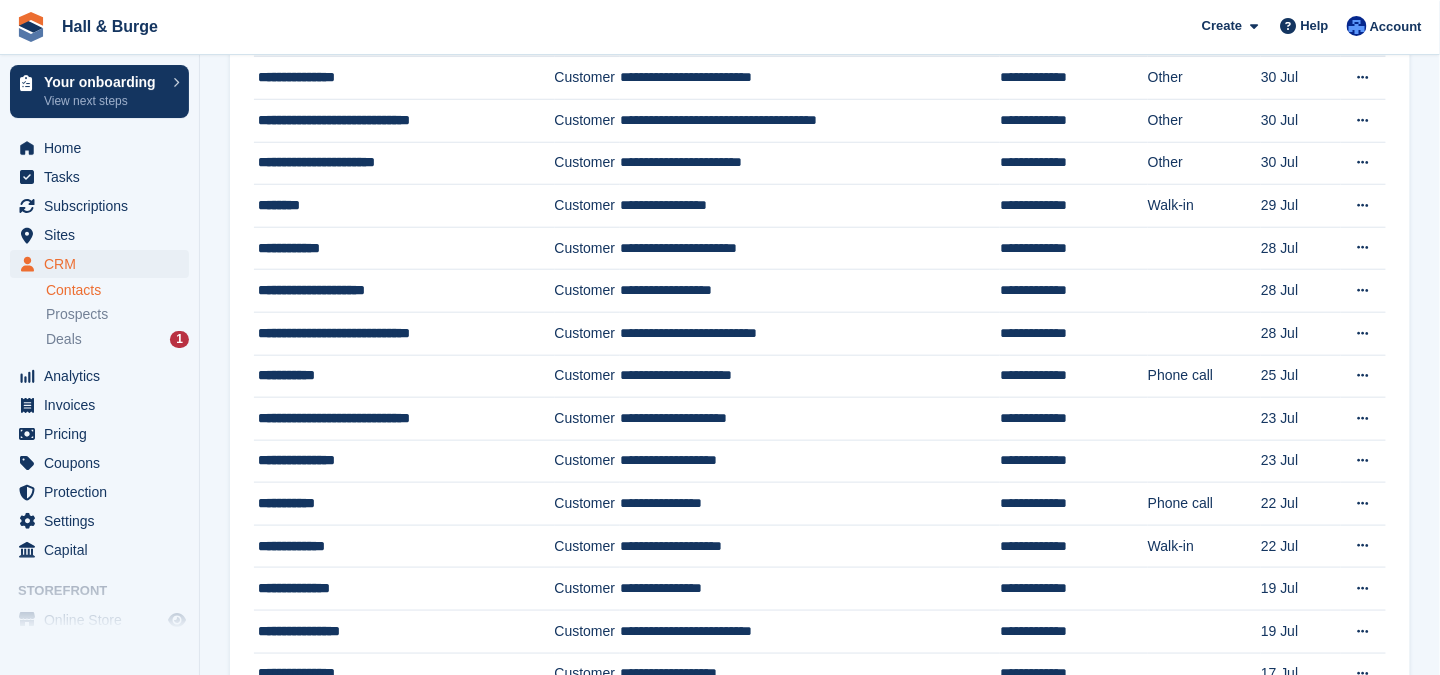 scroll, scrollTop: 1000, scrollLeft: 0, axis: vertical 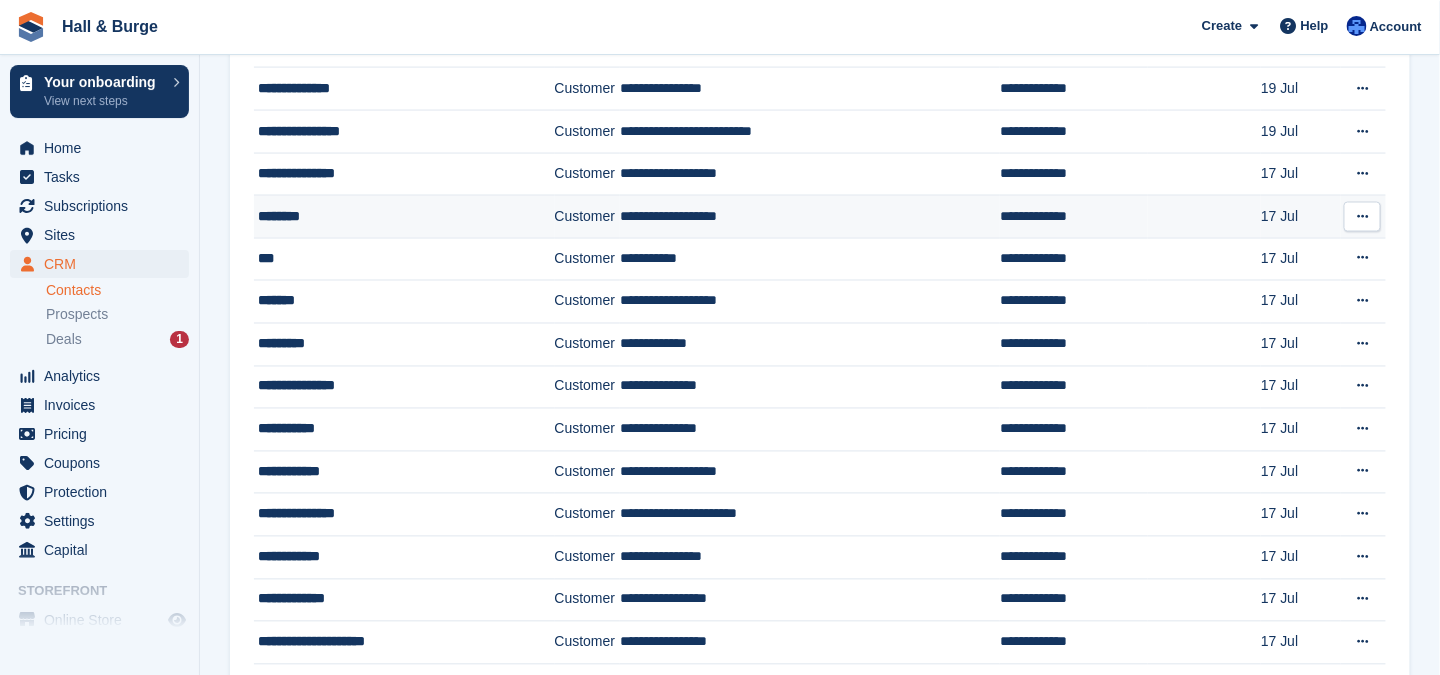 click on "********" at bounding box center [394, 216] 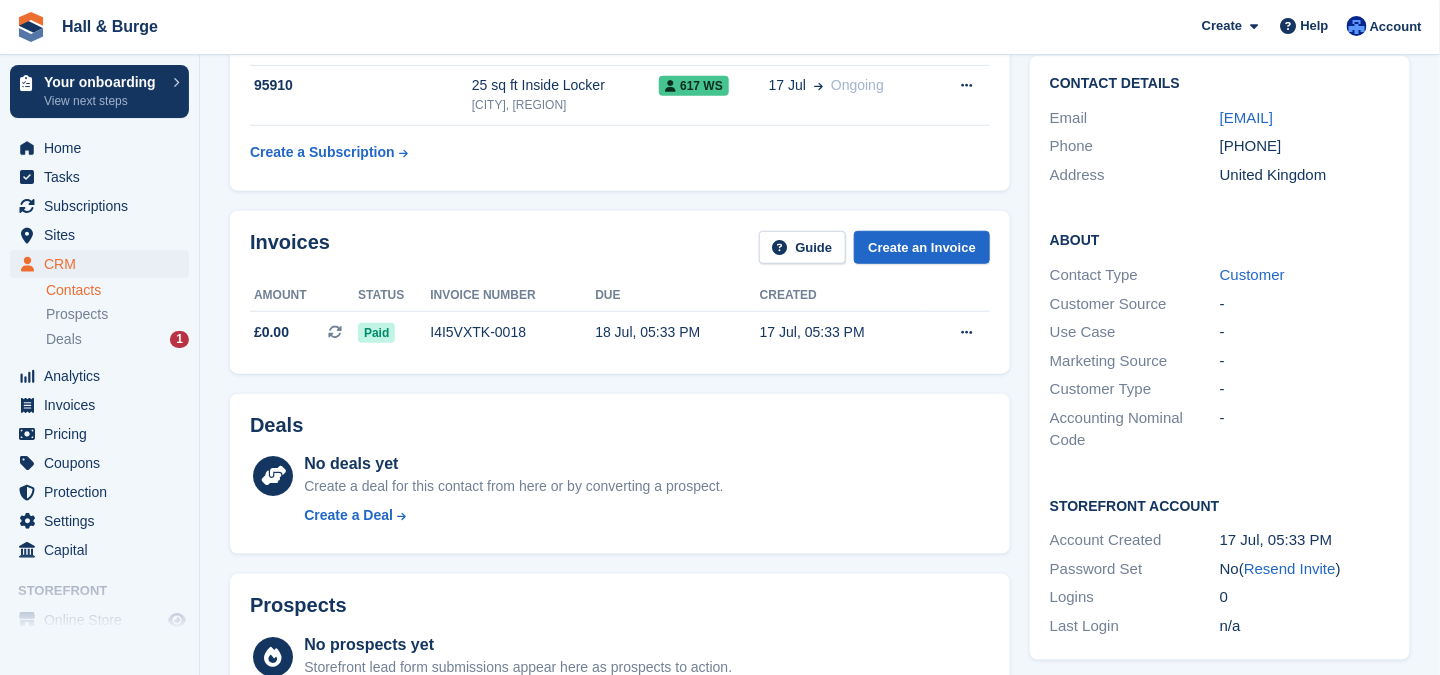 scroll, scrollTop: 0, scrollLeft: 0, axis: both 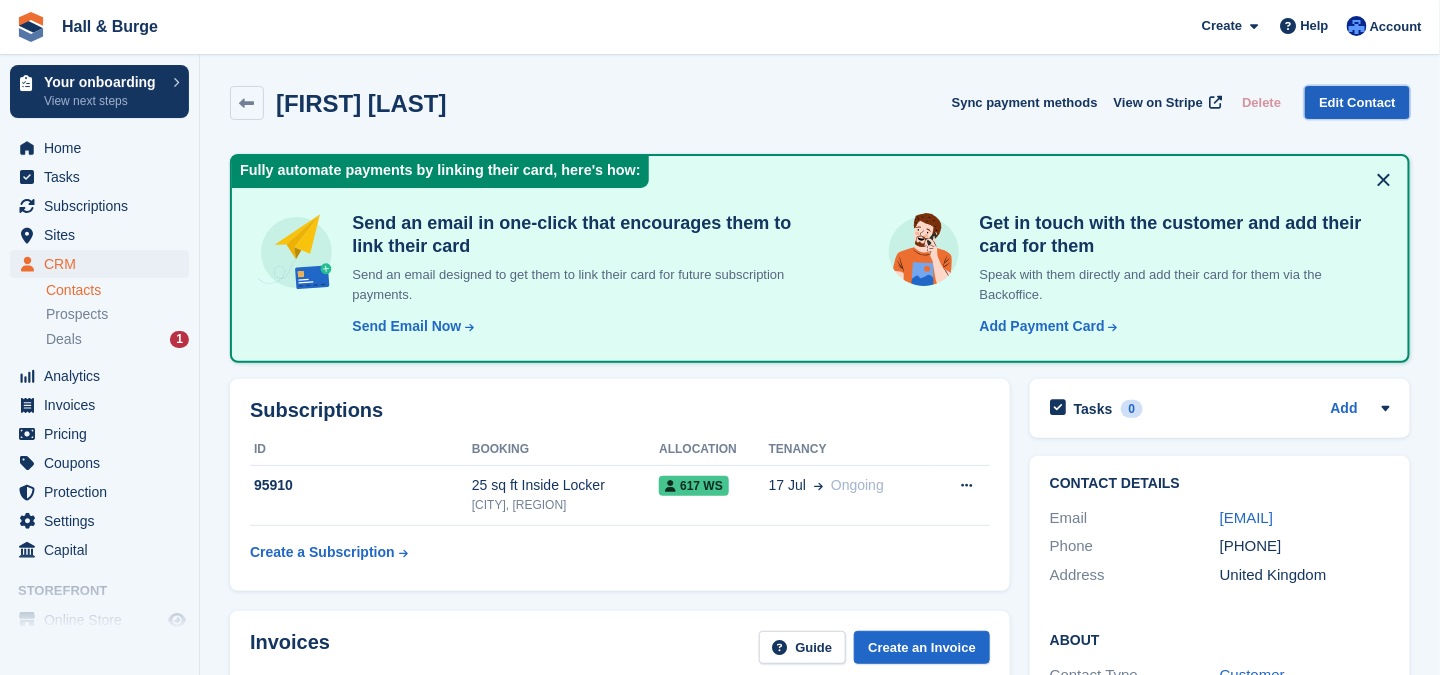 click on "Edit Contact" at bounding box center (1357, 102) 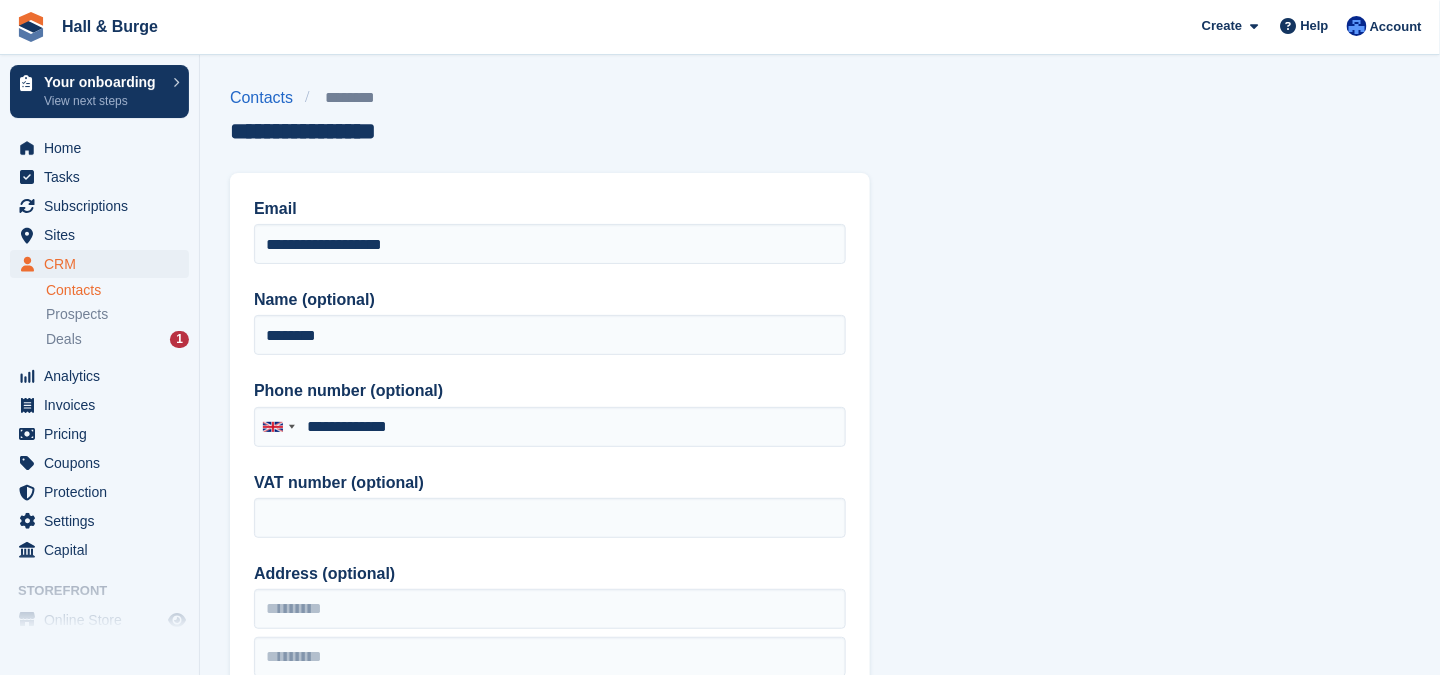 type on "**********" 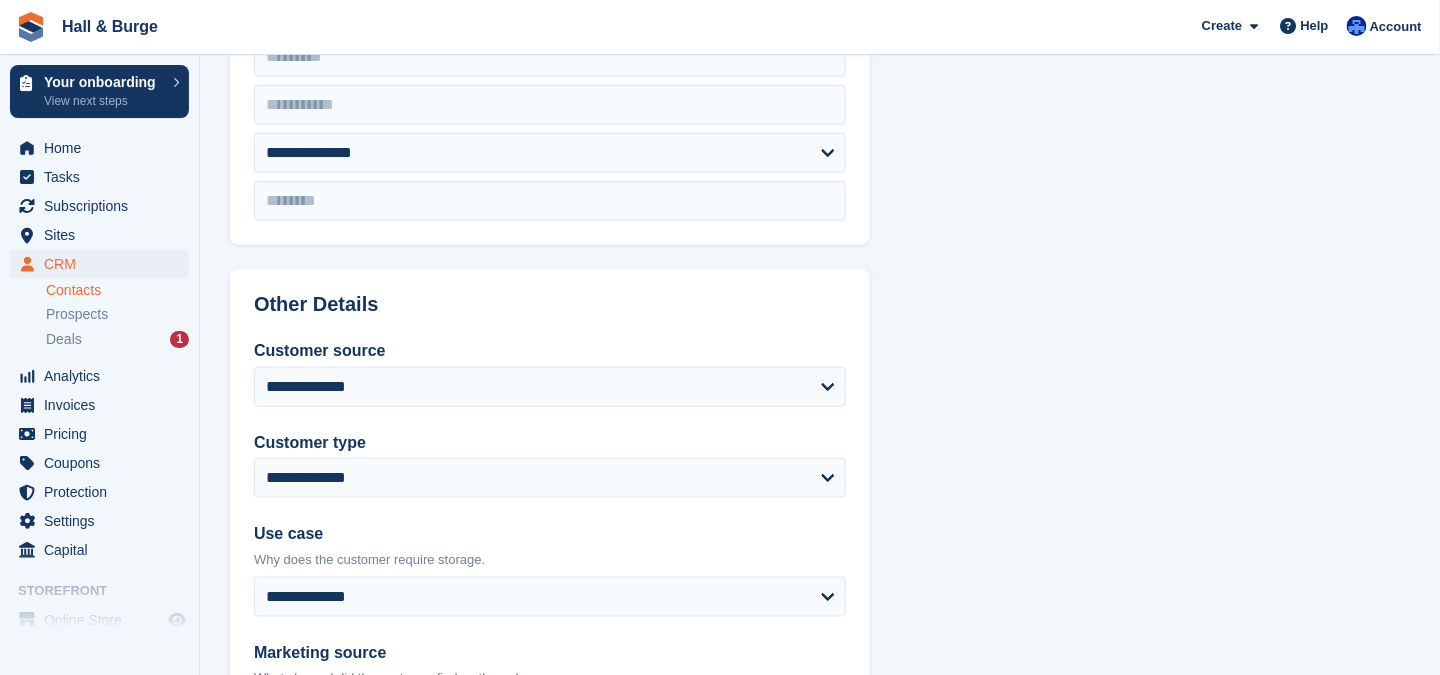 scroll, scrollTop: 1028, scrollLeft: 0, axis: vertical 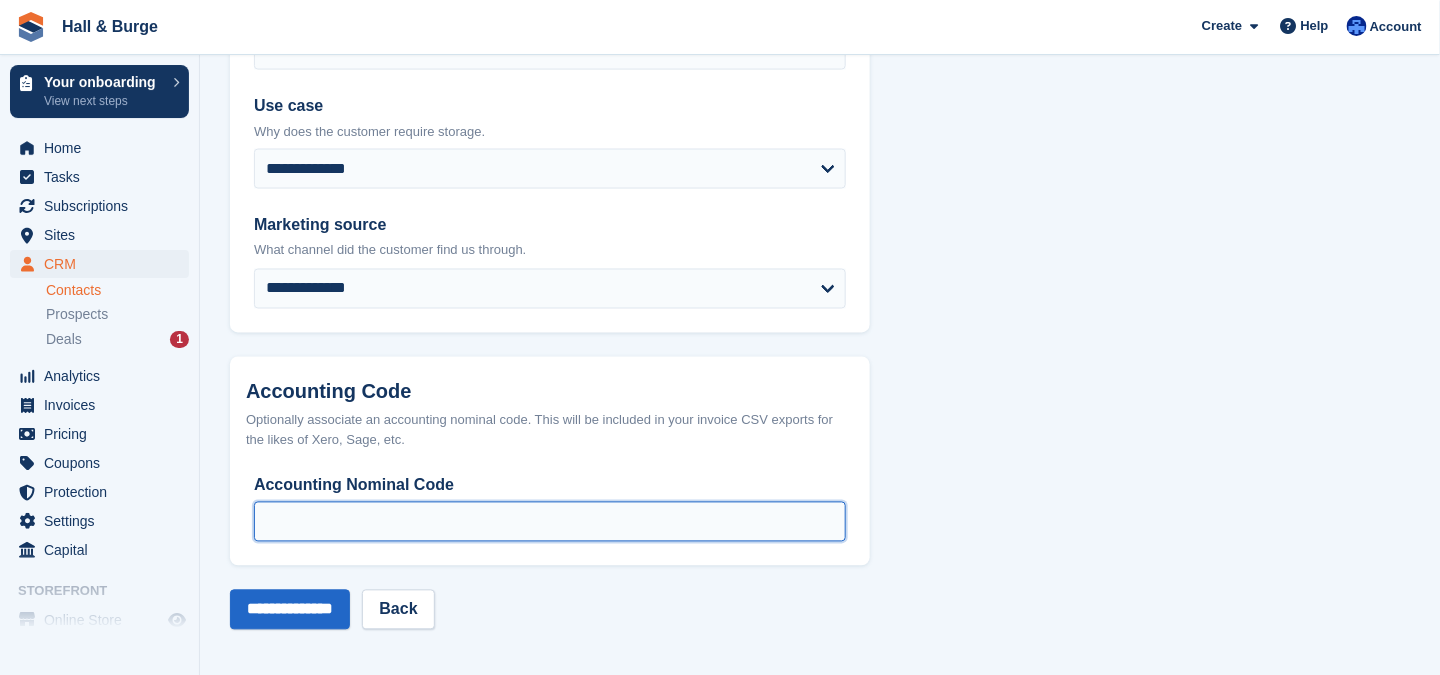 click on "Accounting Nominal Code" at bounding box center (550, 522) 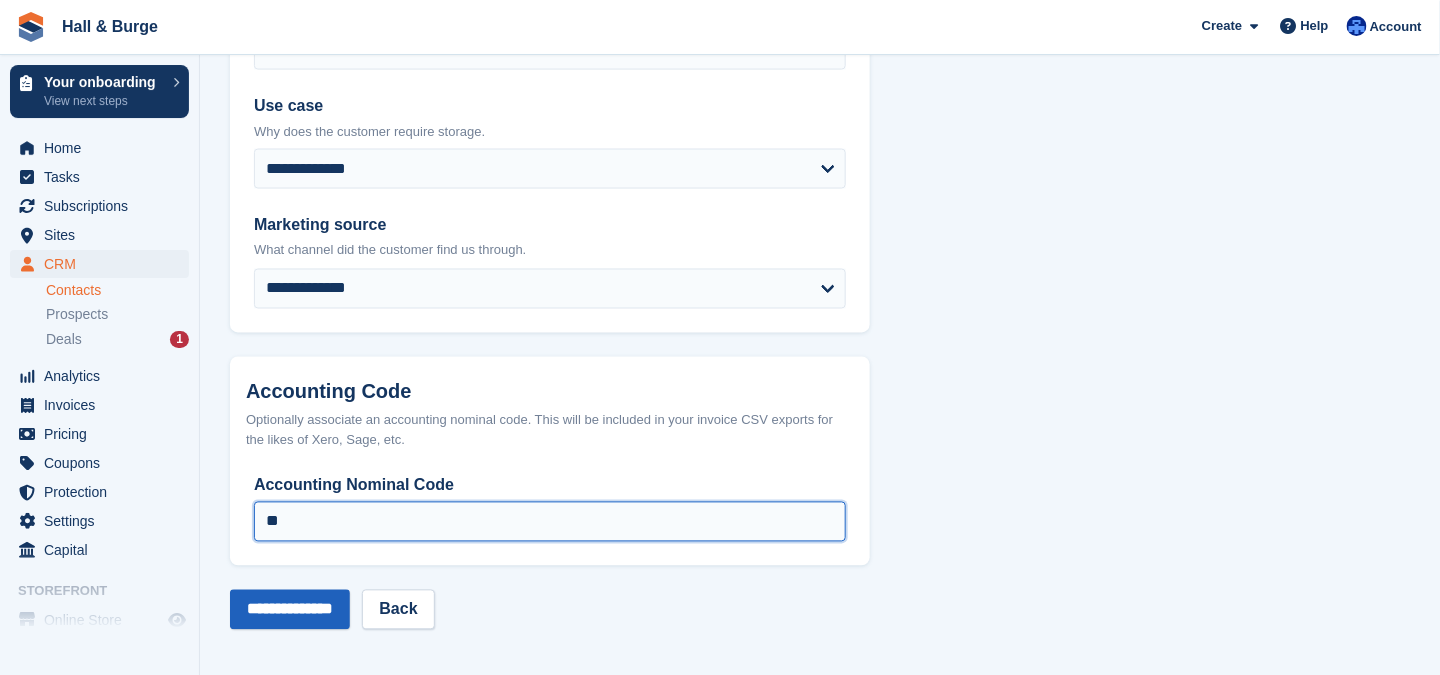 type on "**" 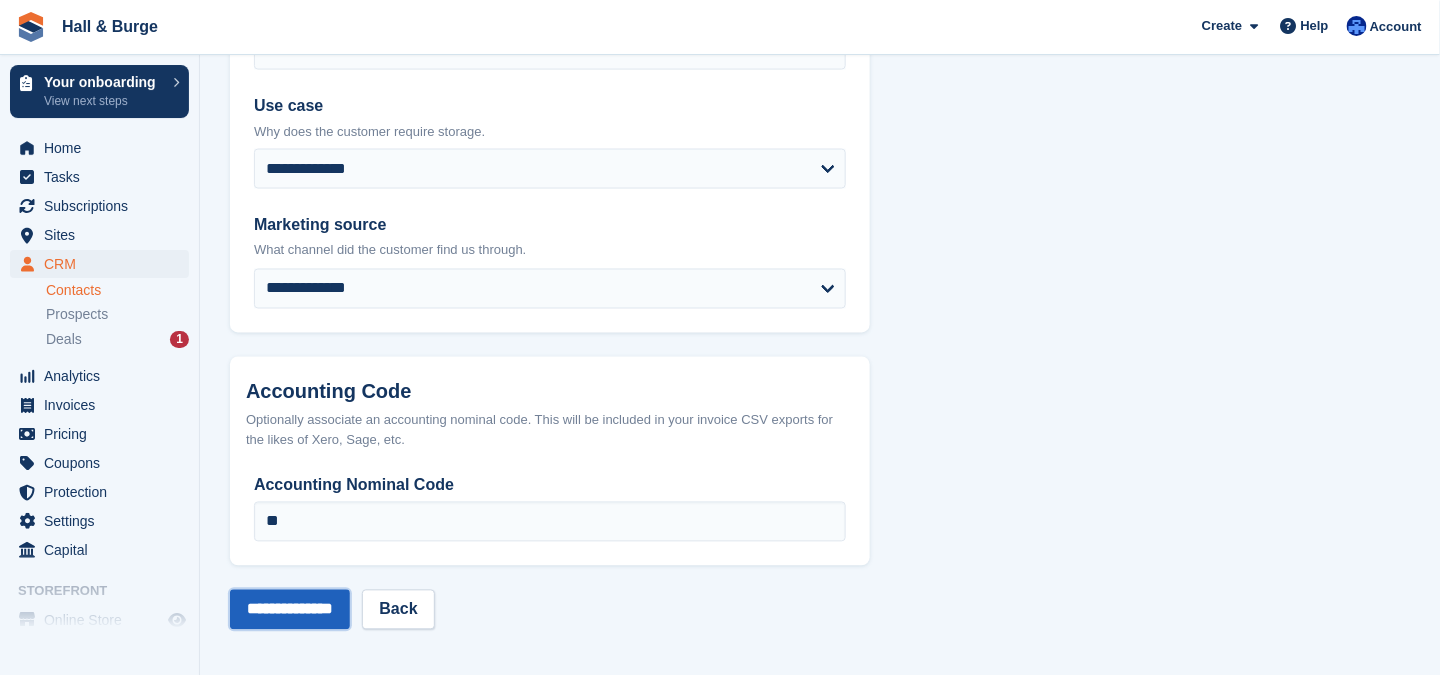 click on "**********" at bounding box center (290, 610) 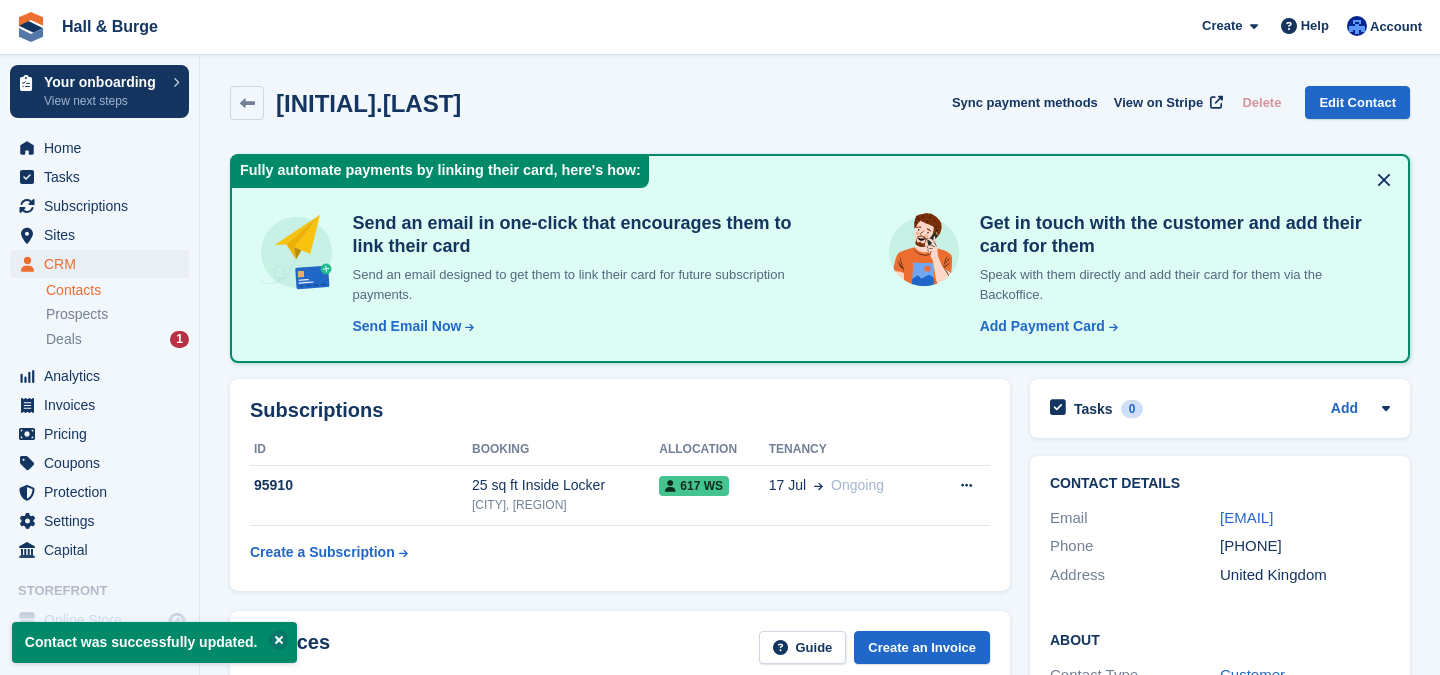 scroll, scrollTop: 0, scrollLeft: 0, axis: both 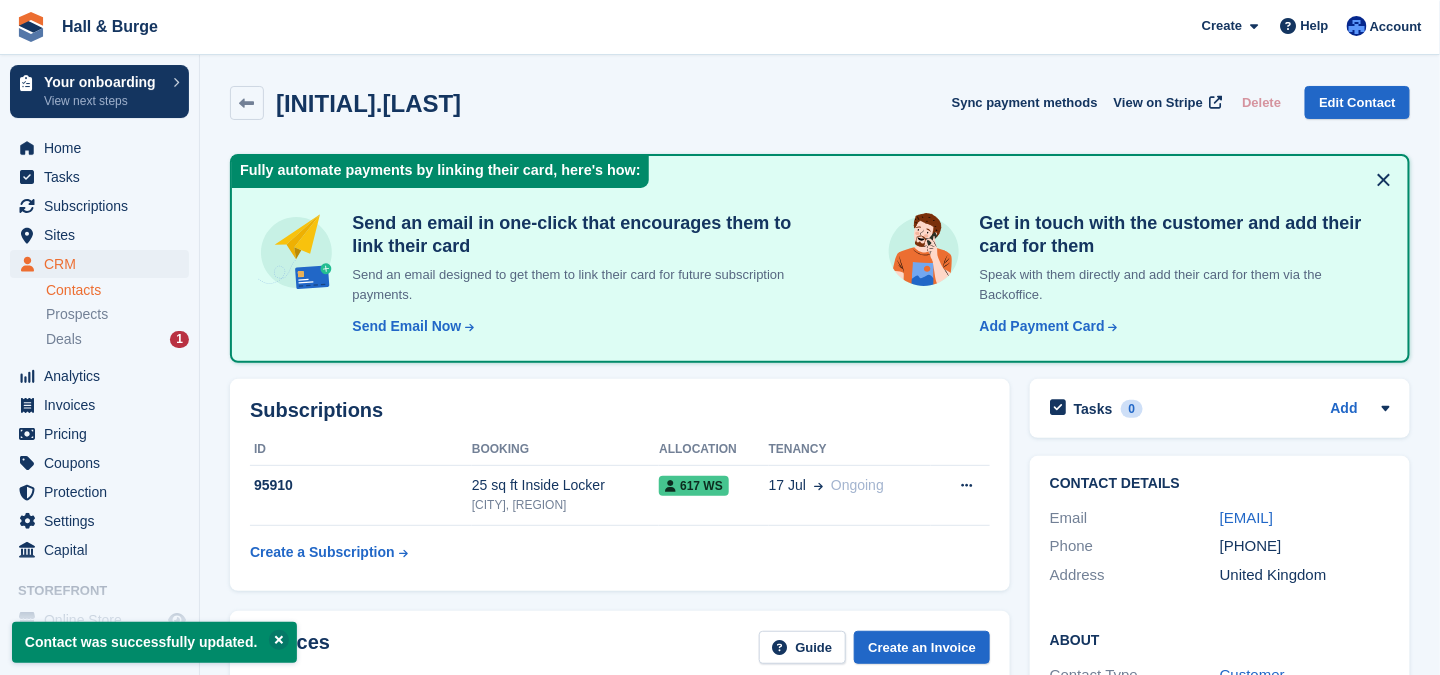 click on "Contacts" at bounding box center (117, 290) 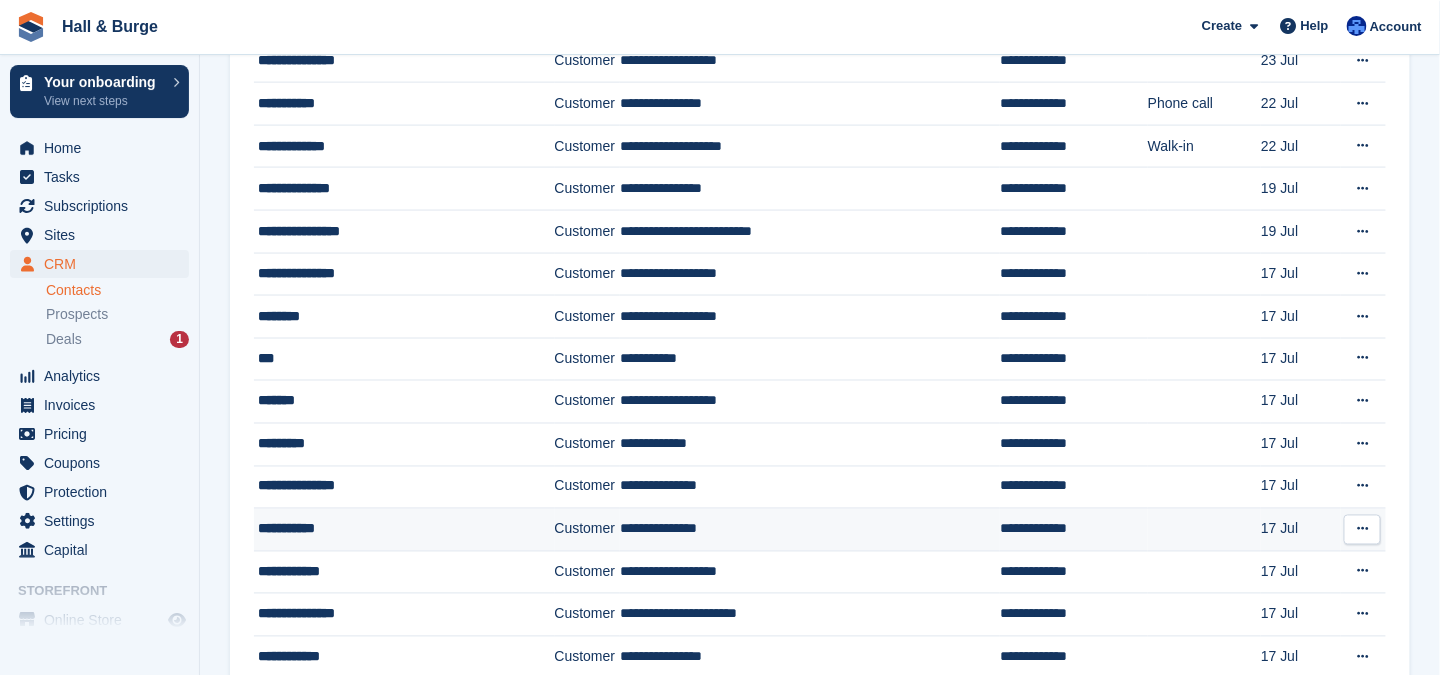 scroll, scrollTop: 800, scrollLeft: 0, axis: vertical 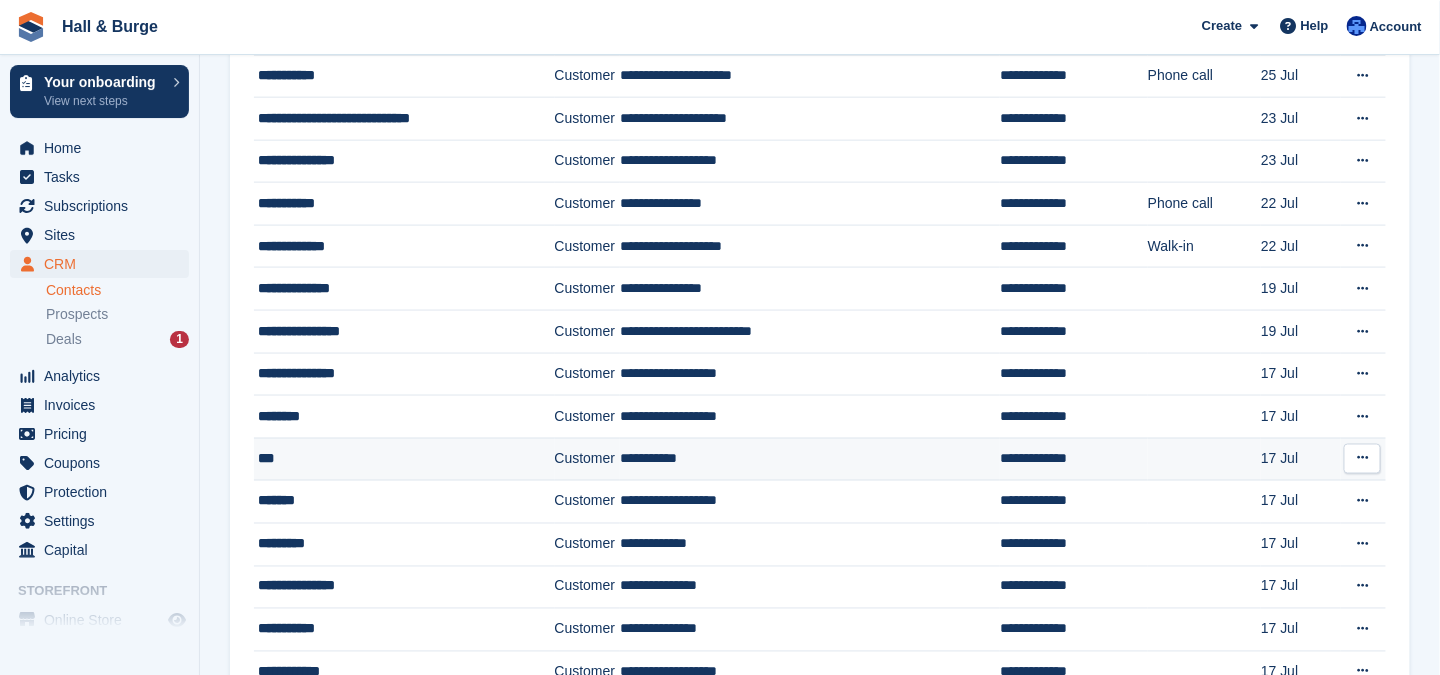click on "***" at bounding box center (394, 459) 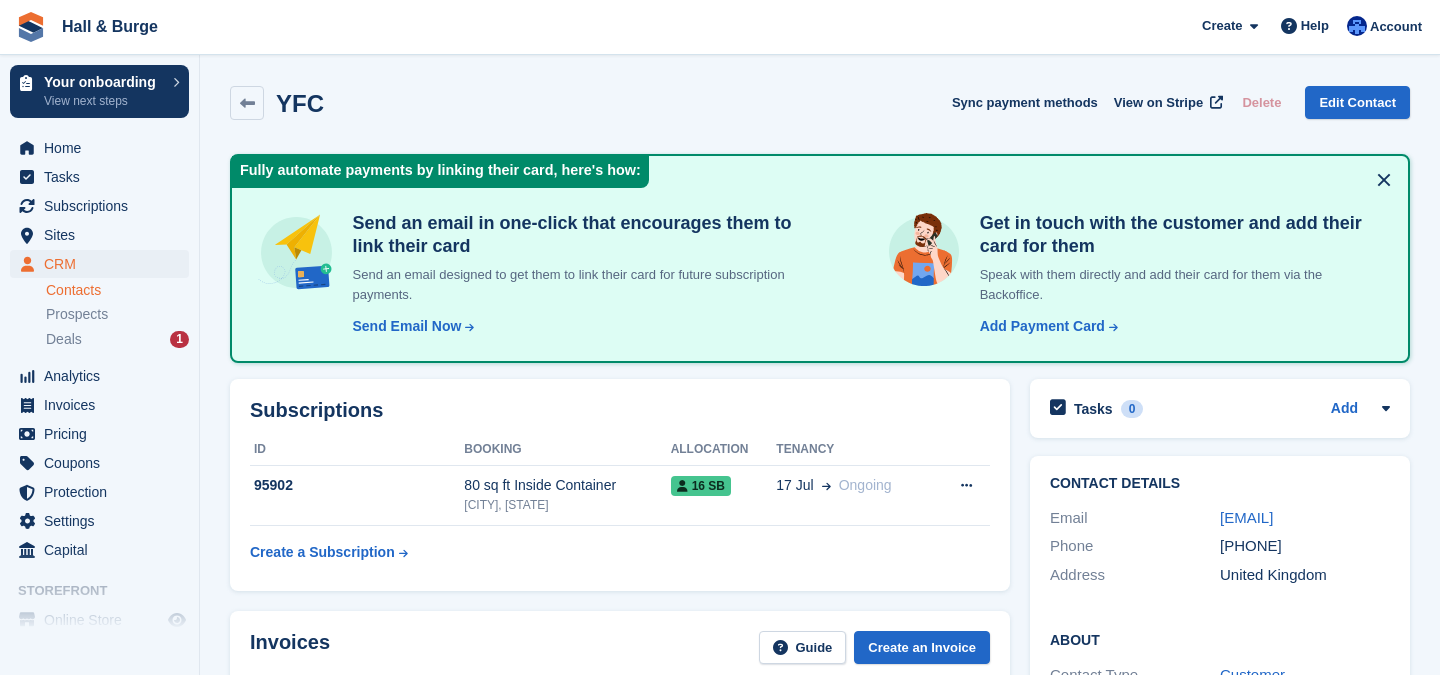 scroll, scrollTop: 0, scrollLeft: 0, axis: both 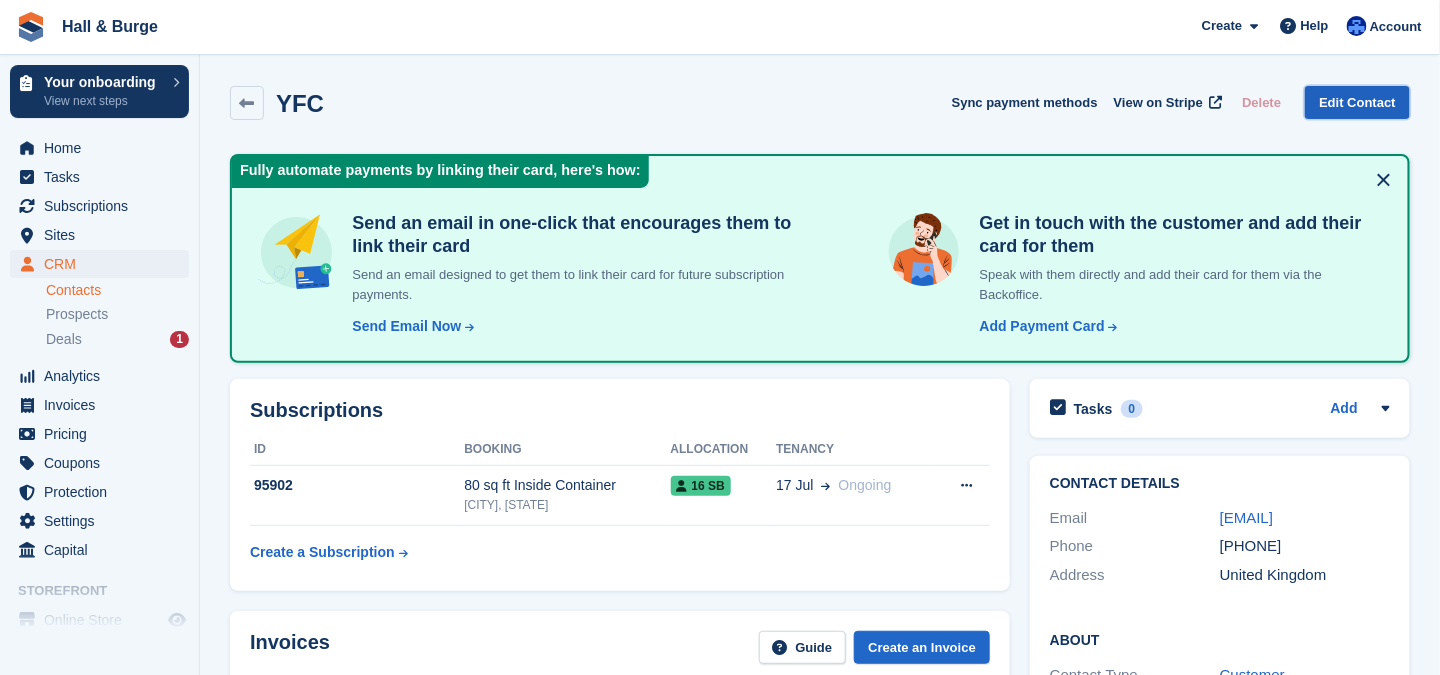 click on "Edit Contact" at bounding box center [1357, 102] 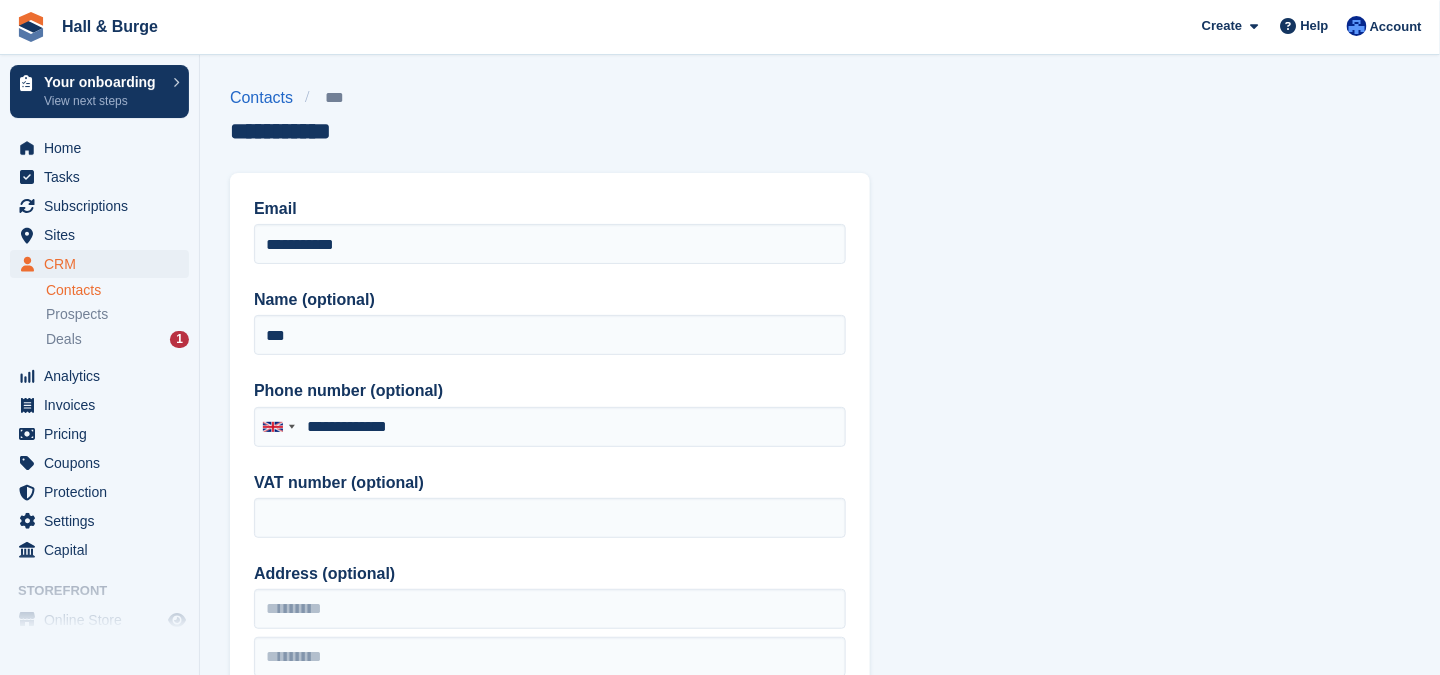 type on "**********" 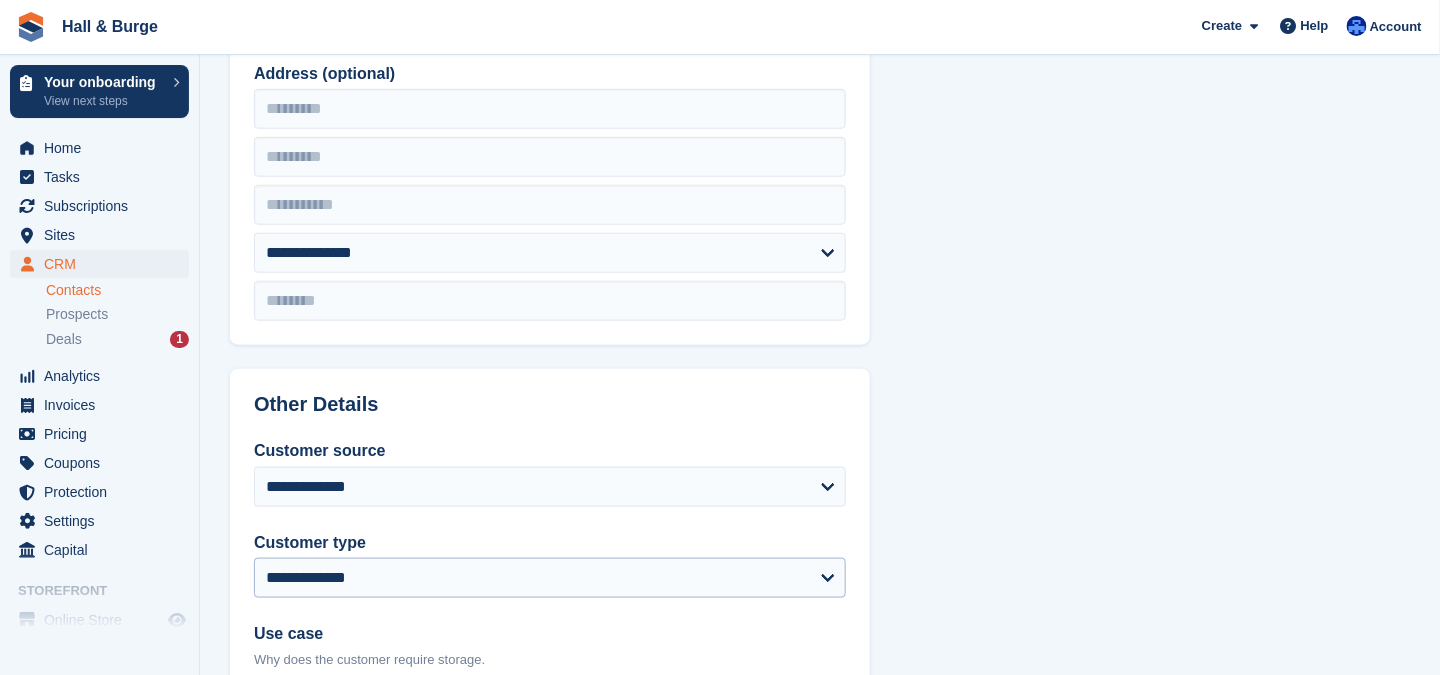 scroll, scrollTop: 1000, scrollLeft: 0, axis: vertical 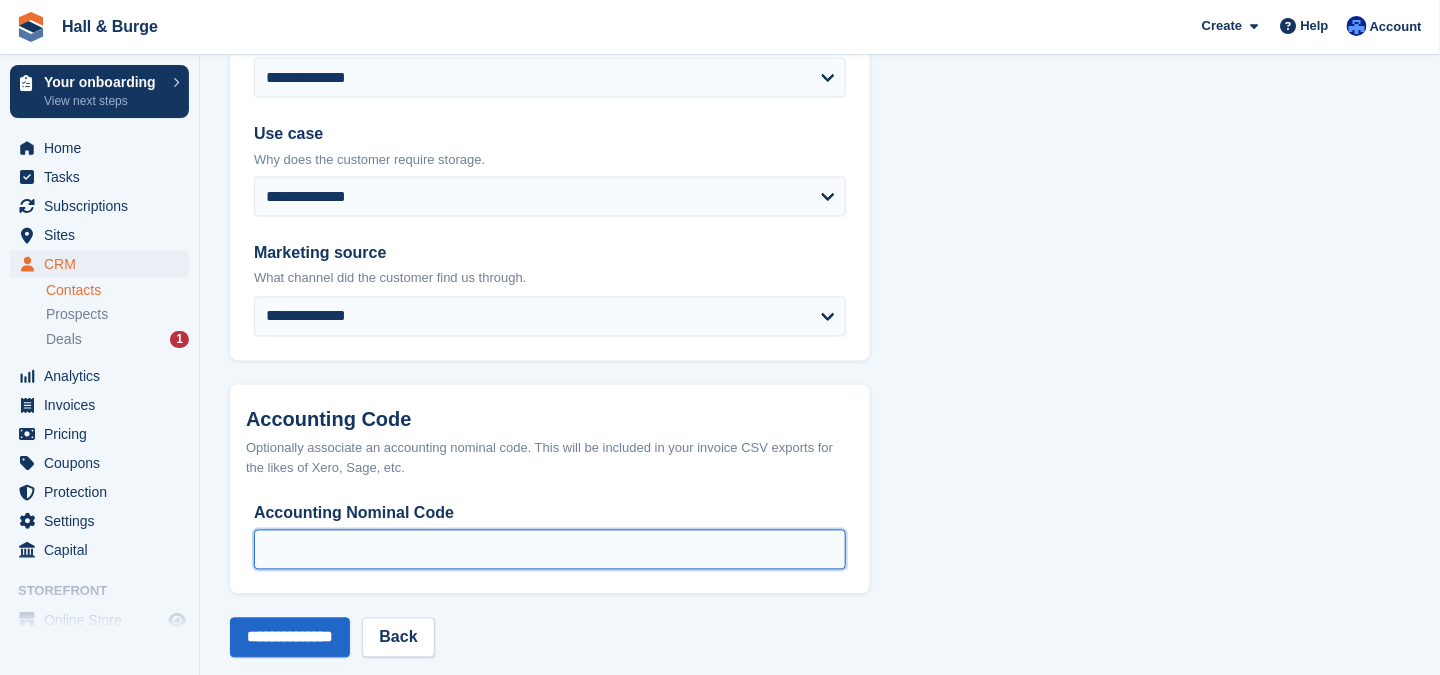 click on "Accounting Nominal Code" at bounding box center (550, 550) 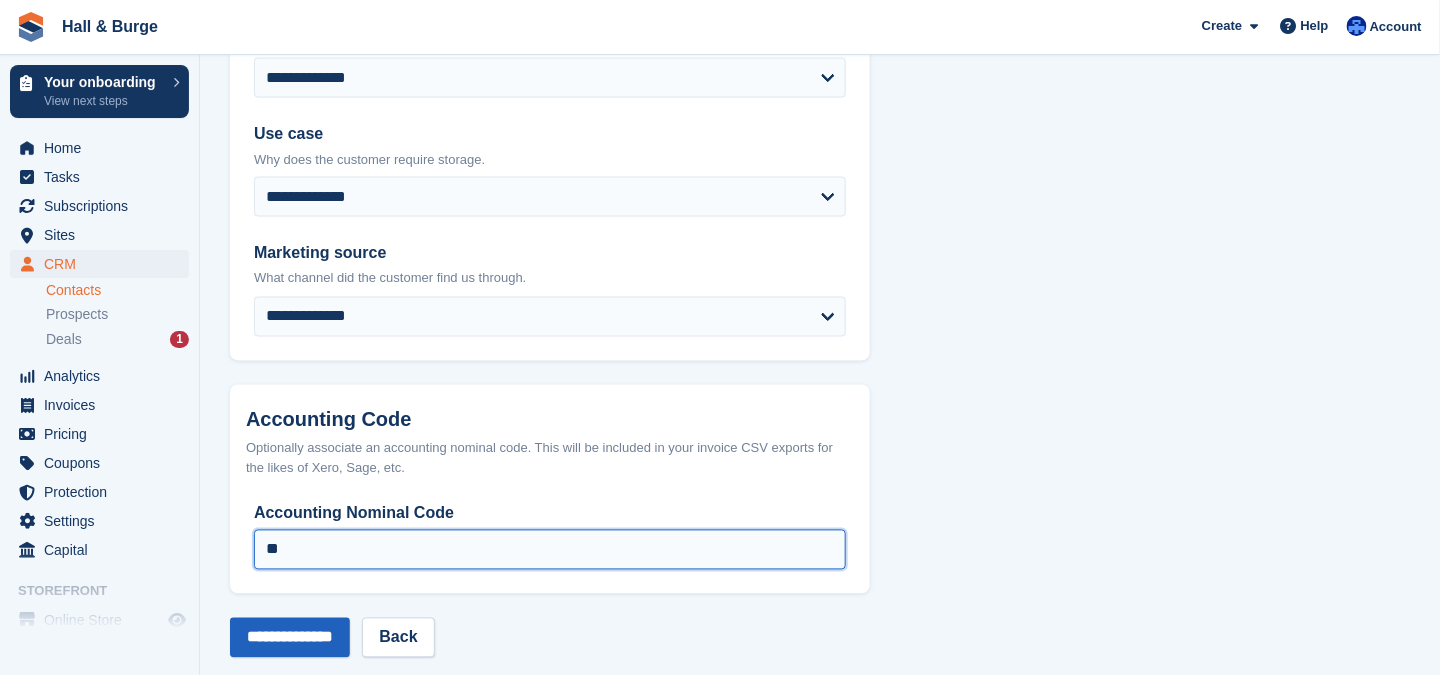 type on "**" 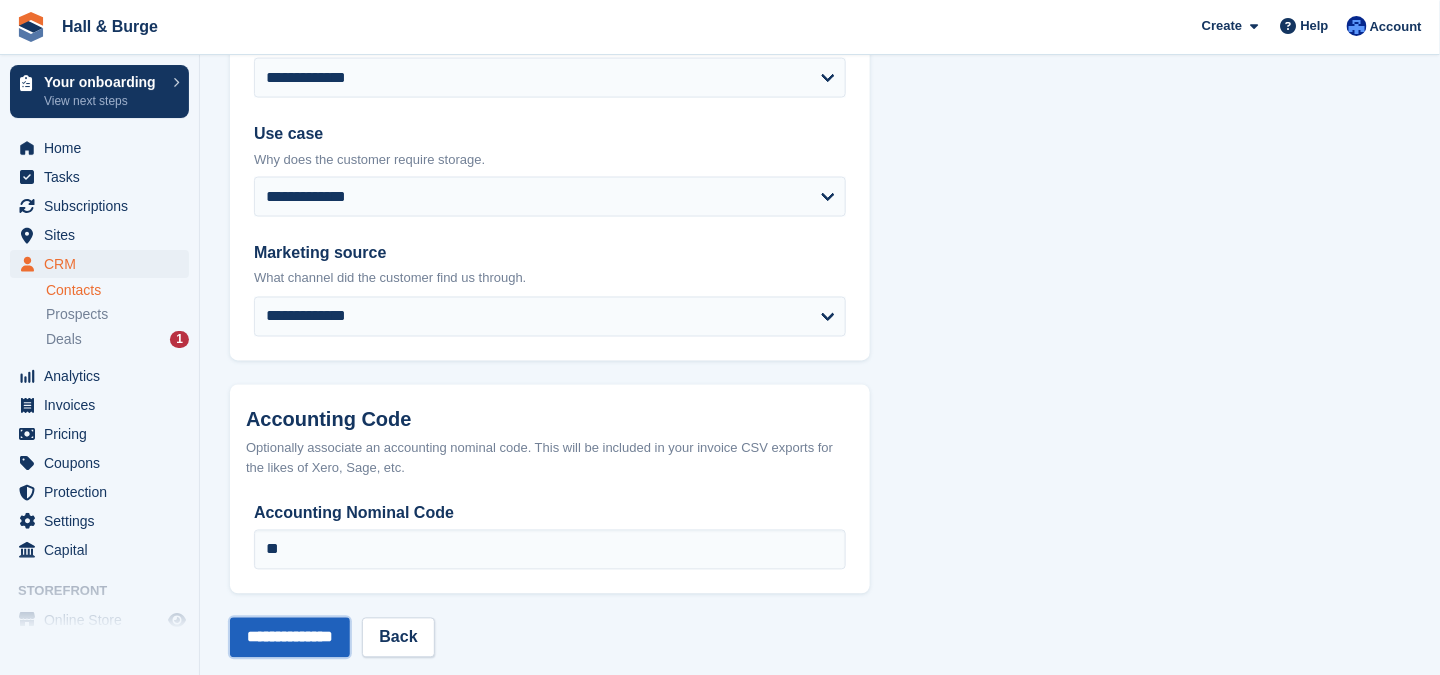 click on "**********" at bounding box center [290, 638] 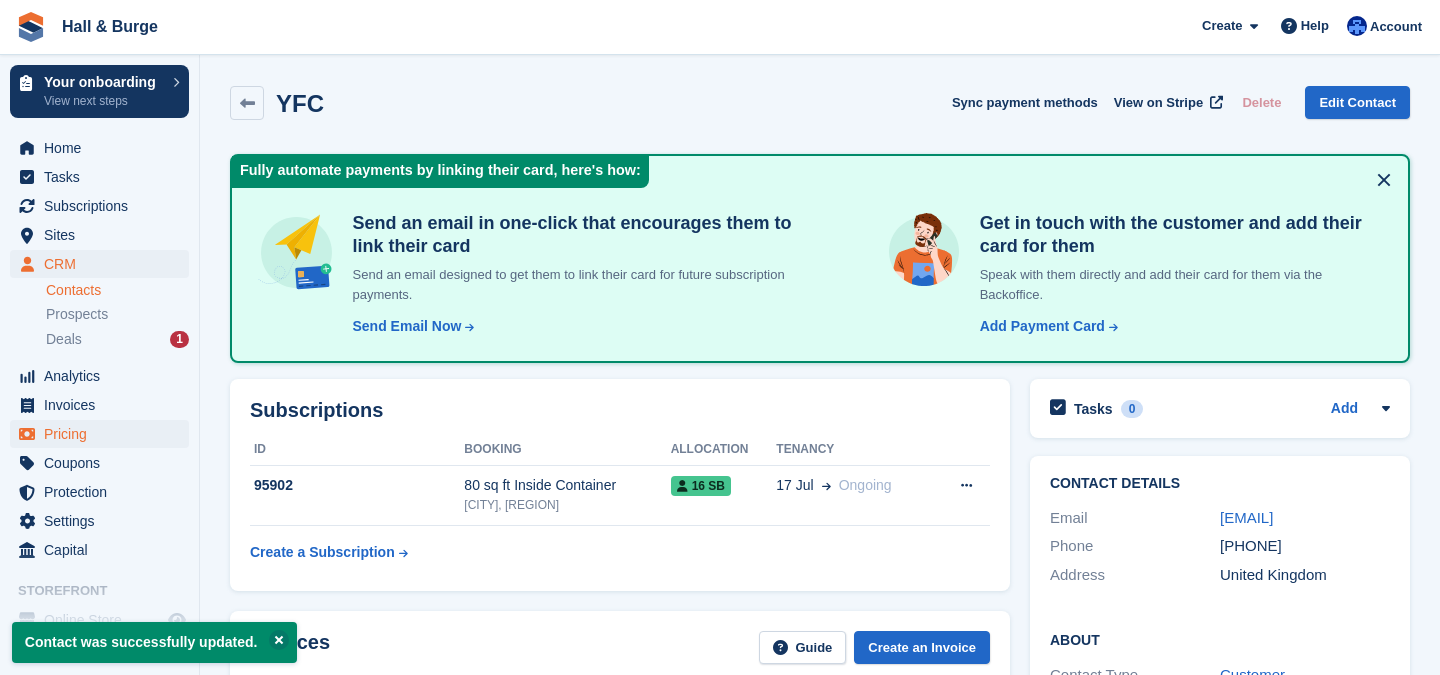scroll, scrollTop: 0, scrollLeft: 0, axis: both 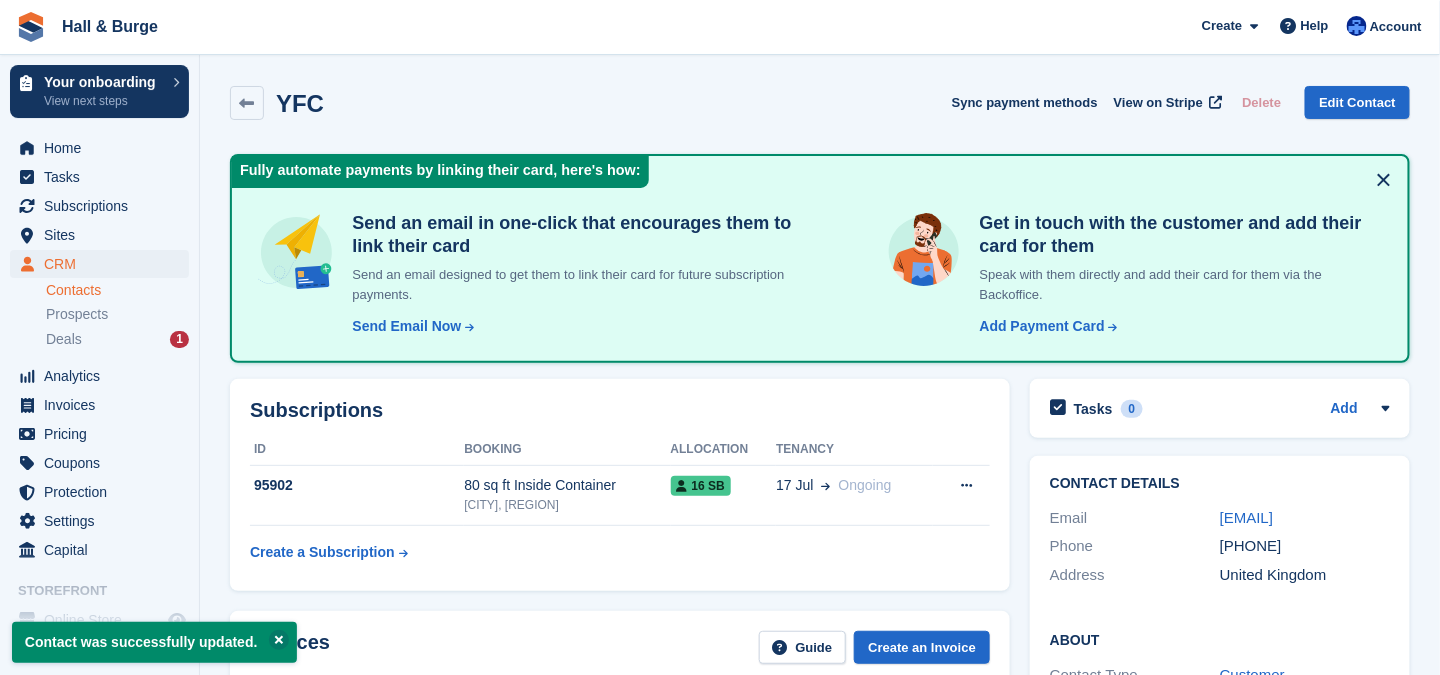 click on "Contacts" at bounding box center (117, 290) 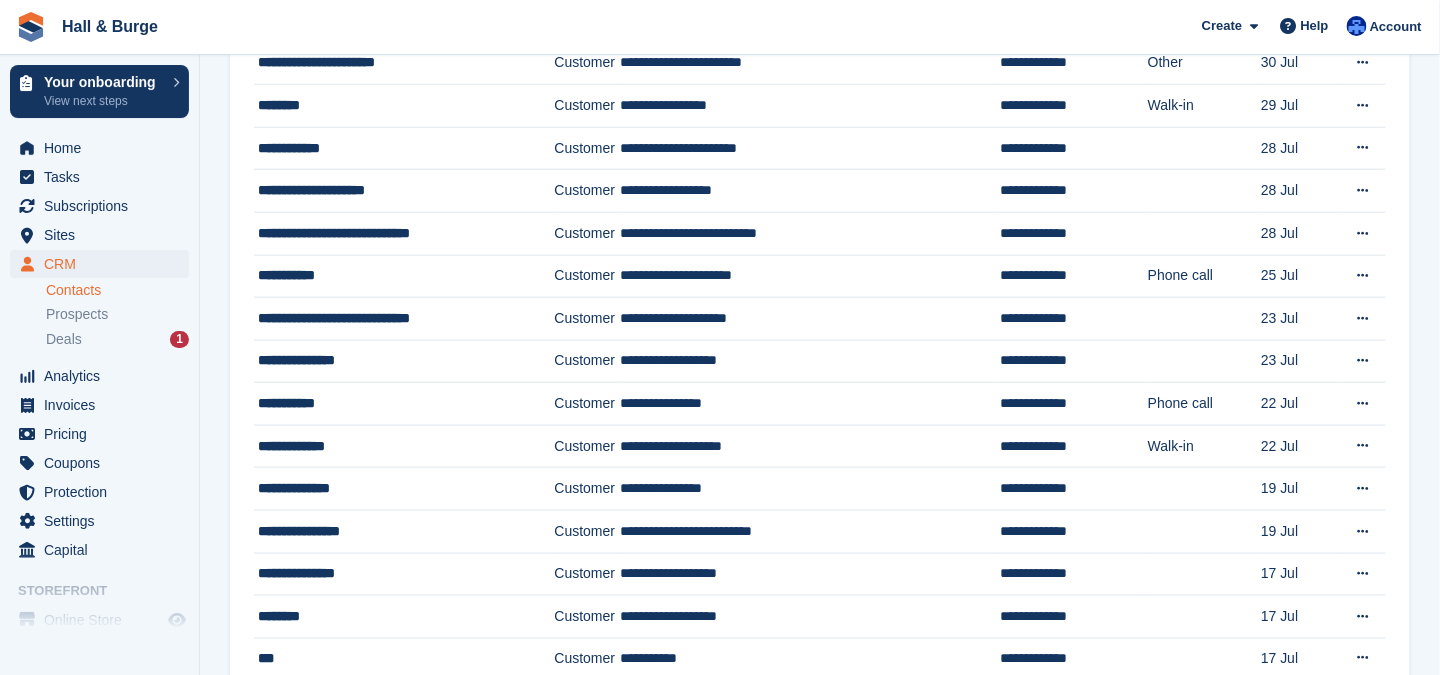 scroll, scrollTop: 1200, scrollLeft: 0, axis: vertical 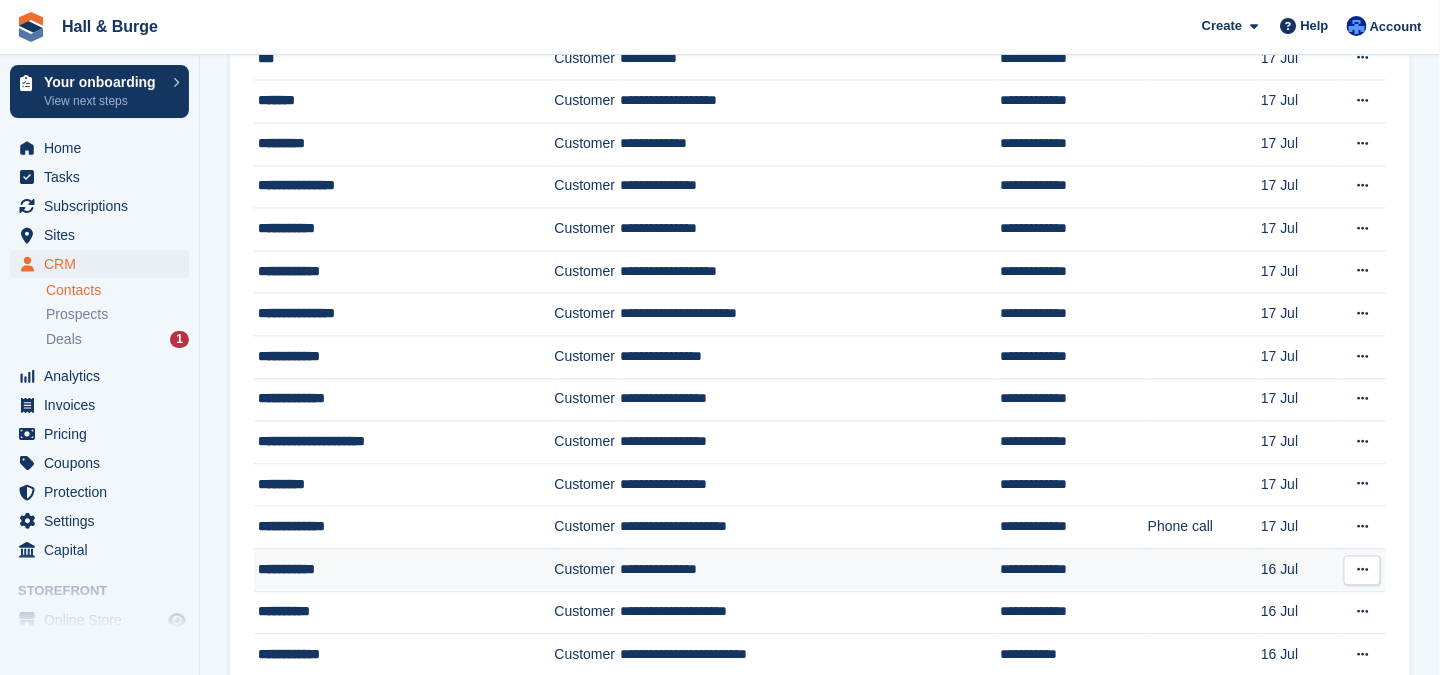 click on "**********" at bounding box center (394, 570) 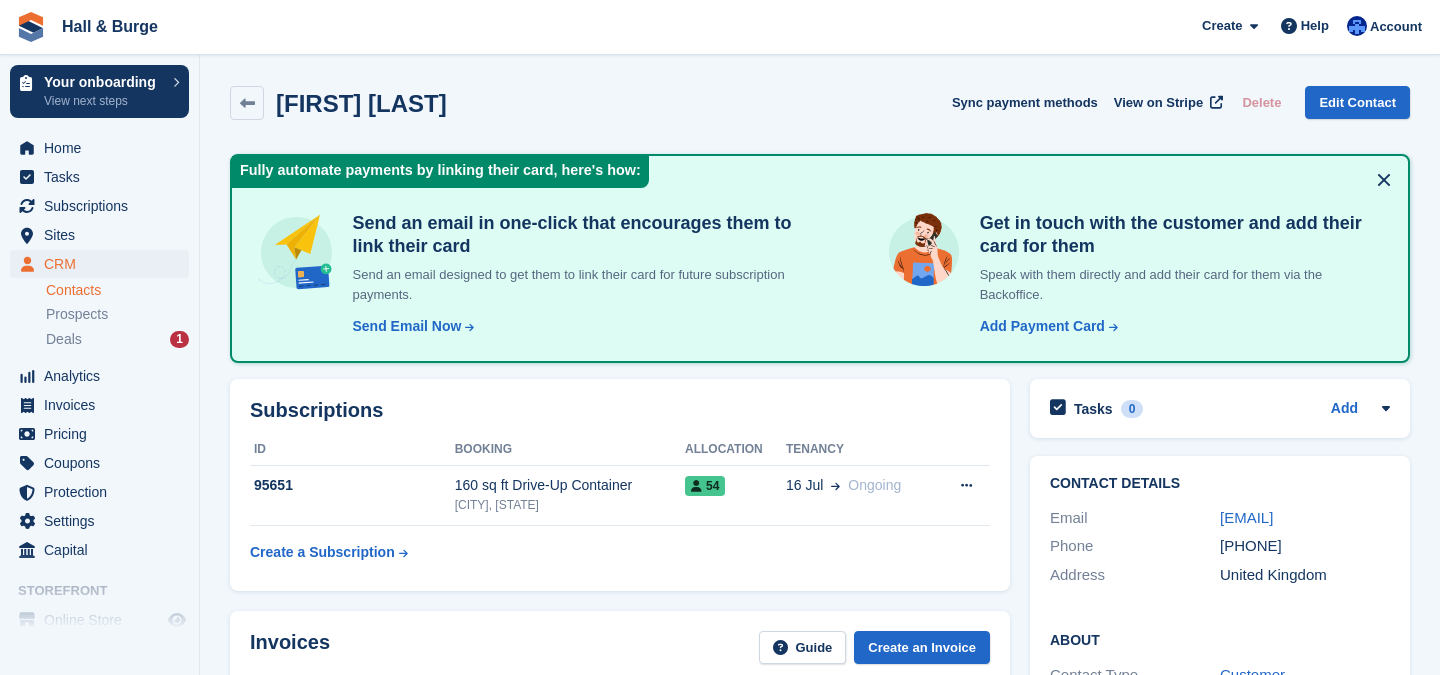 scroll, scrollTop: 0, scrollLeft: 0, axis: both 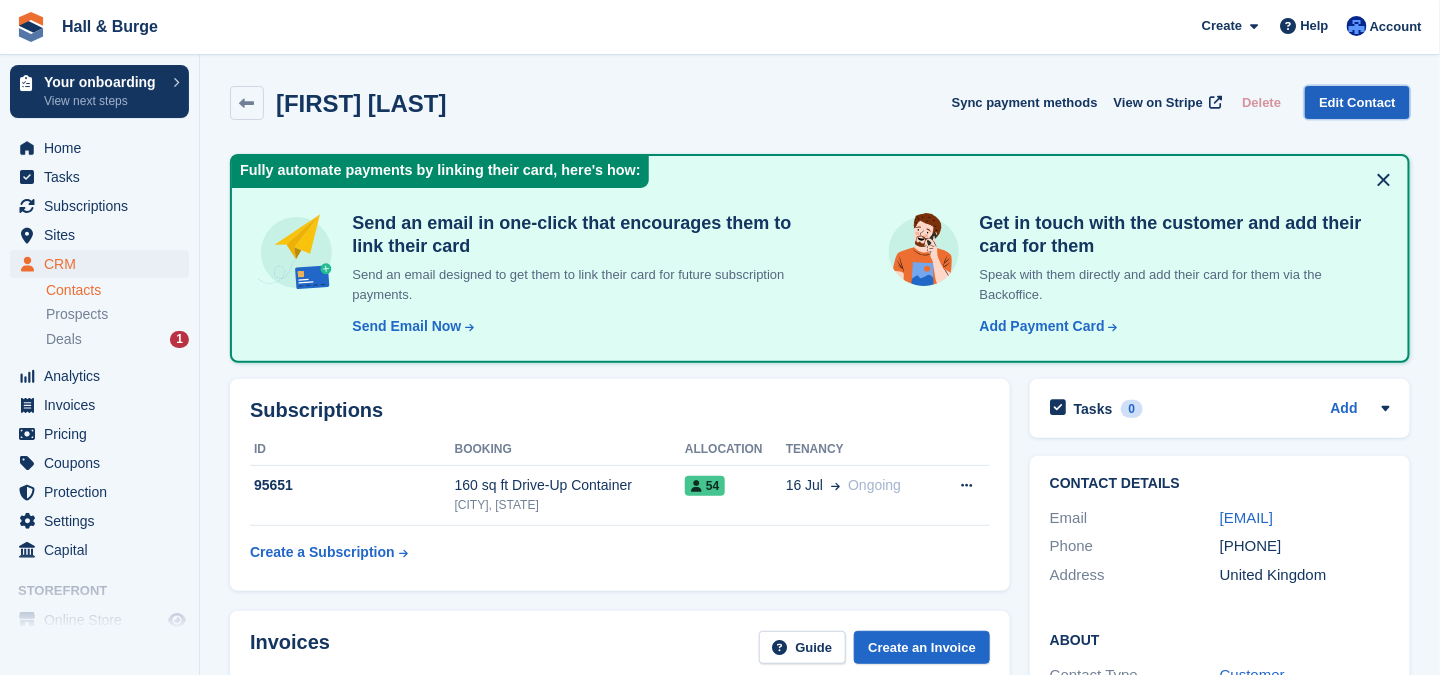 click on "Edit Contact" at bounding box center [1357, 102] 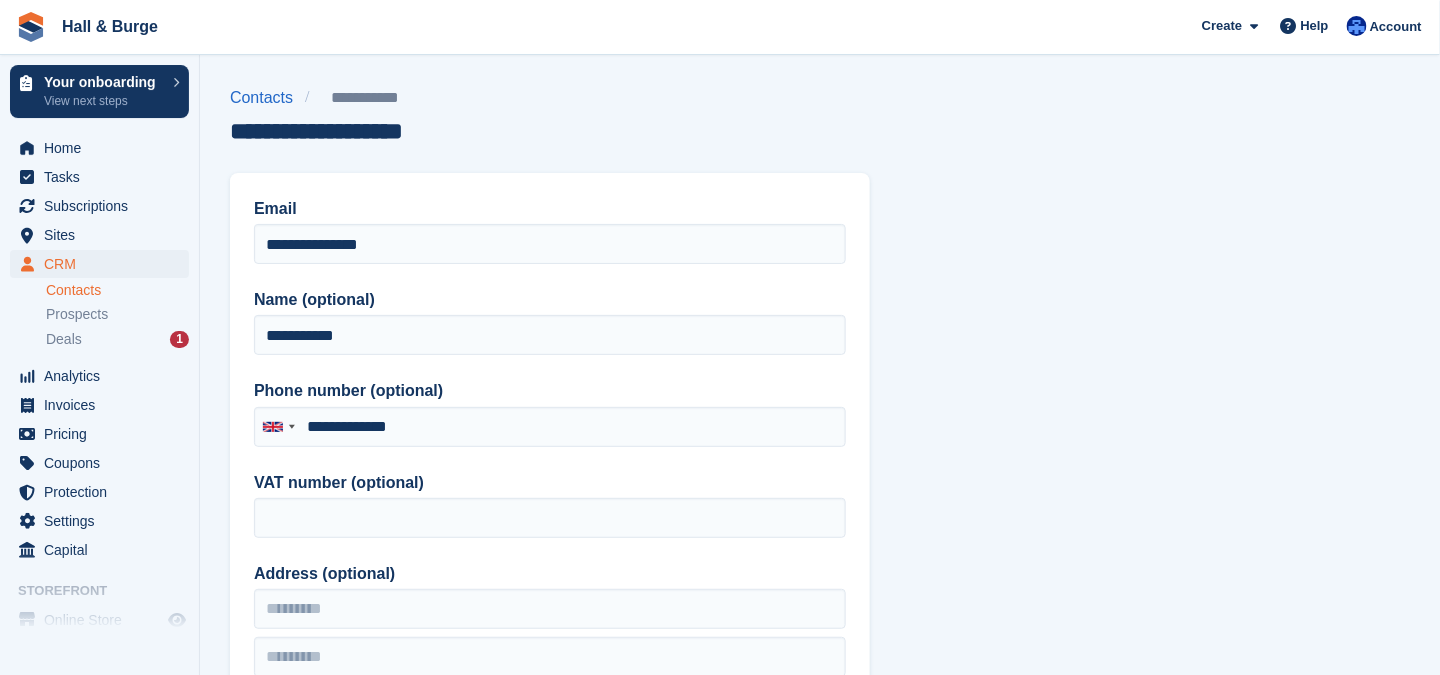 type on "**********" 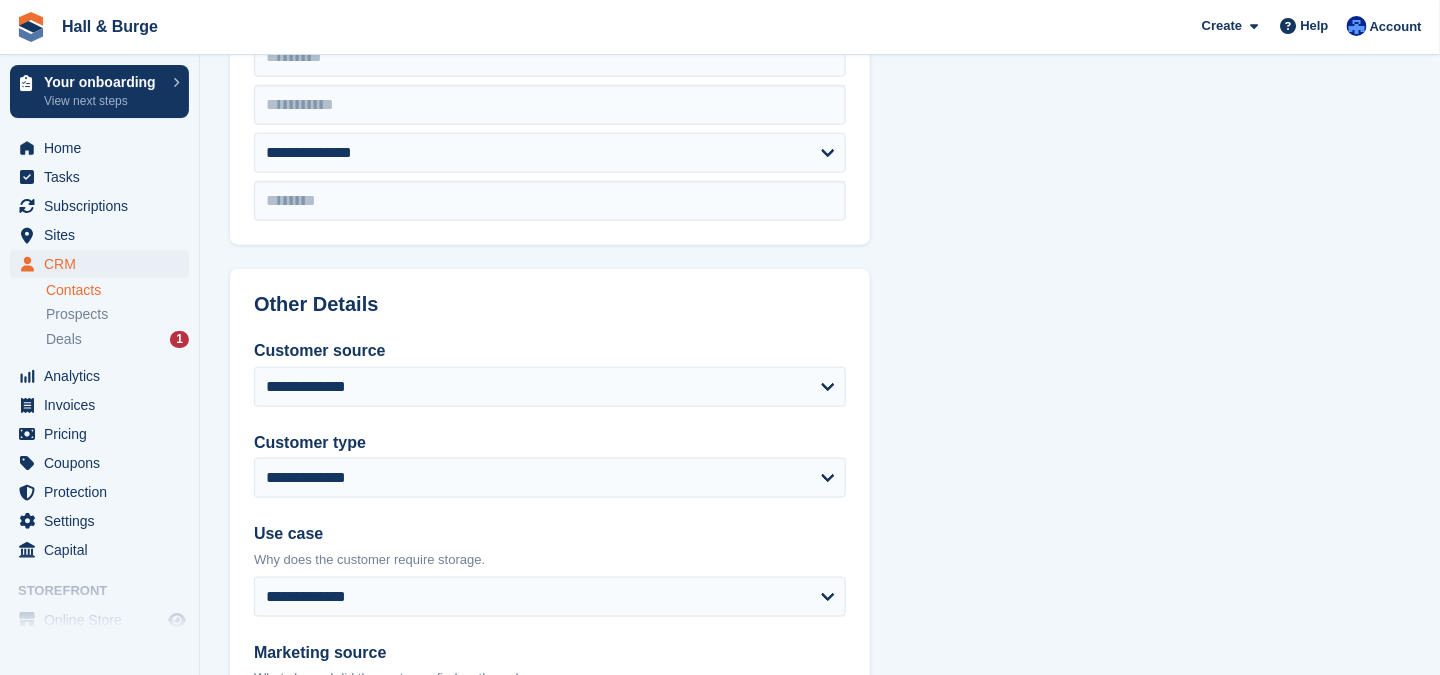 scroll, scrollTop: 1028, scrollLeft: 0, axis: vertical 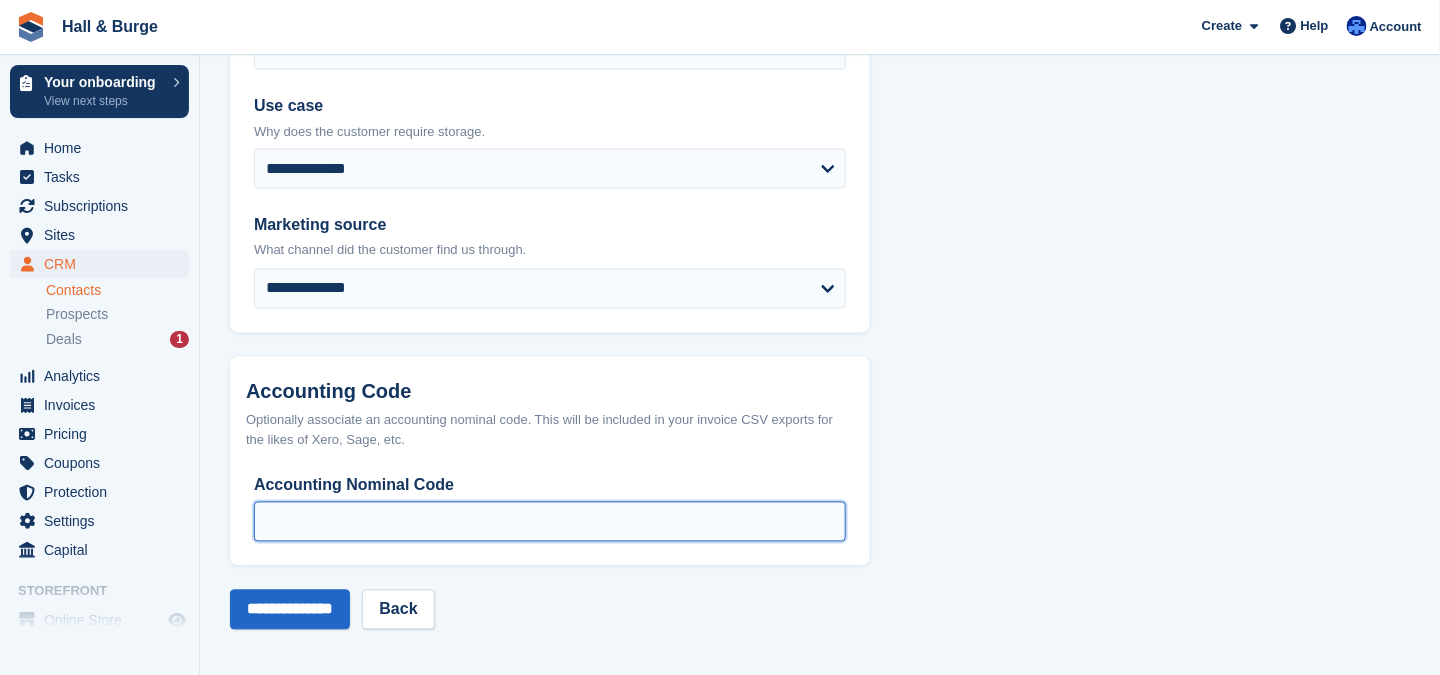 click on "Accounting Nominal Code" at bounding box center [550, 522] 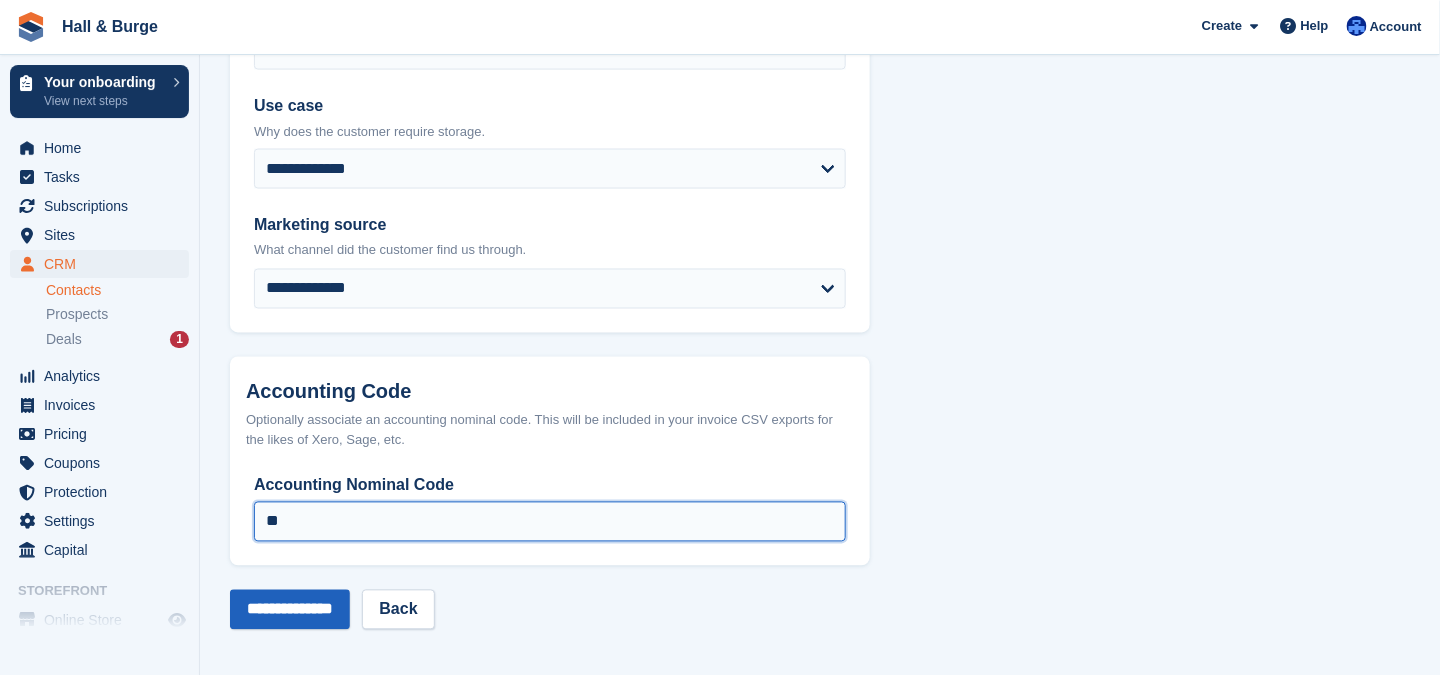 type on "**" 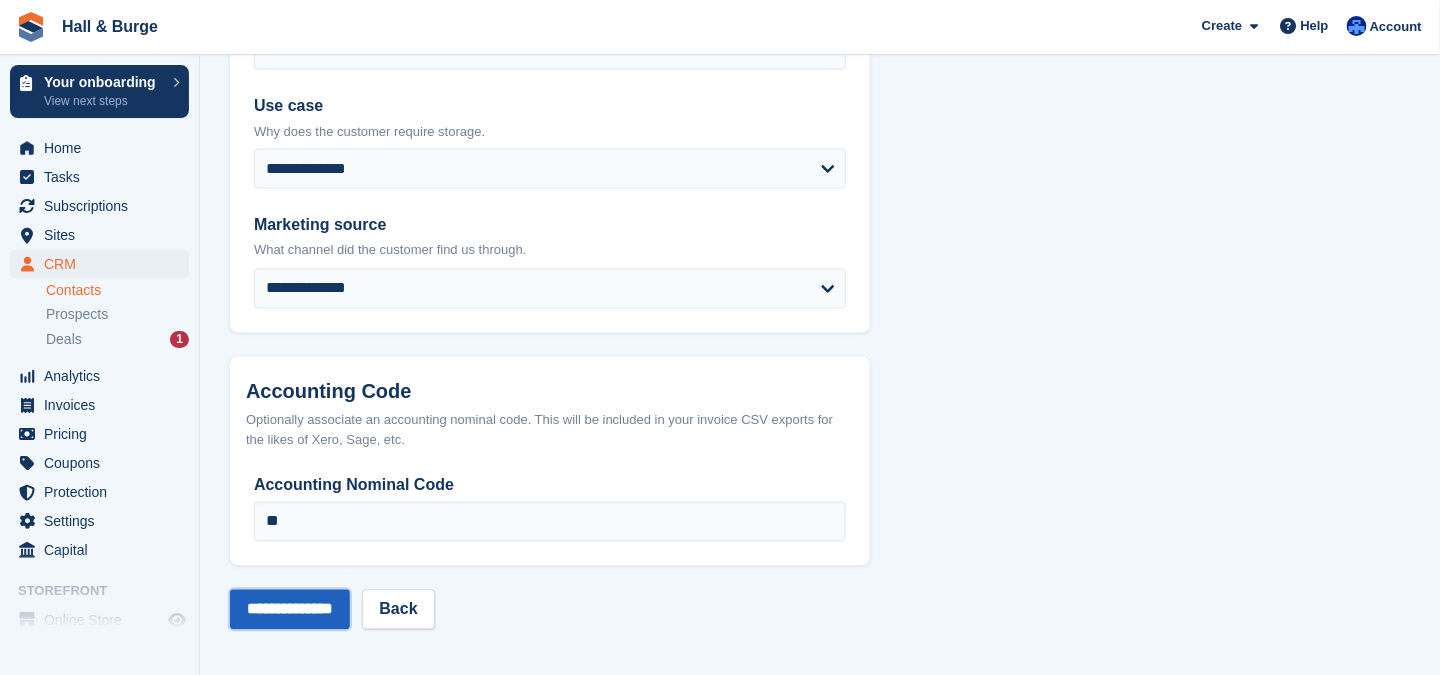 click on "**********" at bounding box center (290, 610) 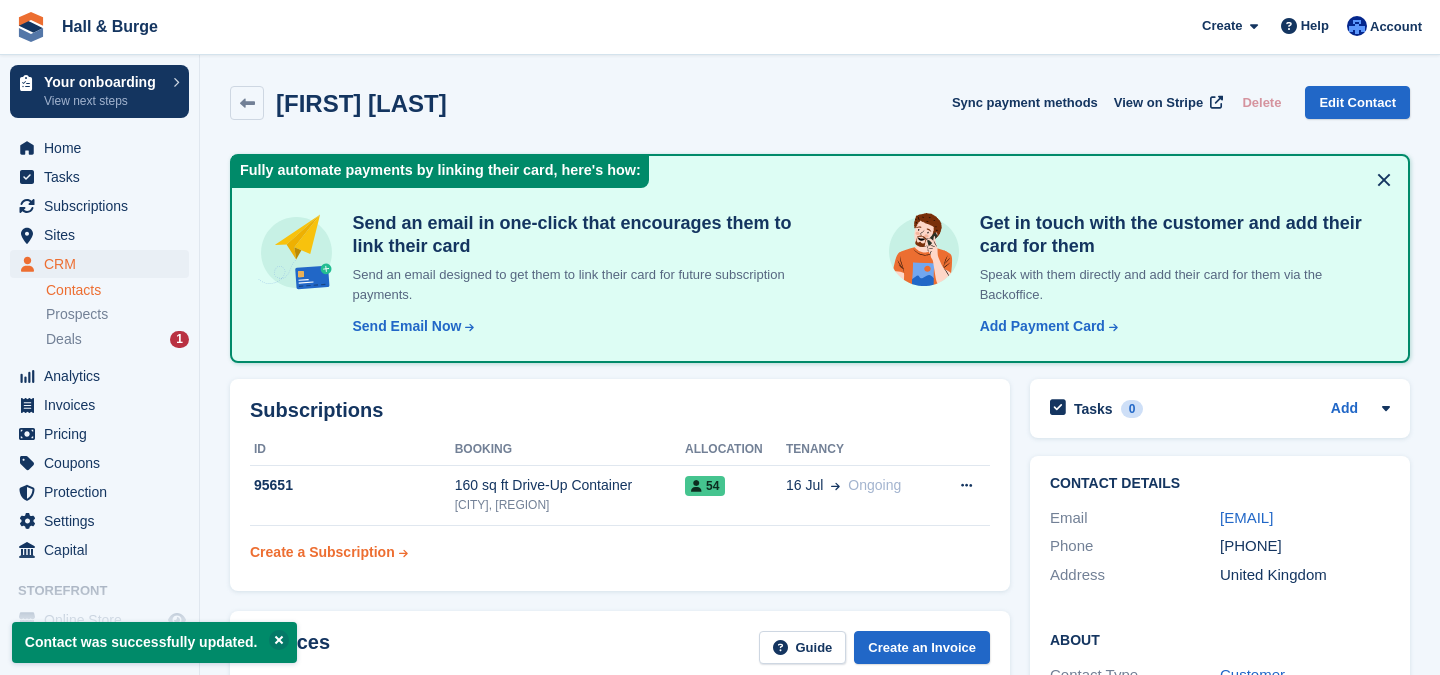 scroll, scrollTop: 0, scrollLeft: 0, axis: both 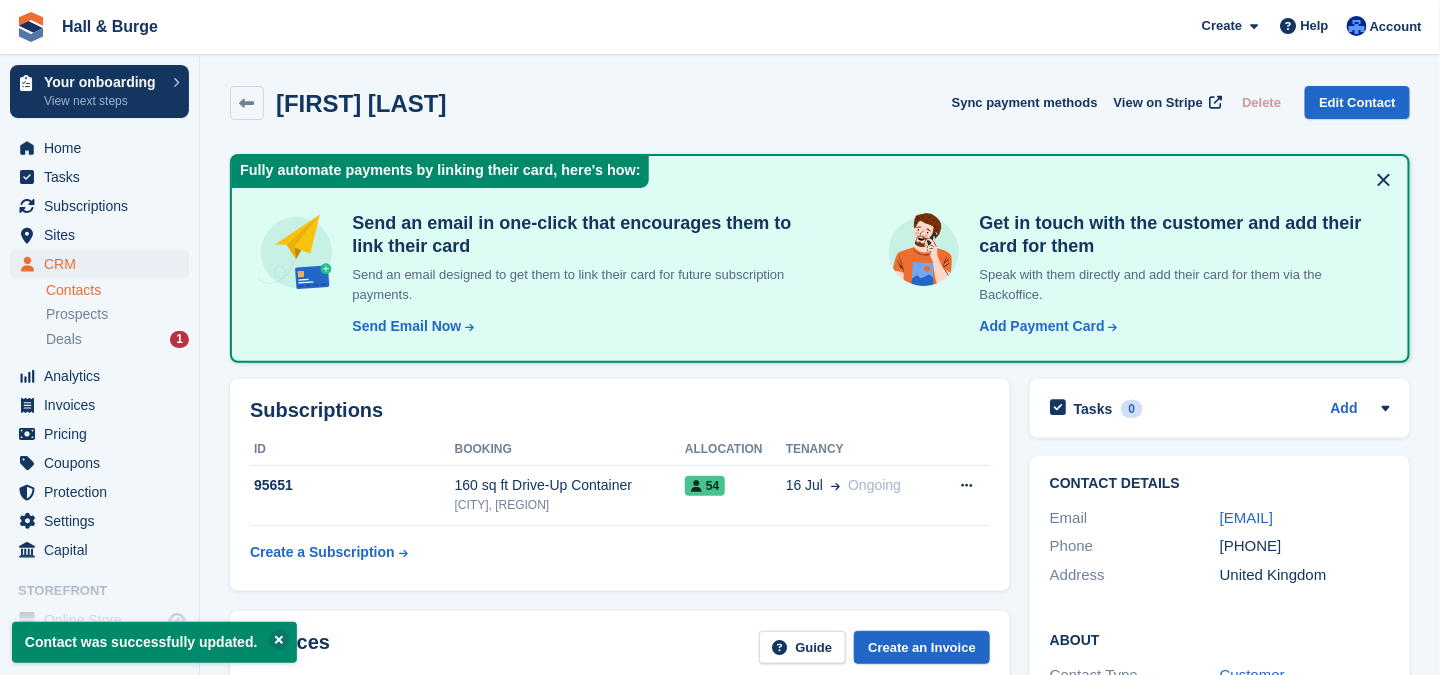 click on "Contacts" at bounding box center [117, 290] 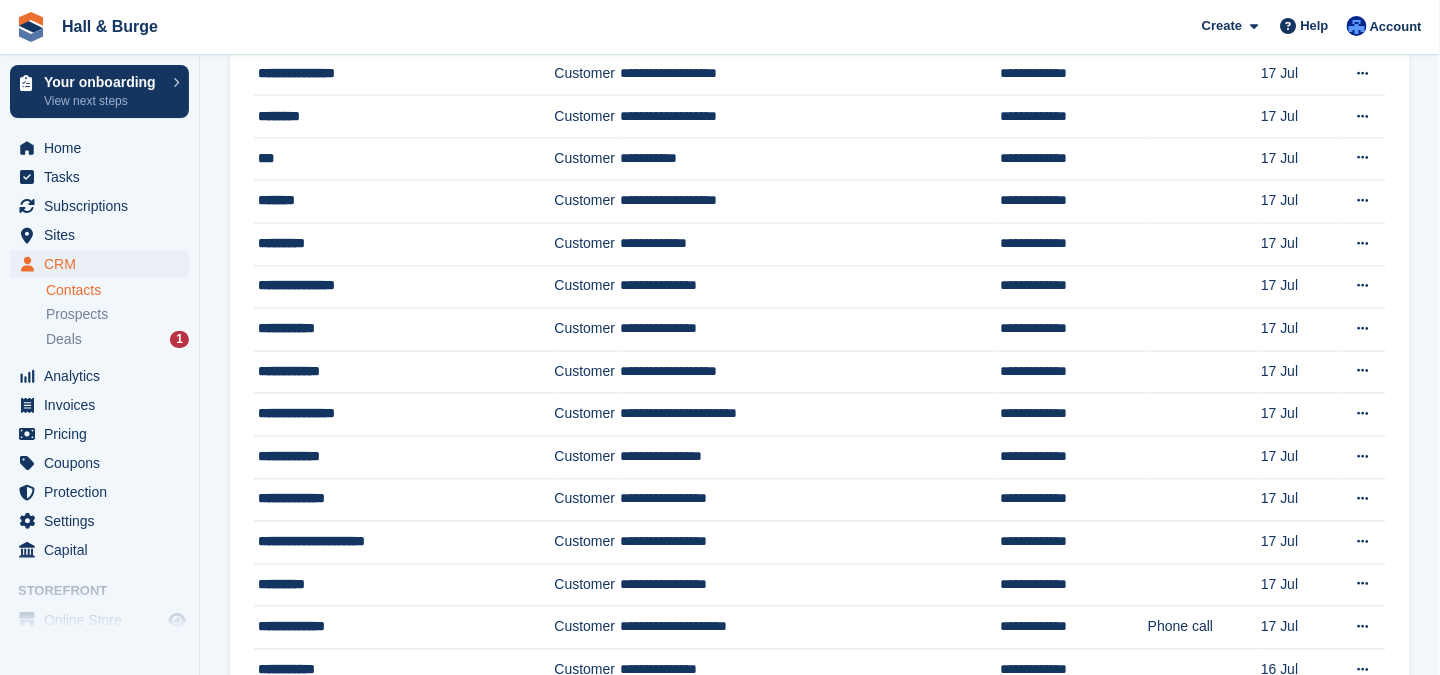 scroll, scrollTop: 1453, scrollLeft: 0, axis: vertical 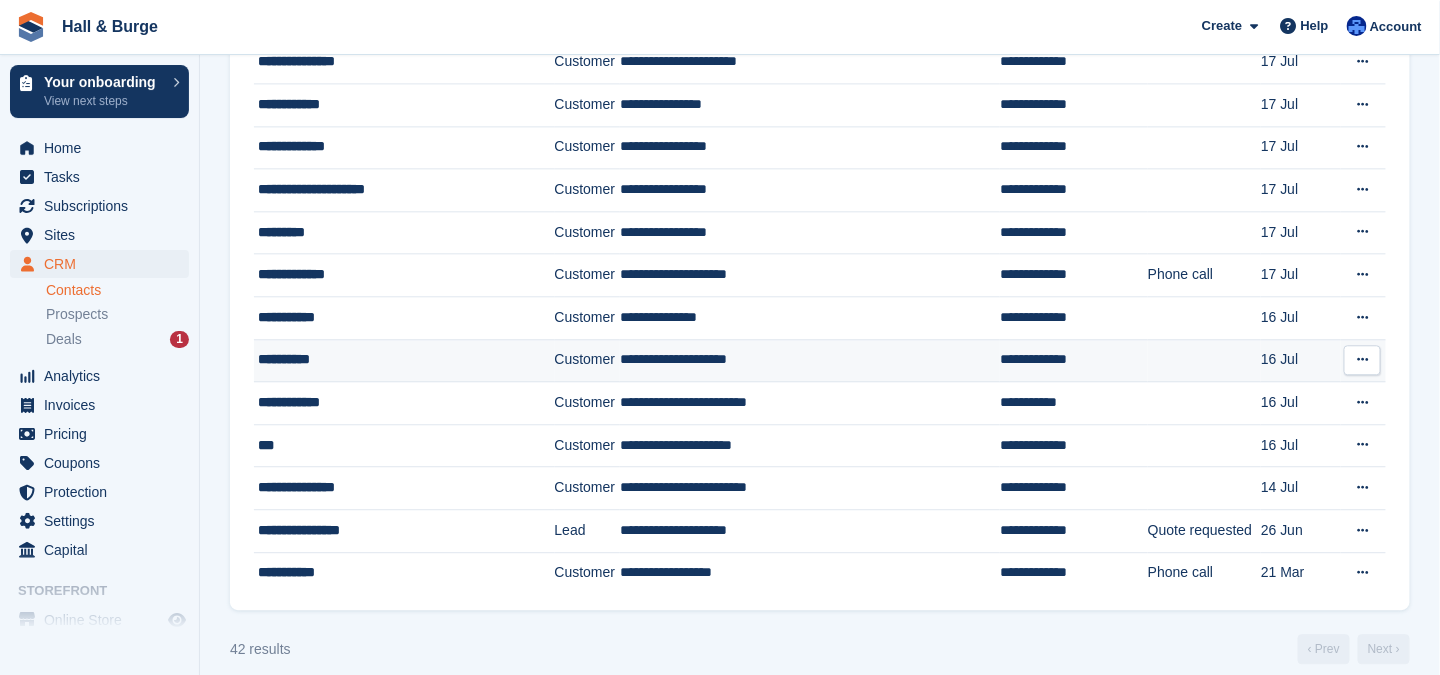 click on "**********" at bounding box center (394, 359) 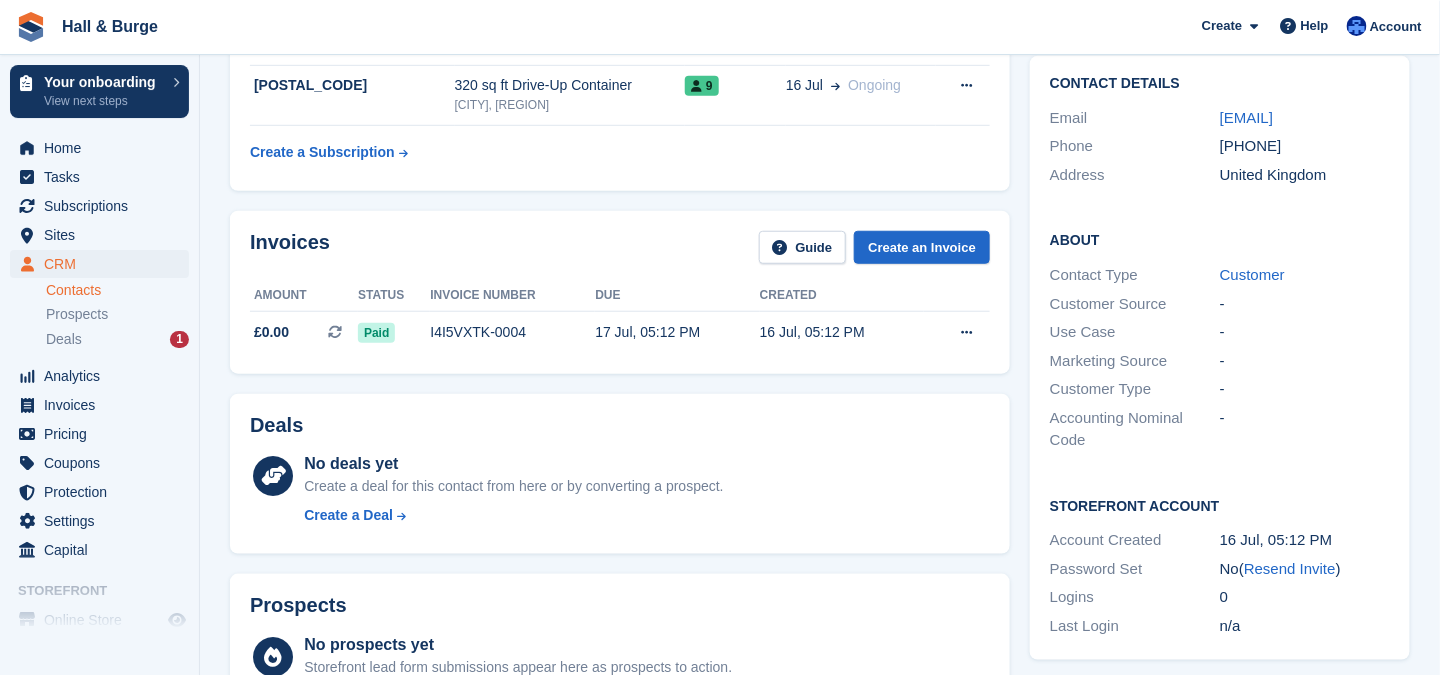 scroll, scrollTop: 0, scrollLeft: 0, axis: both 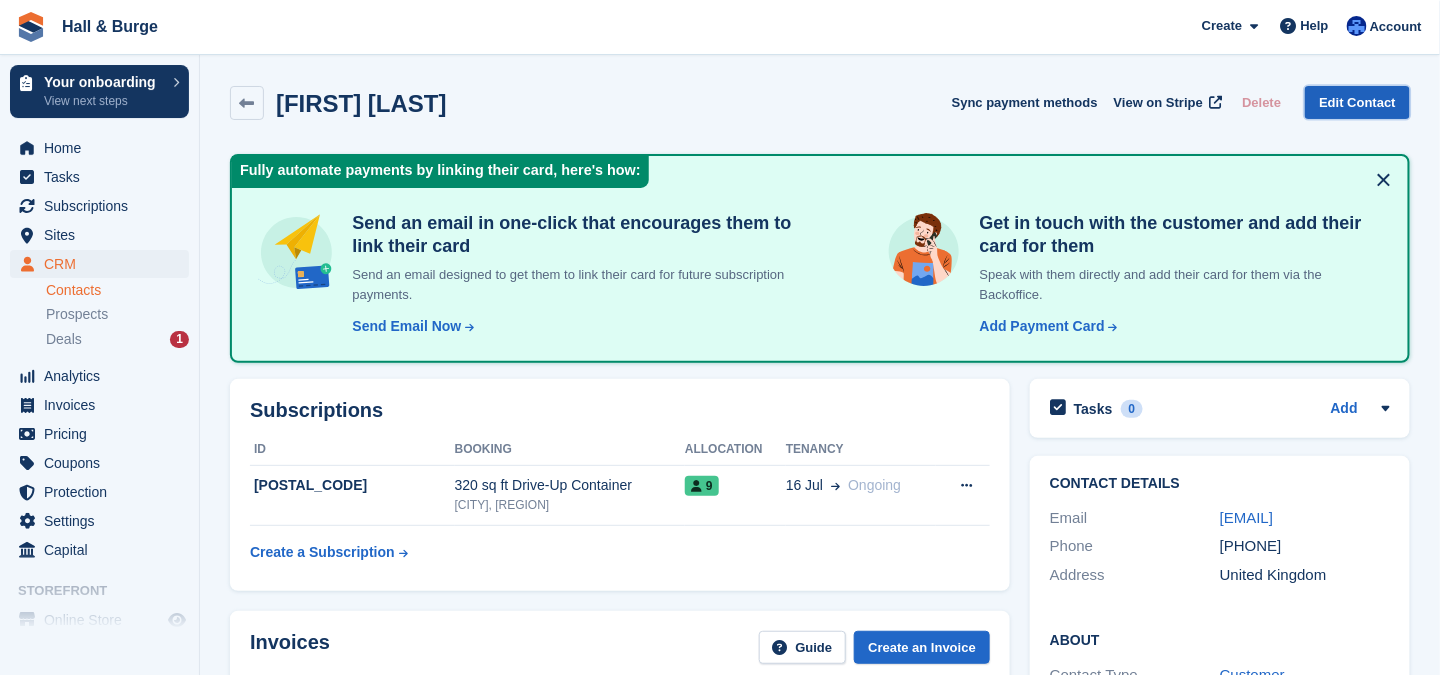click on "Edit Contact" at bounding box center [1357, 102] 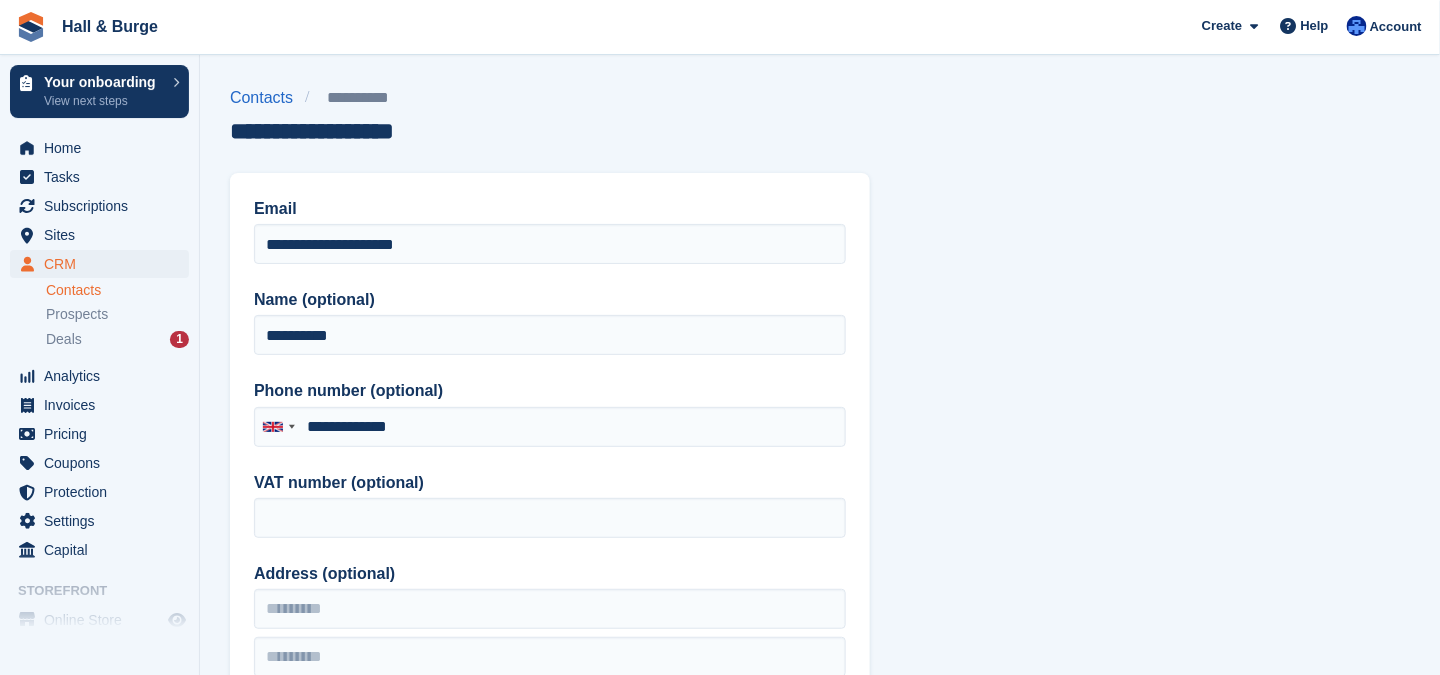 type on "**********" 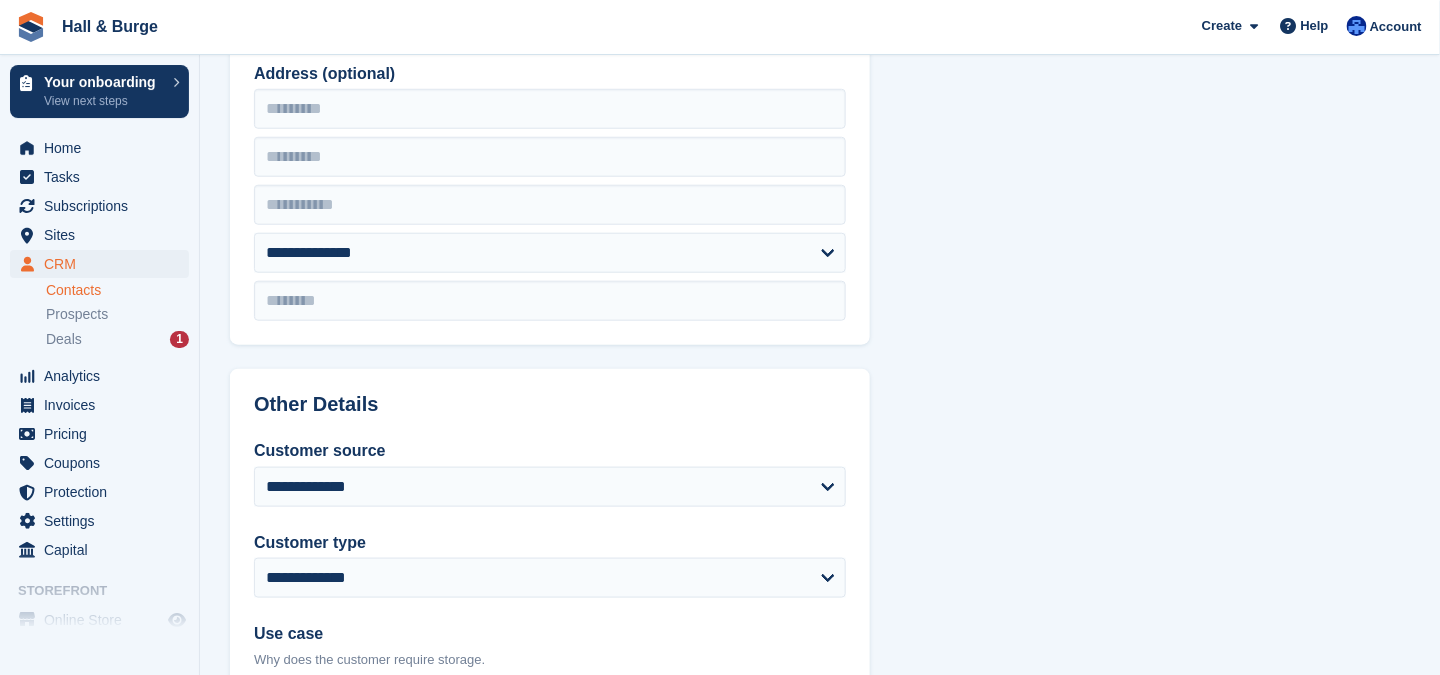 scroll, scrollTop: 1000, scrollLeft: 0, axis: vertical 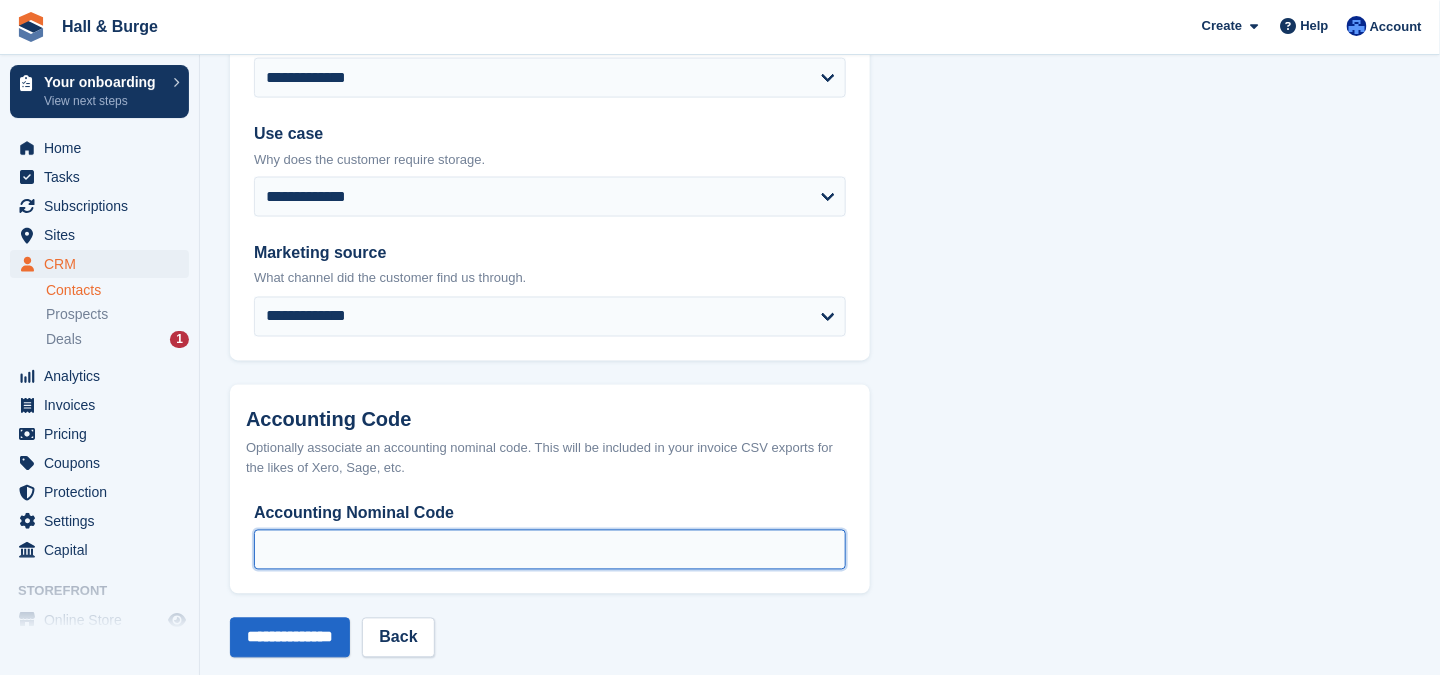 click on "Accounting Nominal Code" at bounding box center [550, 550] 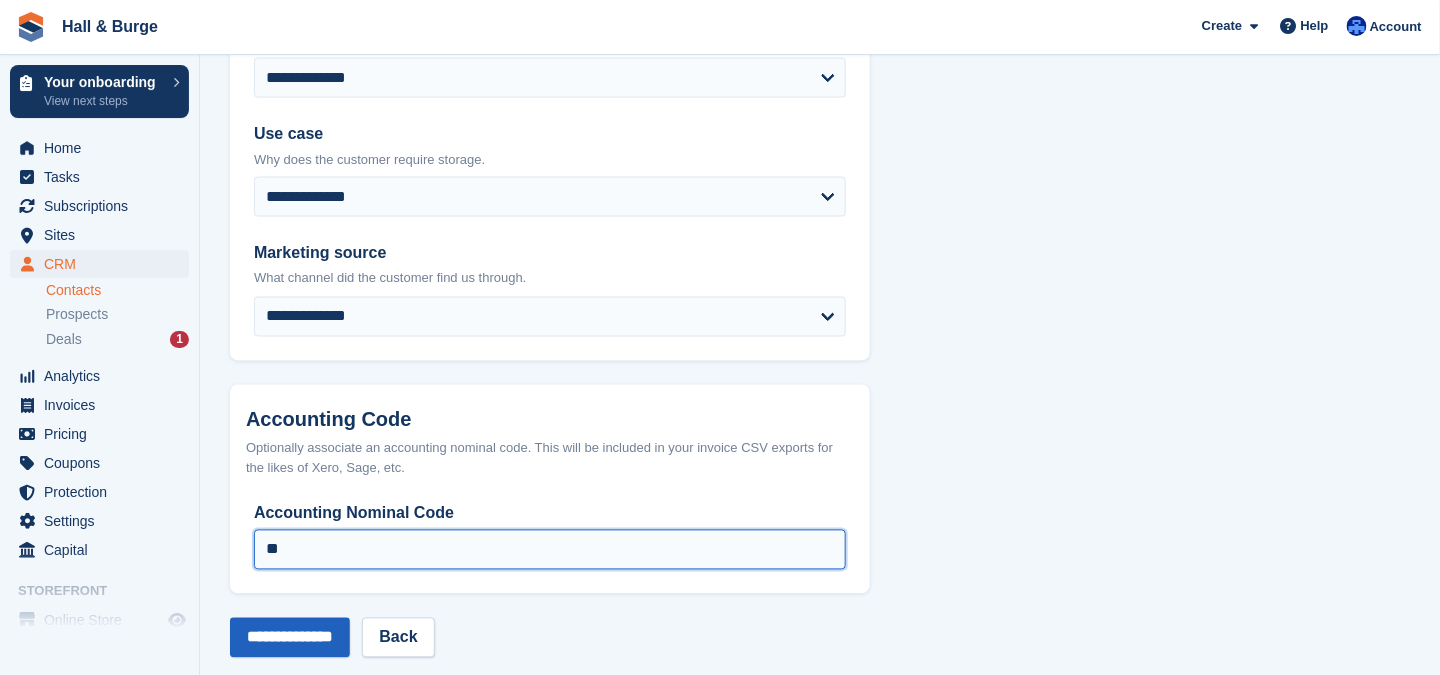 type on "**" 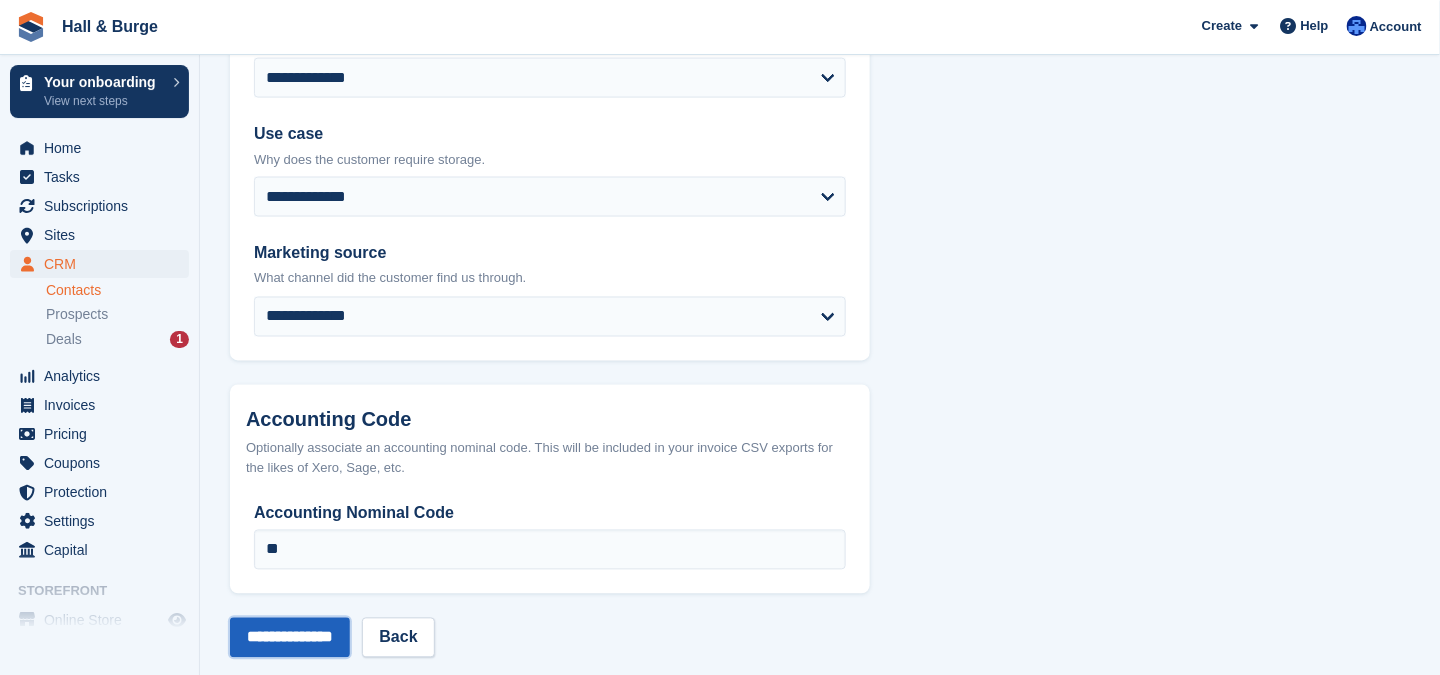 click on "**********" at bounding box center [290, 638] 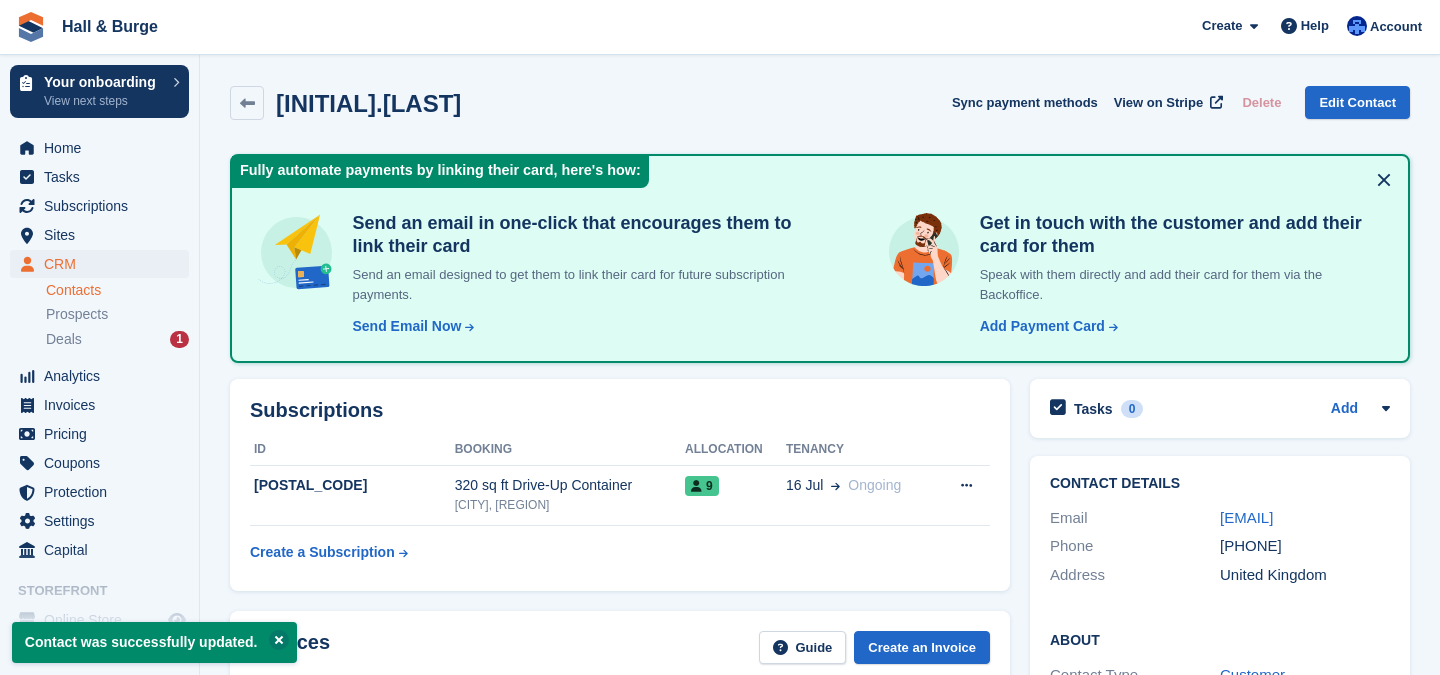 scroll, scrollTop: 0, scrollLeft: 0, axis: both 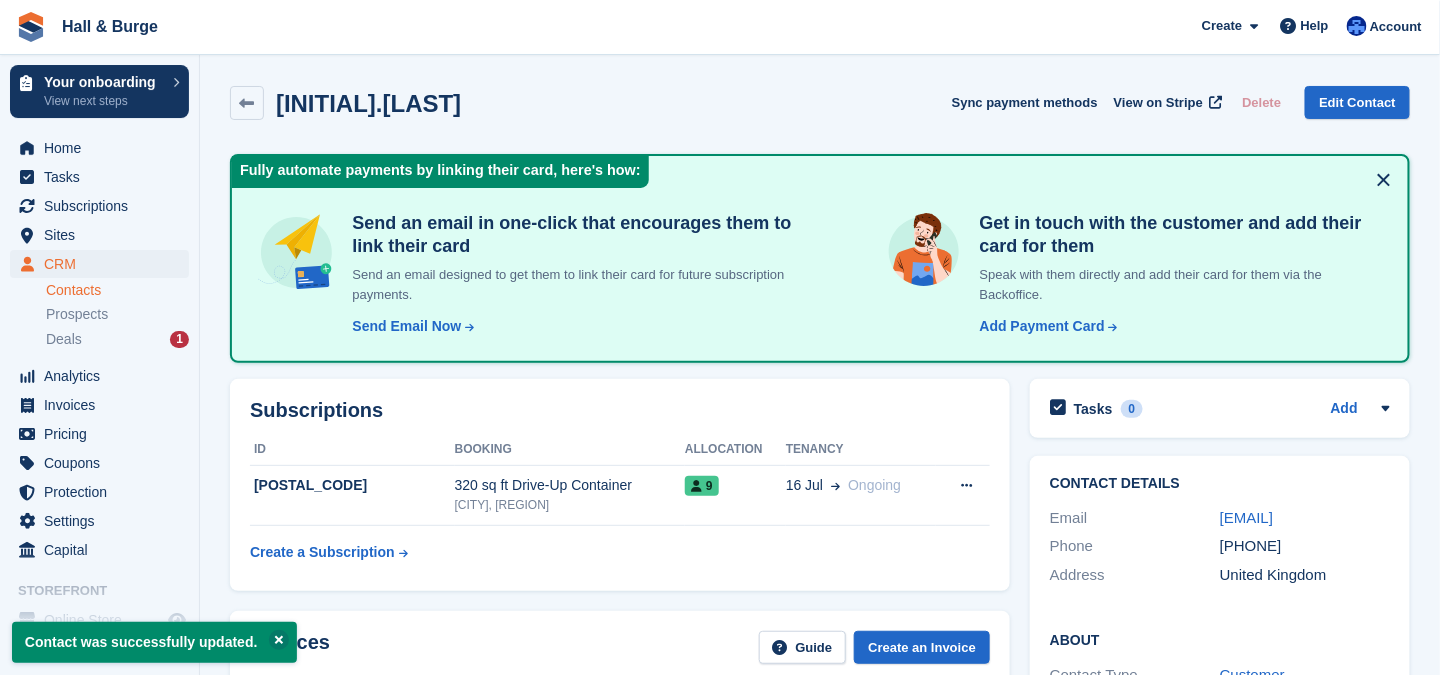 click on "Contacts" at bounding box center [117, 290] 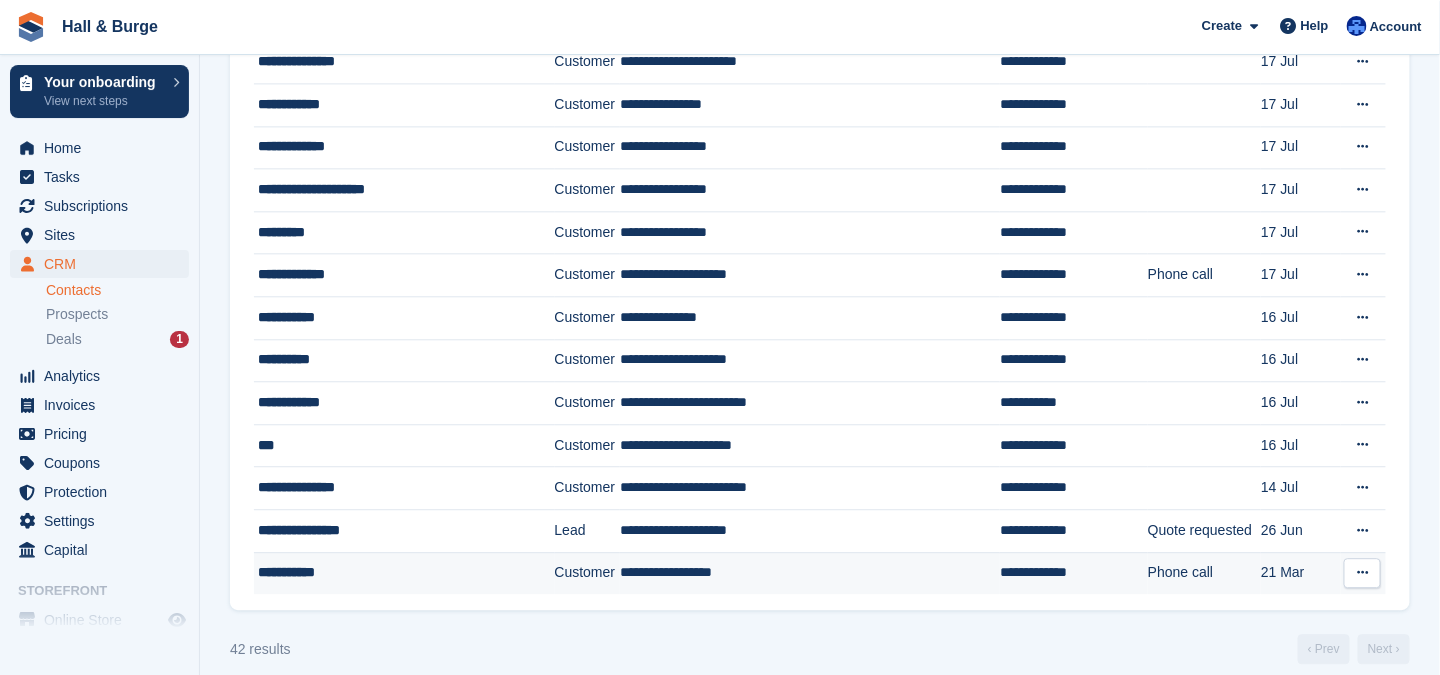 scroll, scrollTop: 1353, scrollLeft: 0, axis: vertical 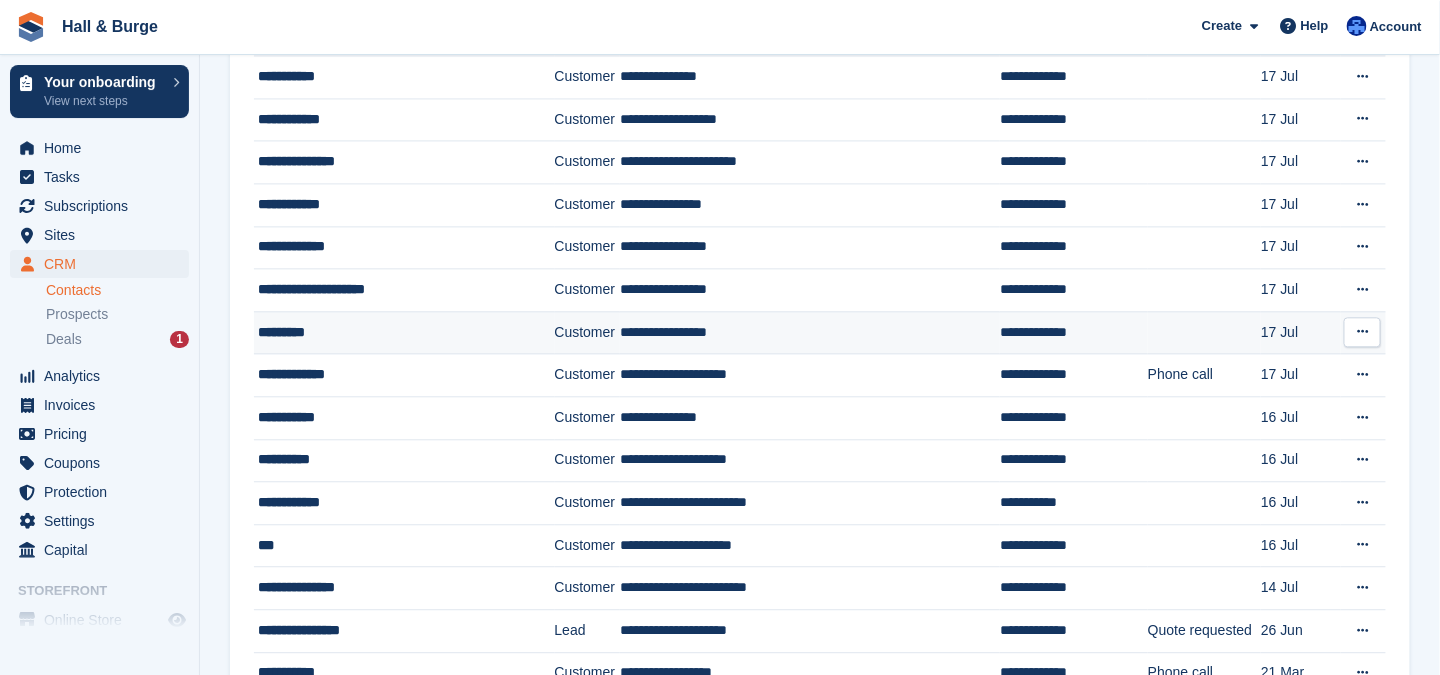 click on "*********" at bounding box center (394, 332) 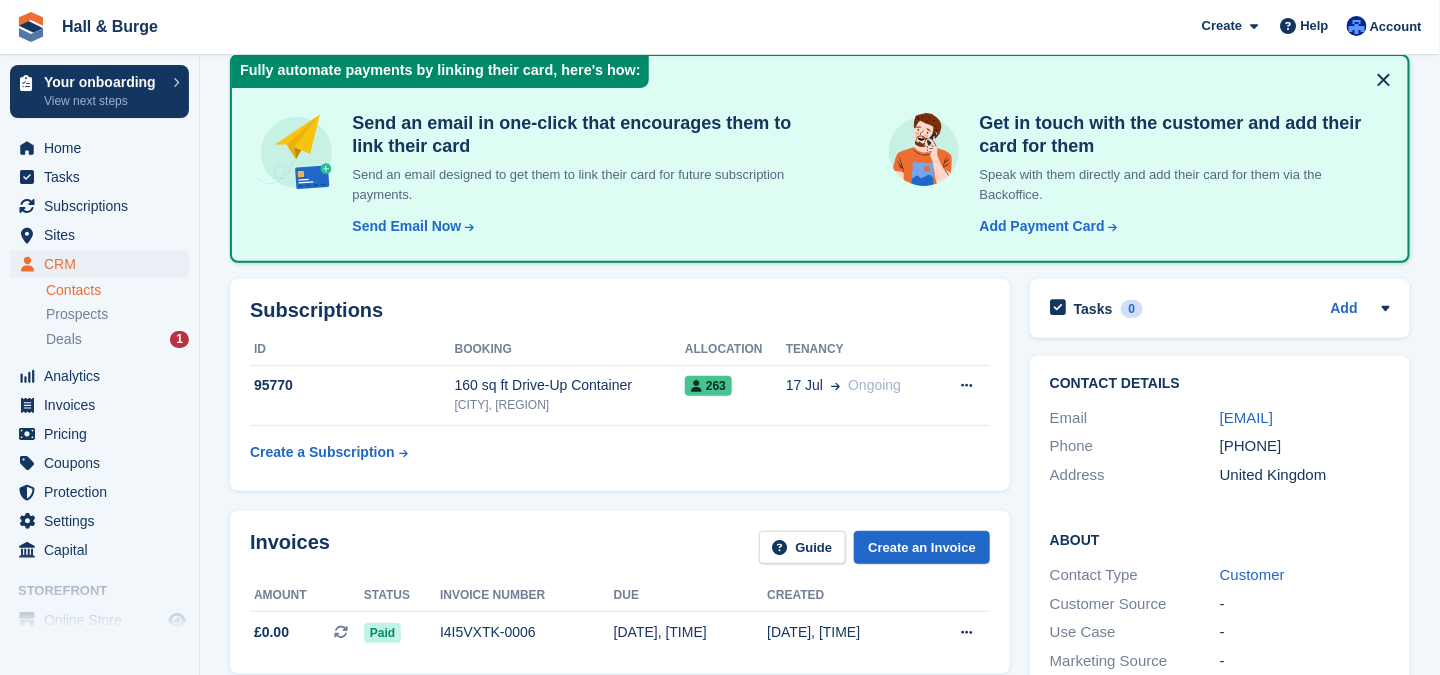 scroll, scrollTop: 0, scrollLeft: 0, axis: both 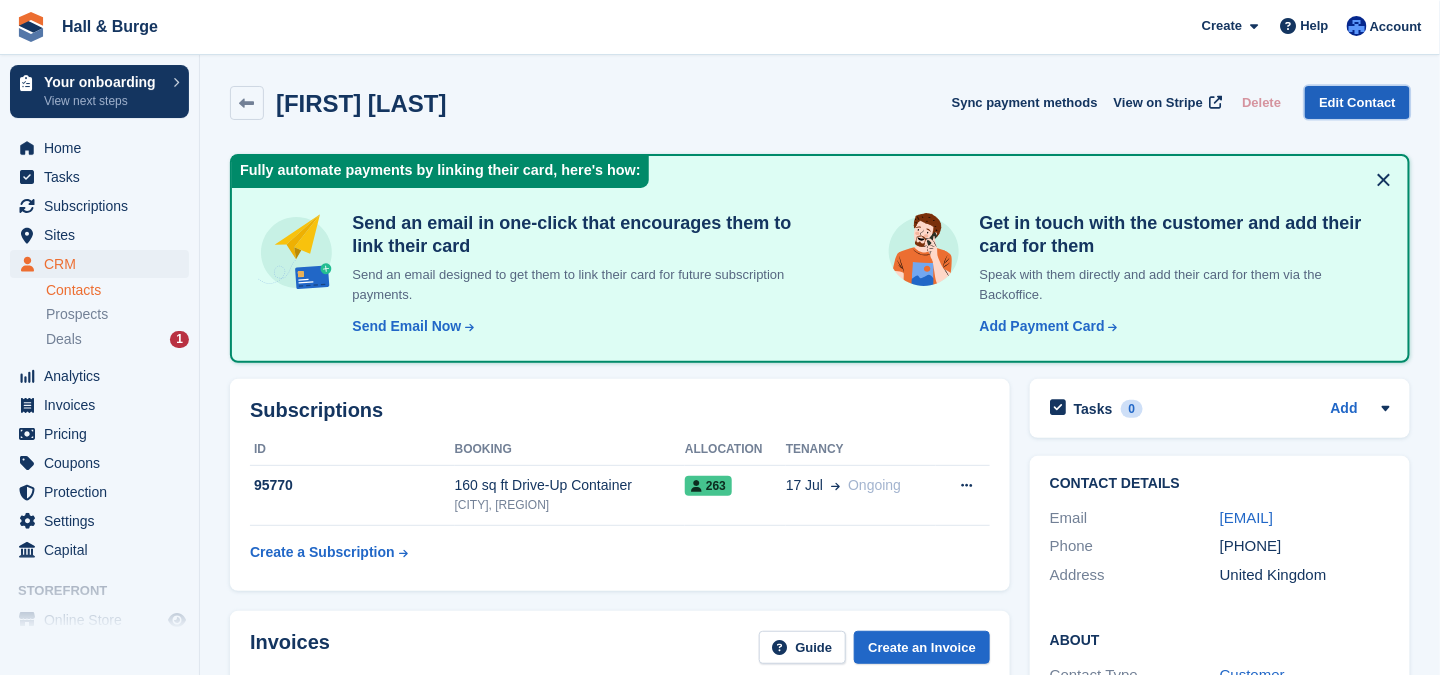 click on "Edit Contact" at bounding box center (1357, 102) 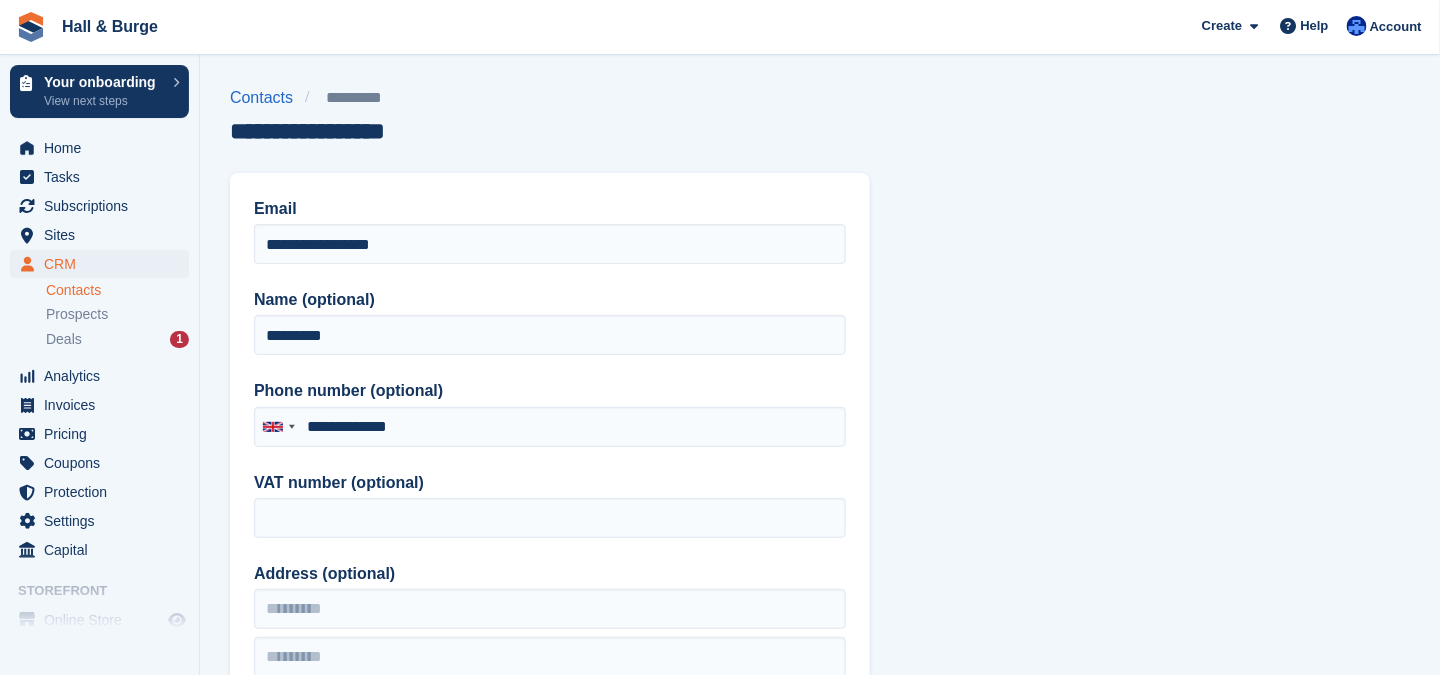 type on "**********" 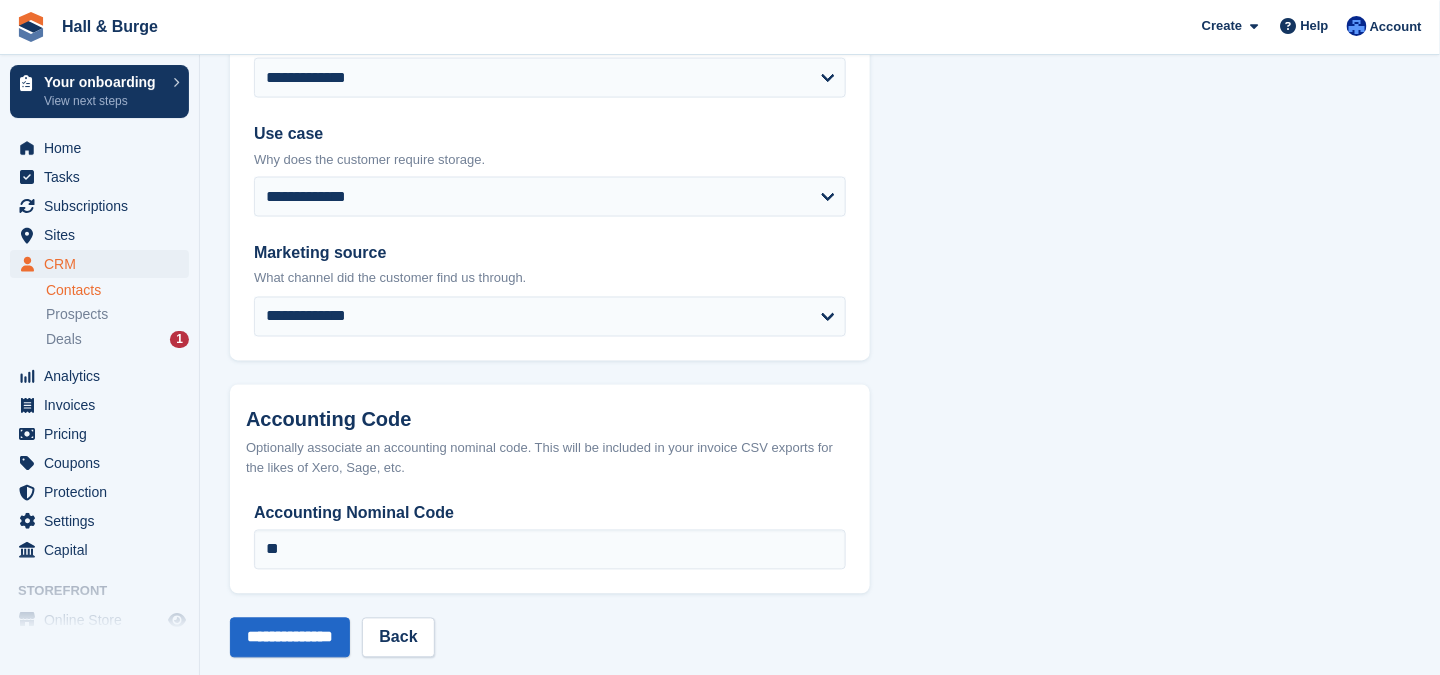 scroll, scrollTop: 1028, scrollLeft: 0, axis: vertical 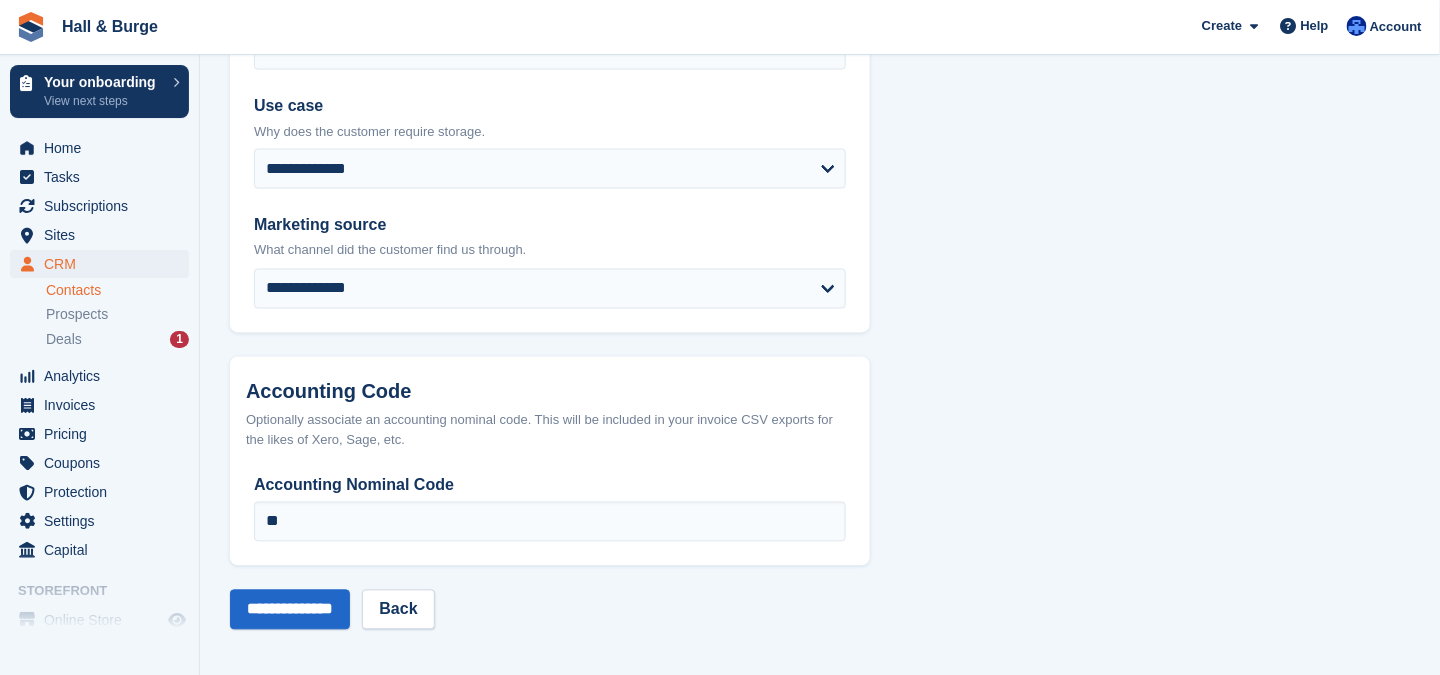 click on "Contacts" at bounding box center (117, 290) 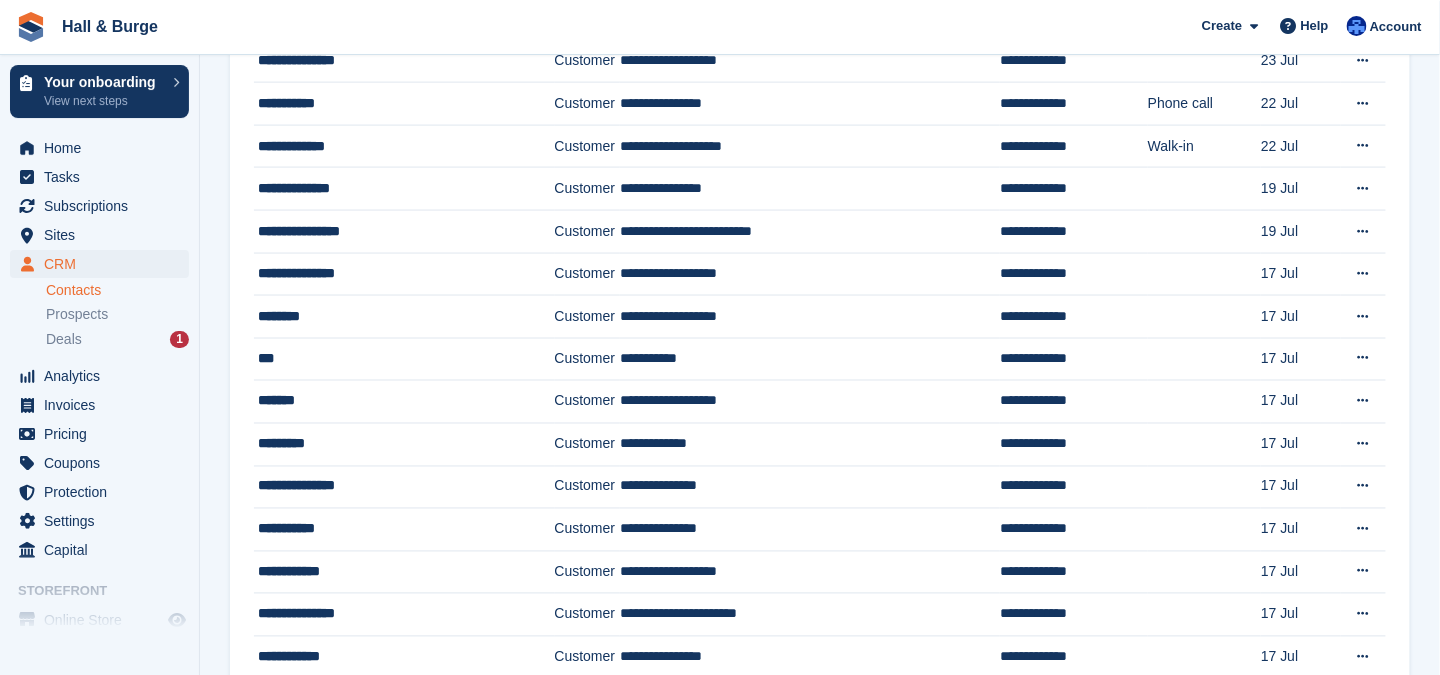 scroll, scrollTop: 1200, scrollLeft: 0, axis: vertical 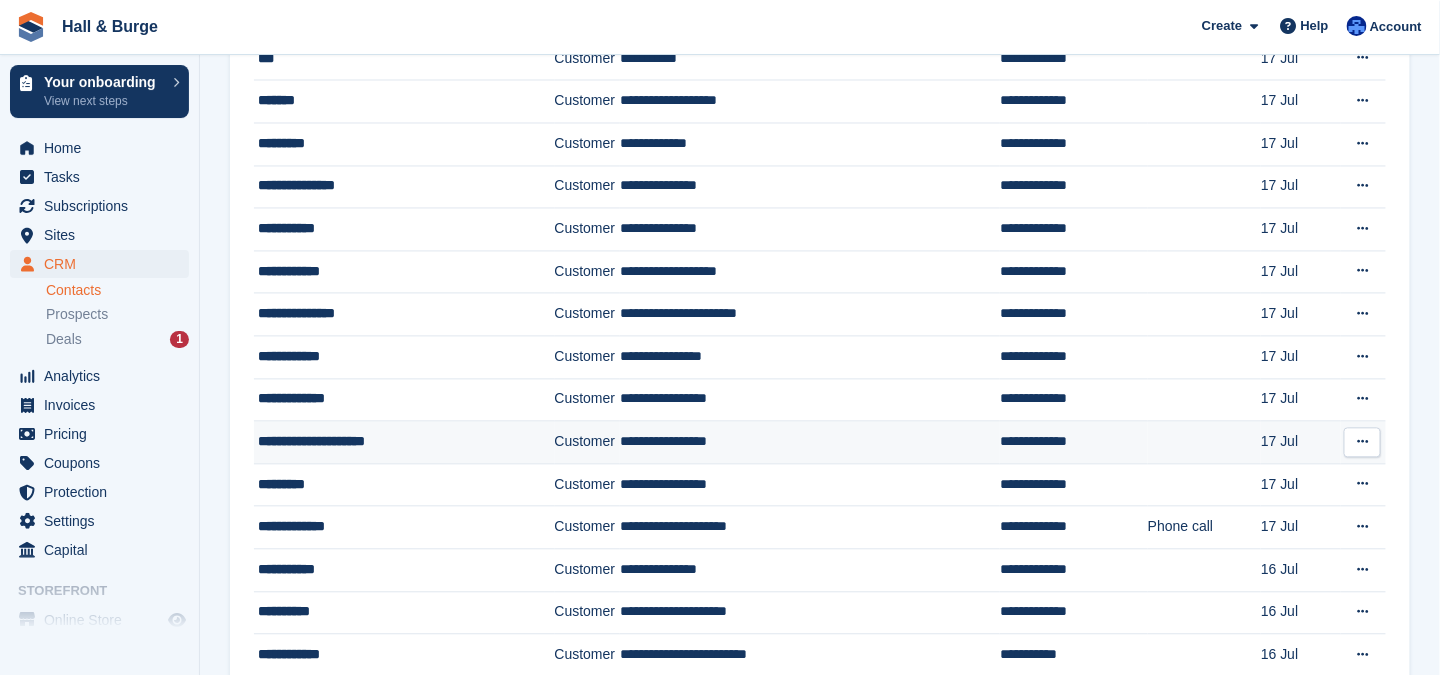 click on "**********" at bounding box center [394, 442] 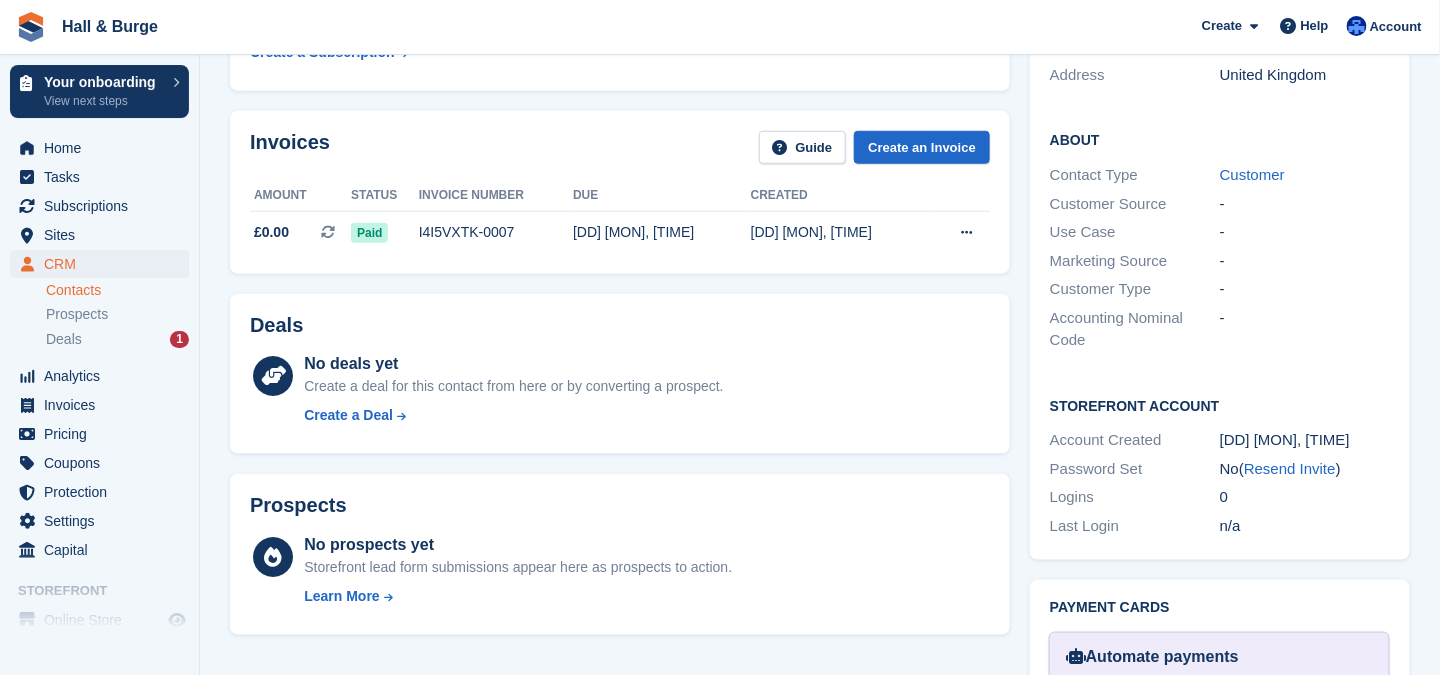 scroll, scrollTop: 0, scrollLeft: 0, axis: both 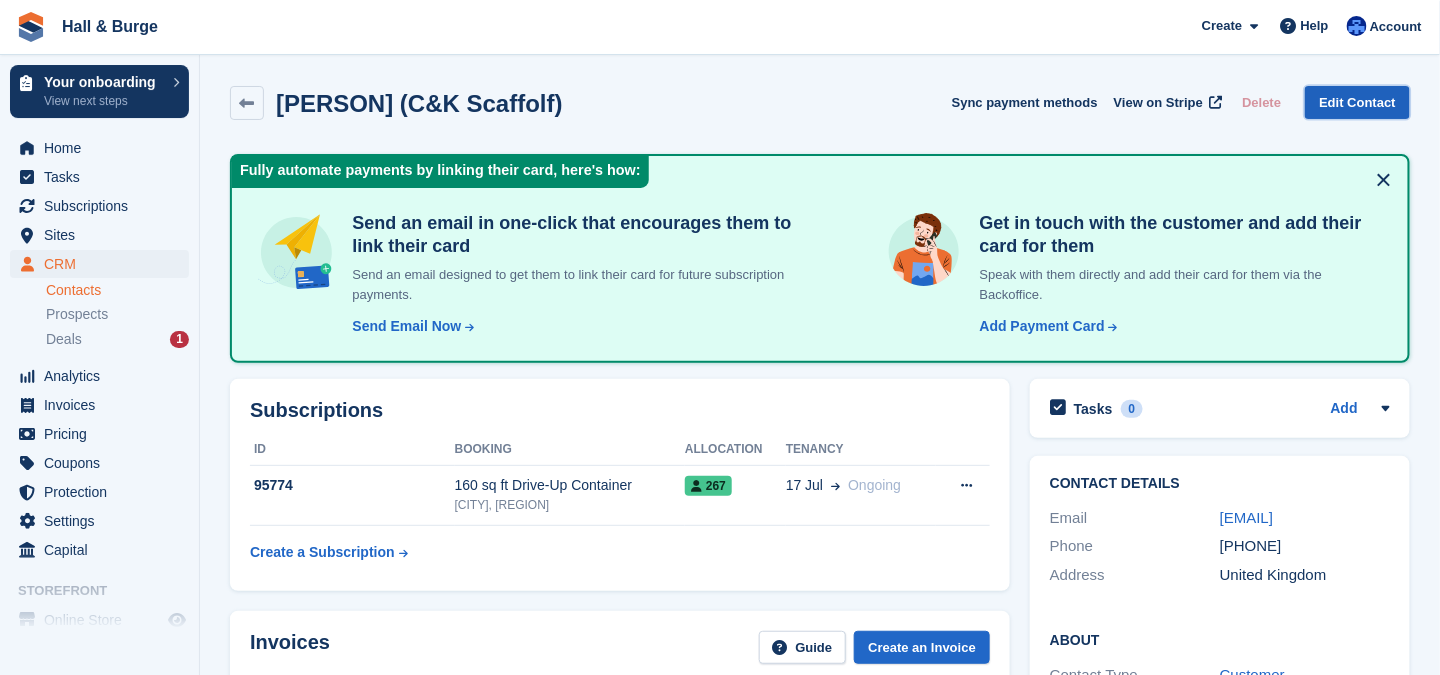 click on "Edit Contact" at bounding box center (1357, 102) 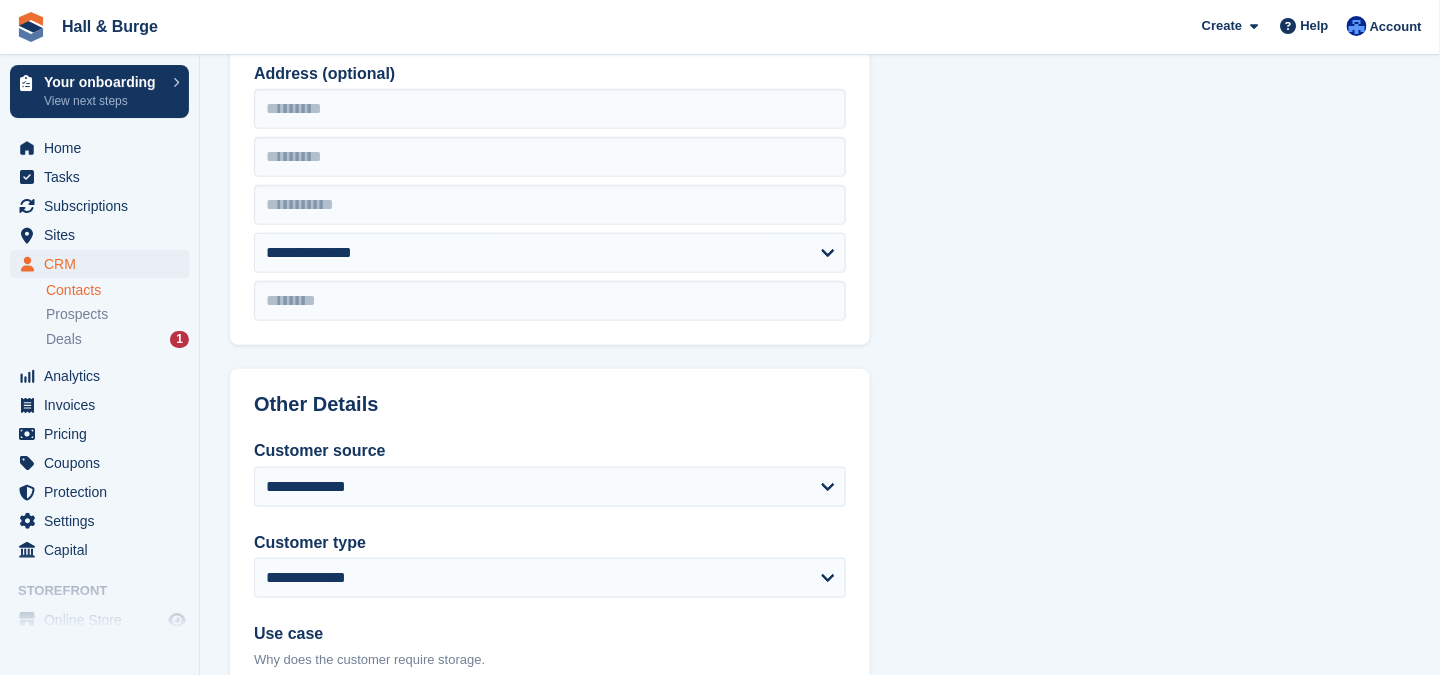 scroll, scrollTop: 1028, scrollLeft: 0, axis: vertical 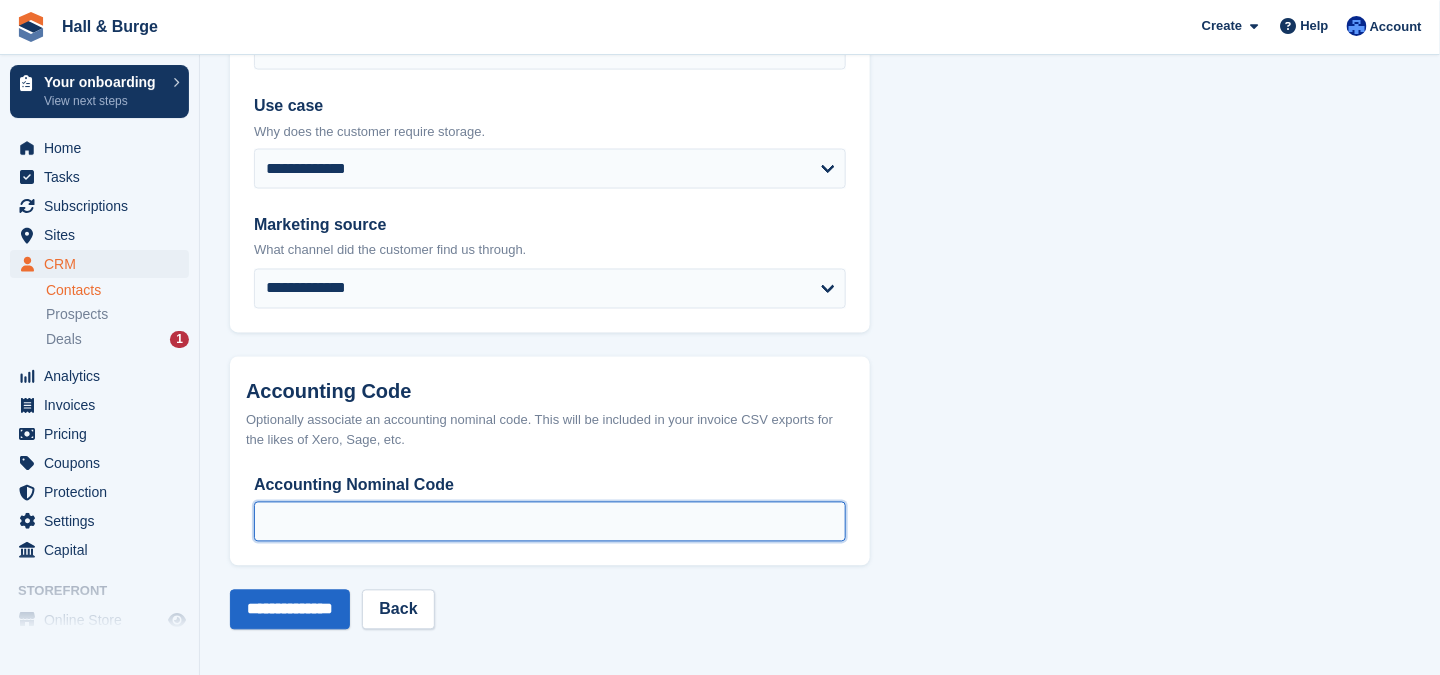 click on "Accounting Nominal Code" at bounding box center [550, 522] 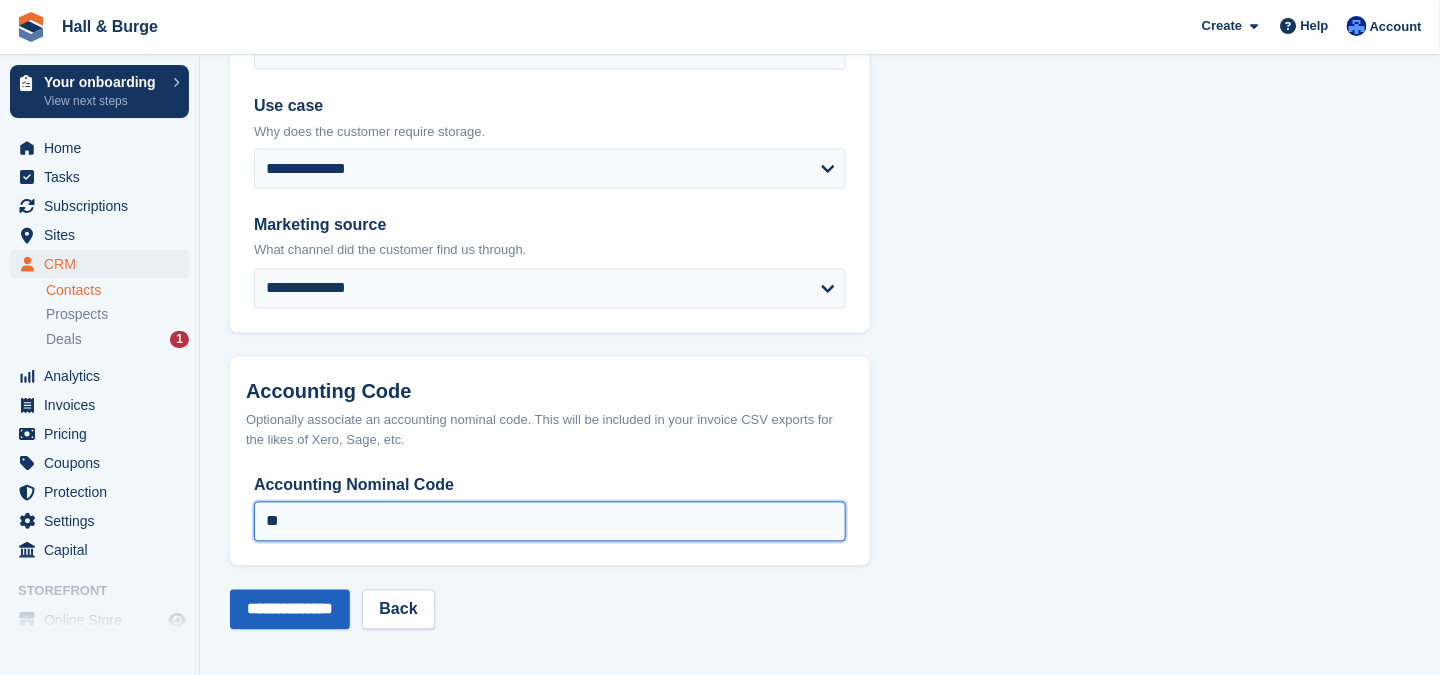 type on "**" 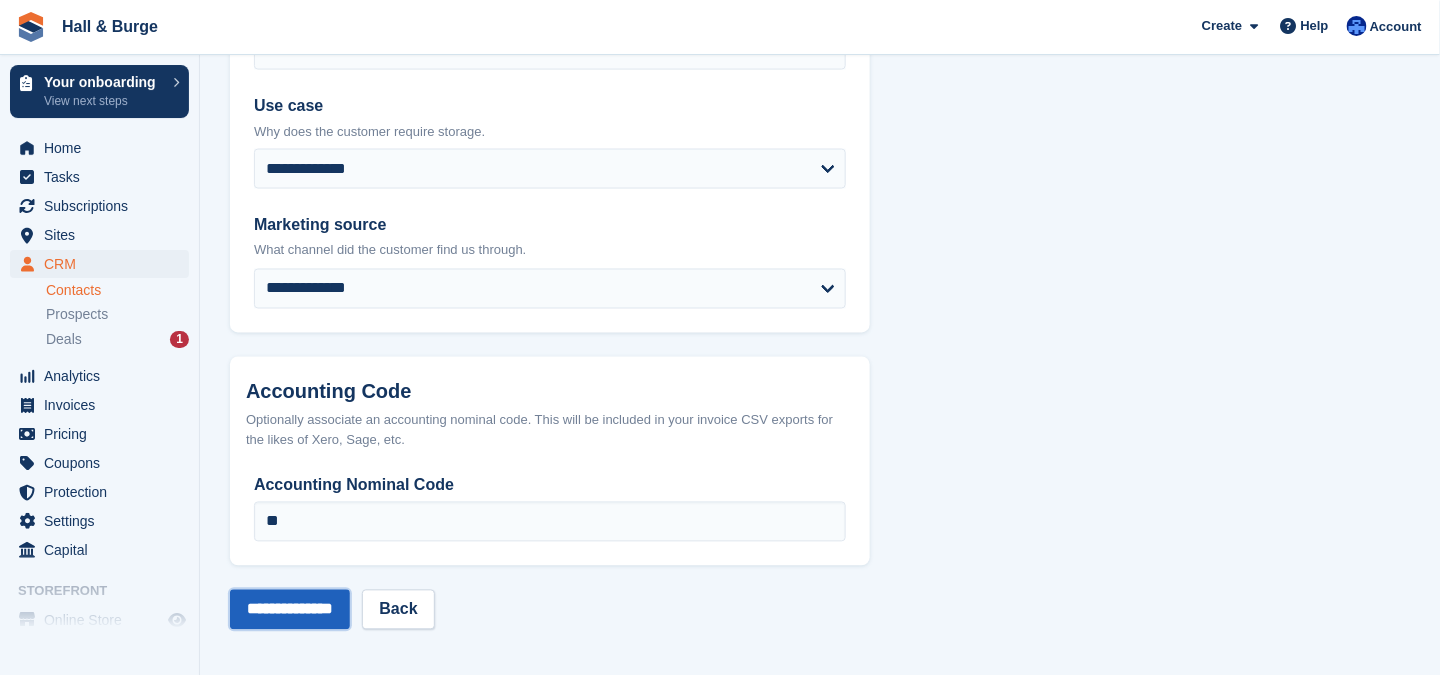 click on "**********" at bounding box center (290, 610) 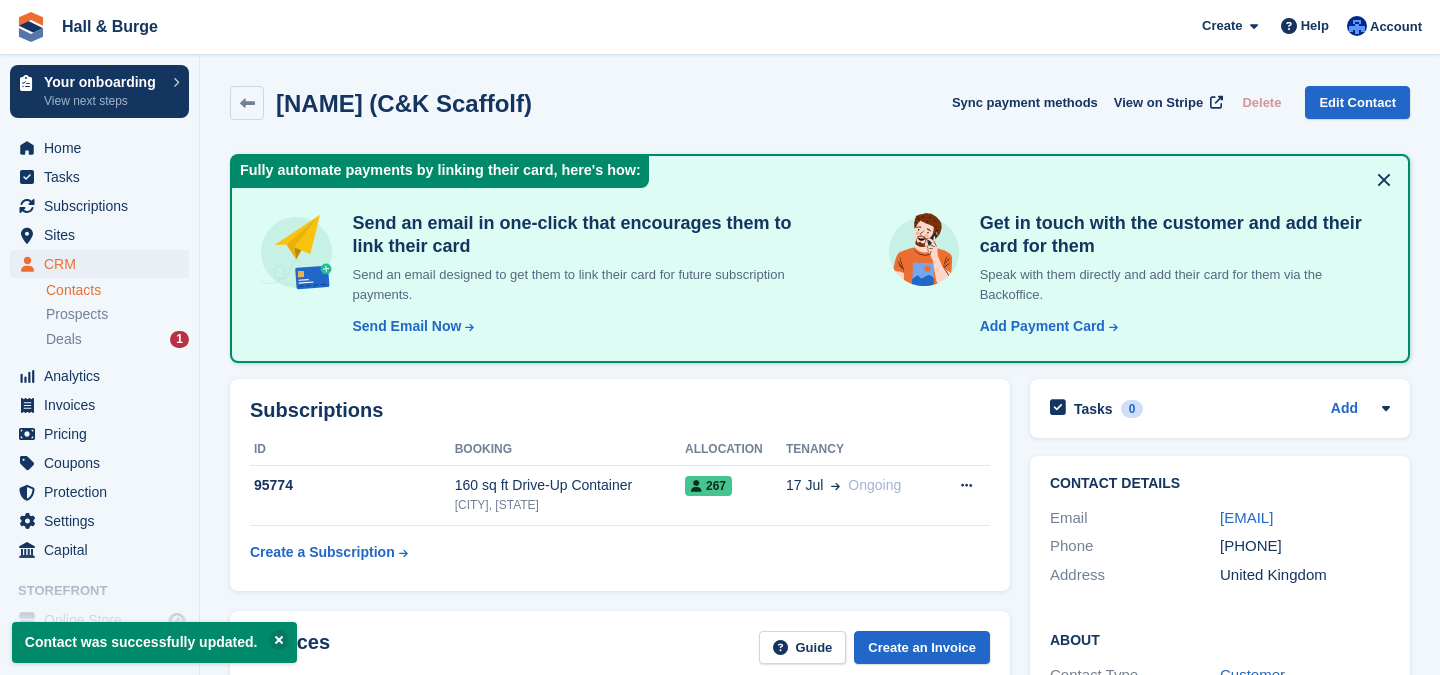 scroll, scrollTop: 0, scrollLeft: 0, axis: both 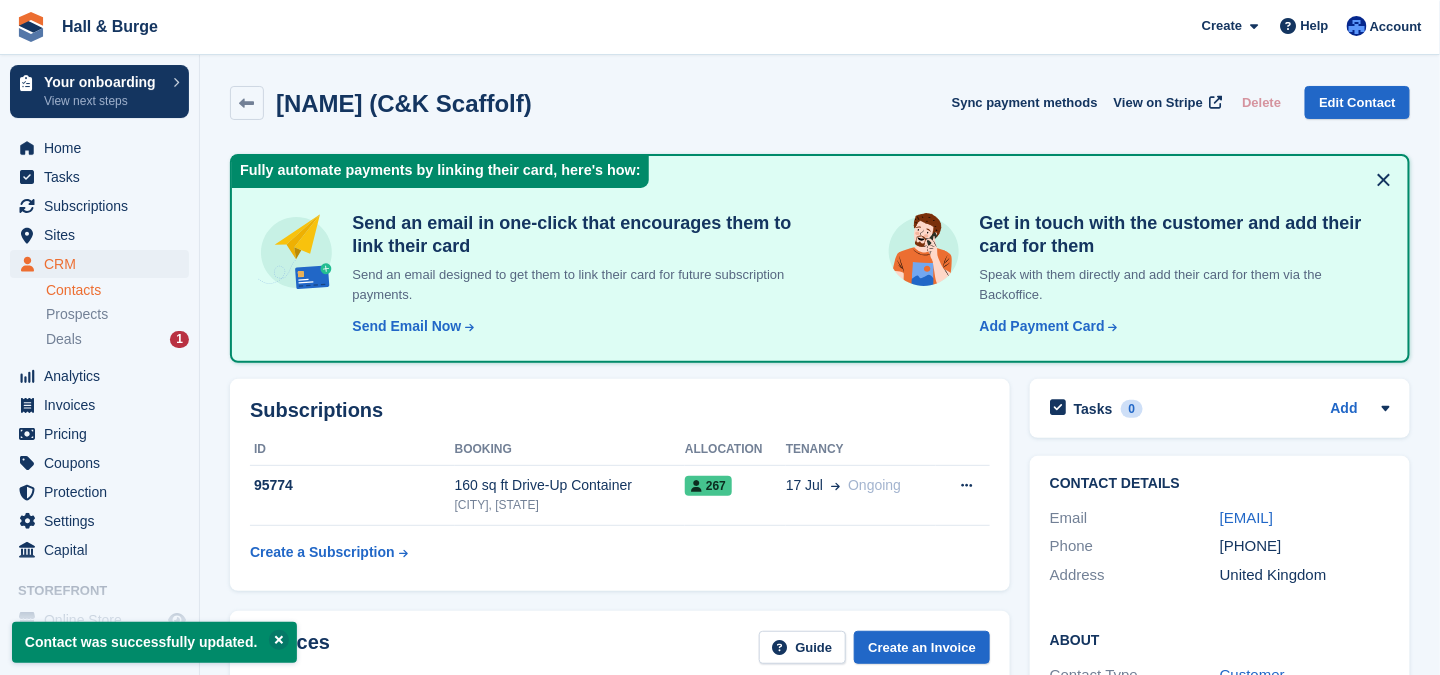 click on "Contacts" at bounding box center [117, 290] 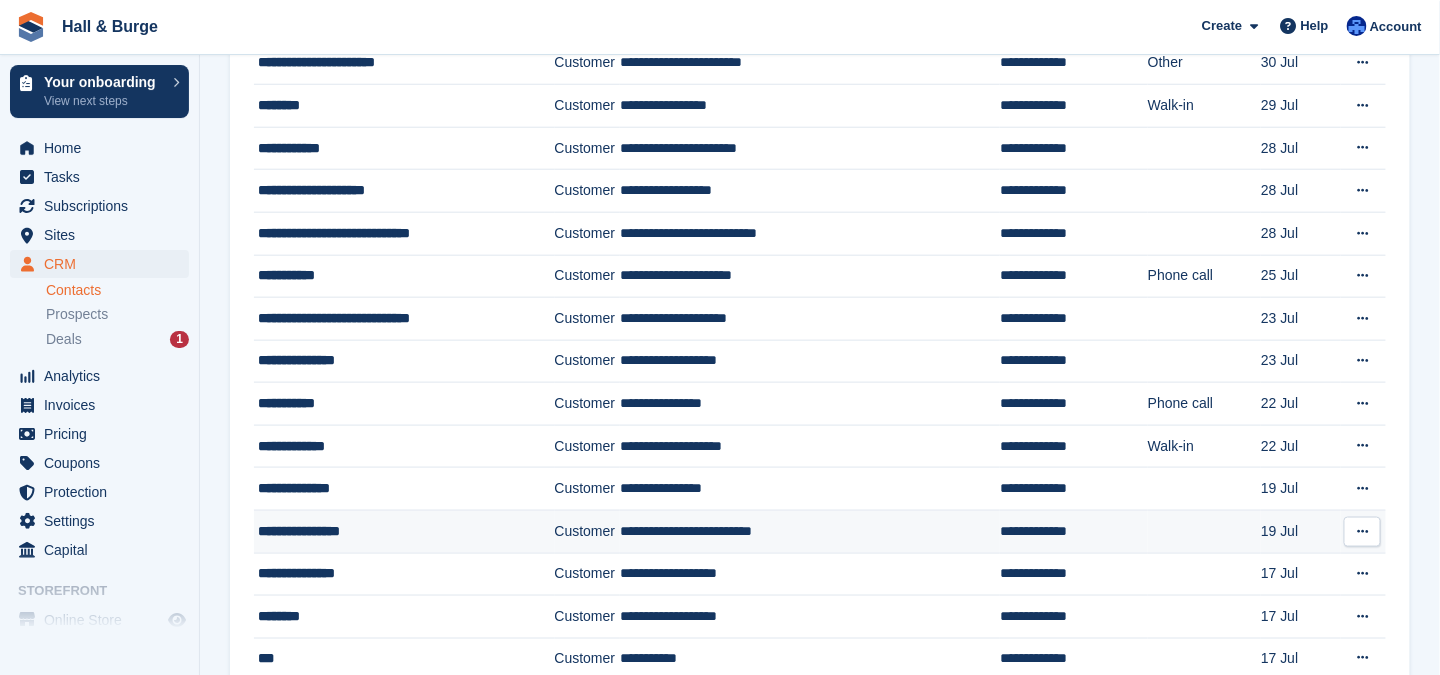 scroll, scrollTop: 1100, scrollLeft: 0, axis: vertical 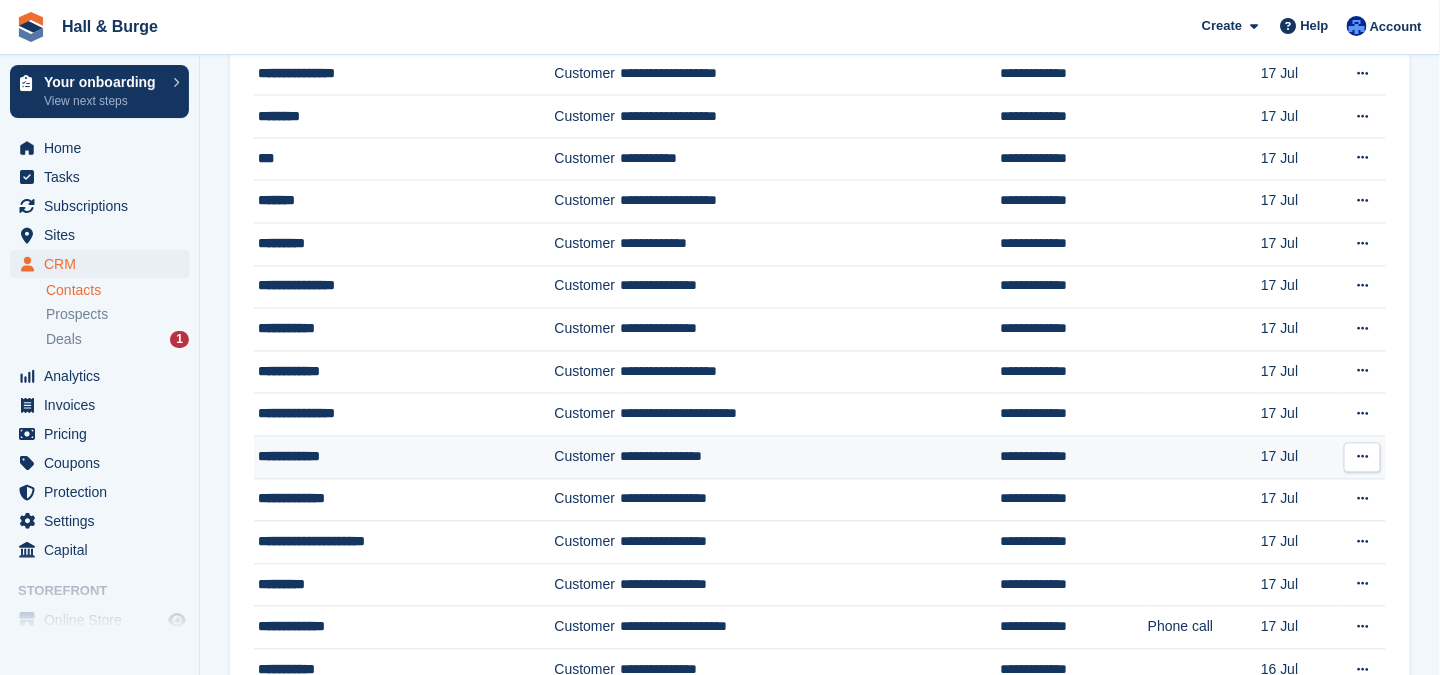 click on "**********" at bounding box center (394, 457) 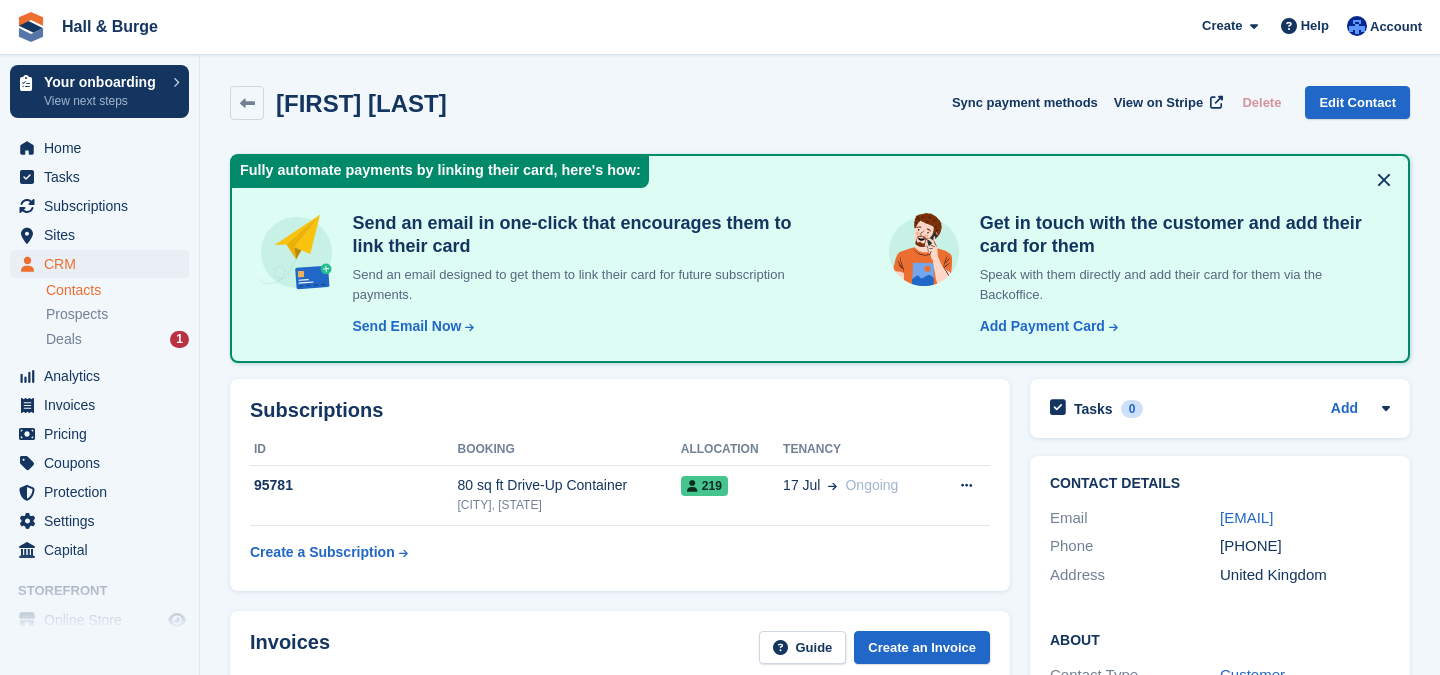 scroll, scrollTop: 0, scrollLeft: 0, axis: both 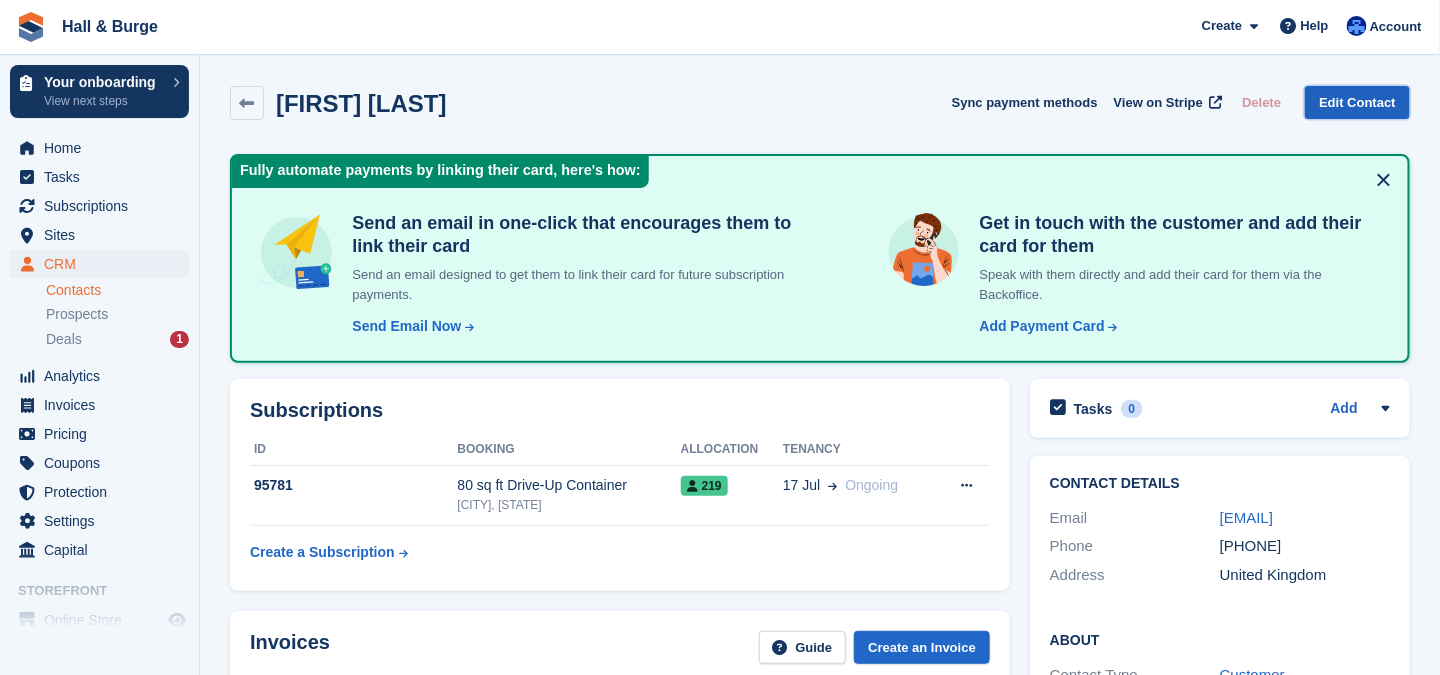 click on "Edit Contact" at bounding box center [1357, 102] 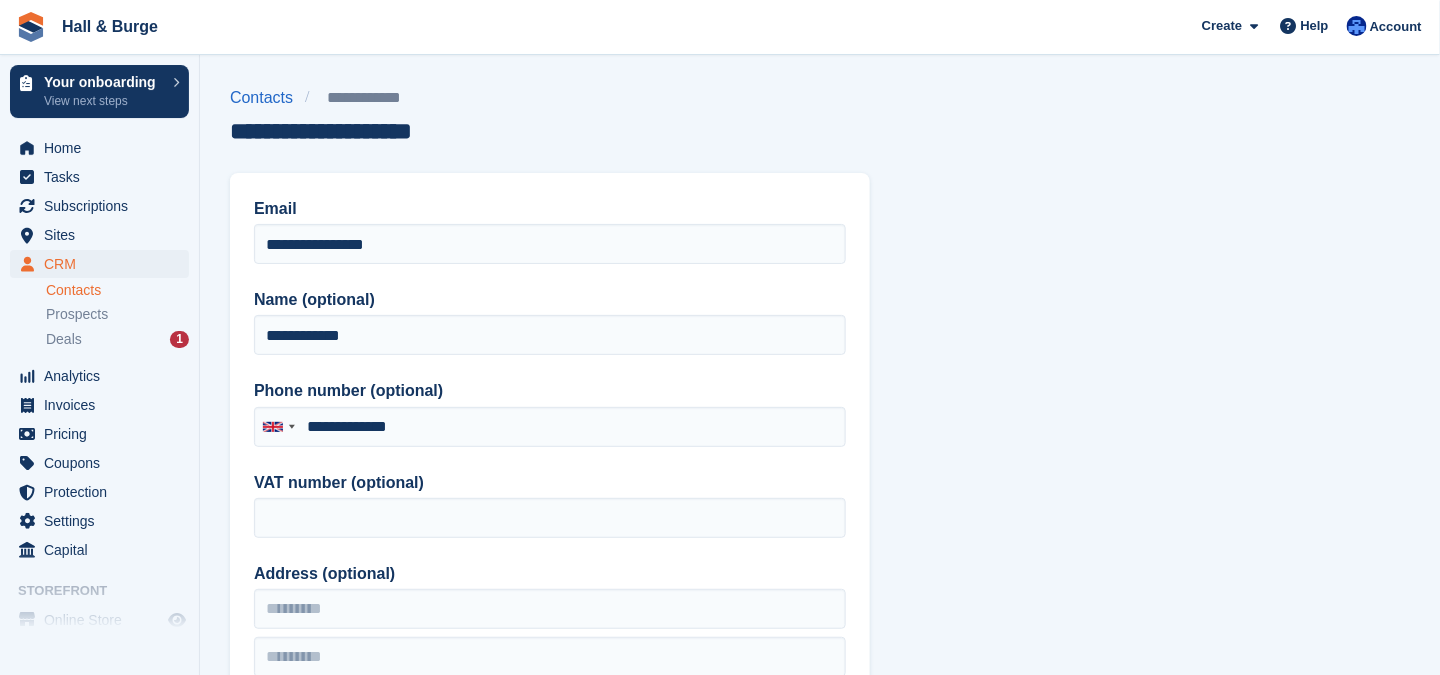 type on "**********" 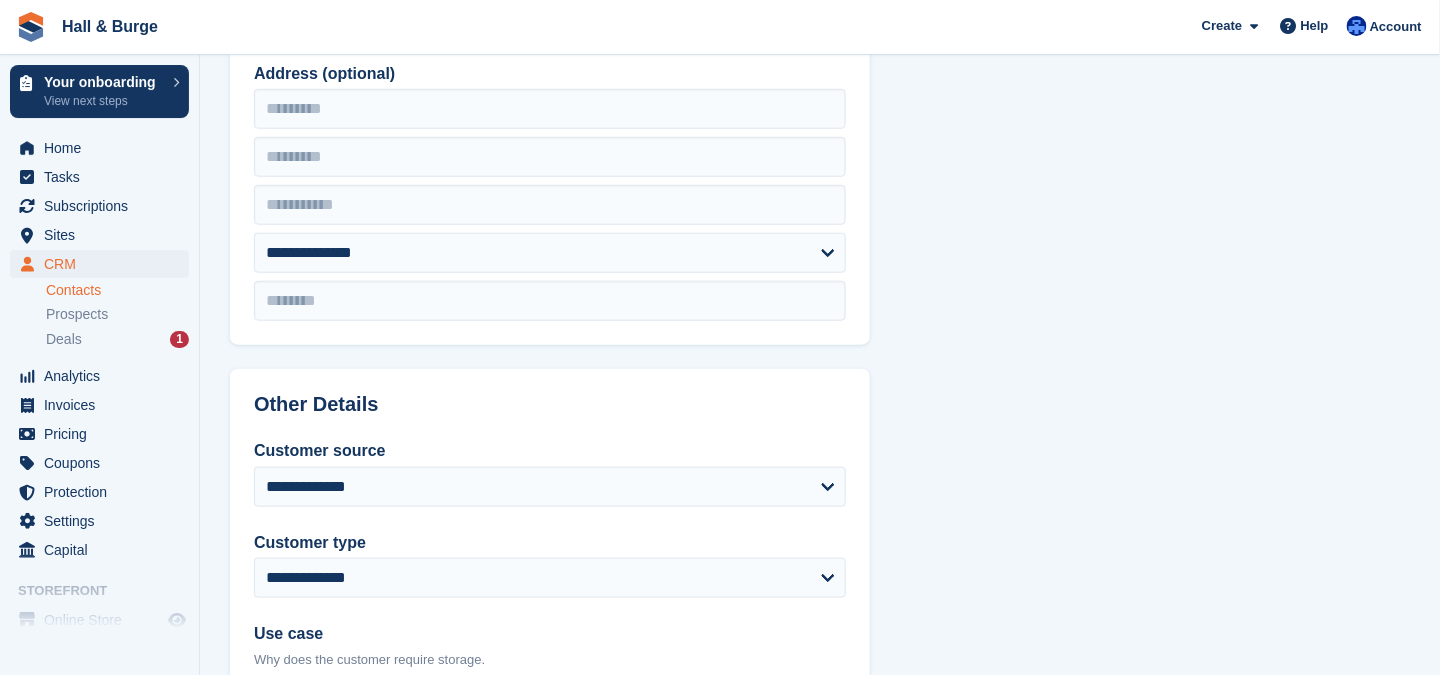 scroll, scrollTop: 1000, scrollLeft: 0, axis: vertical 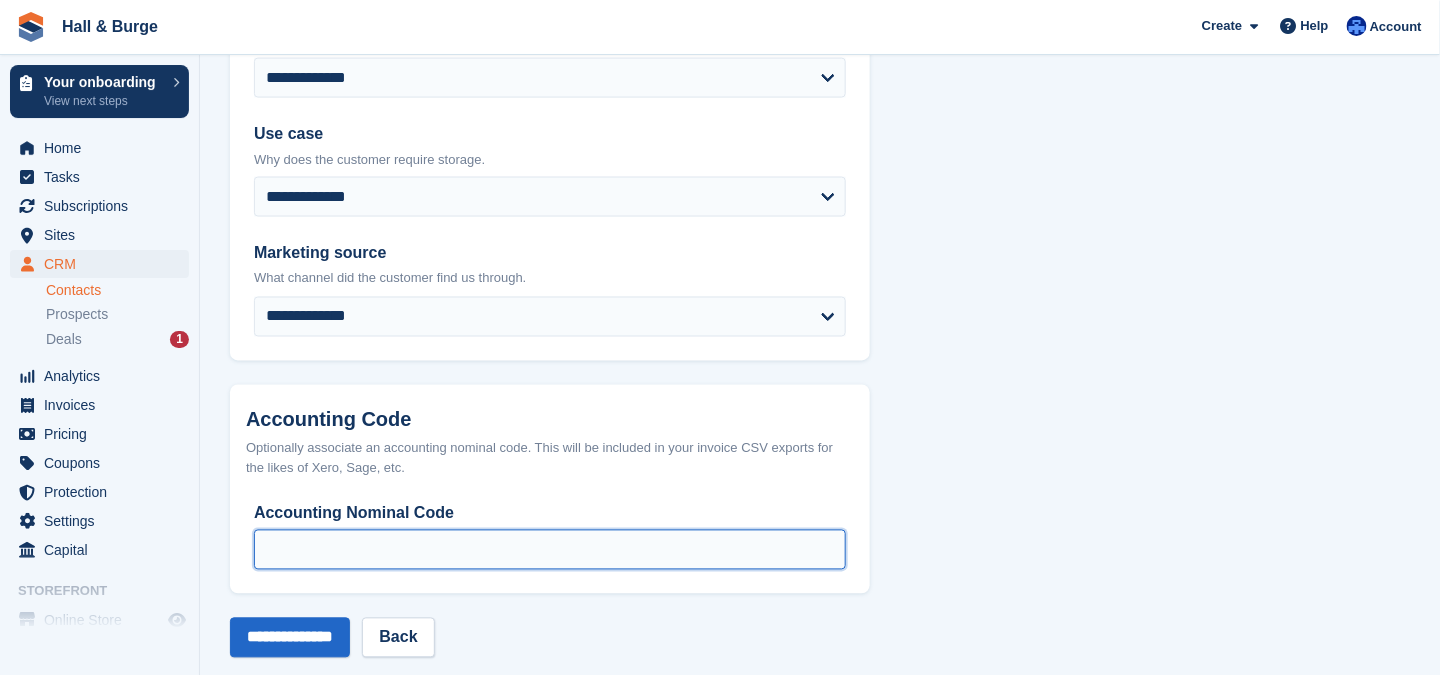 click on "Accounting Nominal Code" at bounding box center [550, 550] 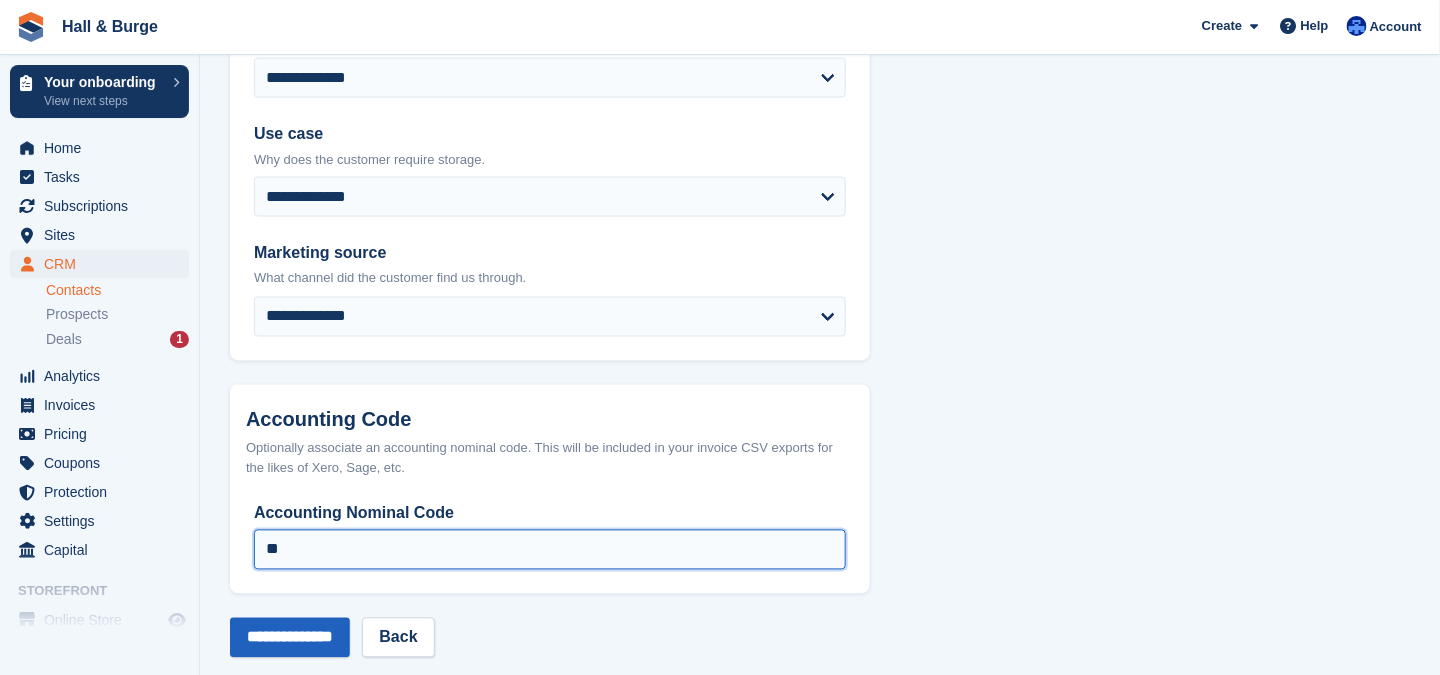 type on "**" 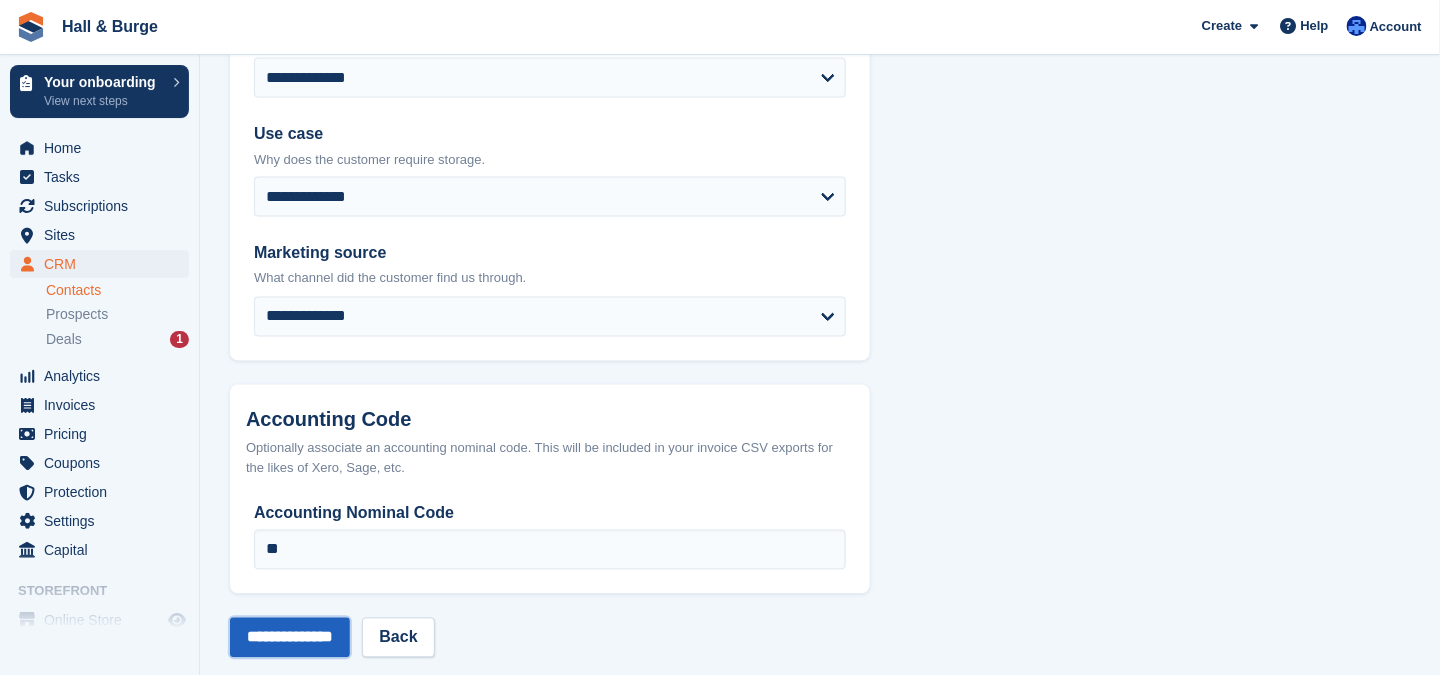 click on "**********" at bounding box center (290, 638) 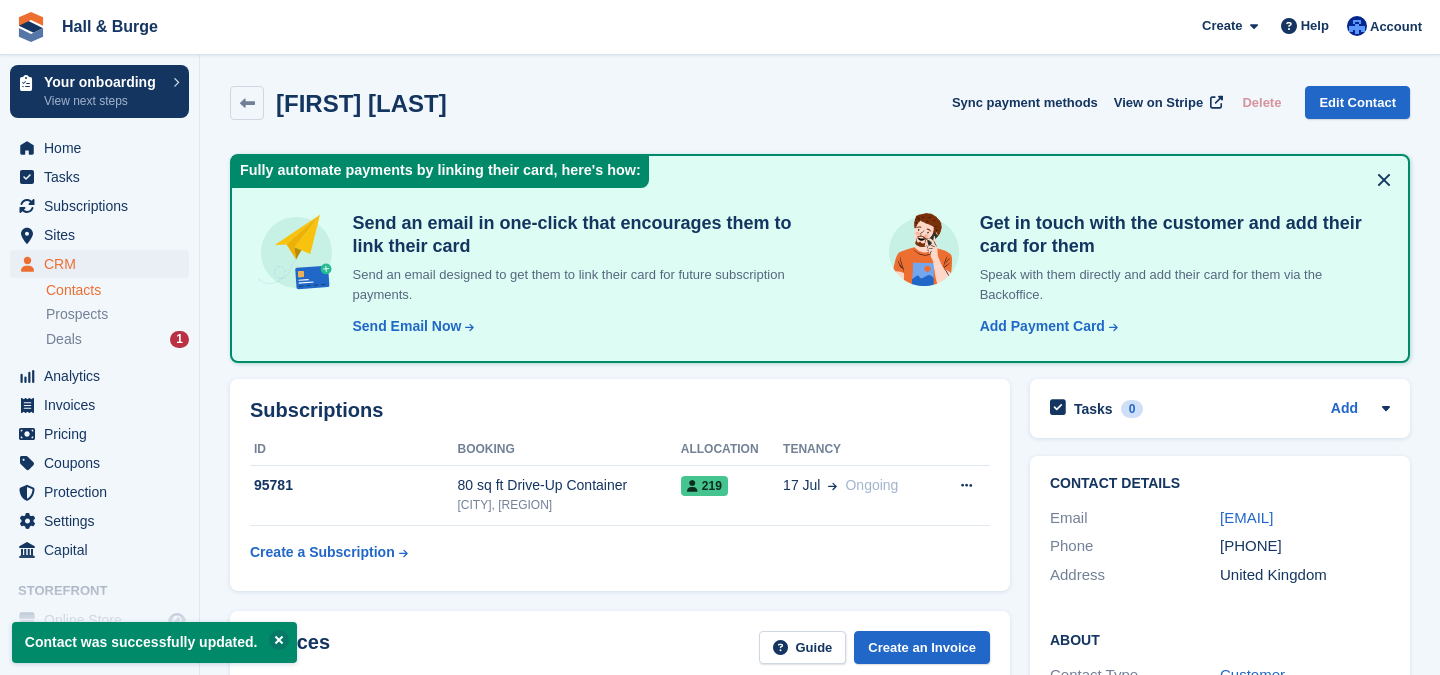 scroll, scrollTop: 0, scrollLeft: 0, axis: both 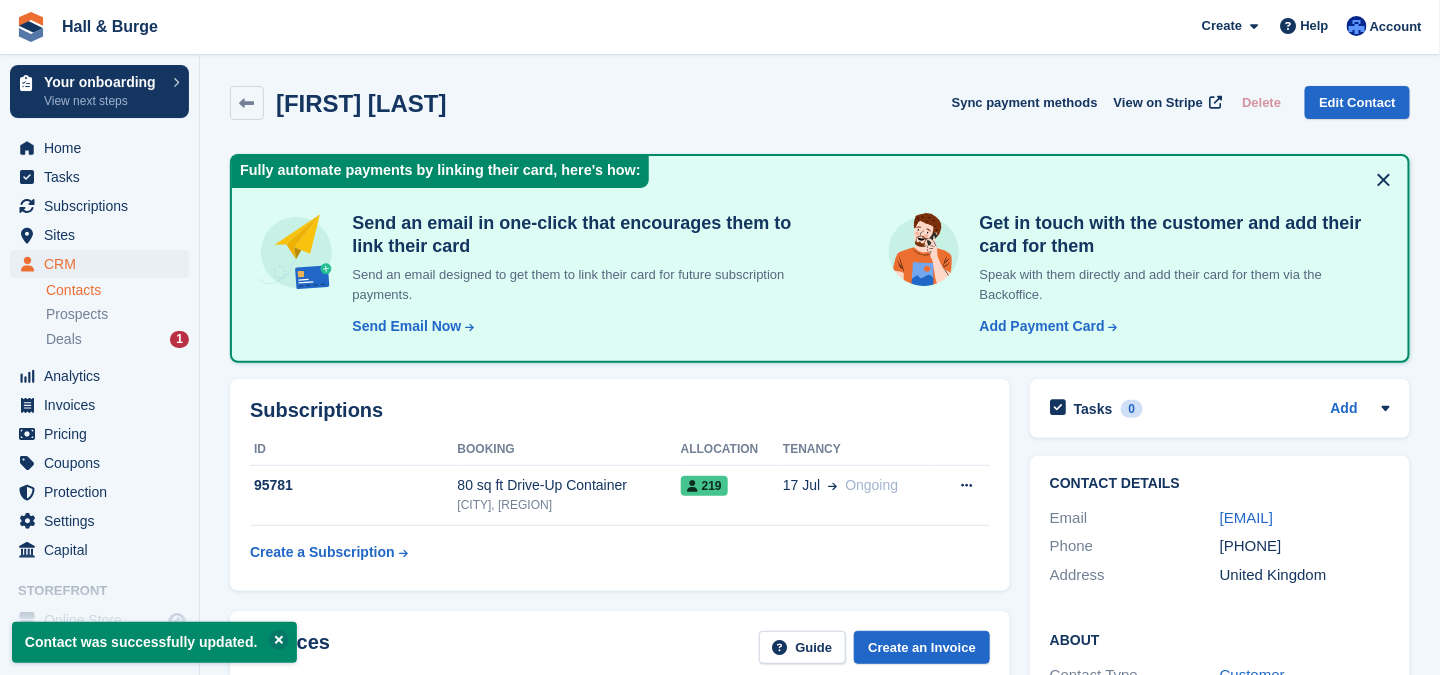 click on "Contacts" at bounding box center [117, 290] 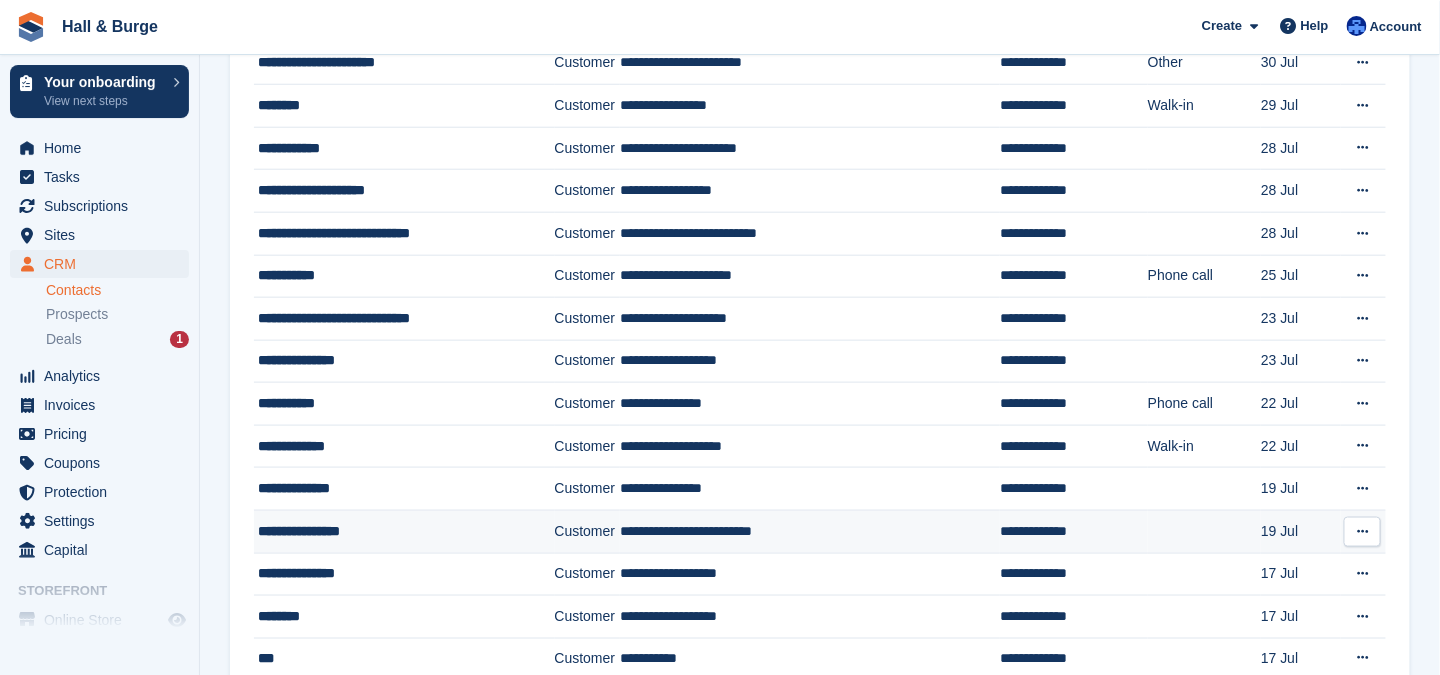 scroll, scrollTop: 1200, scrollLeft: 0, axis: vertical 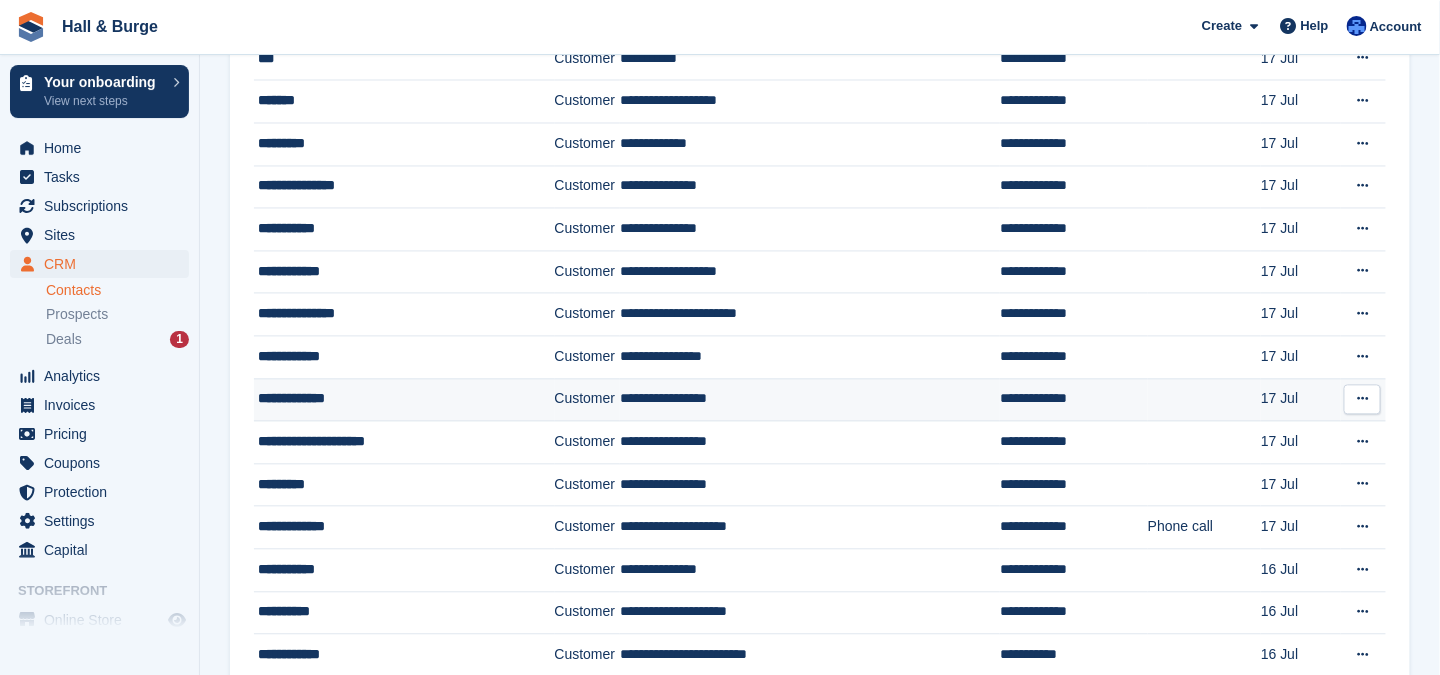 click on "Customer" at bounding box center (588, 400) 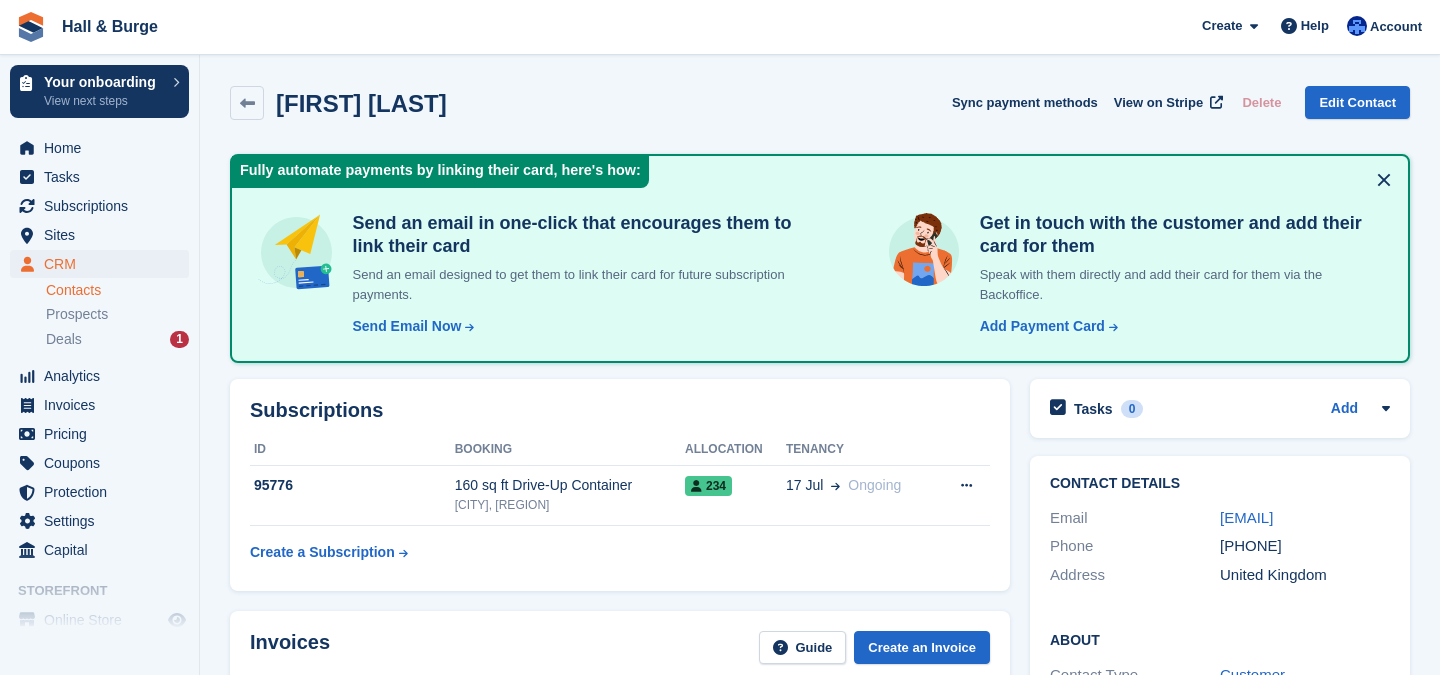 scroll, scrollTop: 0, scrollLeft: 0, axis: both 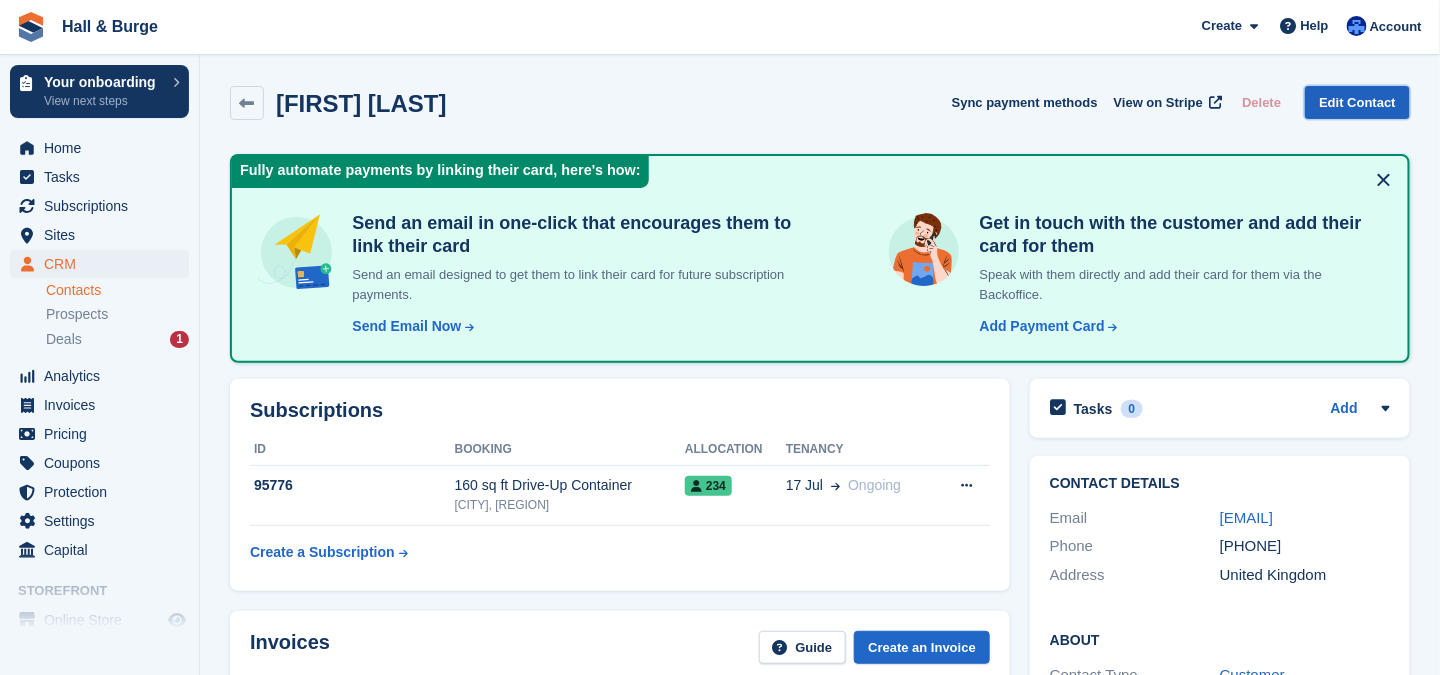 click on "Edit Contact" at bounding box center [1357, 102] 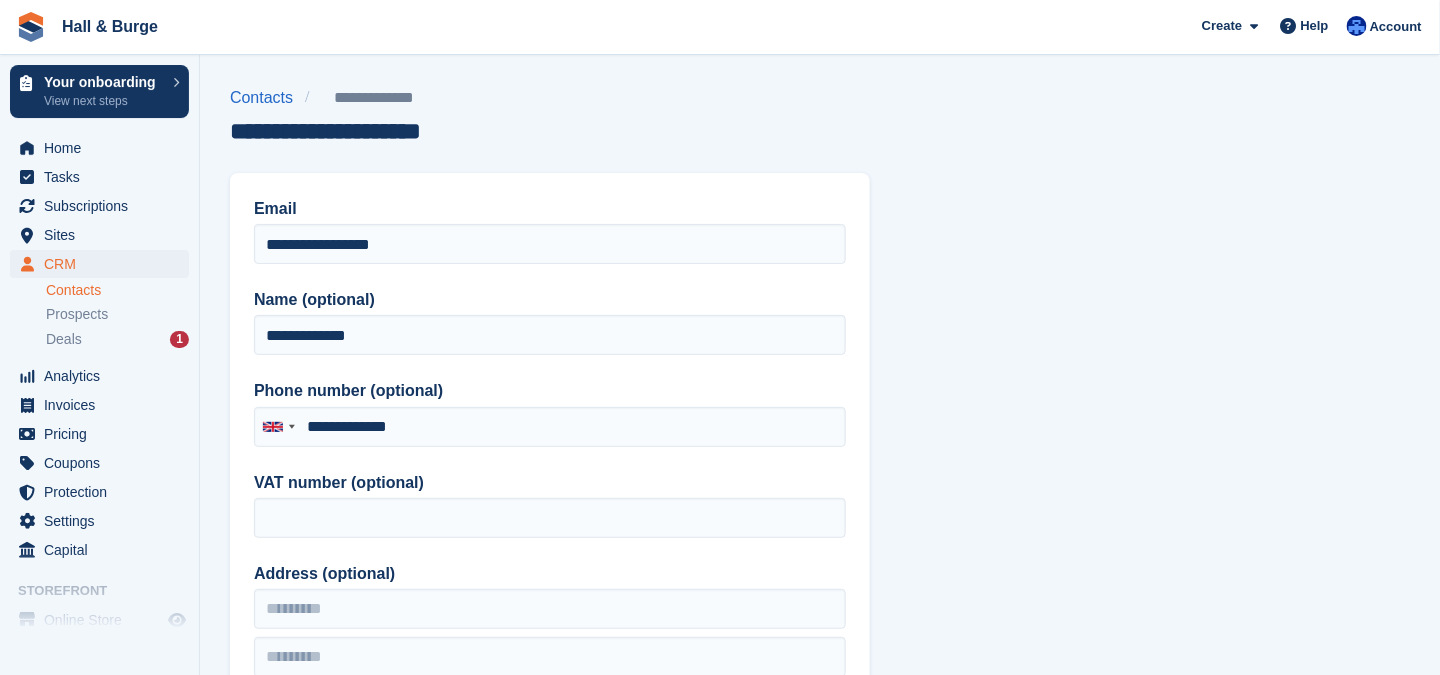 type on "**********" 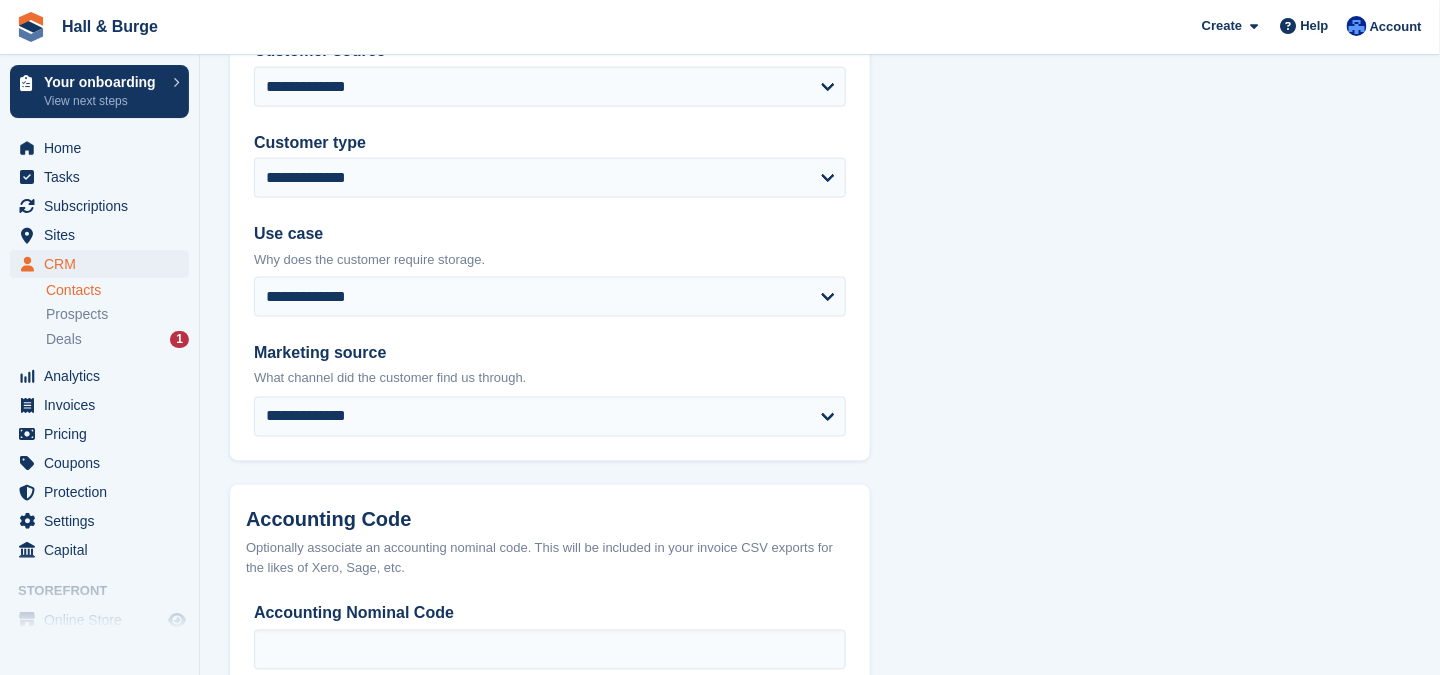 scroll, scrollTop: 1028, scrollLeft: 0, axis: vertical 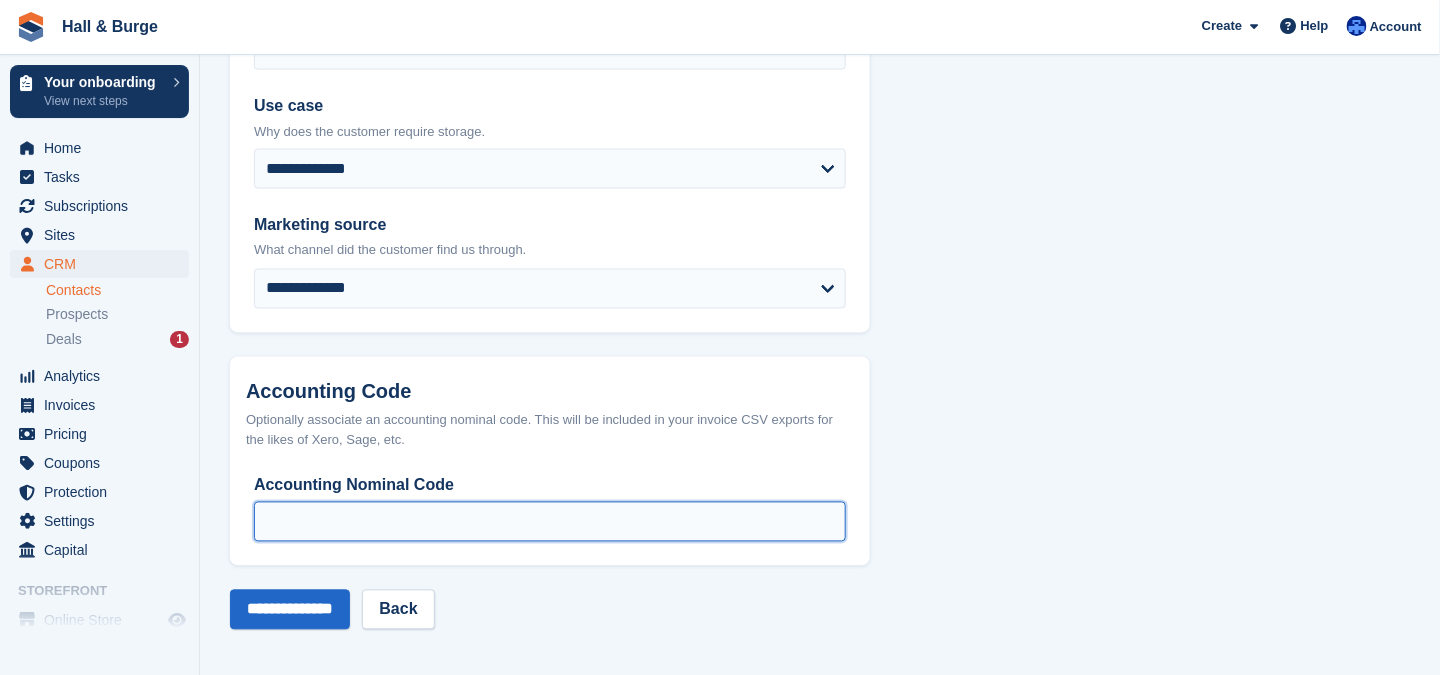 click on "Accounting Nominal Code" at bounding box center (550, 522) 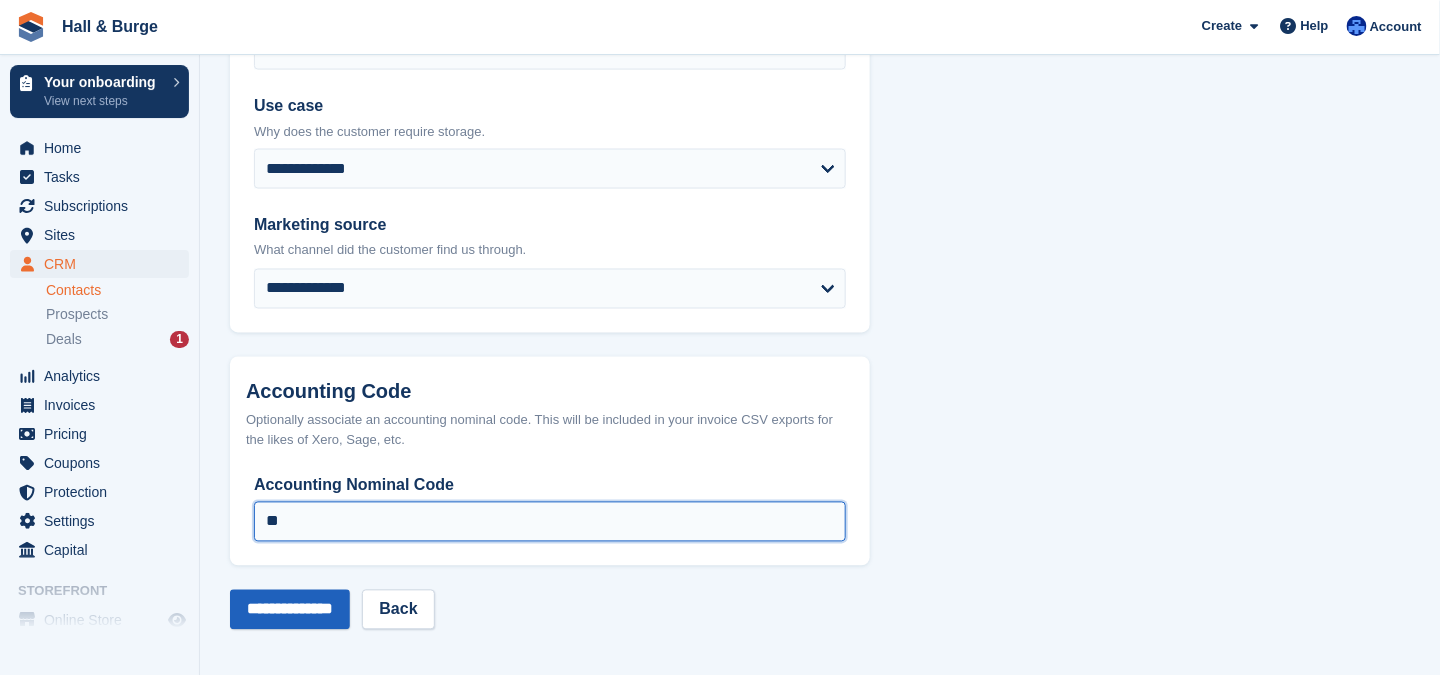 type on "**" 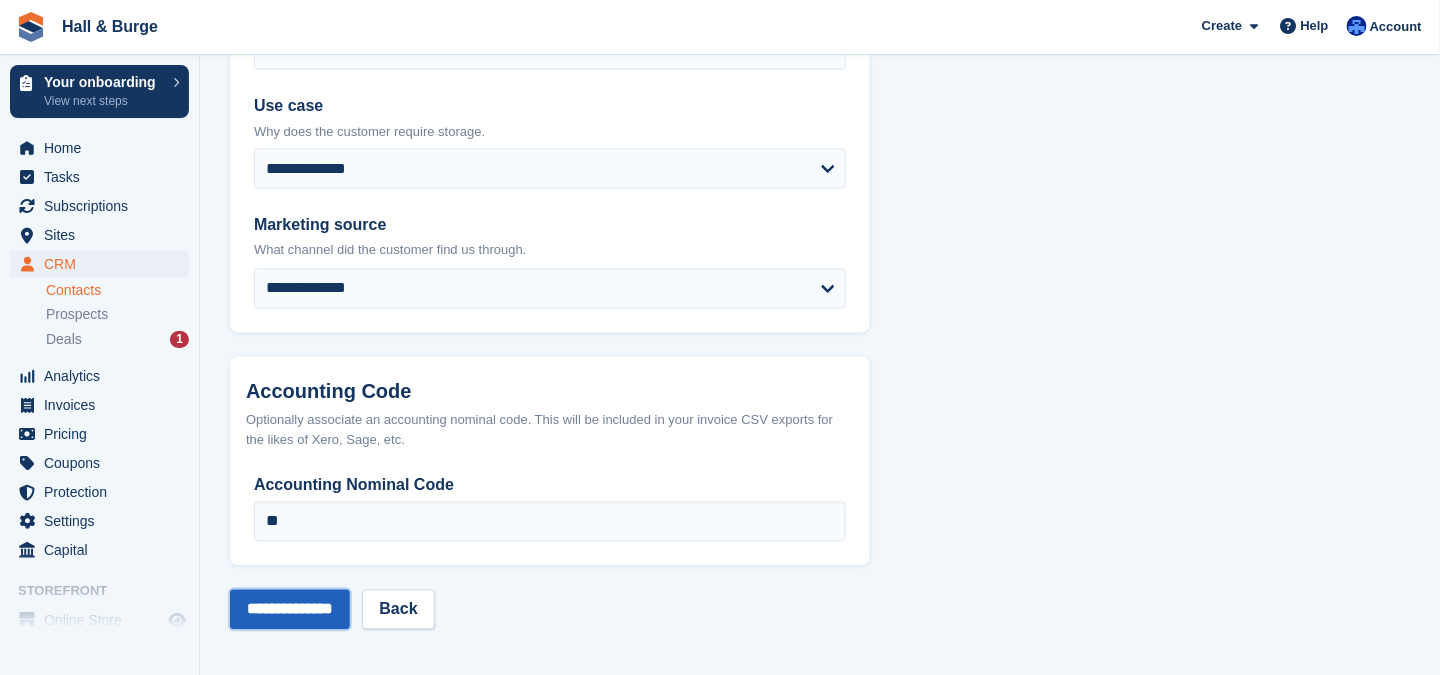click on "**********" at bounding box center [290, 610] 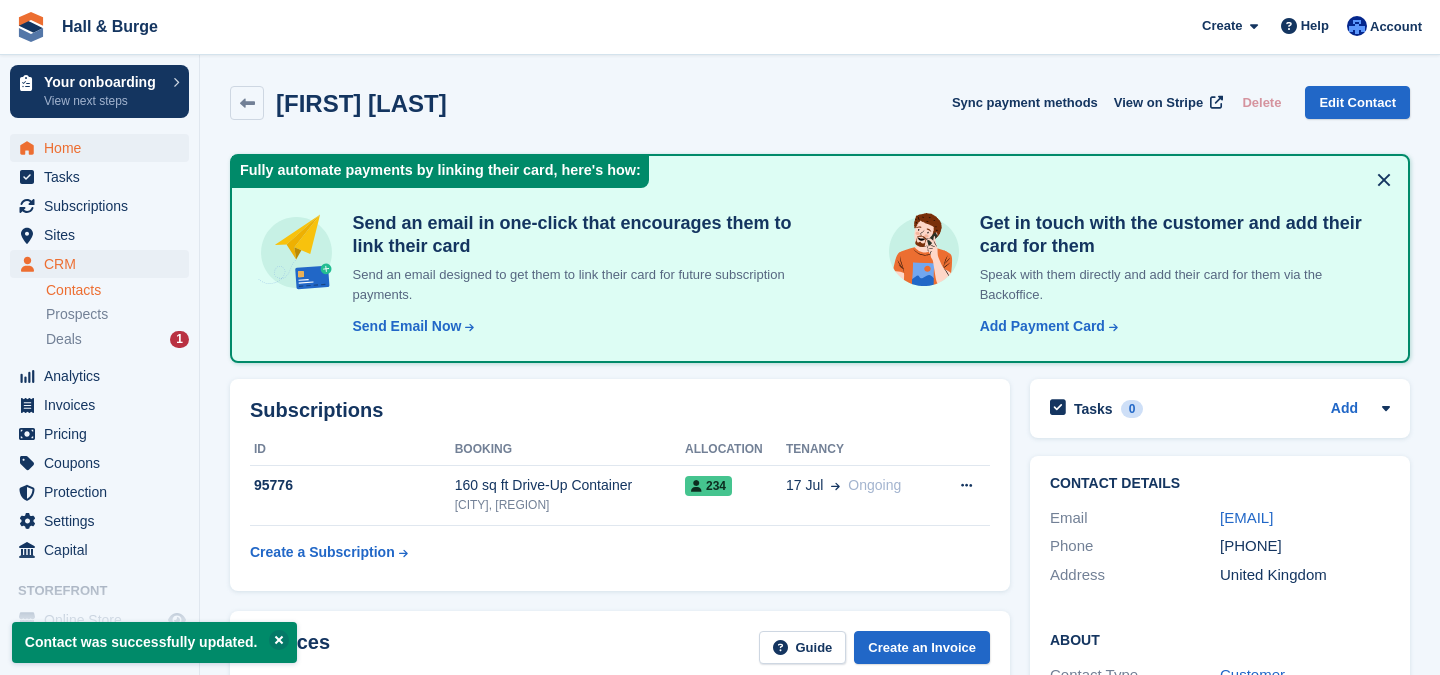 scroll, scrollTop: 0, scrollLeft: 0, axis: both 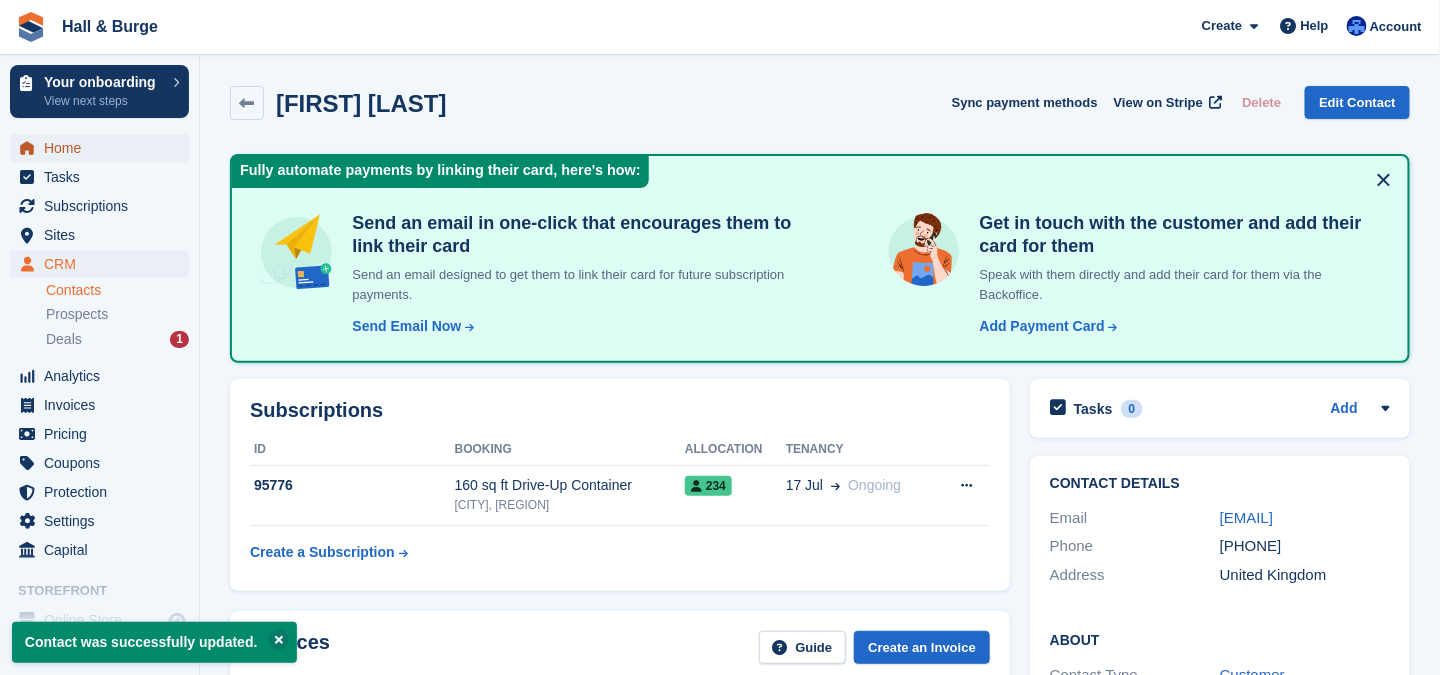click on "Home" at bounding box center (104, 148) 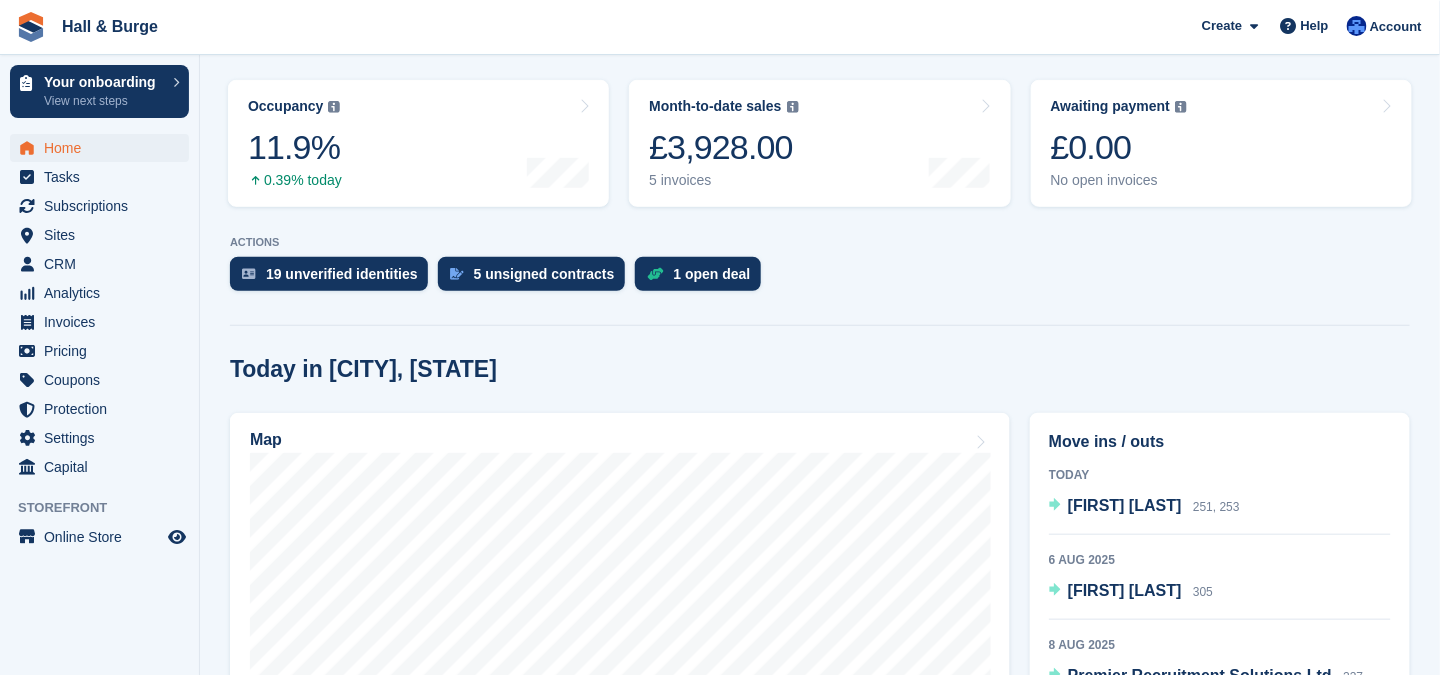 scroll, scrollTop: 0, scrollLeft: 0, axis: both 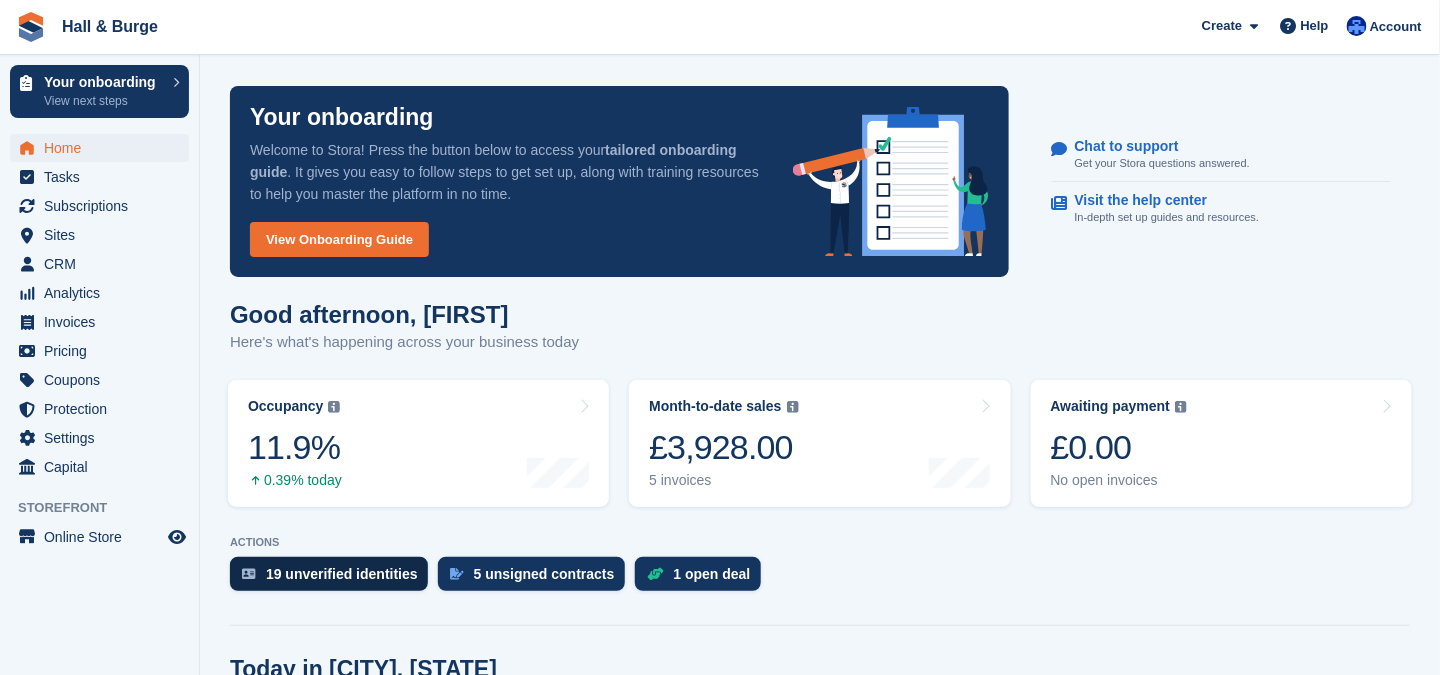 click on "19
unverified identities" at bounding box center [342, 574] 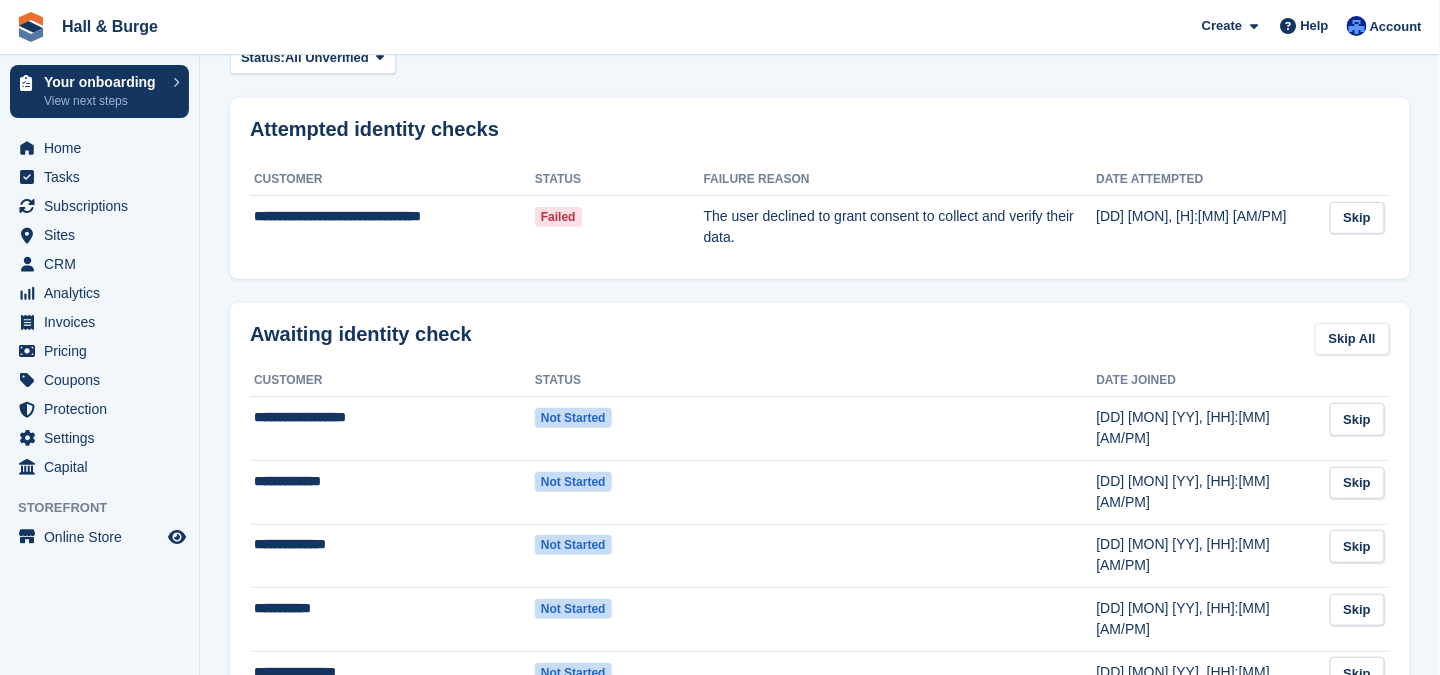 scroll, scrollTop: 0, scrollLeft: 0, axis: both 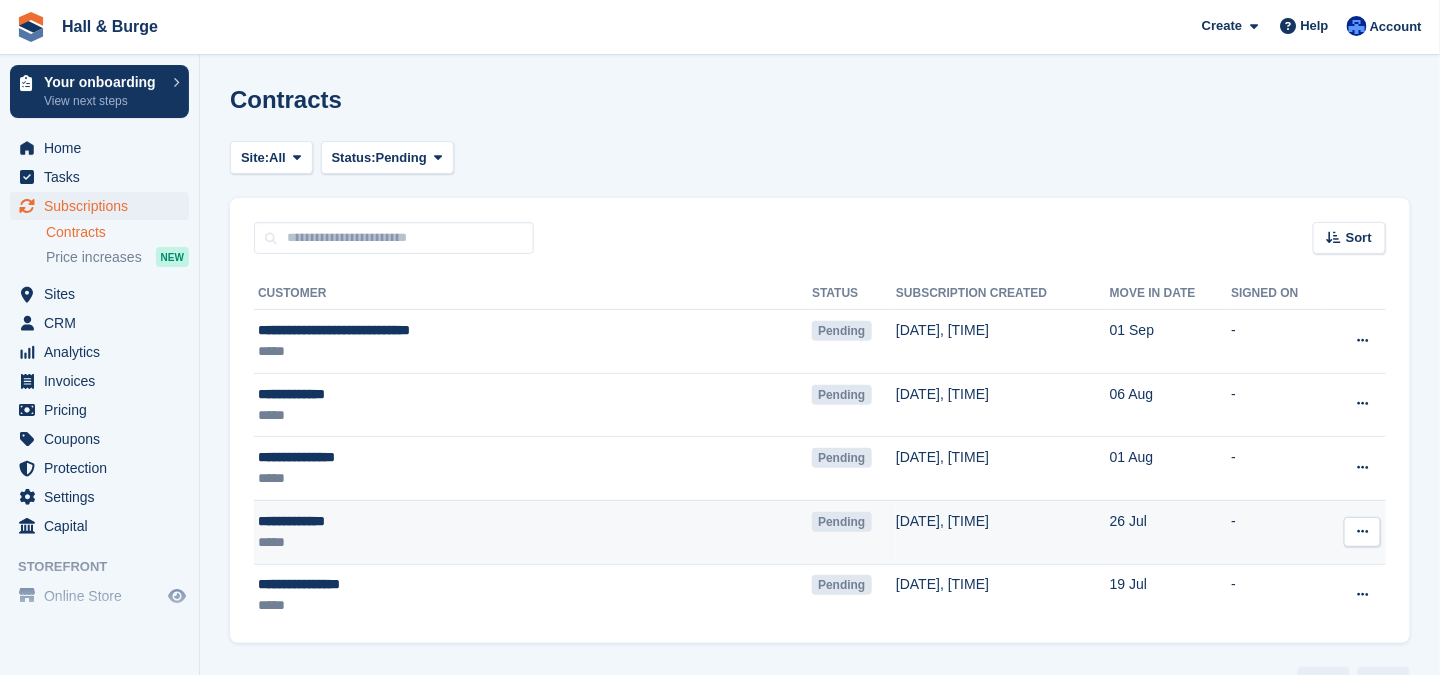 click at bounding box center [1362, 531] 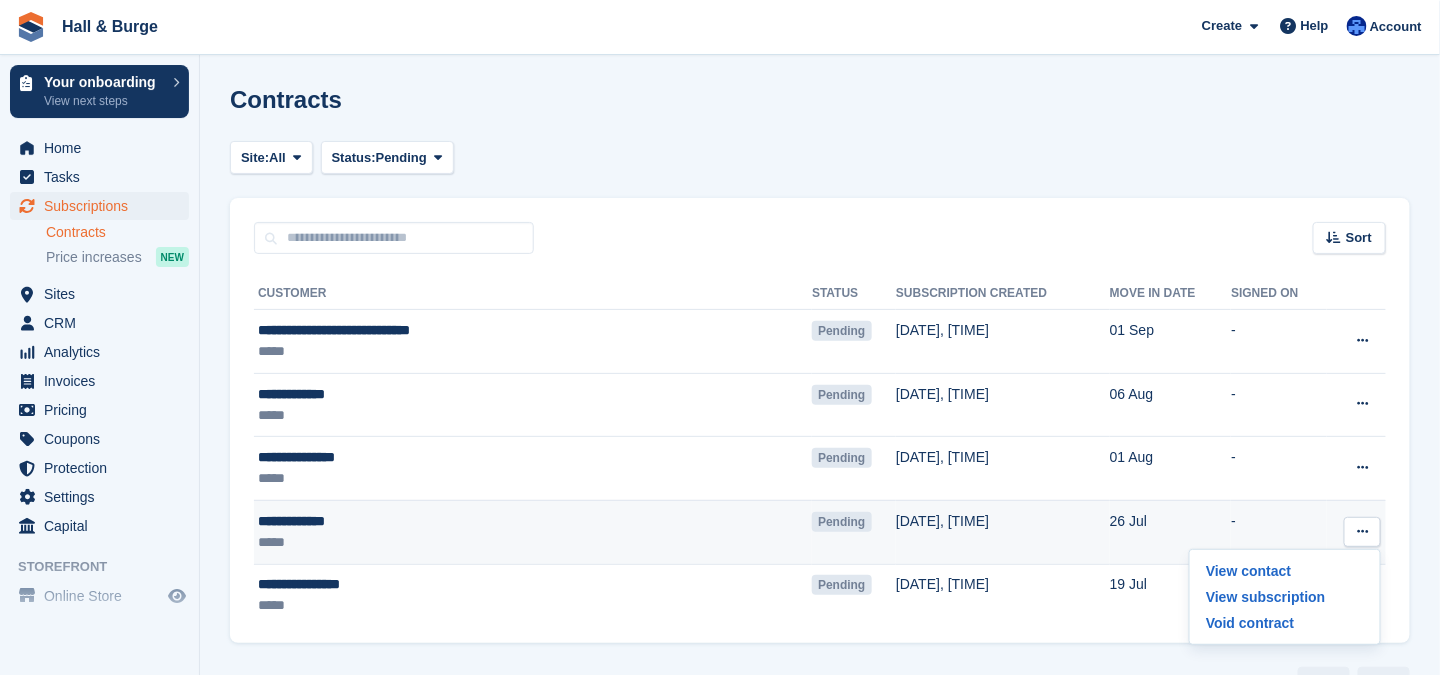 click at bounding box center [1362, 531] 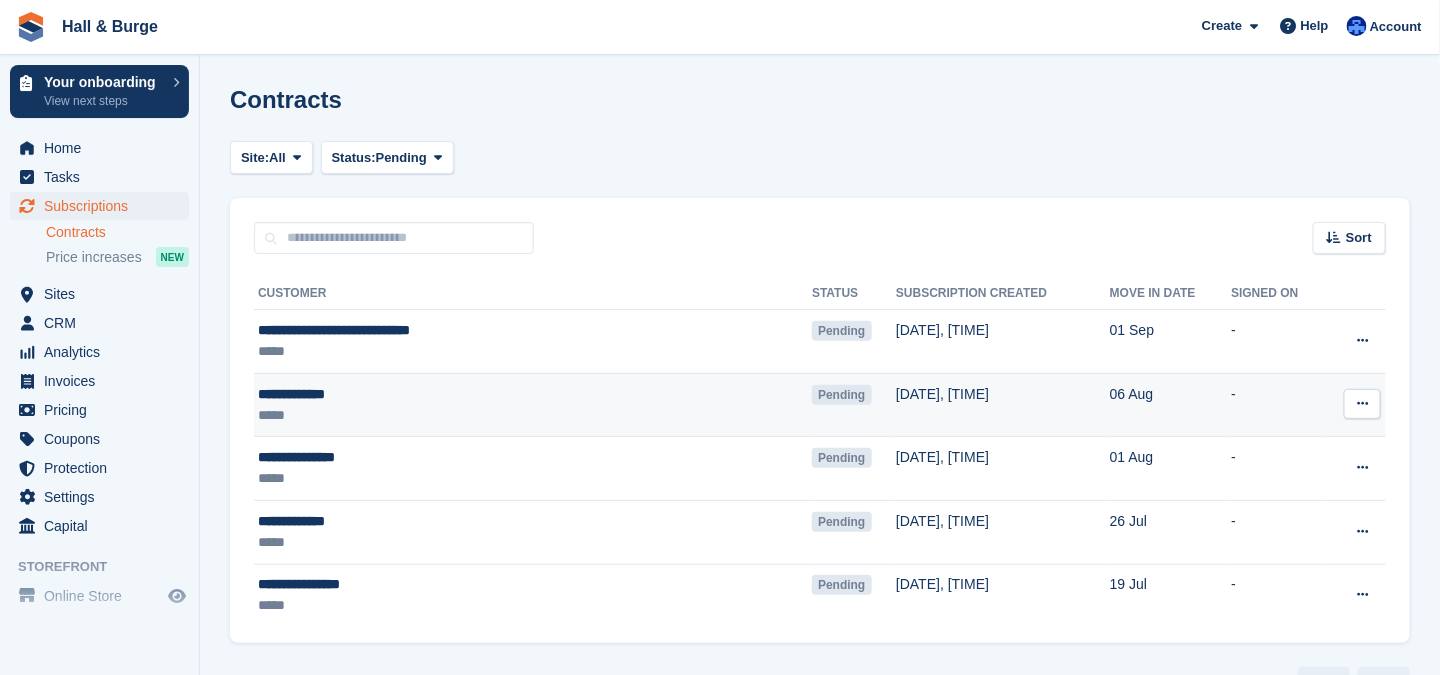 click on "**********" at bounding box center (453, 394) 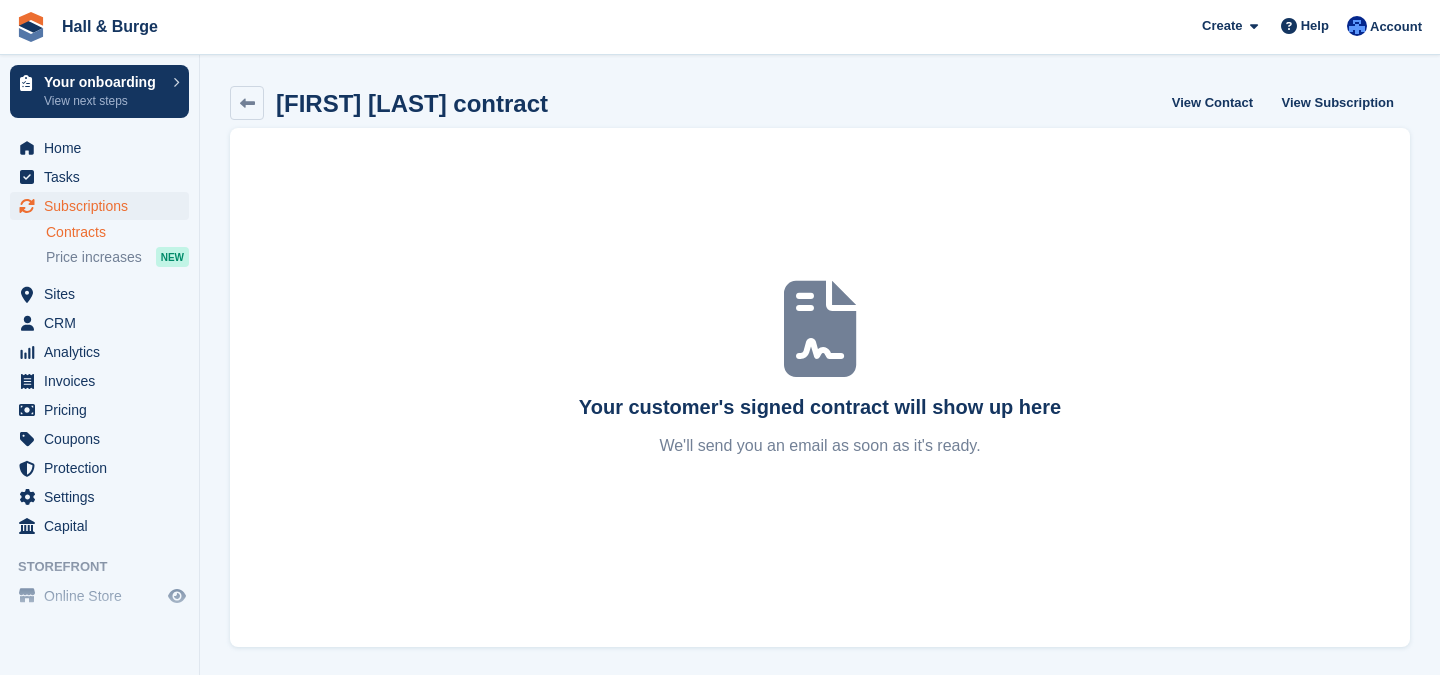 scroll, scrollTop: 0, scrollLeft: 0, axis: both 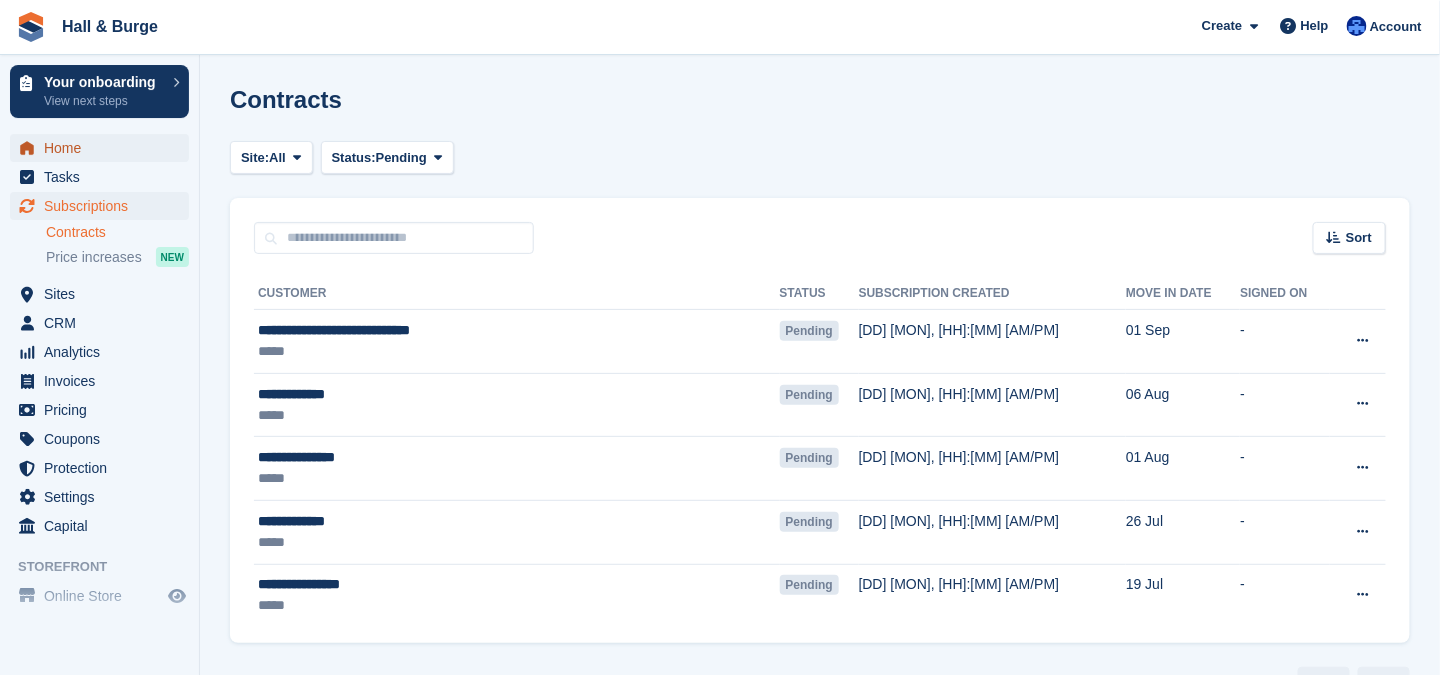 click on "Home" at bounding box center [104, 148] 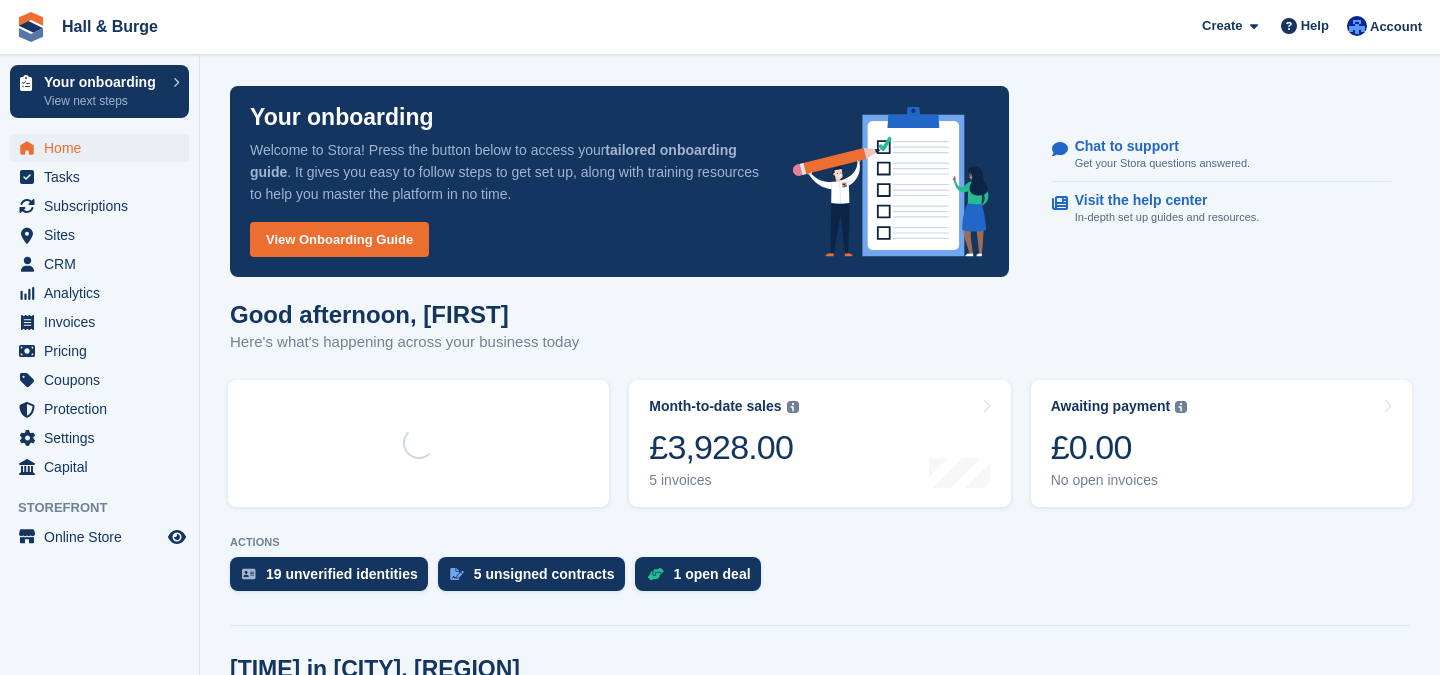 scroll, scrollTop: 0, scrollLeft: 0, axis: both 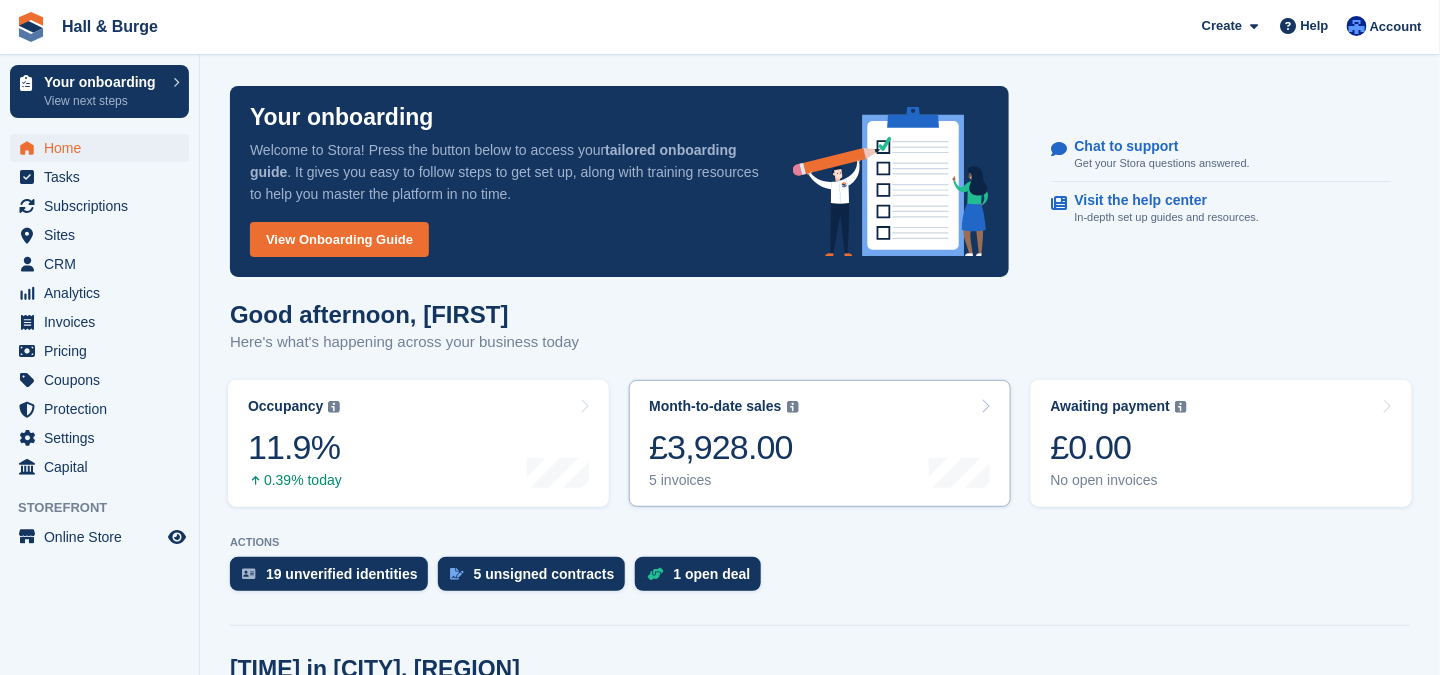 click at bounding box center (793, 407) 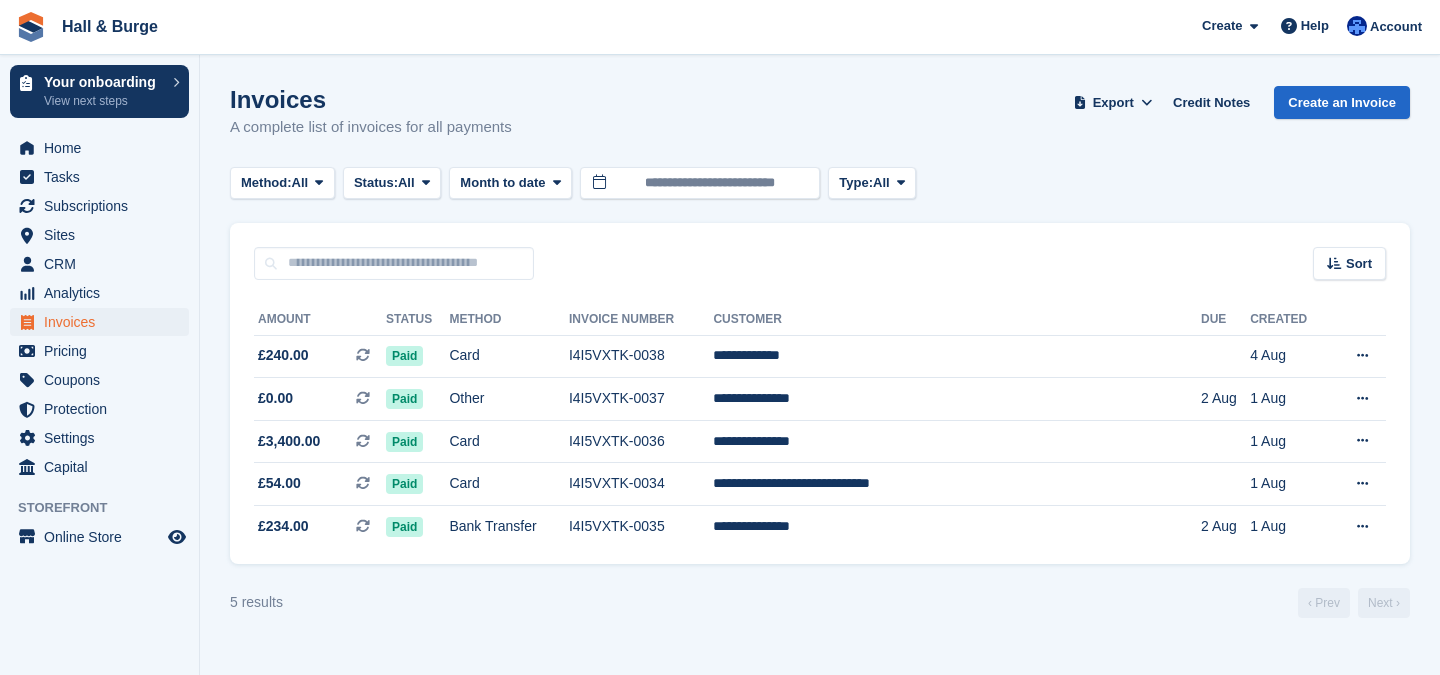scroll, scrollTop: 0, scrollLeft: 0, axis: both 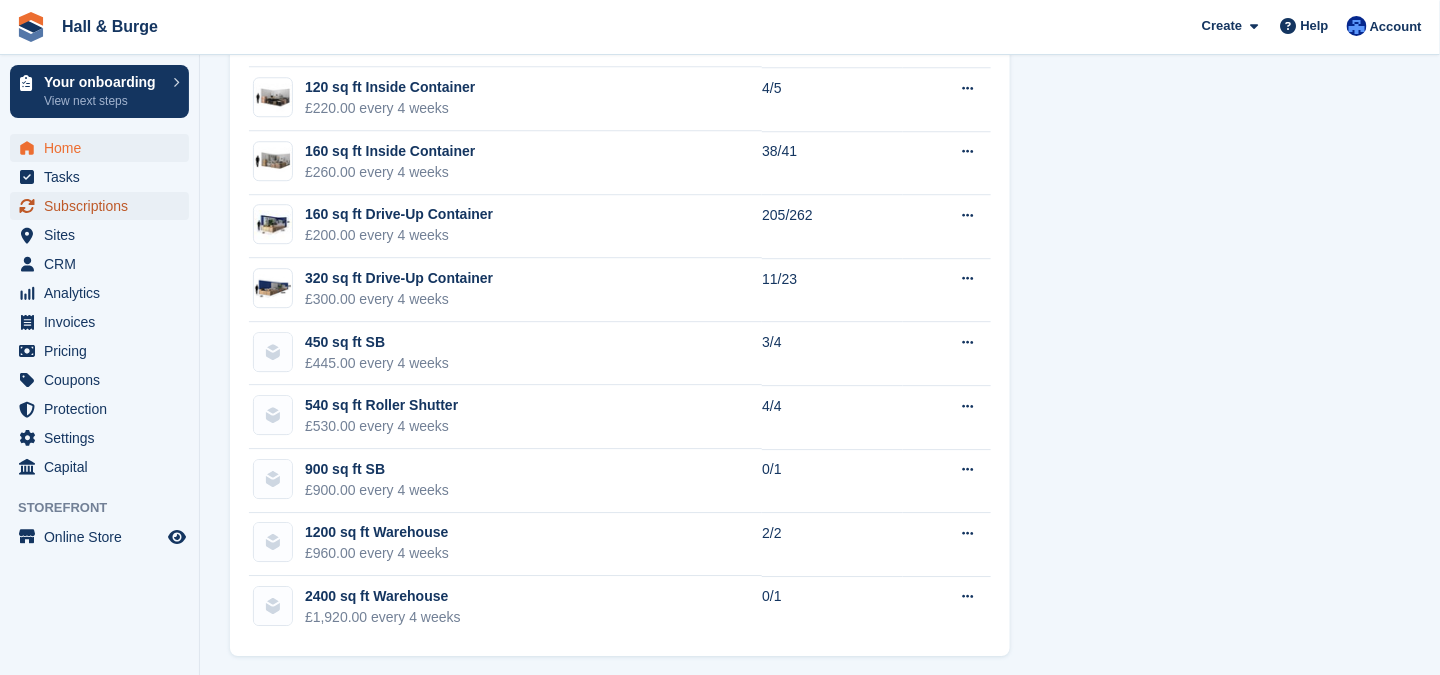 click on "Subscriptions" at bounding box center [104, 206] 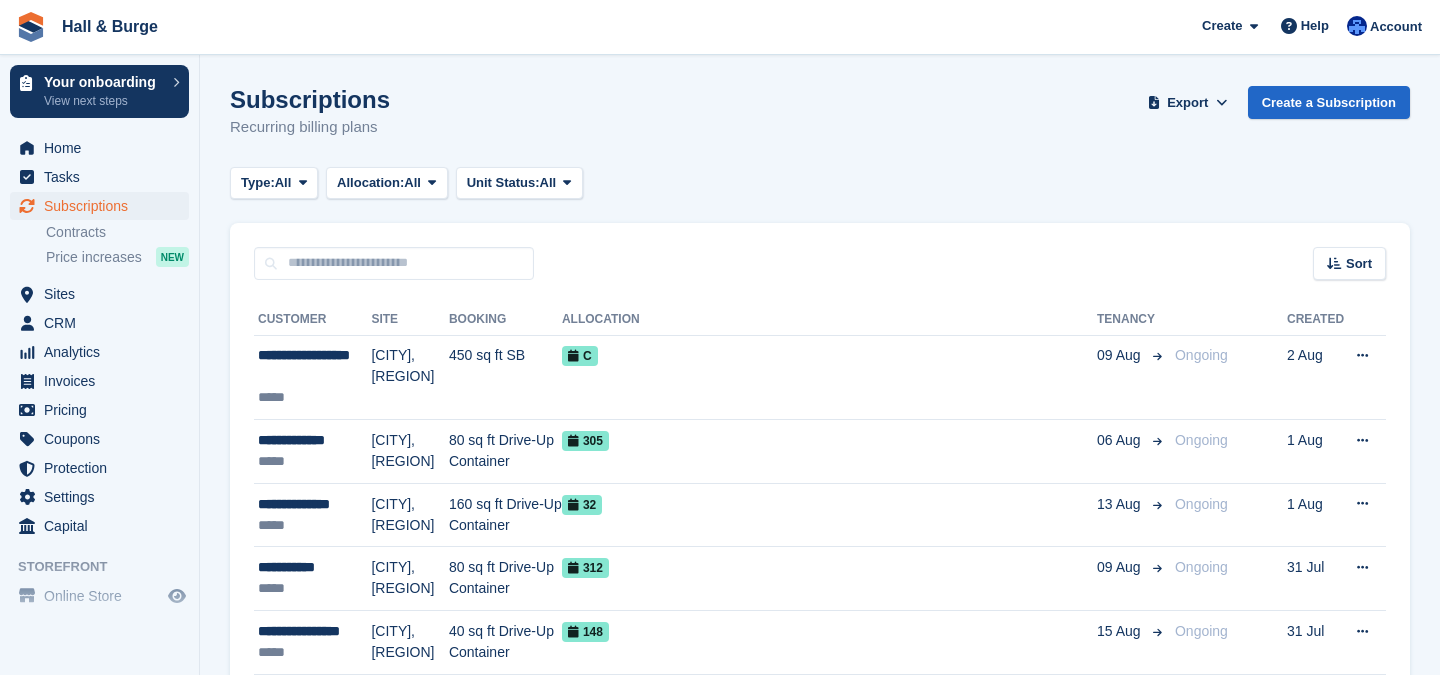 scroll, scrollTop: 0, scrollLeft: 0, axis: both 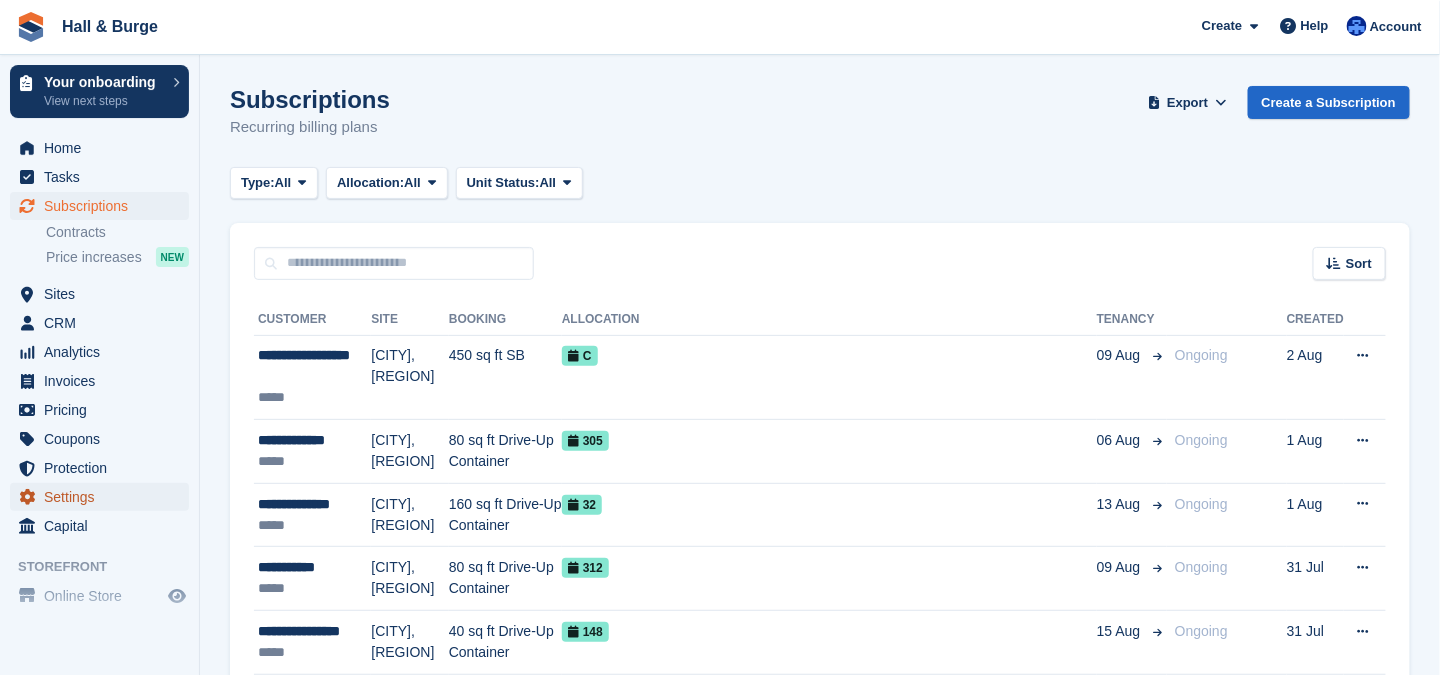 click on "Settings" at bounding box center [104, 497] 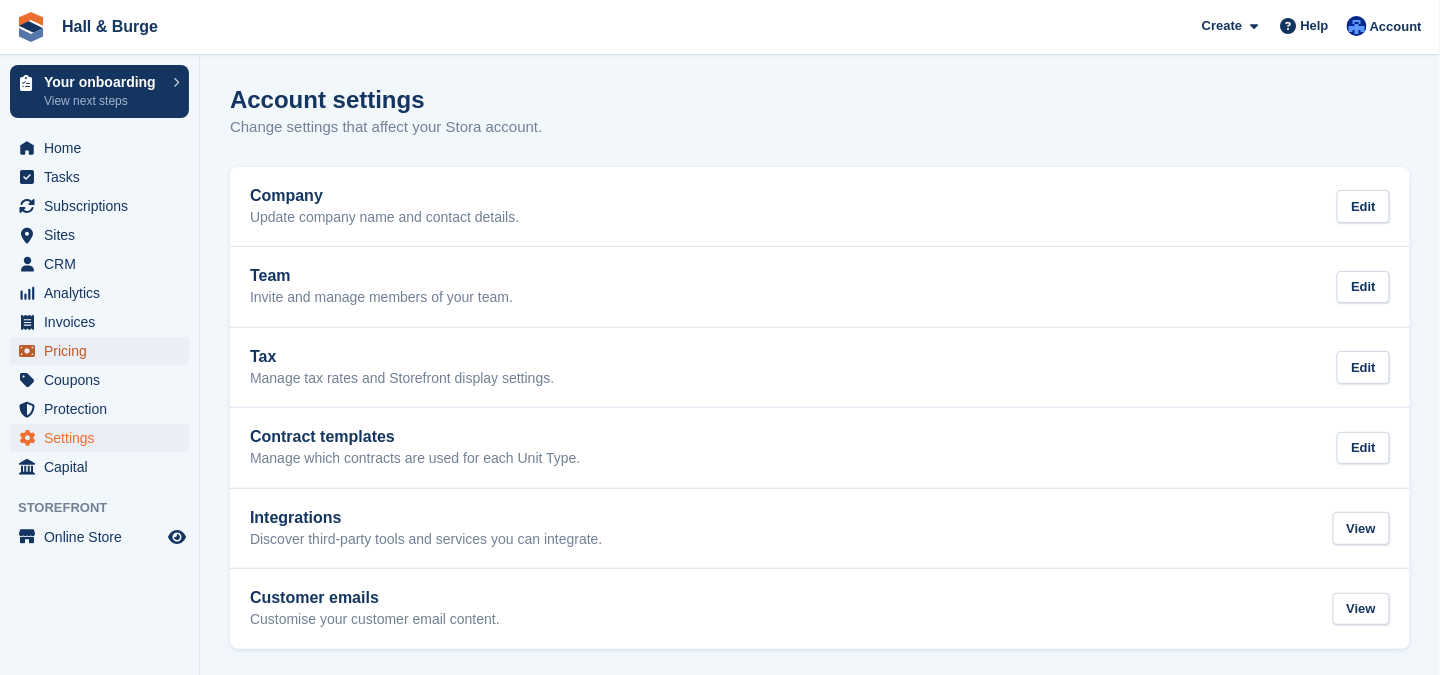 click on "Pricing" at bounding box center [104, 351] 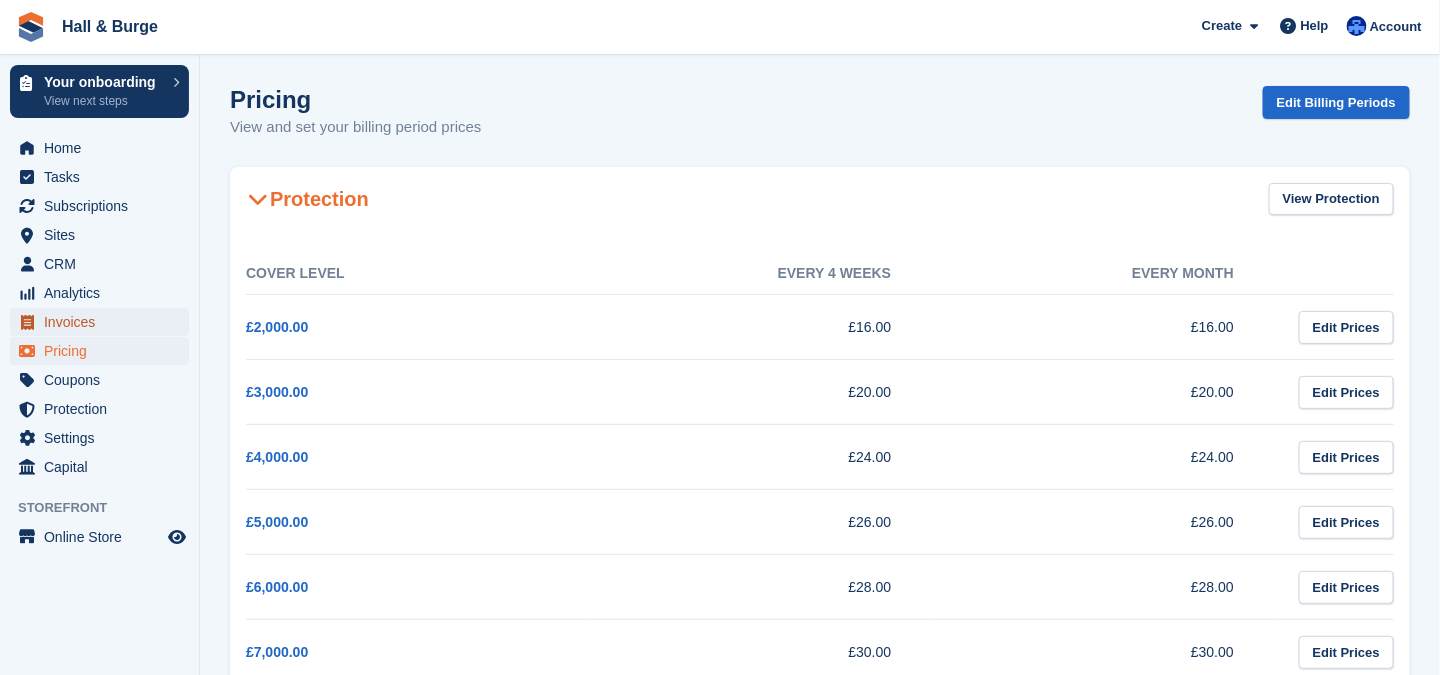 click on "Invoices" at bounding box center (104, 322) 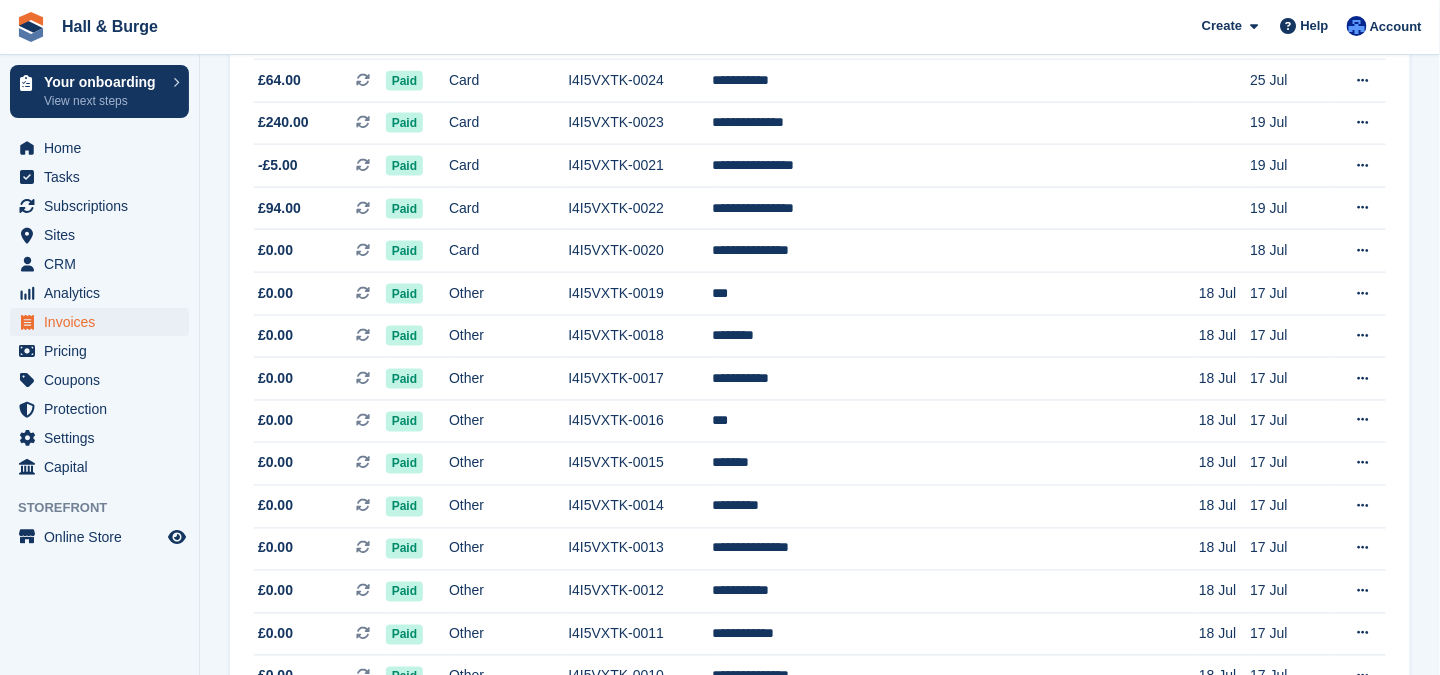 scroll, scrollTop: 772, scrollLeft: 0, axis: vertical 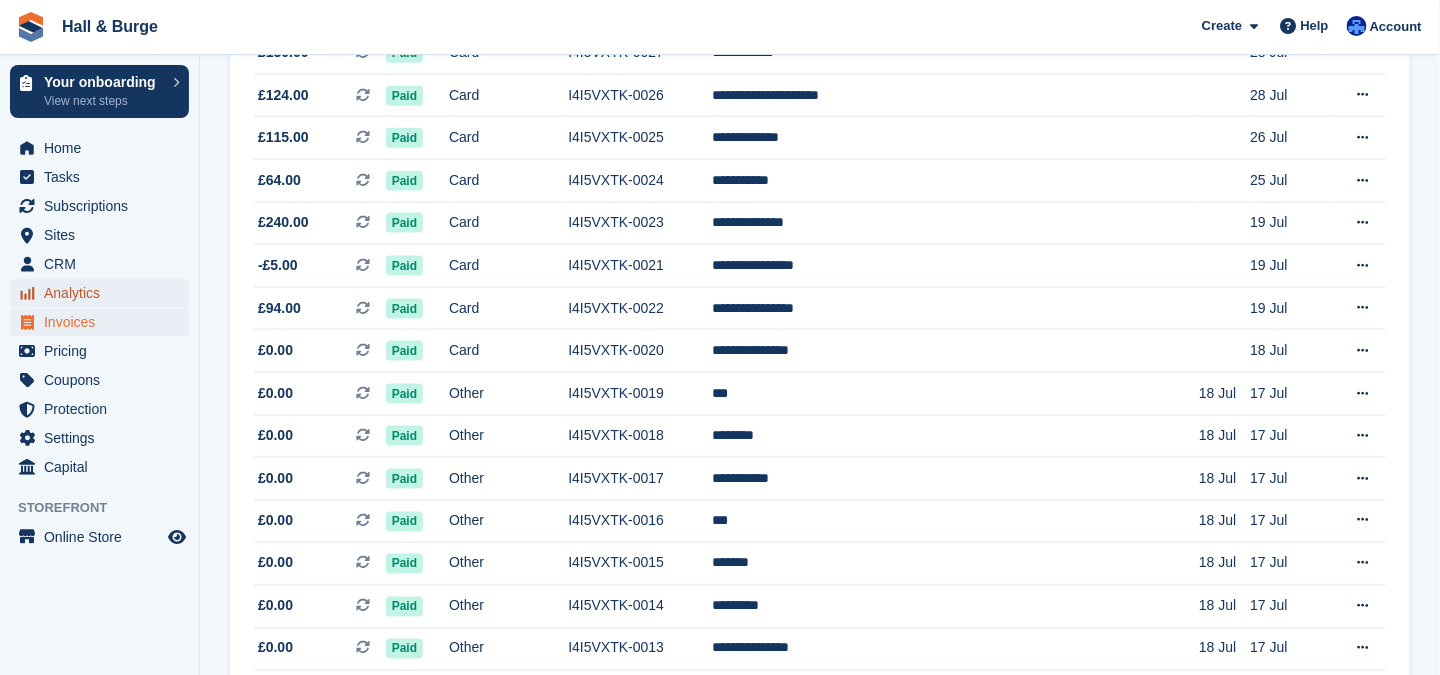 click on "Analytics" at bounding box center [104, 293] 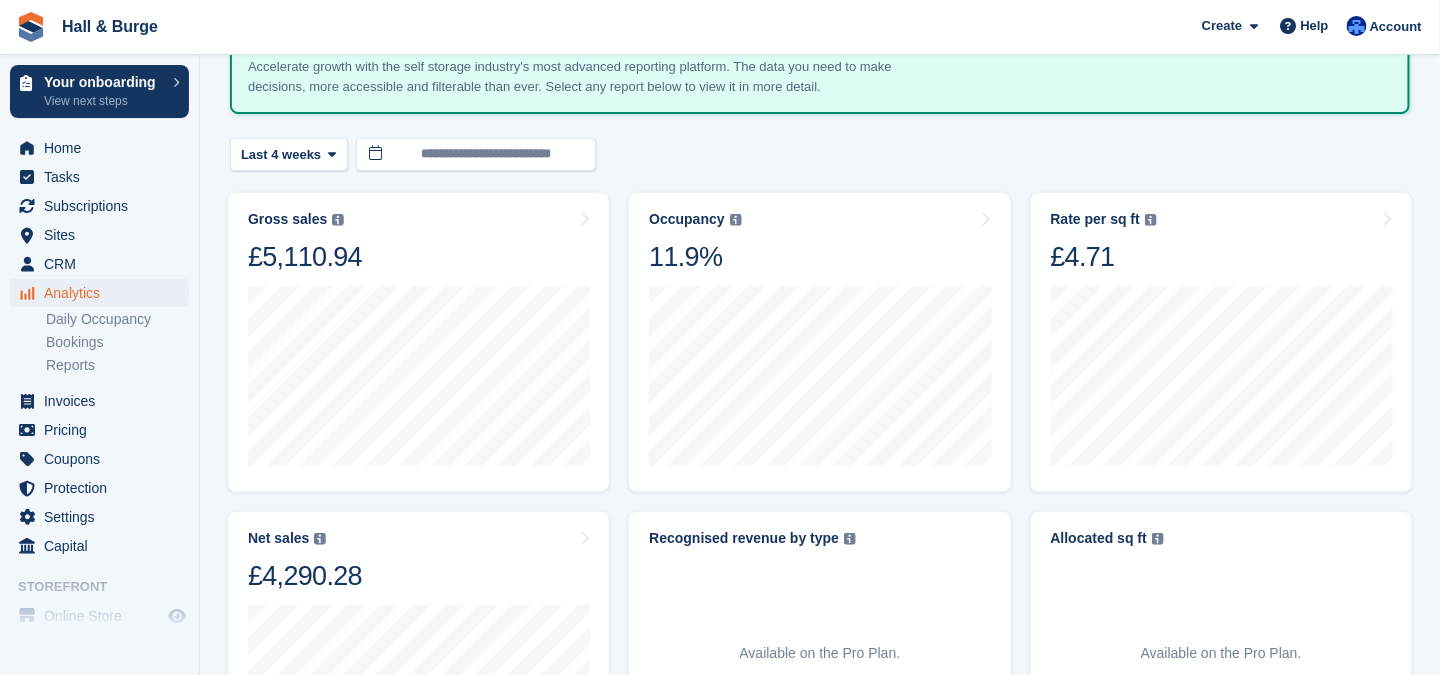 scroll, scrollTop: 0, scrollLeft: 0, axis: both 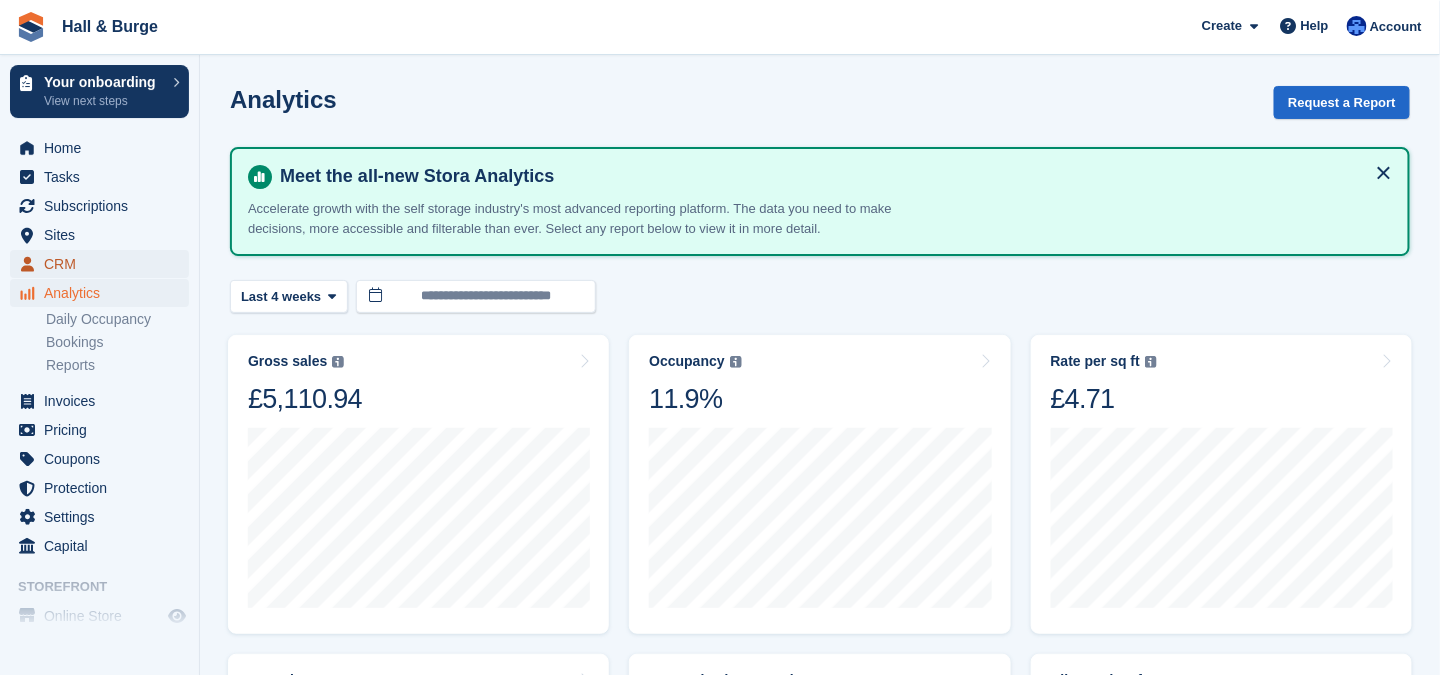 click on "CRM" at bounding box center (104, 264) 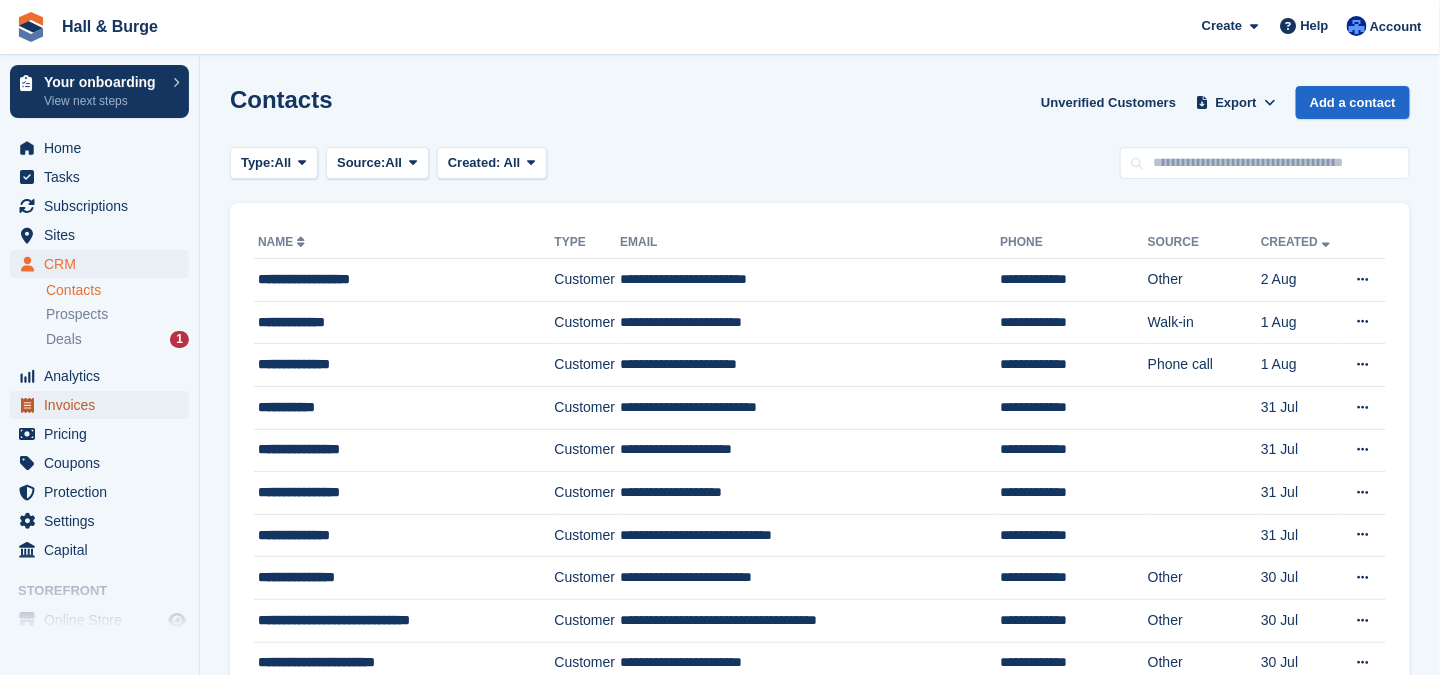 click on "Invoices" at bounding box center (104, 405) 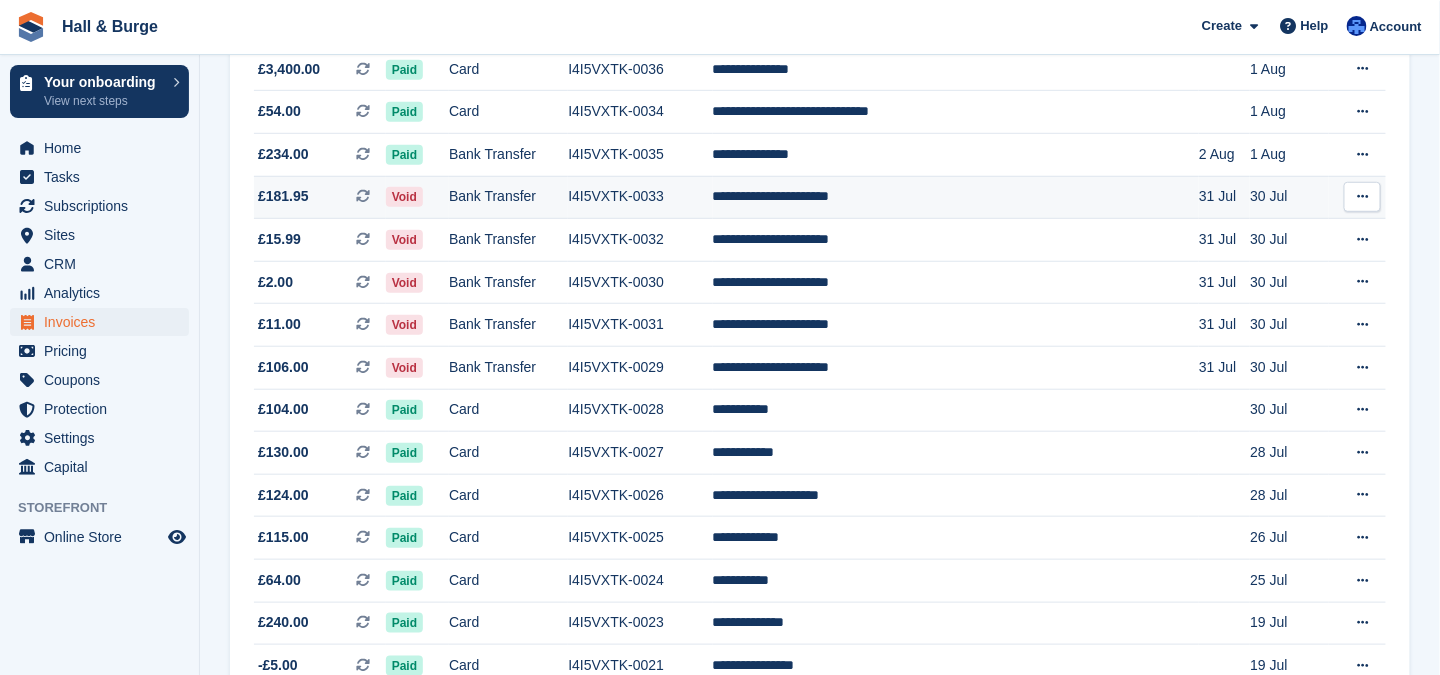 scroll, scrollTop: 0, scrollLeft: 0, axis: both 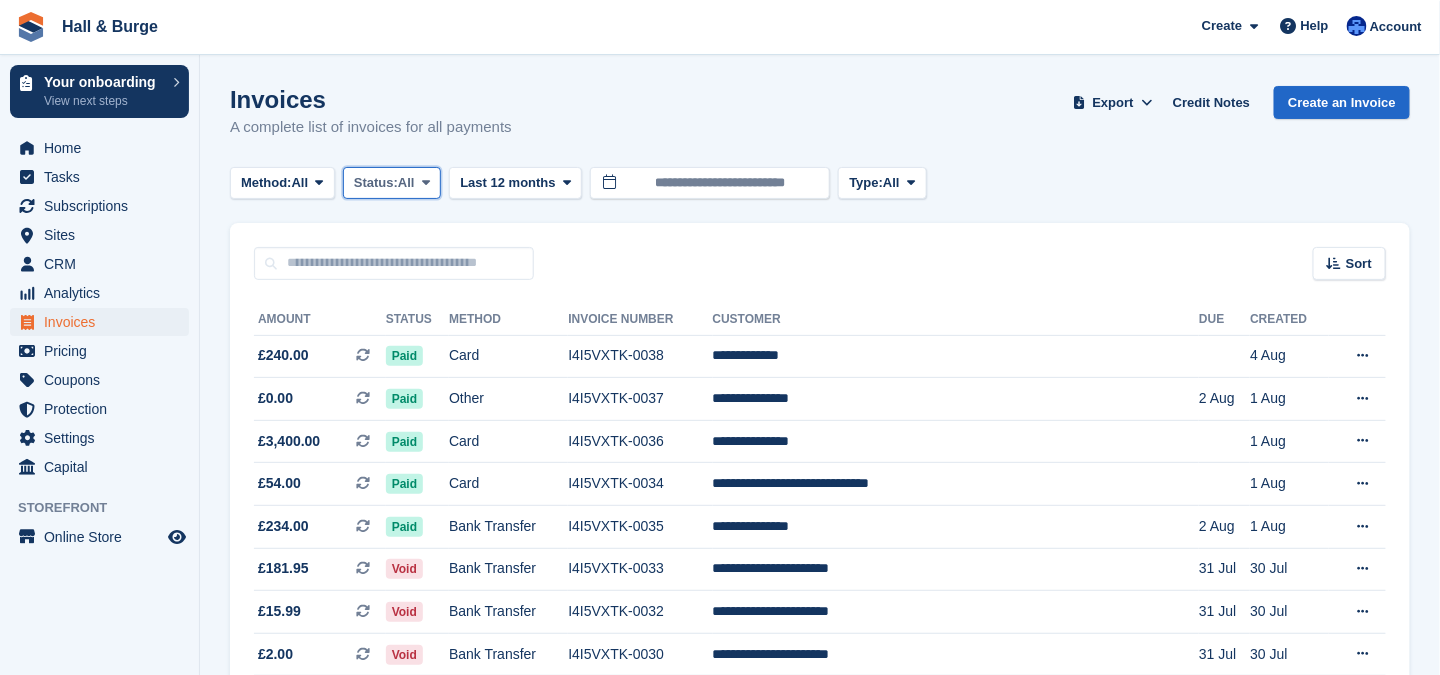 click at bounding box center (426, 182) 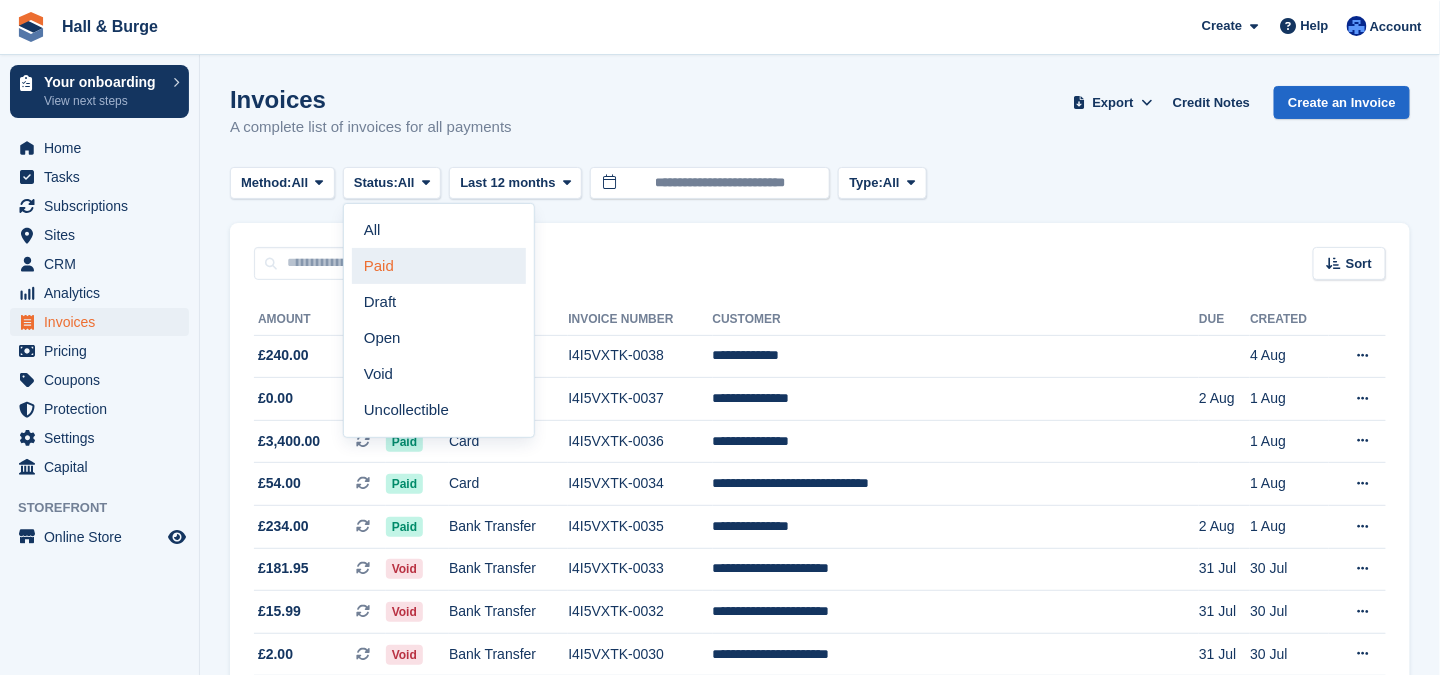 click on "Paid" at bounding box center (439, 266) 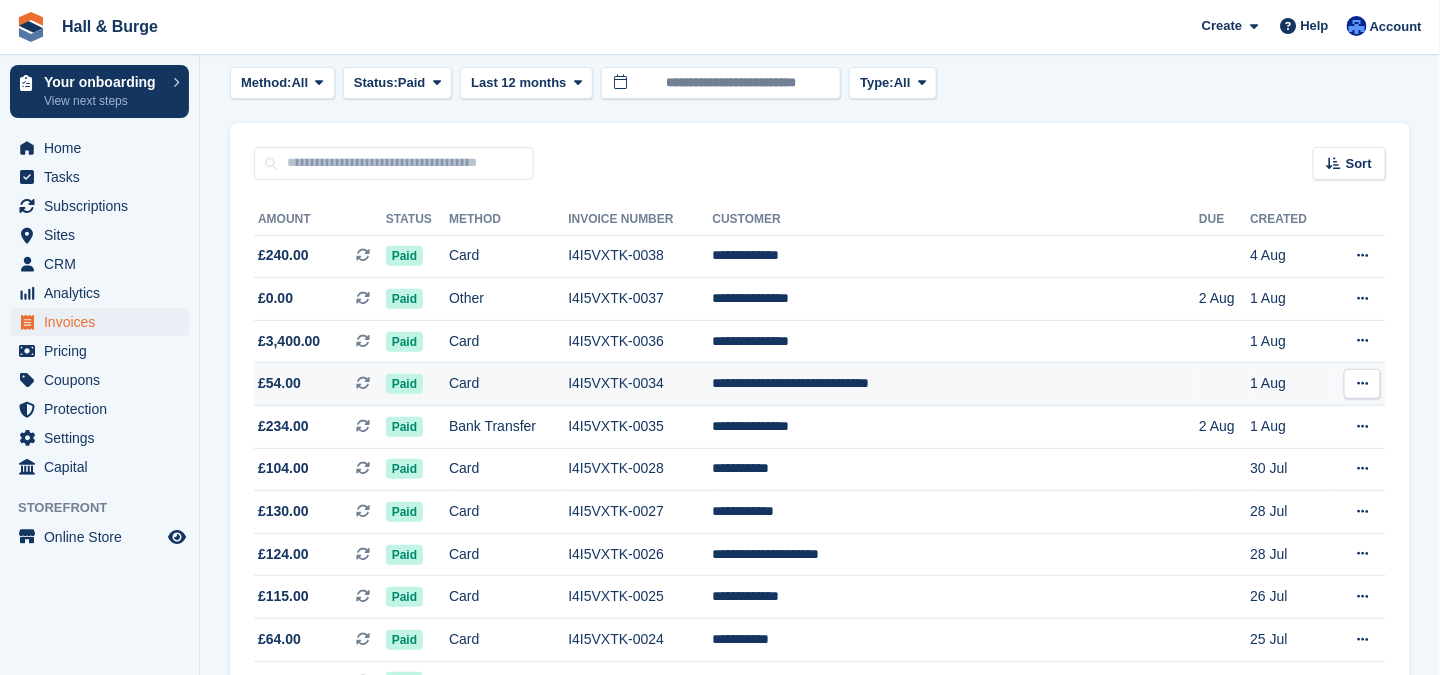 scroll, scrollTop: 0, scrollLeft: 0, axis: both 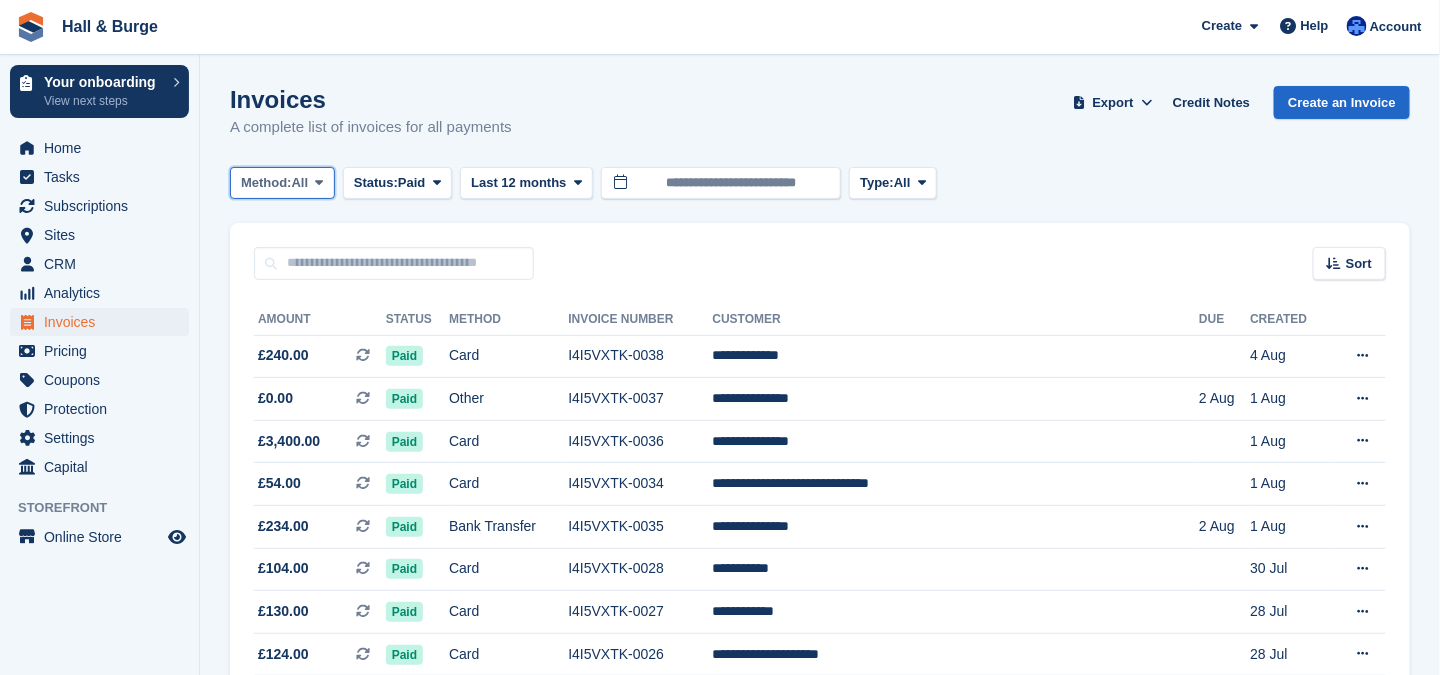 click at bounding box center (319, 182) 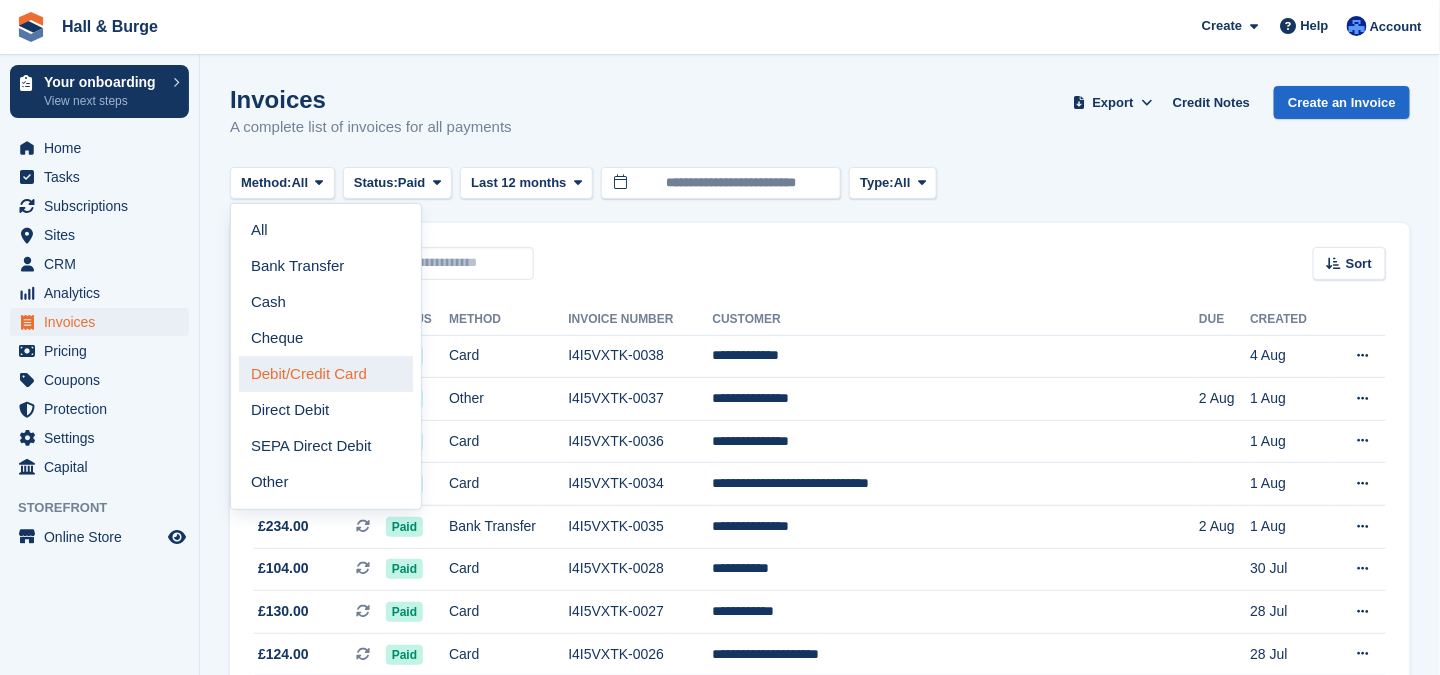 click on "Debit/Credit Card" at bounding box center (326, 374) 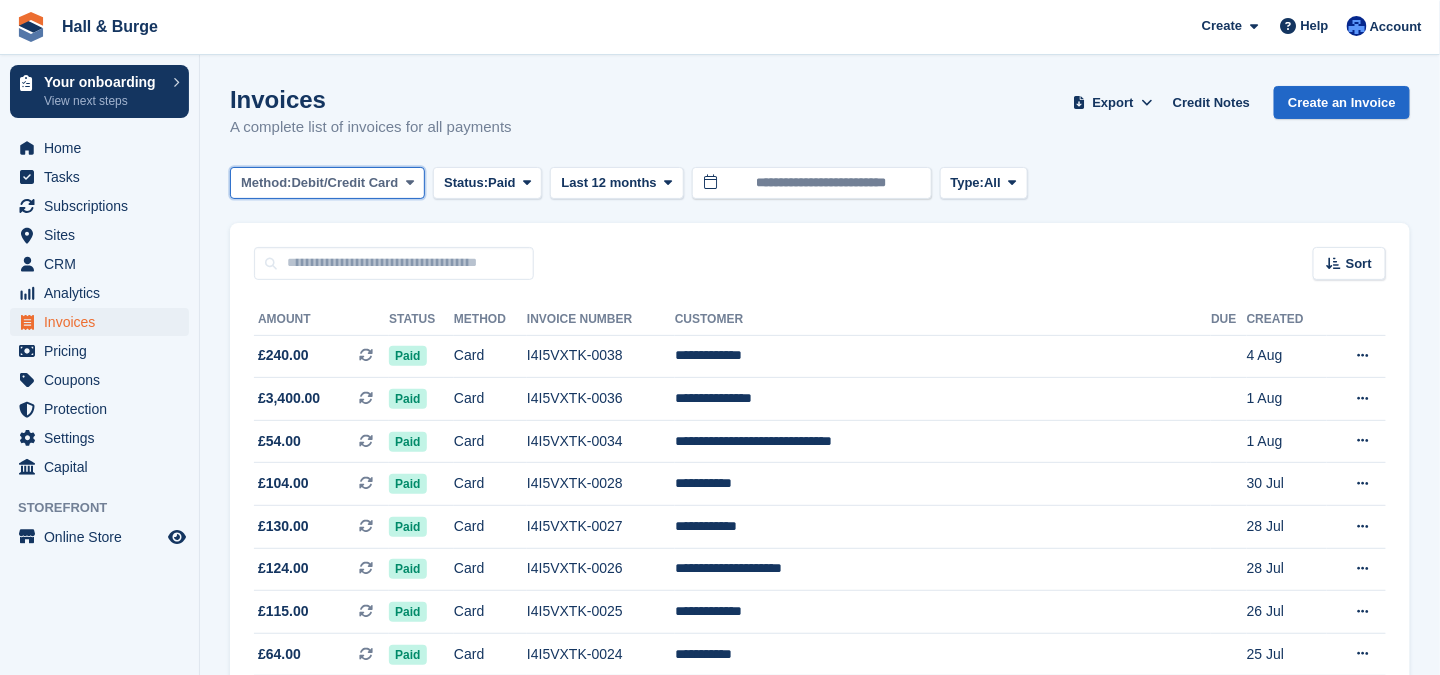 click at bounding box center (410, 182) 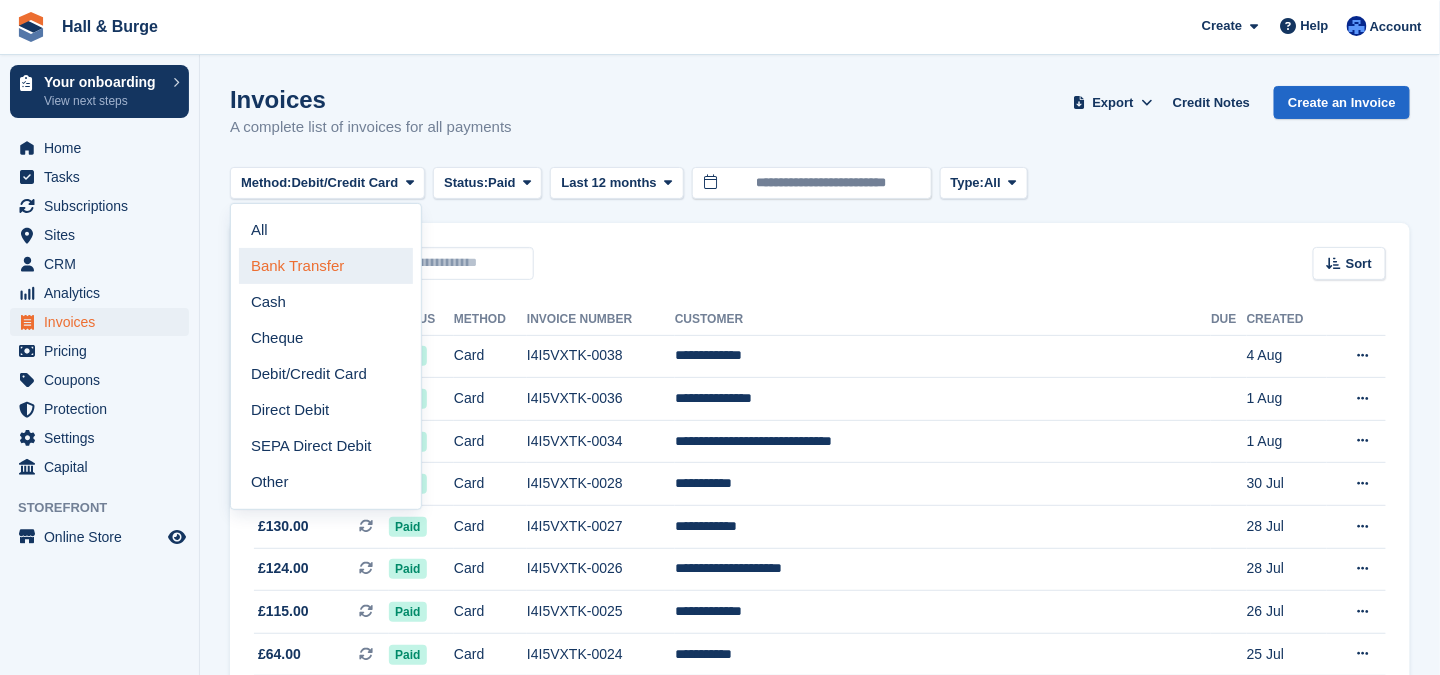 click on "Bank Transfer" at bounding box center (326, 266) 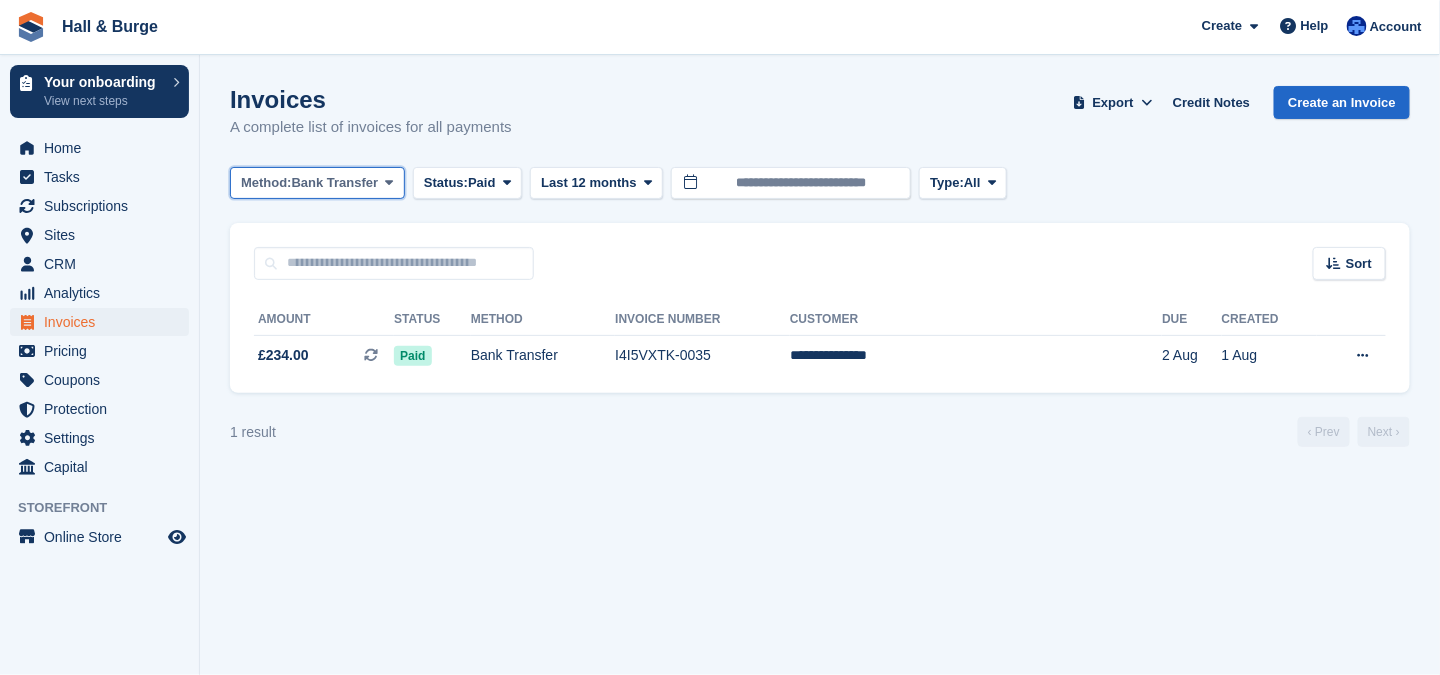 click at bounding box center [390, 182] 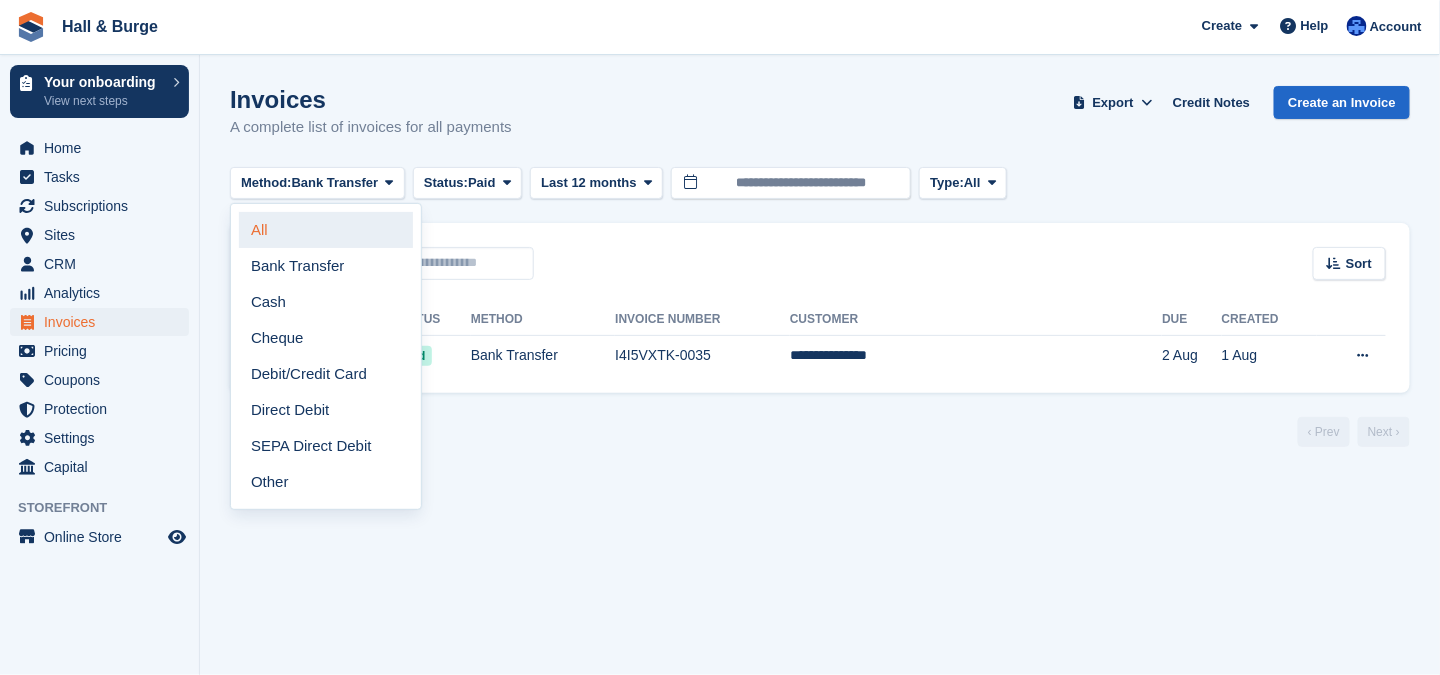 click on "All" at bounding box center [326, 230] 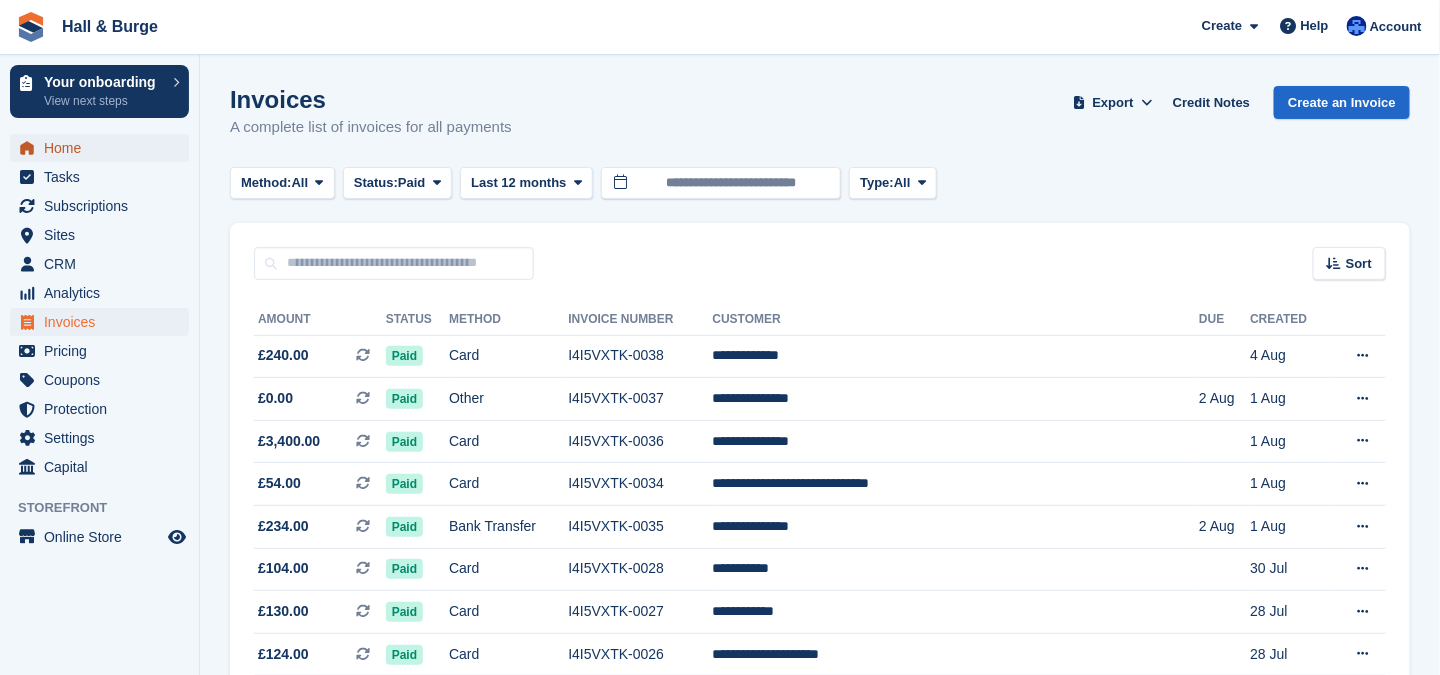 click on "Home" at bounding box center [104, 148] 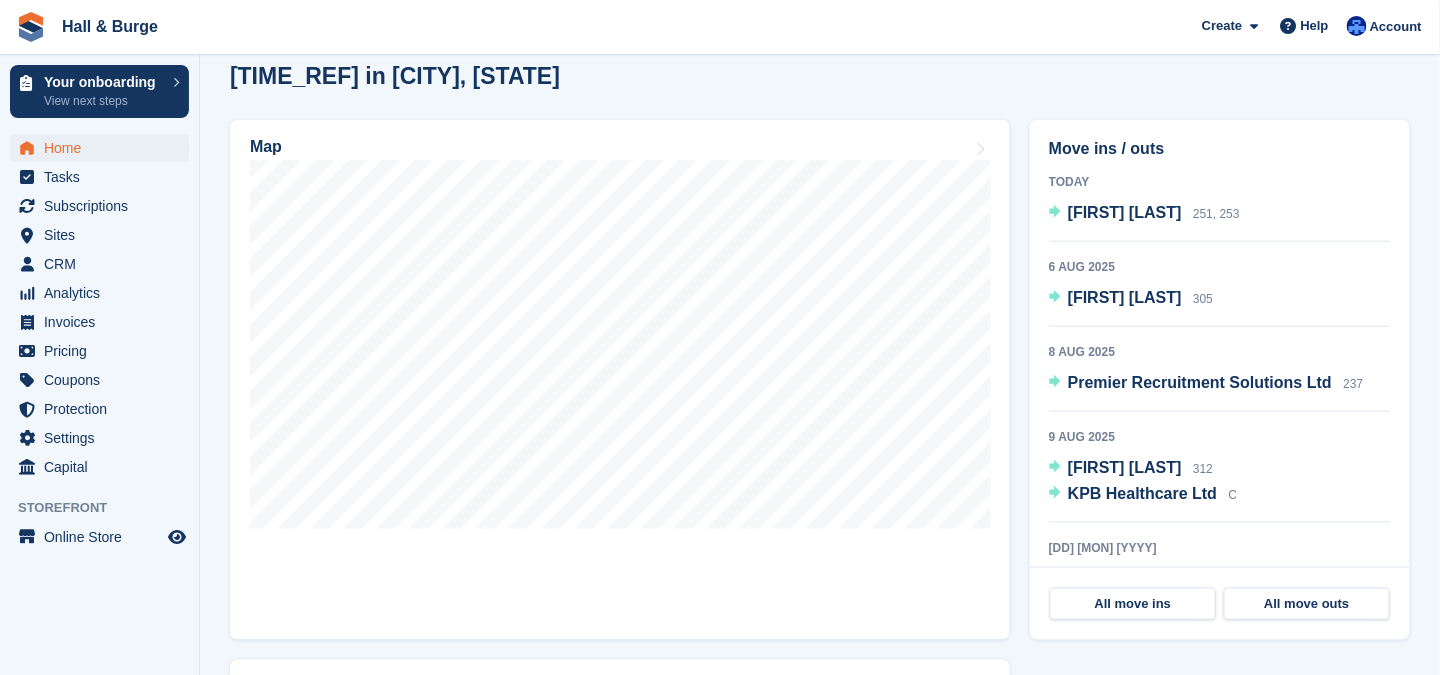 scroll, scrollTop: 0, scrollLeft: 0, axis: both 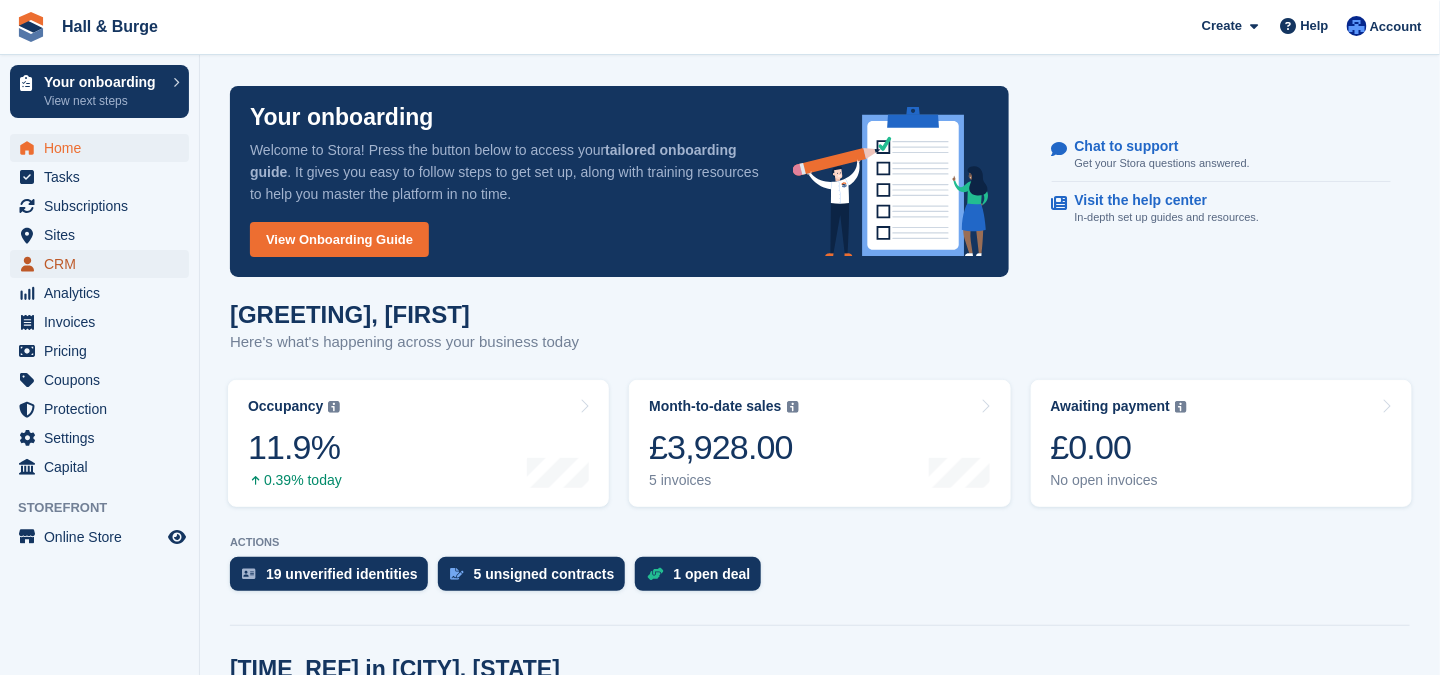 click on "CRM" at bounding box center [104, 264] 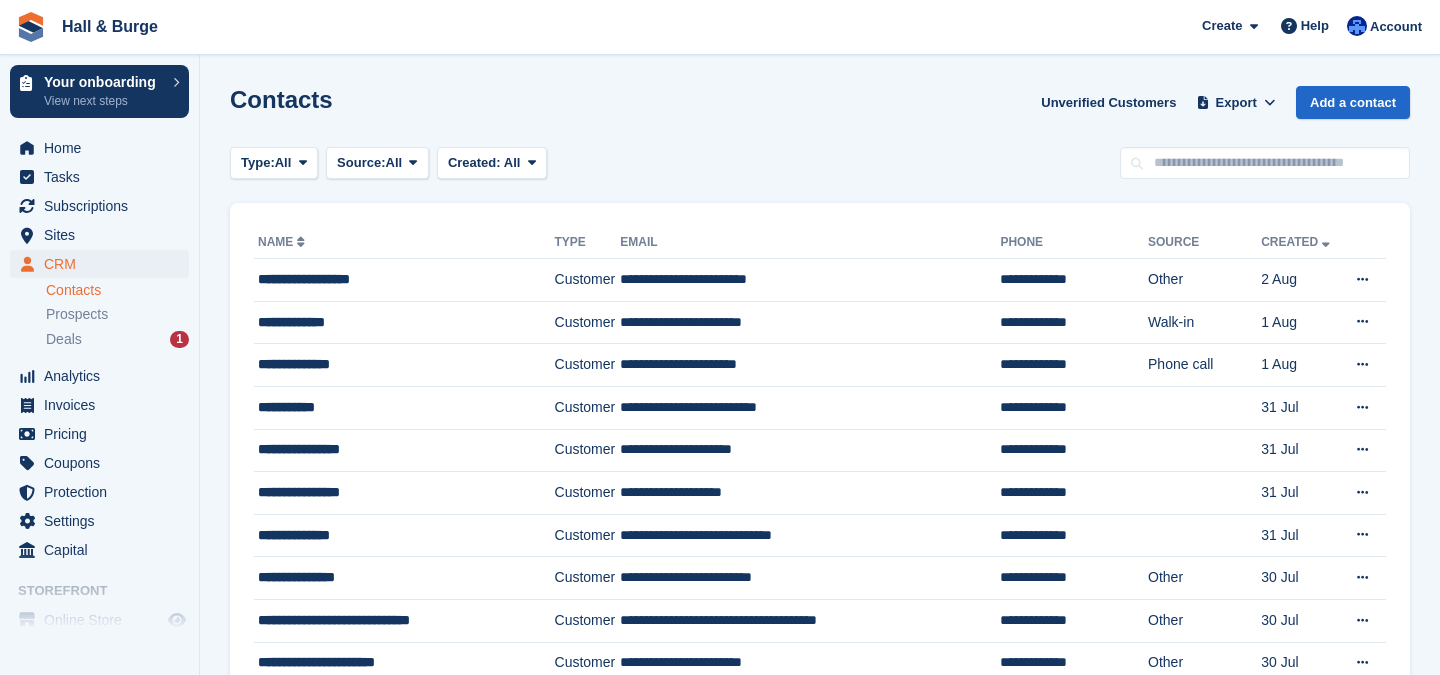 scroll, scrollTop: 0, scrollLeft: 0, axis: both 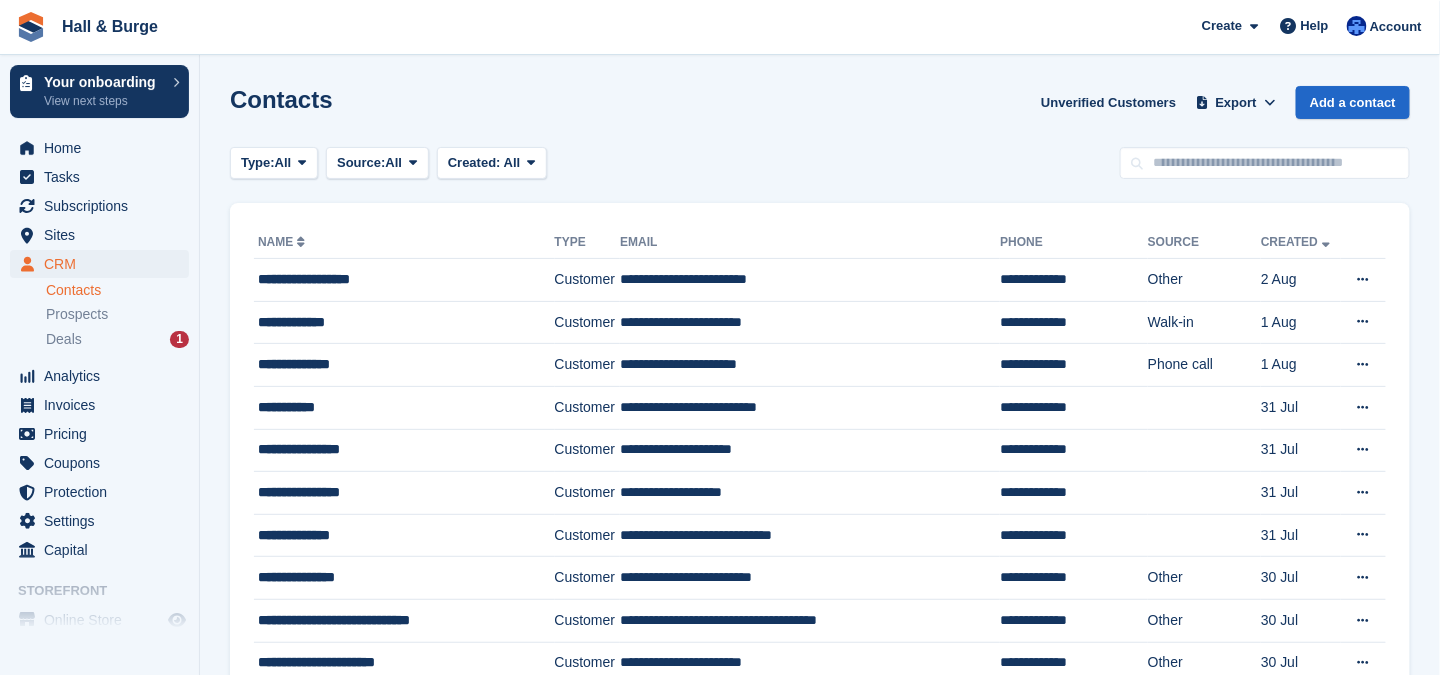 click on "Contacts" at bounding box center [117, 290] 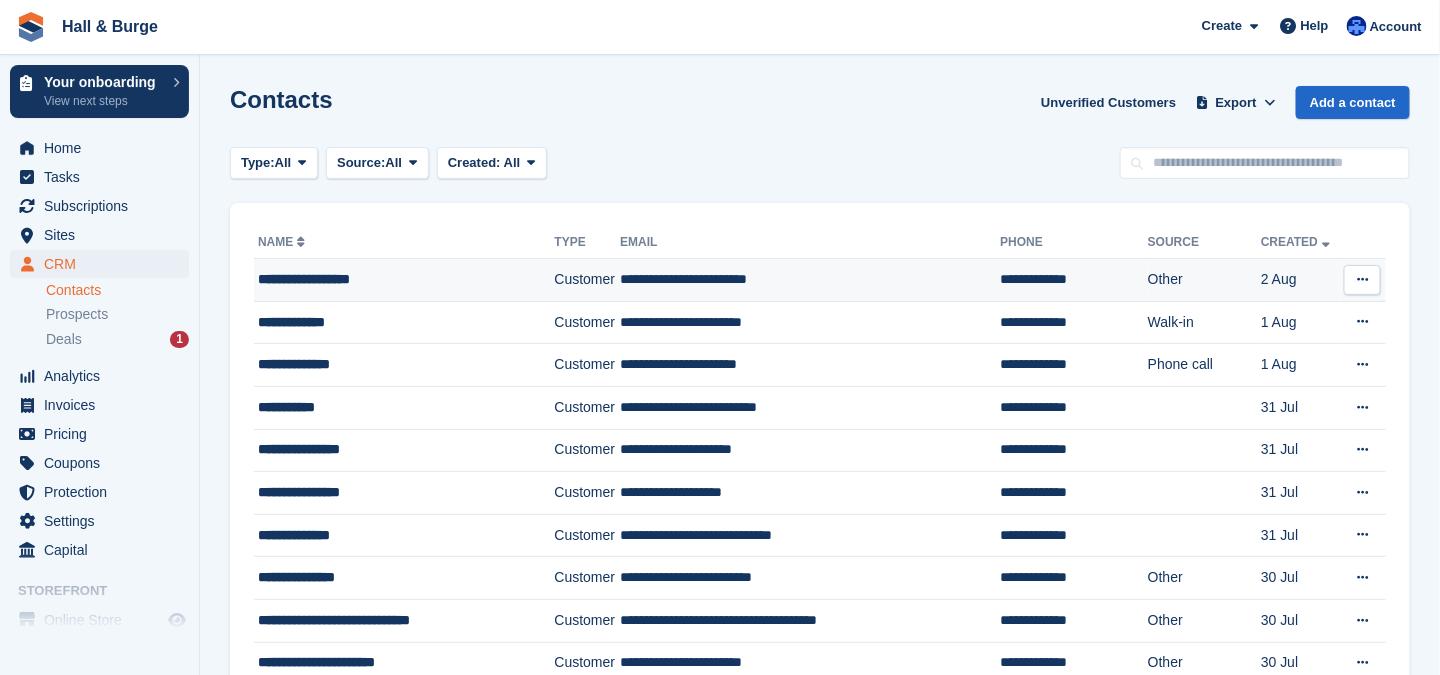 click on "**********" at bounding box center [394, 279] 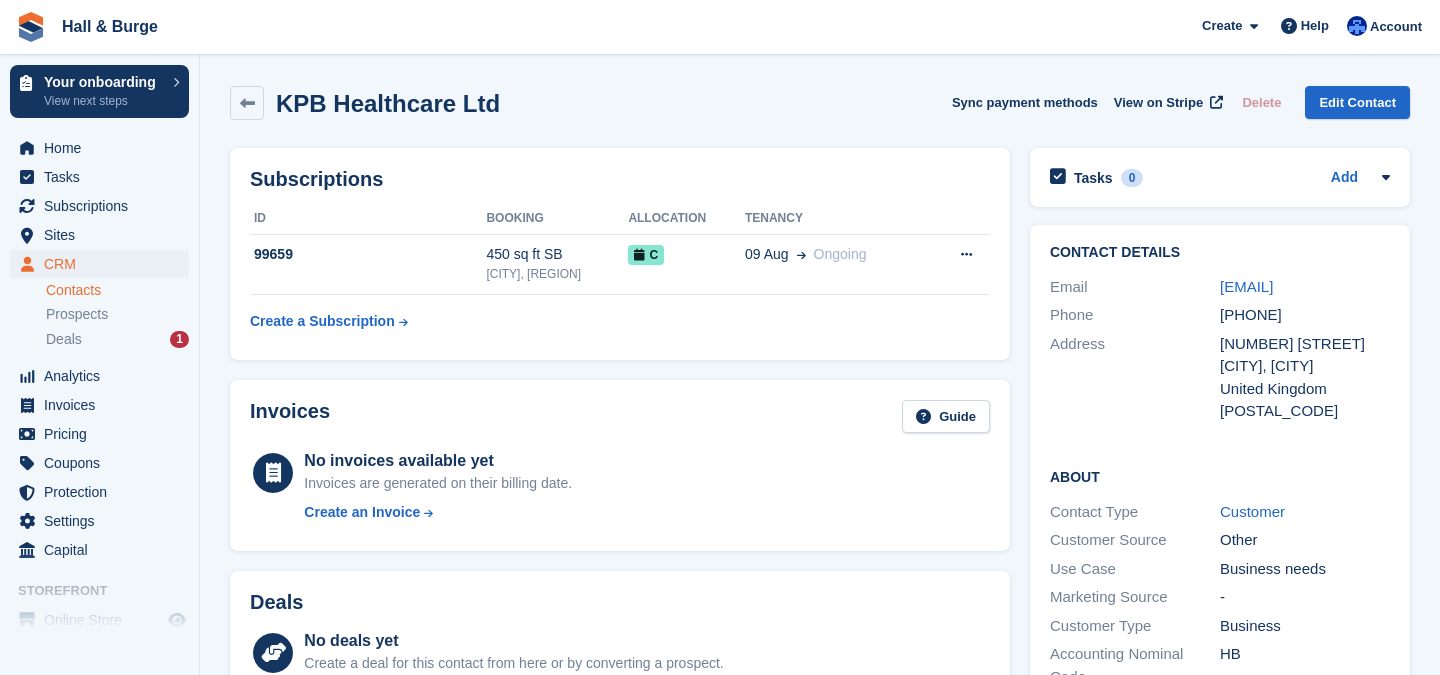 scroll, scrollTop: 0, scrollLeft: 0, axis: both 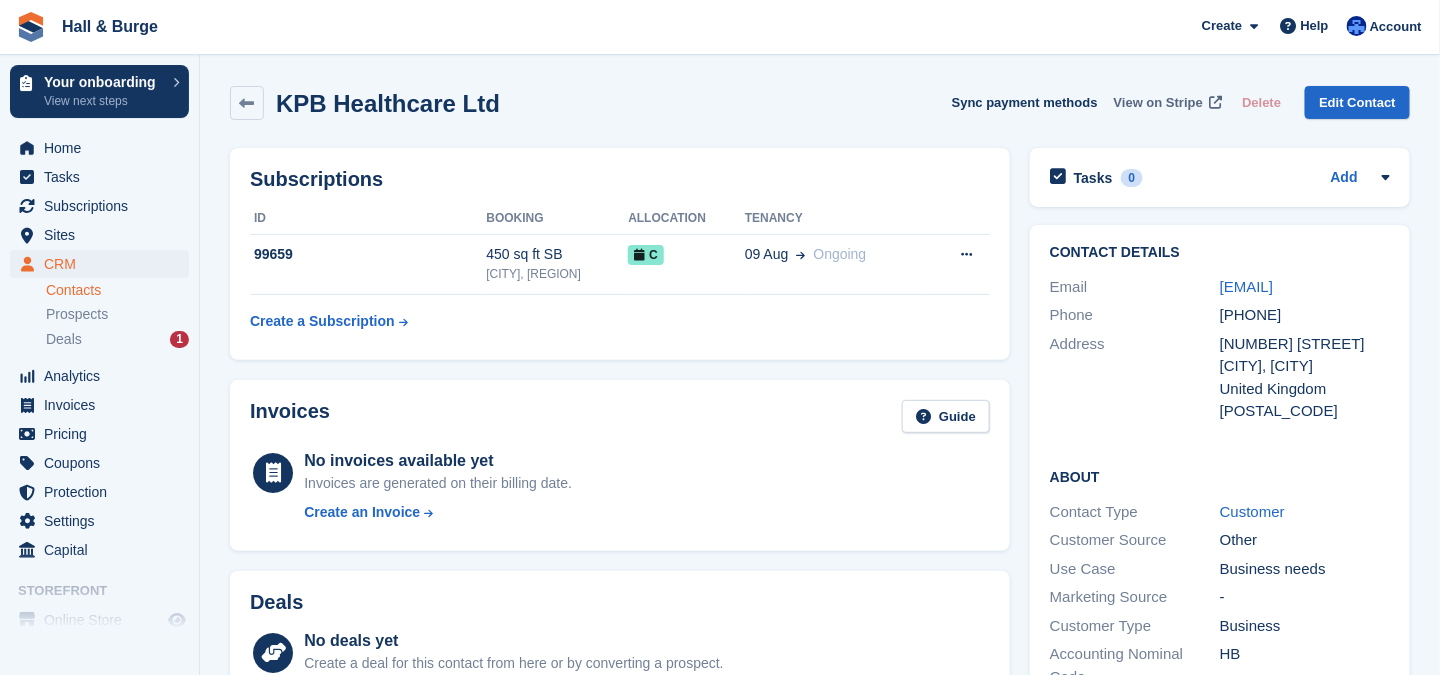 click on "View on Stripe" at bounding box center (1158, 103) 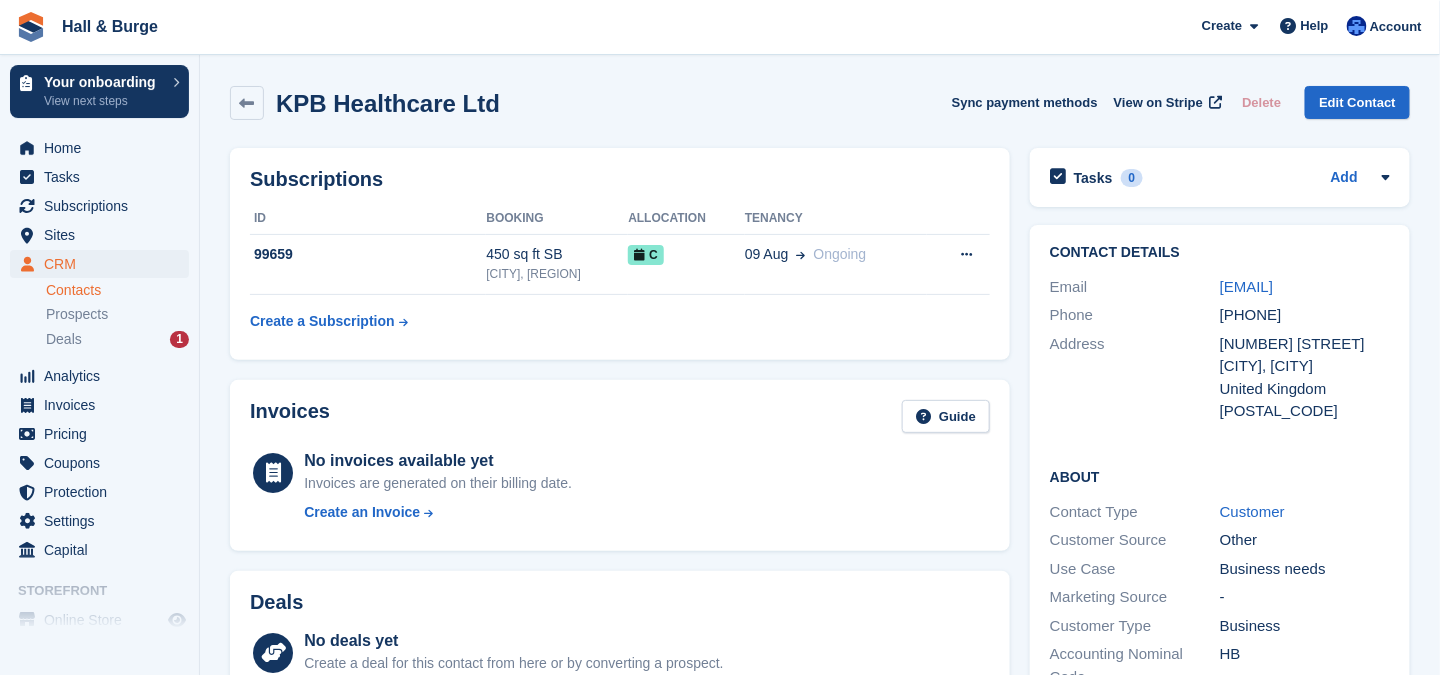 click on "Contacts" at bounding box center (117, 290) 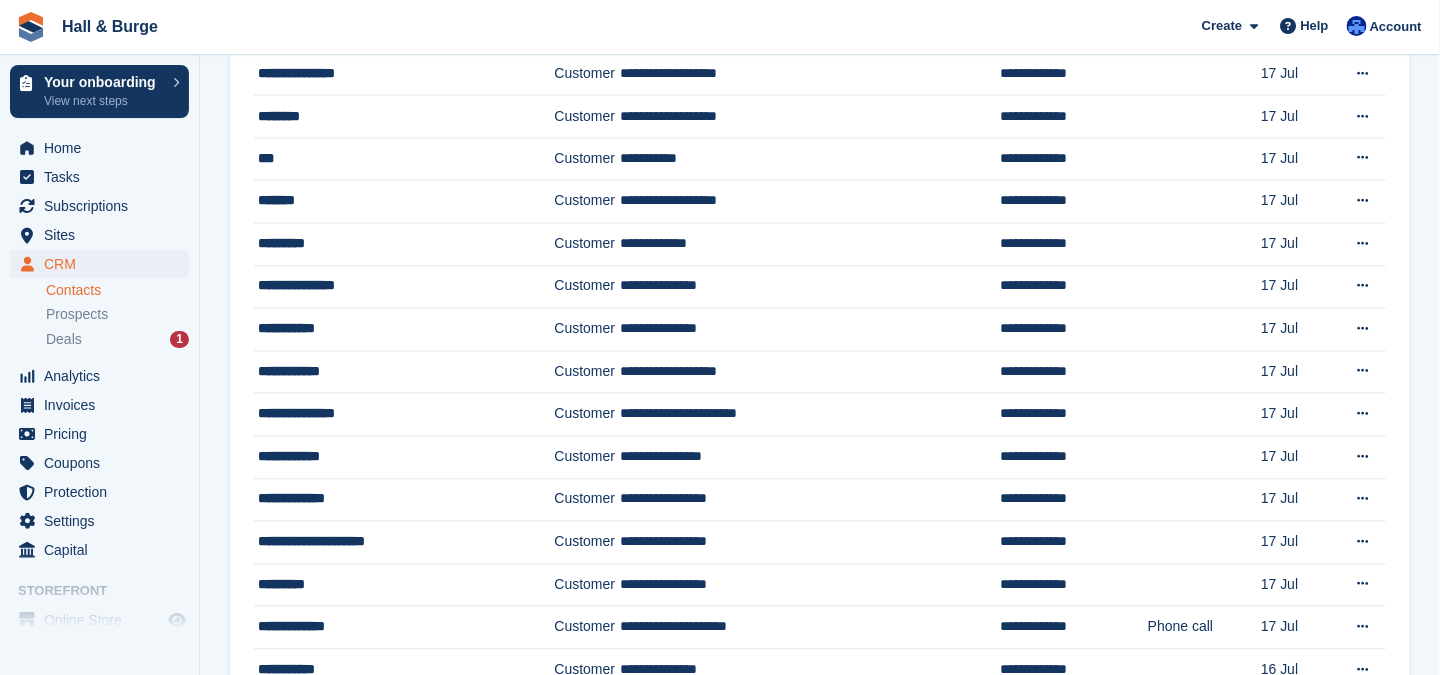 scroll, scrollTop: 1200, scrollLeft: 0, axis: vertical 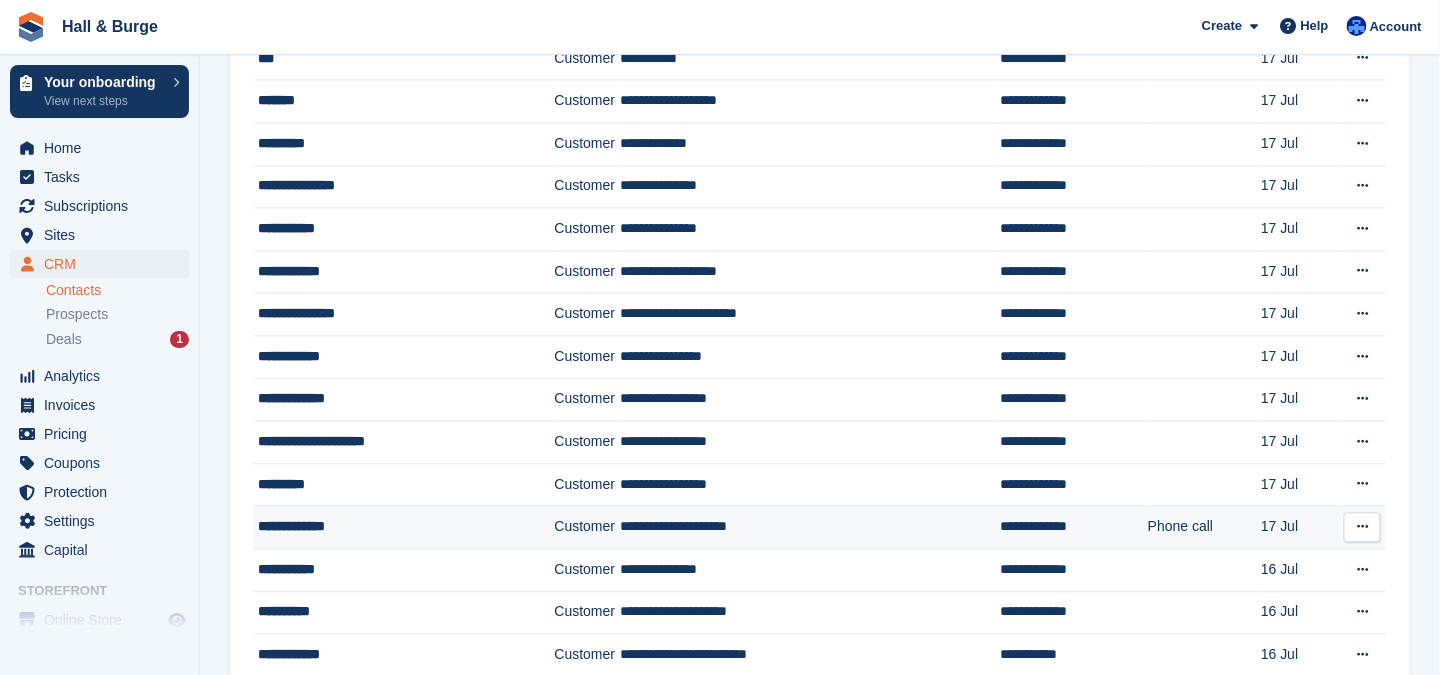 click on "Customer" at bounding box center (588, 528) 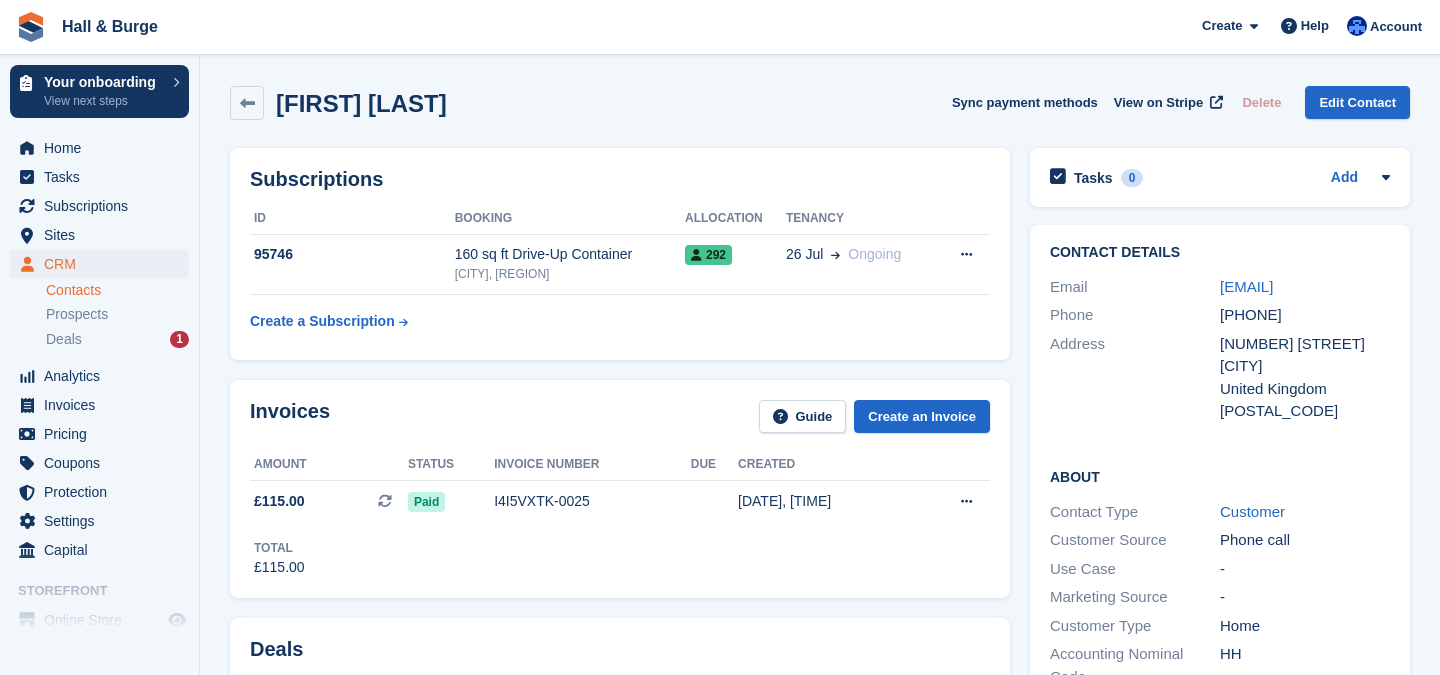 scroll, scrollTop: 0, scrollLeft: 0, axis: both 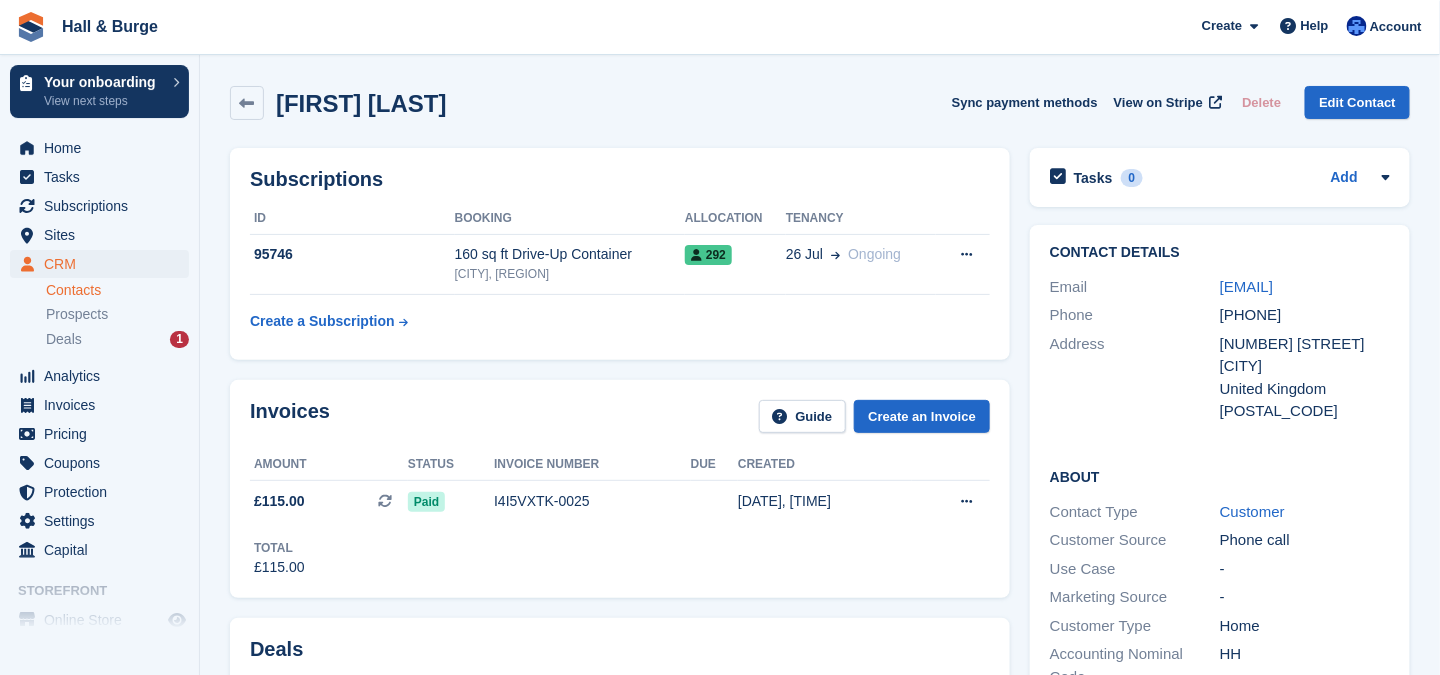 click on "Contacts" at bounding box center [117, 290] 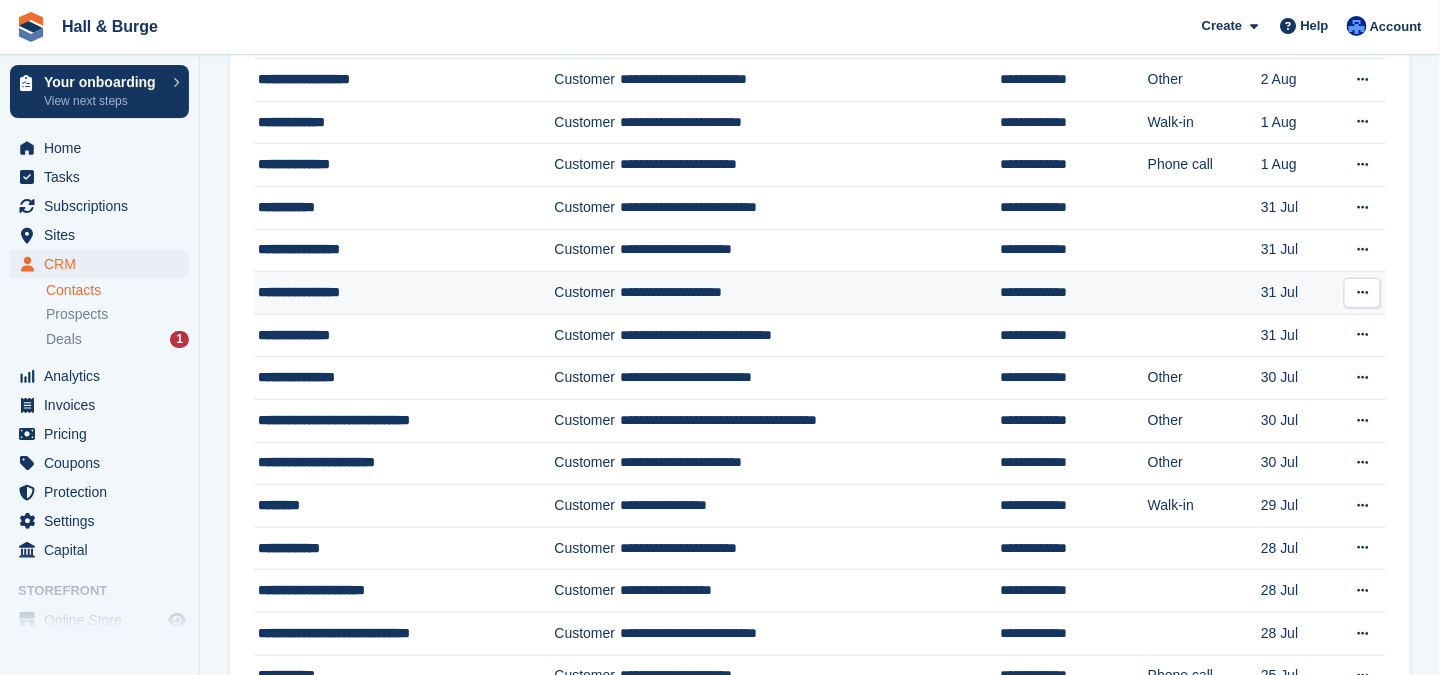 scroll, scrollTop: 400, scrollLeft: 0, axis: vertical 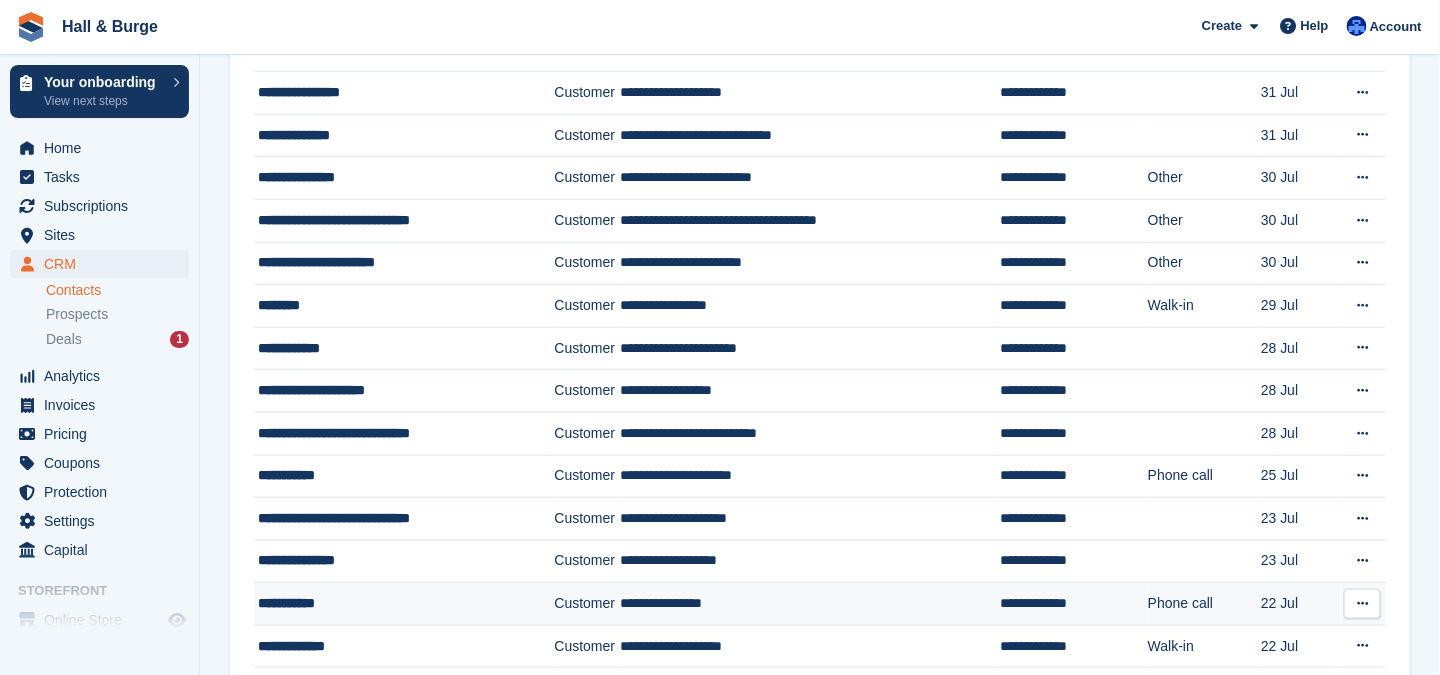 click on "**********" at bounding box center (394, 603) 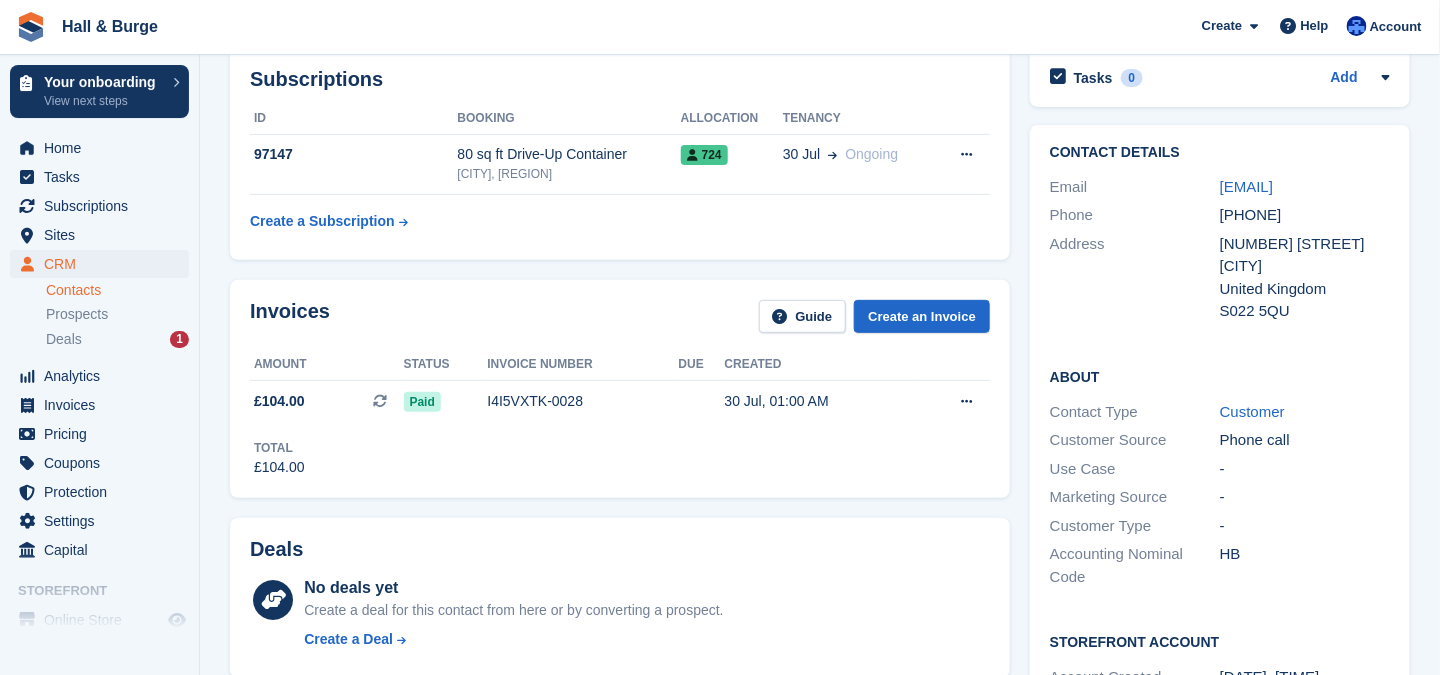 scroll, scrollTop: 200, scrollLeft: 0, axis: vertical 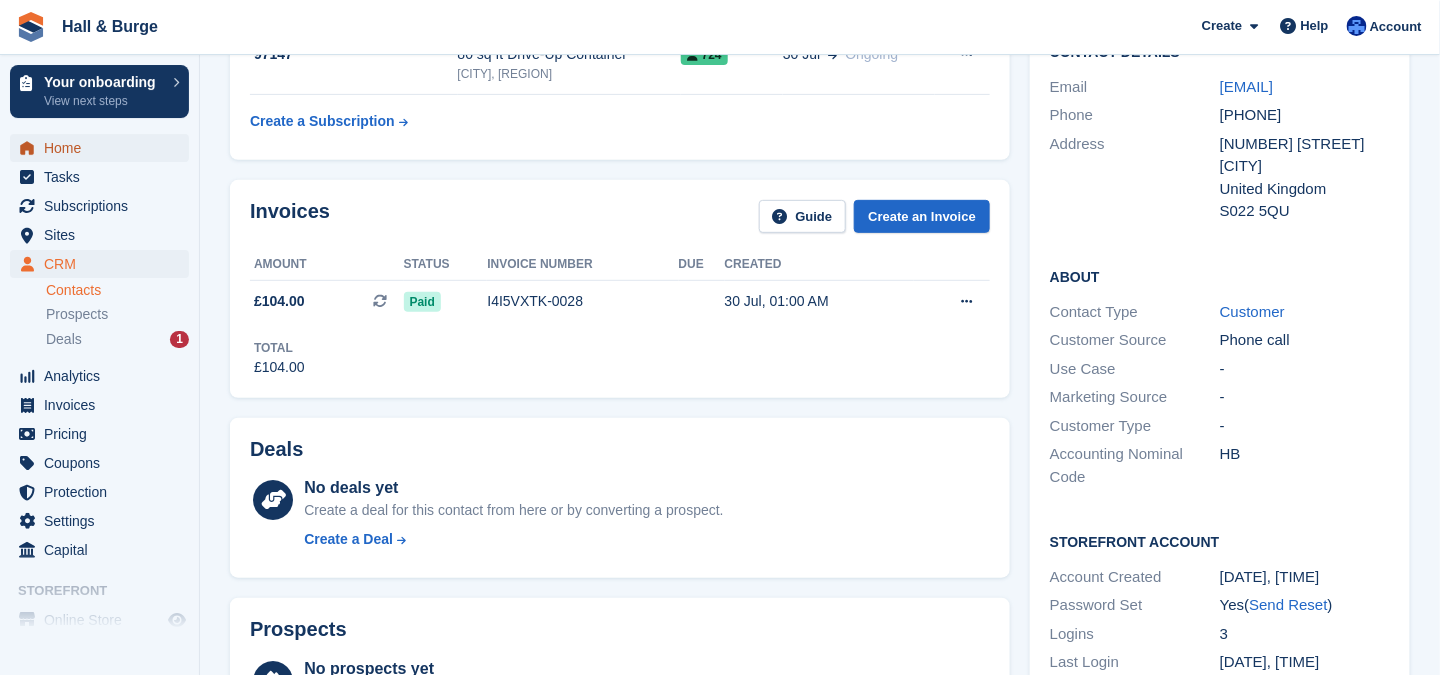 click on "Home" at bounding box center (104, 148) 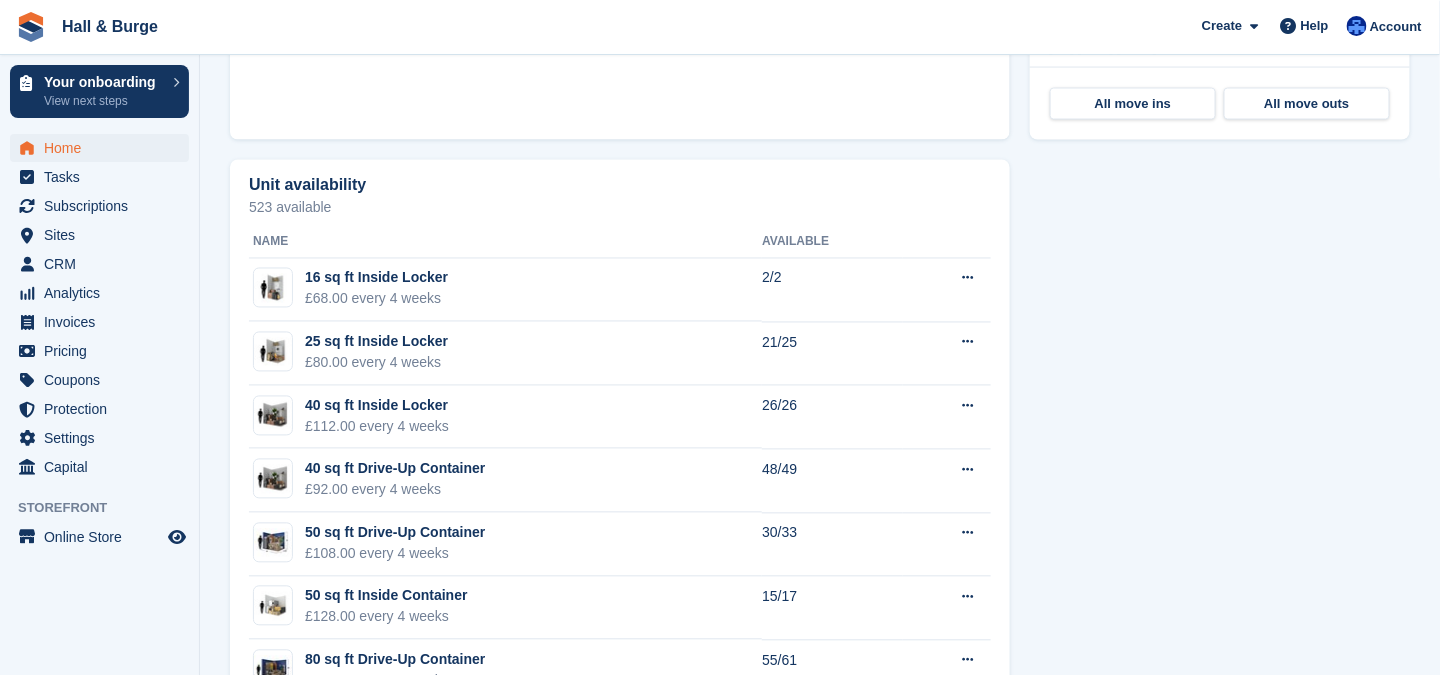 scroll, scrollTop: 493, scrollLeft: 0, axis: vertical 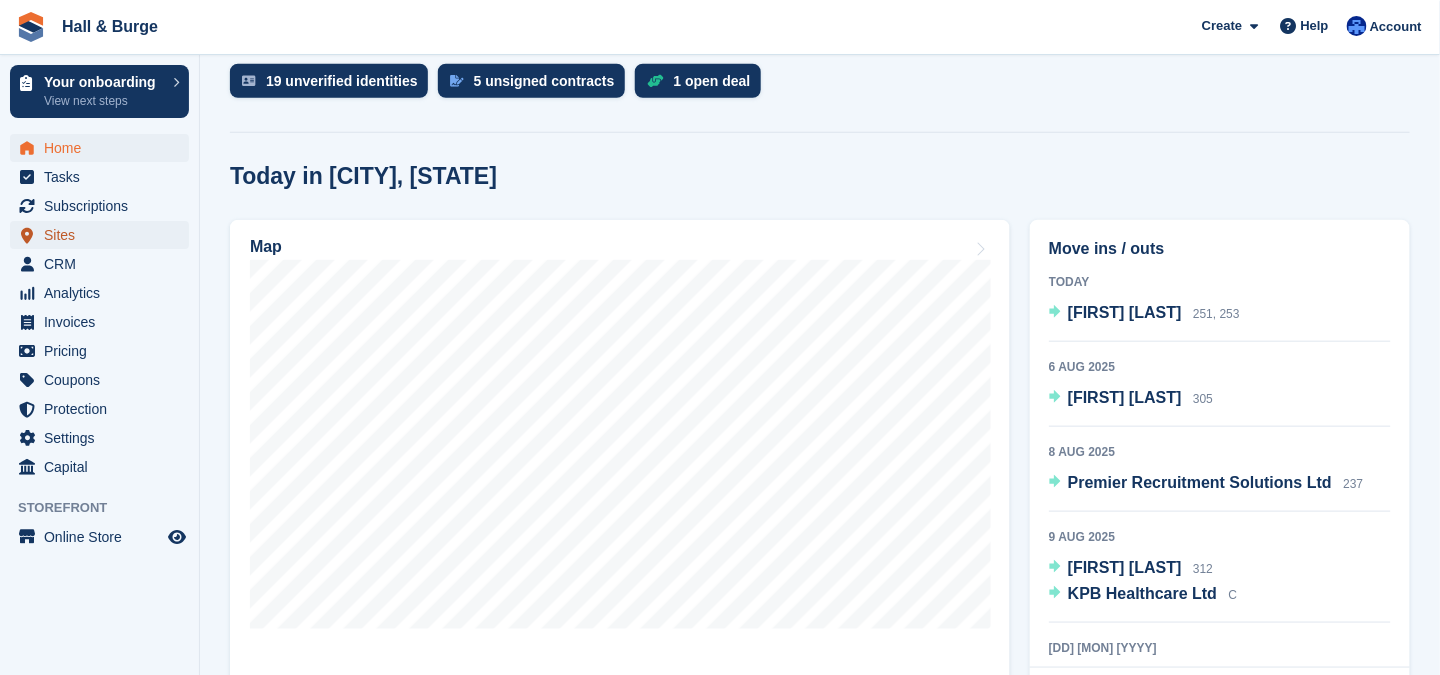 click on "Sites" at bounding box center [104, 235] 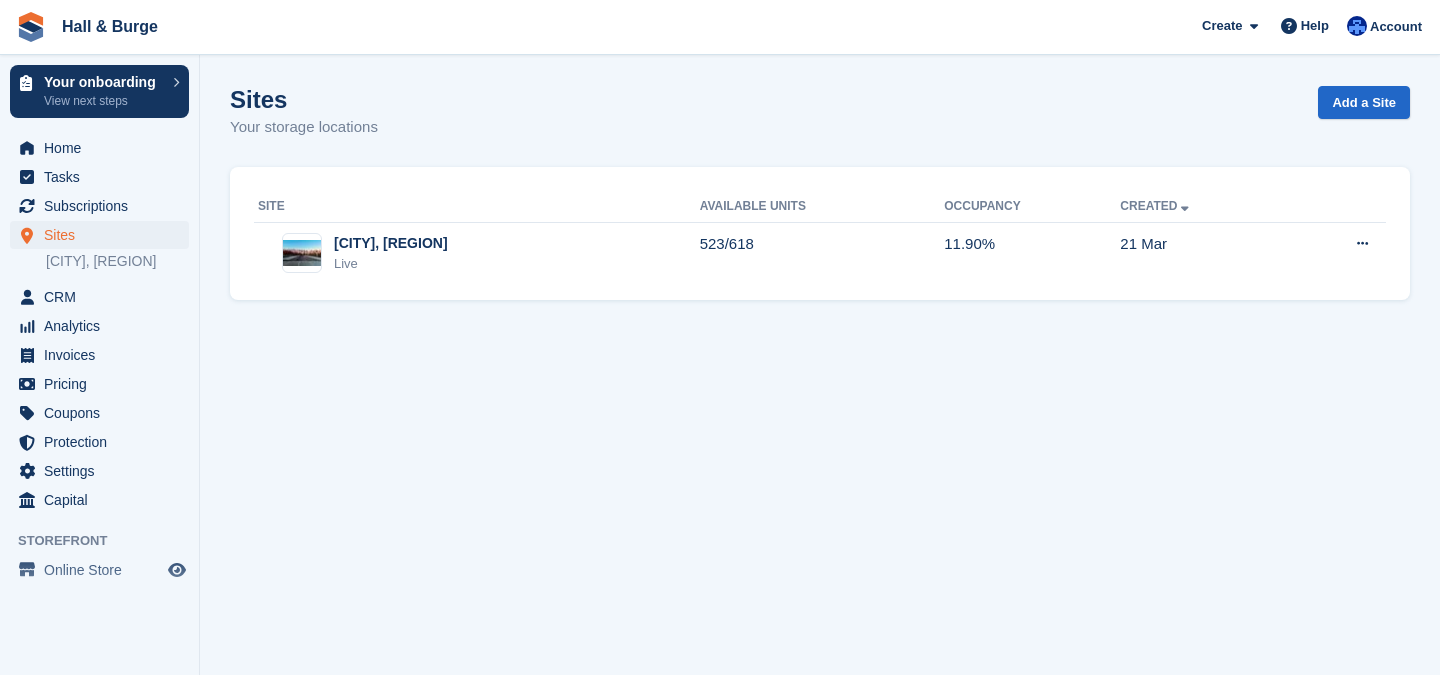 scroll, scrollTop: 0, scrollLeft: 0, axis: both 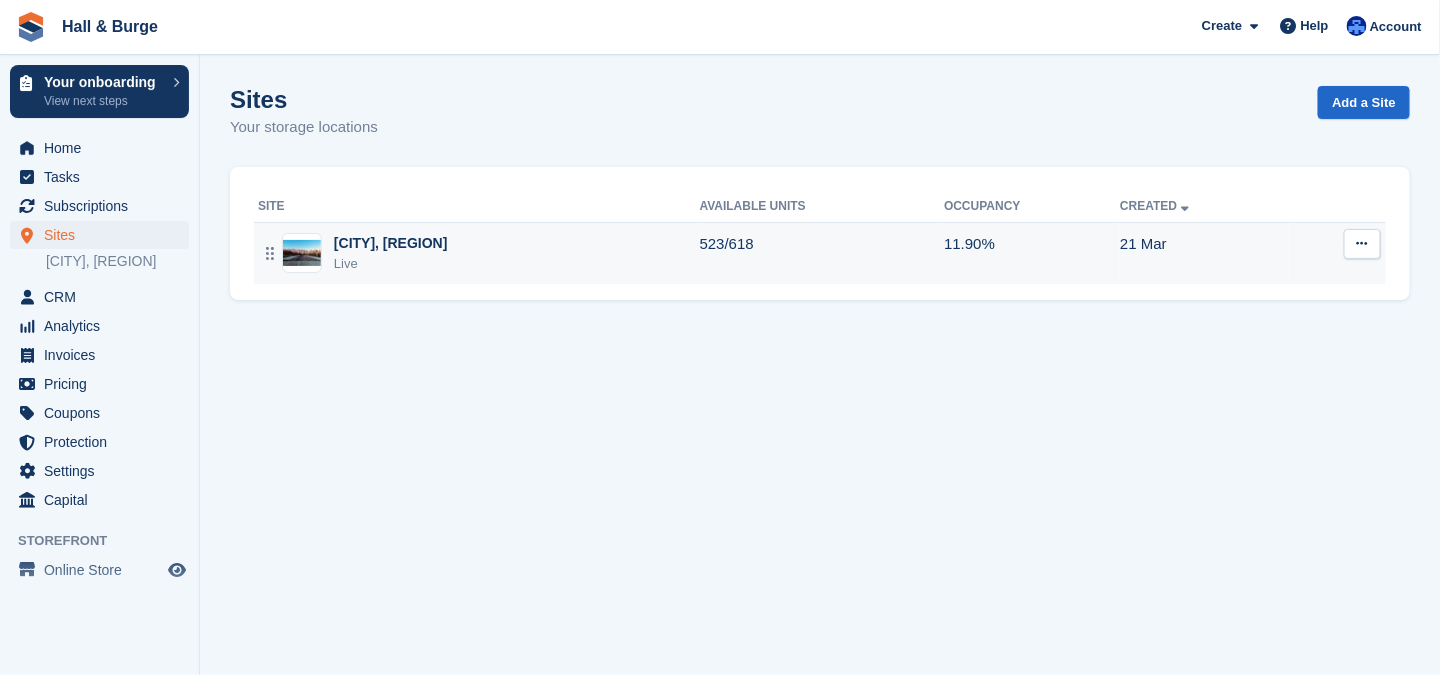 click on "[CITY], [REGION]" at bounding box center (391, 243) 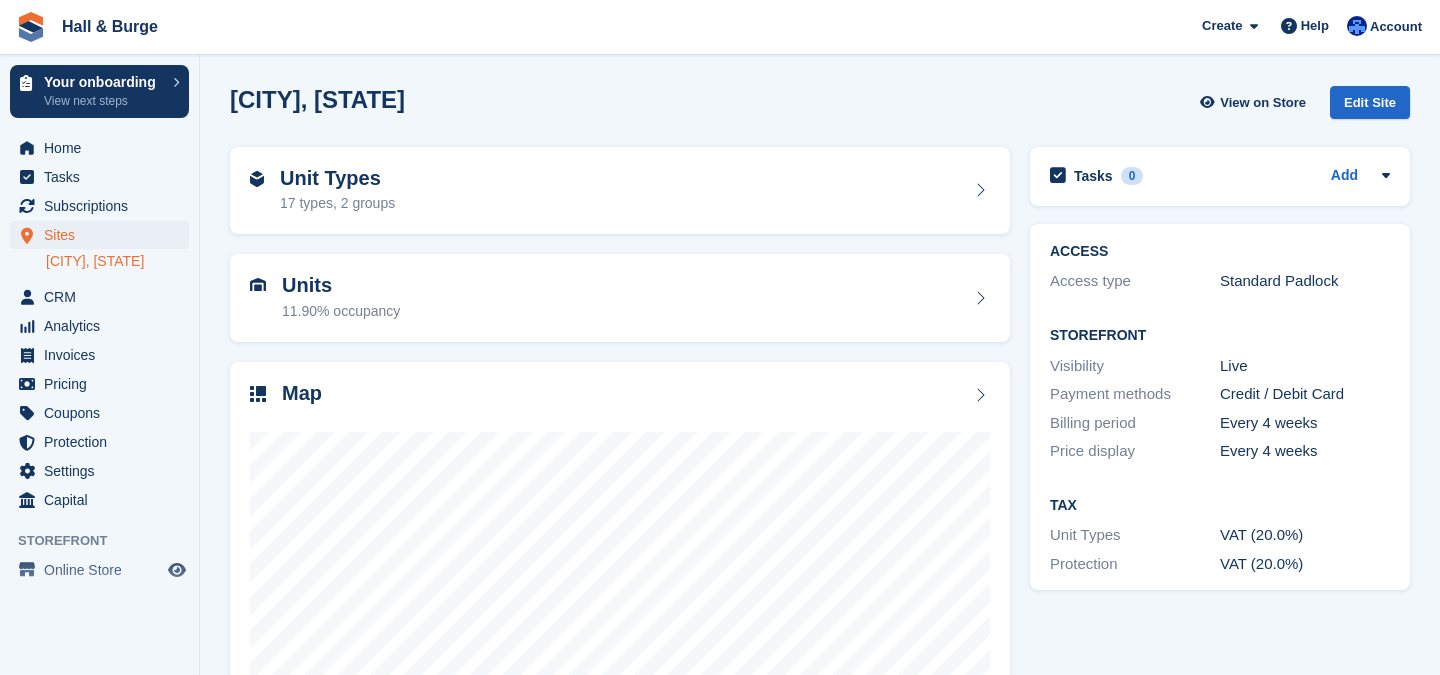 click on "CRM" at bounding box center (104, 297) 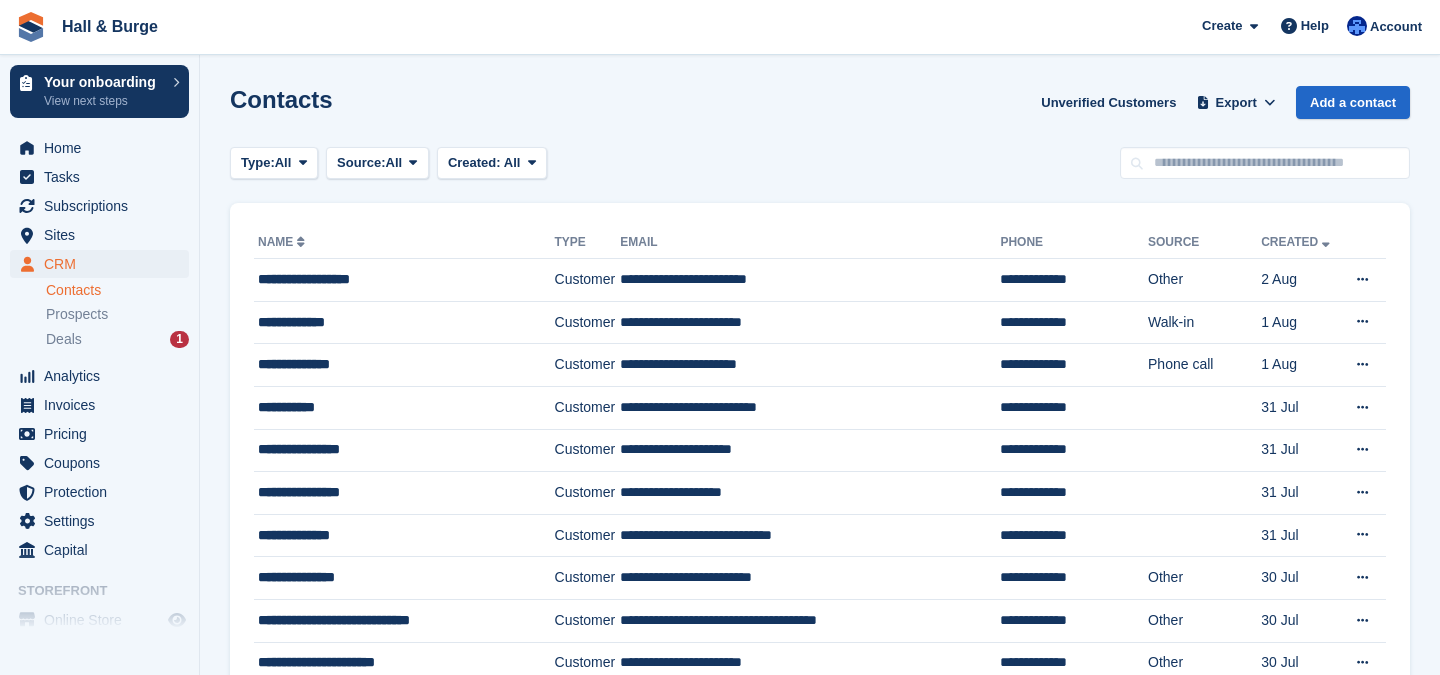 scroll, scrollTop: 0, scrollLeft: 0, axis: both 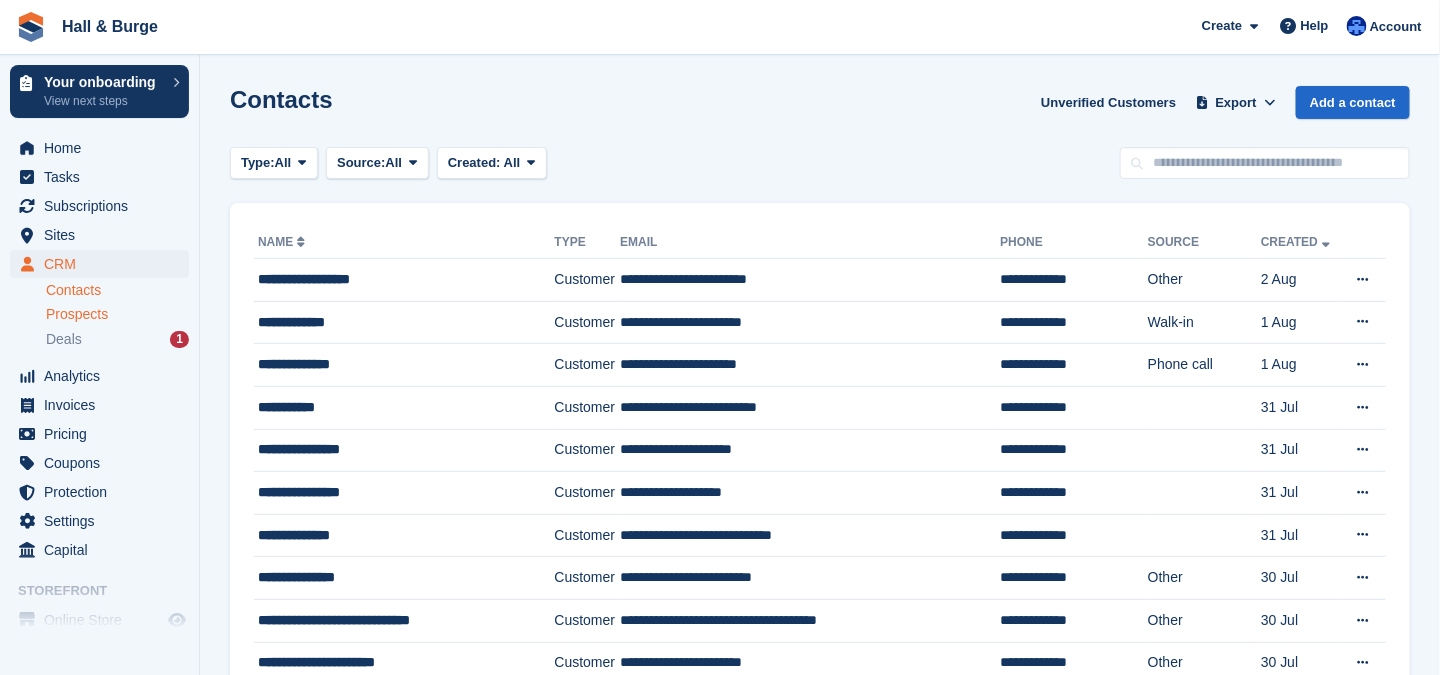 click on "Prospects" at bounding box center [77, 314] 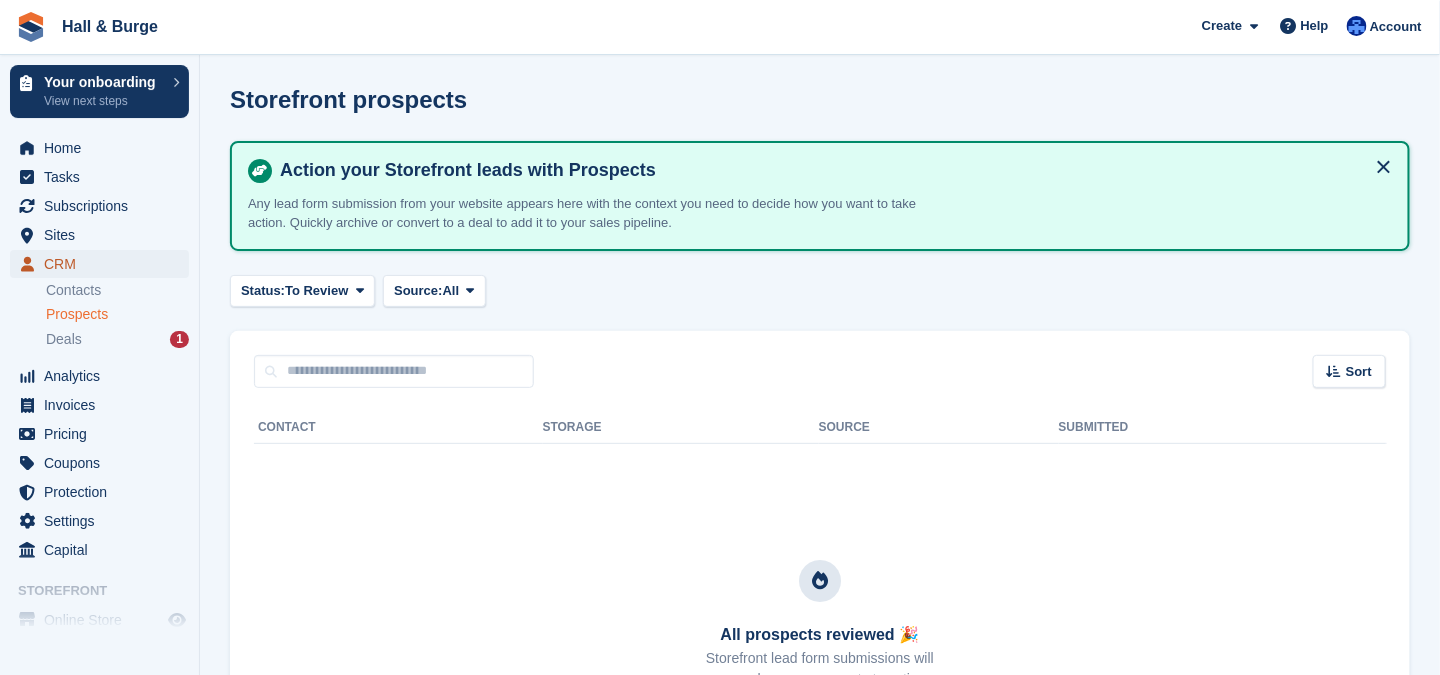 click on "CRM" at bounding box center [104, 264] 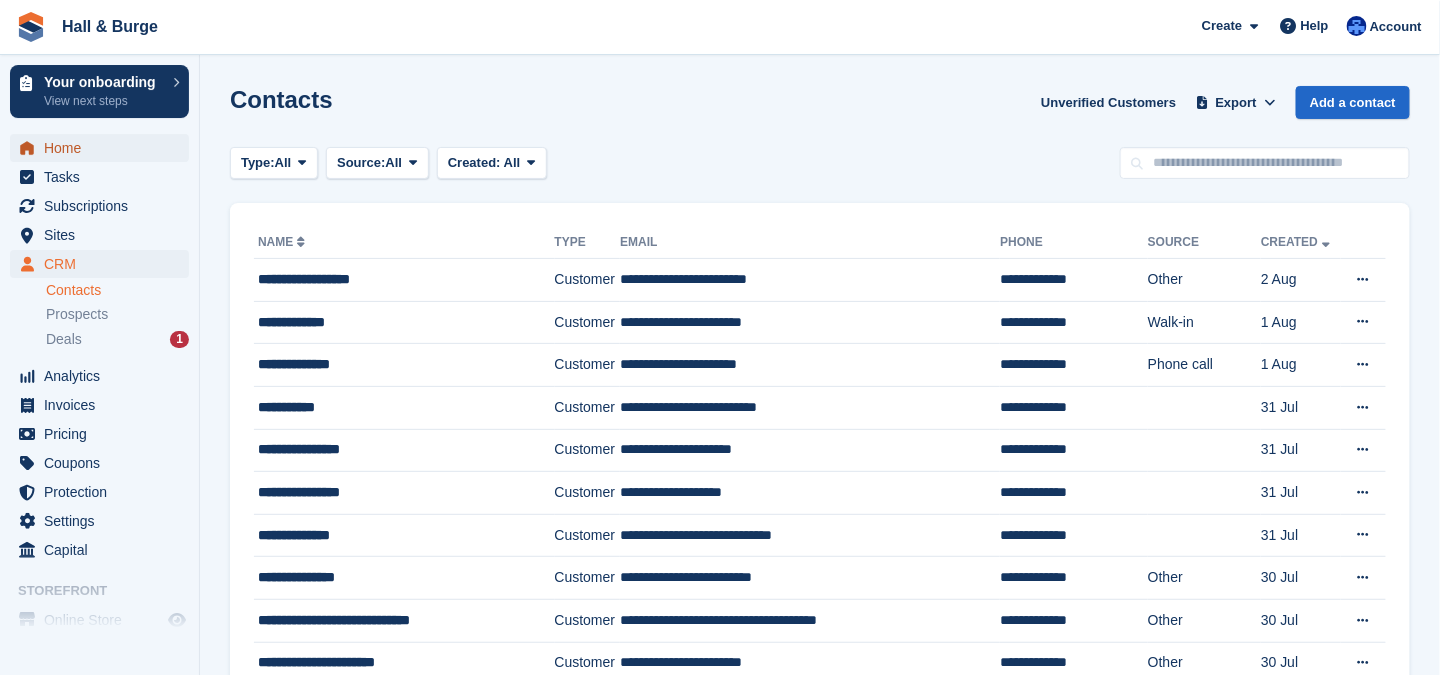 click on "Home" at bounding box center [104, 148] 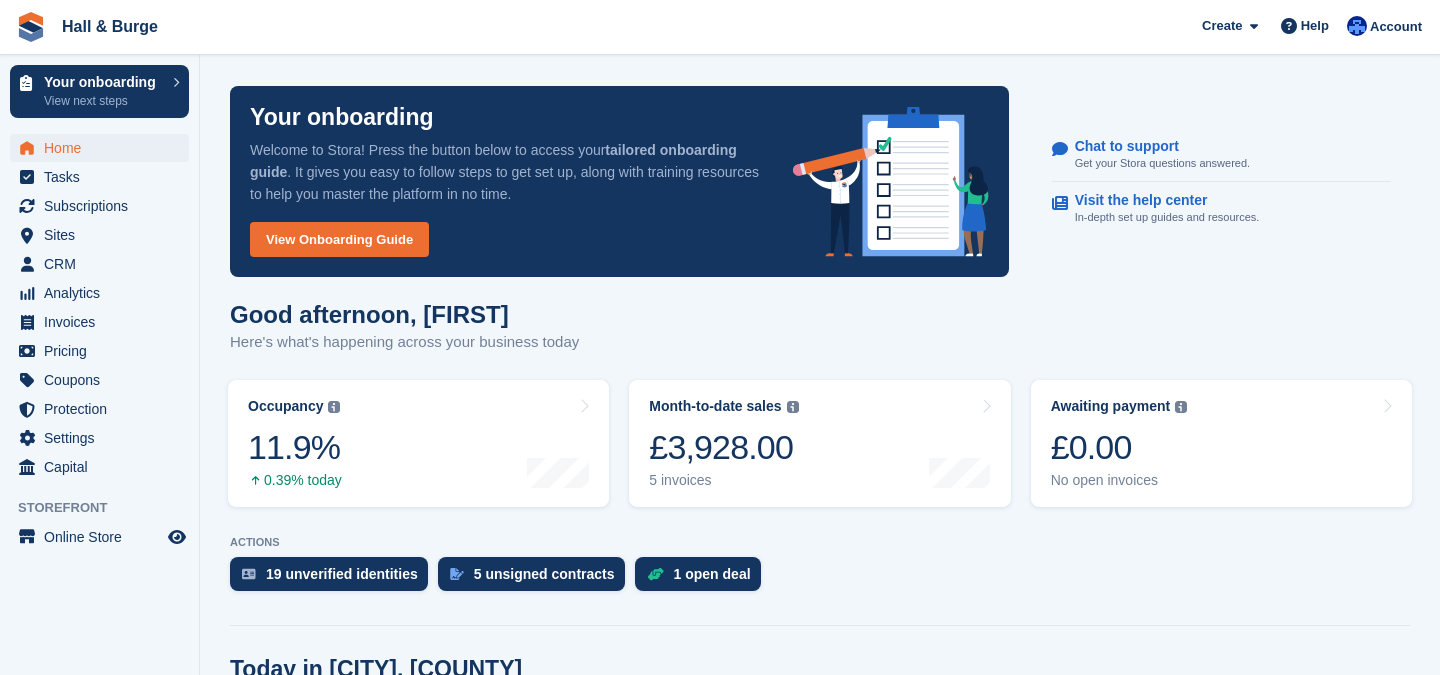 scroll, scrollTop: 0, scrollLeft: 0, axis: both 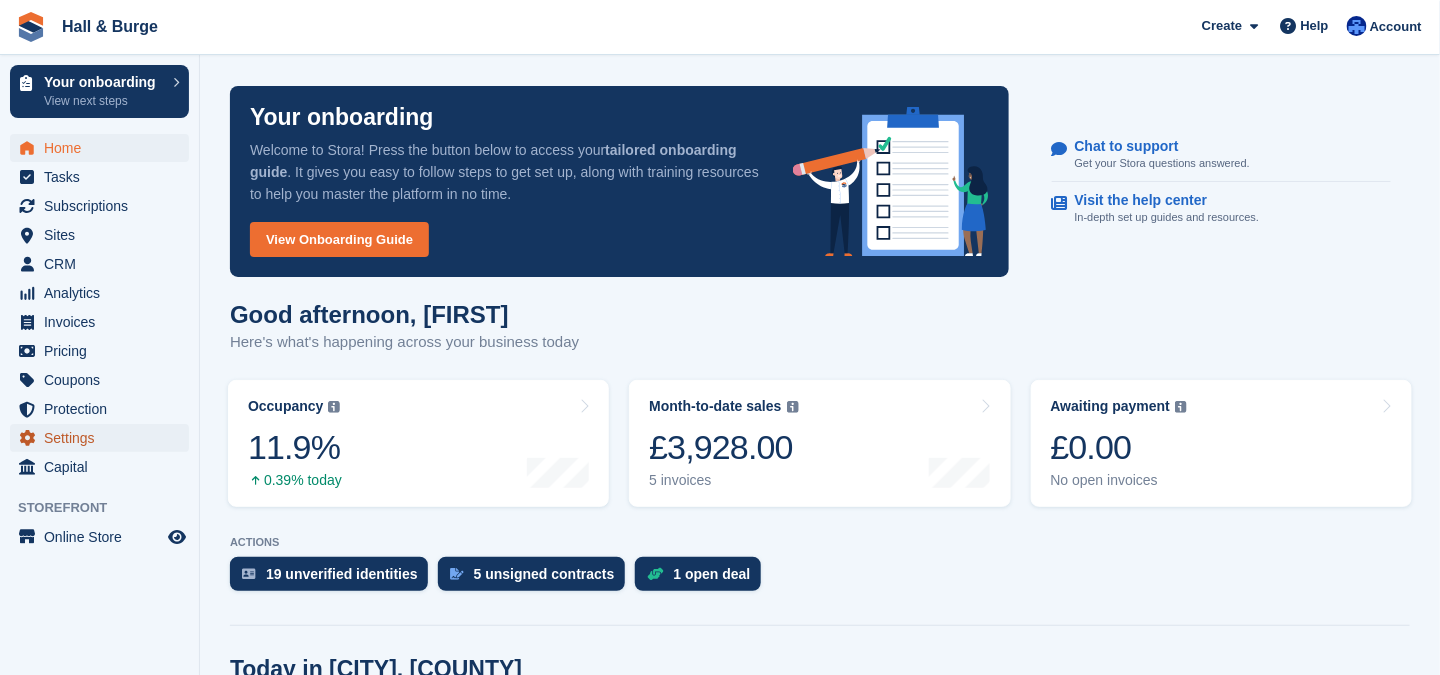 click on "Settings" at bounding box center (104, 438) 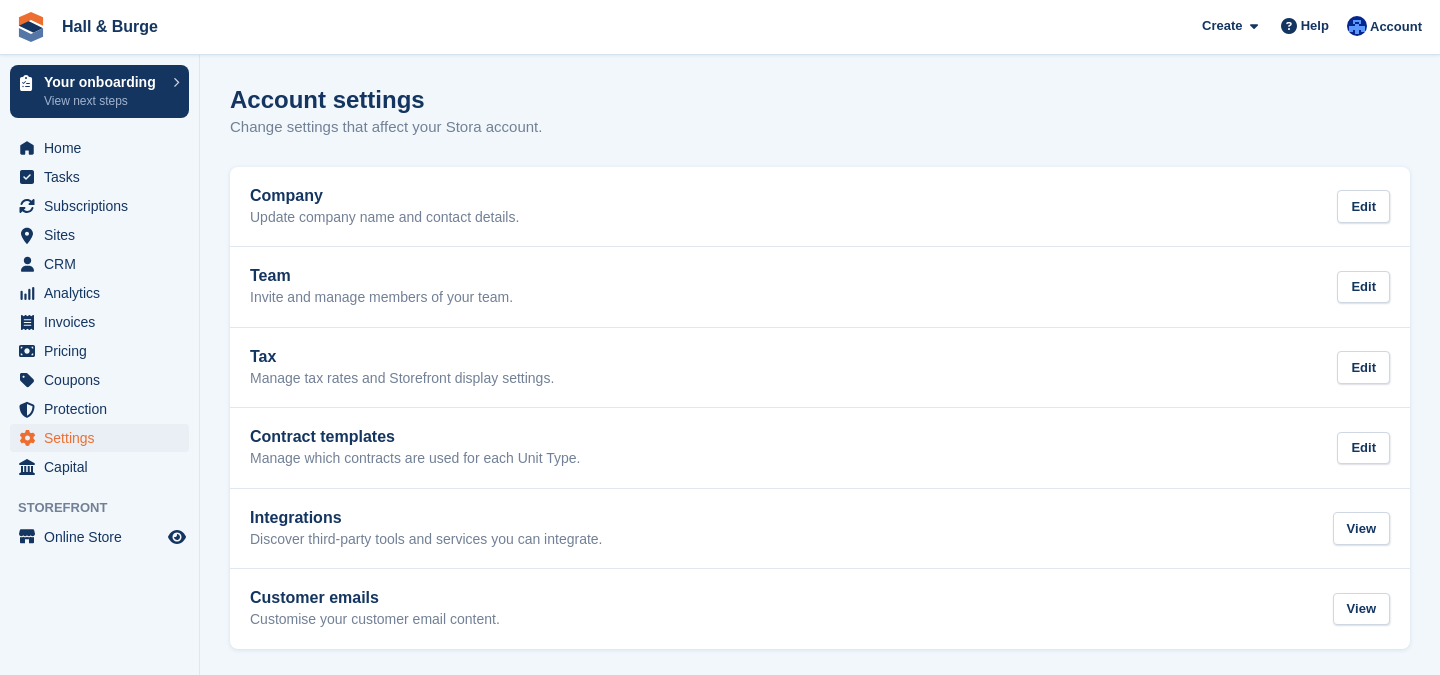 scroll, scrollTop: 0, scrollLeft: 0, axis: both 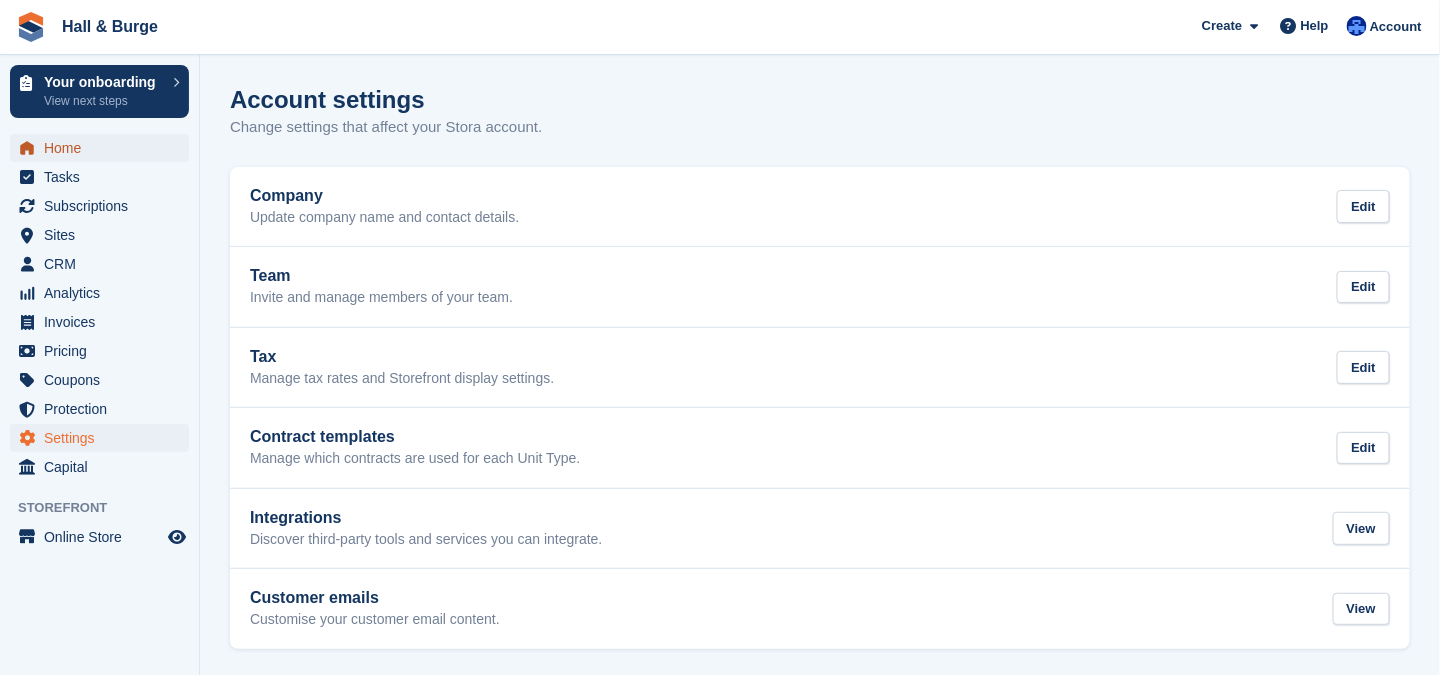 click on "Home" at bounding box center [104, 148] 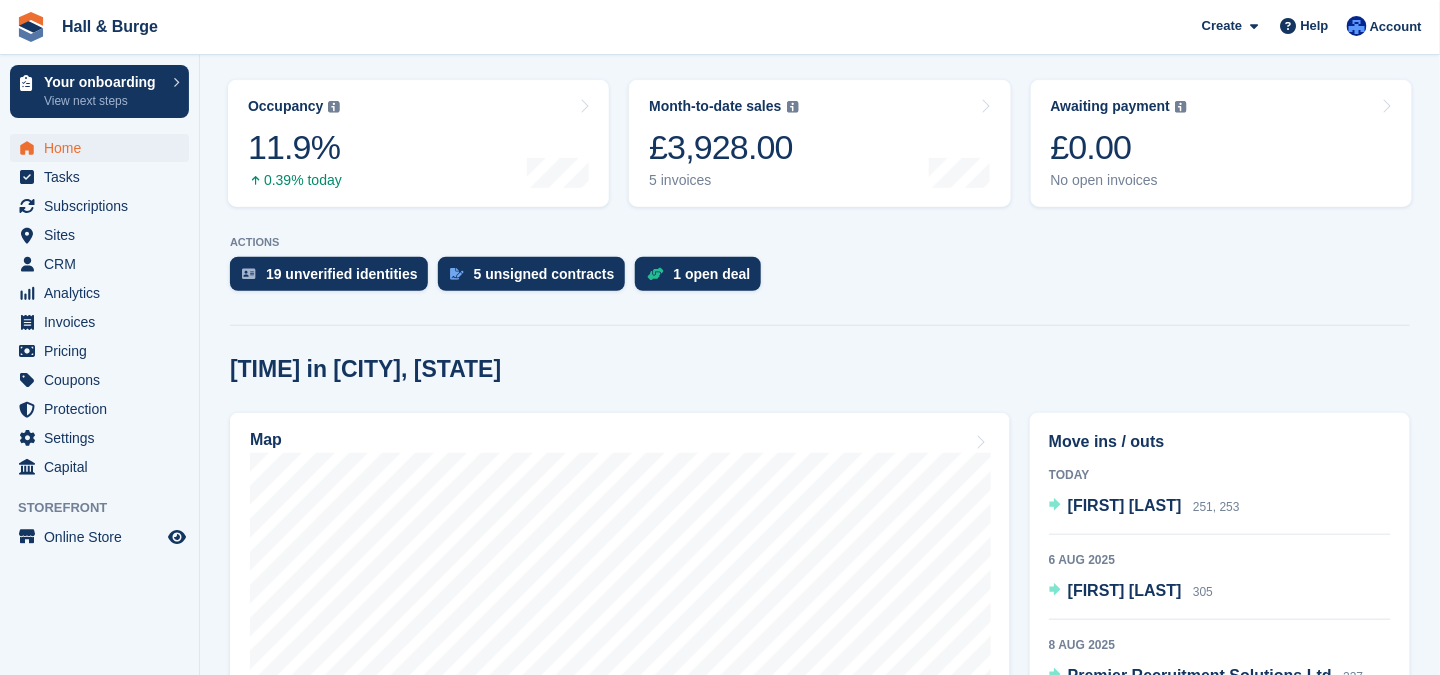 scroll, scrollTop: 0, scrollLeft: 0, axis: both 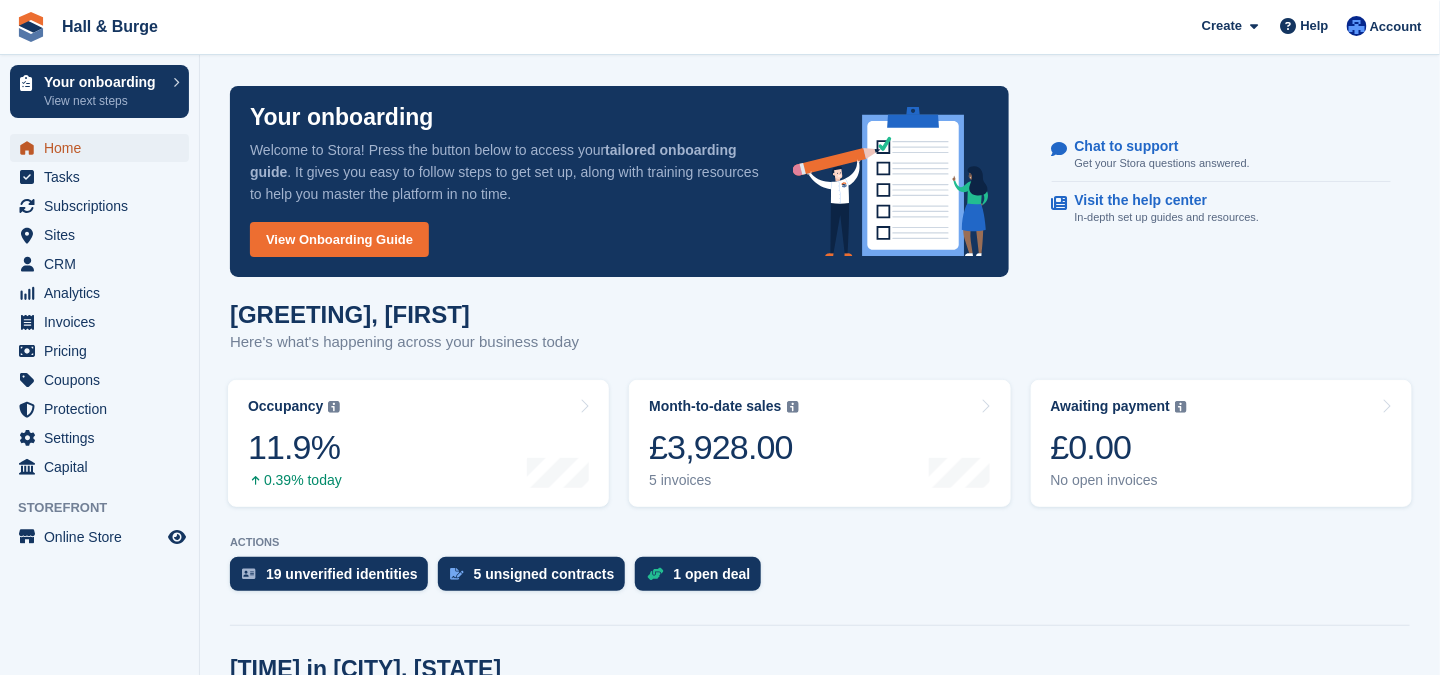 click on "Home" at bounding box center (104, 148) 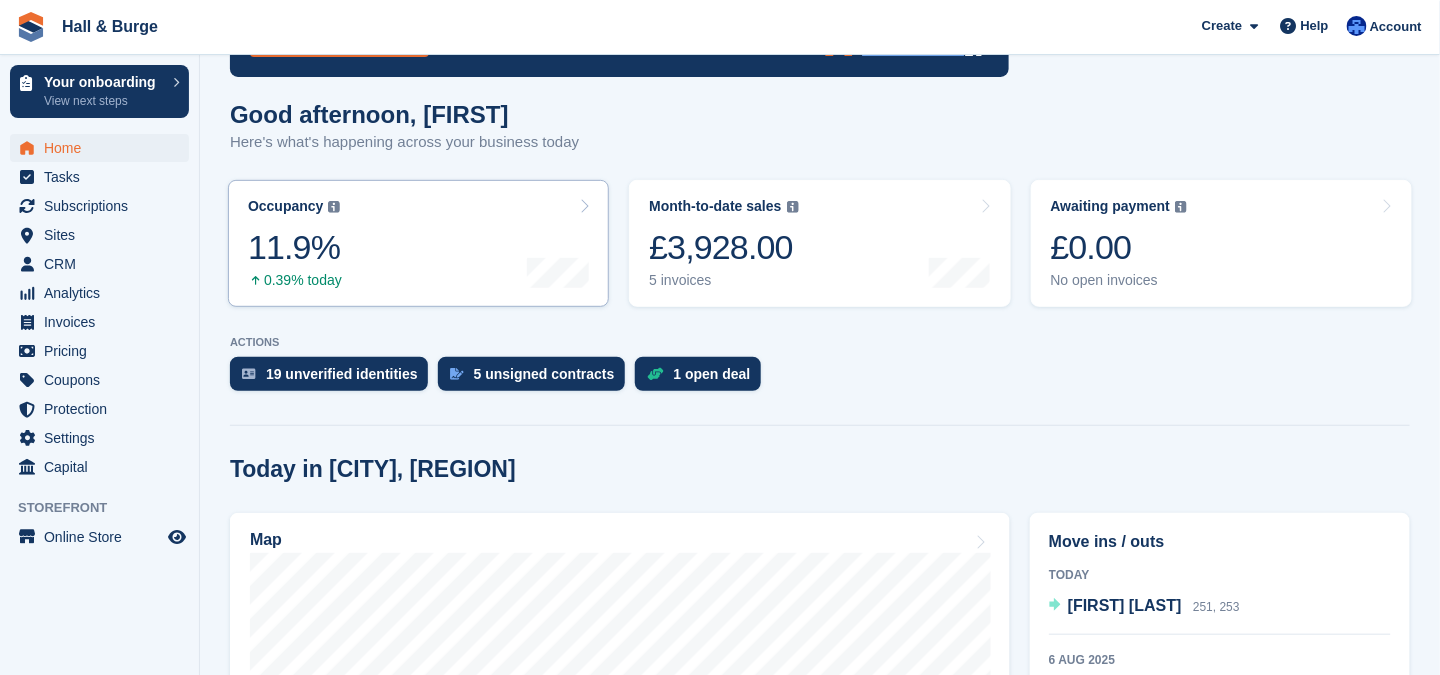 scroll, scrollTop: 0, scrollLeft: 0, axis: both 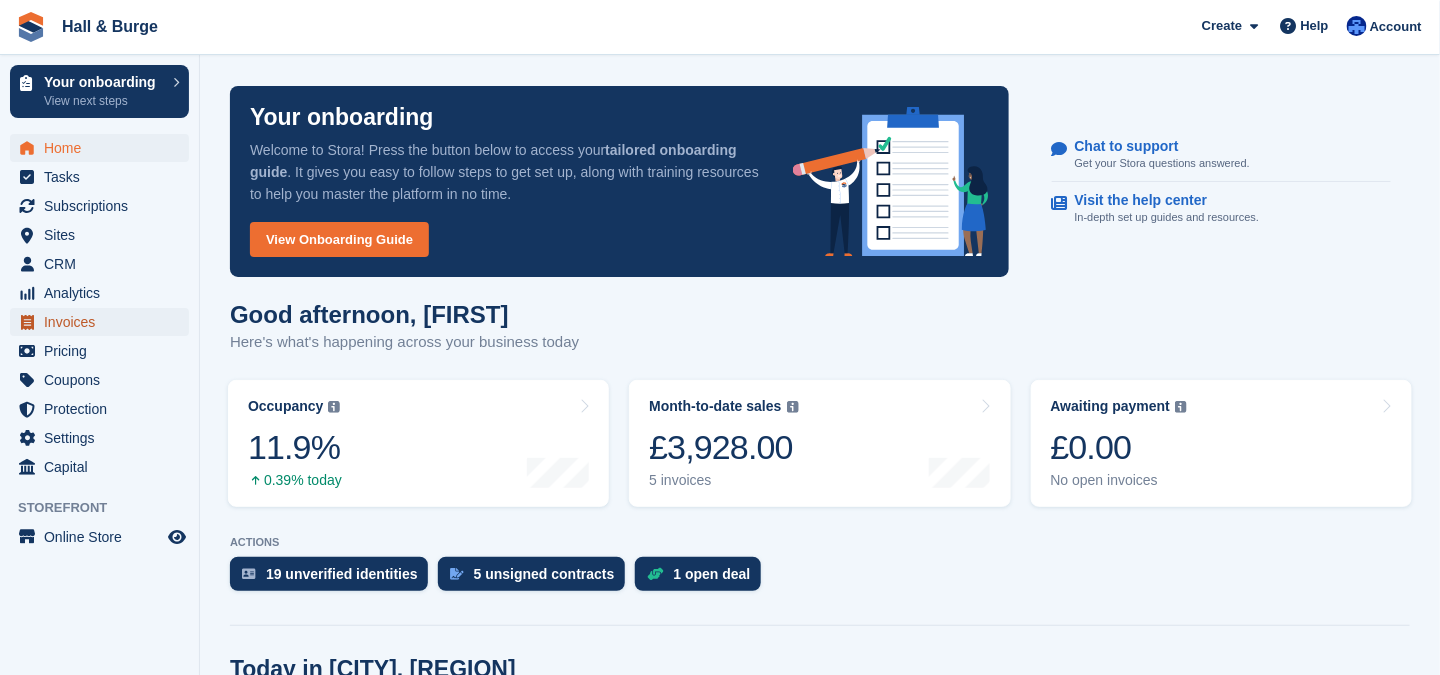 click on "Invoices" at bounding box center (104, 322) 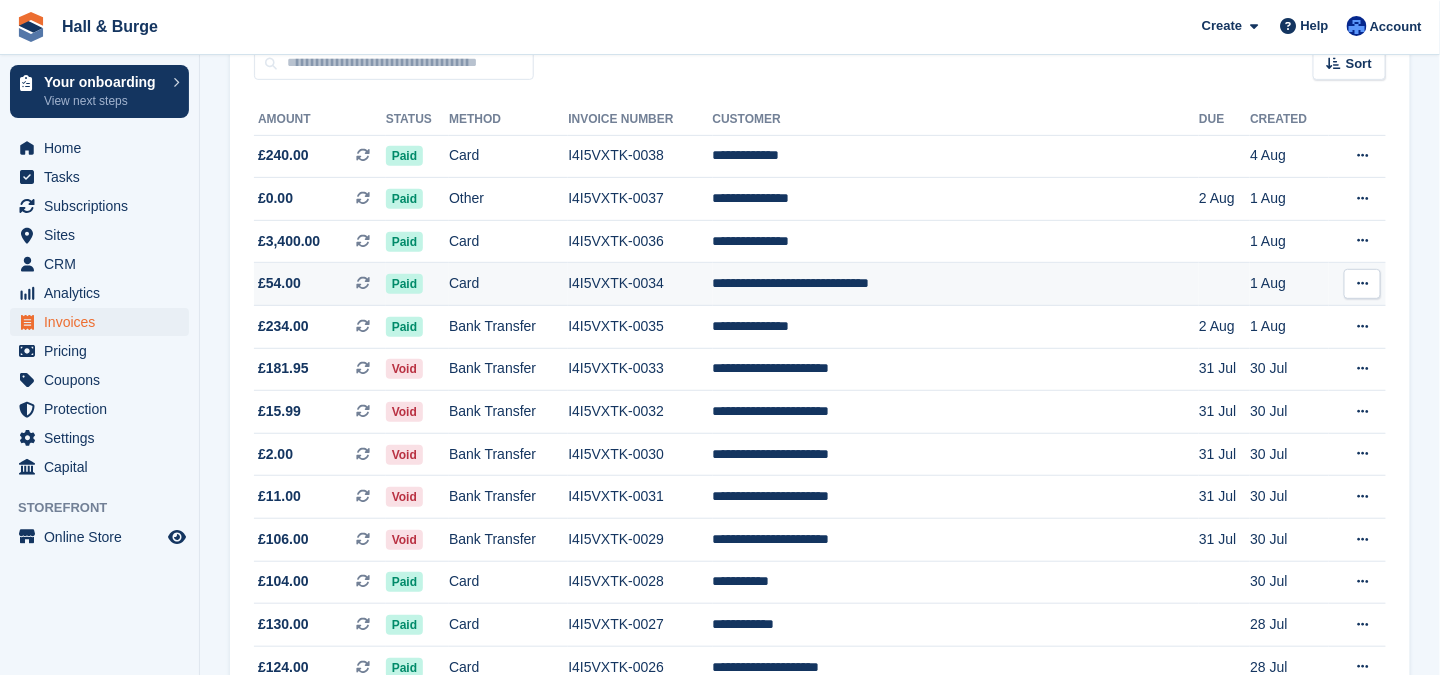 scroll, scrollTop: 0, scrollLeft: 0, axis: both 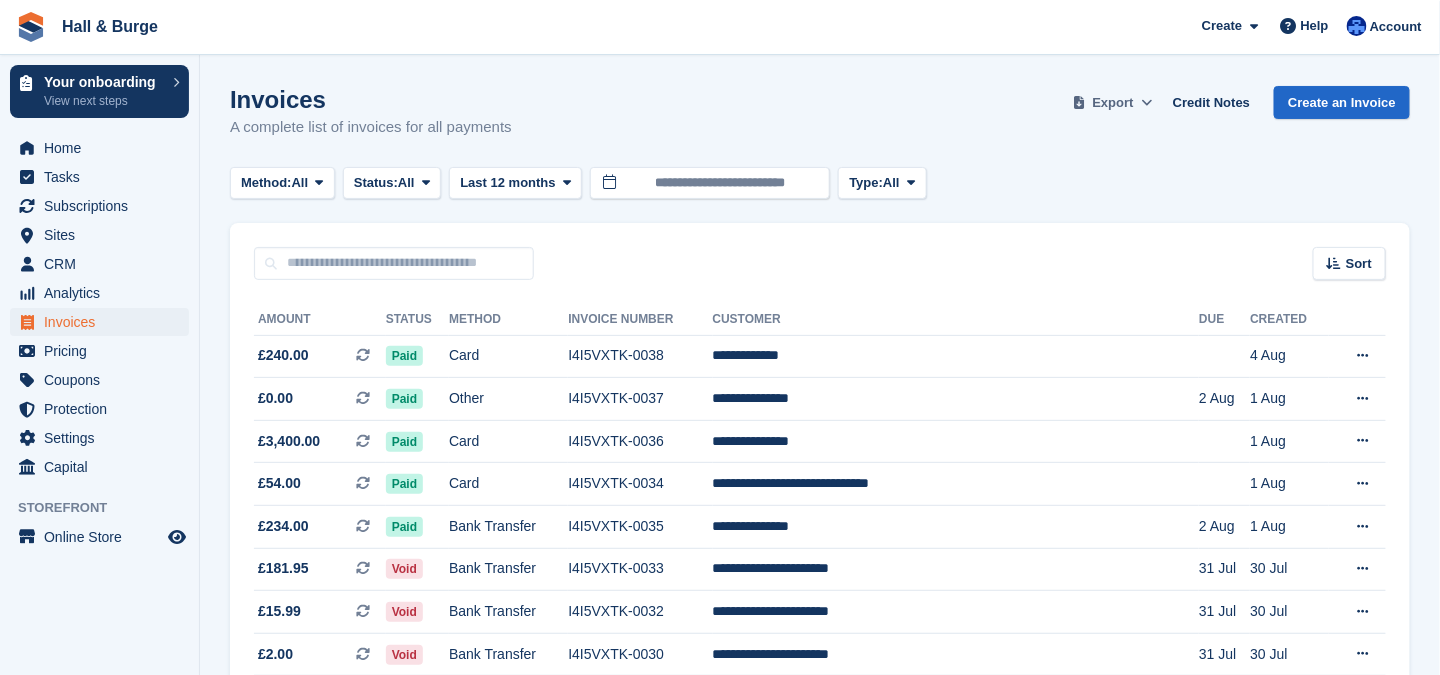click on "Export" at bounding box center (1113, 103) 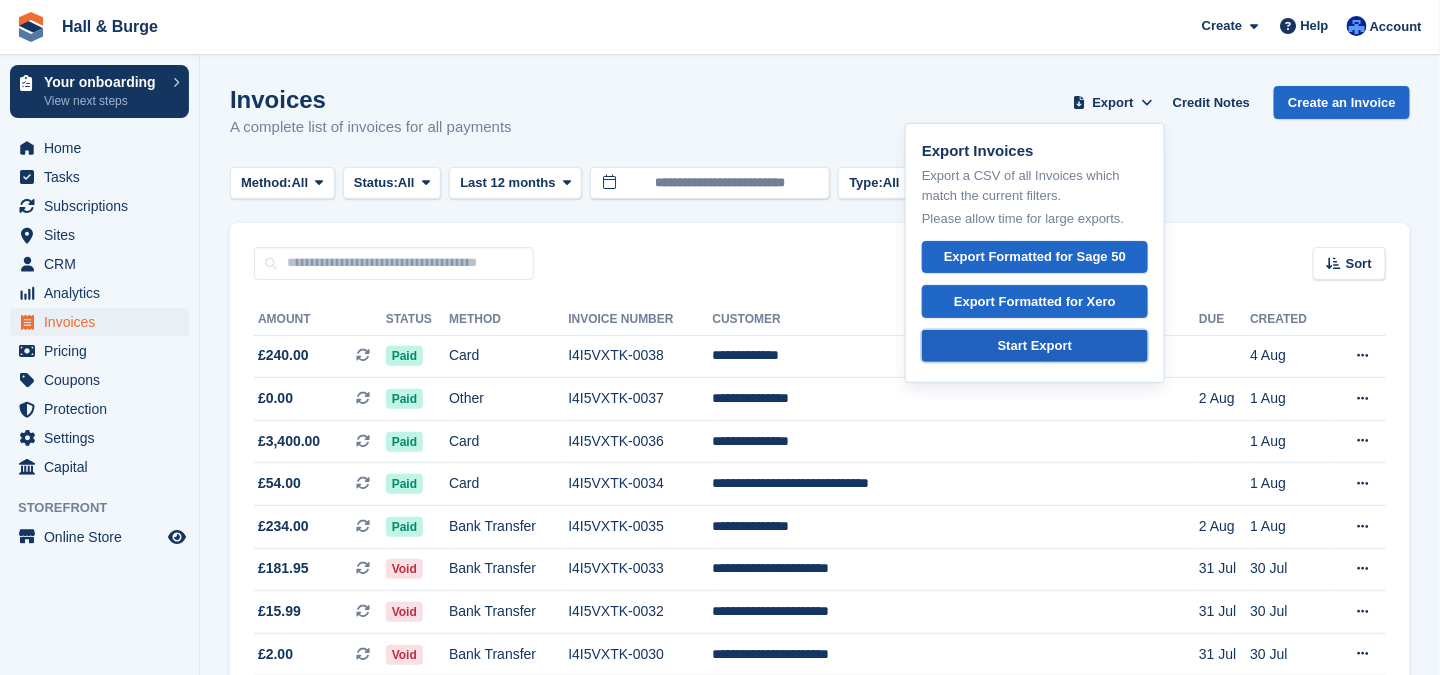 click on "Start Export" at bounding box center (1035, 346) 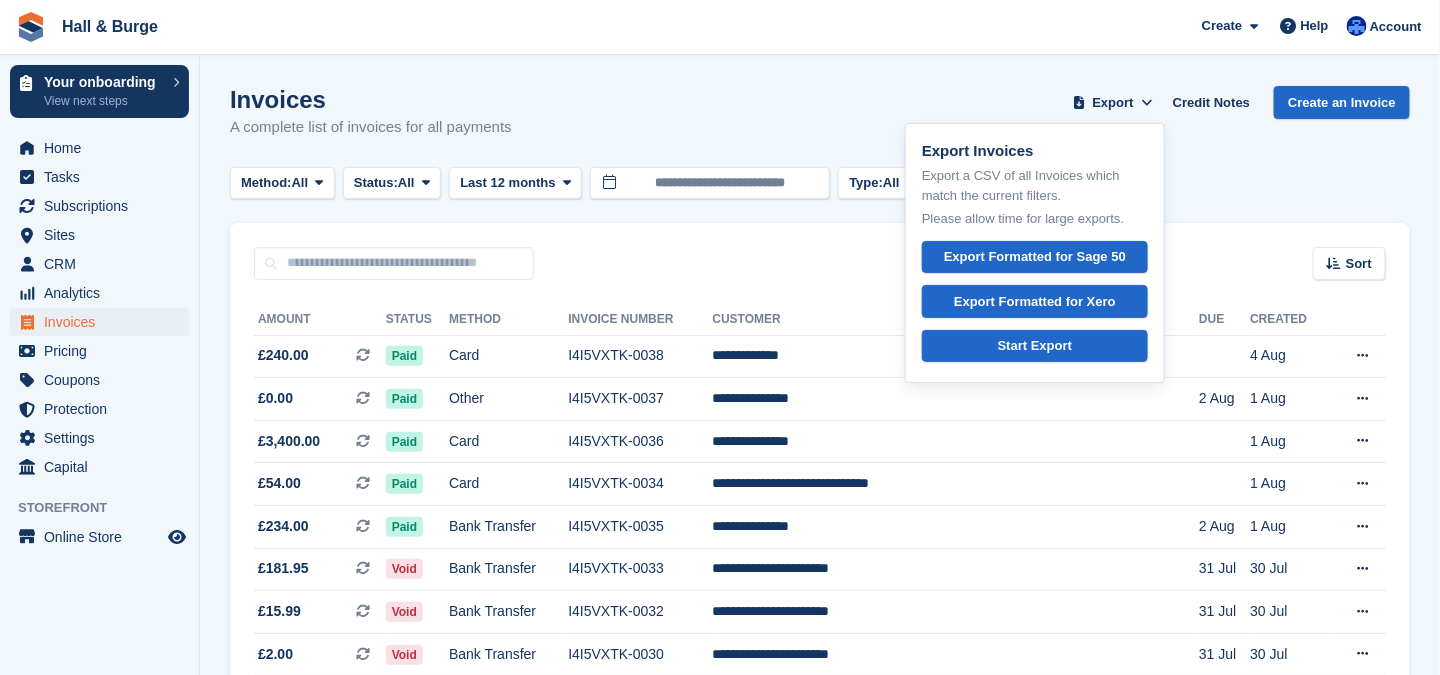 click on "Sort
Sort by
Date created
Created (oldest first)
Created (newest first)" at bounding box center (820, 251) 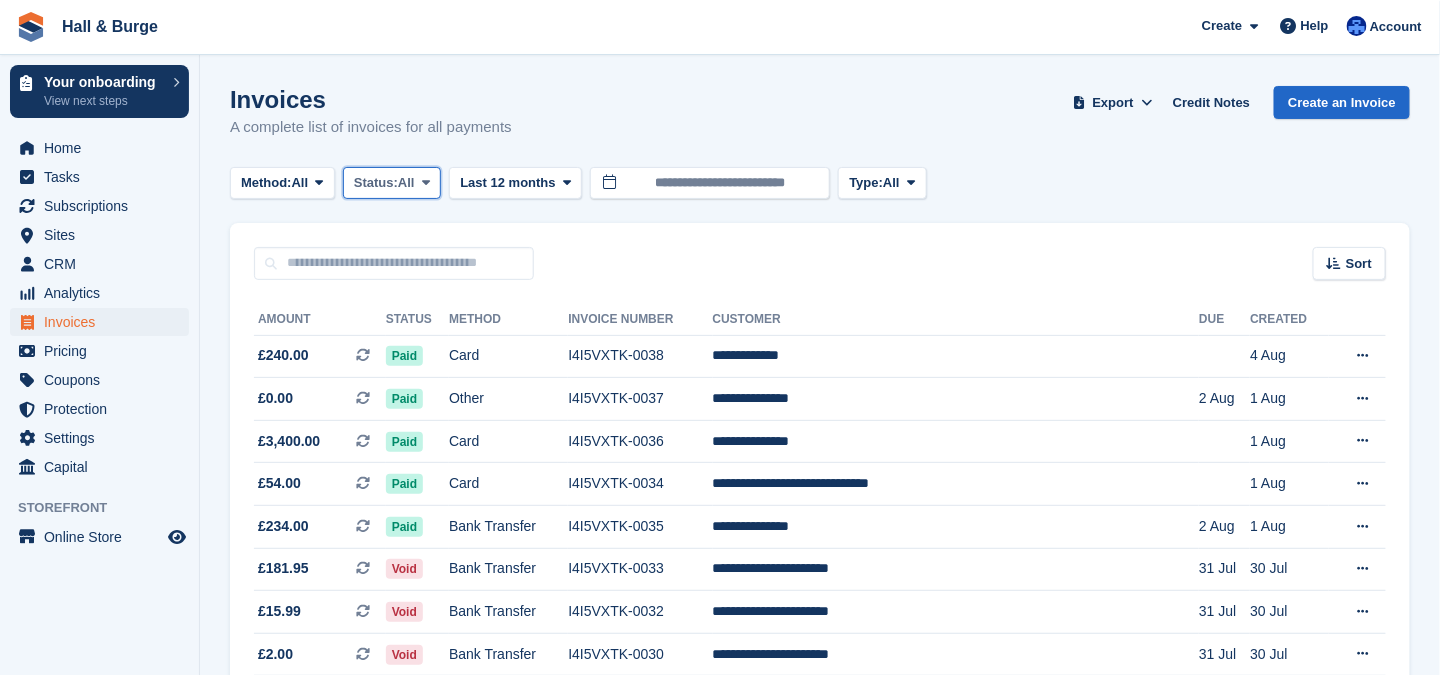 click at bounding box center [426, 183] 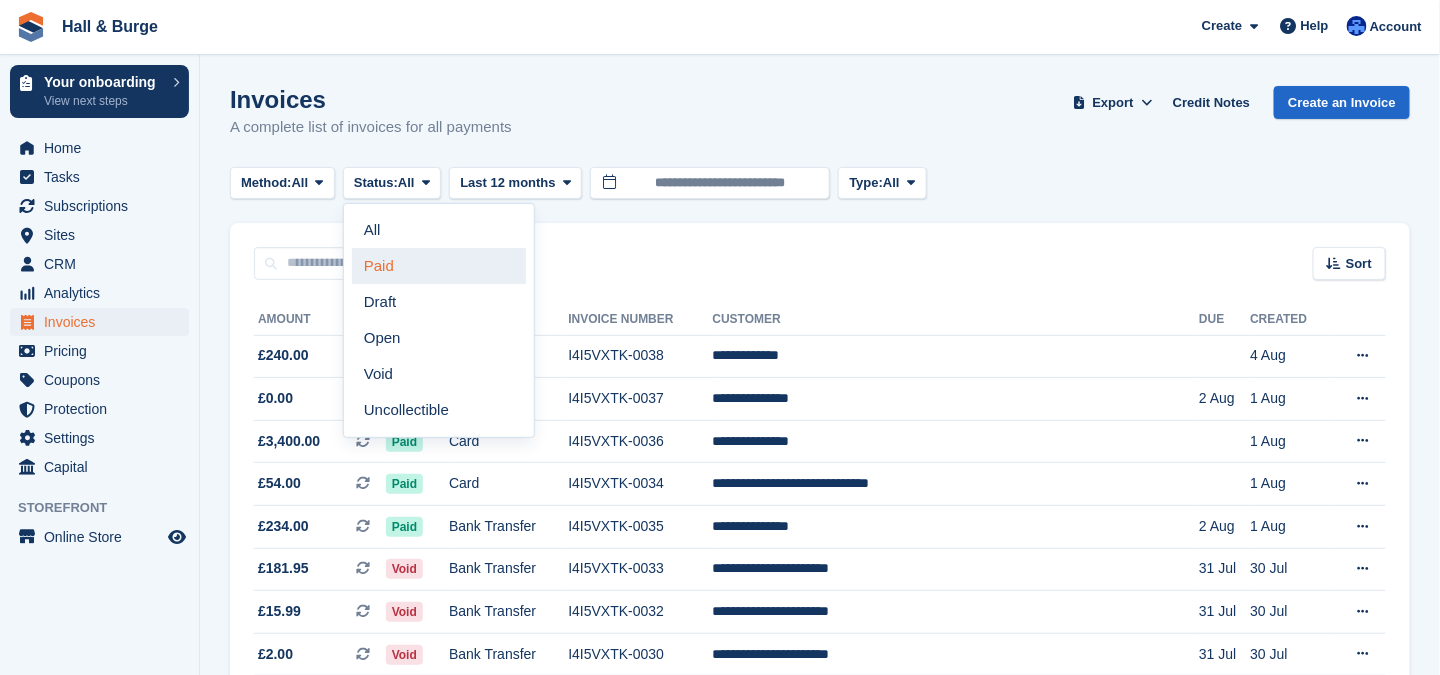 click on "Paid" at bounding box center (439, 266) 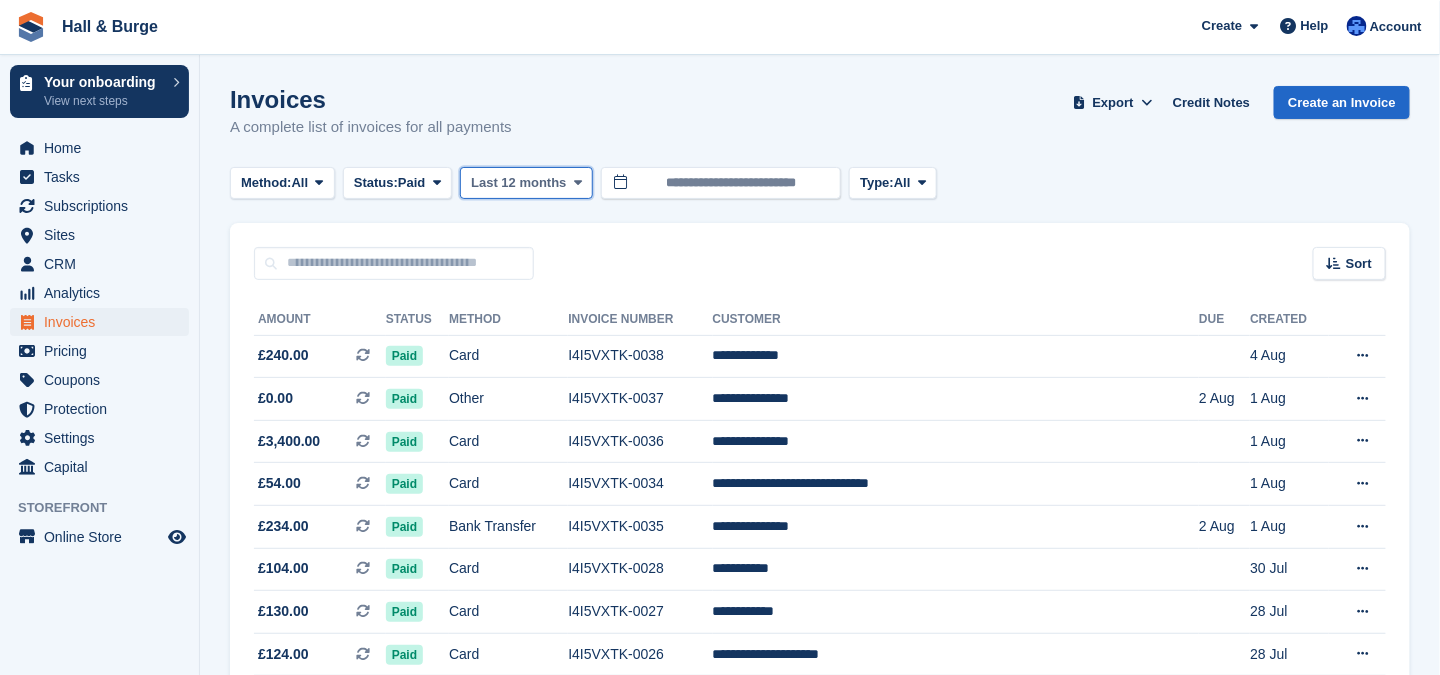 click at bounding box center [578, 183] 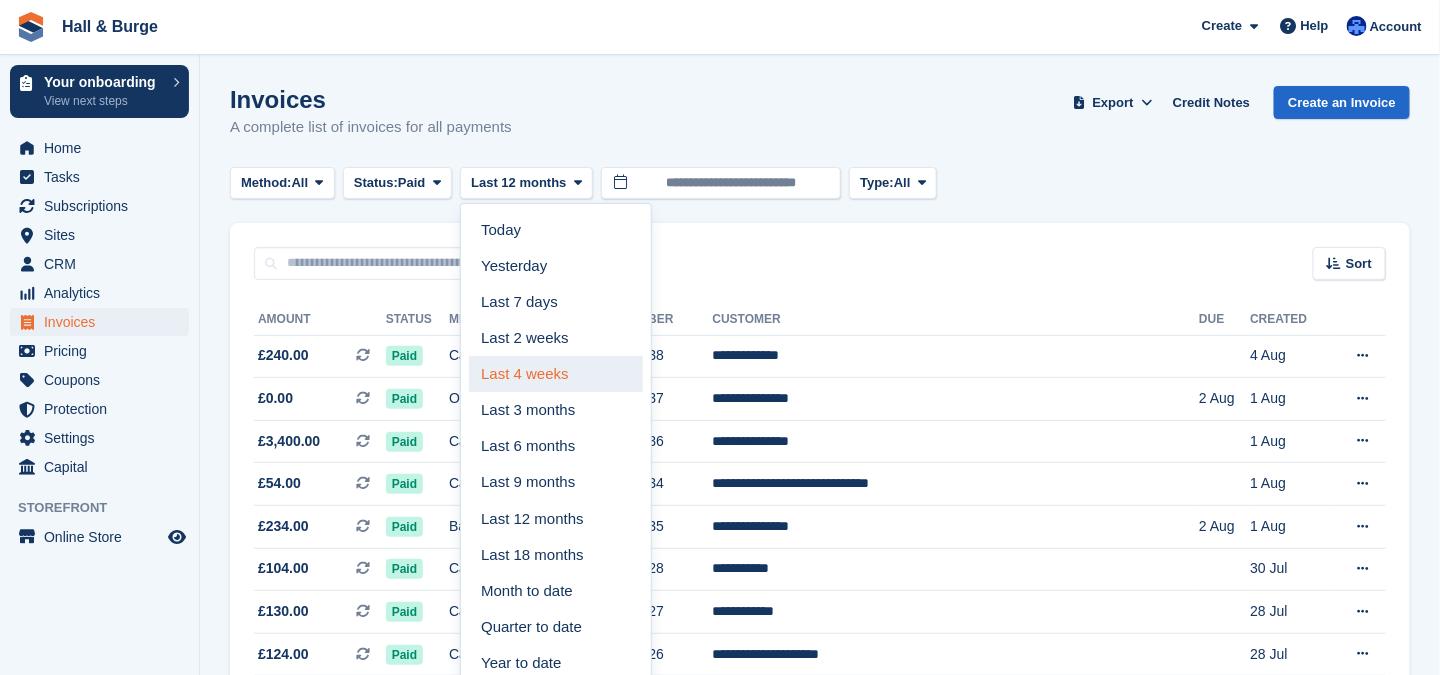 click on "Last 4 weeks" at bounding box center (556, 374) 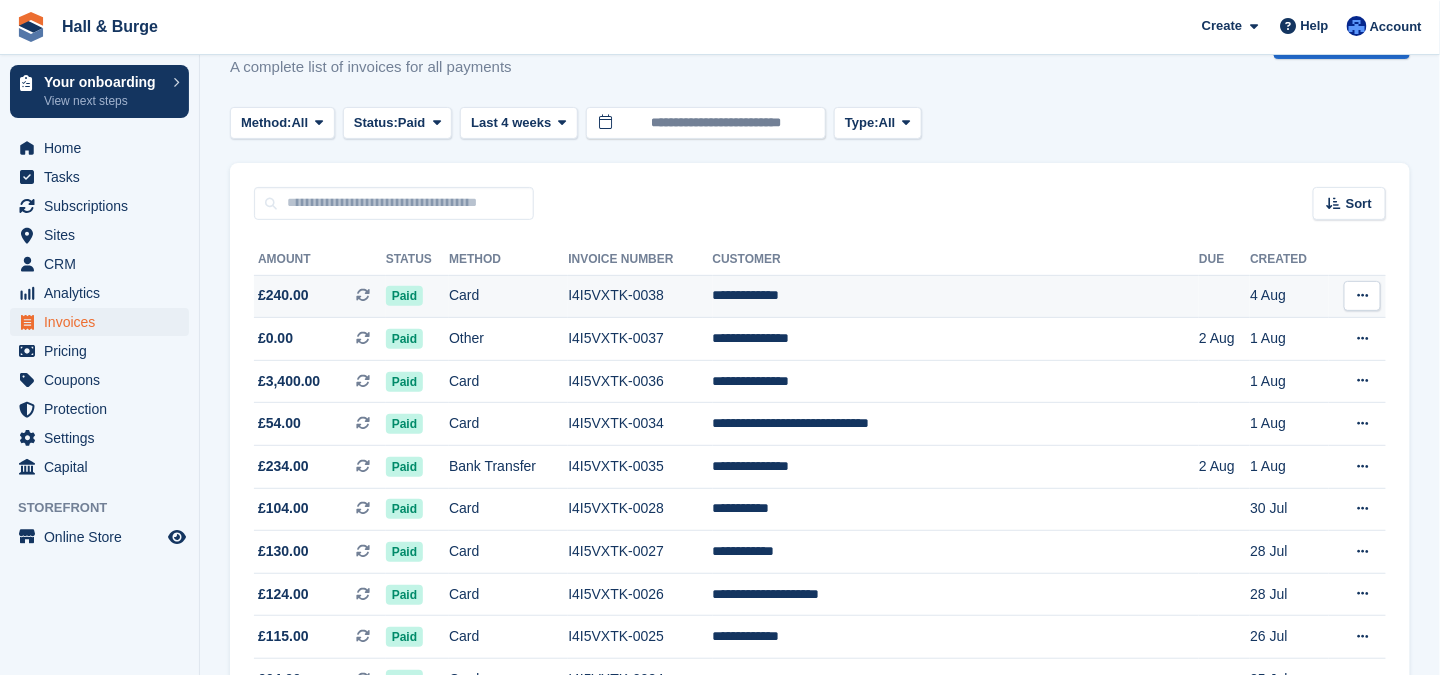 scroll, scrollTop: 0, scrollLeft: 0, axis: both 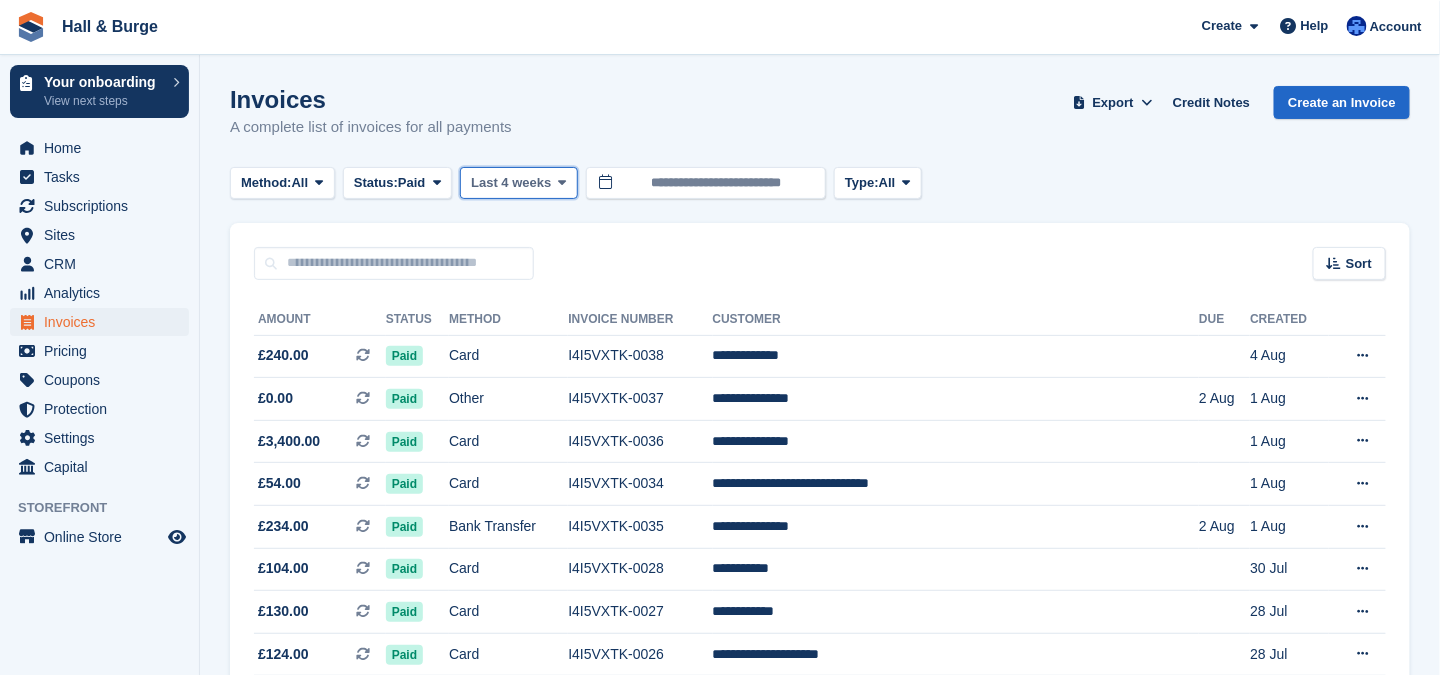 click at bounding box center [563, 182] 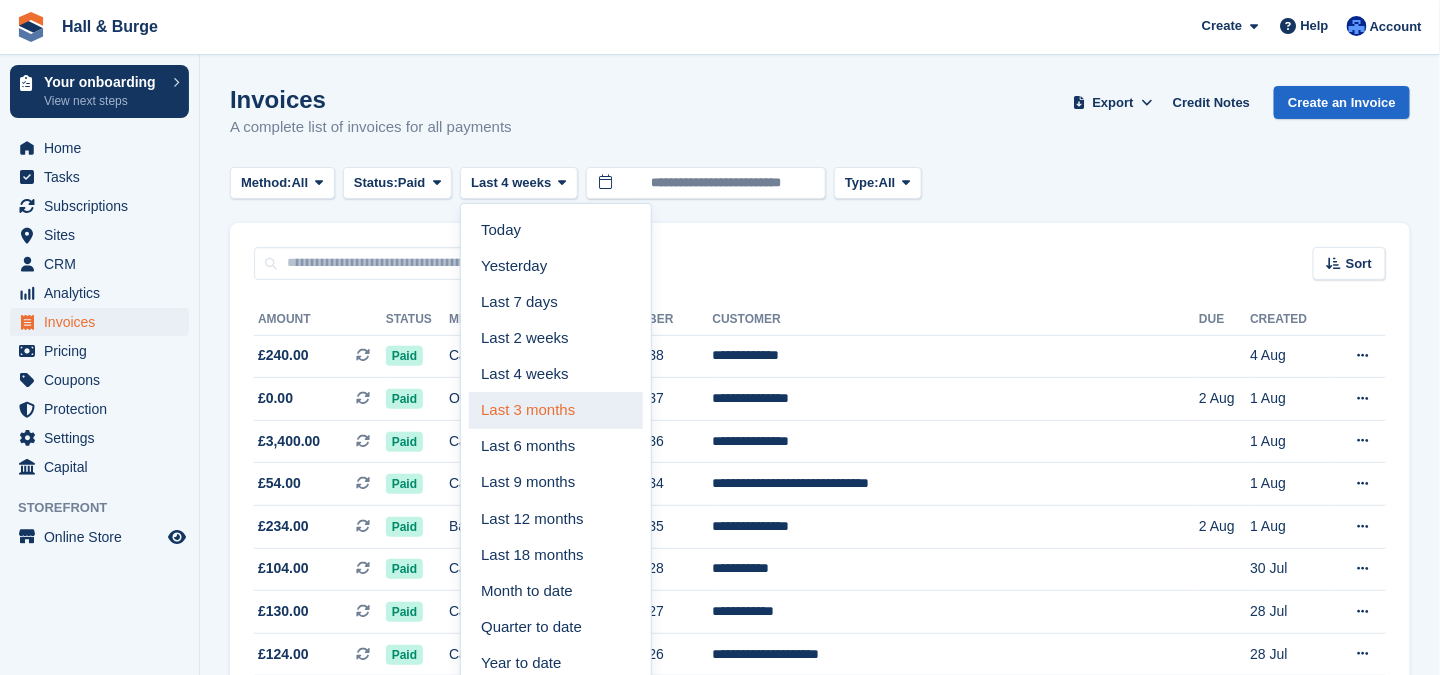 click on "Last 3 months" at bounding box center [556, 410] 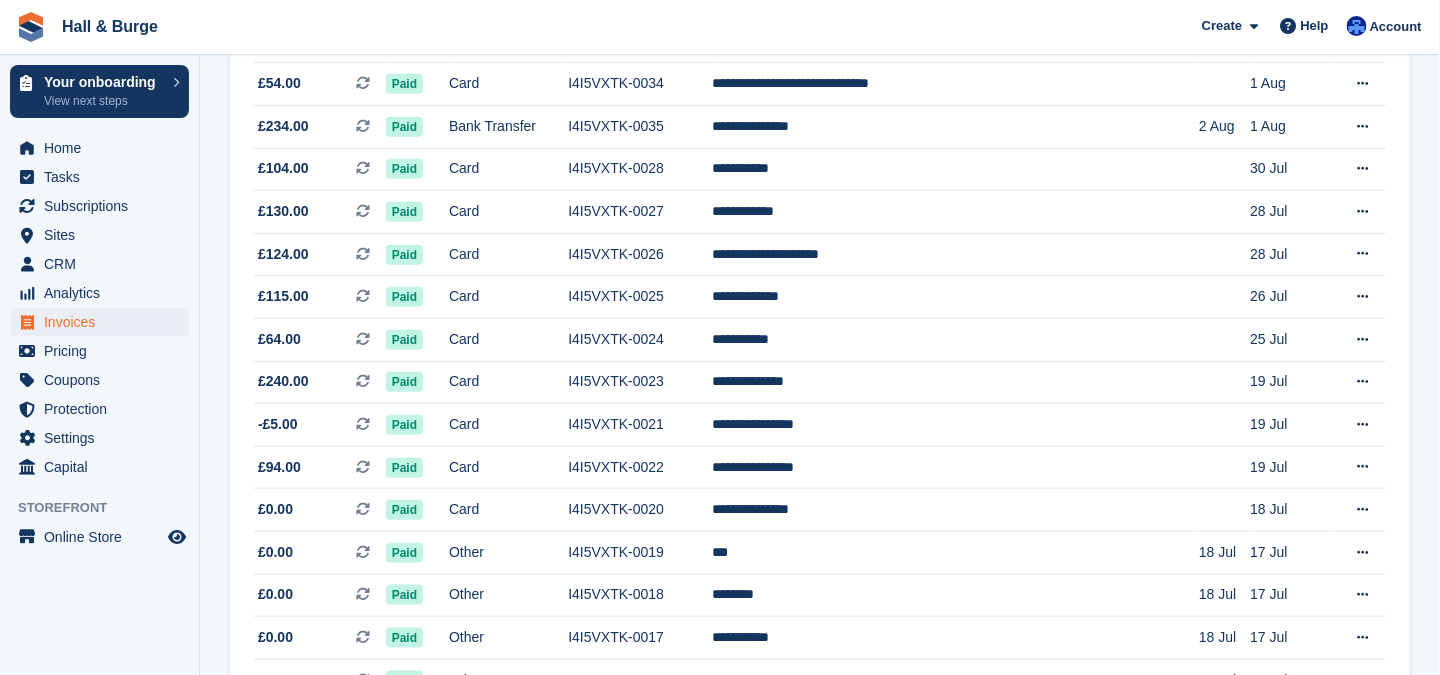 scroll, scrollTop: 0, scrollLeft: 0, axis: both 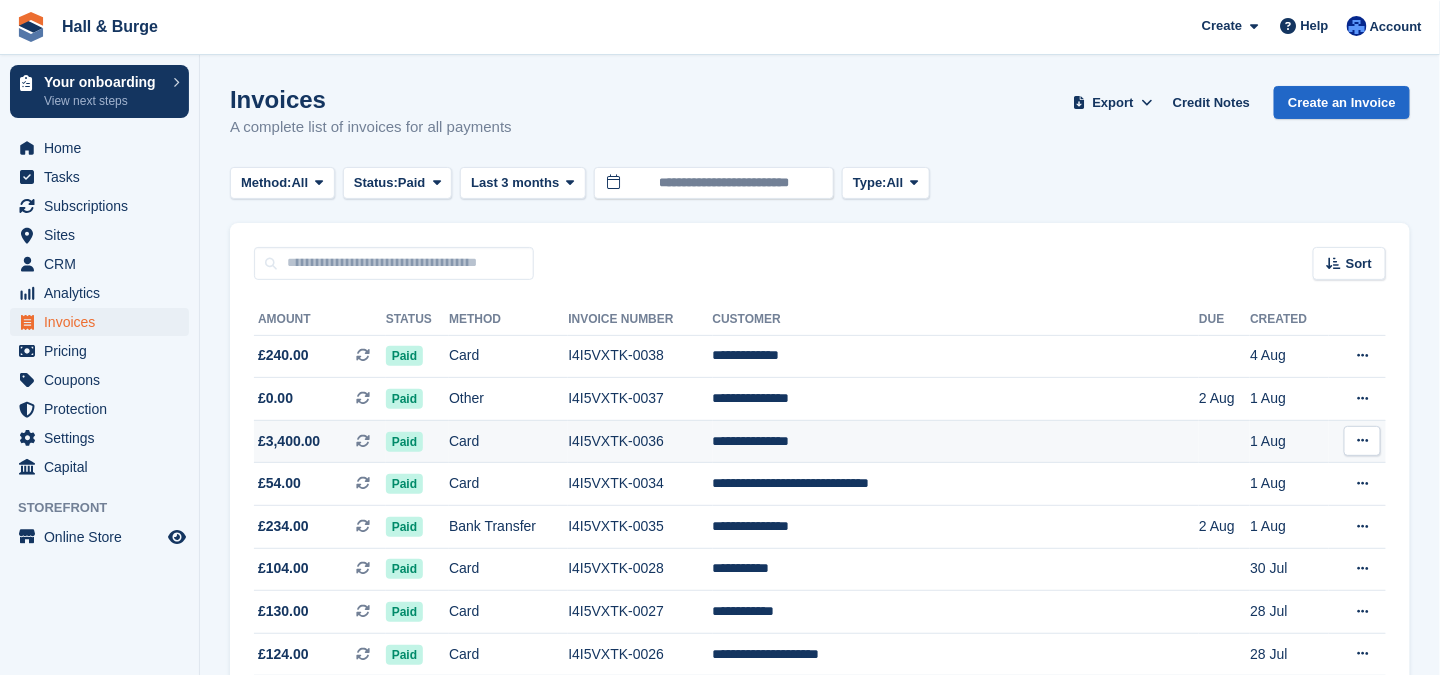 click on "Paid" at bounding box center (404, 442) 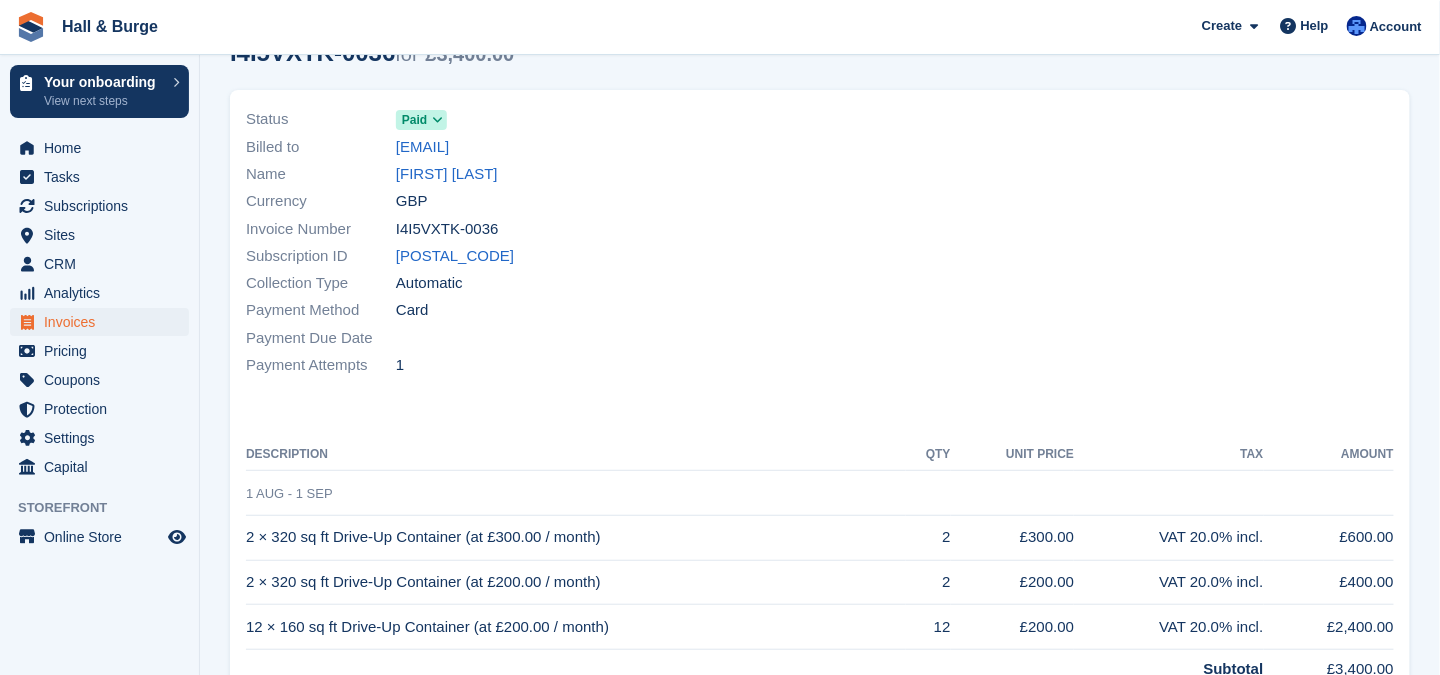 scroll, scrollTop: 0, scrollLeft: 0, axis: both 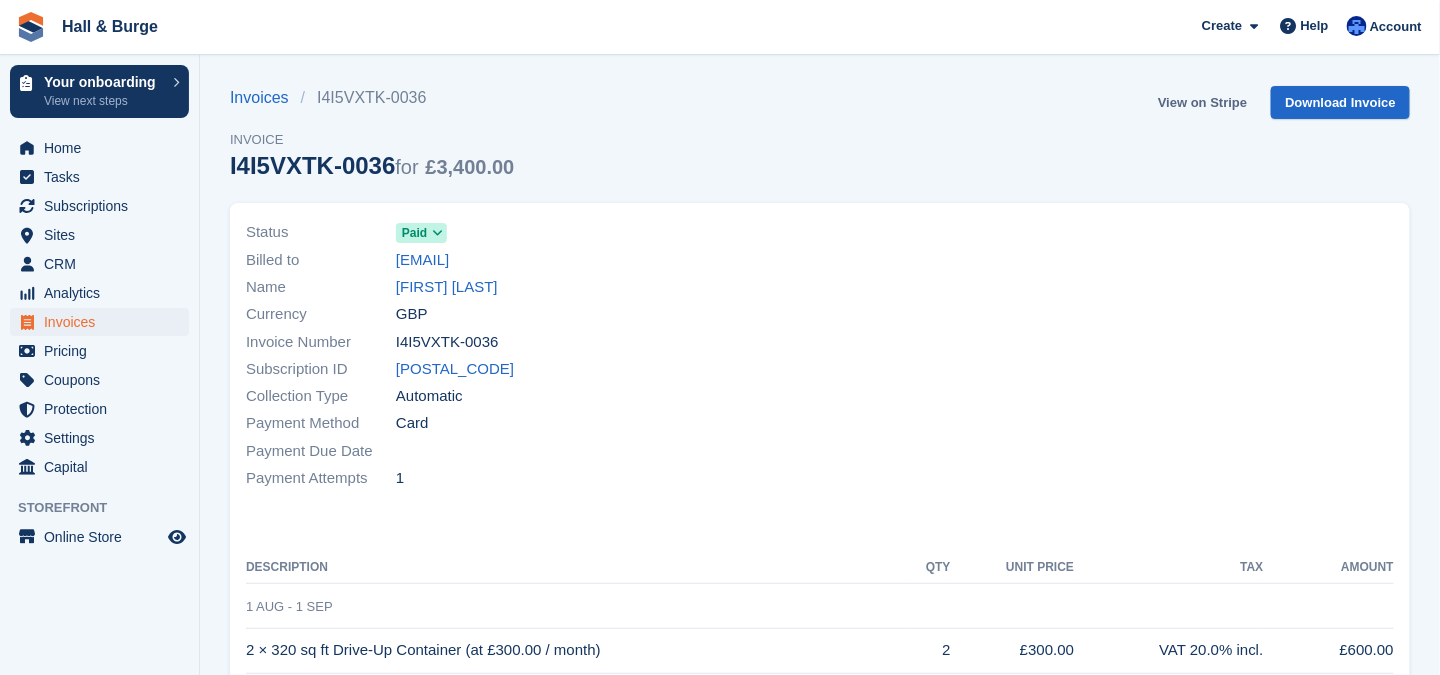 click on "View on Stripe" at bounding box center (1202, 102) 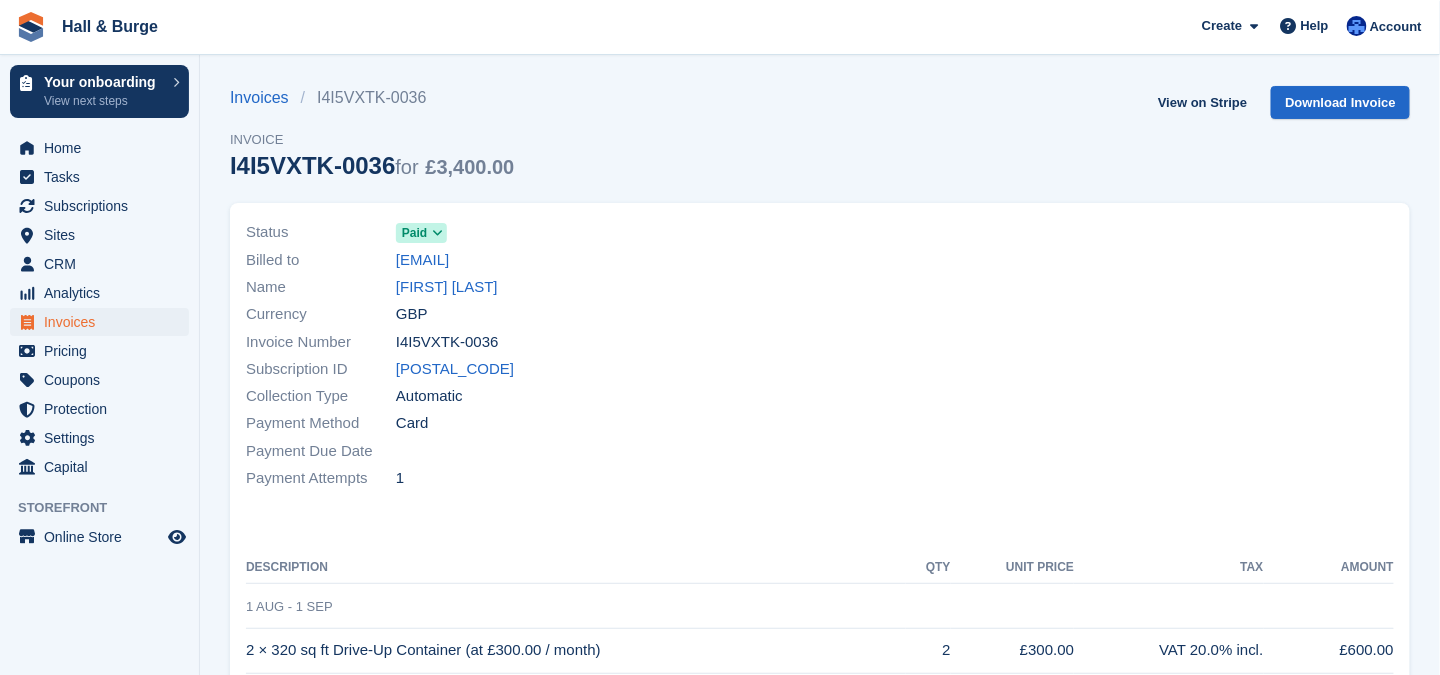 click on "Payment Attempts
1" at bounding box center [527, 478] 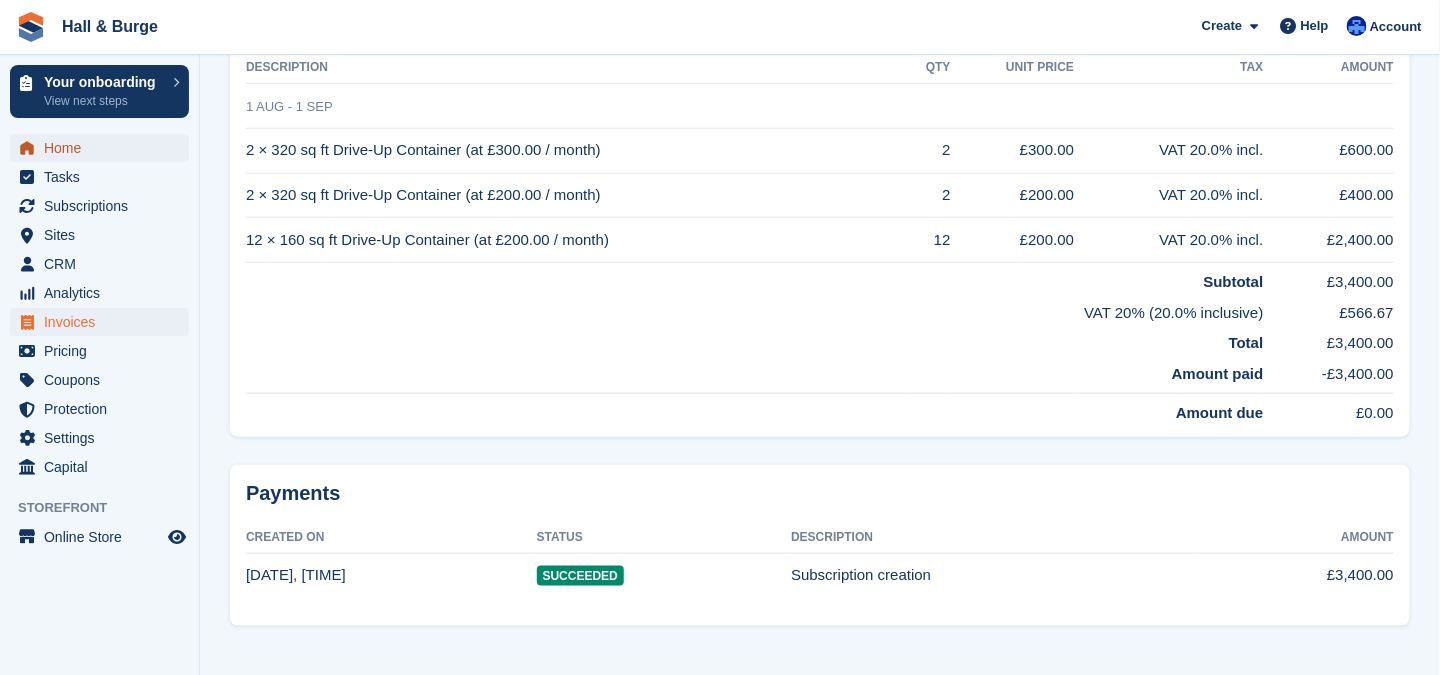 click on "Home" at bounding box center [104, 148] 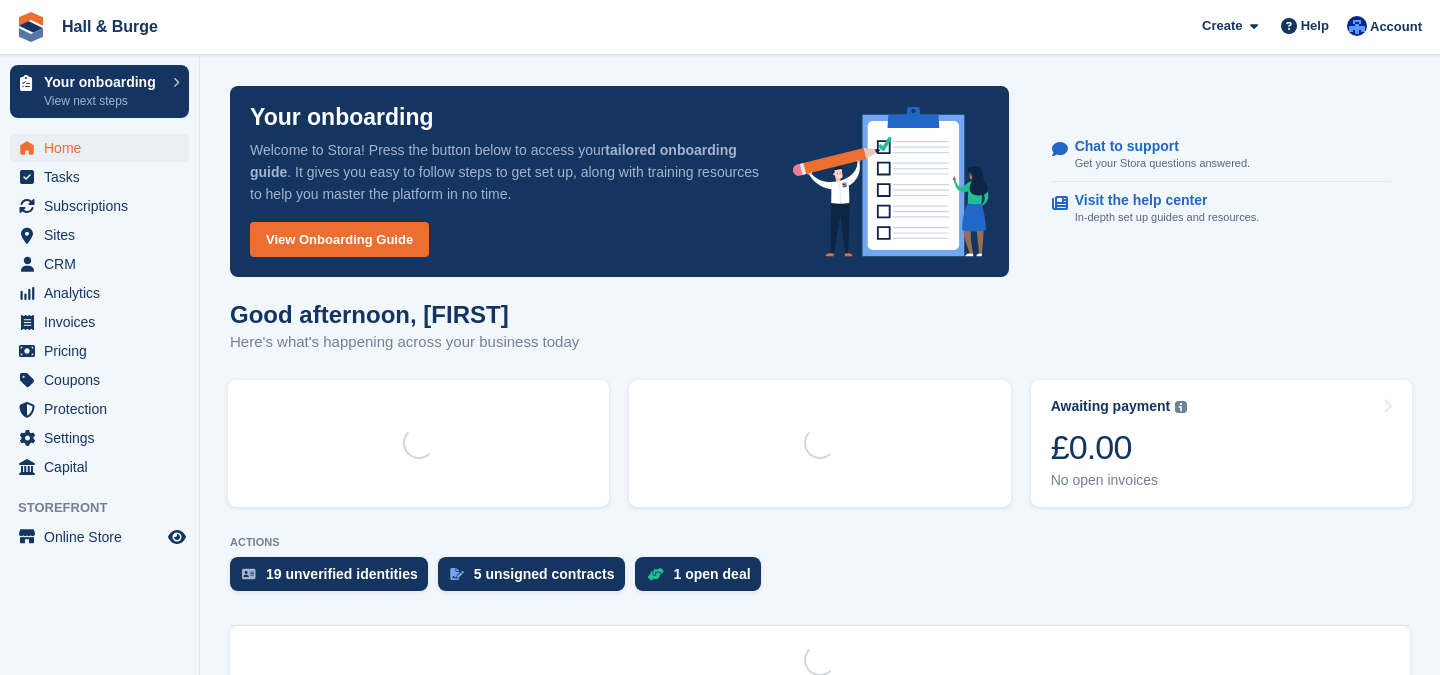 scroll, scrollTop: 0, scrollLeft: 0, axis: both 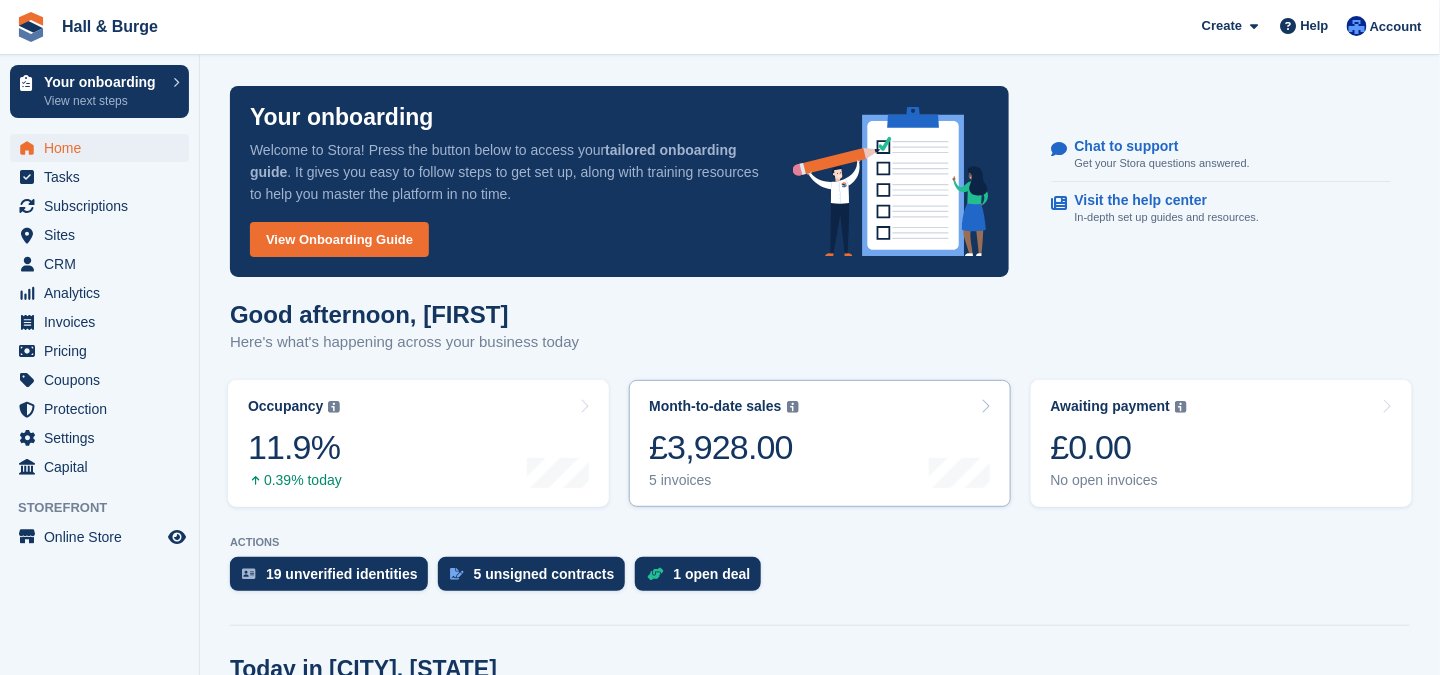 click on "Month-to-date sales" at bounding box center [715, 406] 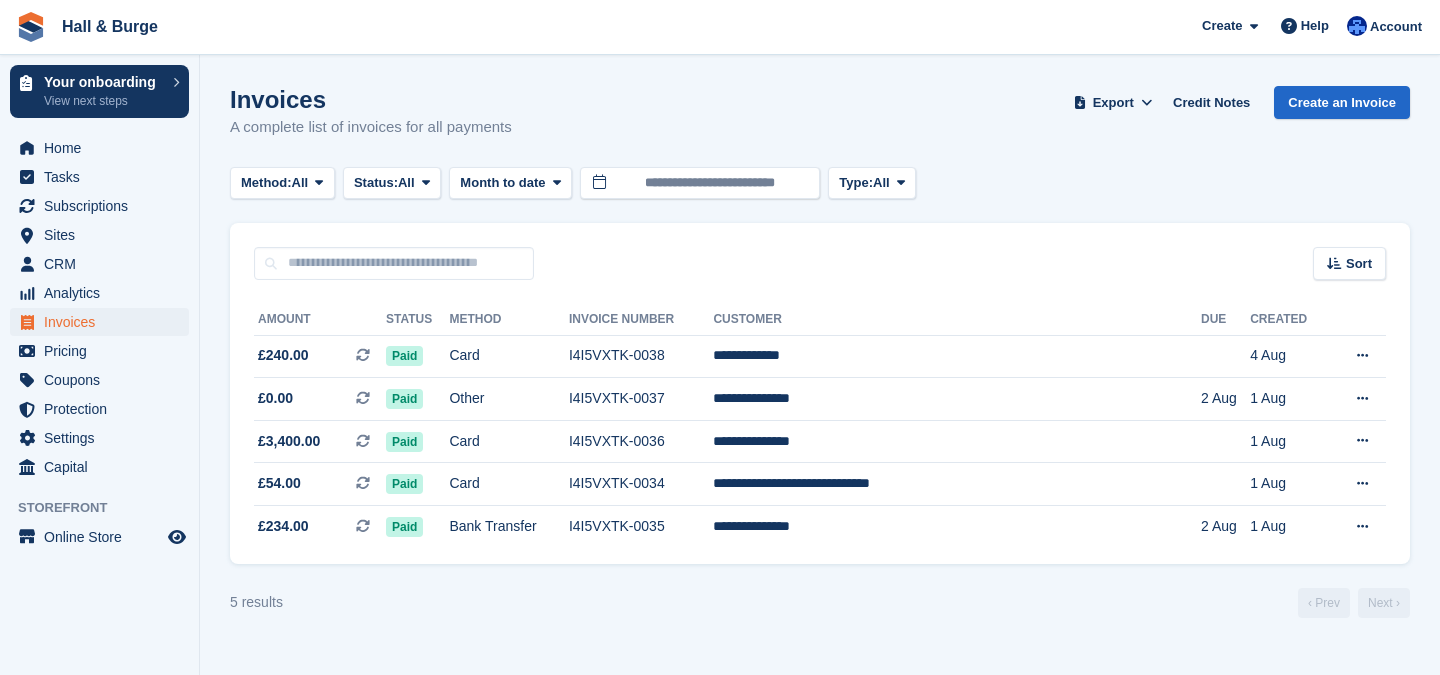scroll, scrollTop: 0, scrollLeft: 0, axis: both 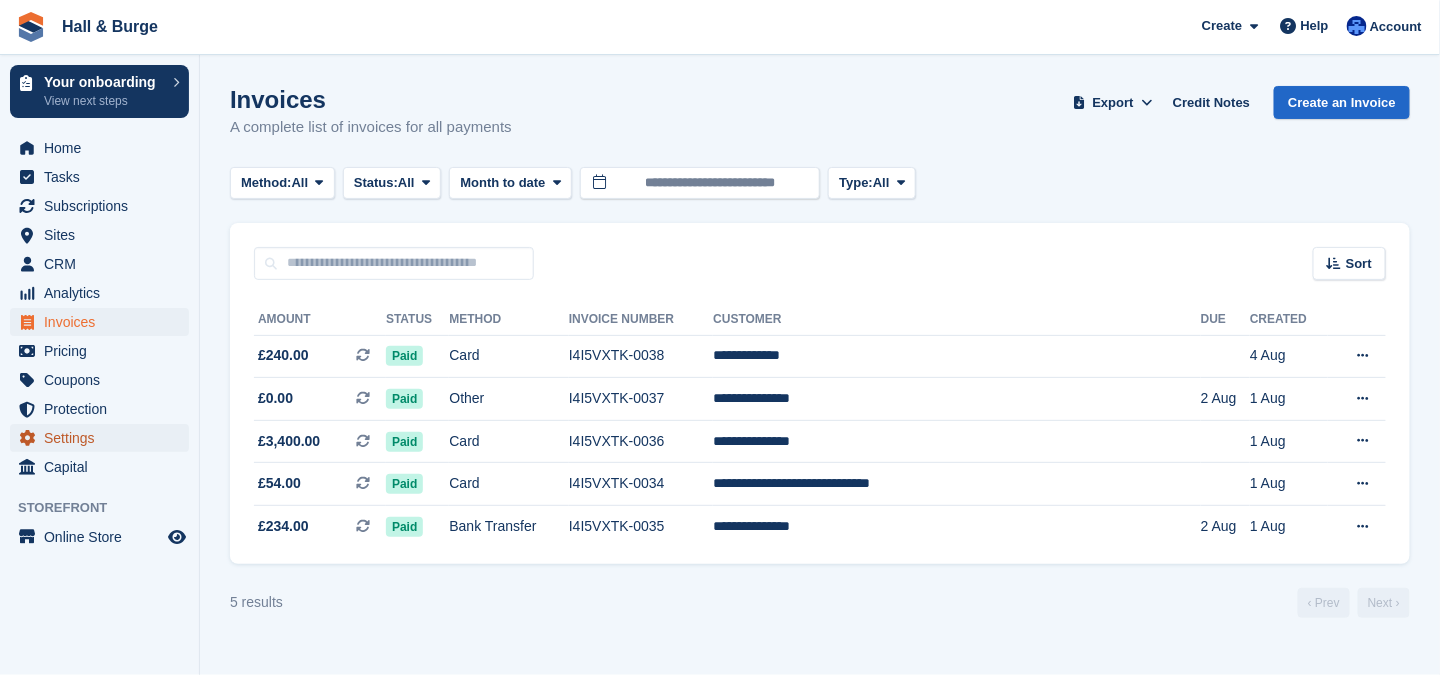 click on "Settings" at bounding box center (104, 438) 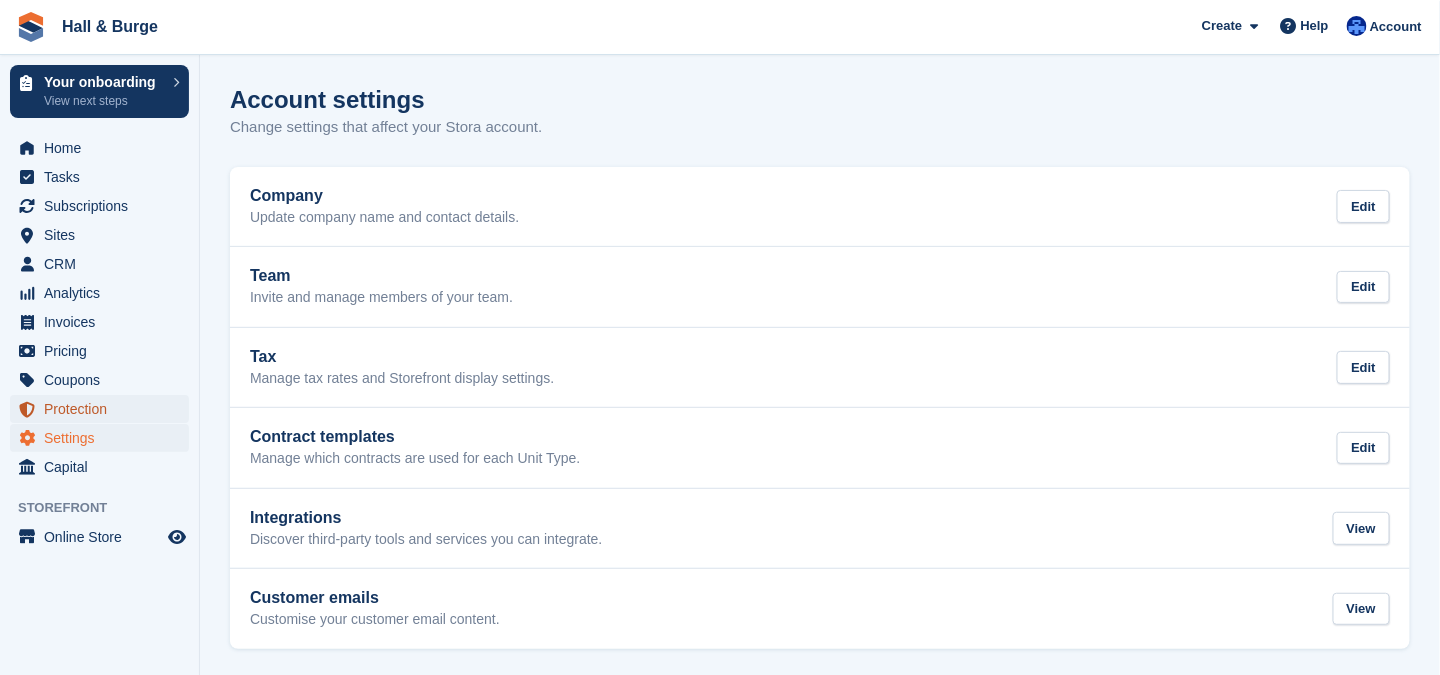 click on "Protection" at bounding box center (104, 409) 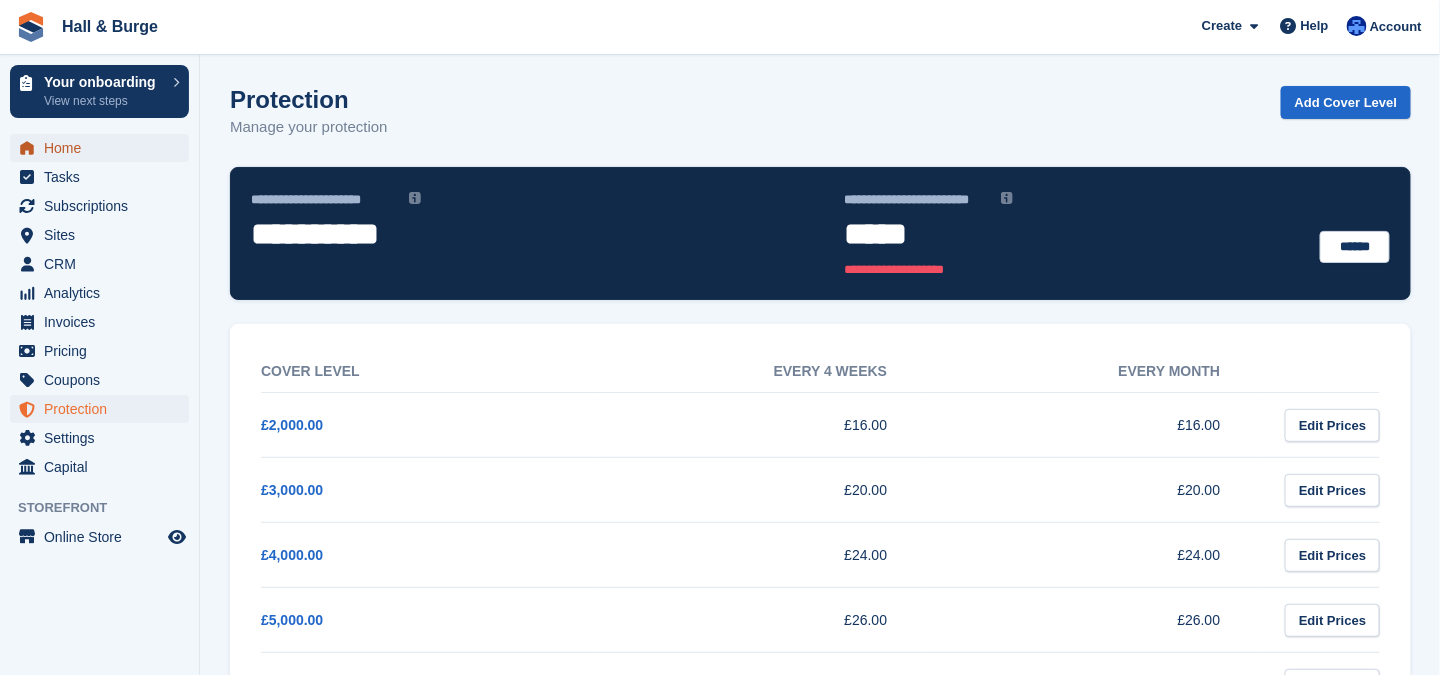 click on "Home" at bounding box center [104, 148] 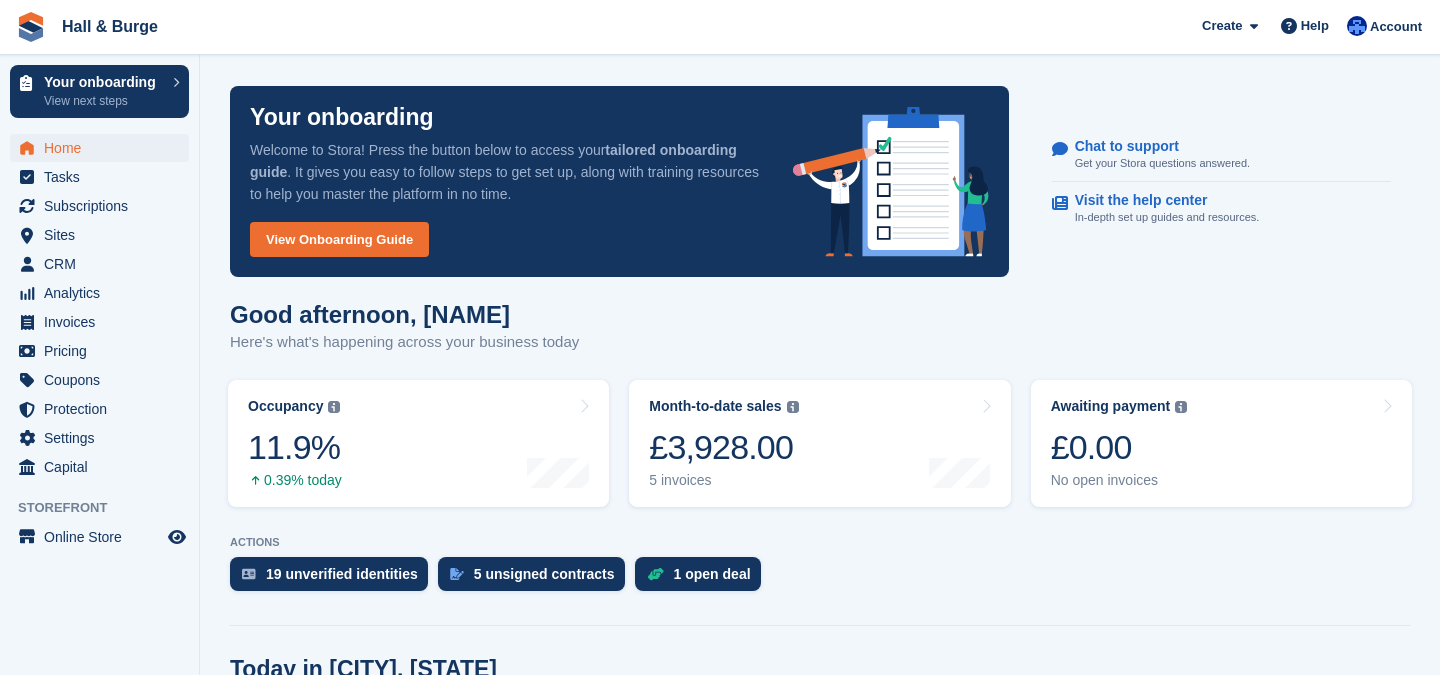 scroll, scrollTop: 0, scrollLeft: 0, axis: both 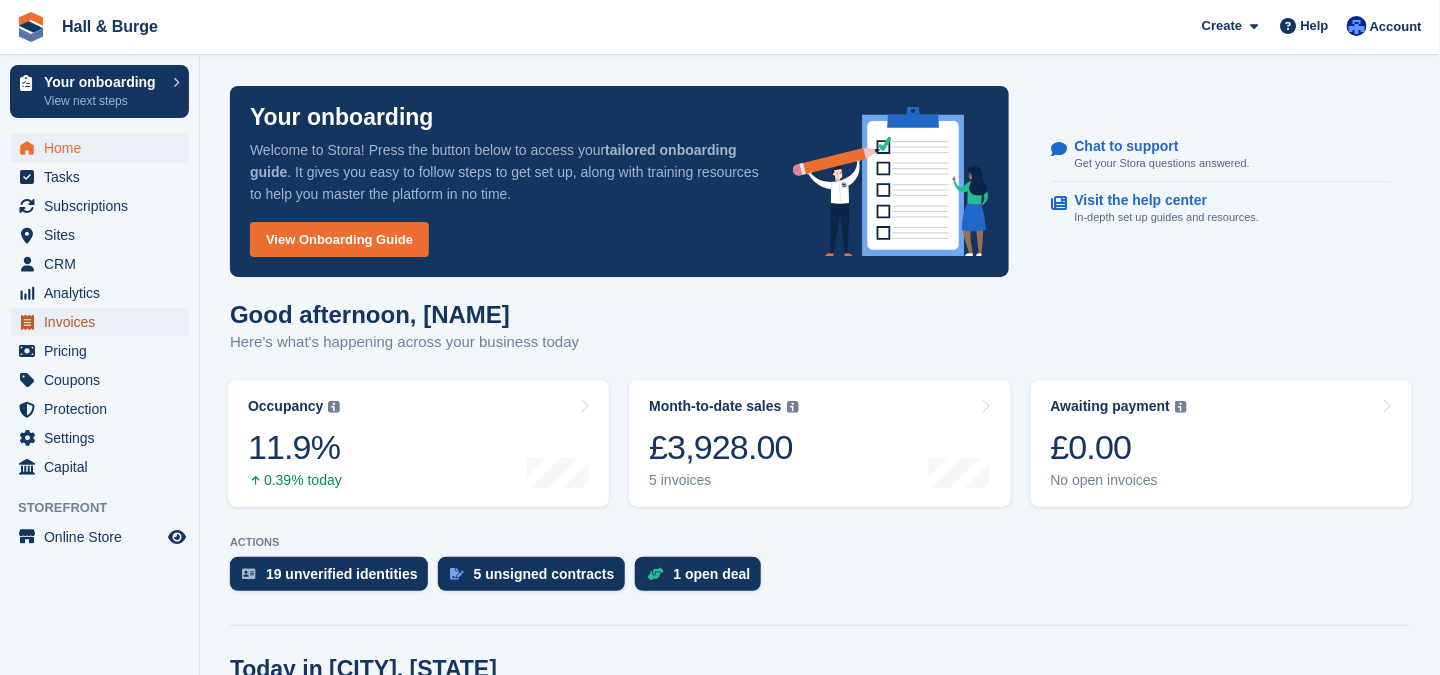 click on "Invoices" at bounding box center (104, 322) 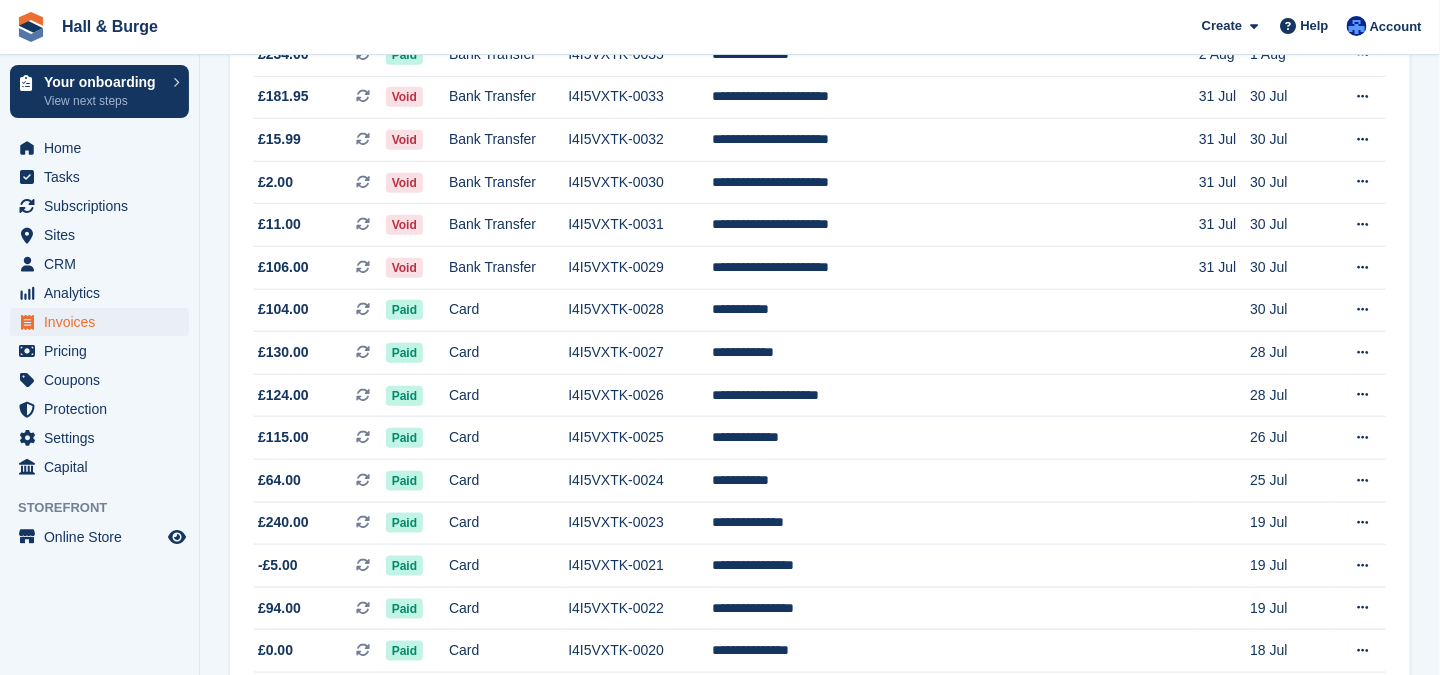scroll, scrollTop: 0, scrollLeft: 0, axis: both 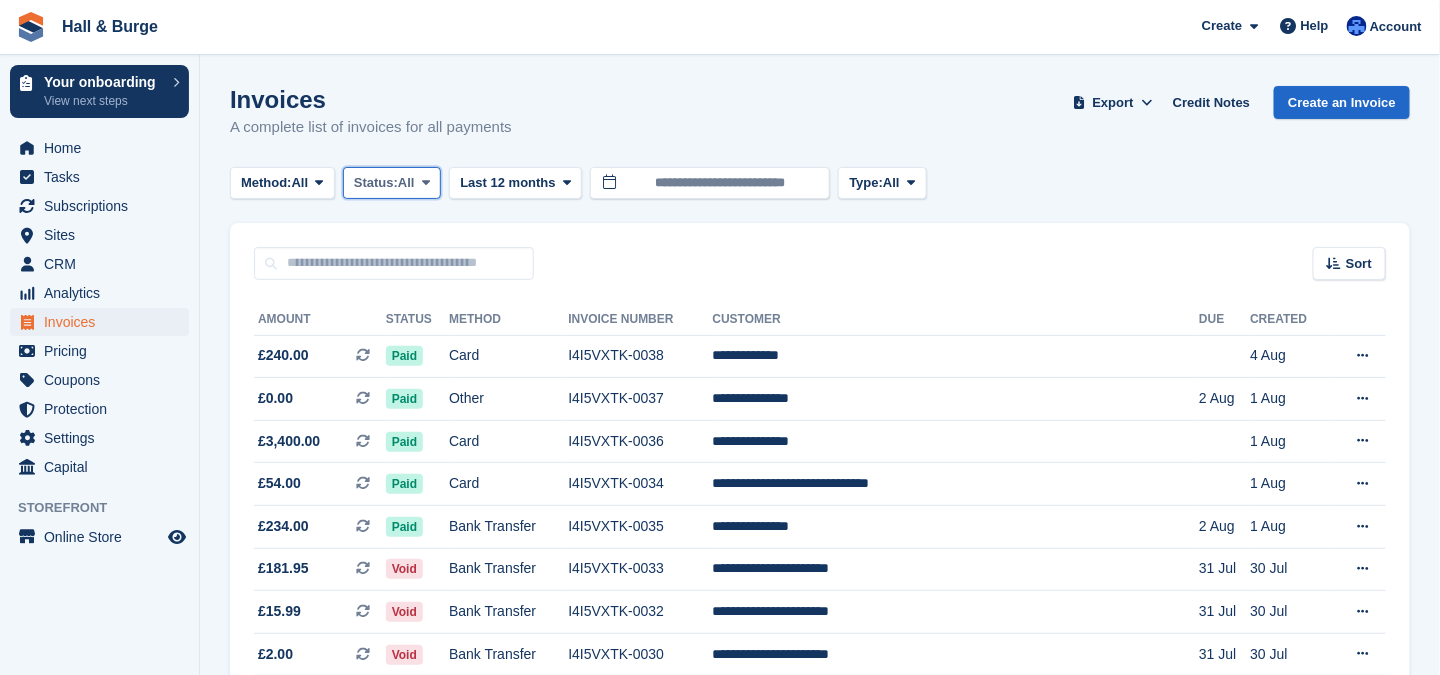 click at bounding box center (426, 182) 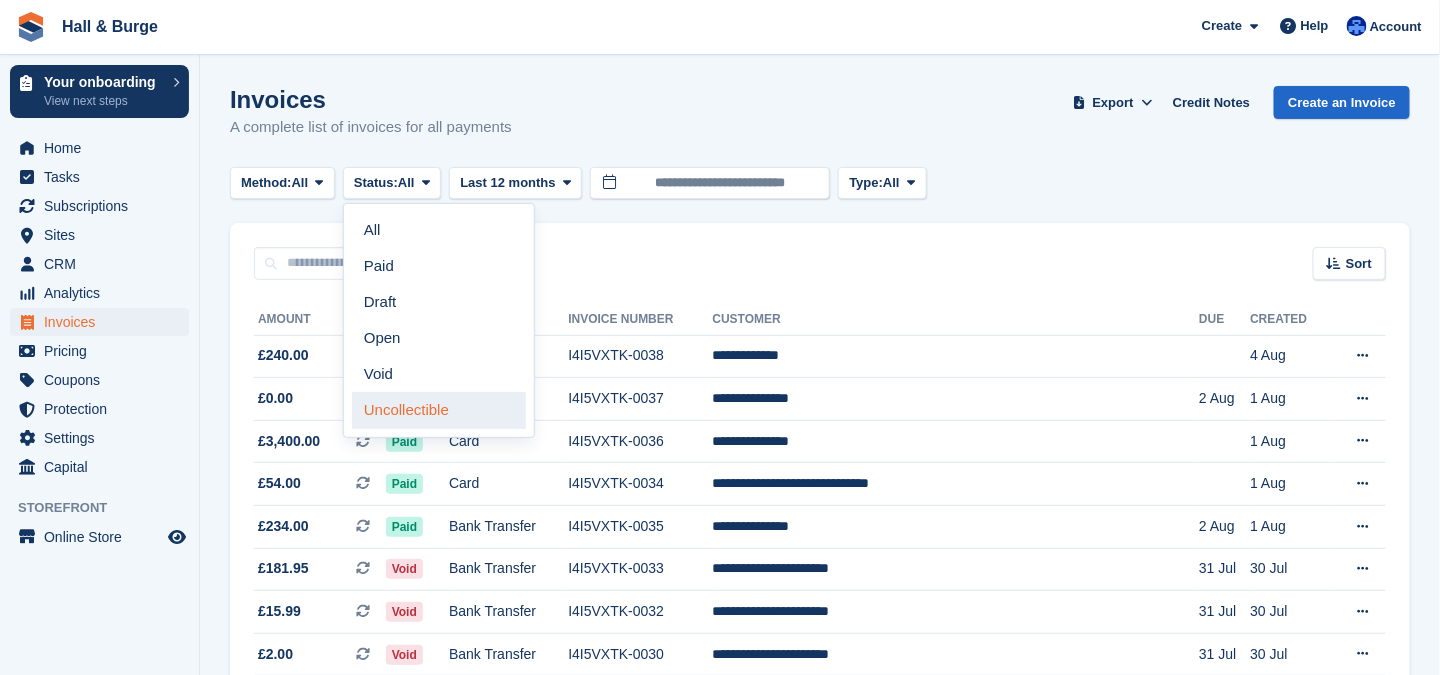 click on "Uncollectible" at bounding box center [439, 410] 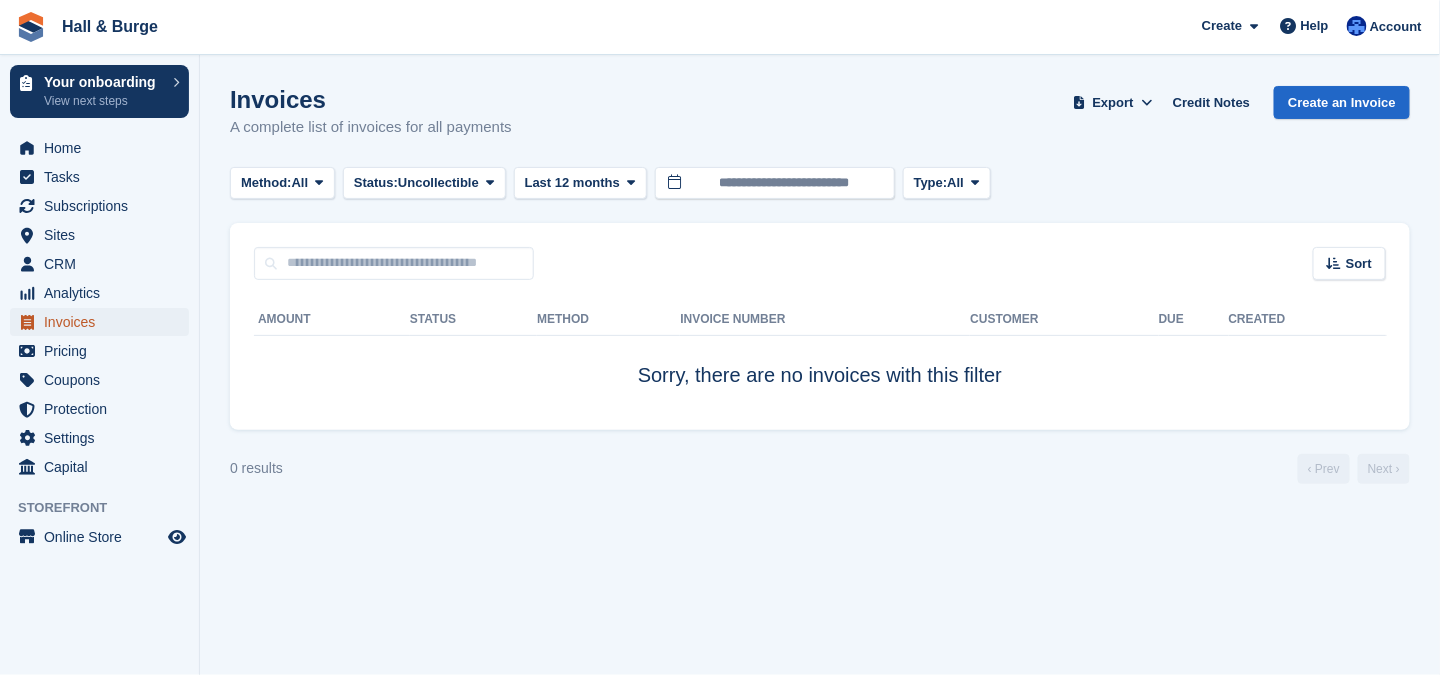 click on "Invoices" at bounding box center (104, 322) 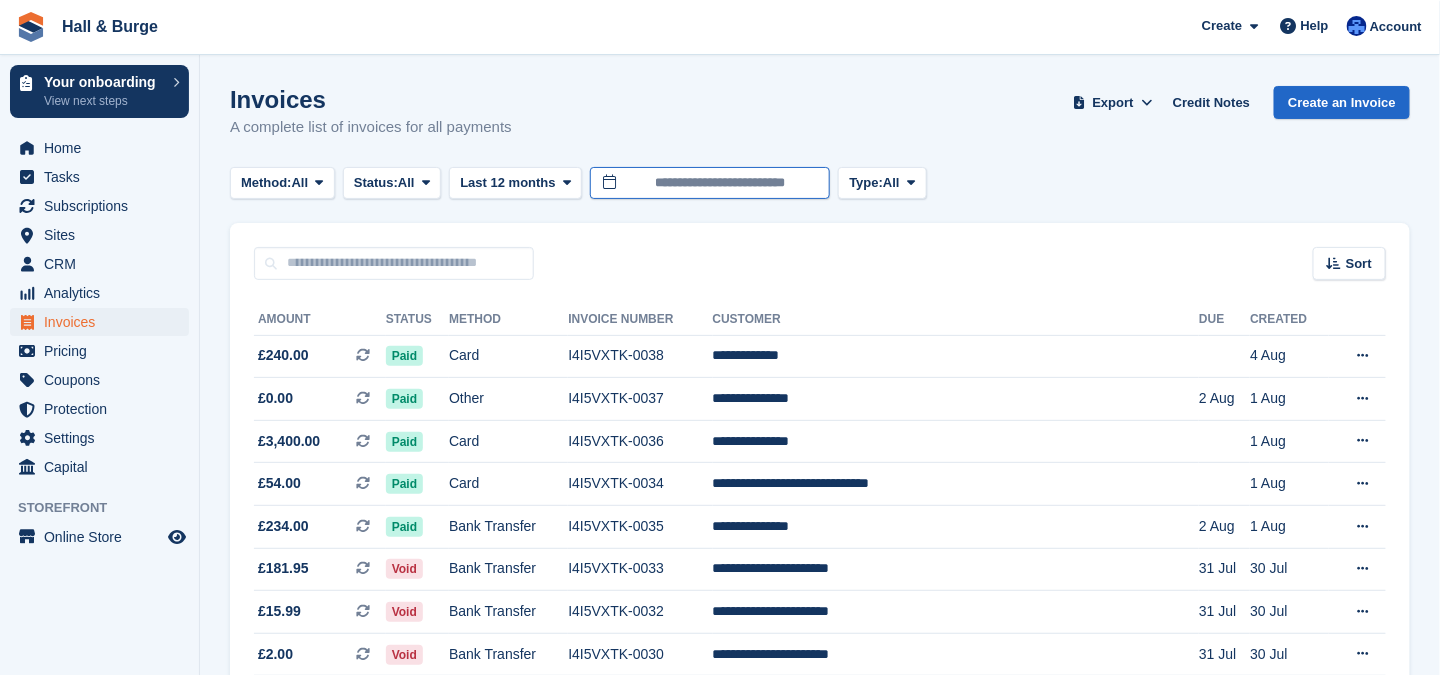 click on "**********" at bounding box center [710, 183] 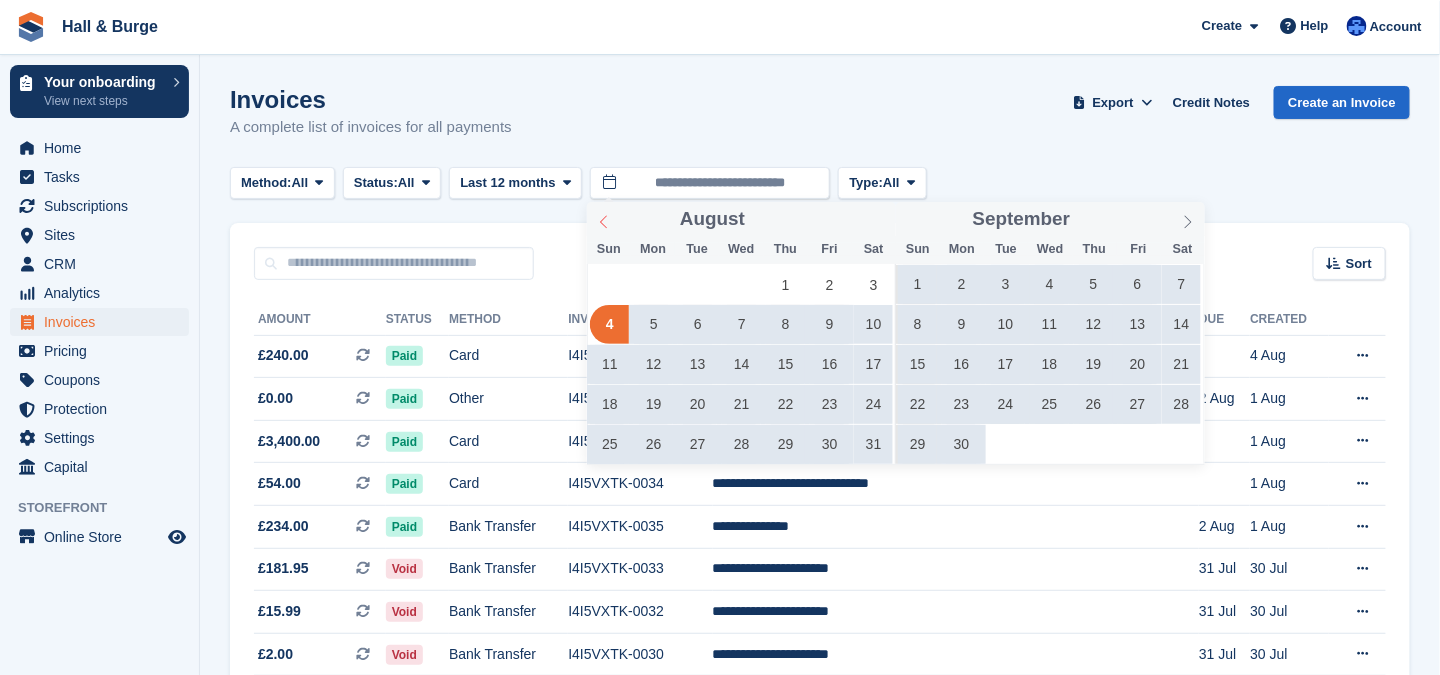 click 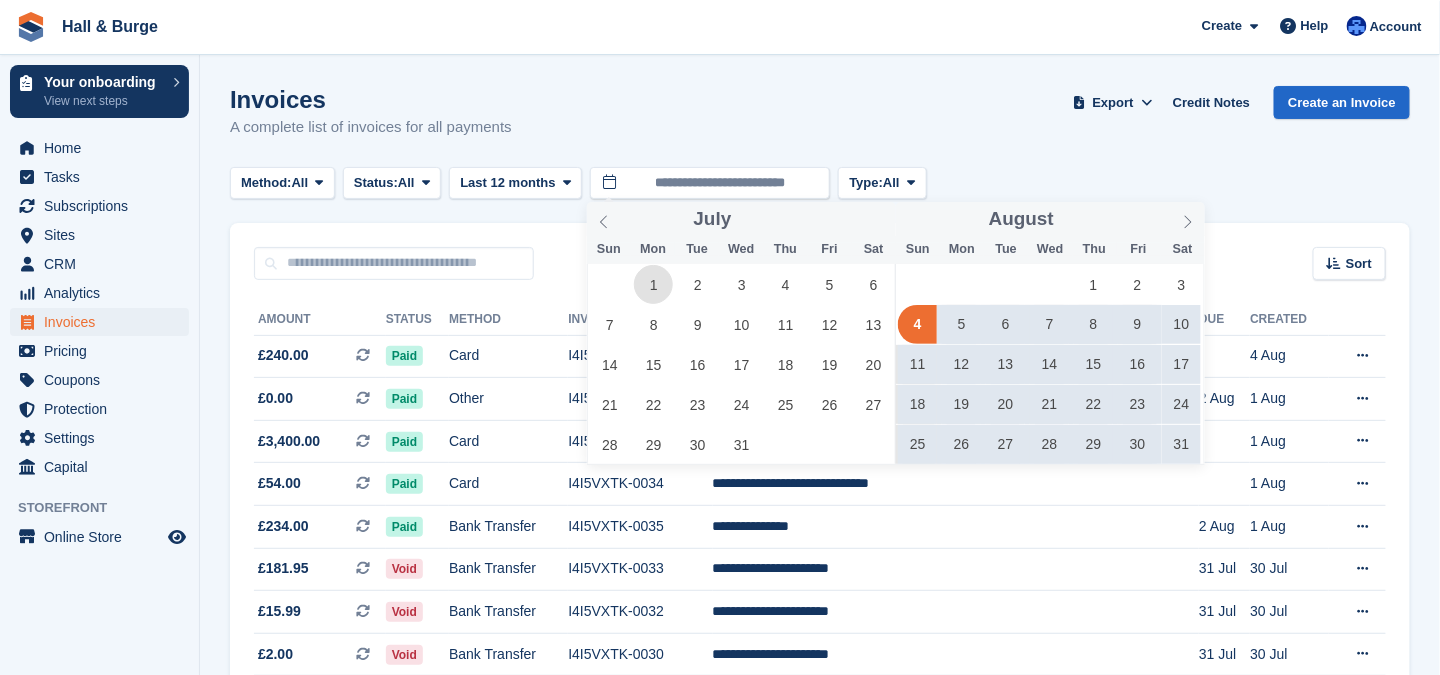click on "1" at bounding box center [653, 284] 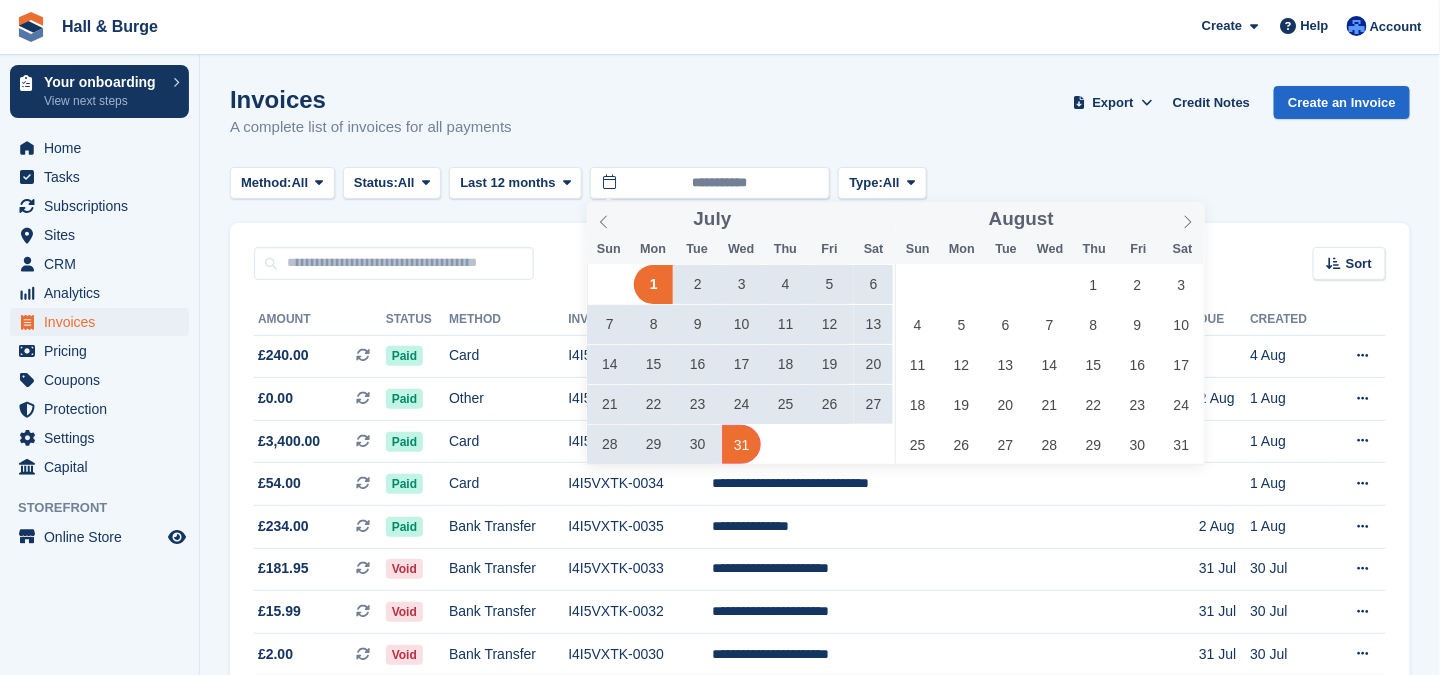 click on "31" at bounding box center [741, 444] 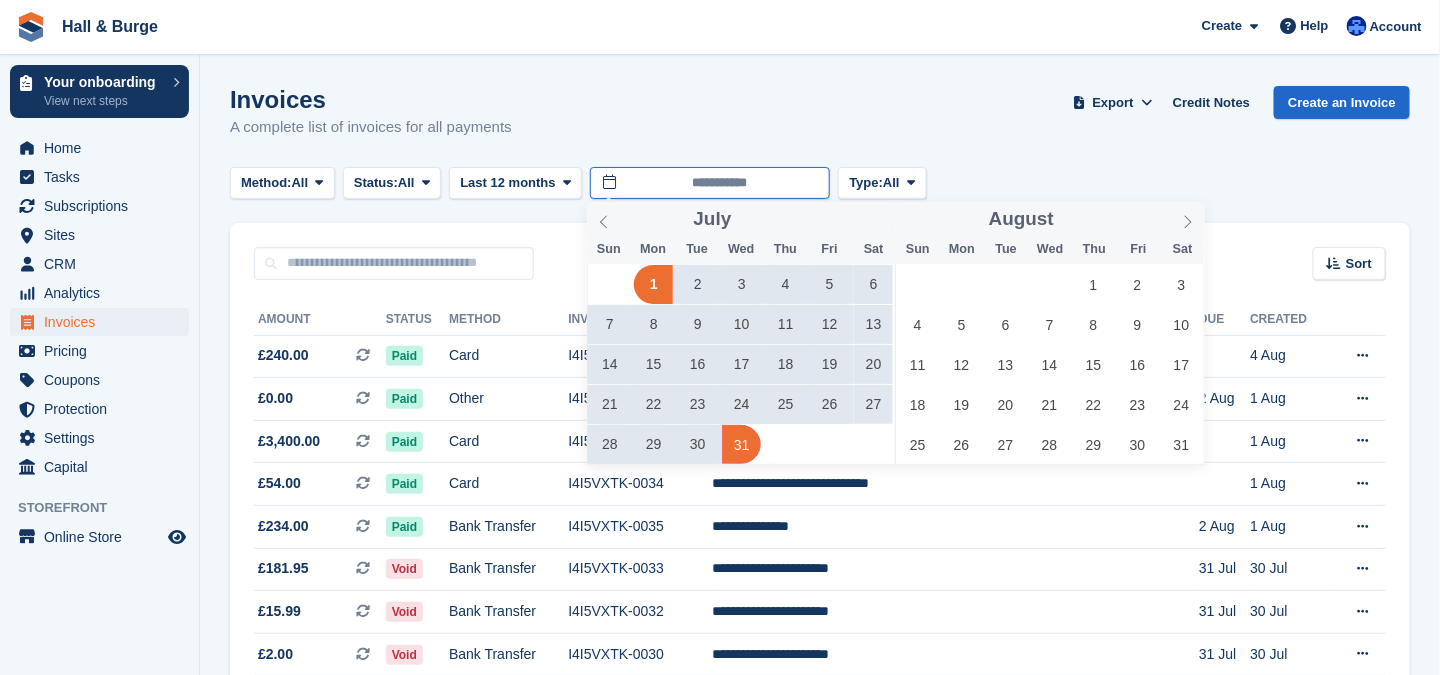 type on "**********" 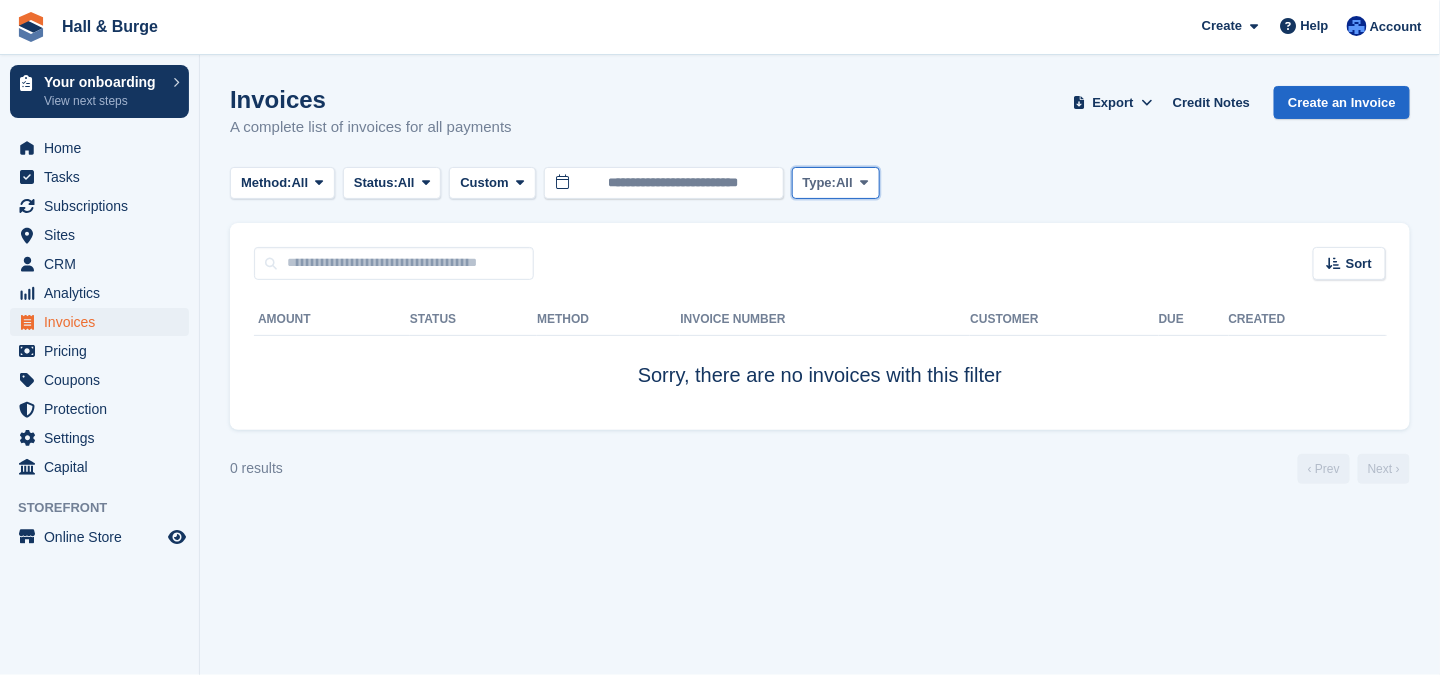 click at bounding box center [864, 182] 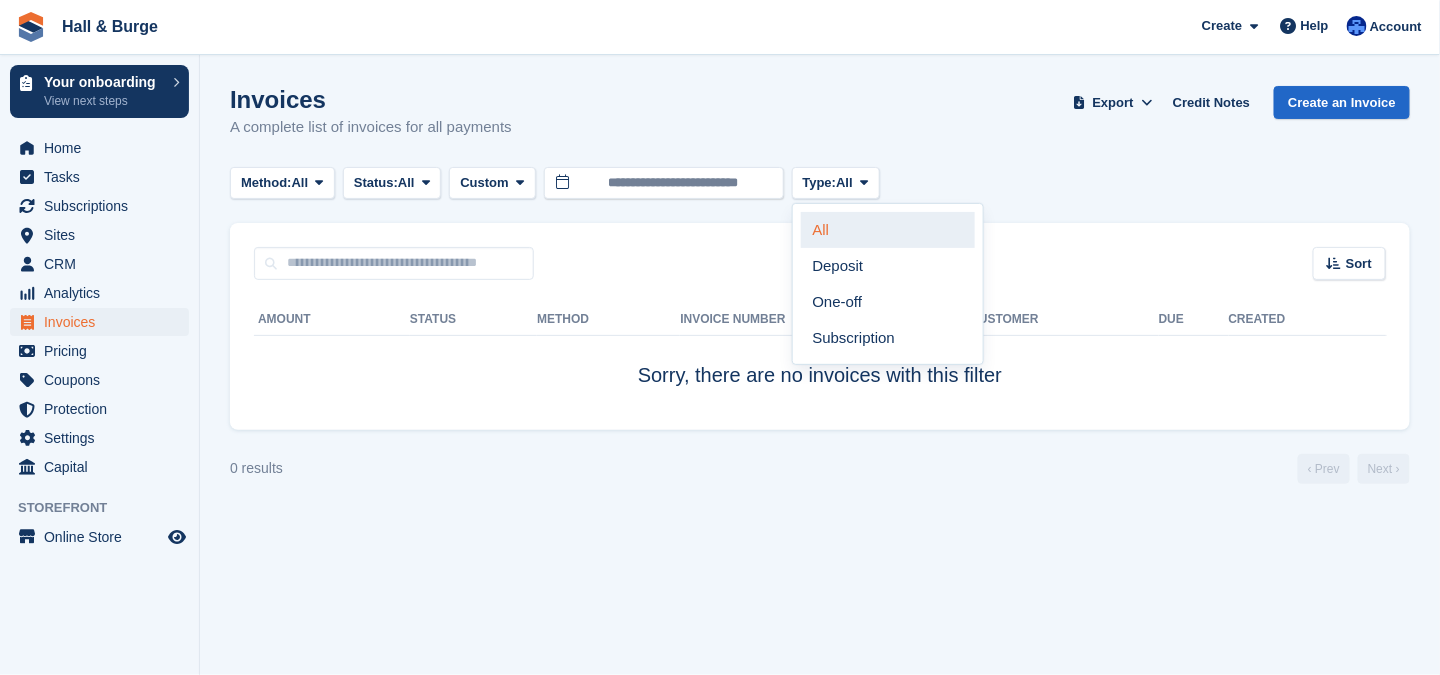 click on "All" at bounding box center [888, 230] 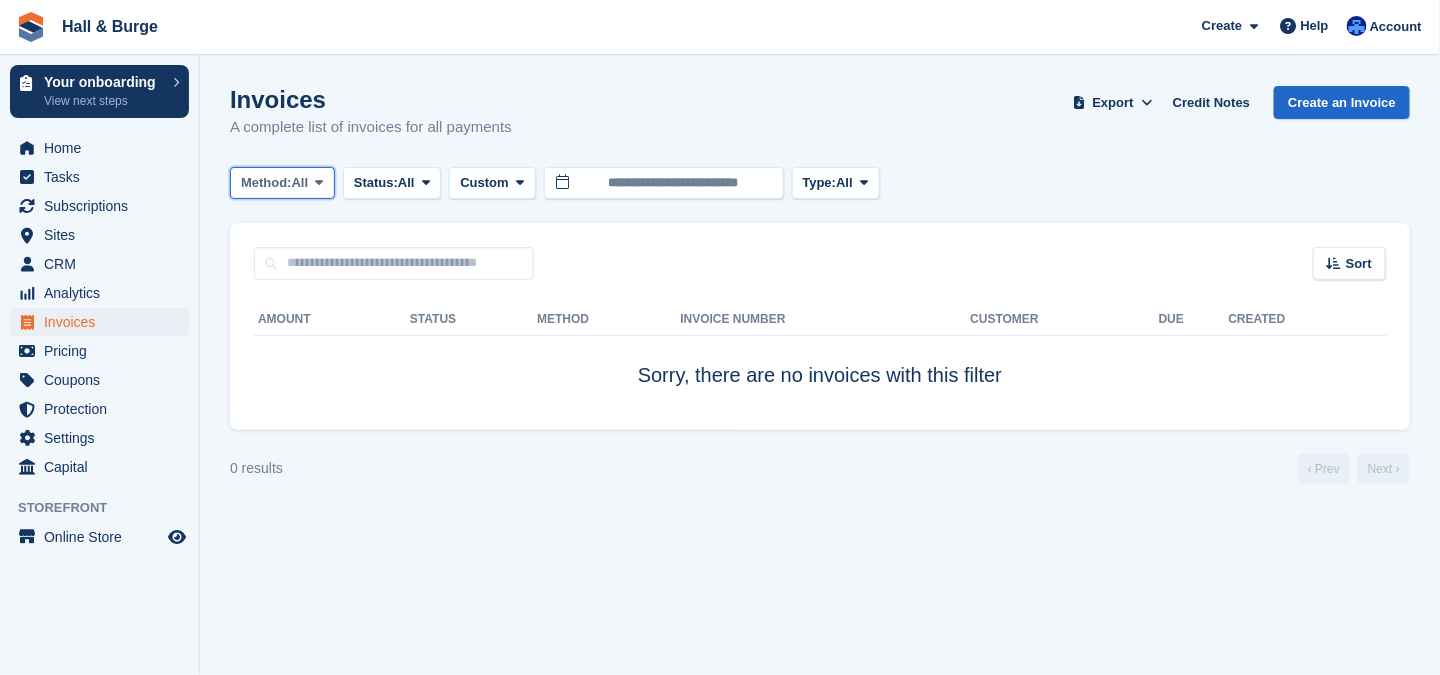 click on "Method:
All" at bounding box center (282, 183) 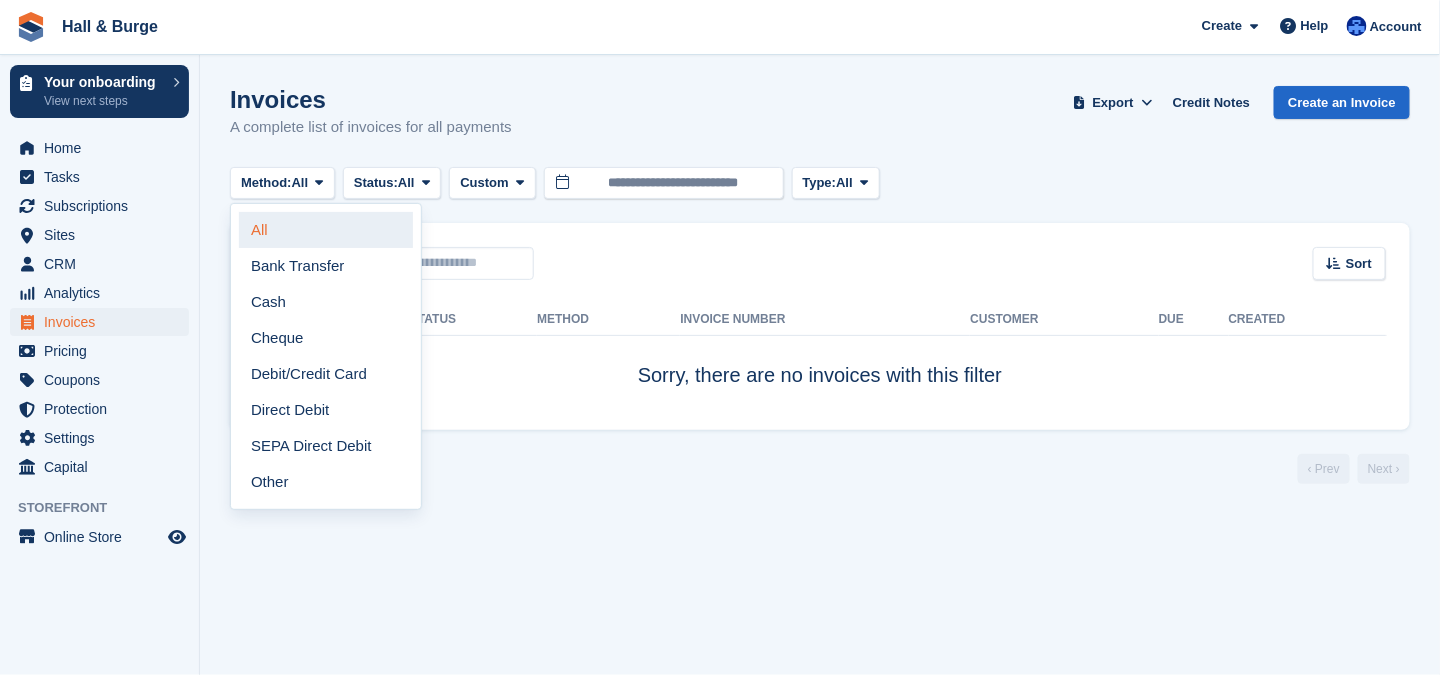 click on "All" at bounding box center (326, 230) 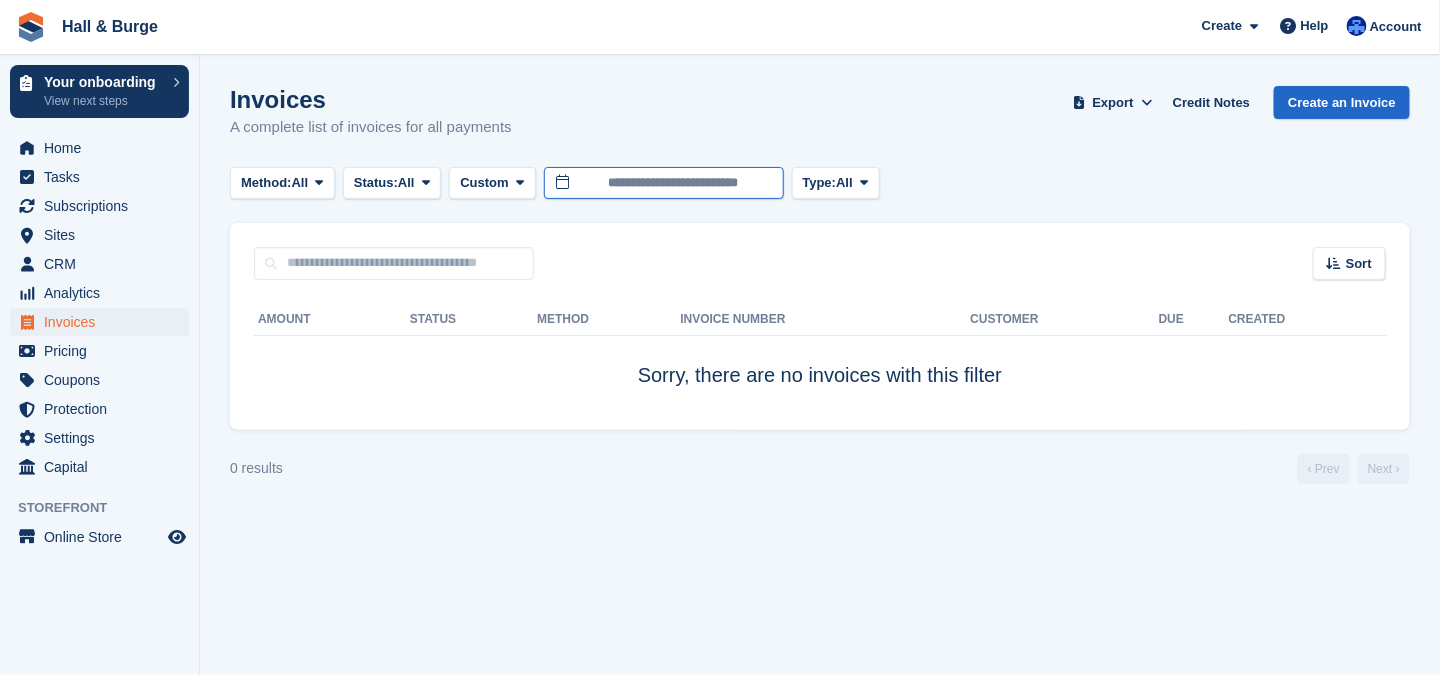 click on "**********" at bounding box center [664, 183] 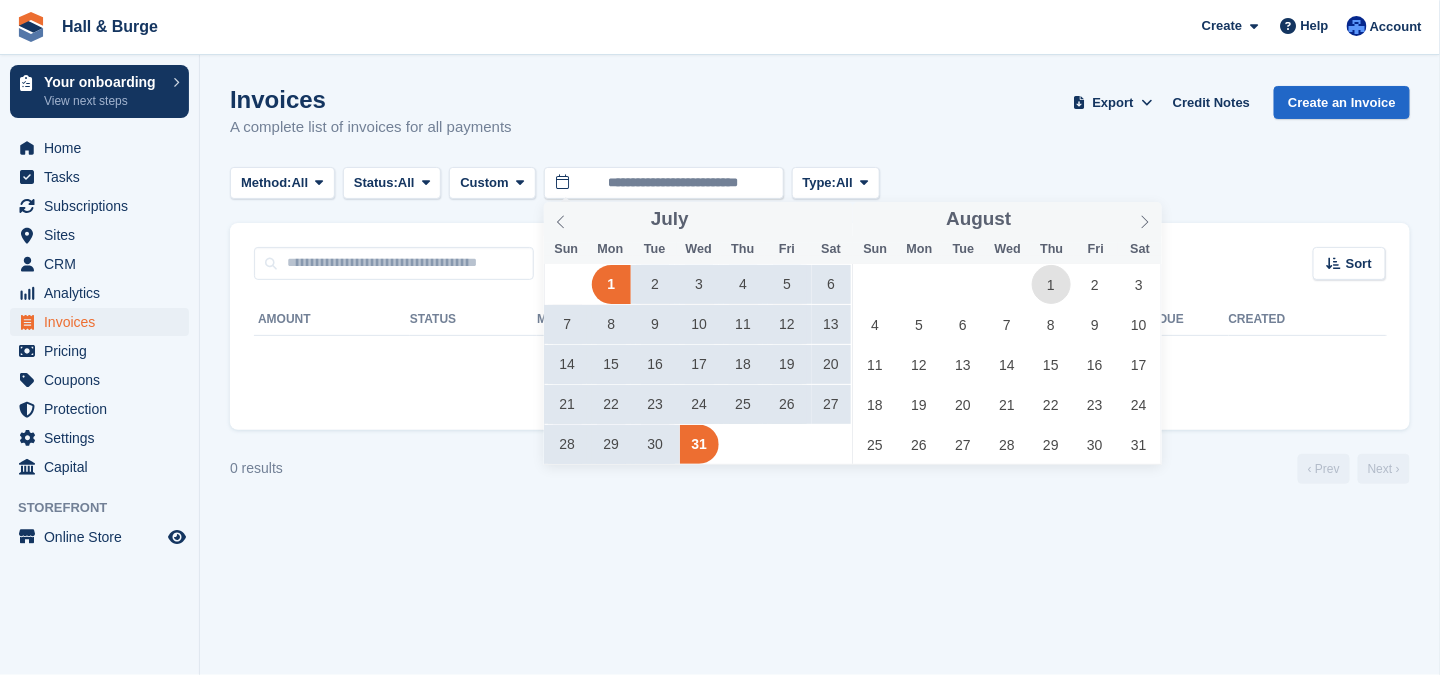 click on "1" at bounding box center (1051, 284) 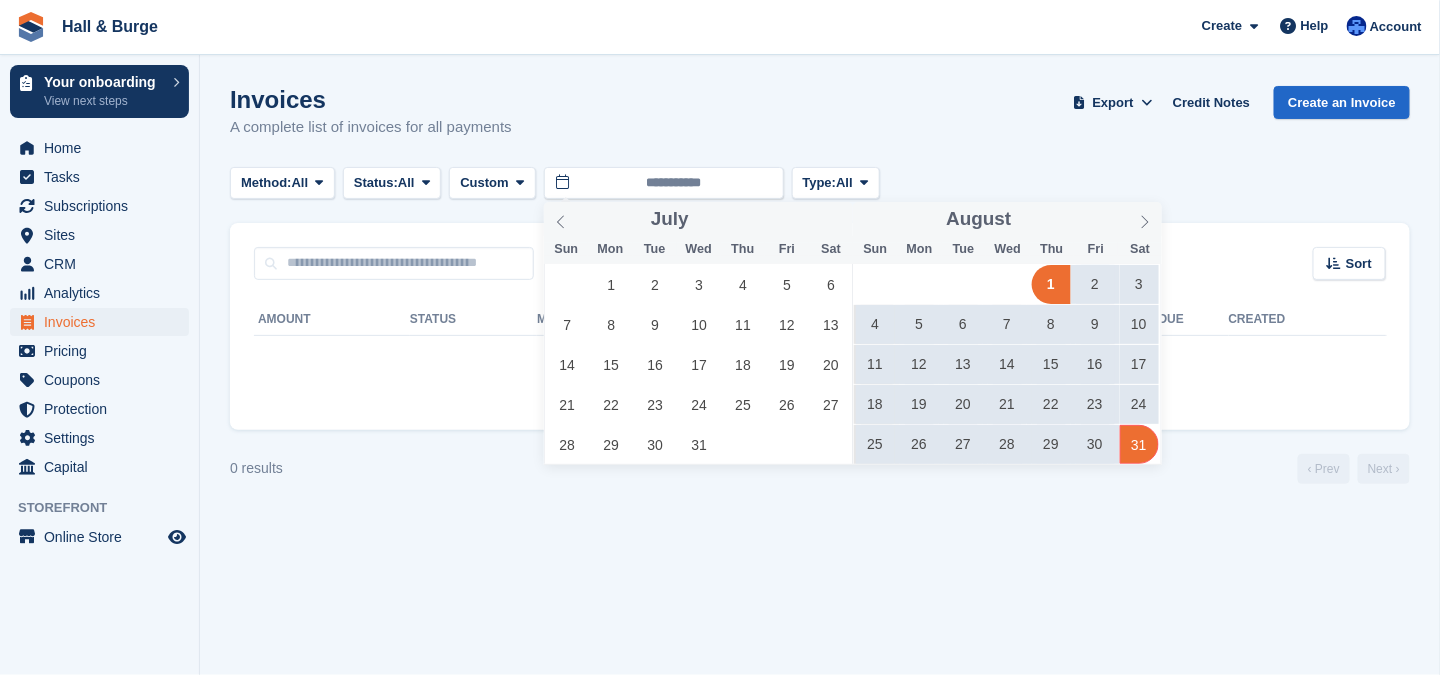 click on "31" at bounding box center (1139, 444) 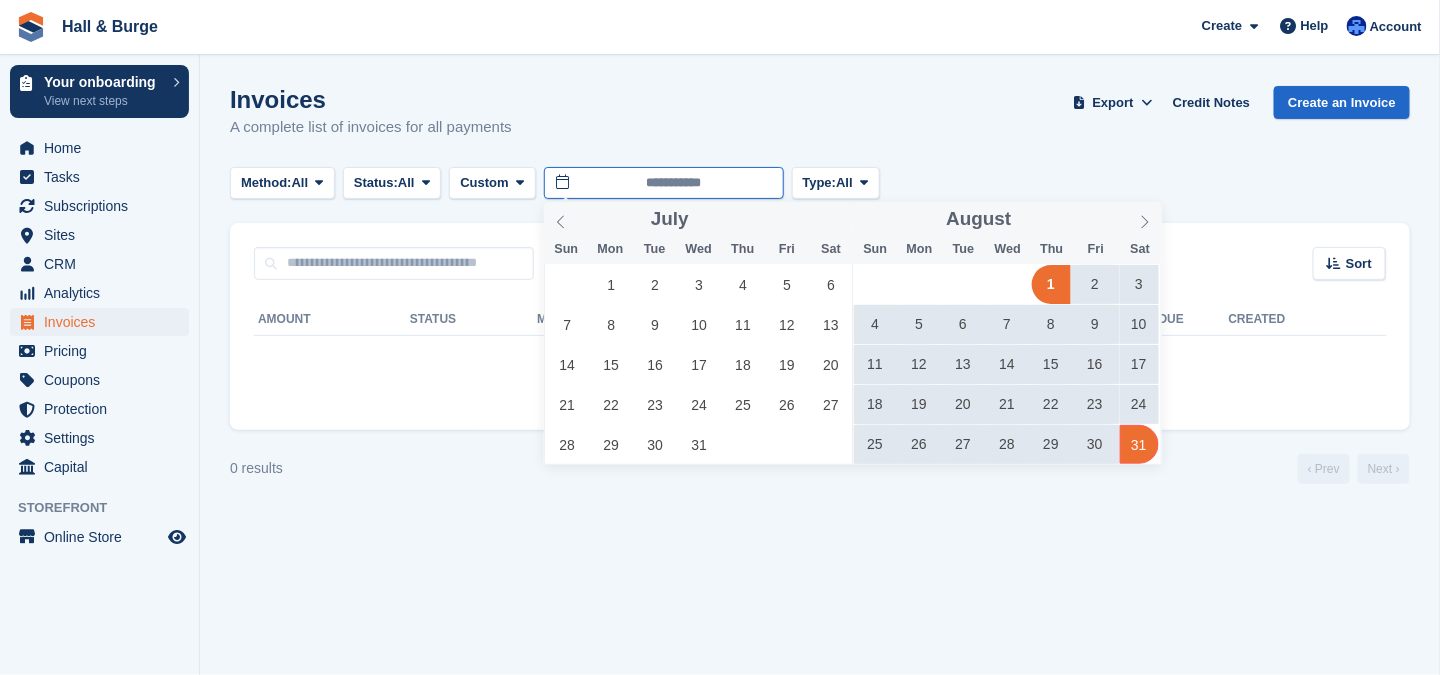 type on "**********" 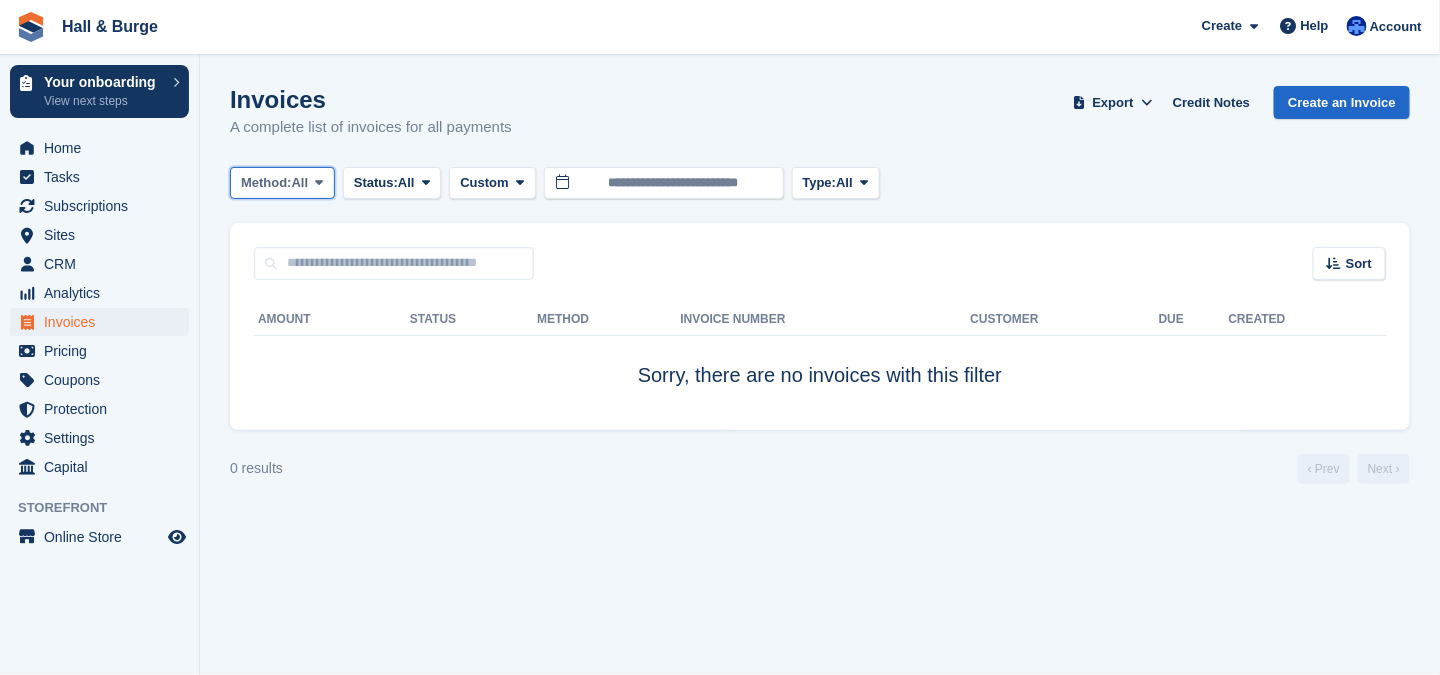 click at bounding box center [319, 182] 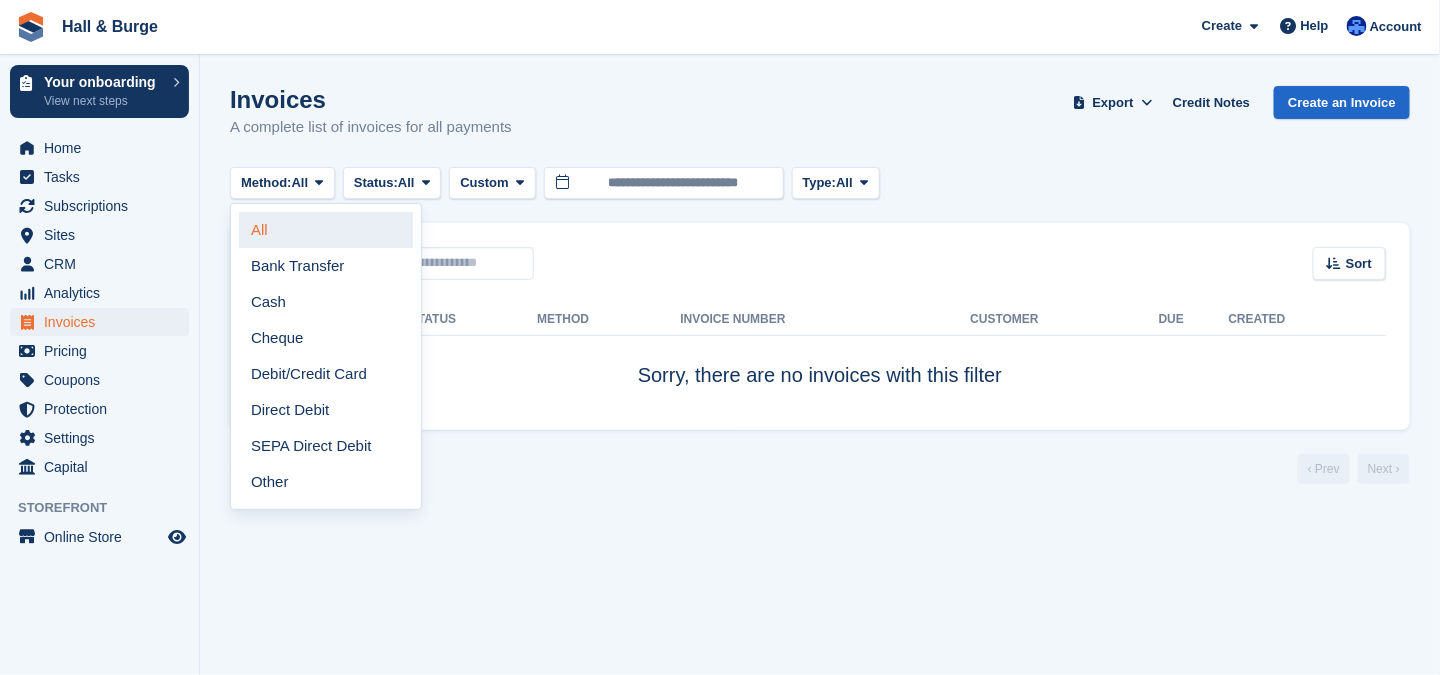 click on "All" at bounding box center (326, 230) 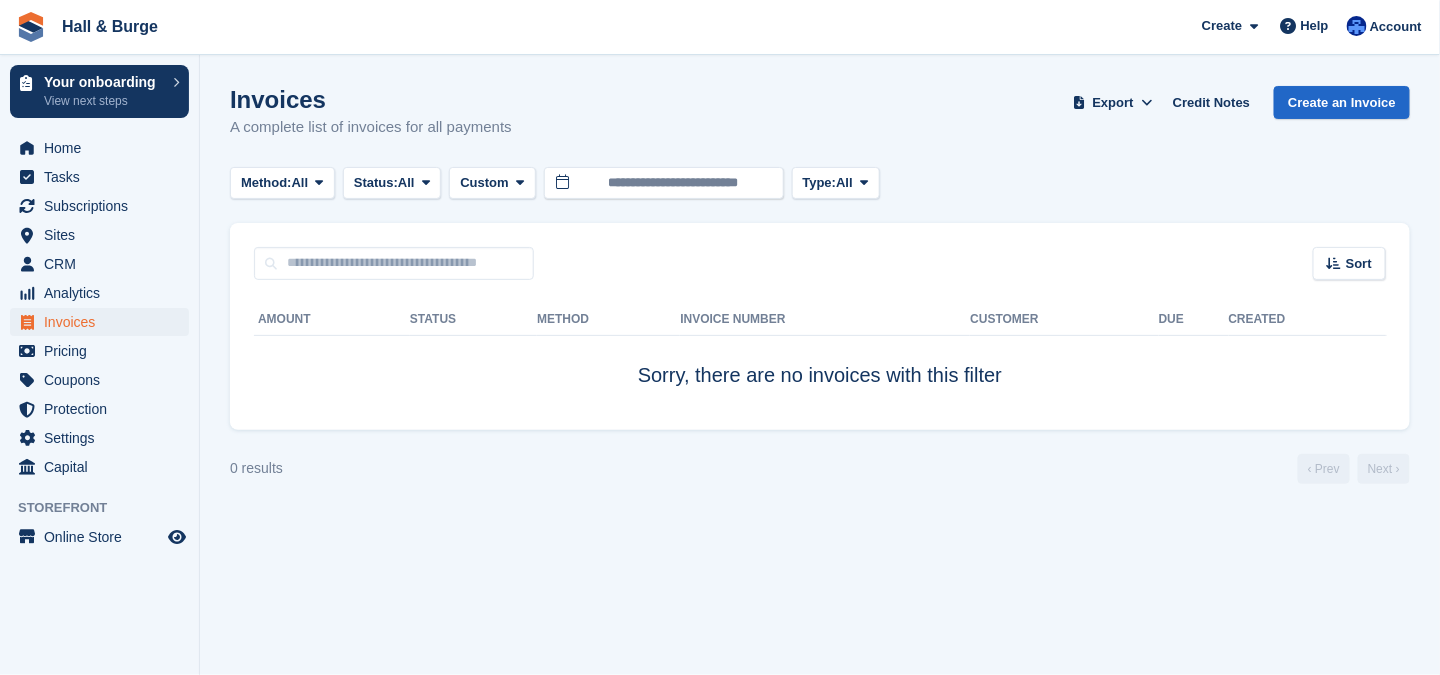 click on "Invoices
A complete list of invoices for all payments
Export
Export Invoices
Export a CSV of all Invoices which match the current filters.
Please allow time for large exports.
Export Formatted for Sage 50
Export Formatted for Xero
Start Export
Credit Notes
Create an Invoice
Method:
All
All
Bank Transfer
Cash
Cheque
Debit/Credit Card
Direct Debit
SEPA Direct Debit
Other
Status:
All" at bounding box center (820, 337) 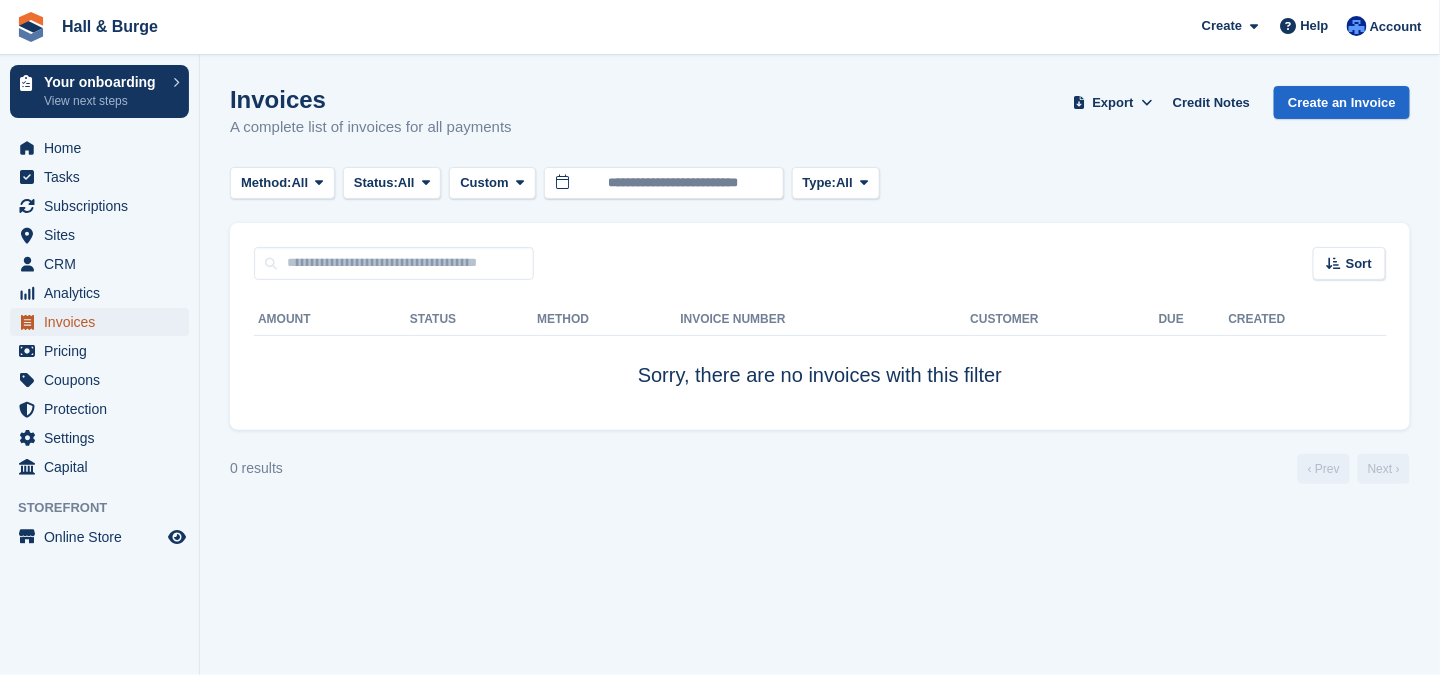 click on "Invoices" at bounding box center (104, 322) 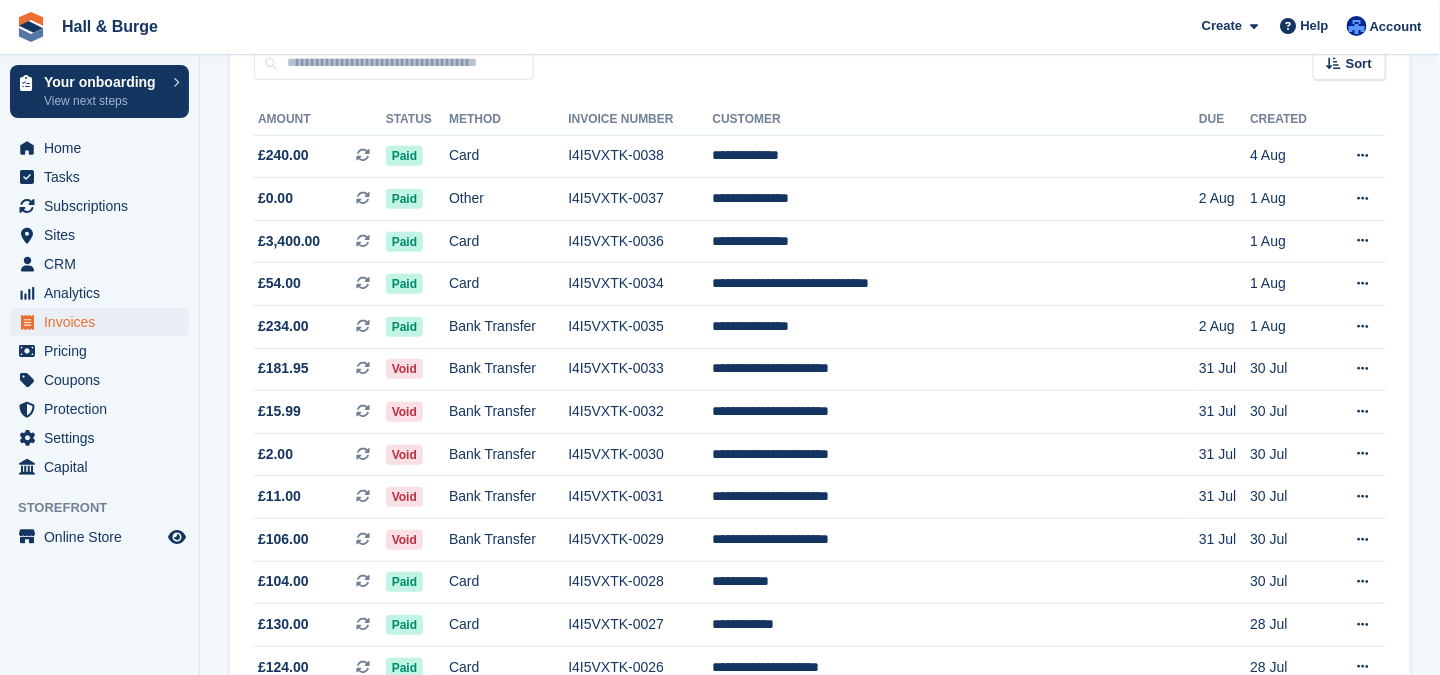 scroll, scrollTop: 0, scrollLeft: 0, axis: both 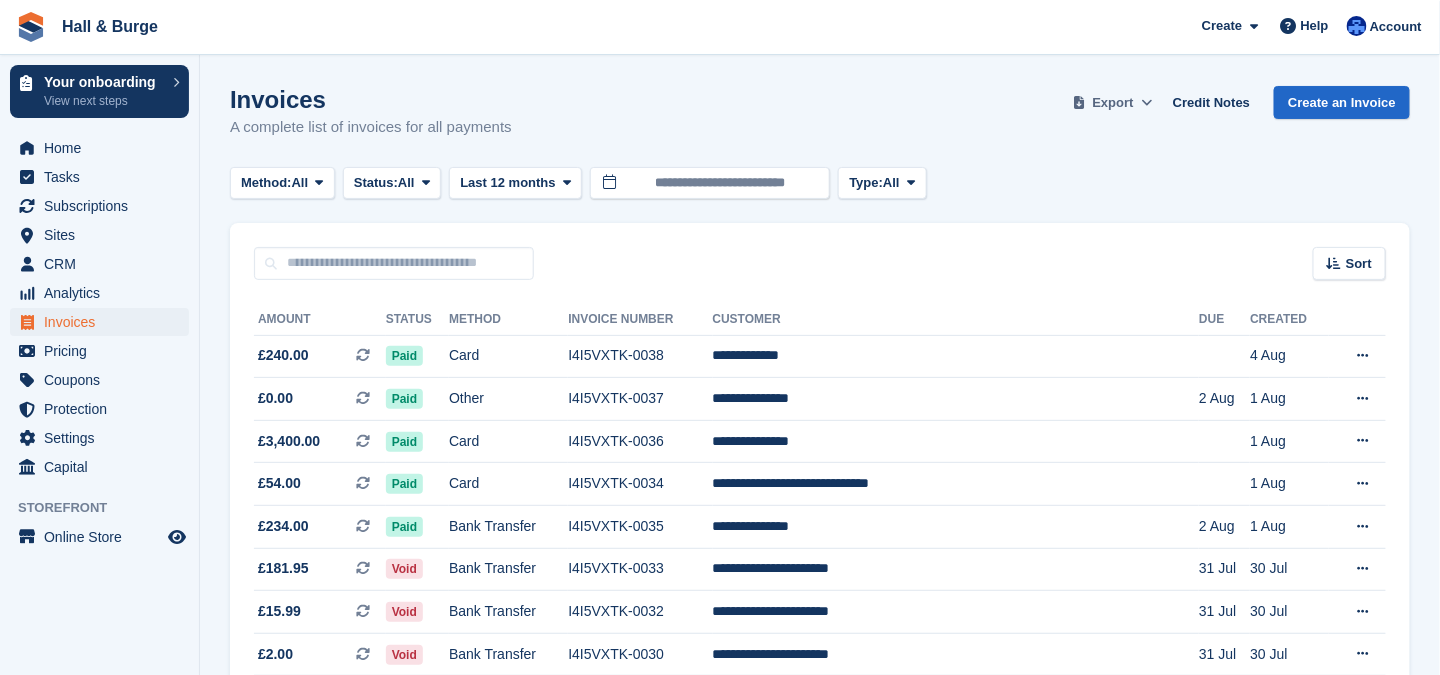 click at bounding box center [1146, 102] 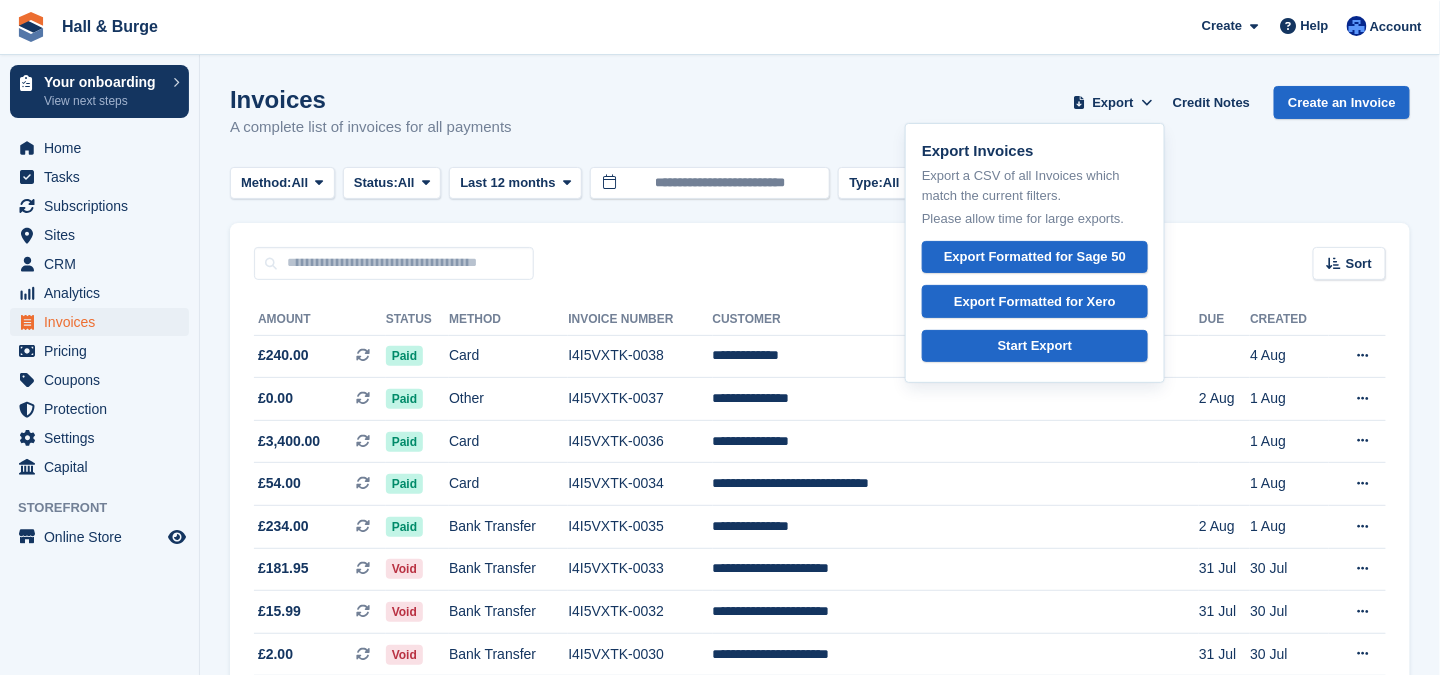 click on "Invoices
A complete list of invoices for all payments
Export
Export Invoices
Export a CSV of all Invoices which match the current filters.
Please allow time for large exports.
Export Formatted for Sage 50
Export Formatted for Xero
Start Export
Credit Notes
Create an Invoice" at bounding box center (820, 124) 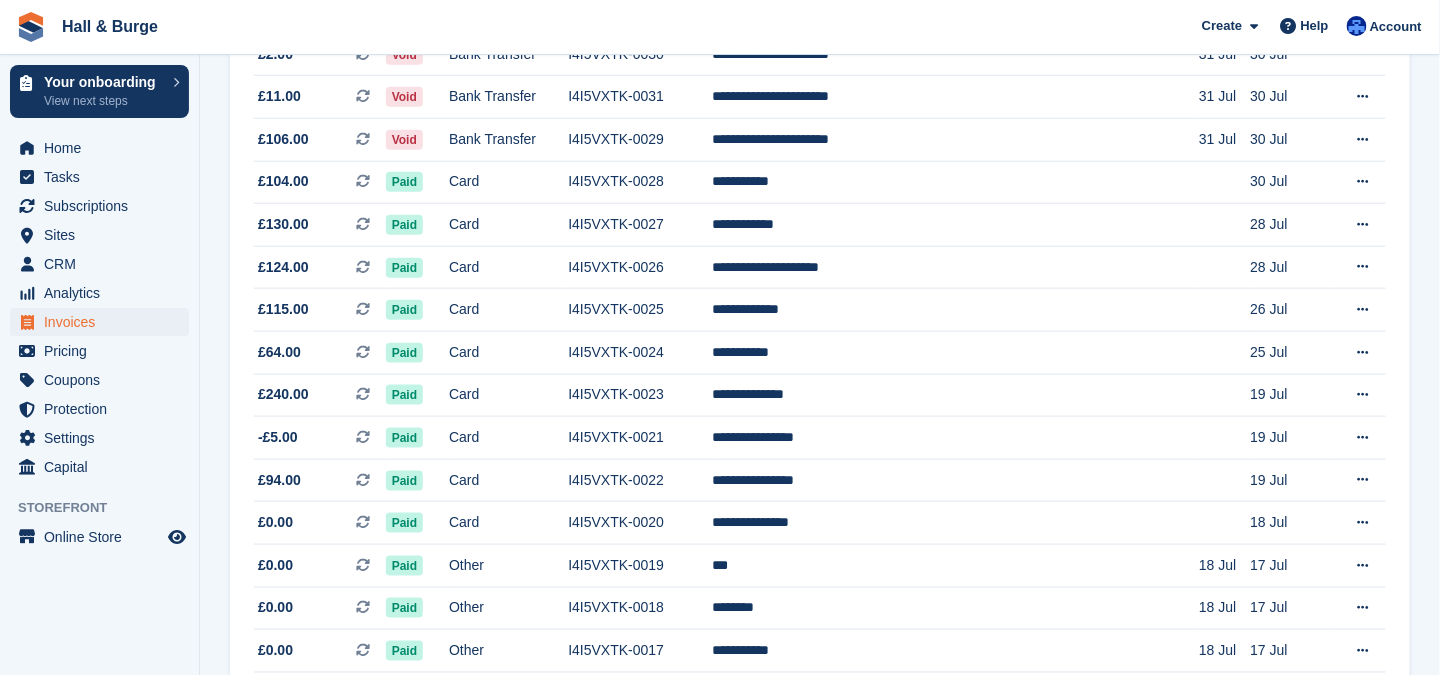 scroll, scrollTop: 0, scrollLeft: 0, axis: both 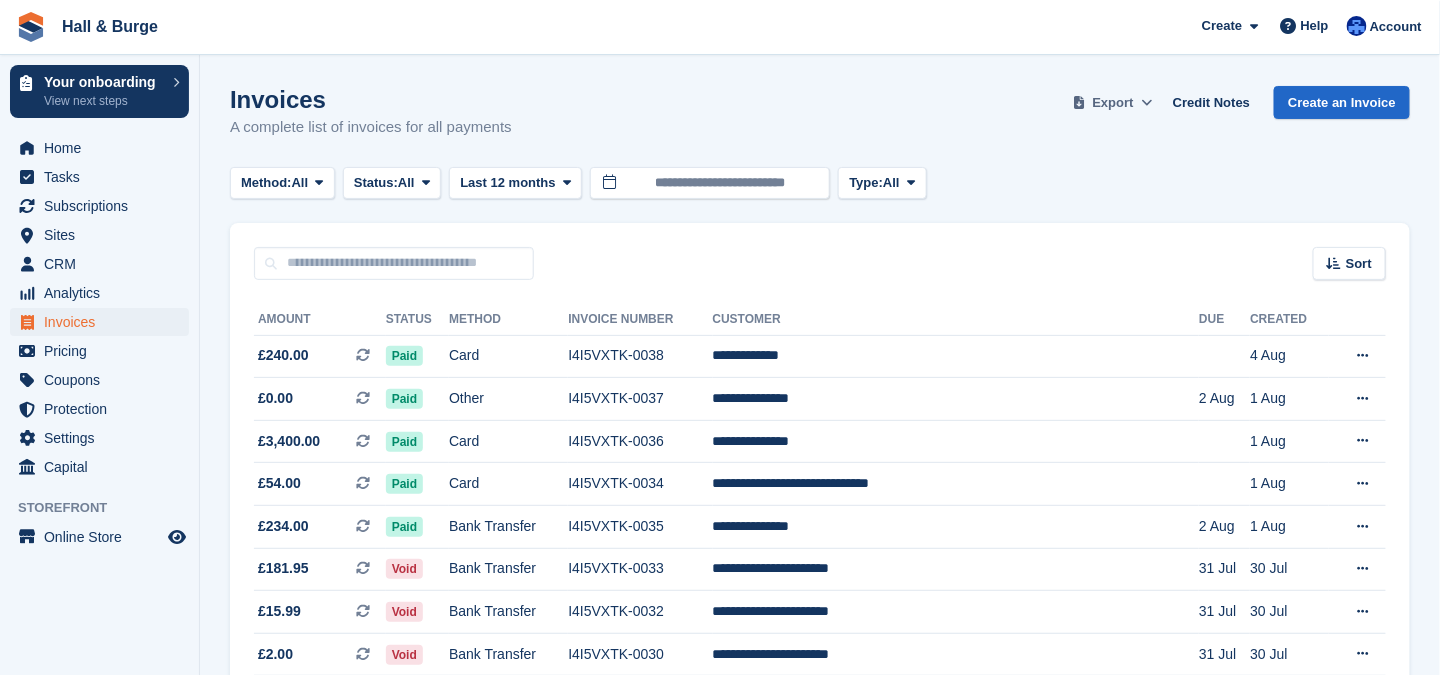 click on "Export" at bounding box center (1113, 103) 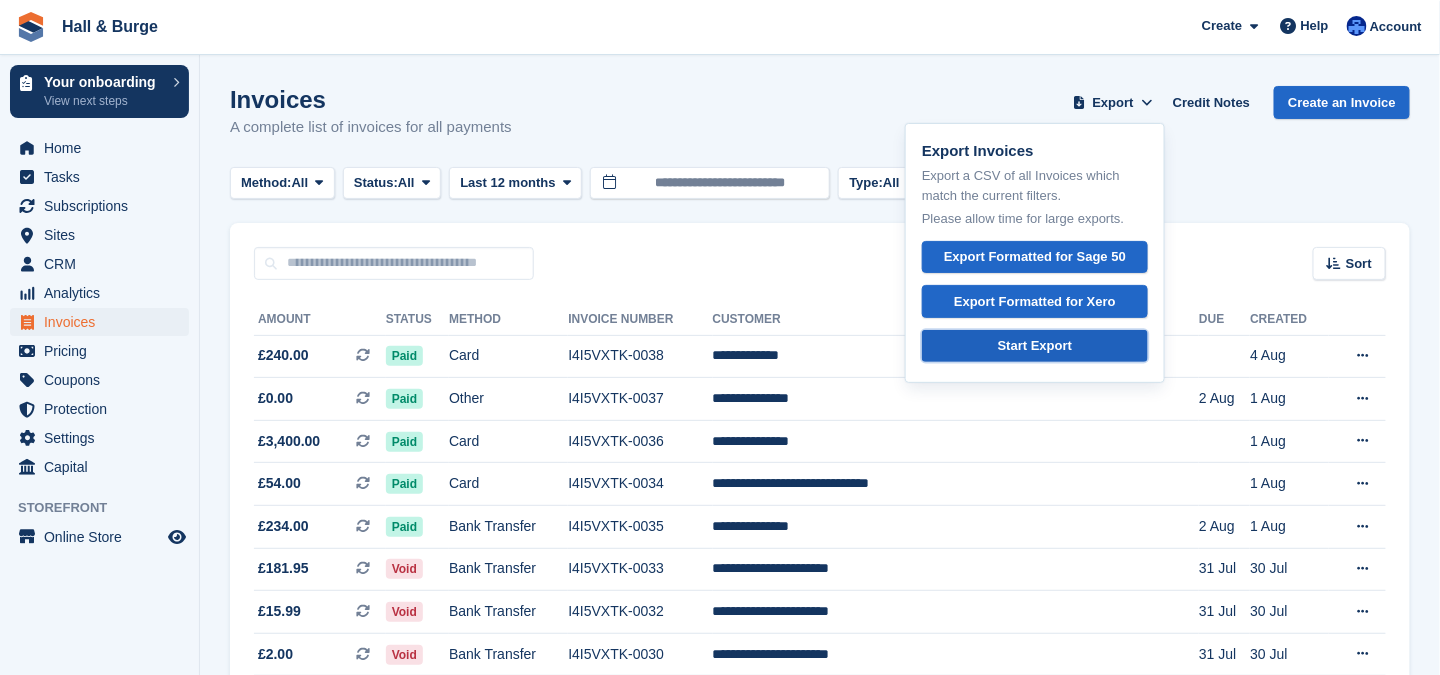 click on "Start Export" at bounding box center [1035, 346] 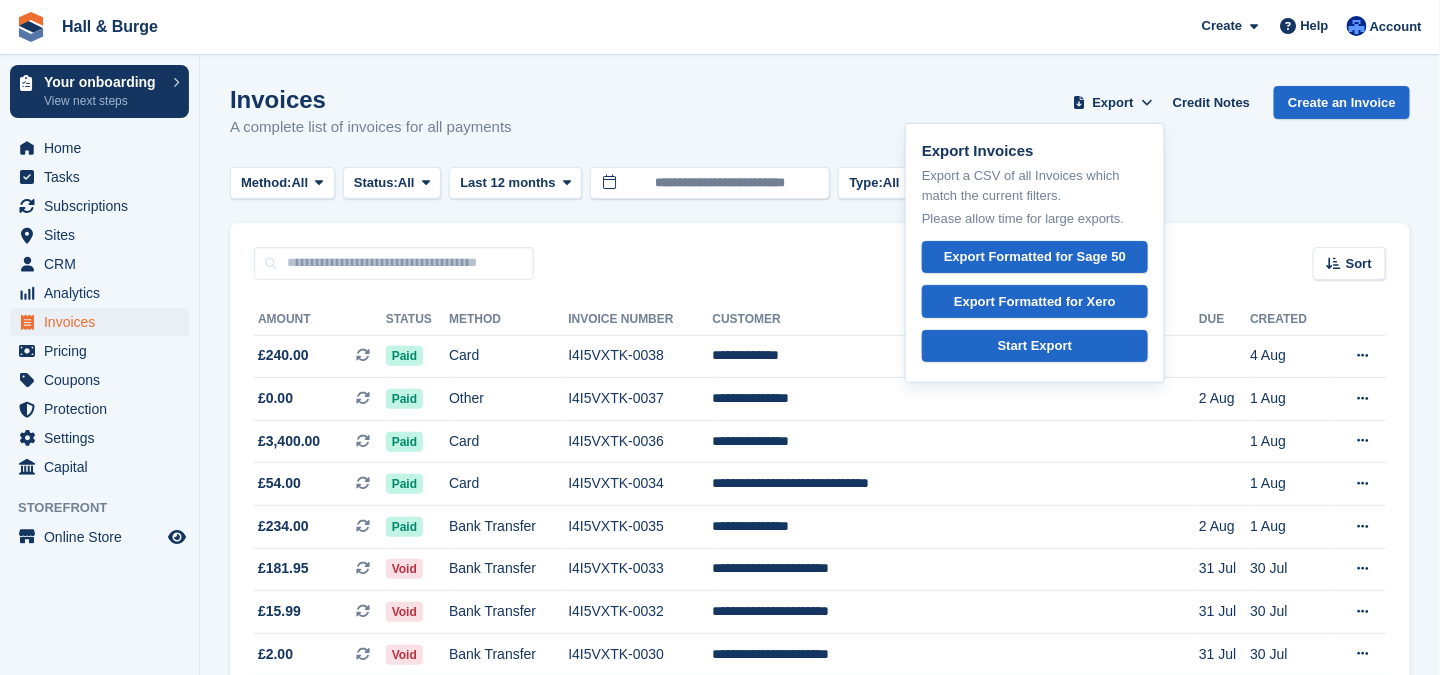 click on "Invoices
A complete list of invoices for all payments
Export
Export Invoices
Export a CSV of all Invoices which match the current filters.
Please allow time for large exports.
Export Formatted for Sage 50
Export Formatted for Xero
Start Export
Credit Notes
Create an Invoice
Method:
All
All
Bank Transfer
Cash
Cheque
Debit/Credit Card
Direct Debit
SEPA Direct Debit
Other
Status:
All" at bounding box center [820, 1026] 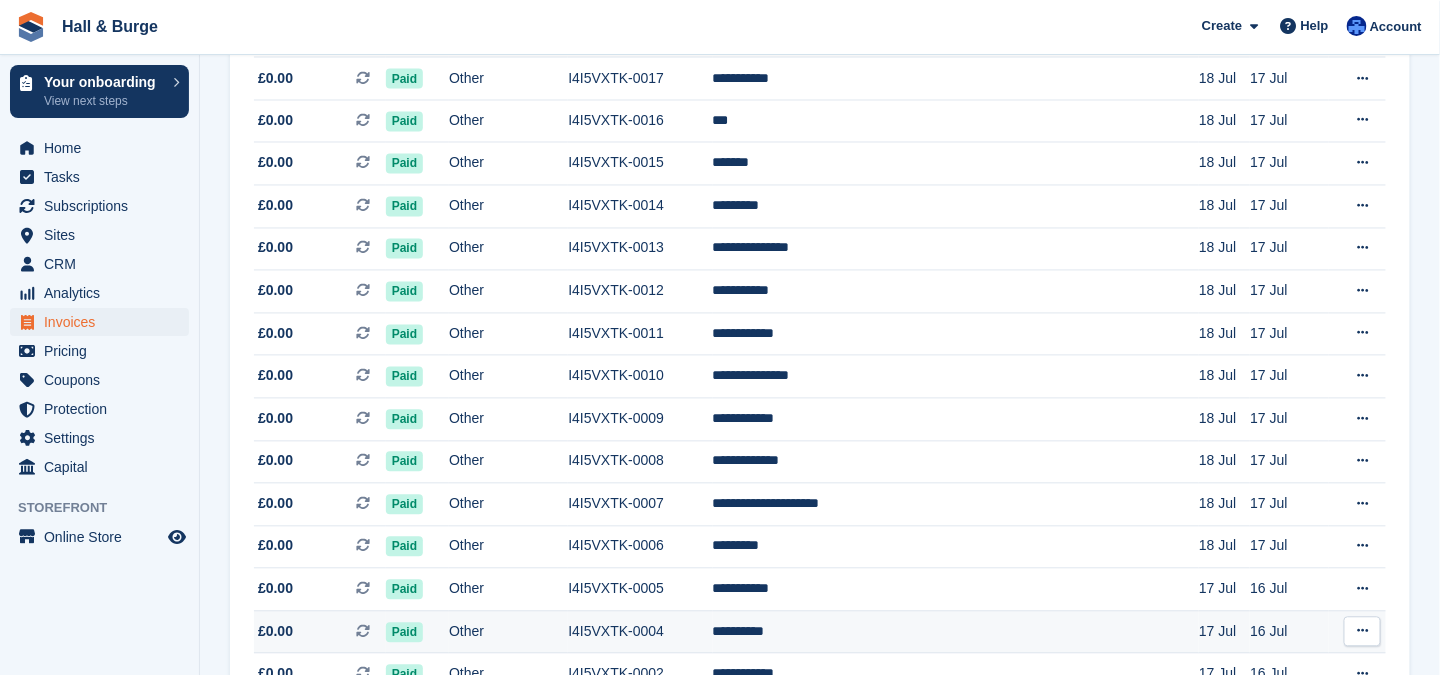 scroll, scrollTop: 772, scrollLeft: 0, axis: vertical 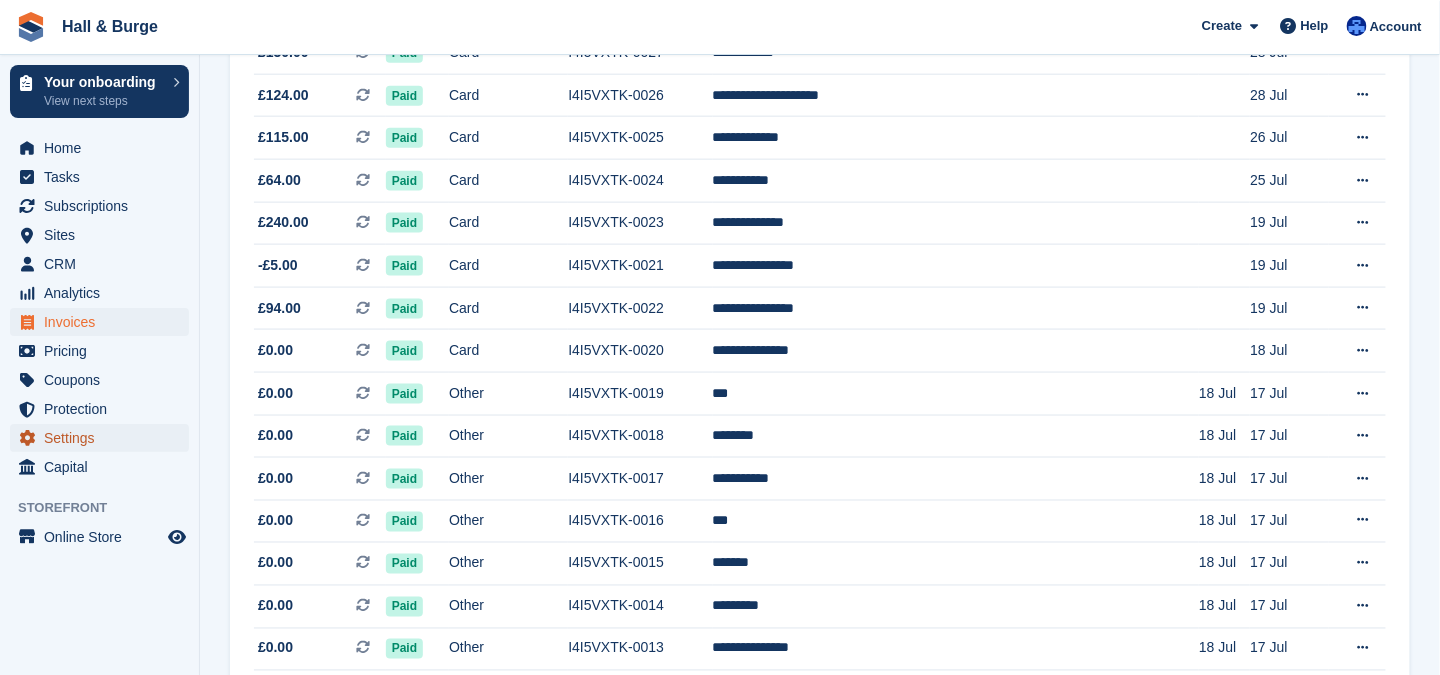 click on "Settings" at bounding box center (104, 438) 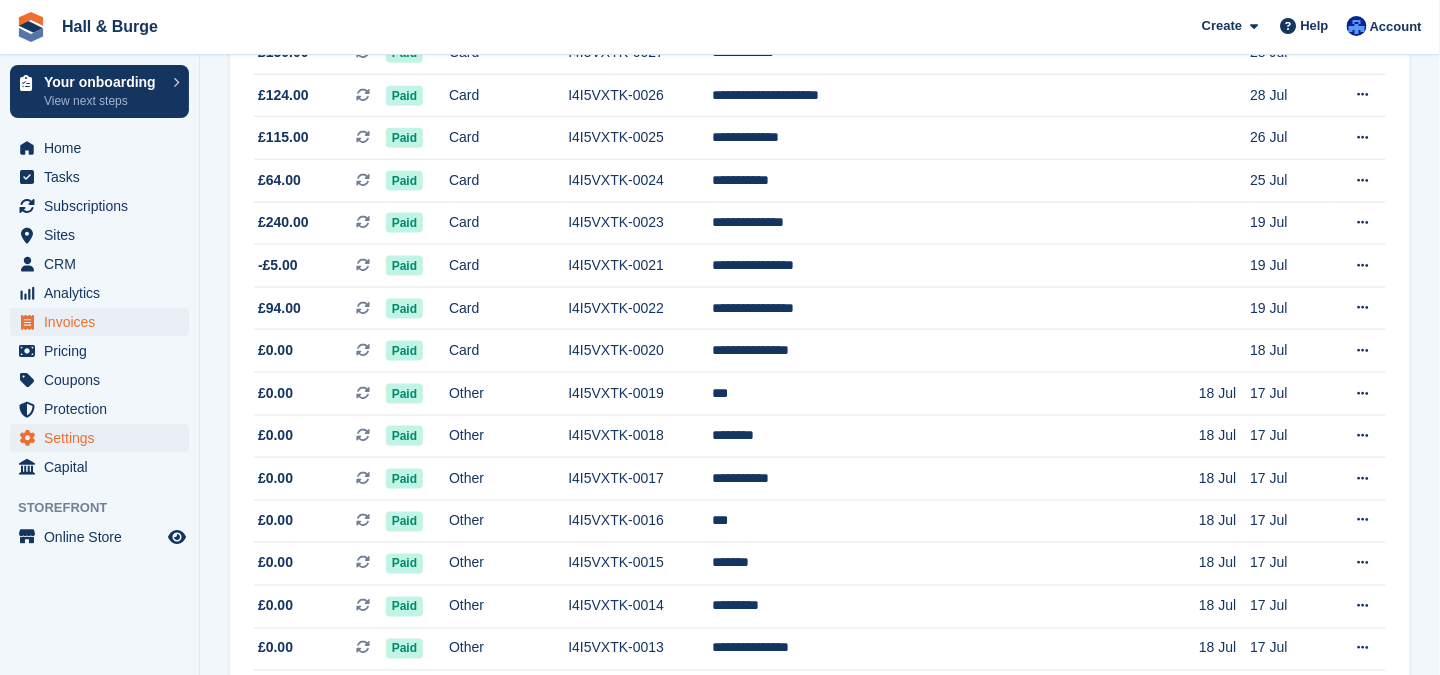 scroll, scrollTop: 0, scrollLeft: 0, axis: both 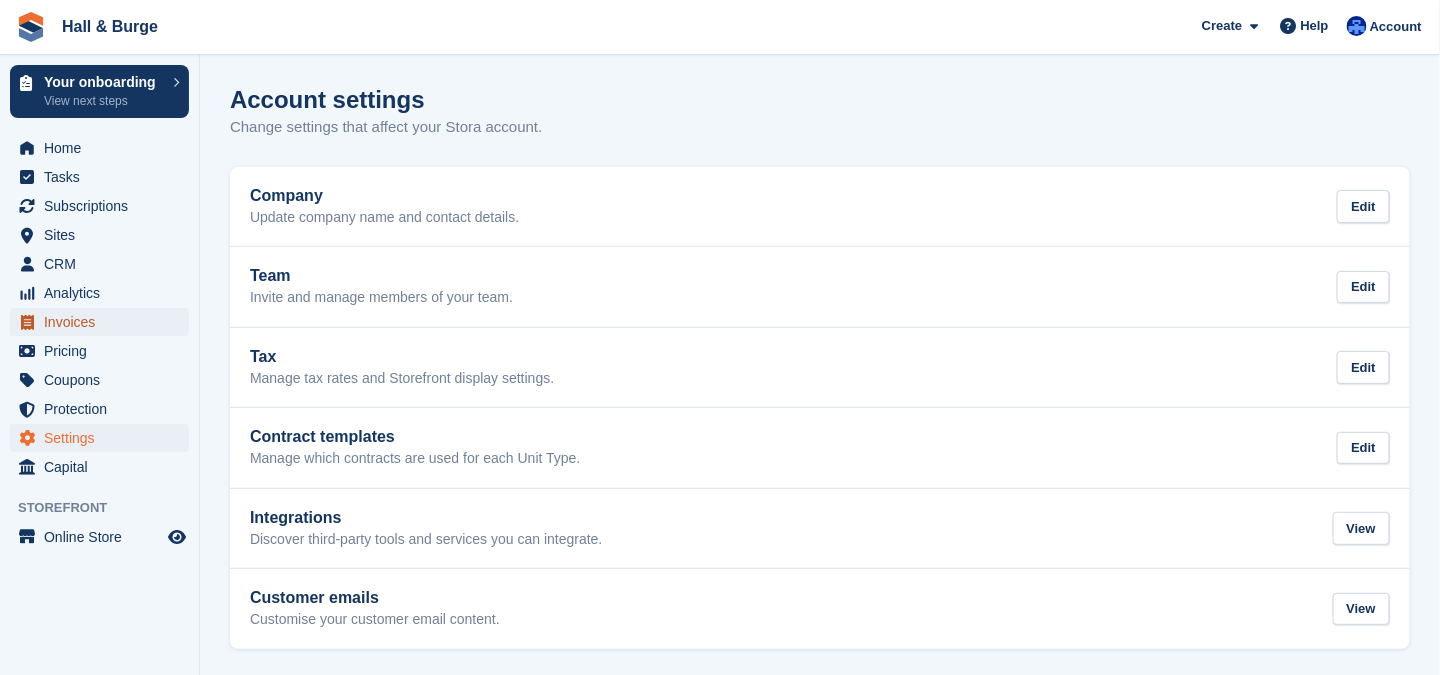 click on "Invoices" at bounding box center (104, 322) 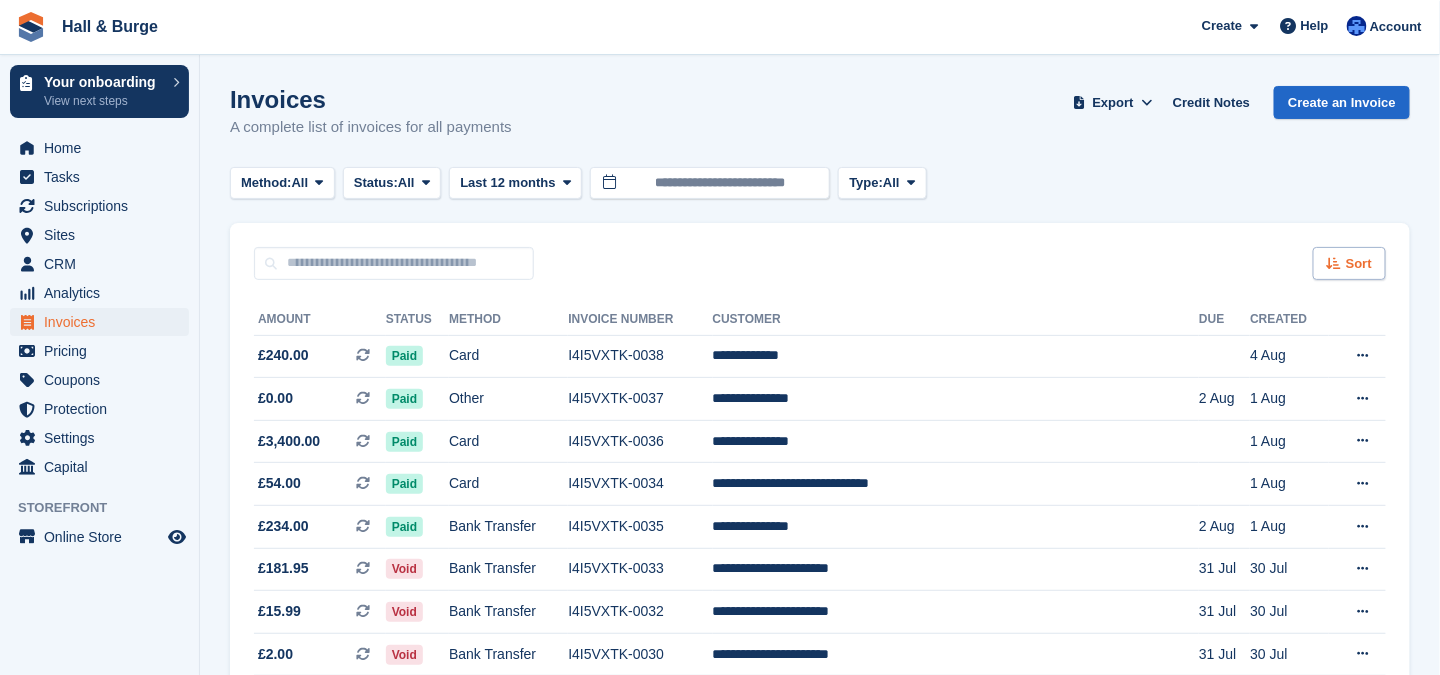 click on "Sort" at bounding box center [1349, 263] 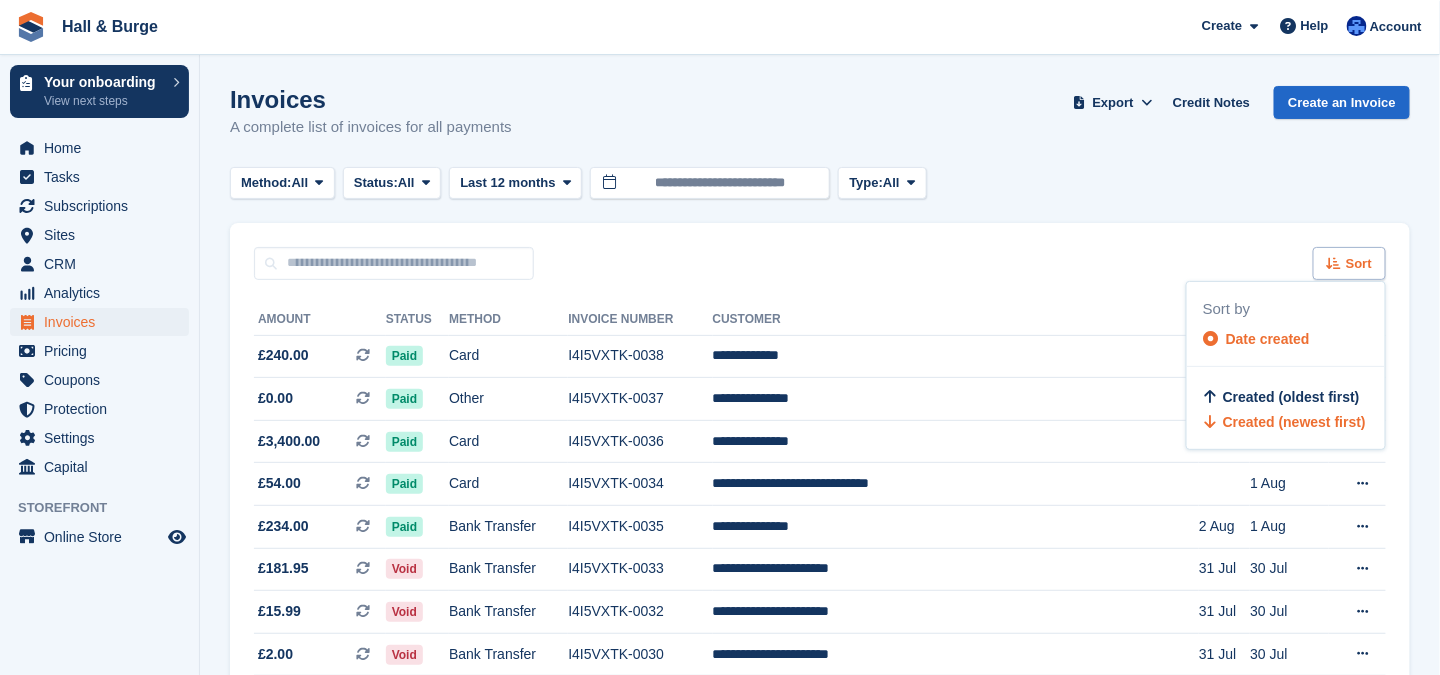 click on "Sort" at bounding box center [1349, 263] 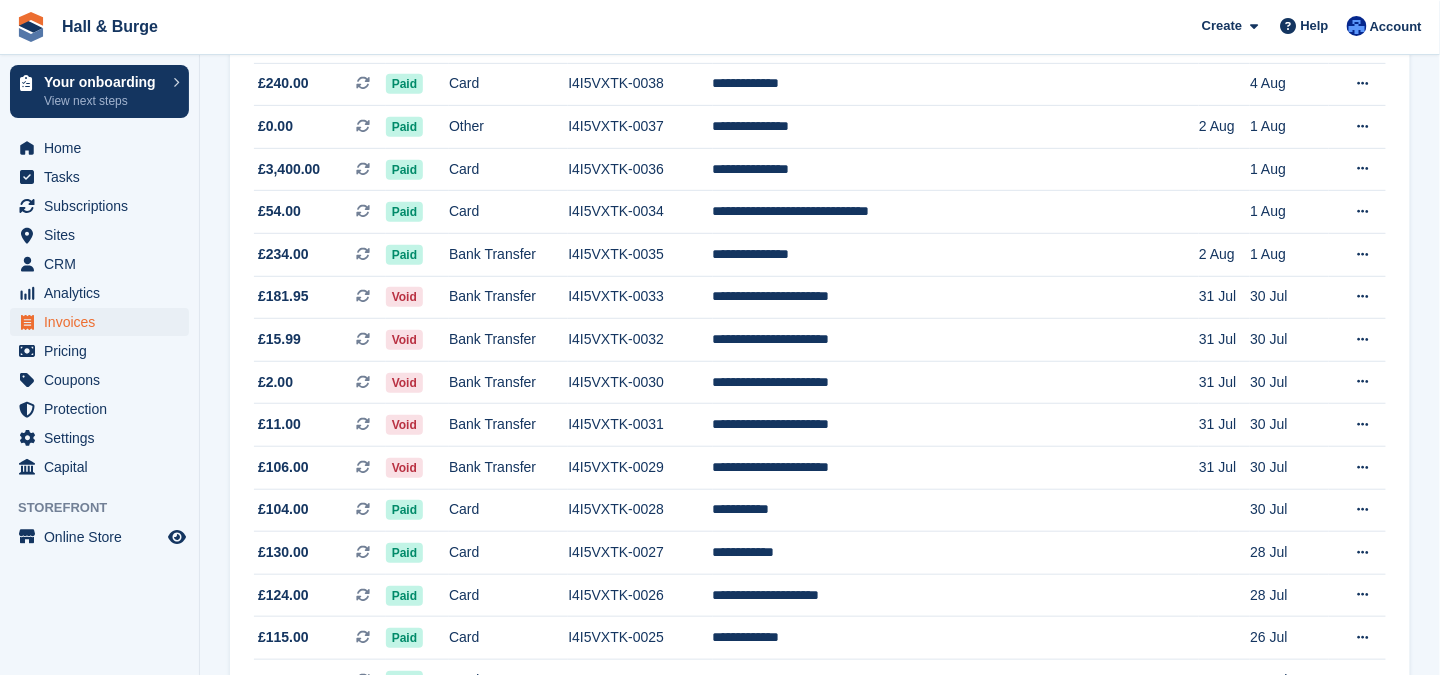 scroll, scrollTop: 0, scrollLeft: 0, axis: both 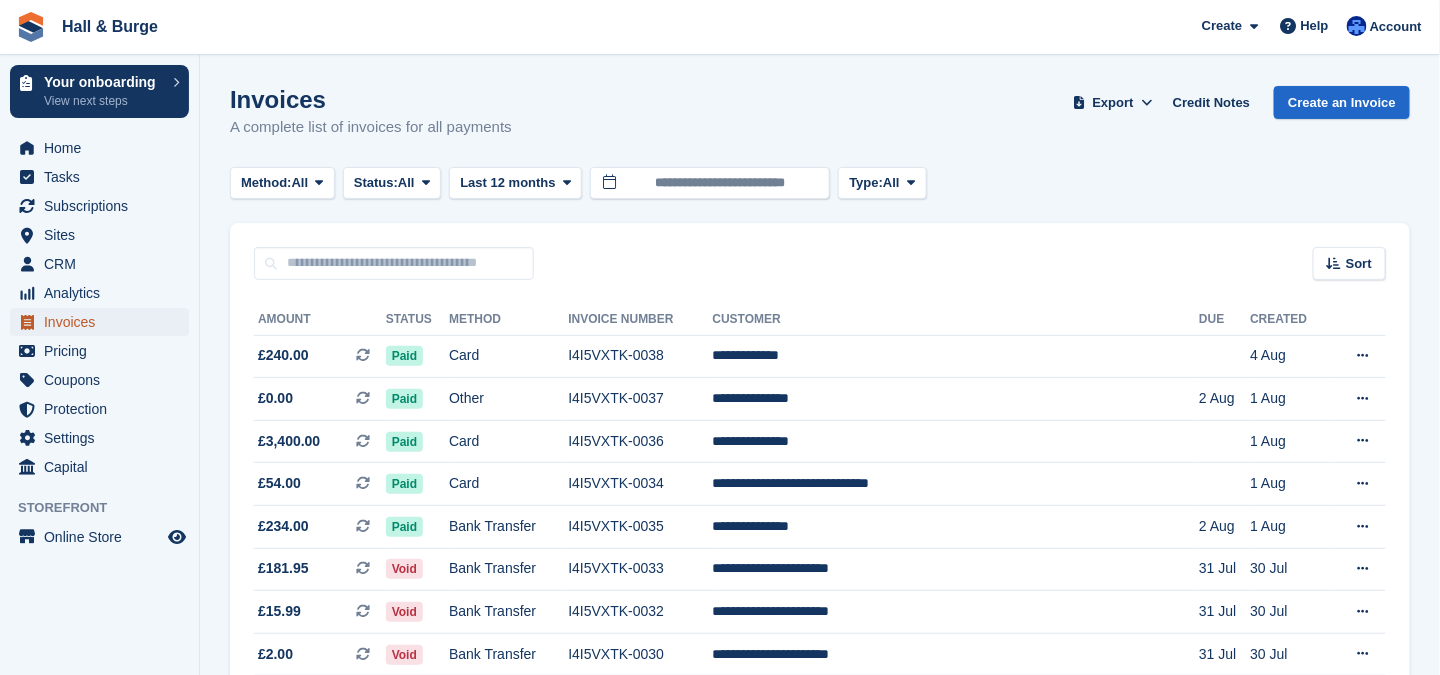 click 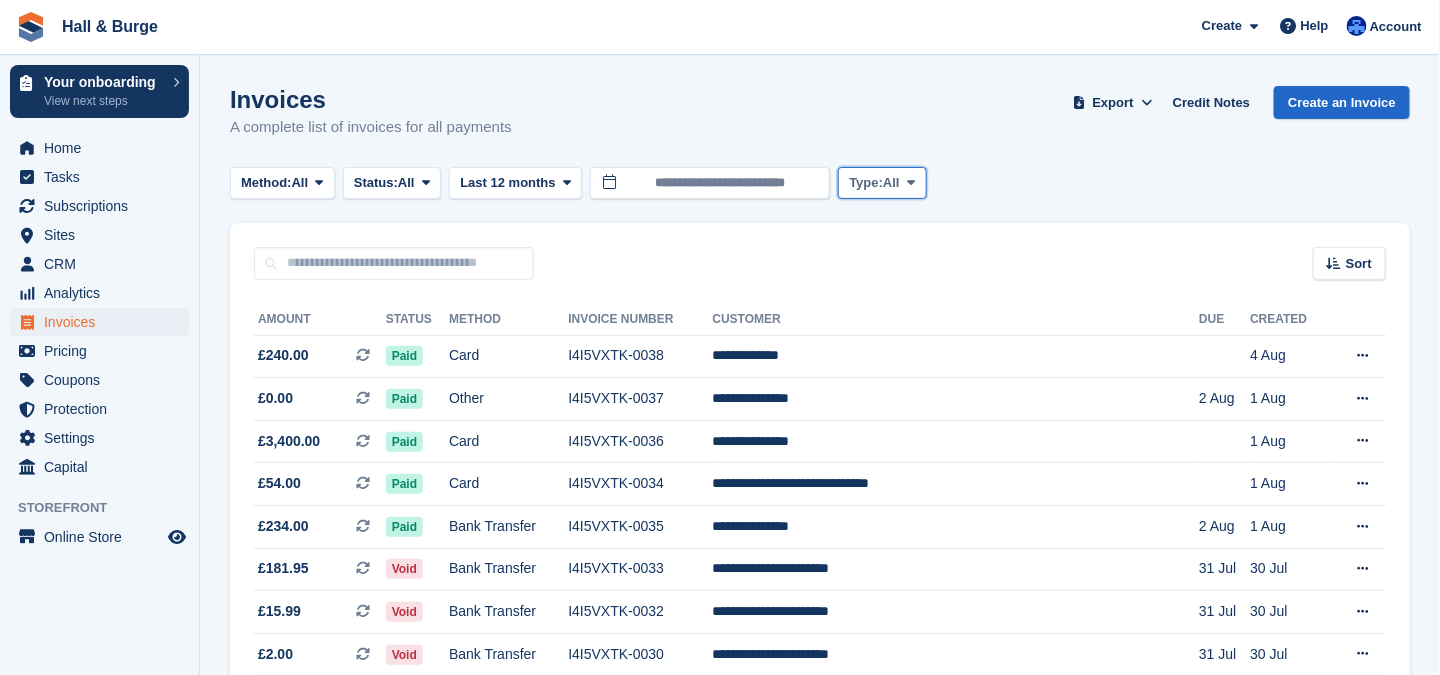 click at bounding box center [911, 183] 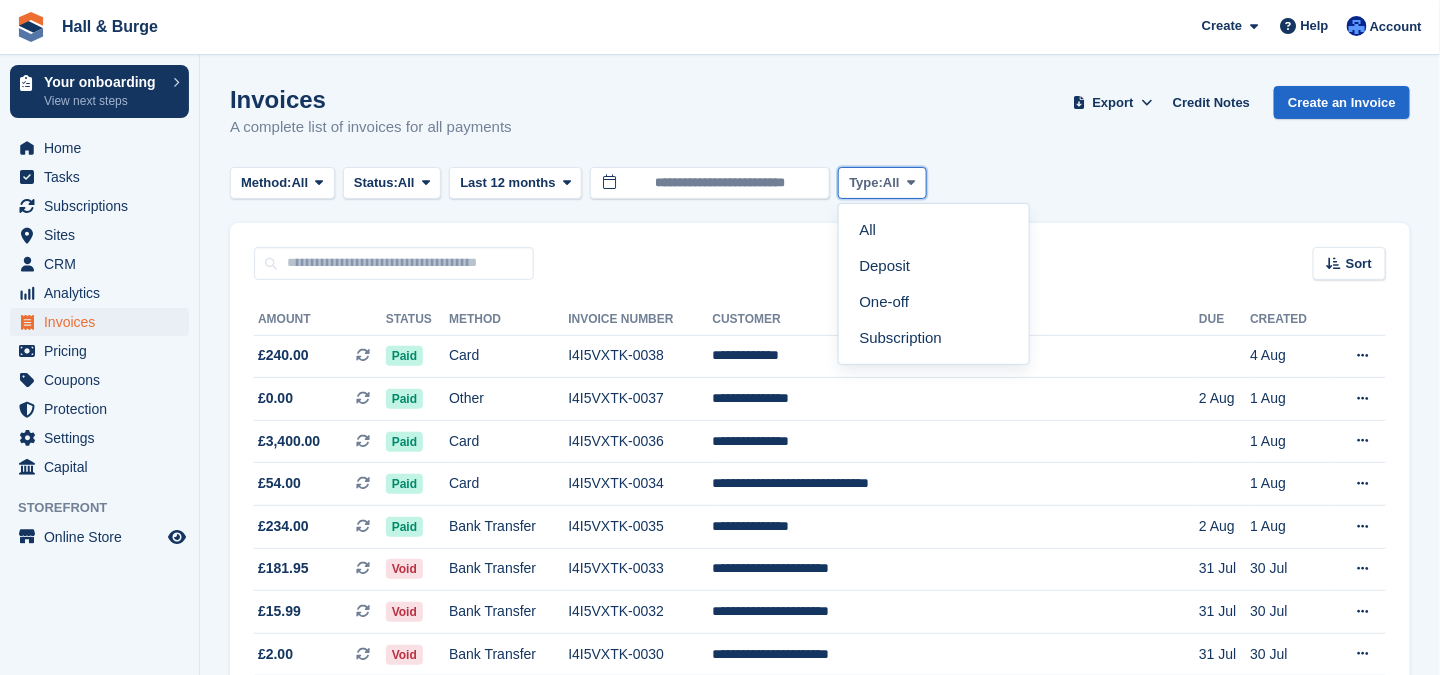 click at bounding box center [911, 183] 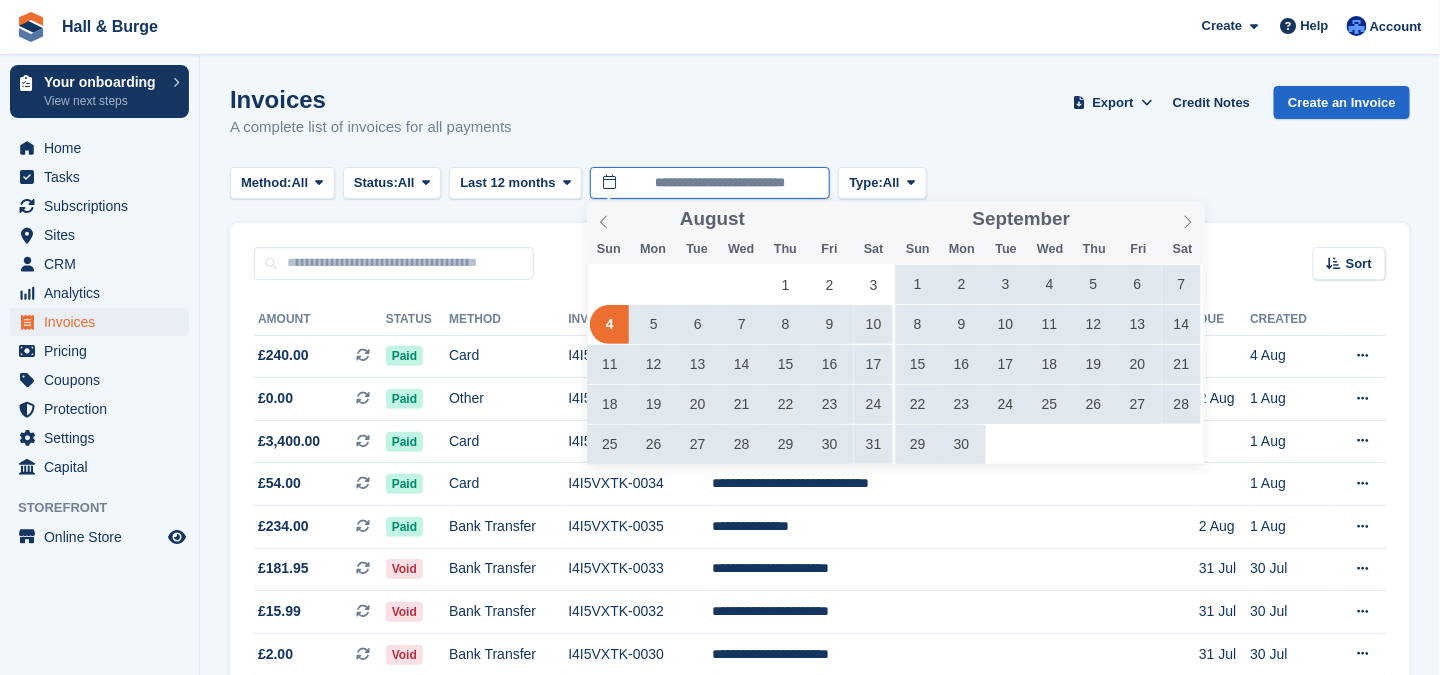 click on "**********" at bounding box center (710, 183) 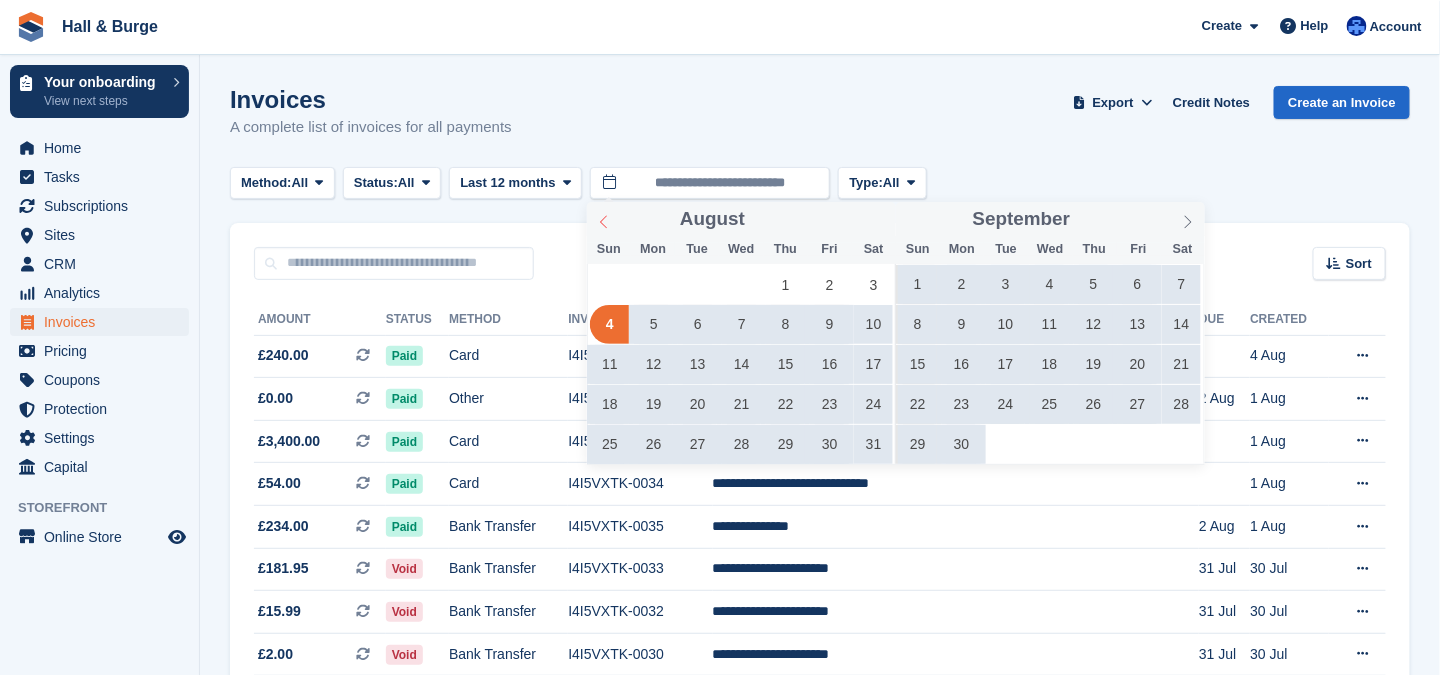click at bounding box center (604, 219) 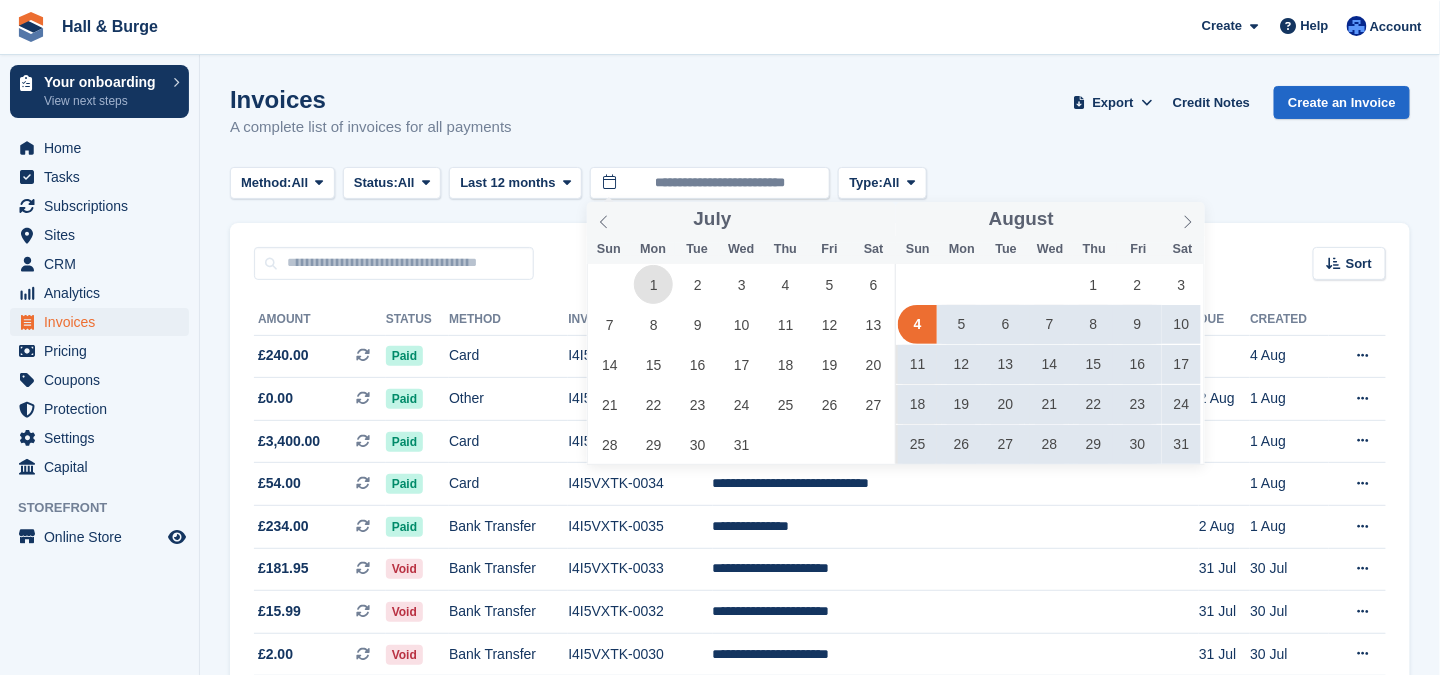 click on "1" at bounding box center (653, 284) 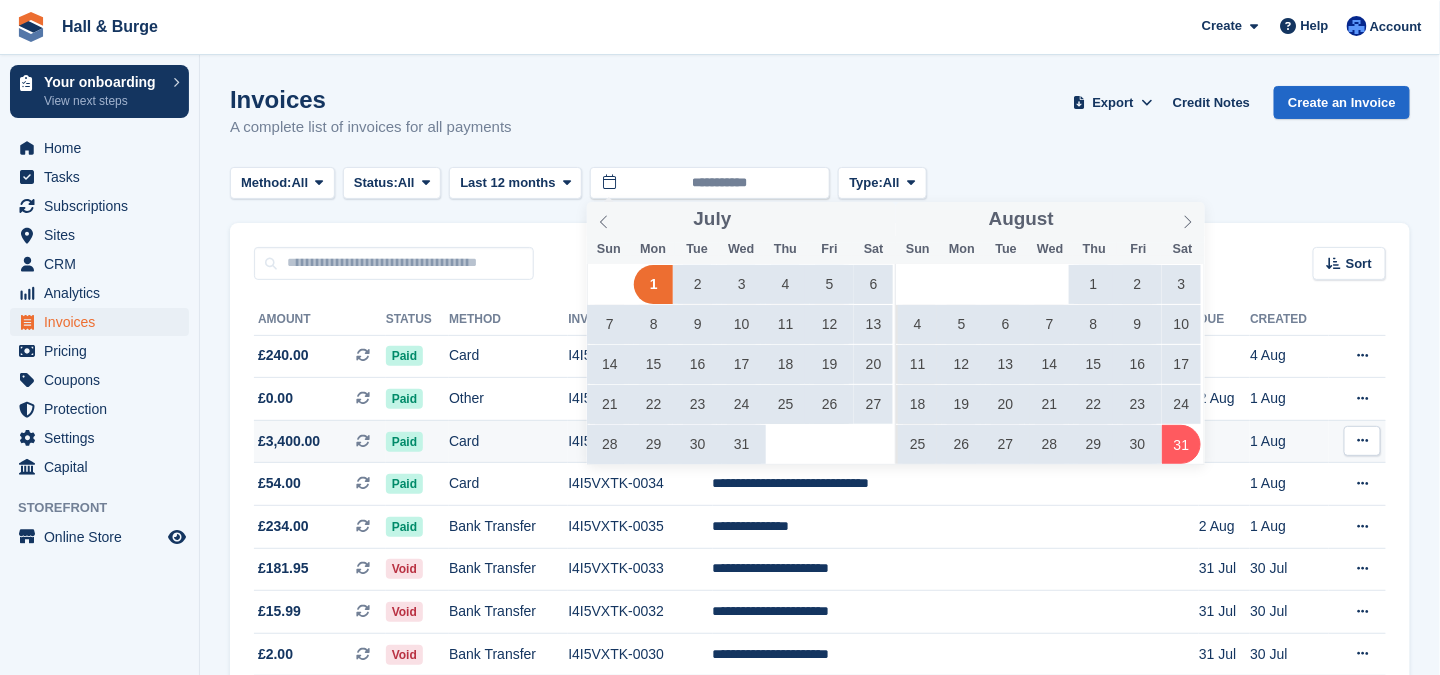 click on "31" at bounding box center (1181, 444) 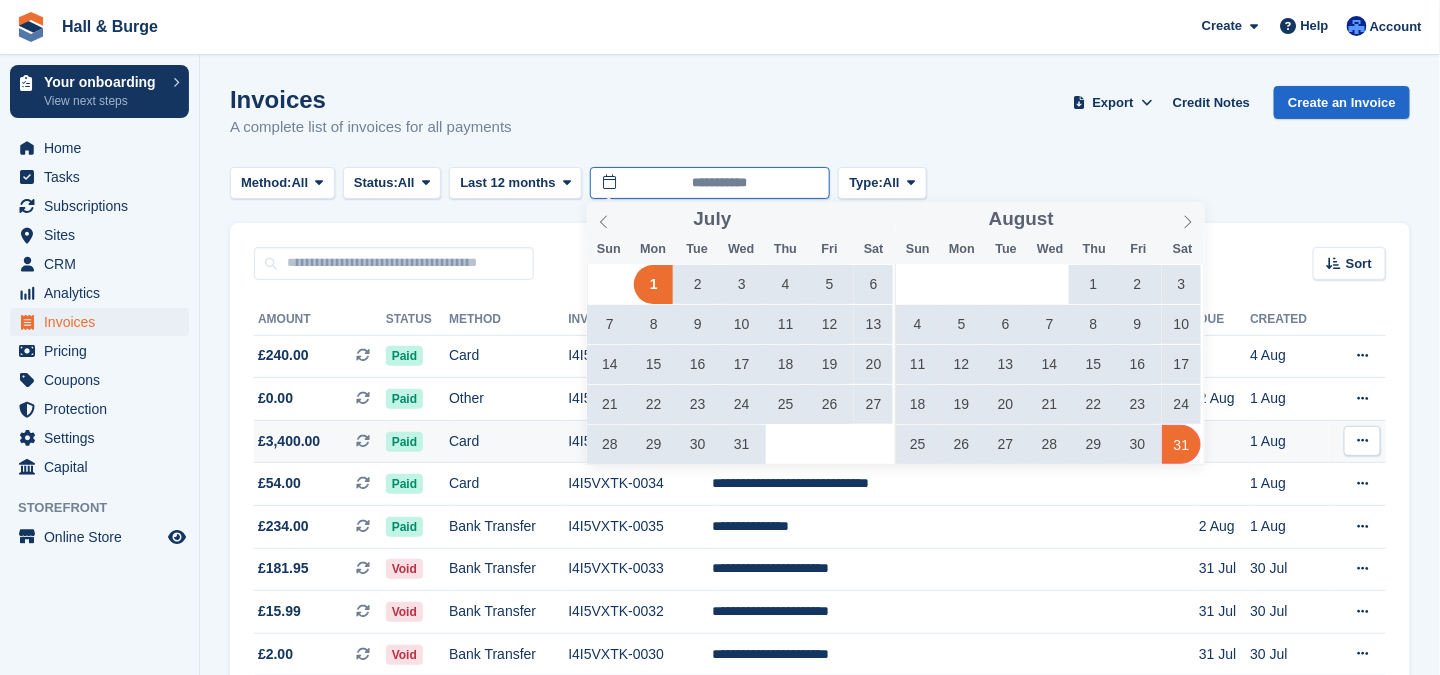 type on "**********" 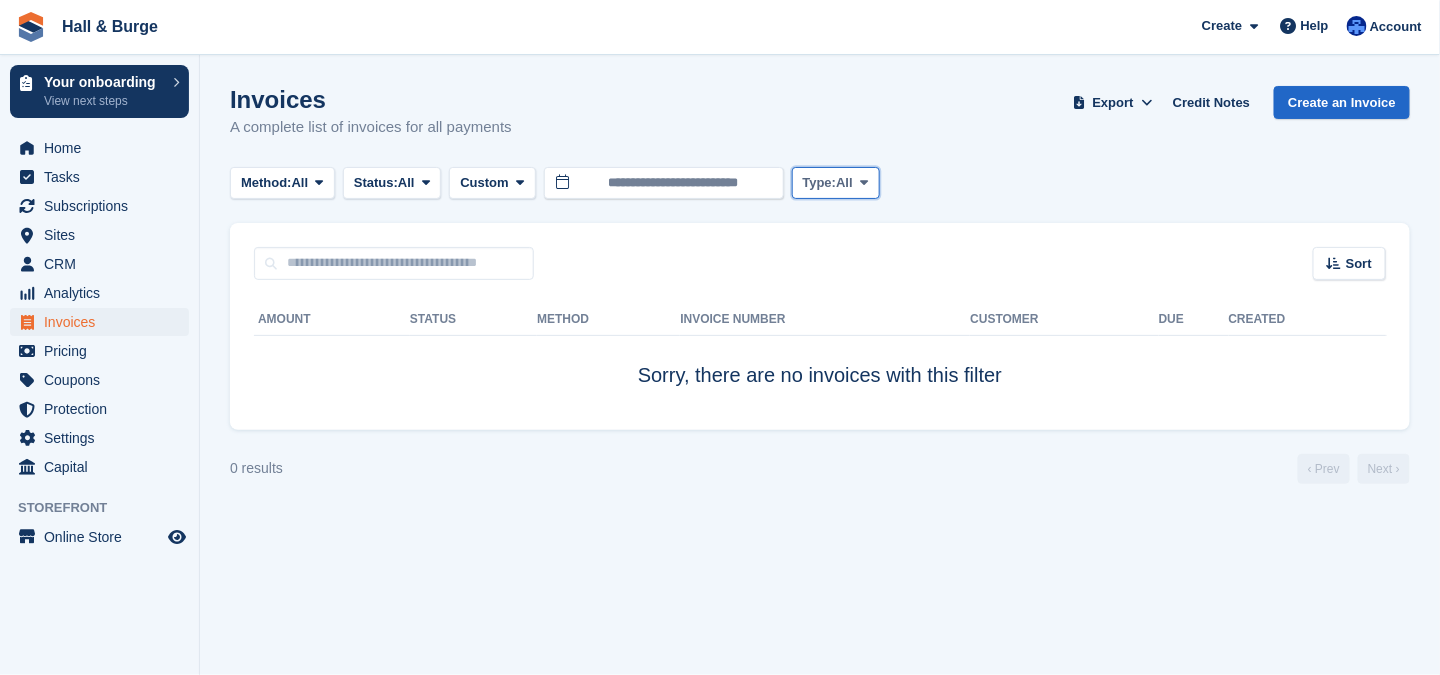 click at bounding box center [864, 183] 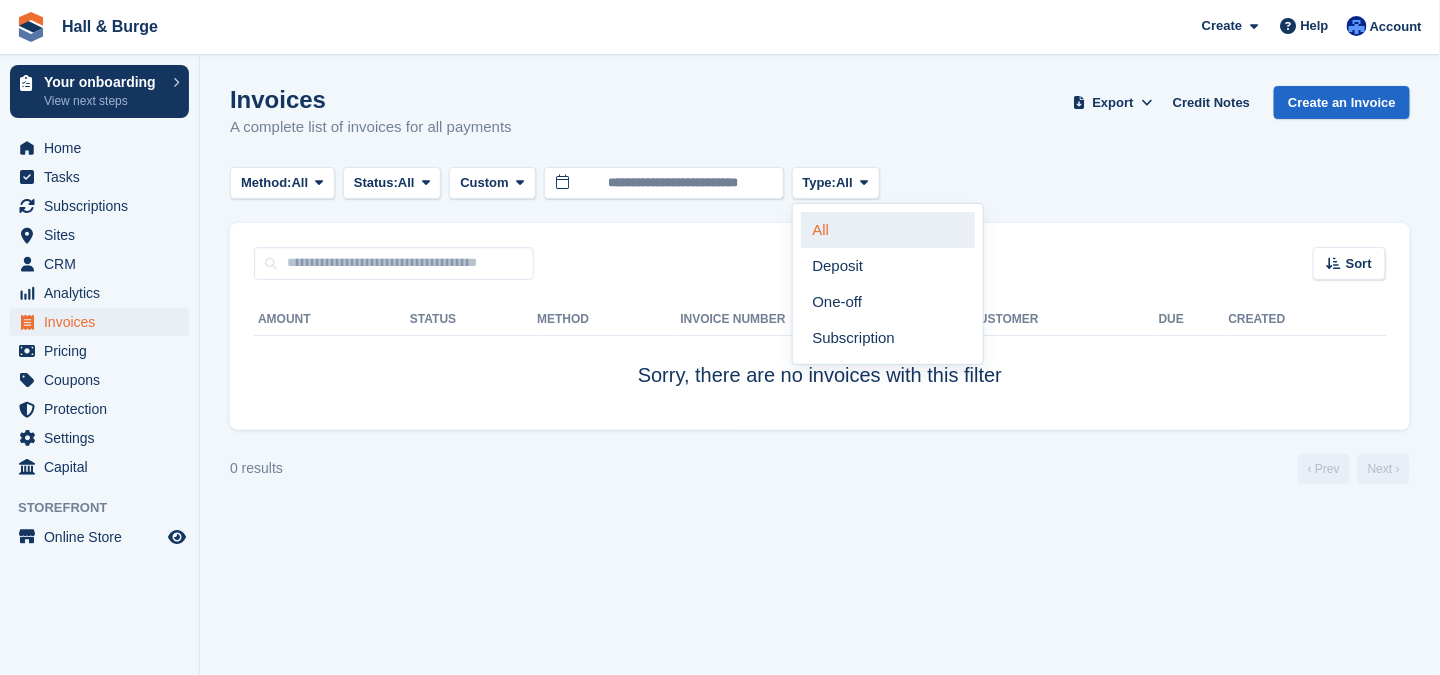 click on "All" at bounding box center [888, 230] 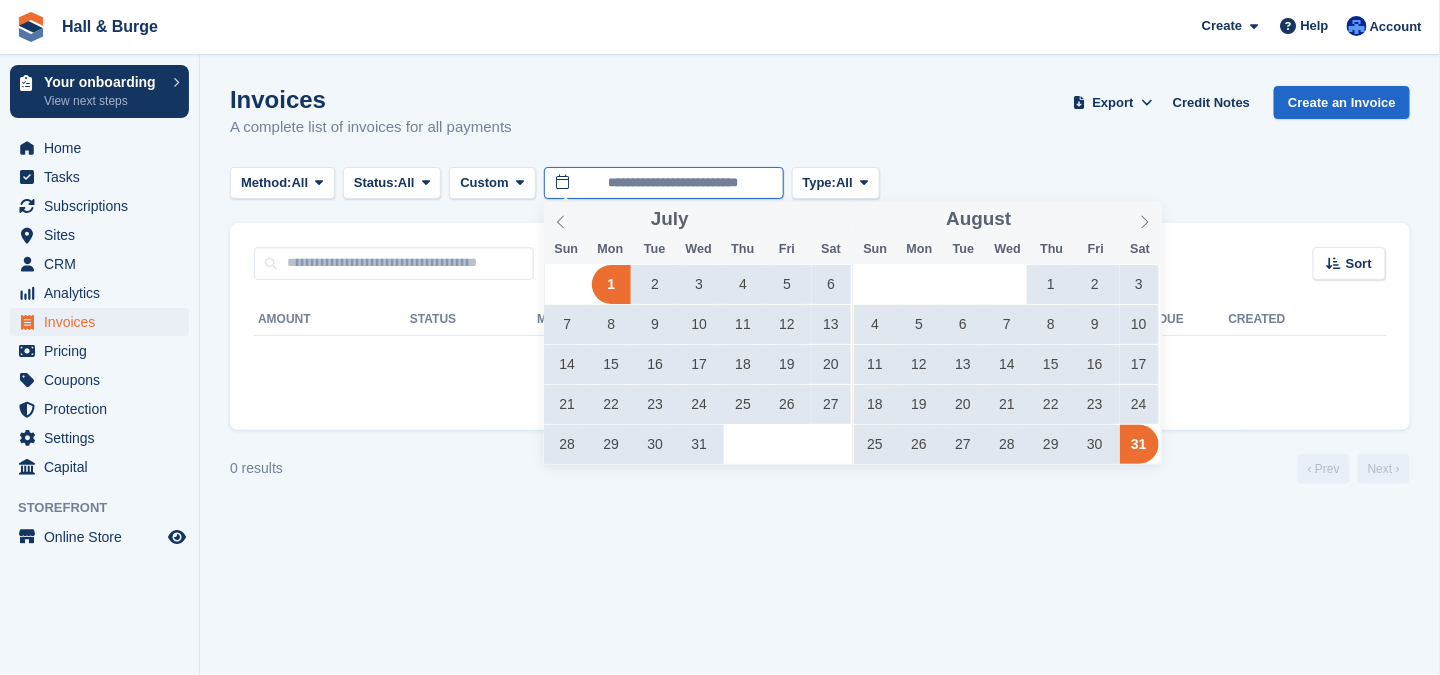 click on "**********" at bounding box center [664, 183] 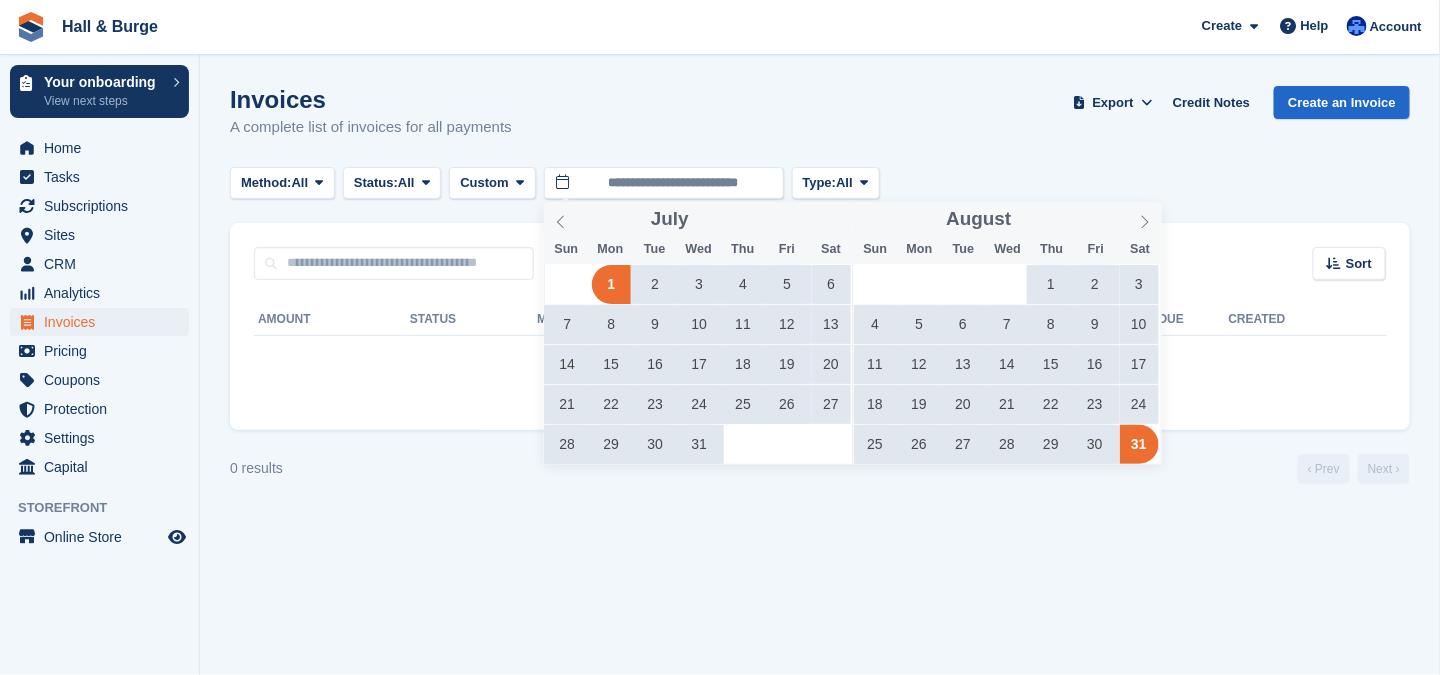 click on "1" at bounding box center (1051, 284) 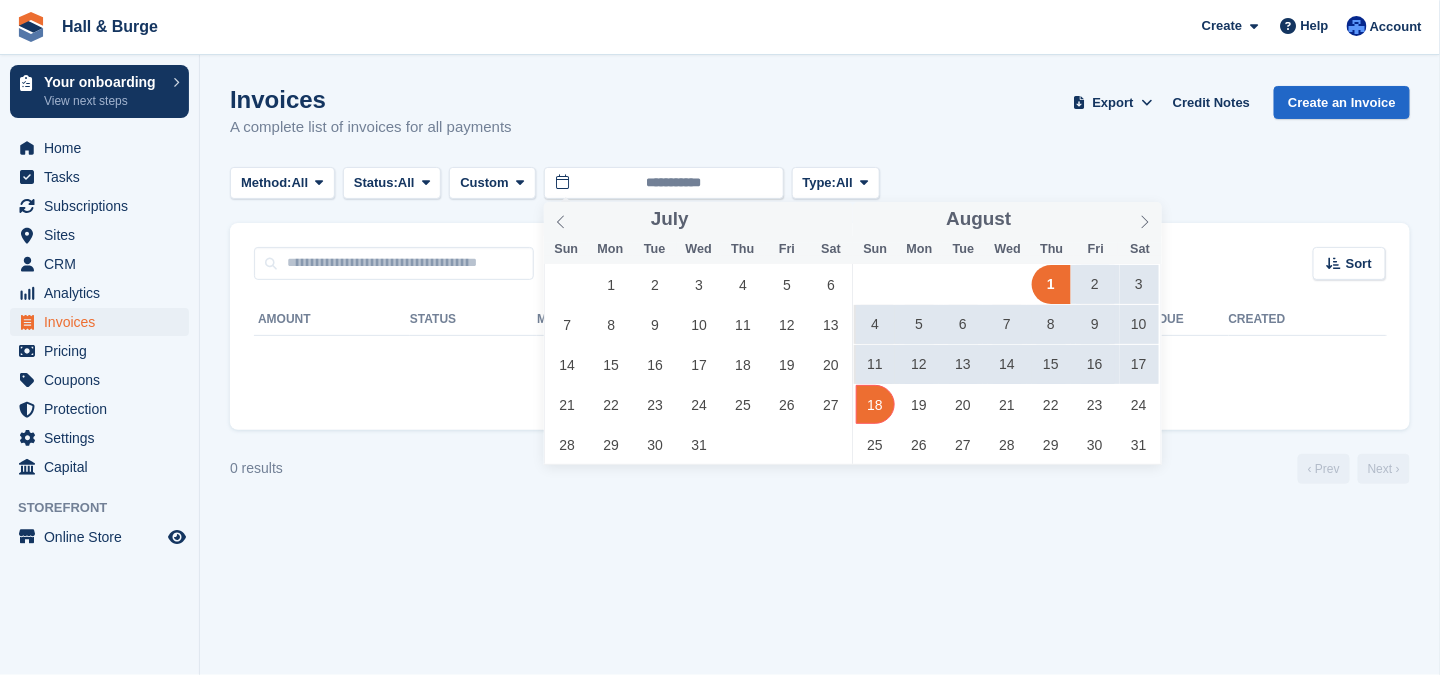 type 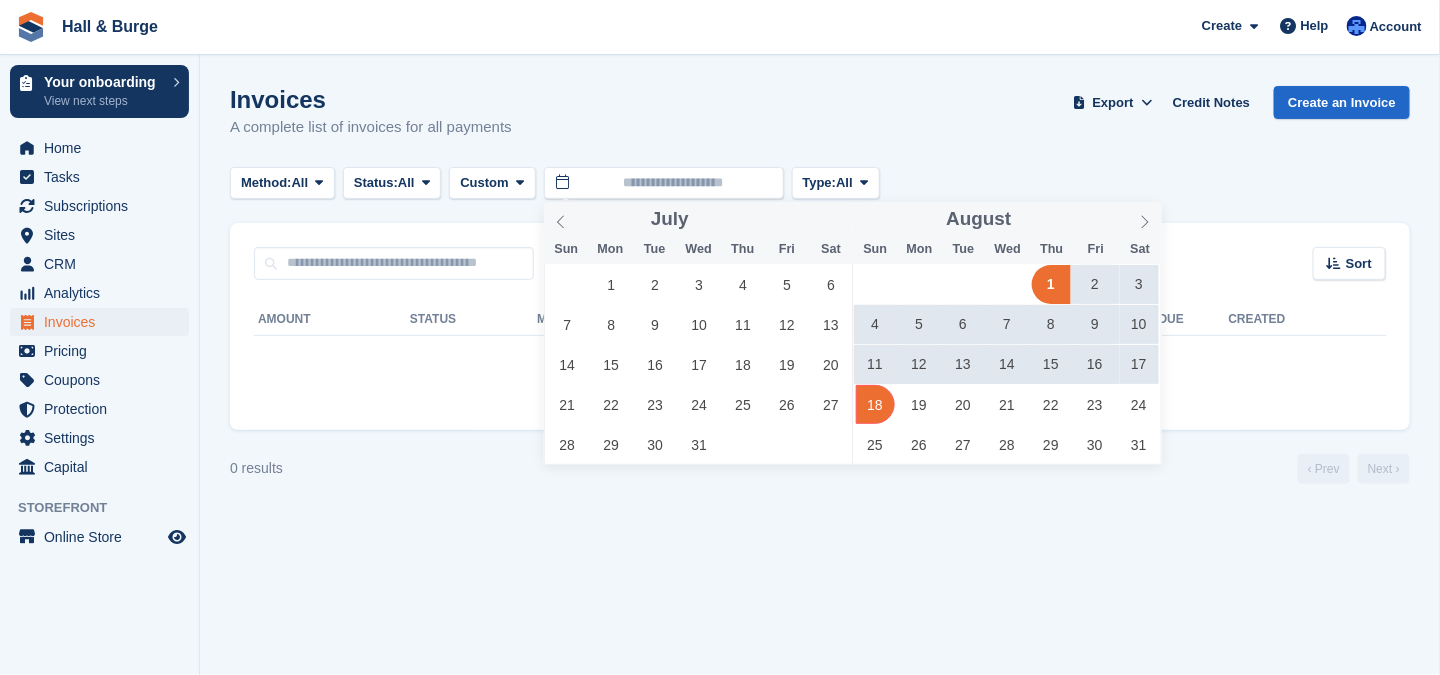 click on "Invoices
A complete list of invoices for all payments
Export
Export Invoices
Export a CSV of all Invoices which match the current filters.
Please allow time for large exports.
Export Formatted for Sage 50
Export Formatted for Xero
Start Export
Credit Notes
Create an Invoice
Method:
All
All
Bank Transfer
Cash
Cheque
Debit/Credit Card
Direct Debit
SEPA Direct Debit
Other
Status:
All" at bounding box center (820, 337) 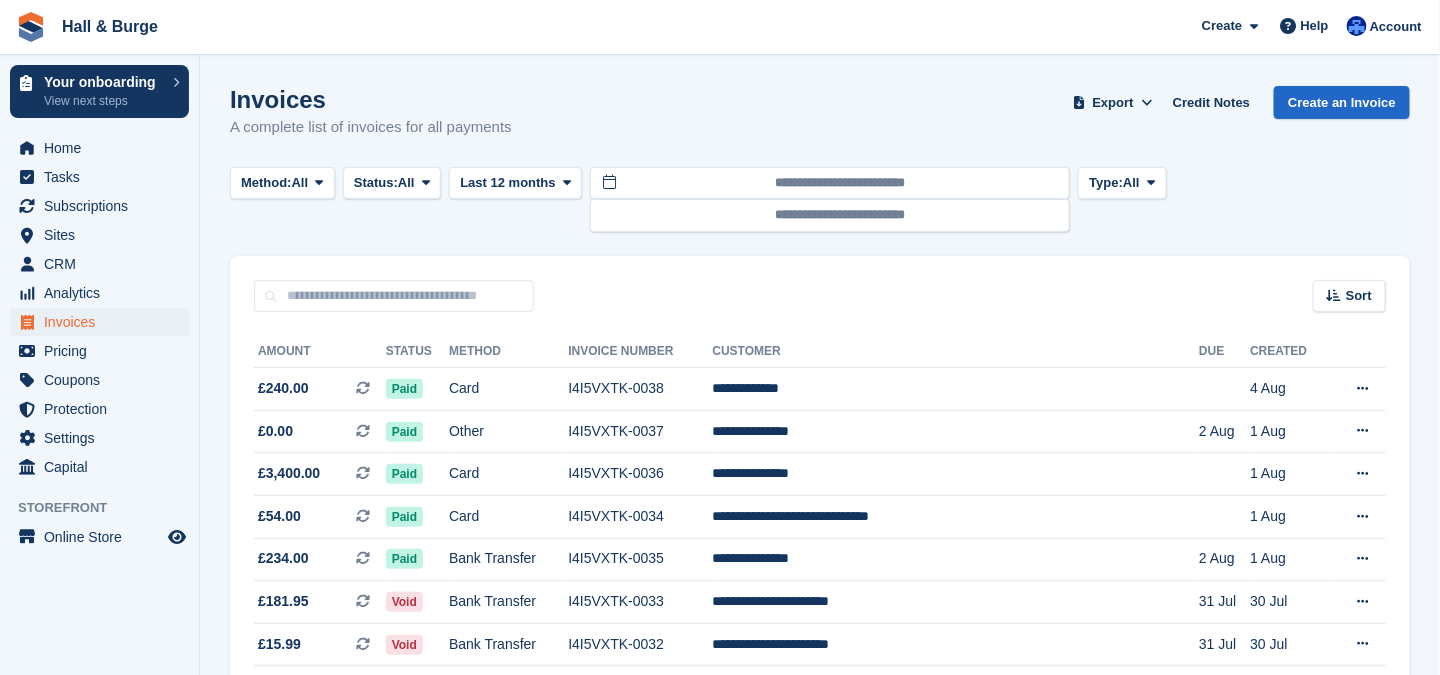 click on "Customer" at bounding box center [956, 352] 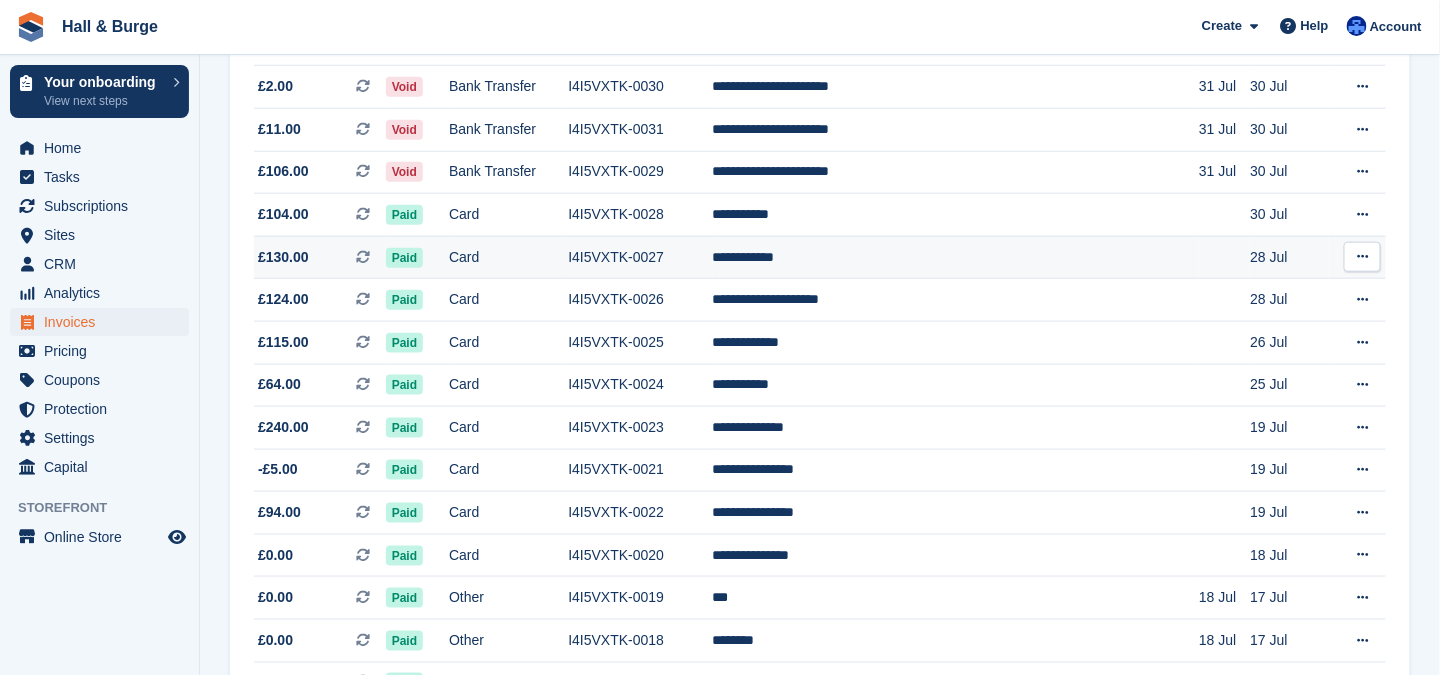 scroll, scrollTop: 700, scrollLeft: 0, axis: vertical 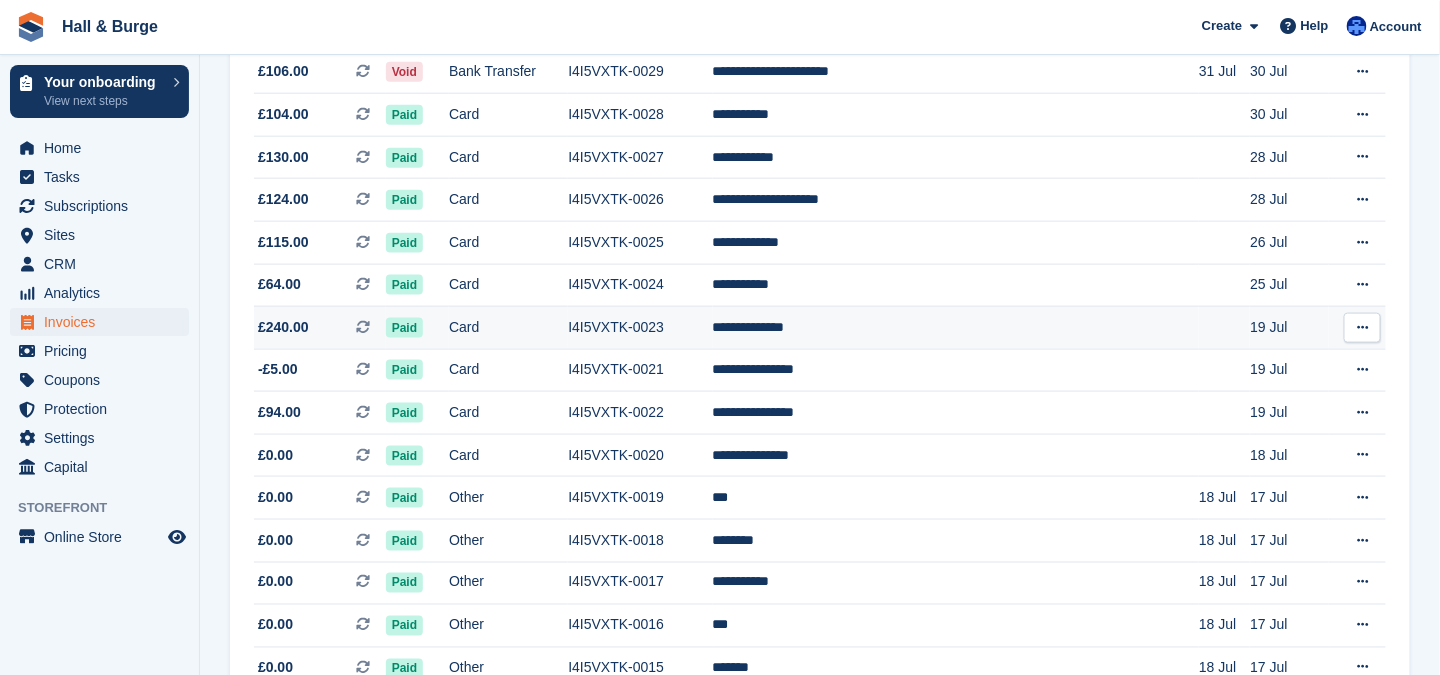 click at bounding box center [1362, 327] 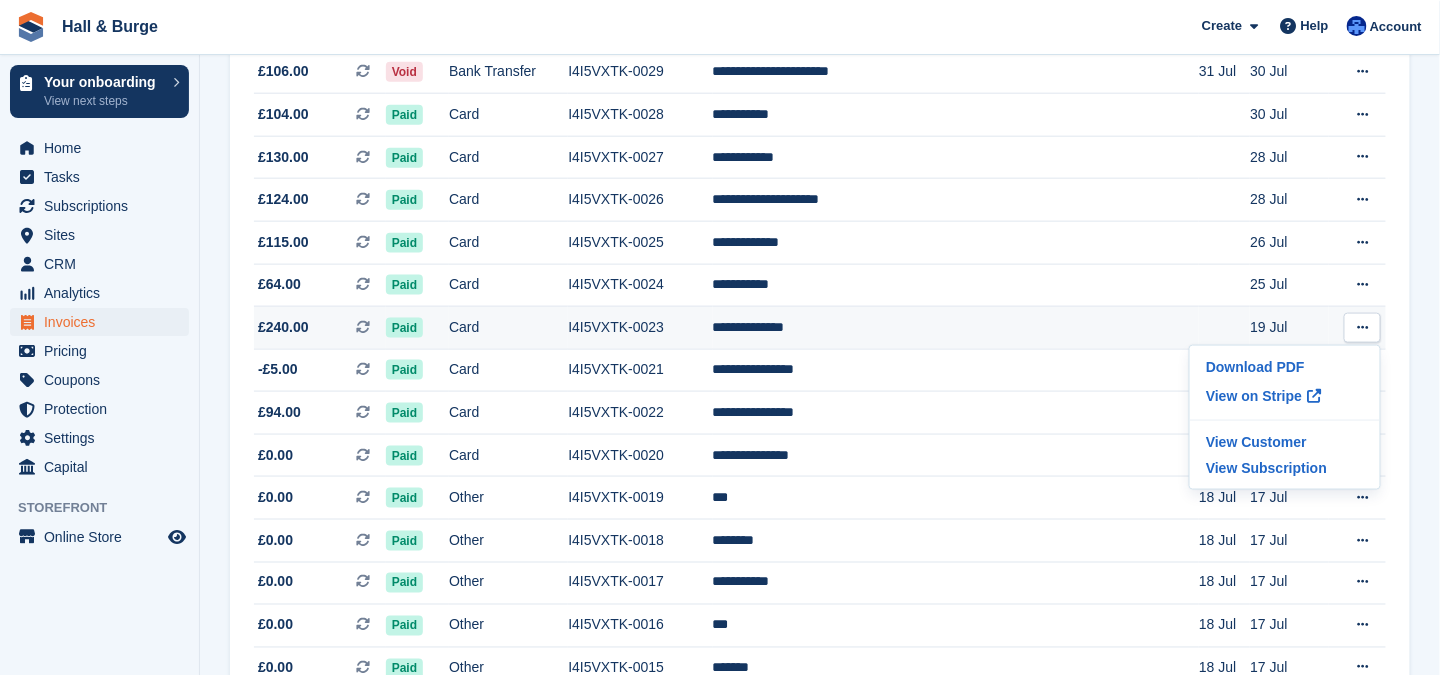 click at bounding box center (1362, 327) 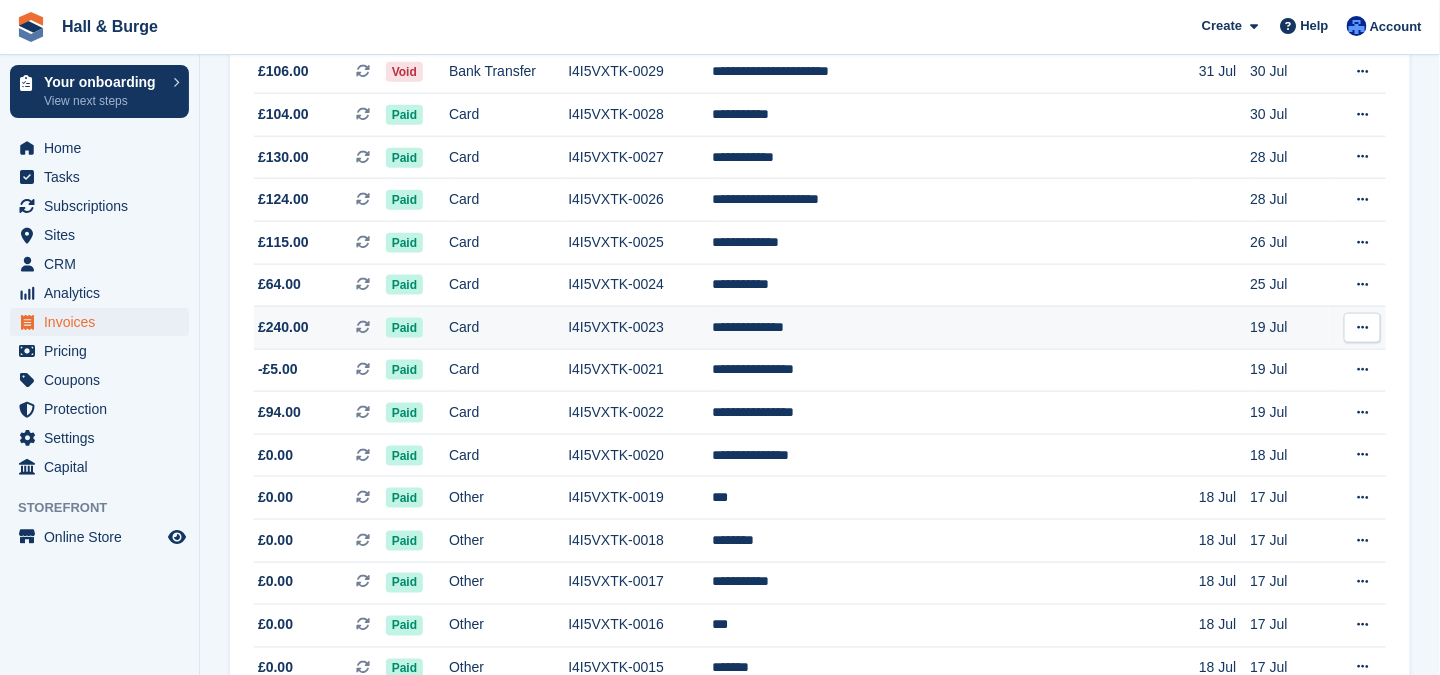 click at bounding box center [1362, 327] 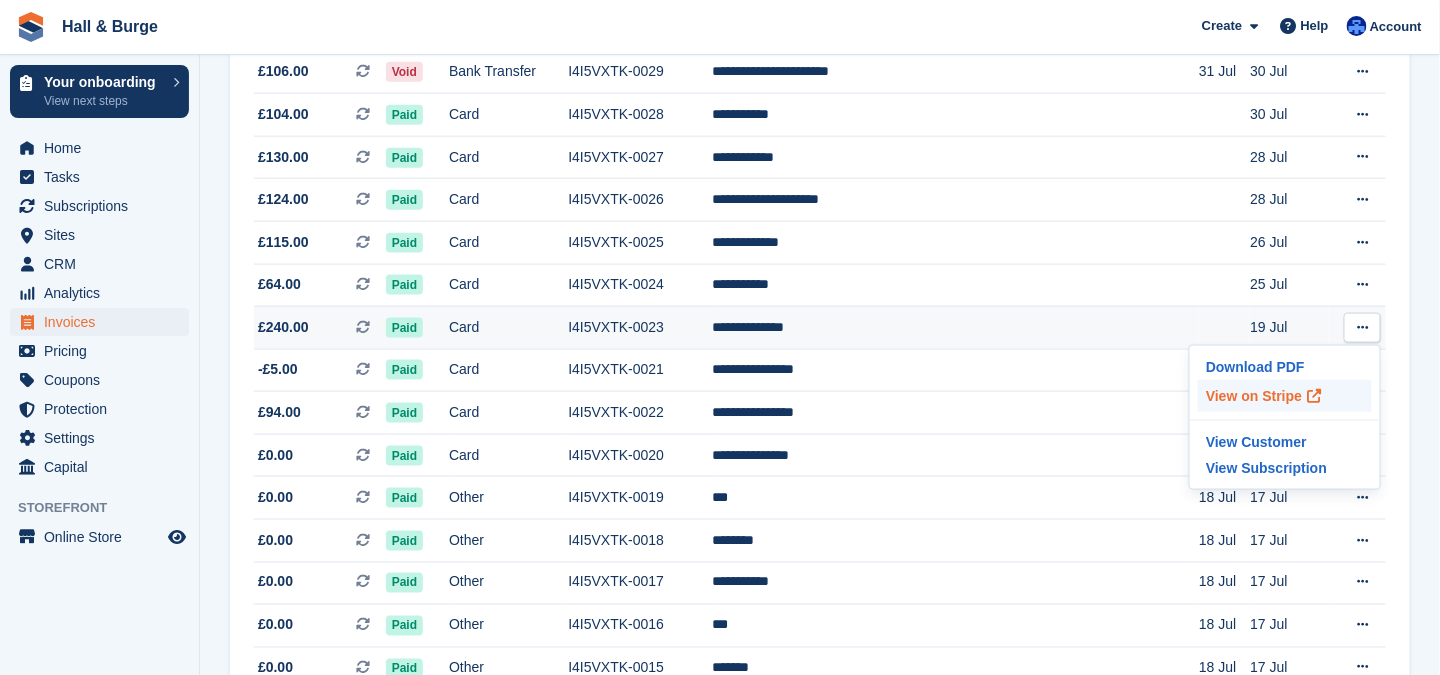 click on "View on Stripe" at bounding box center [1285, 396] 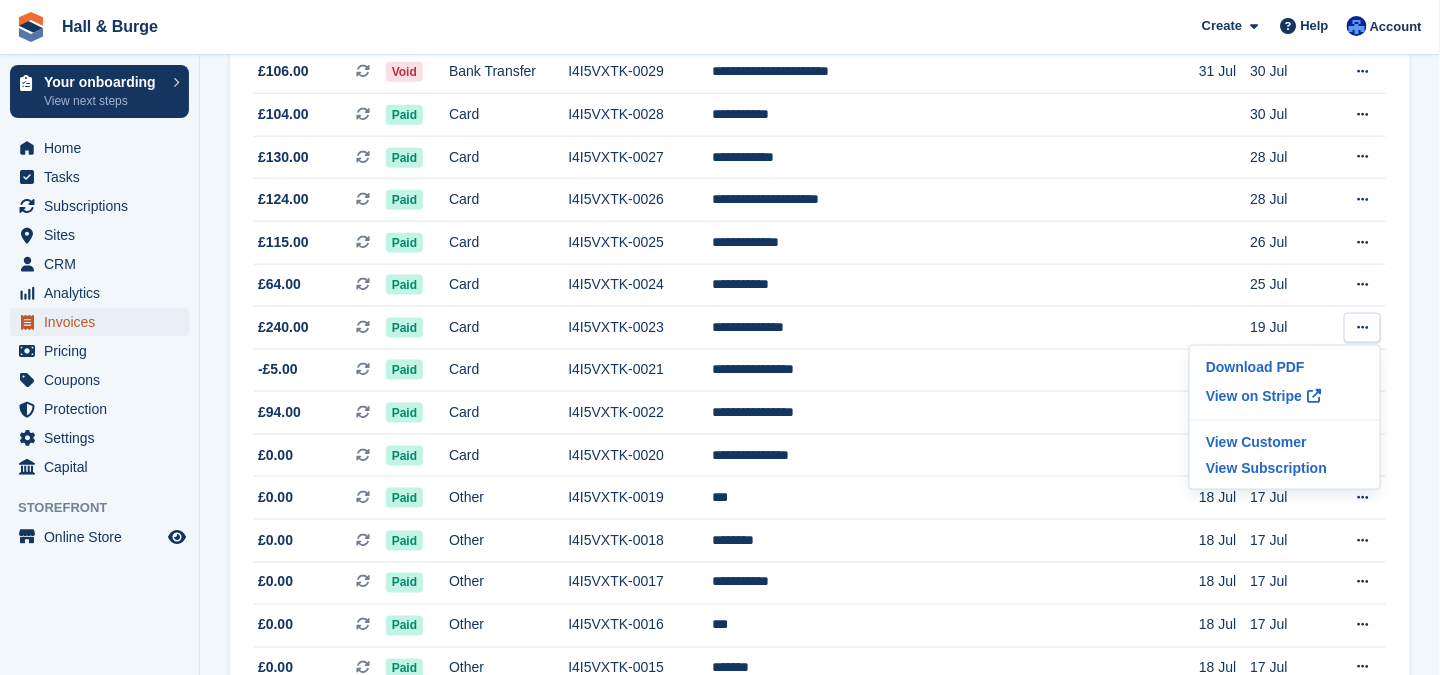 click on "Invoices" at bounding box center (104, 322) 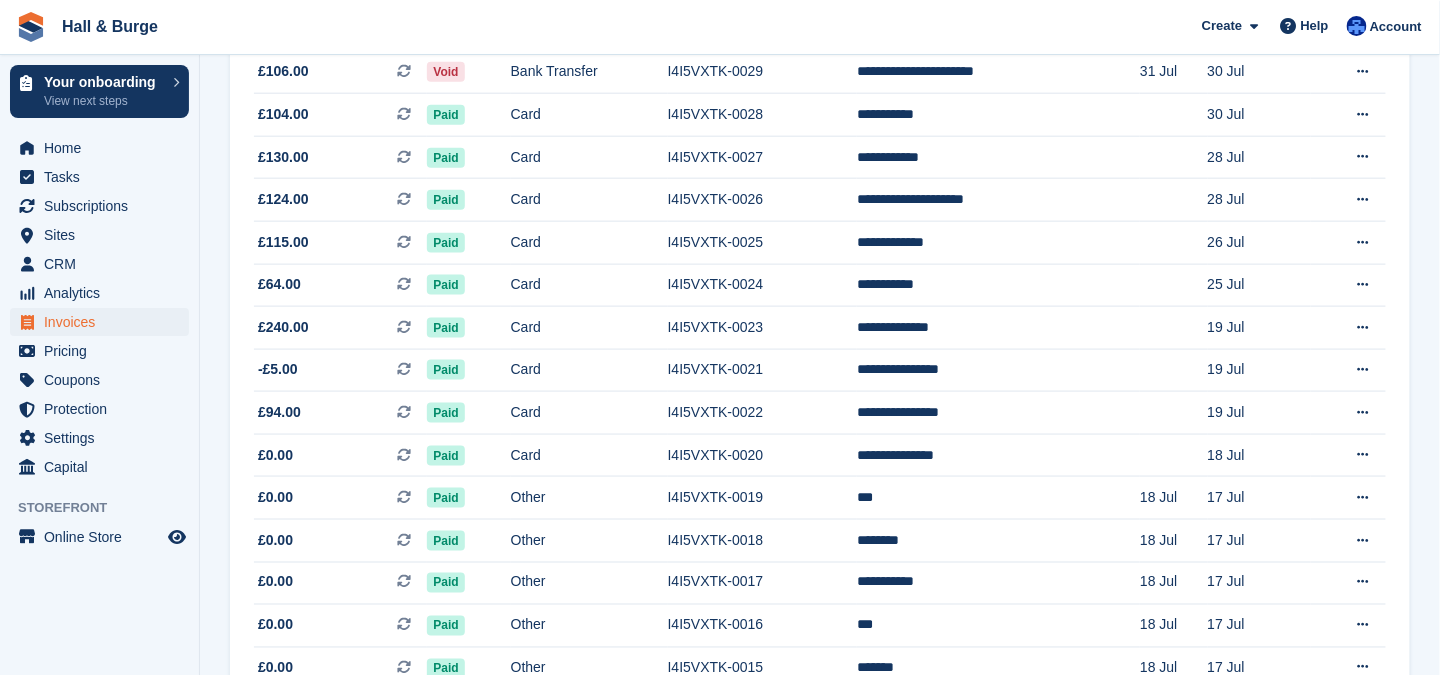 scroll, scrollTop: 0, scrollLeft: 0, axis: both 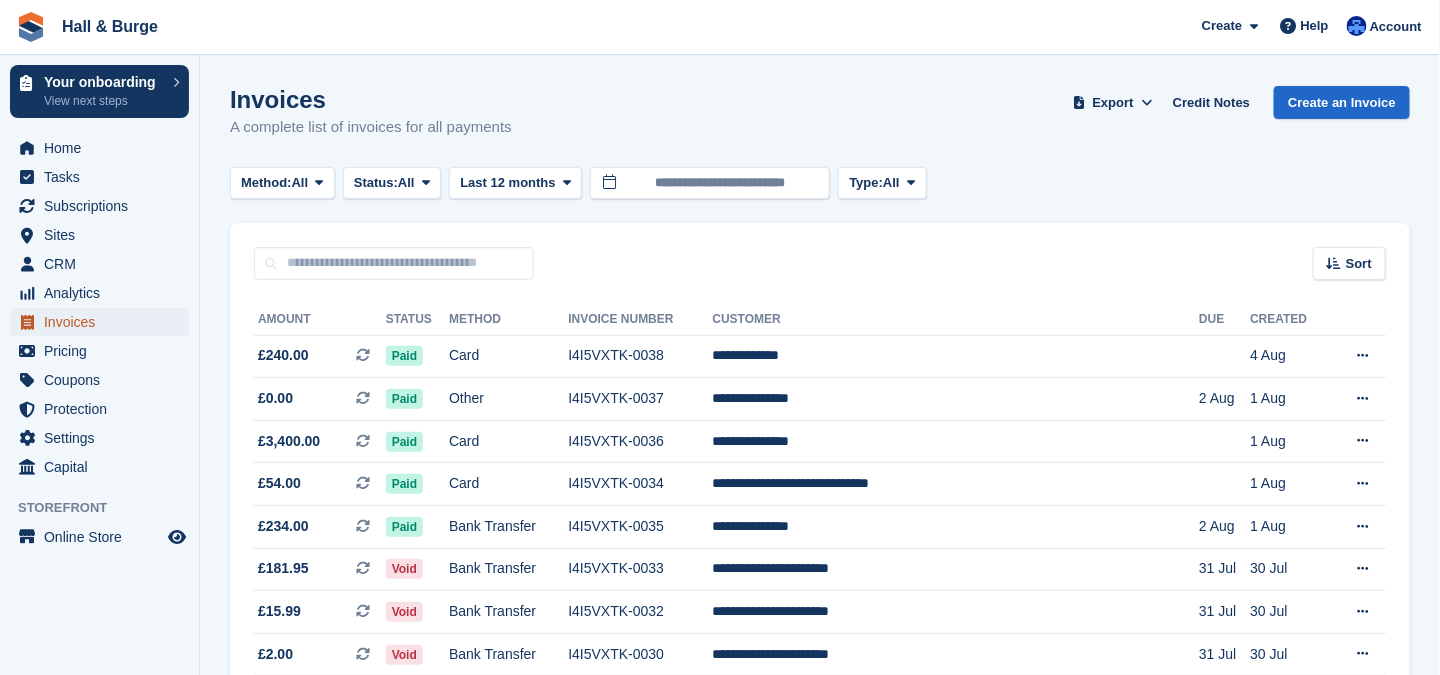 click on "Invoices" at bounding box center [104, 322] 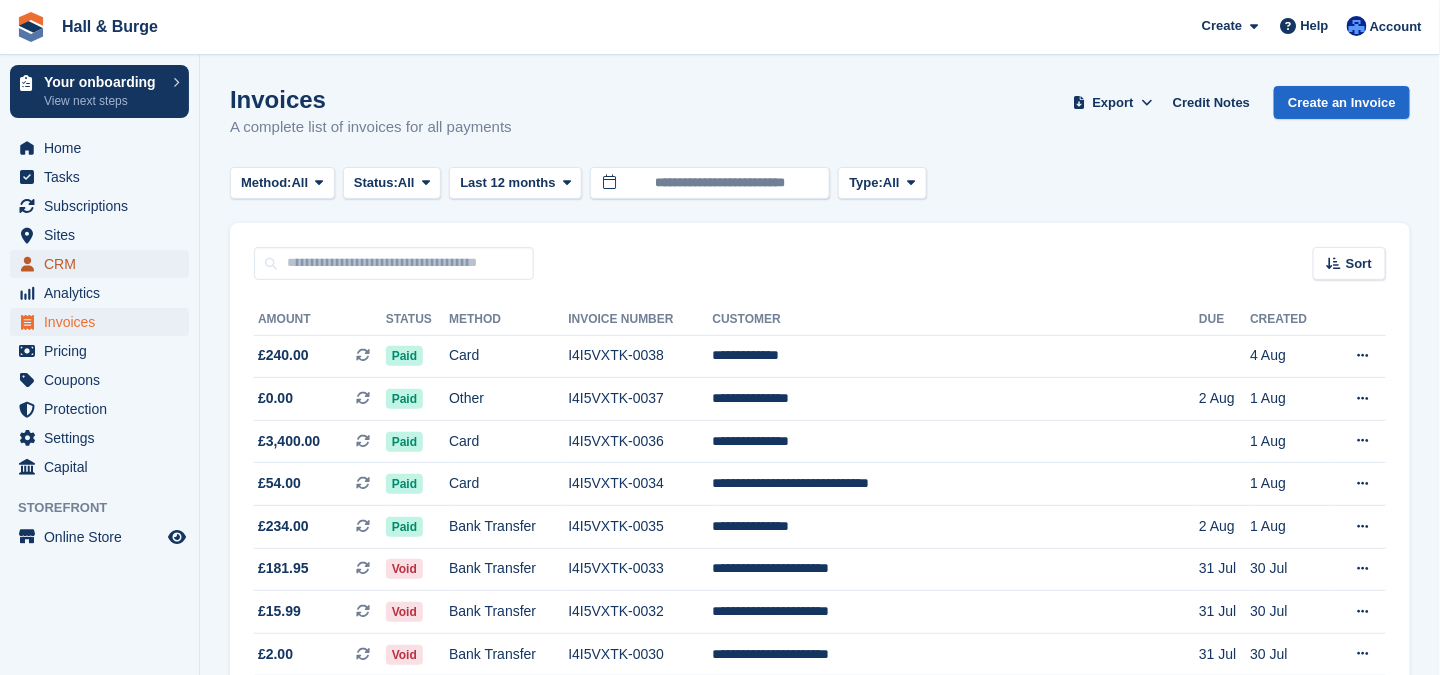 click on "CRM" at bounding box center [104, 264] 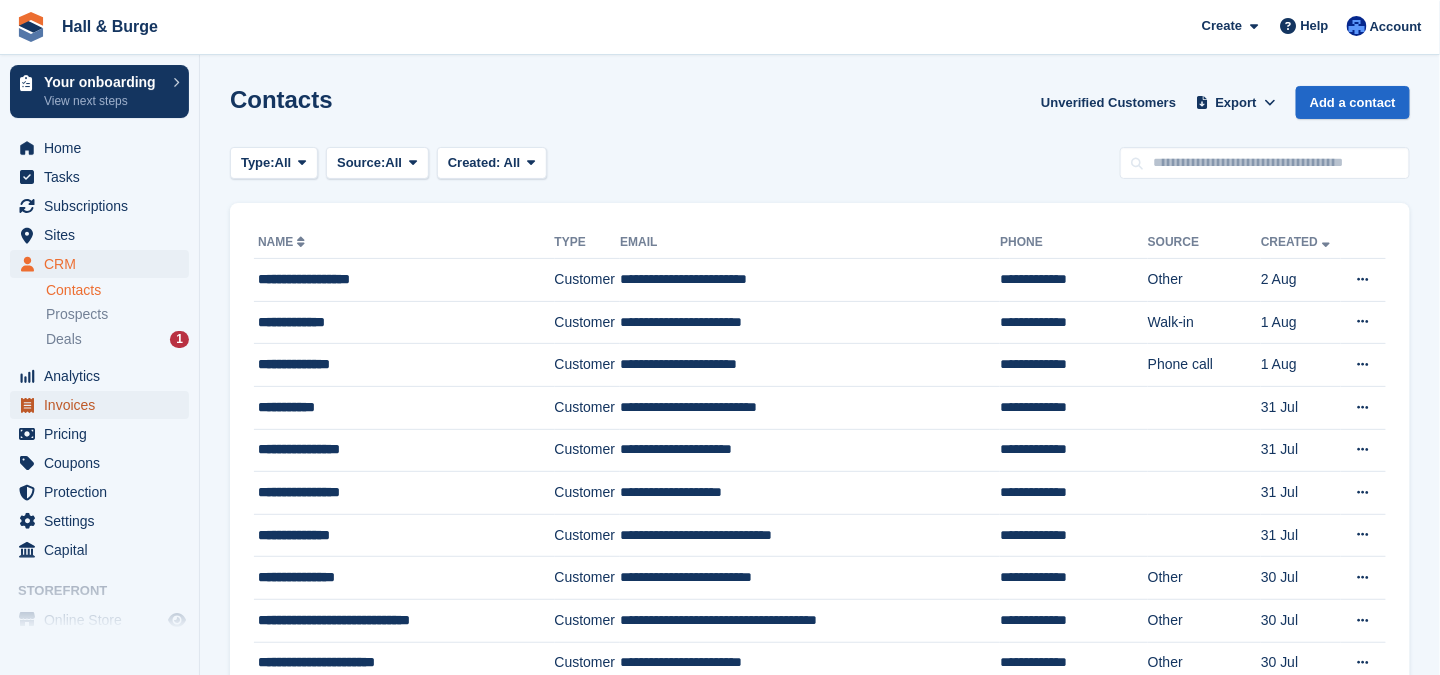 click on "Invoices" at bounding box center [104, 405] 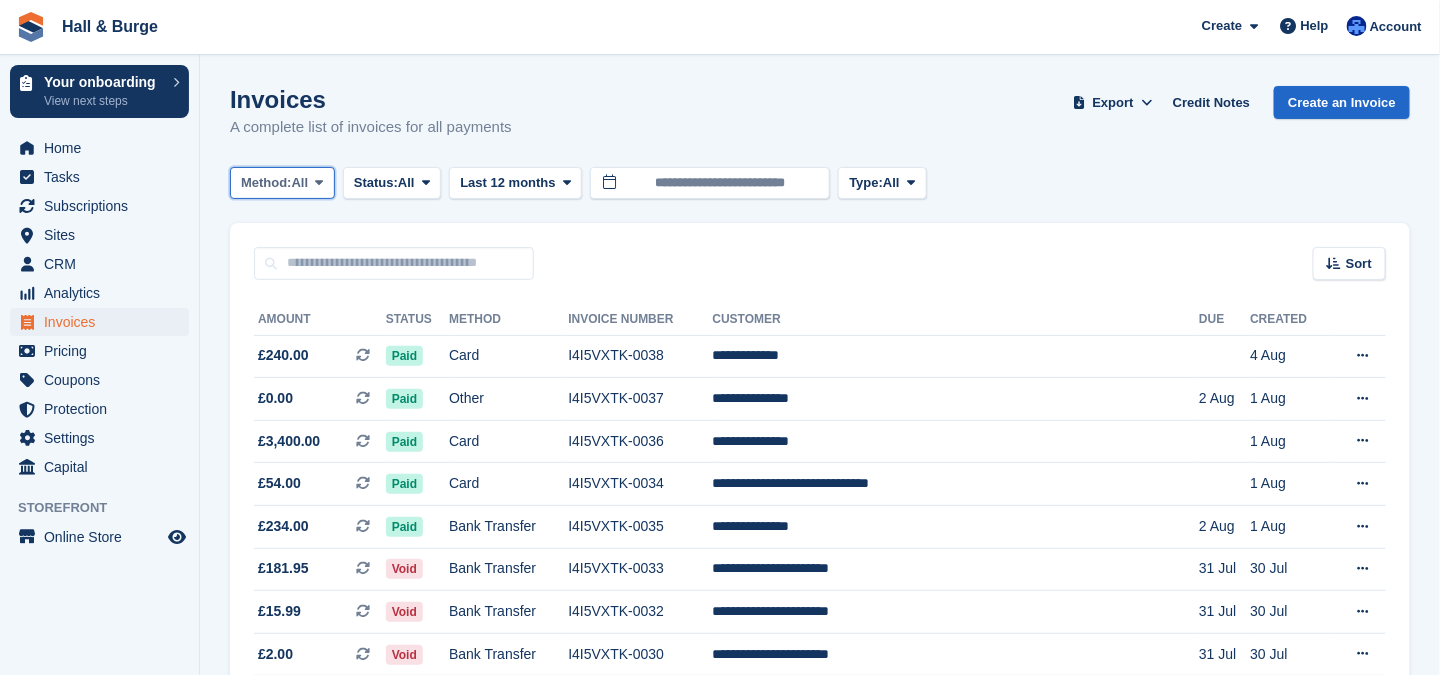 click at bounding box center [319, 182] 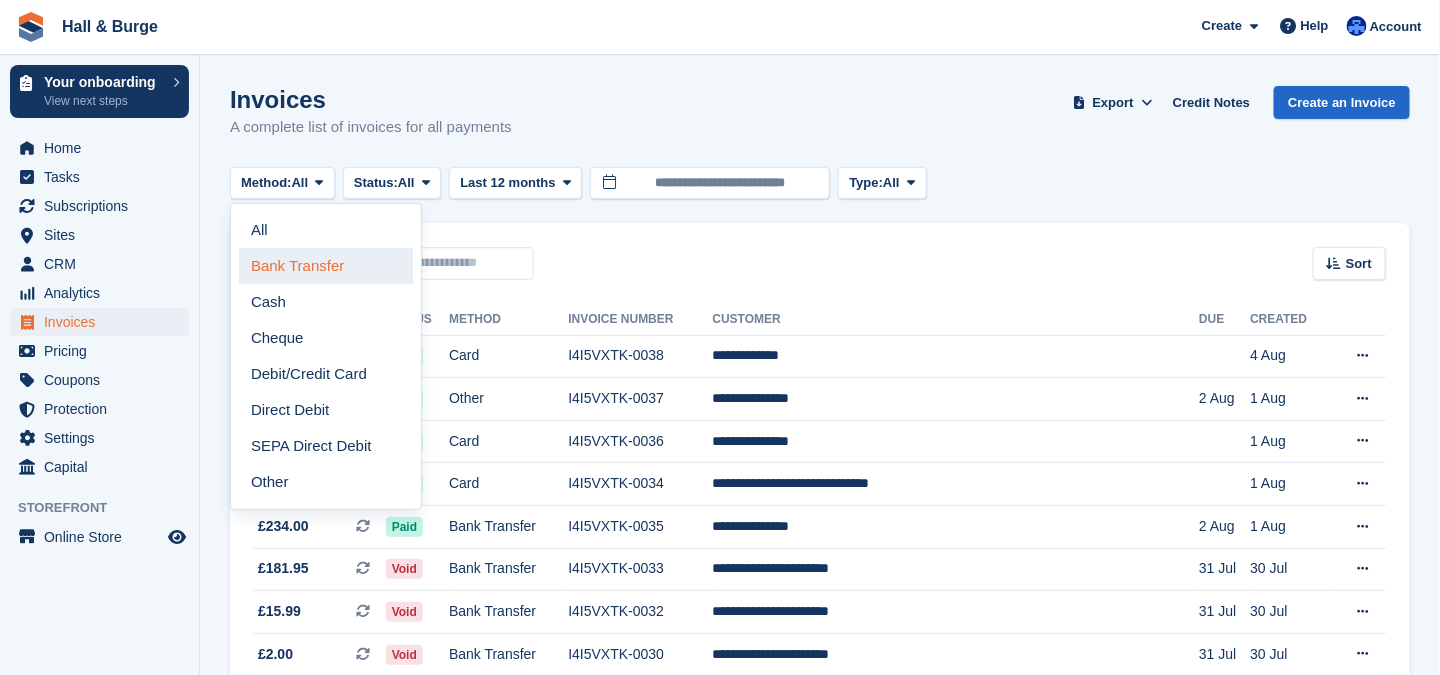 click on "Bank Transfer" at bounding box center (326, 266) 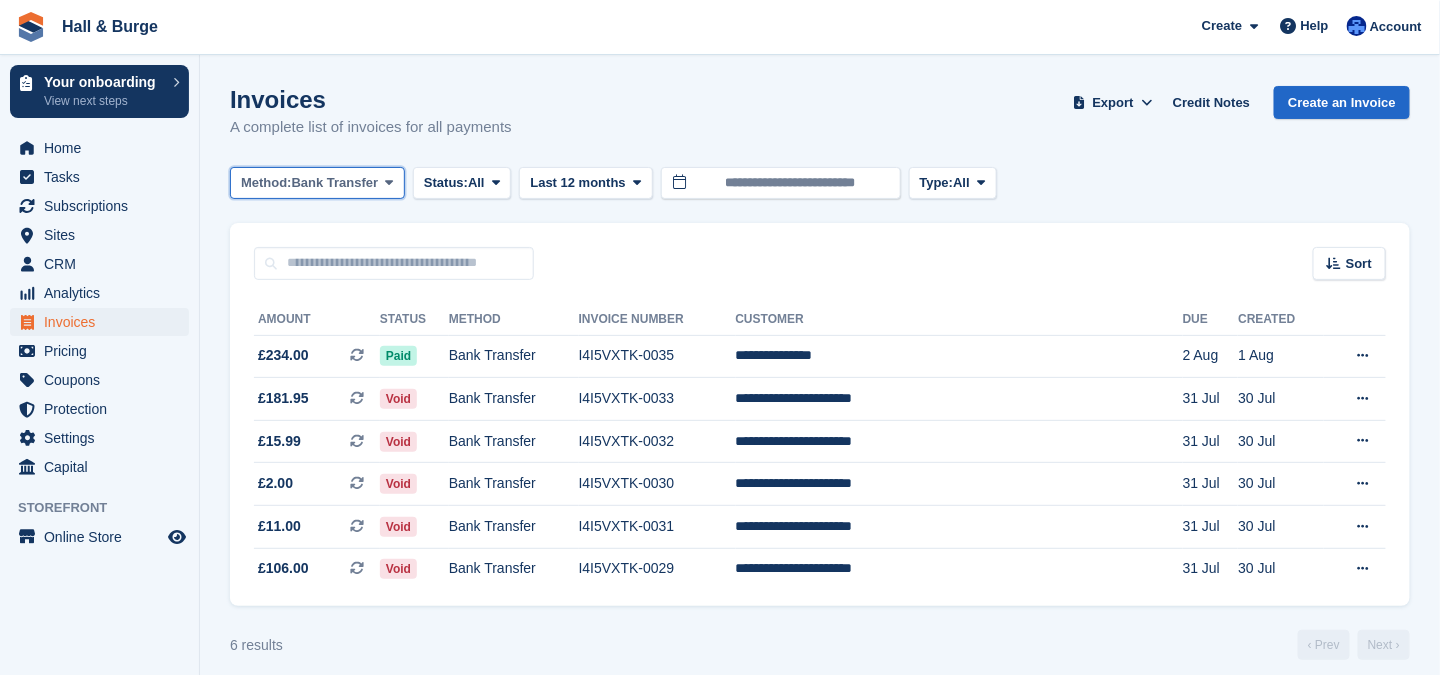 click at bounding box center [390, 182] 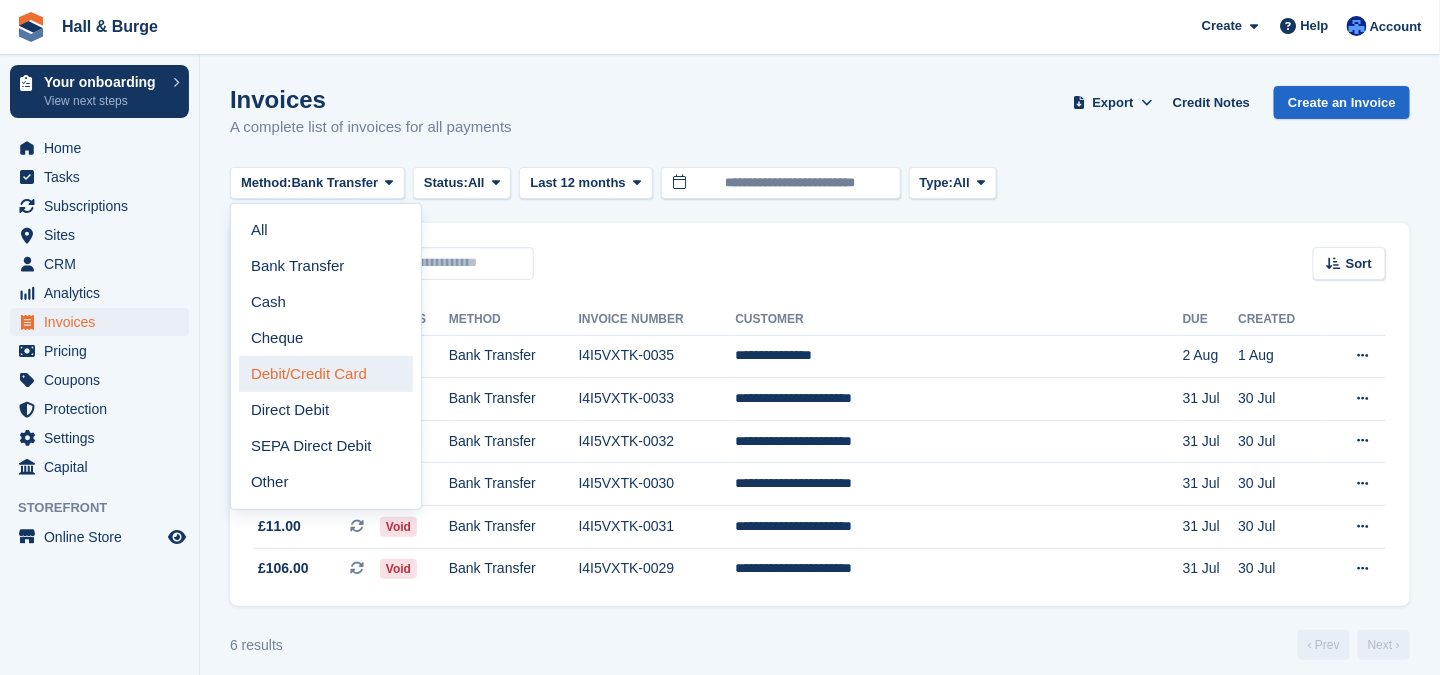 click on "Debit/Credit Card" at bounding box center [326, 374] 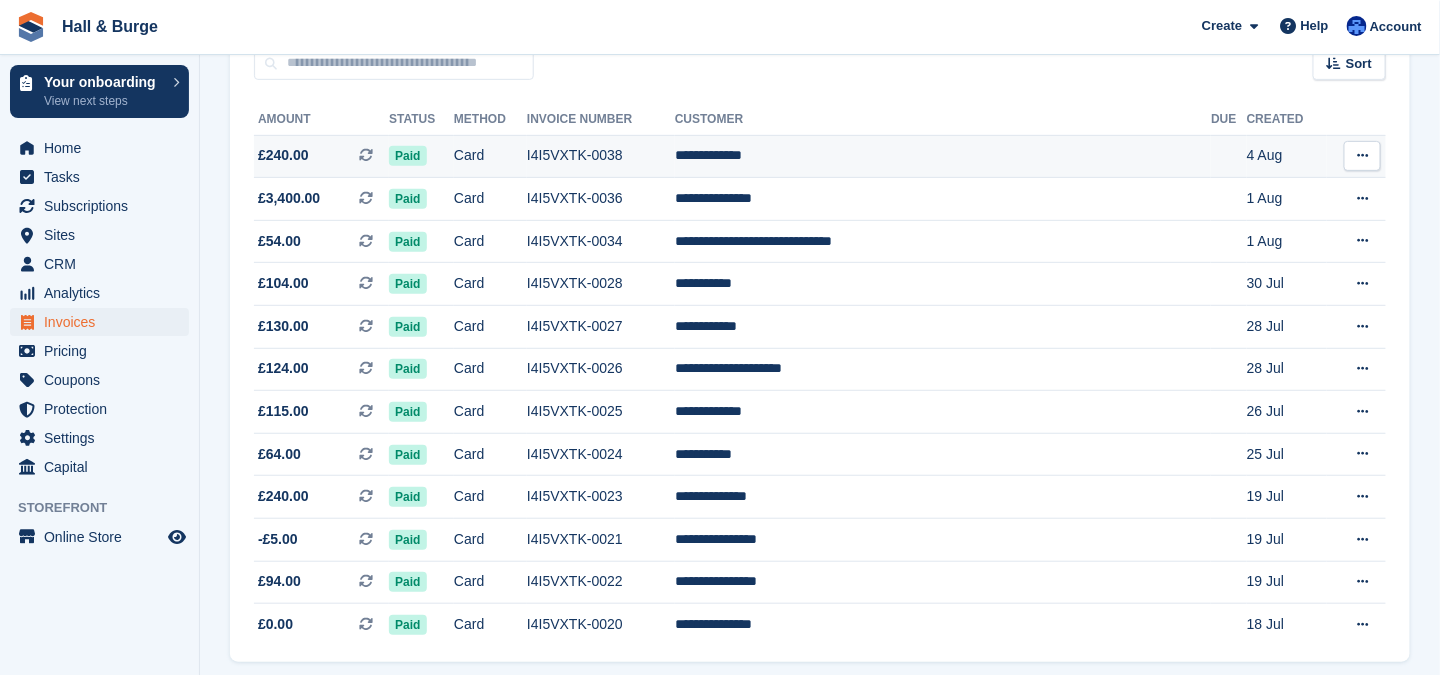 scroll, scrollTop: 0, scrollLeft: 0, axis: both 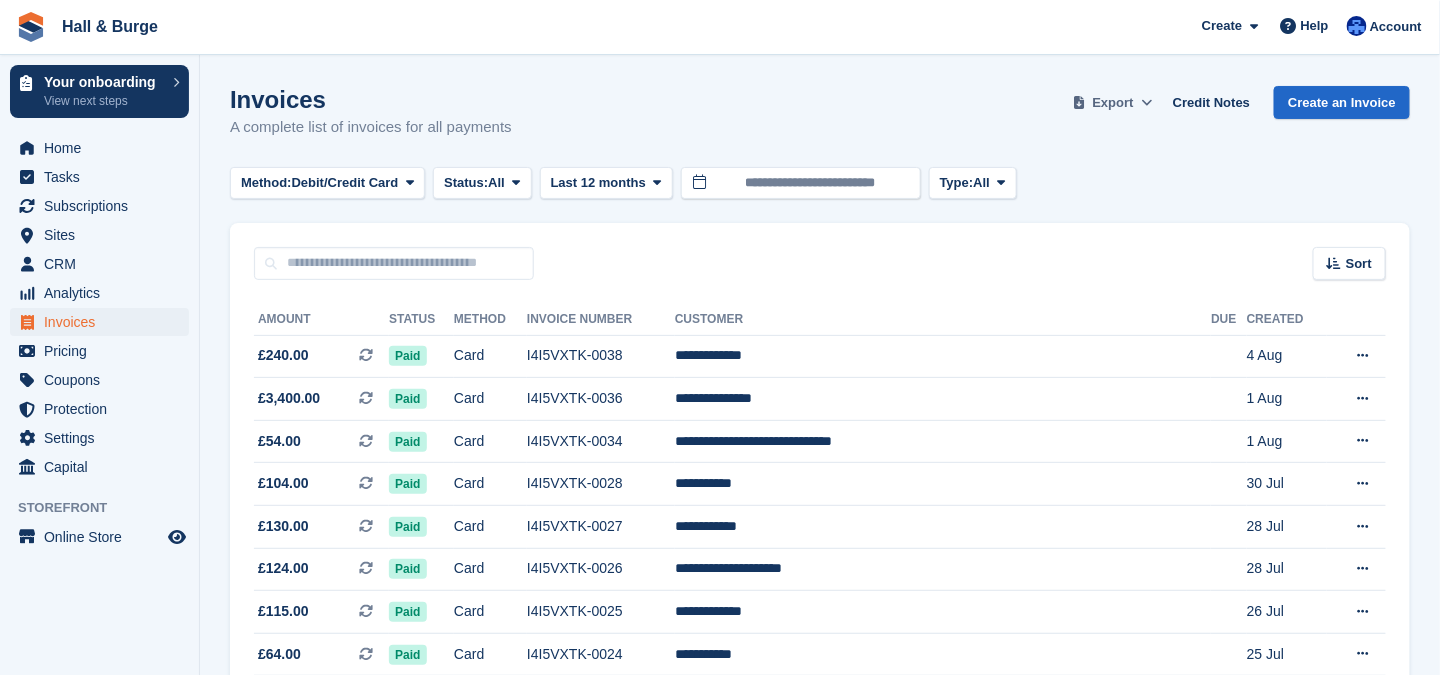 click on "Export" at bounding box center [1113, 103] 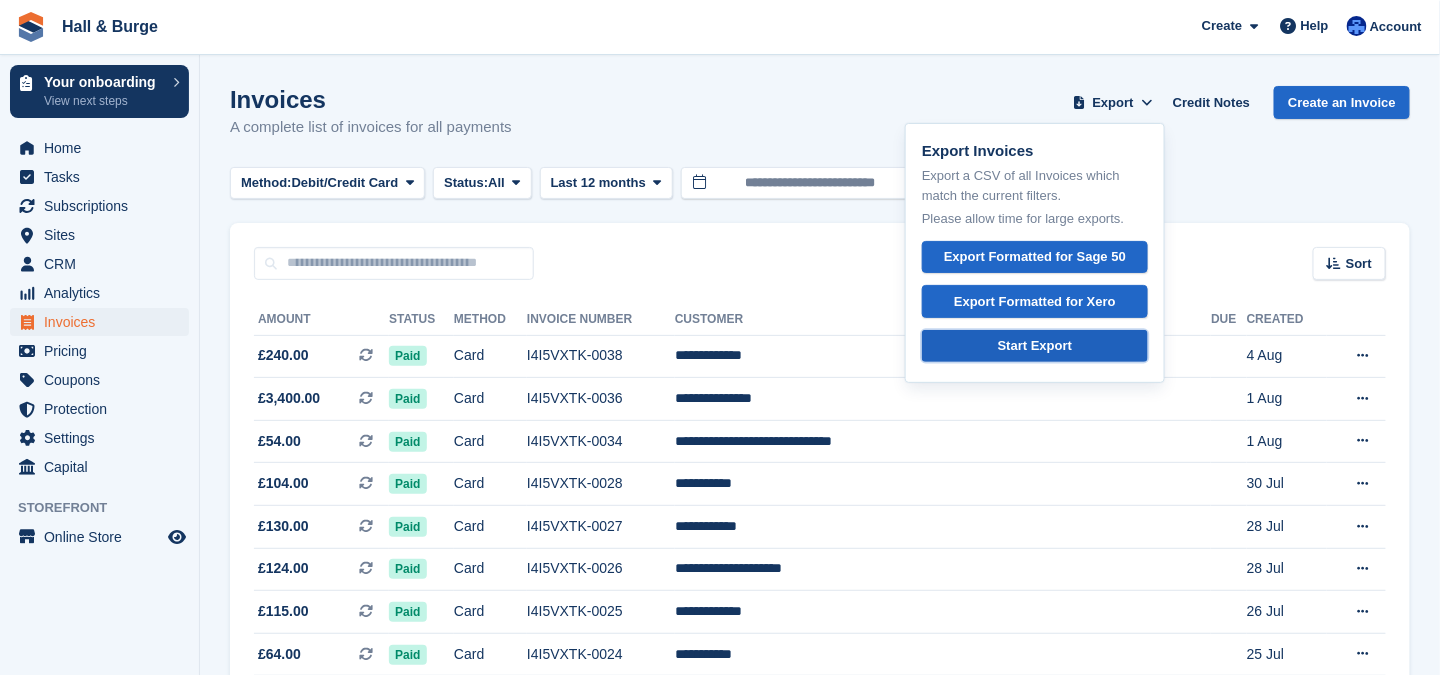 click on "Start Export" at bounding box center [1035, 346] 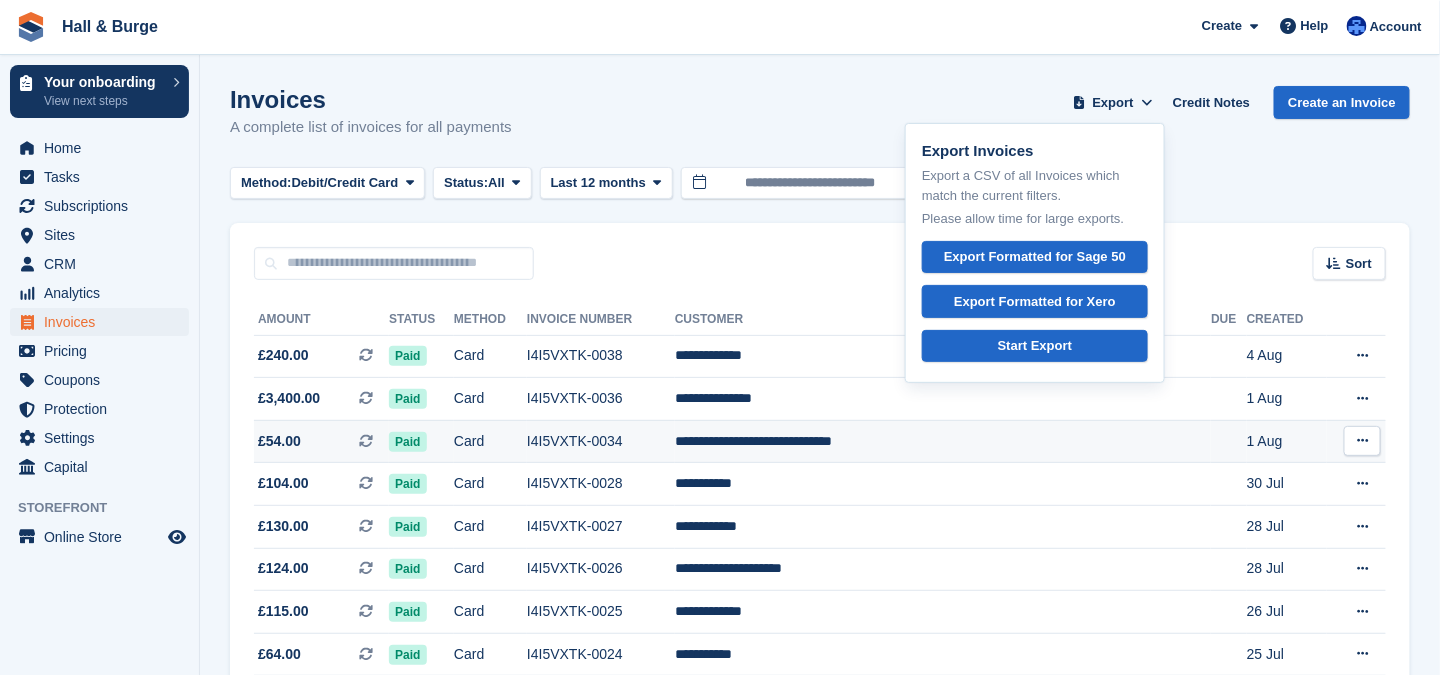 click on "**********" at bounding box center [943, 441] 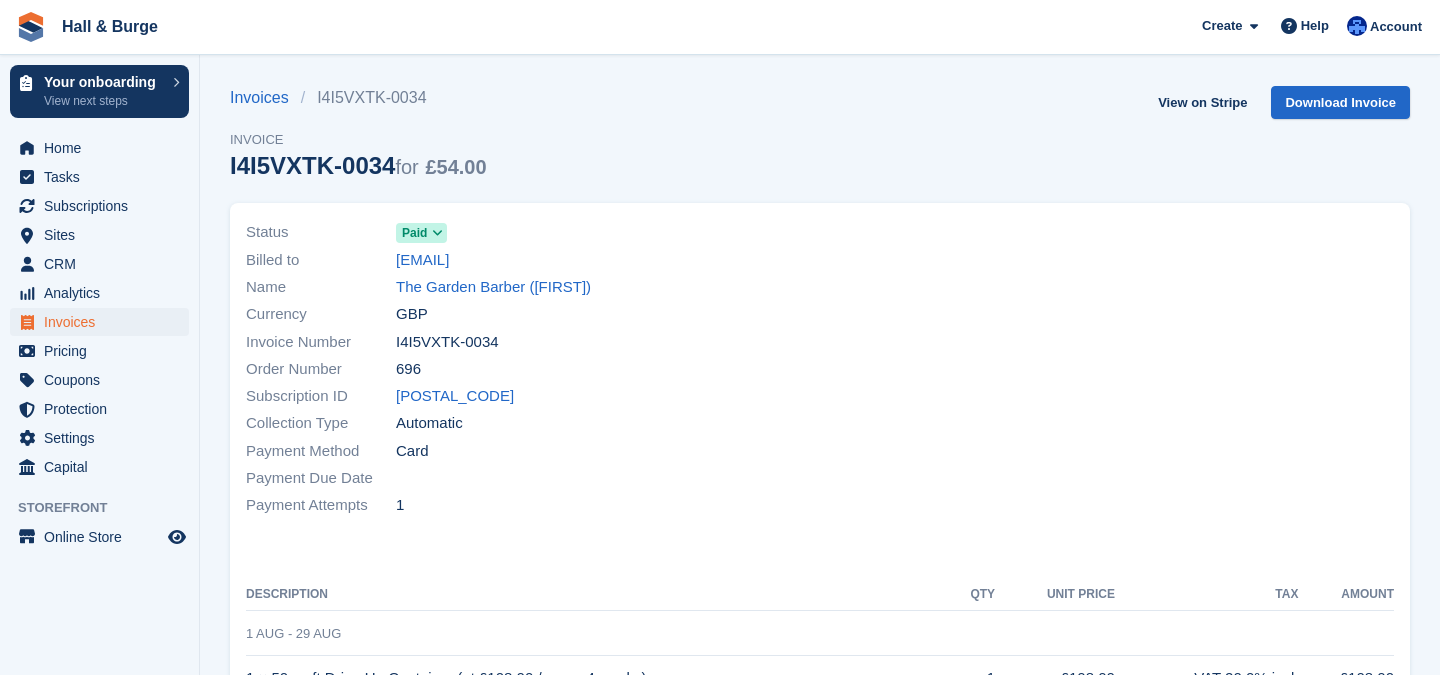 scroll, scrollTop: 0, scrollLeft: 0, axis: both 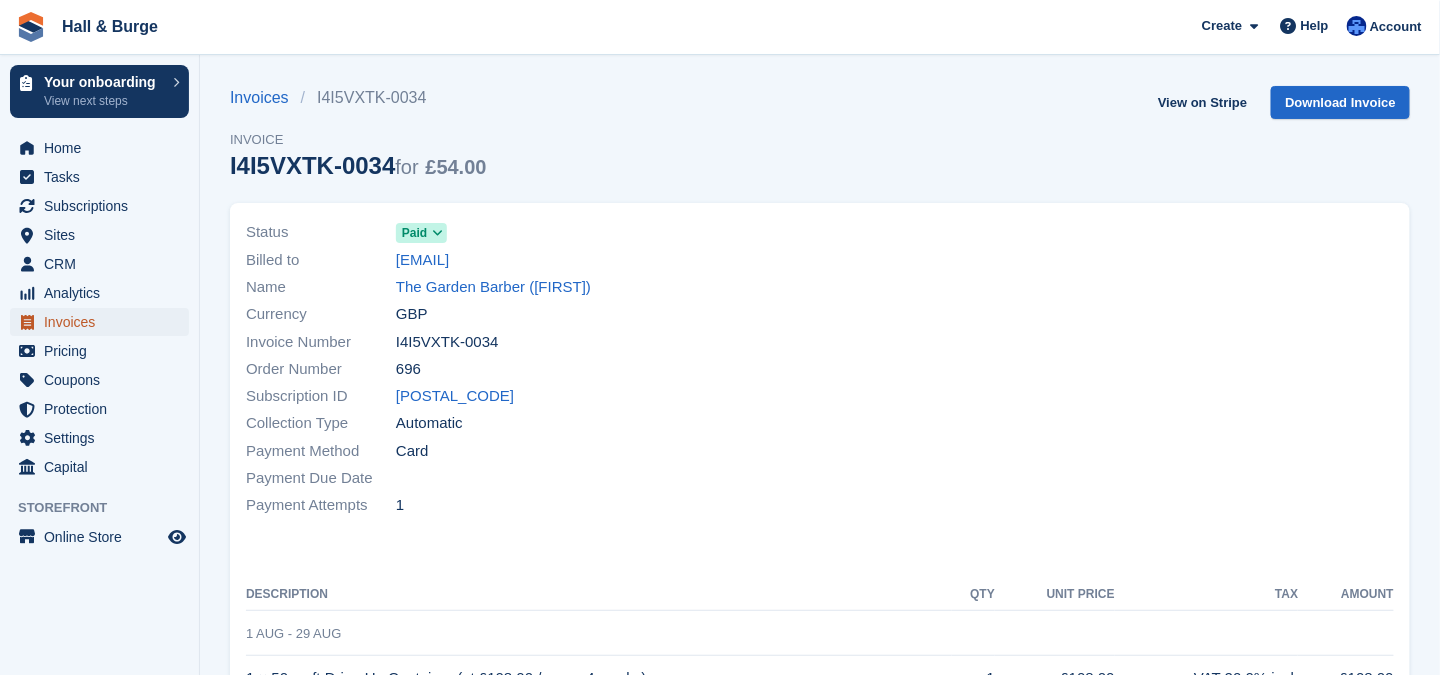 click on "Invoices" at bounding box center (104, 322) 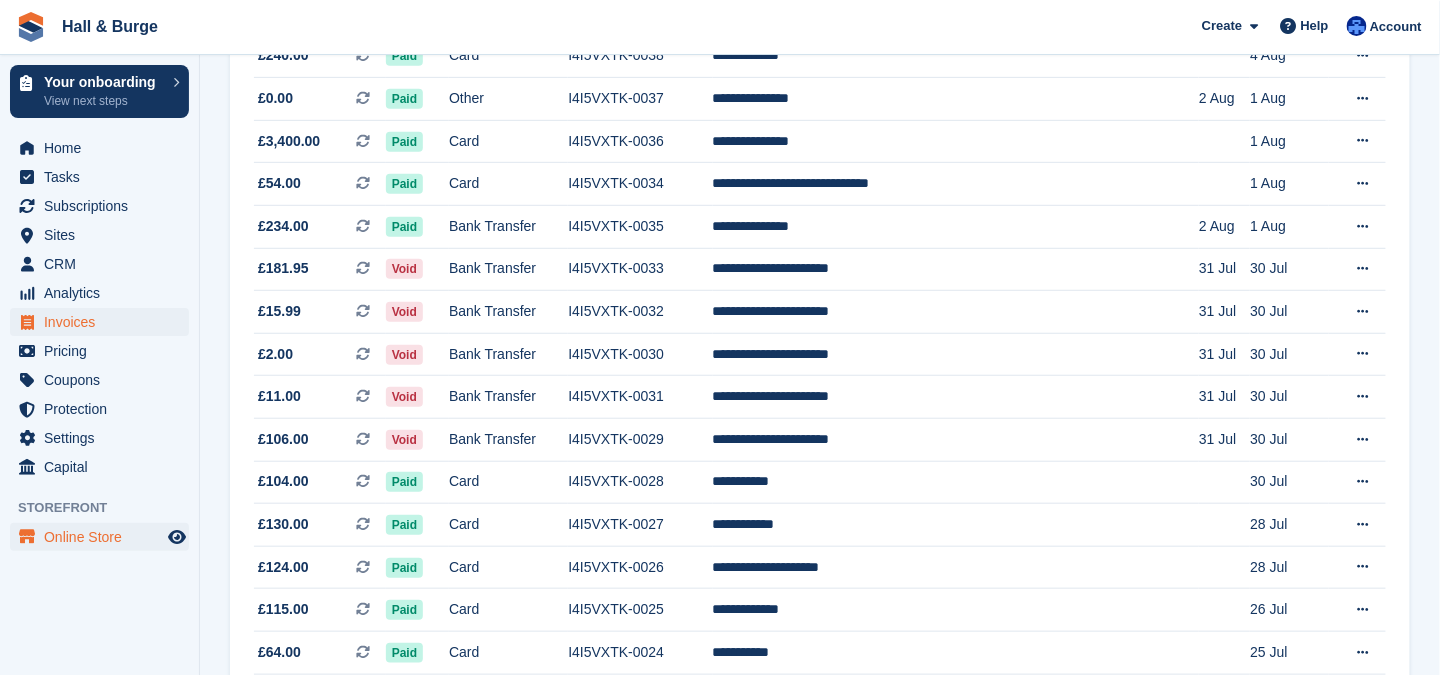 scroll, scrollTop: 0, scrollLeft: 0, axis: both 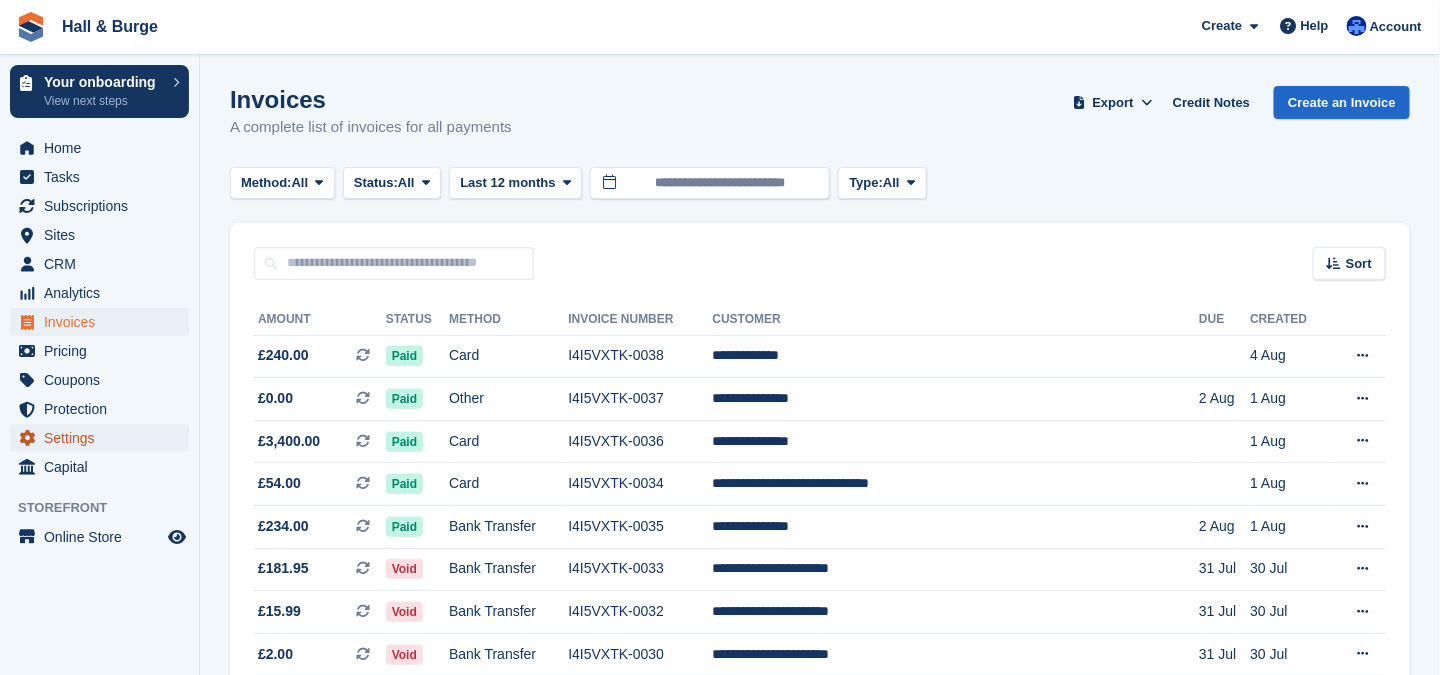 click 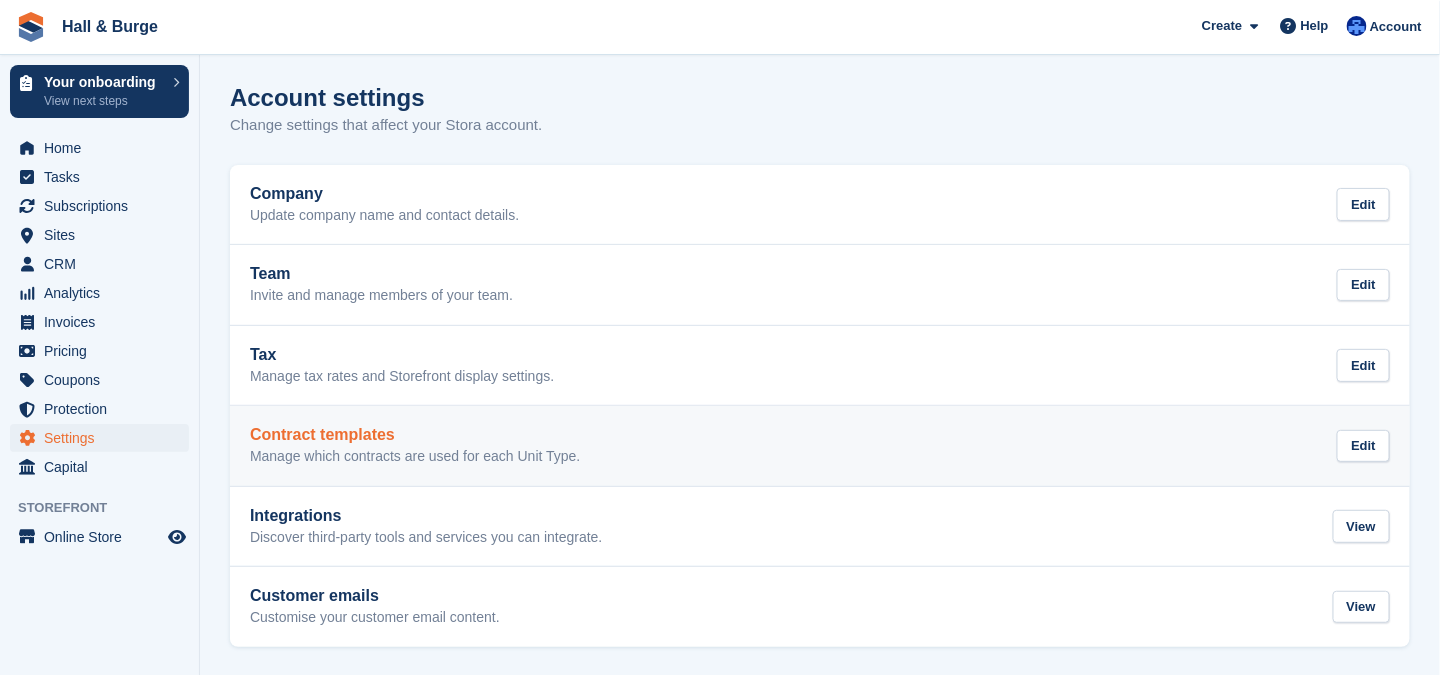 scroll, scrollTop: 0, scrollLeft: 0, axis: both 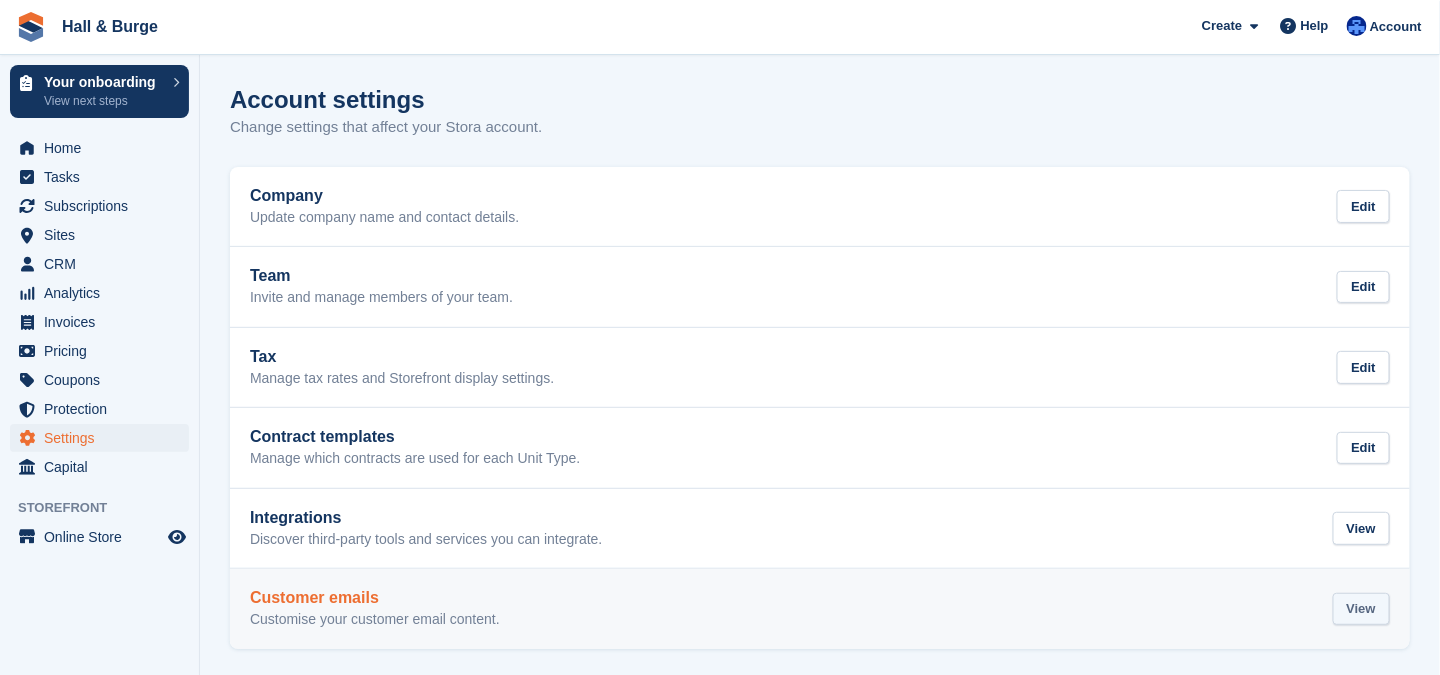 click on "View" at bounding box center (1361, 609) 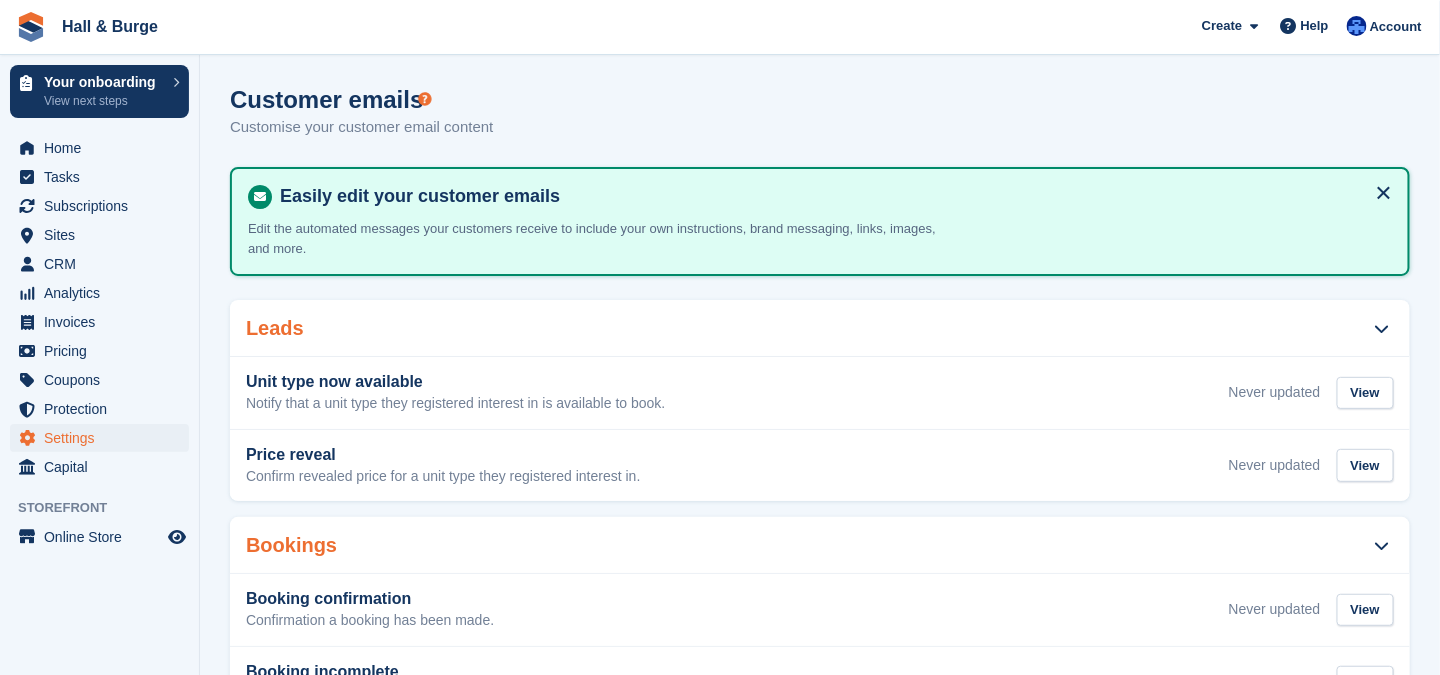 scroll, scrollTop: 100, scrollLeft: 0, axis: vertical 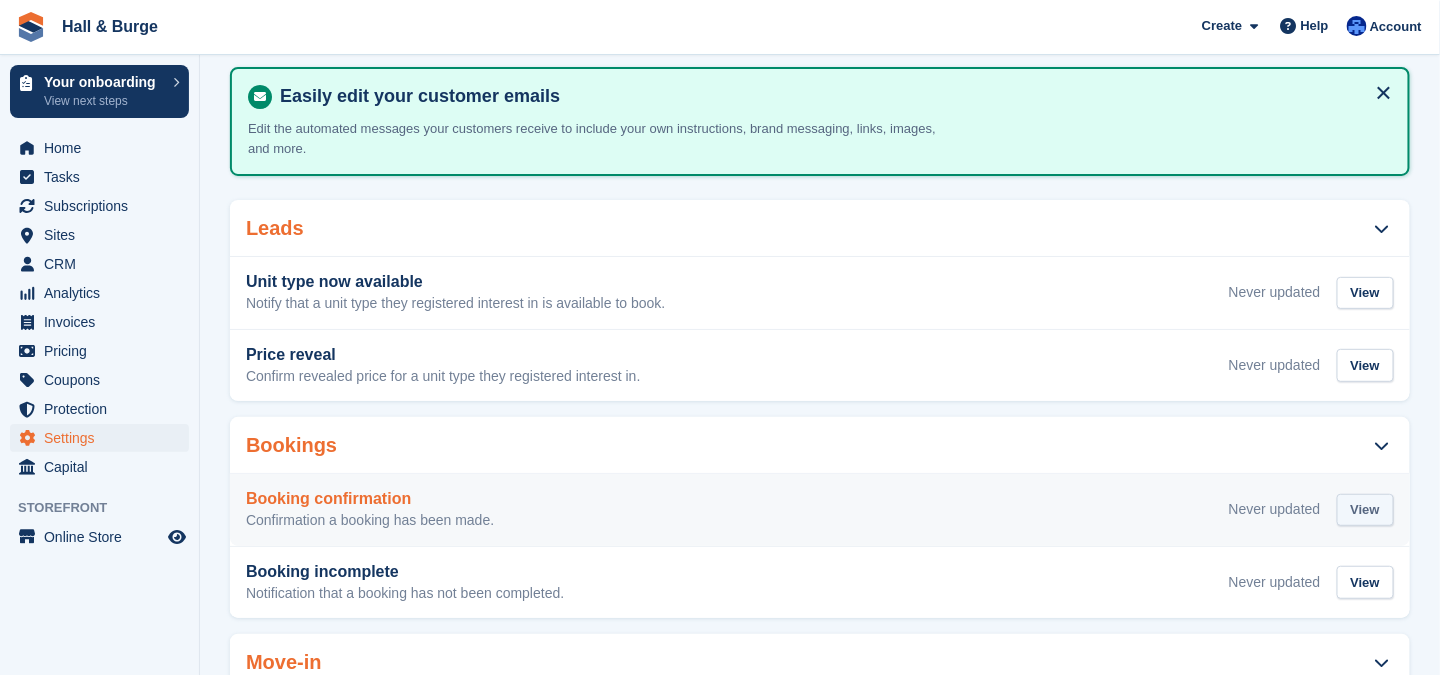 click on "View" at bounding box center (1365, 510) 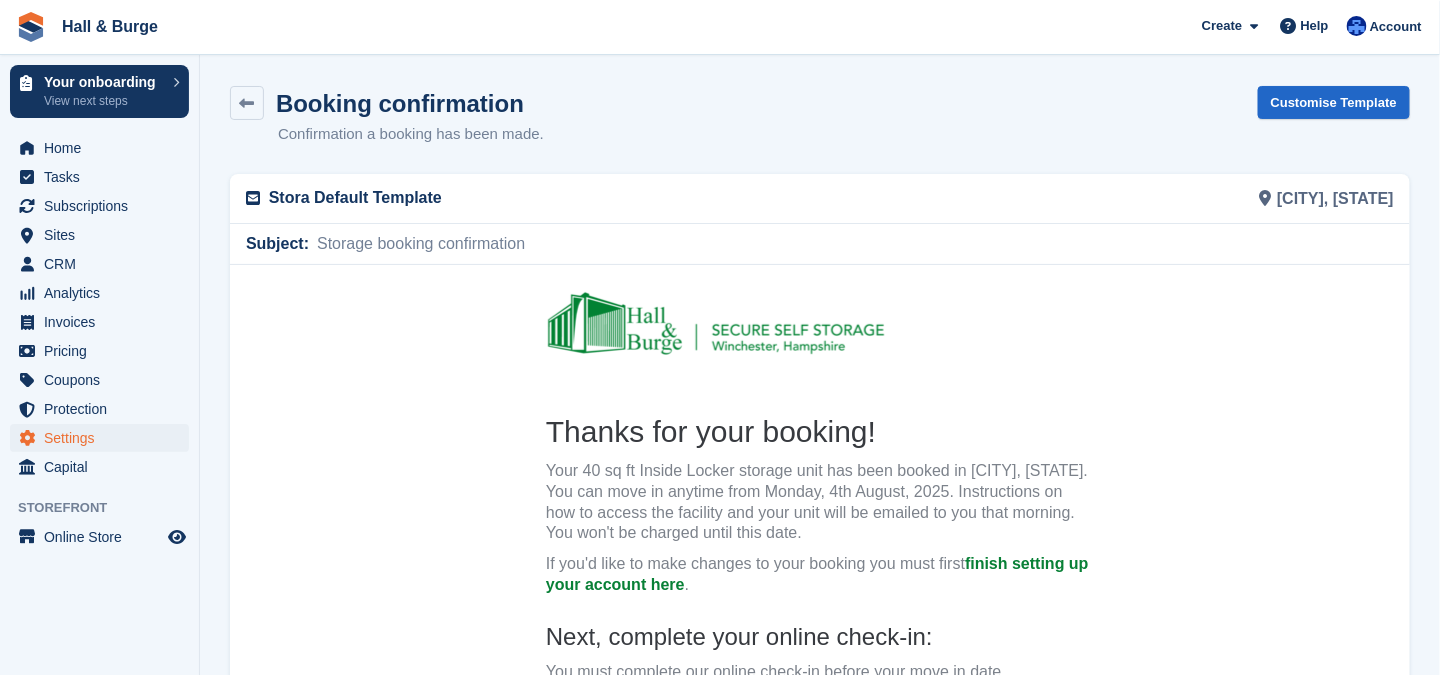 scroll, scrollTop: 0, scrollLeft: 0, axis: both 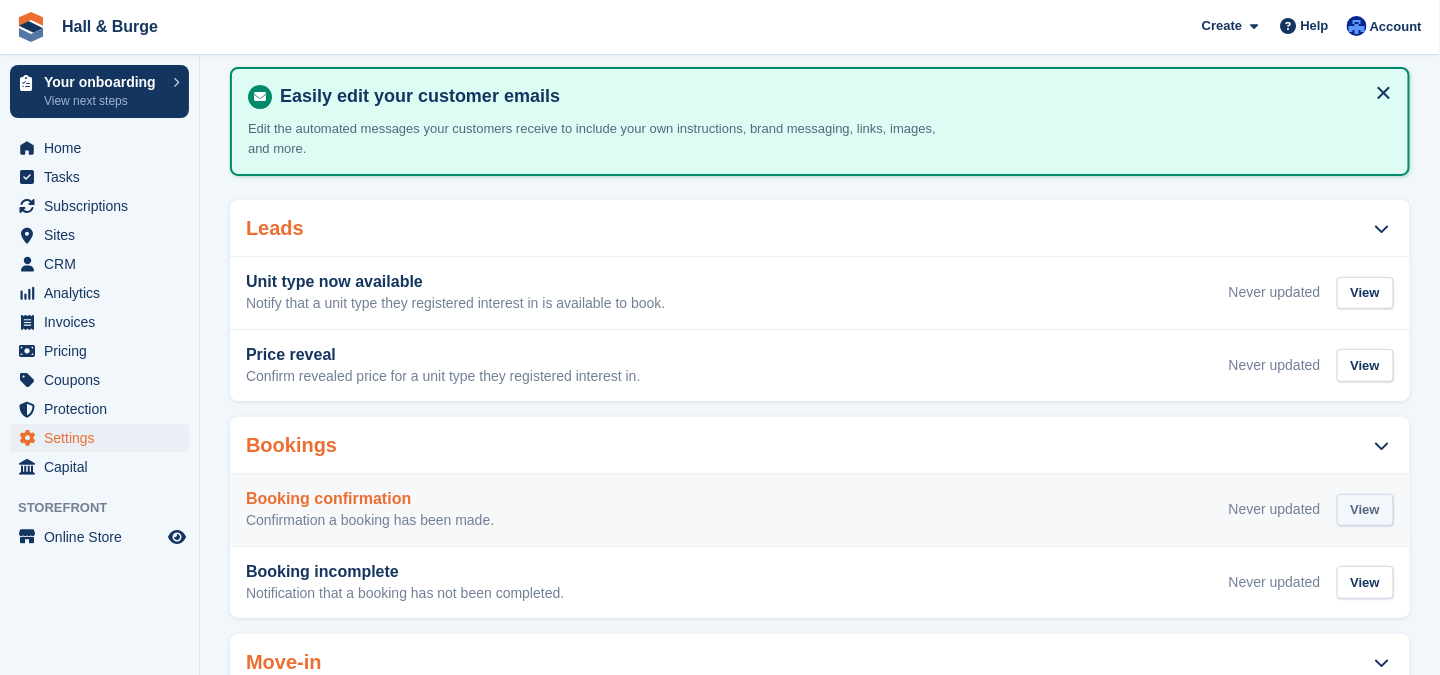 click on "View" at bounding box center (1365, 510) 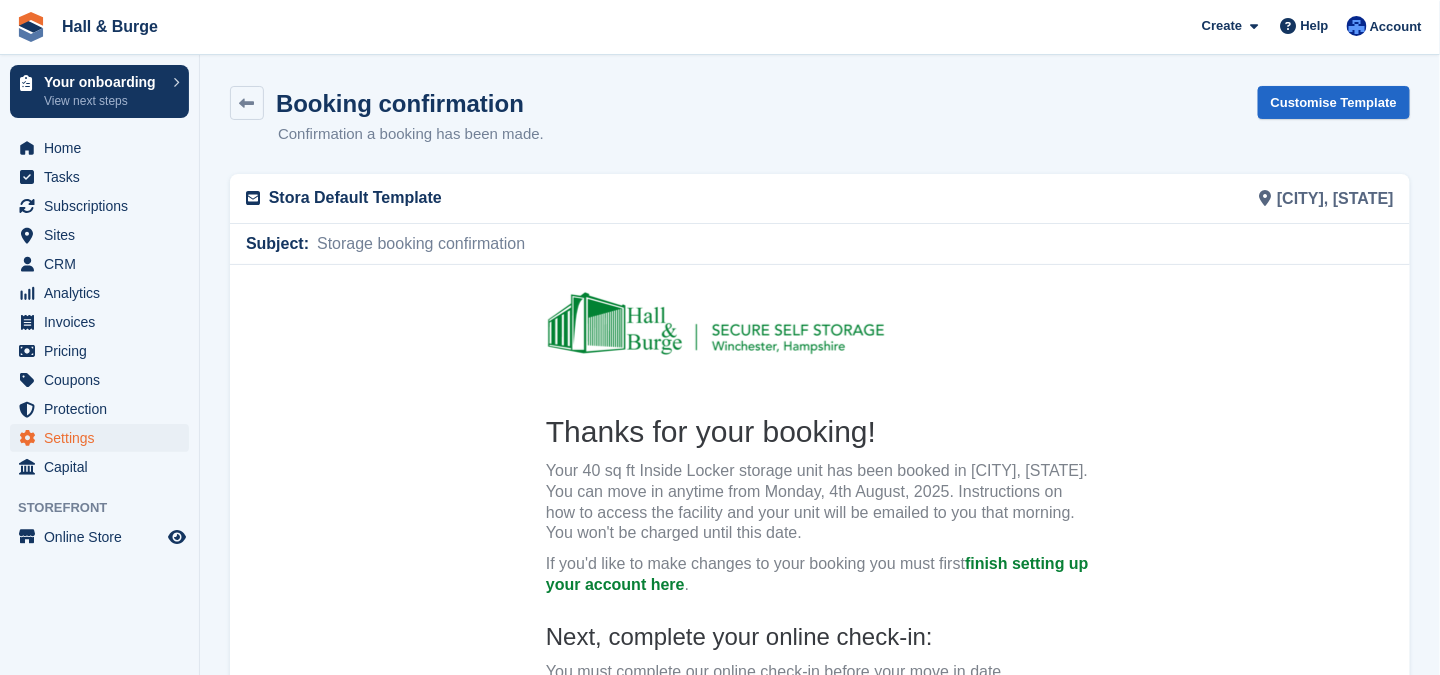 scroll, scrollTop: 0, scrollLeft: 0, axis: both 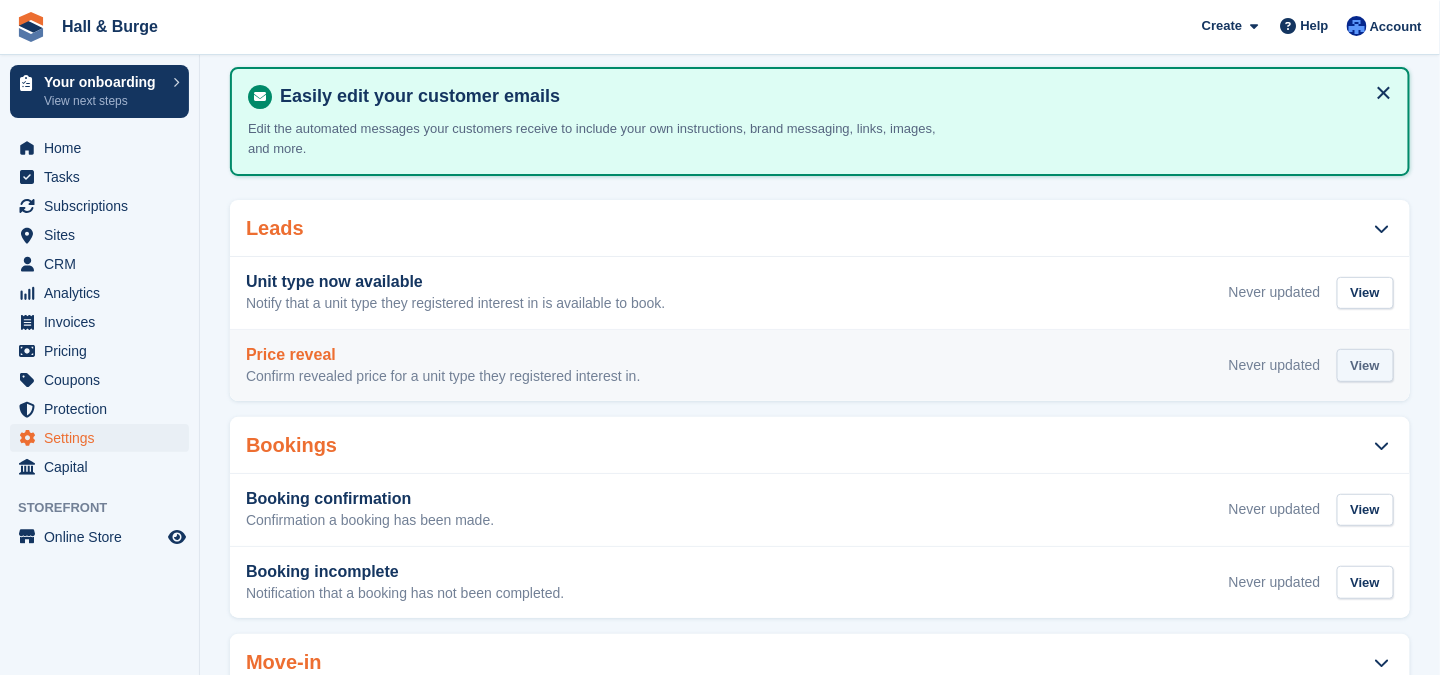 click on "View" at bounding box center (1365, 365) 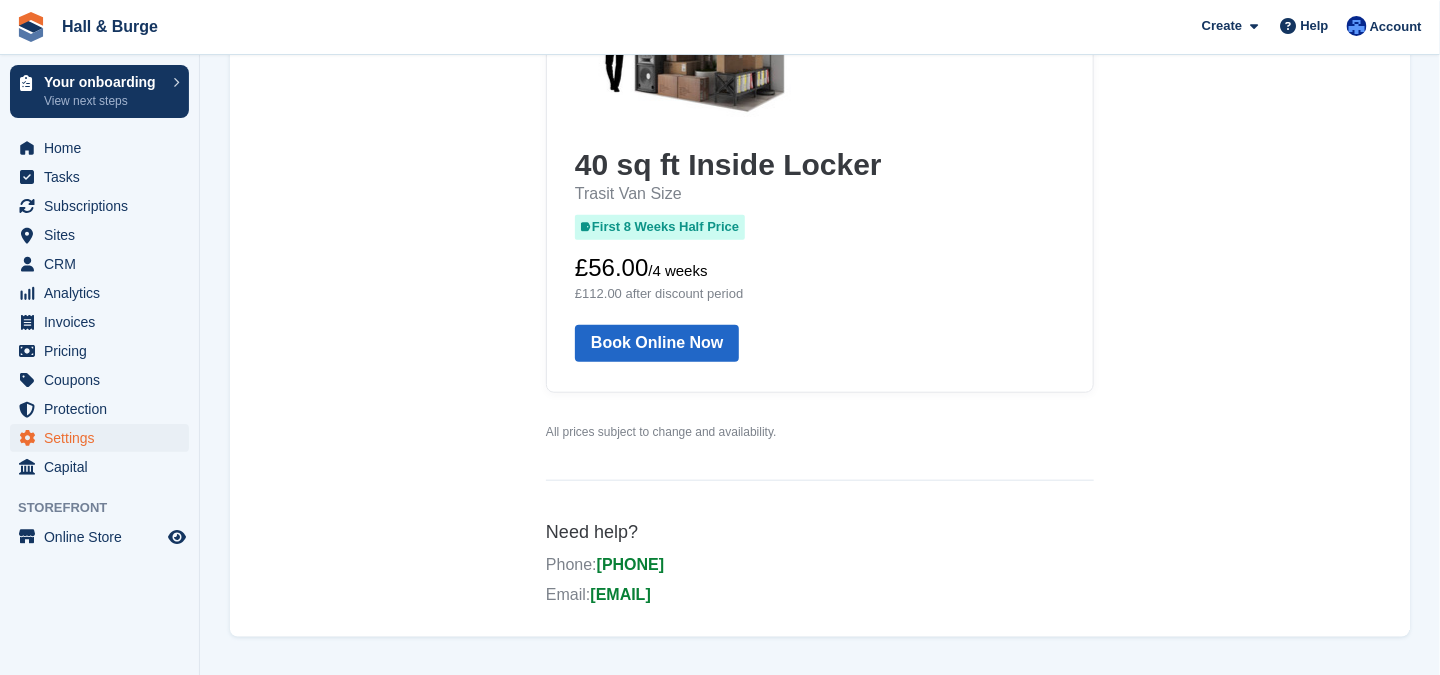 scroll, scrollTop: 0, scrollLeft: 0, axis: both 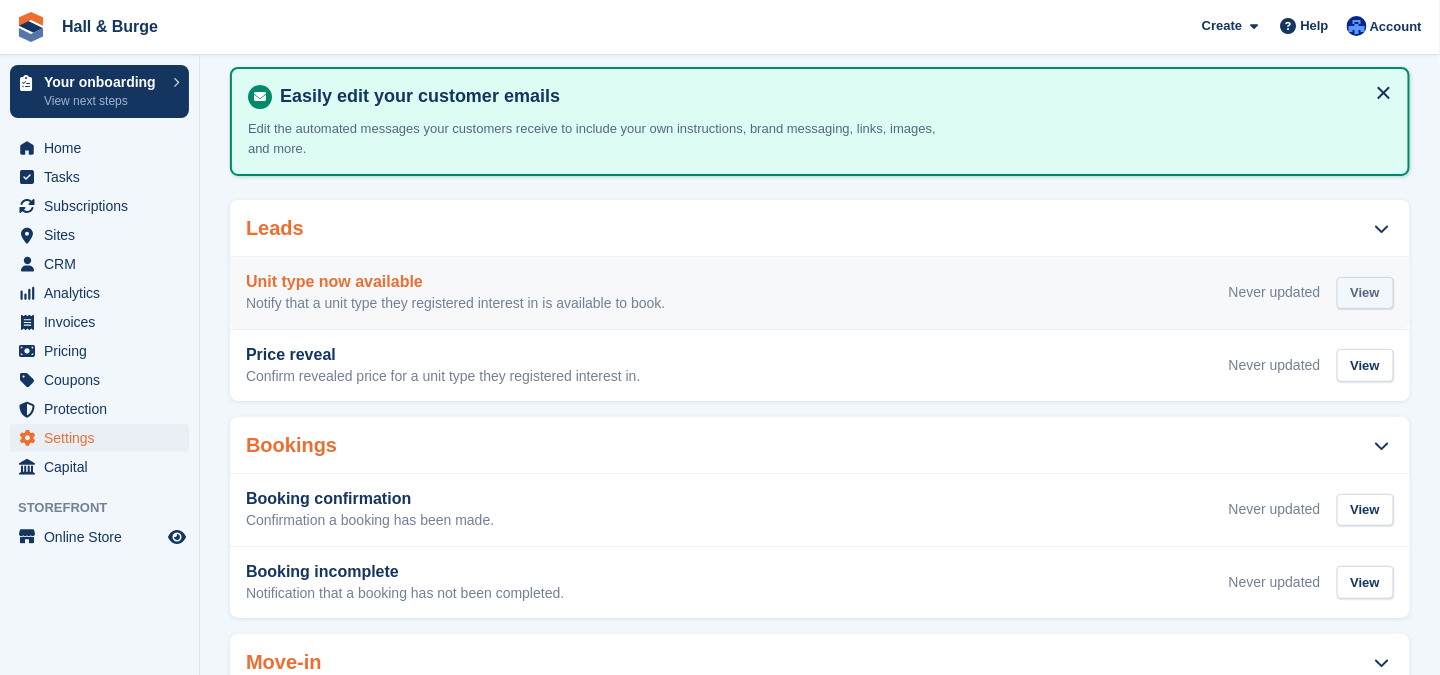 click on "View" at bounding box center [1365, 293] 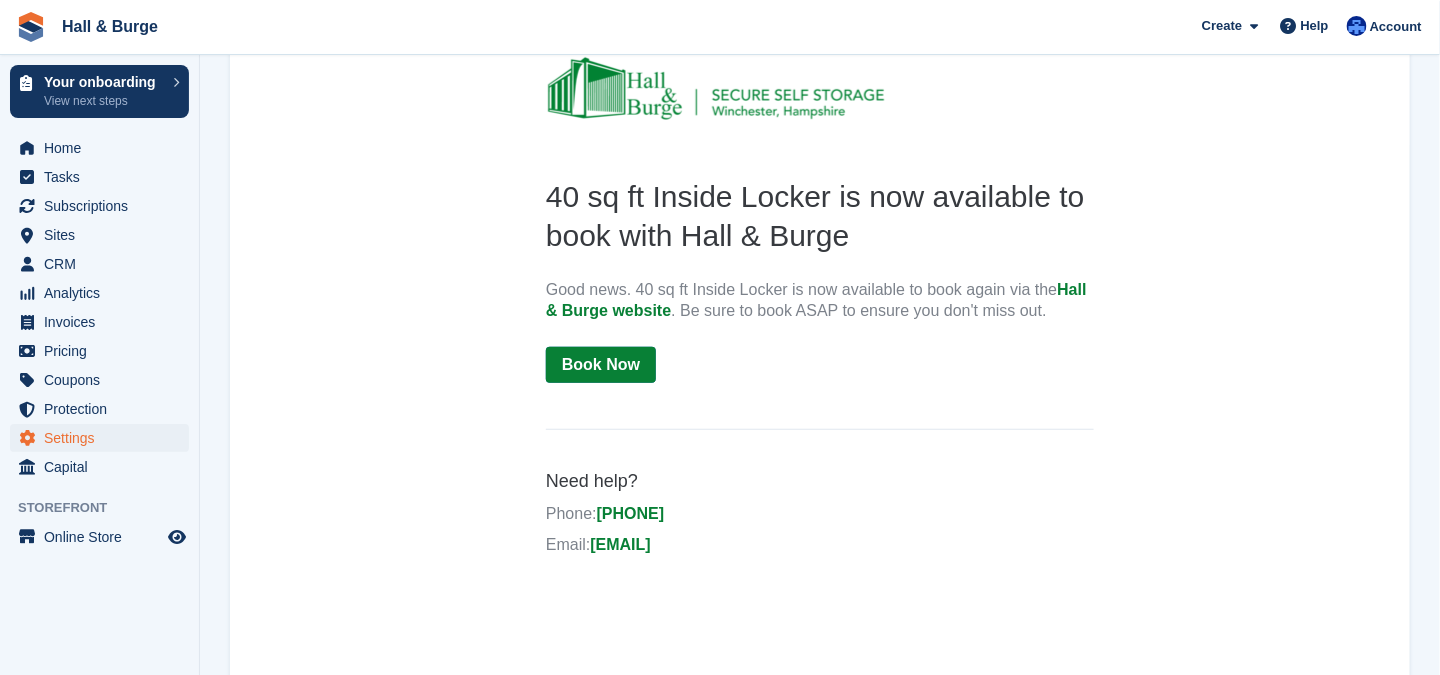 scroll, scrollTop: 35, scrollLeft: 0, axis: vertical 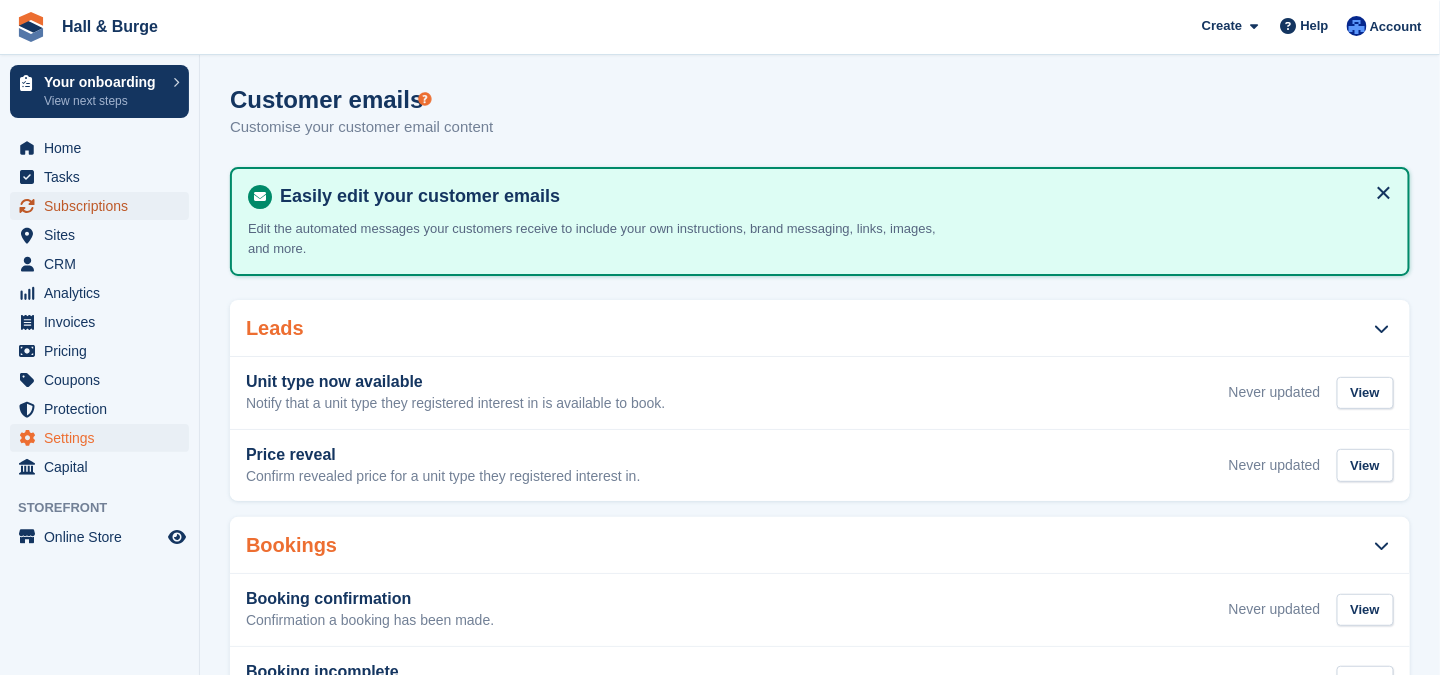 click on "Subscriptions" at bounding box center (104, 206) 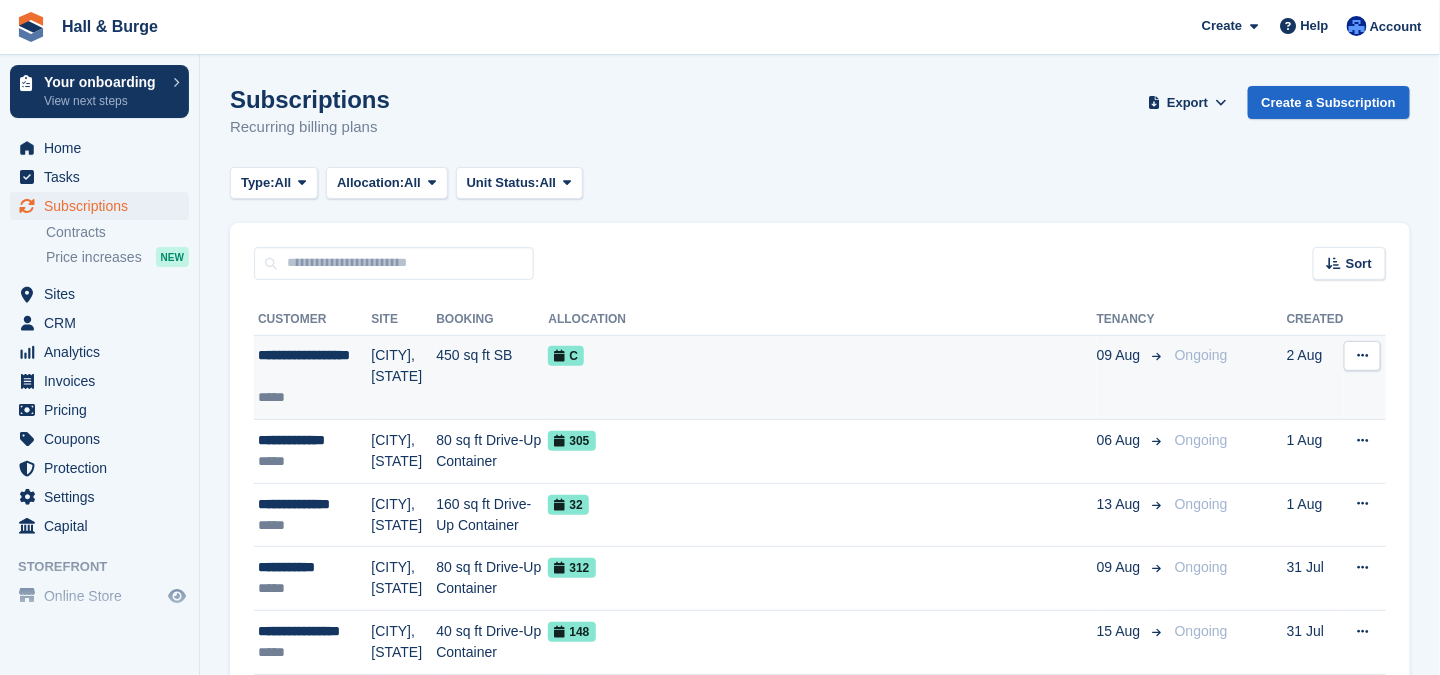 click on "**********" at bounding box center [314, 366] 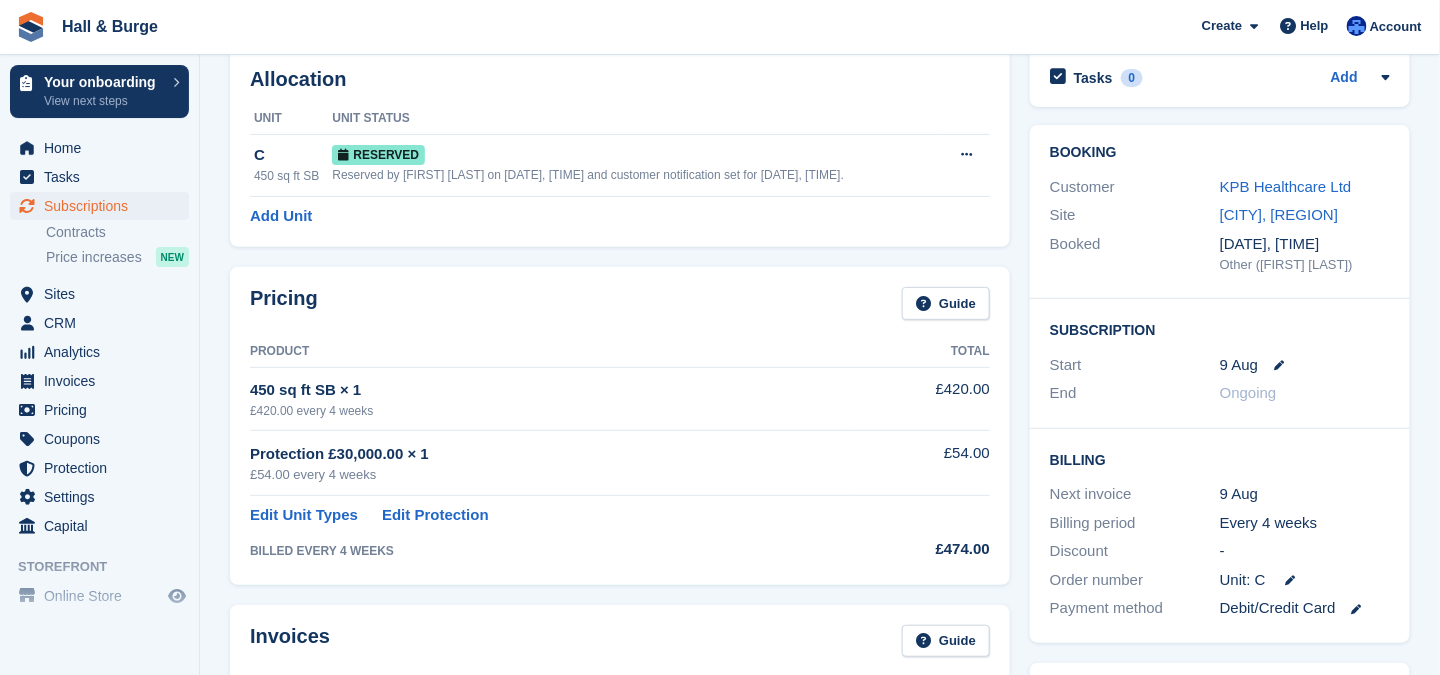 scroll, scrollTop: 0, scrollLeft: 0, axis: both 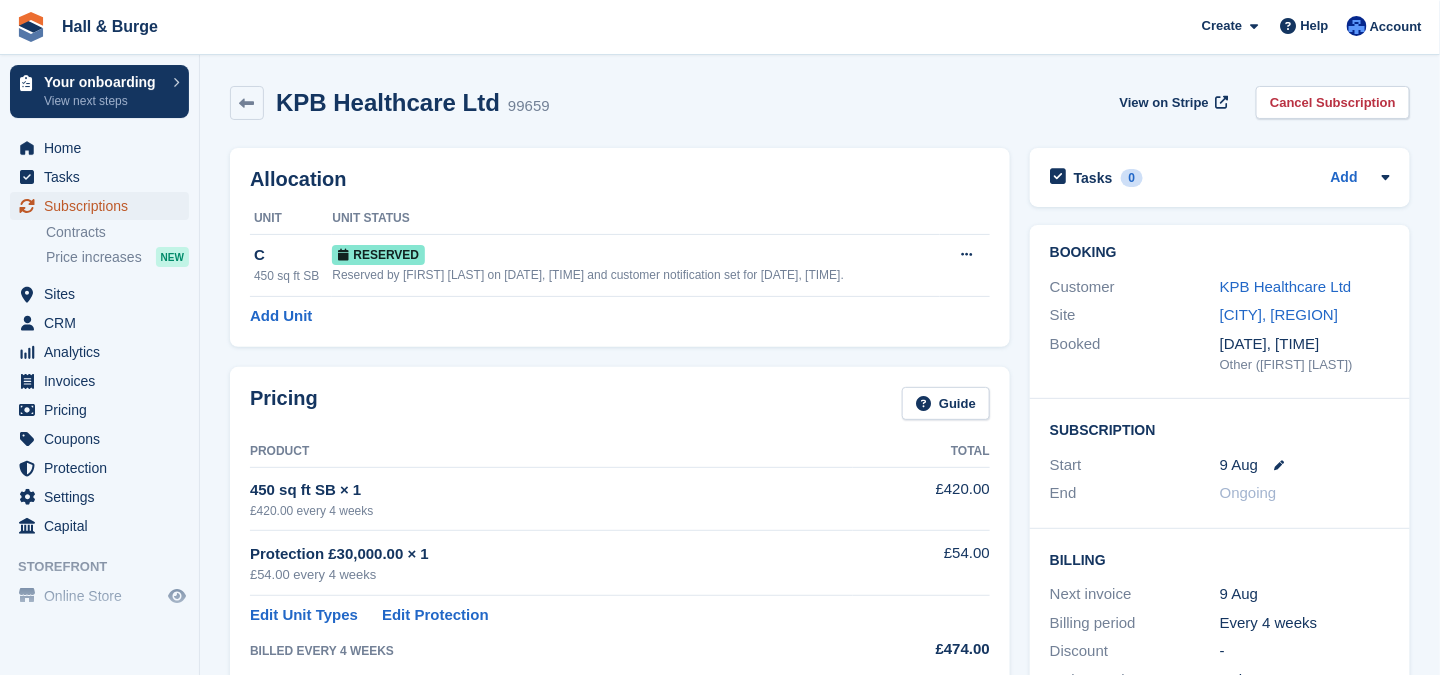 click on "Subscriptions" at bounding box center [104, 206] 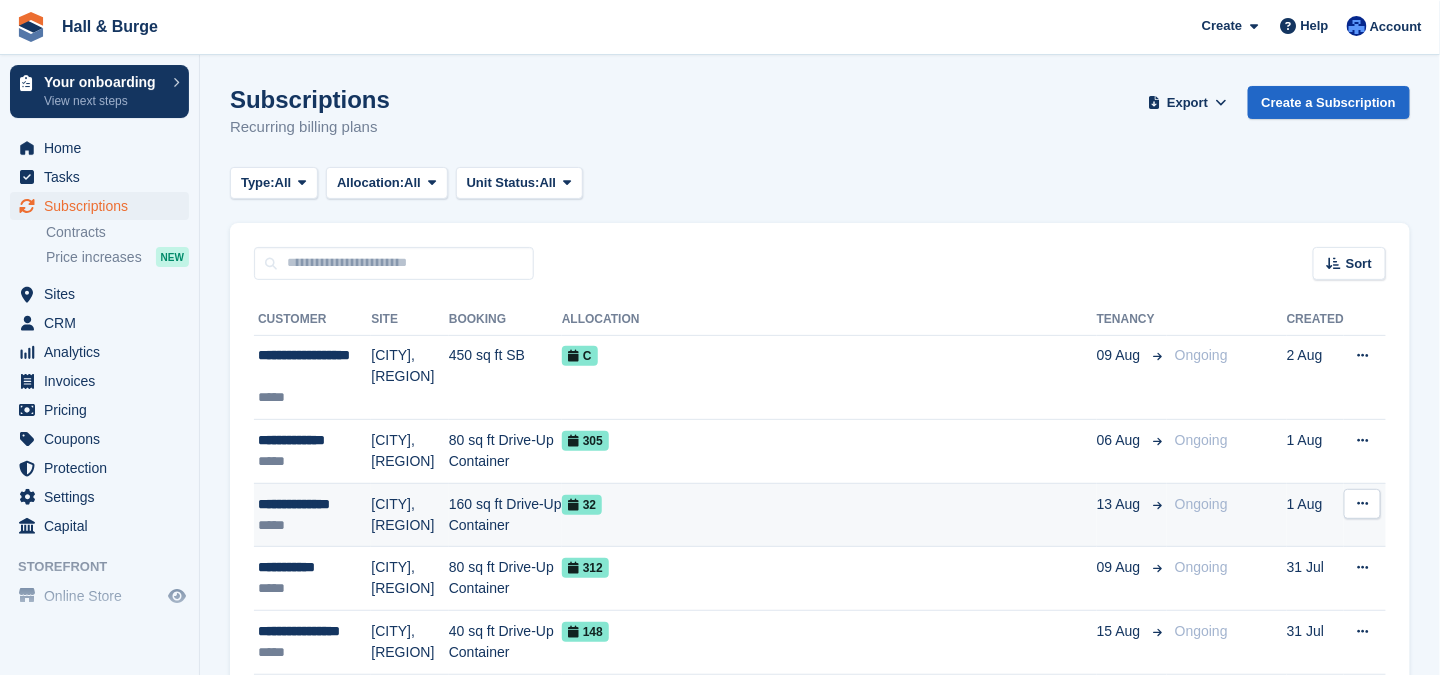 click on "**********" at bounding box center [314, 504] 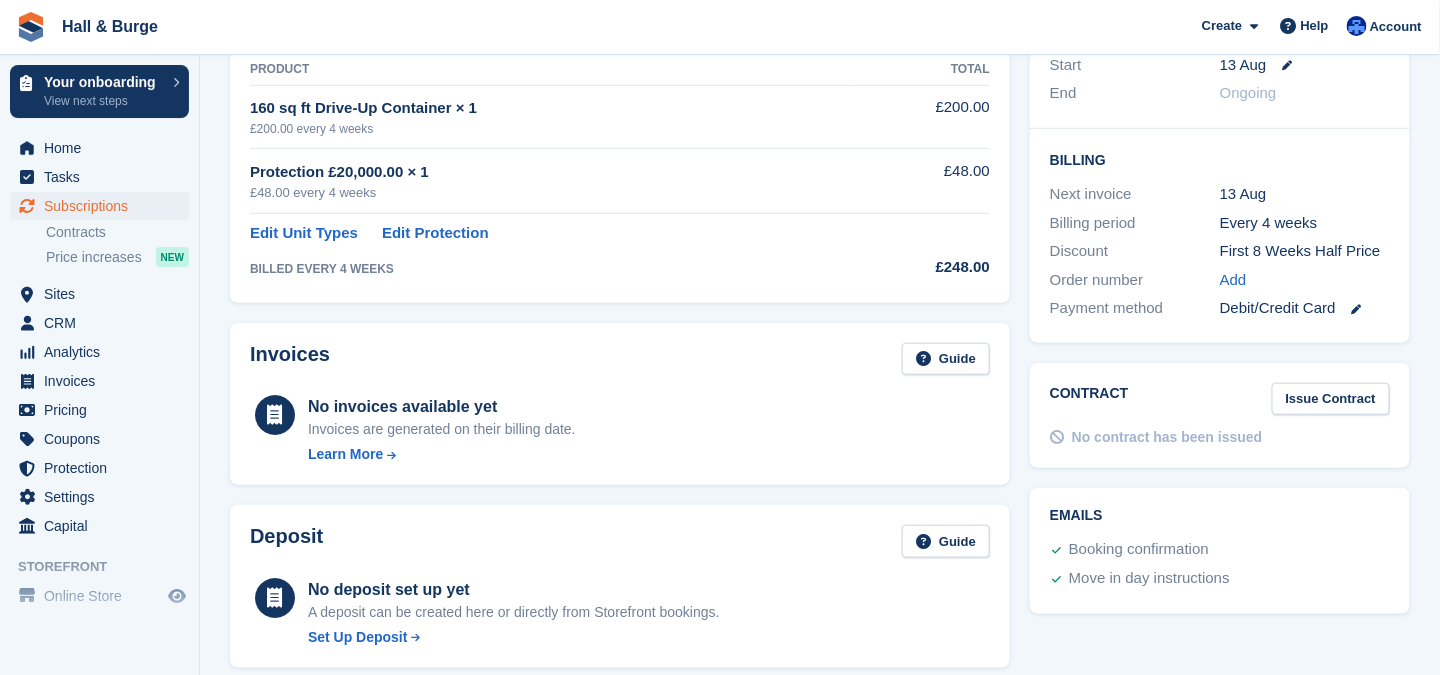 scroll, scrollTop: 0, scrollLeft: 0, axis: both 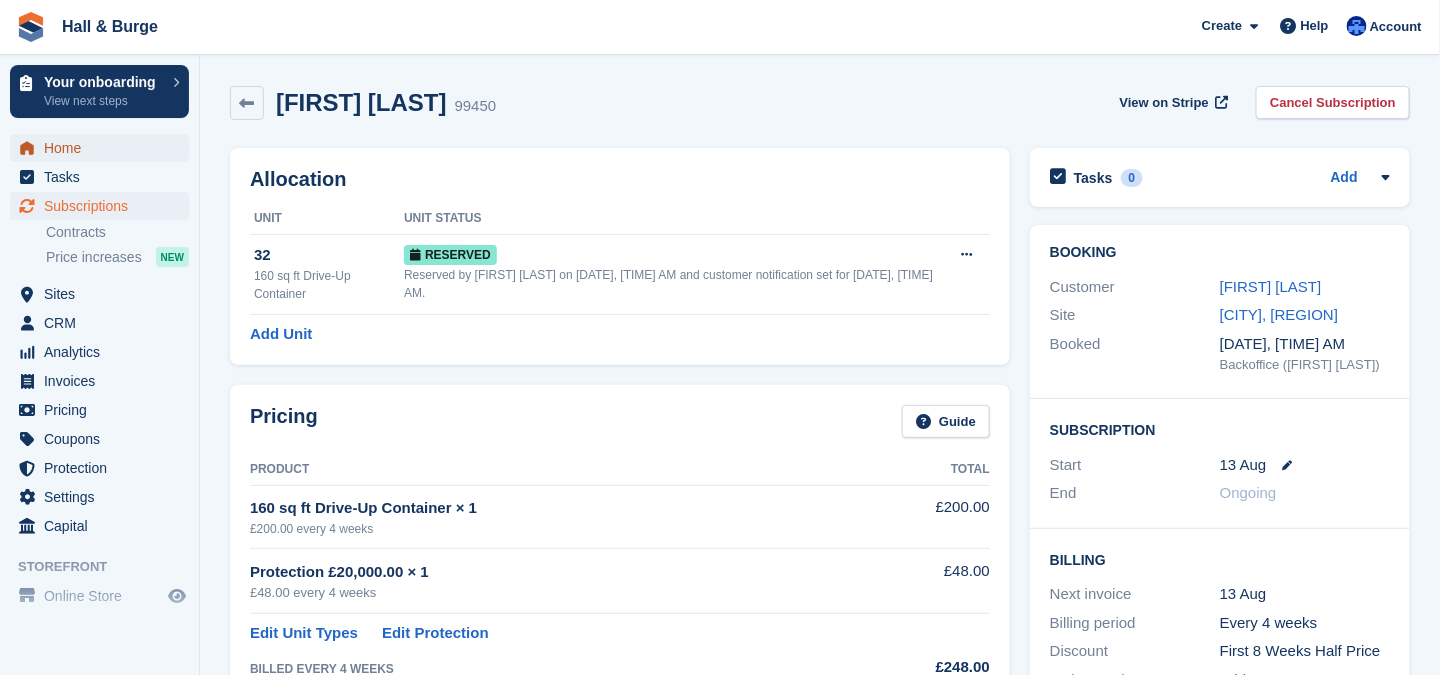 click on "Home" at bounding box center [104, 148] 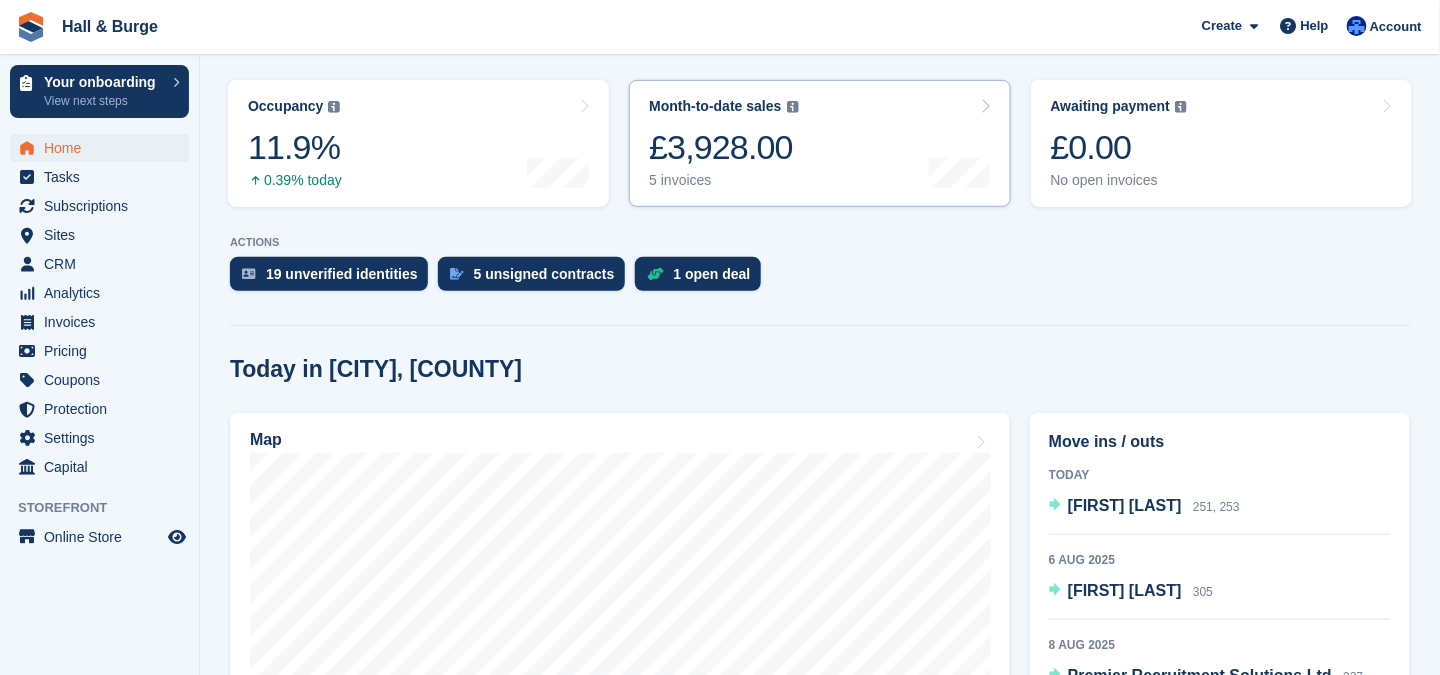 scroll, scrollTop: 100, scrollLeft: 0, axis: vertical 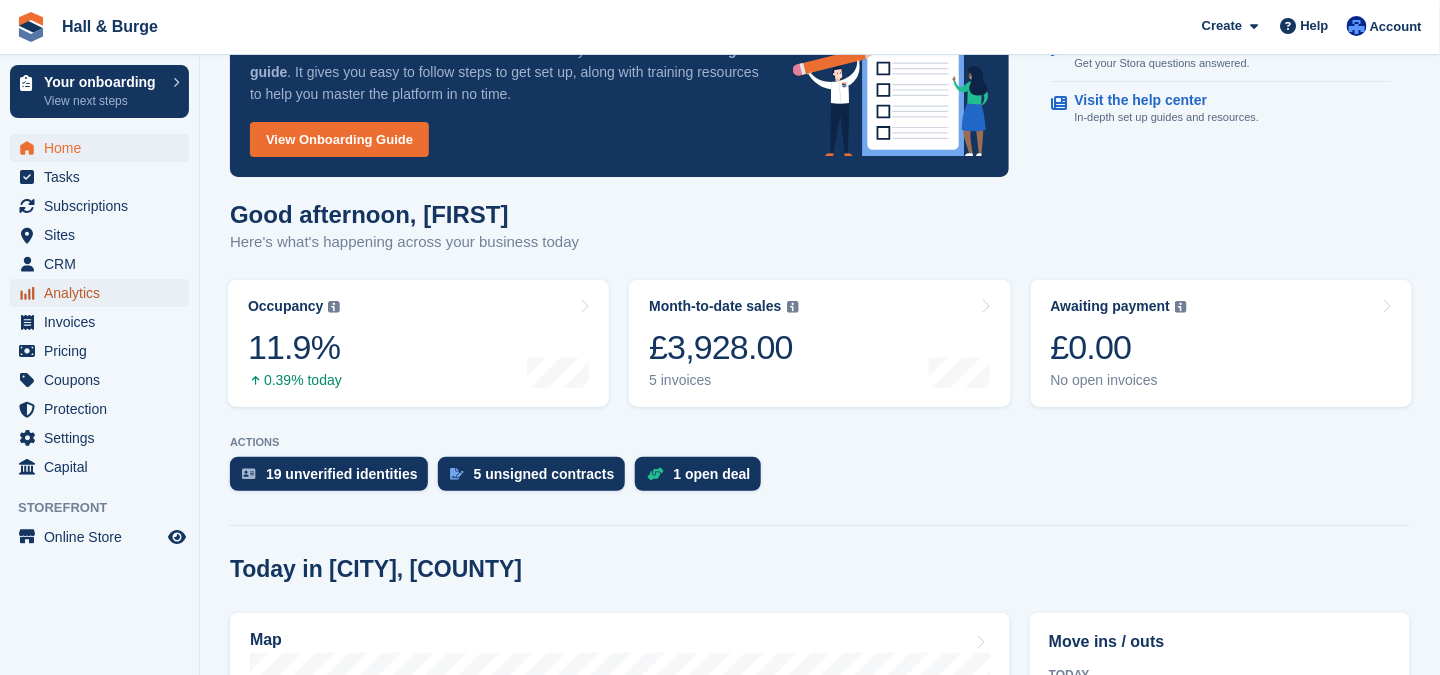 click on "Analytics" at bounding box center [104, 293] 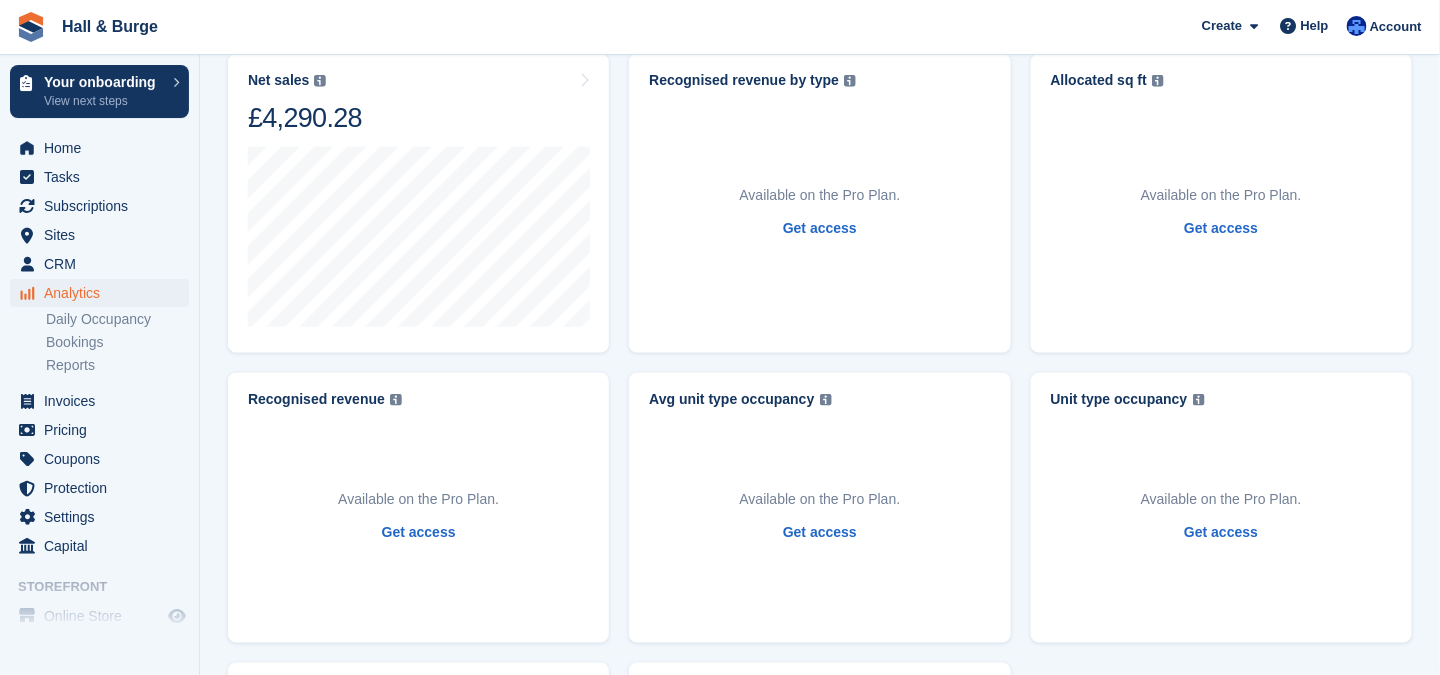 scroll, scrollTop: 200, scrollLeft: 0, axis: vertical 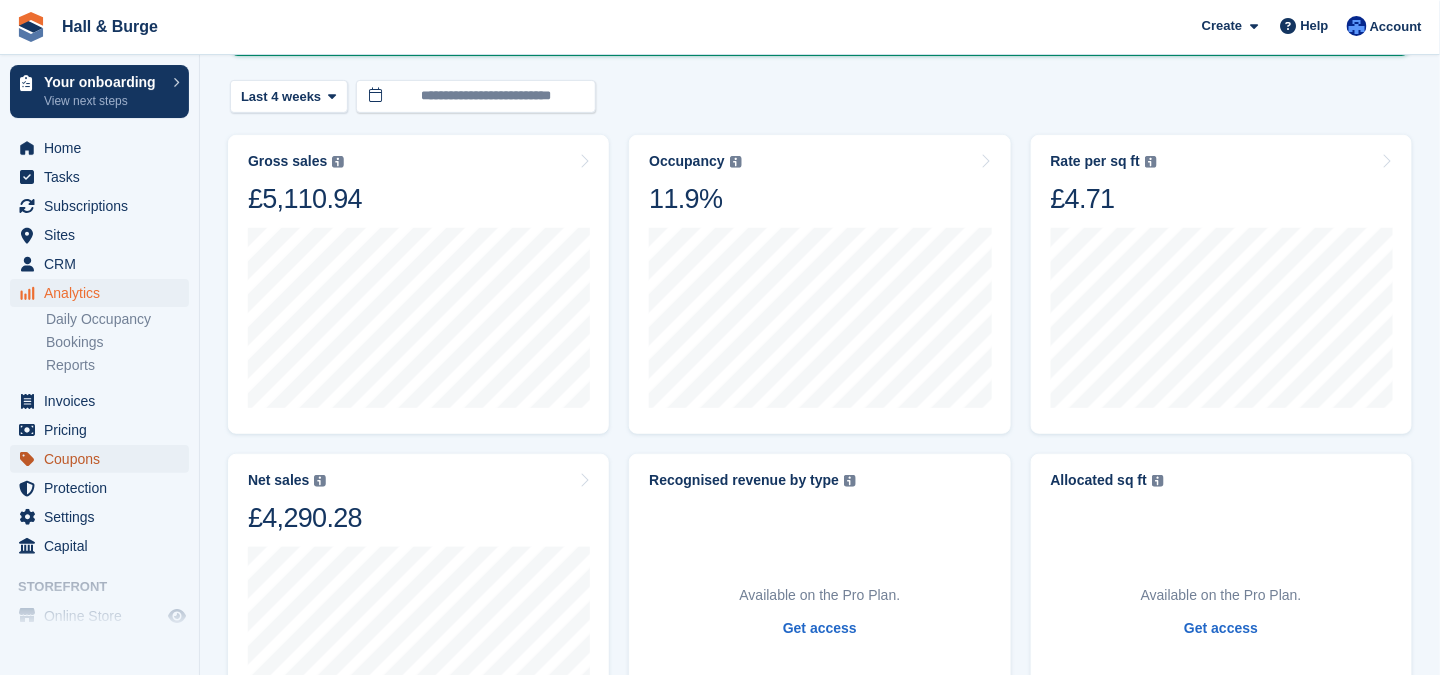 click on "Coupons" at bounding box center (104, 459) 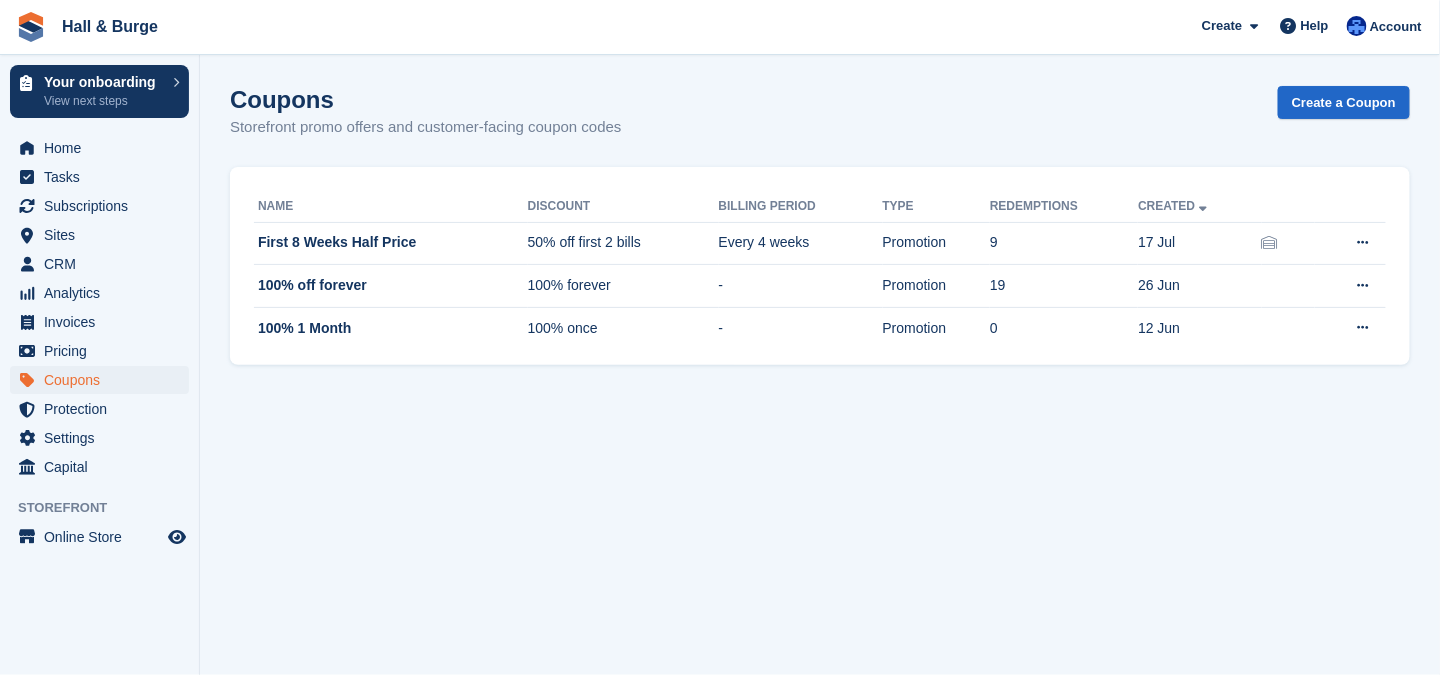 scroll, scrollTop: 0, scrollLeft: 0, axis: both 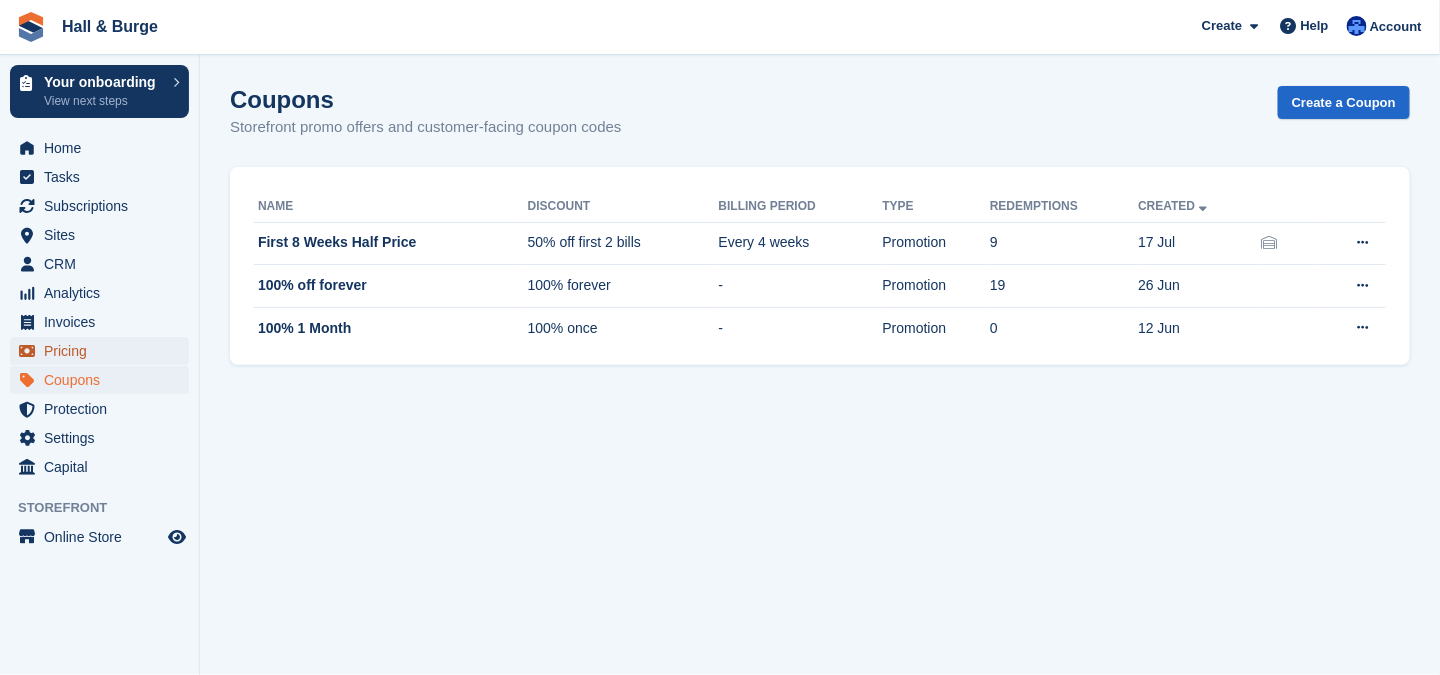 click on "Pricing" at bounding box center (104, 351) 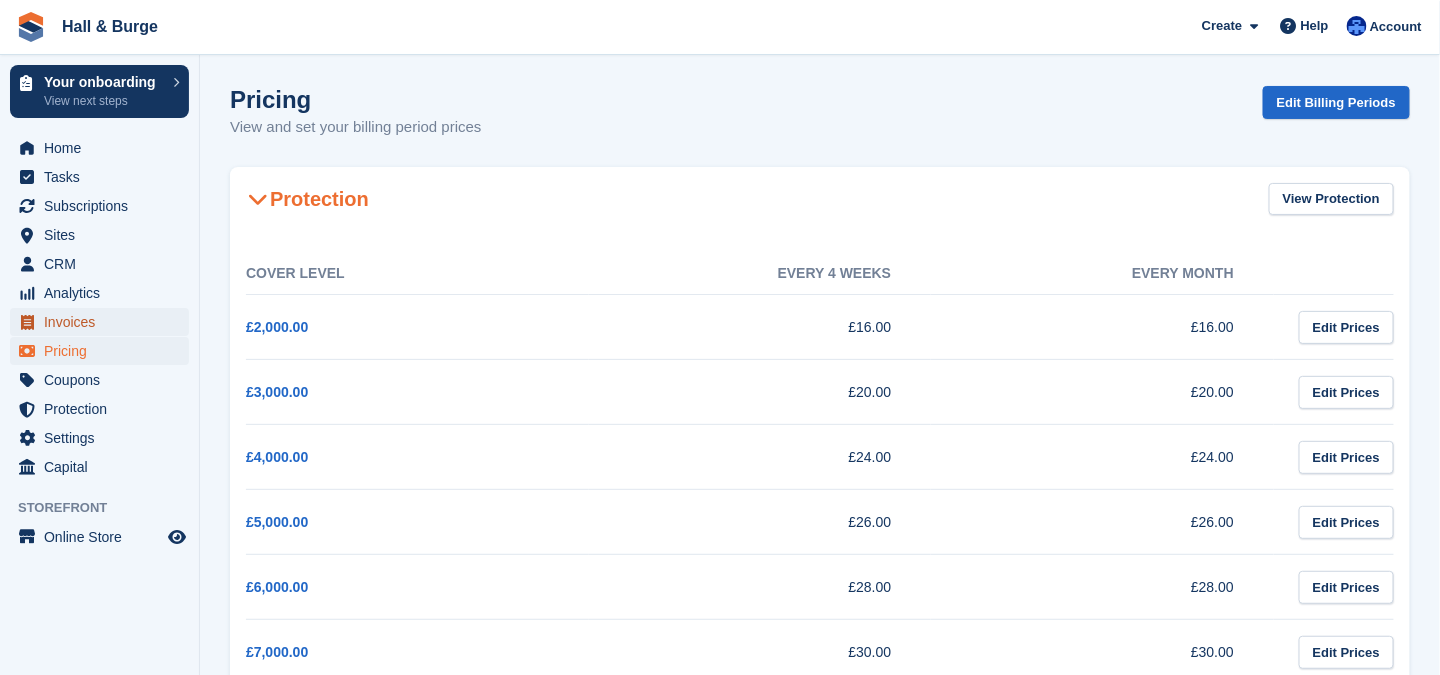 click on "Invoices" at bounding box center [104, 322] 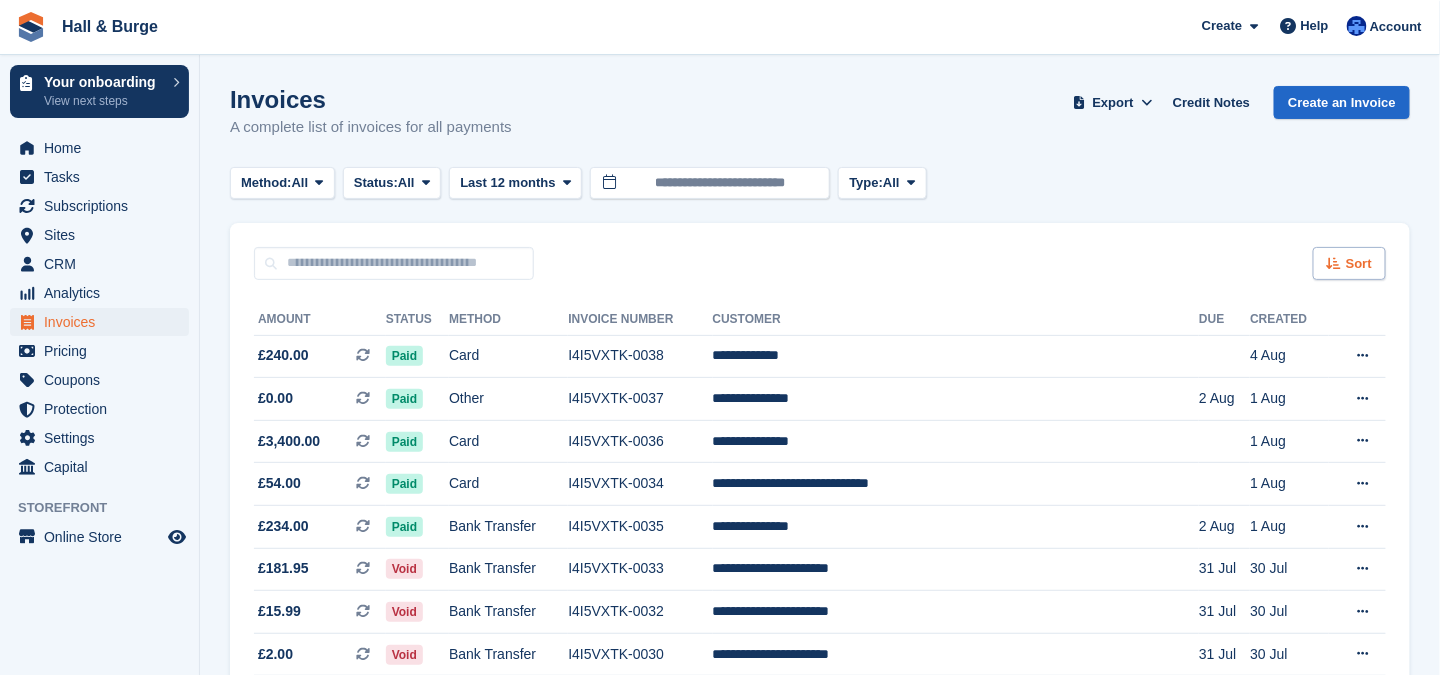 click at bounding box center [1334, 263] 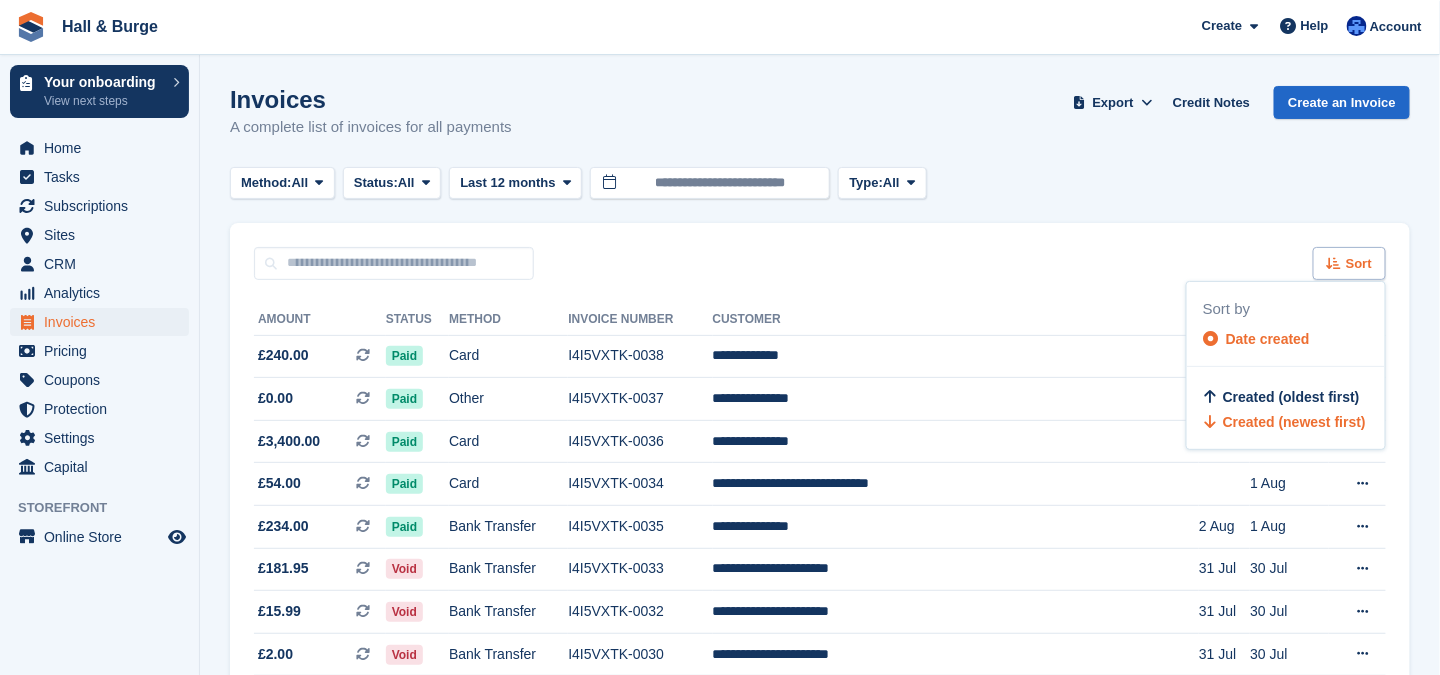 click at bounding box center (1334, 263) 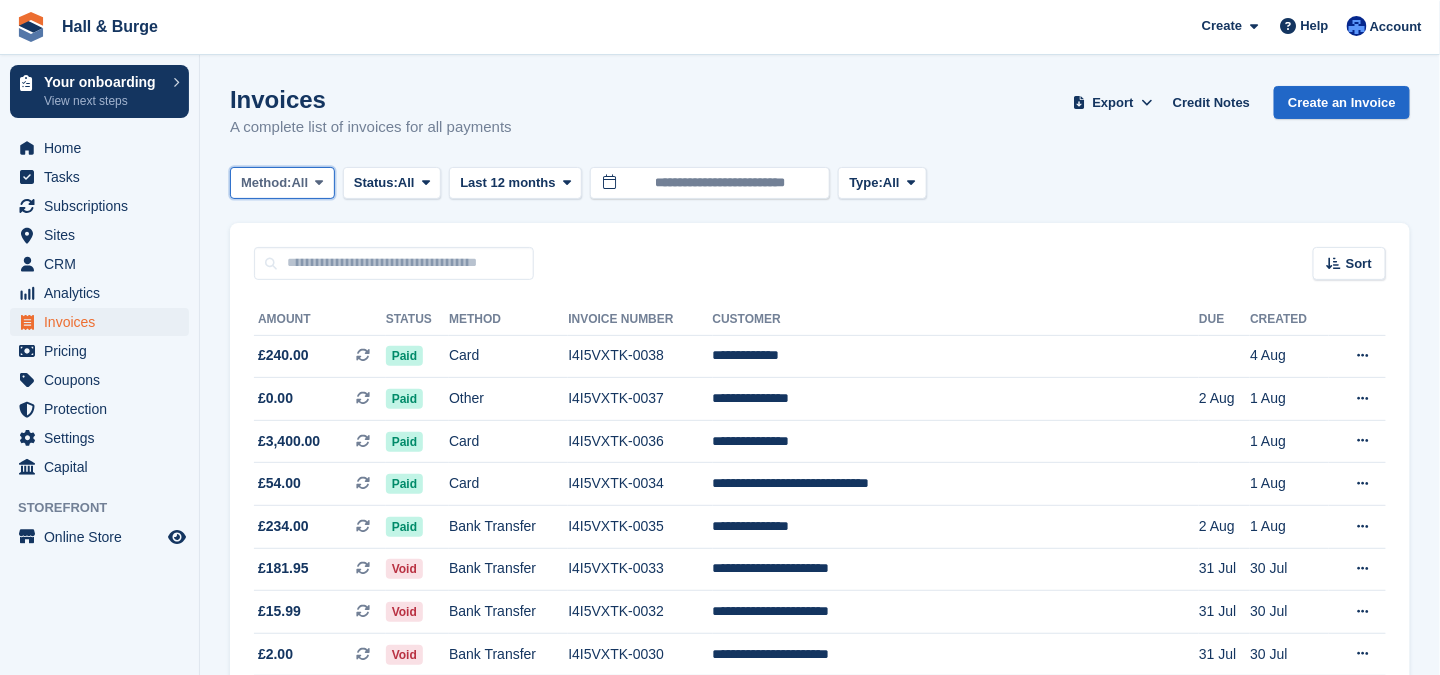 click at bounding box center [319, 182] 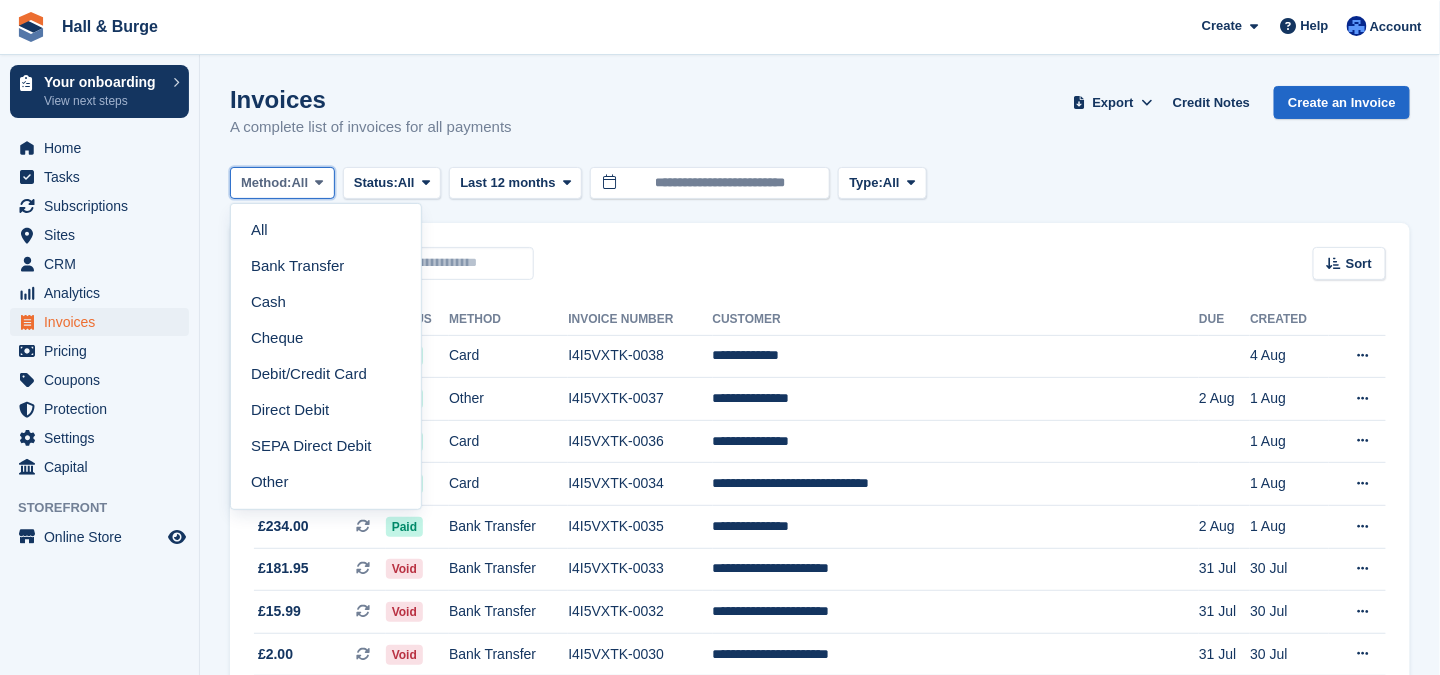 click at bounding box center (319, 182) 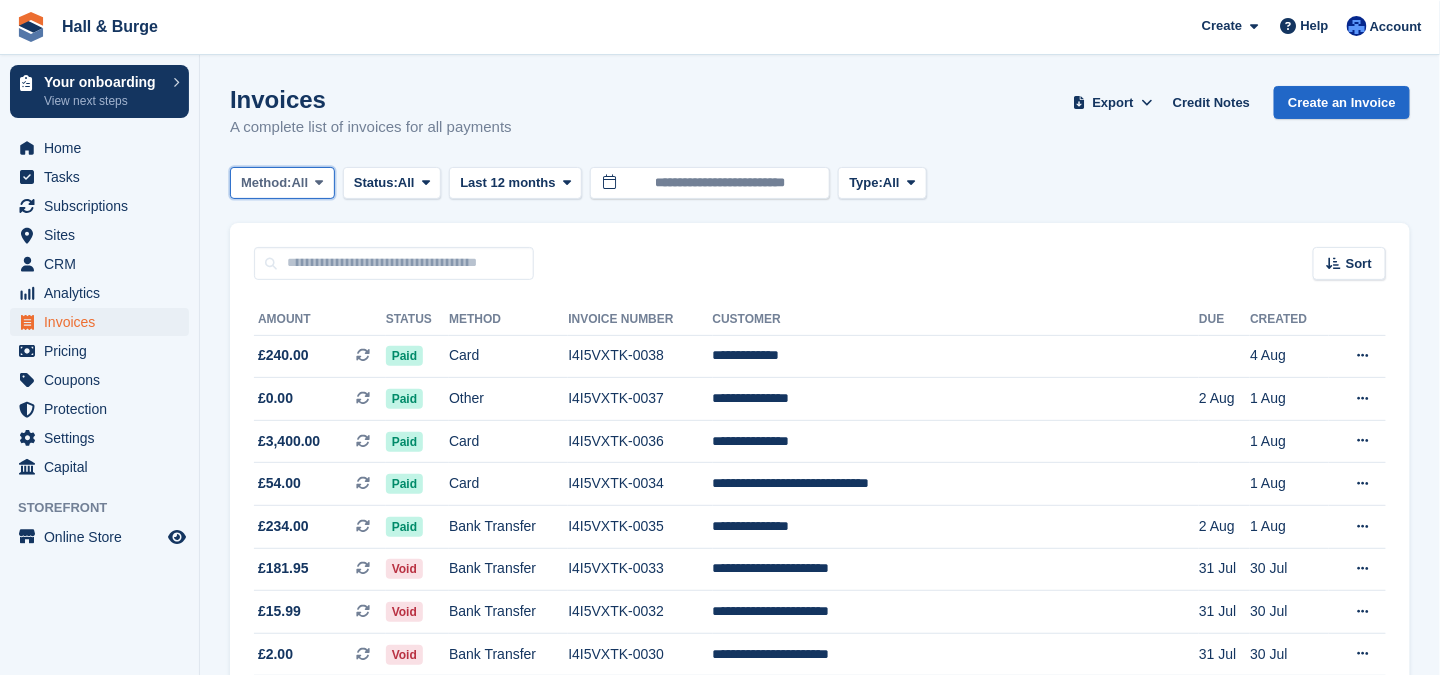 click at bounding box center [319, 182] 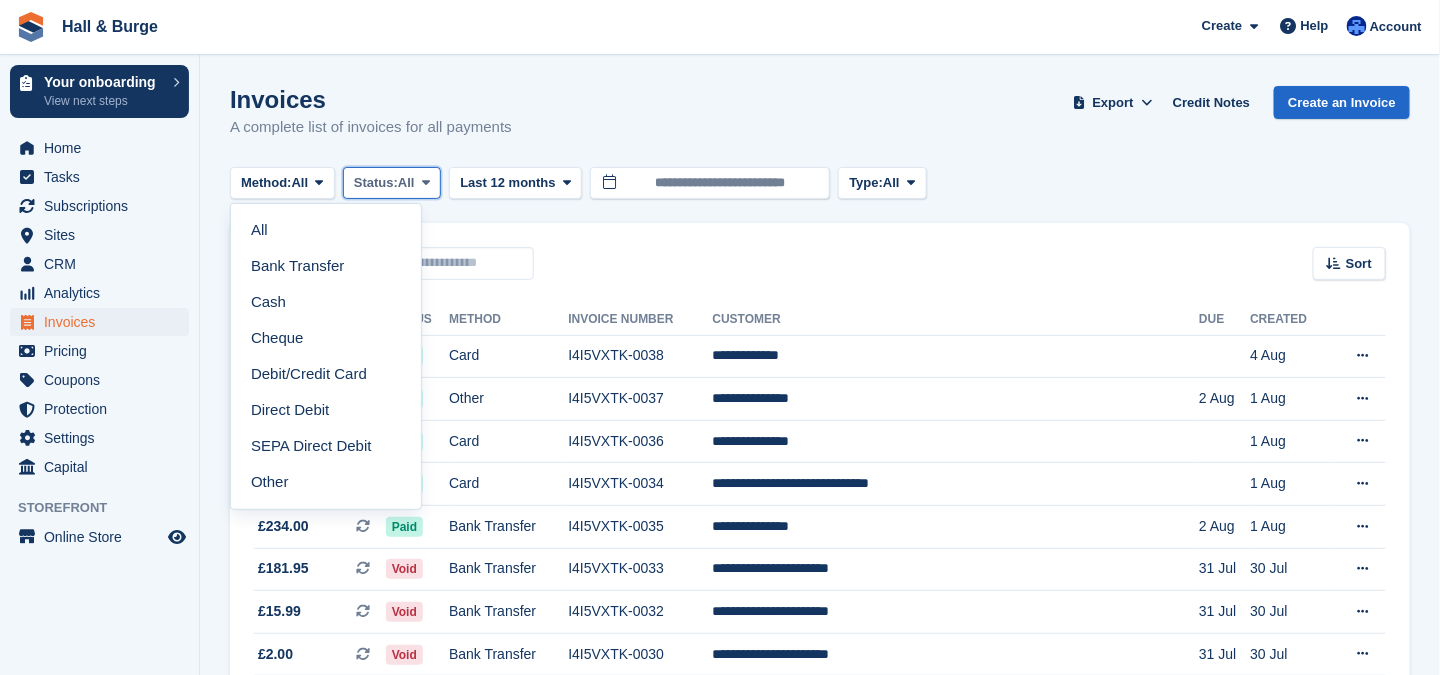 click at bounding box center [426, 182] 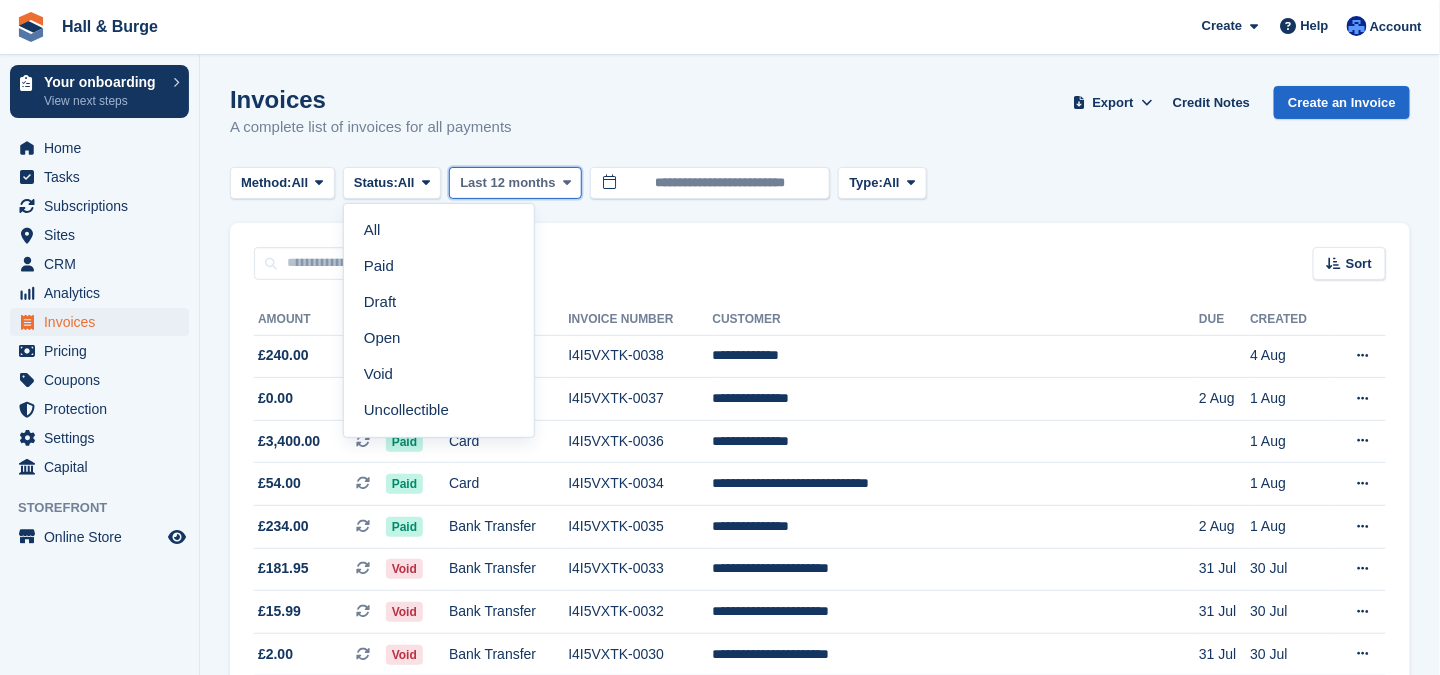 click at bounding box center (567, 182) 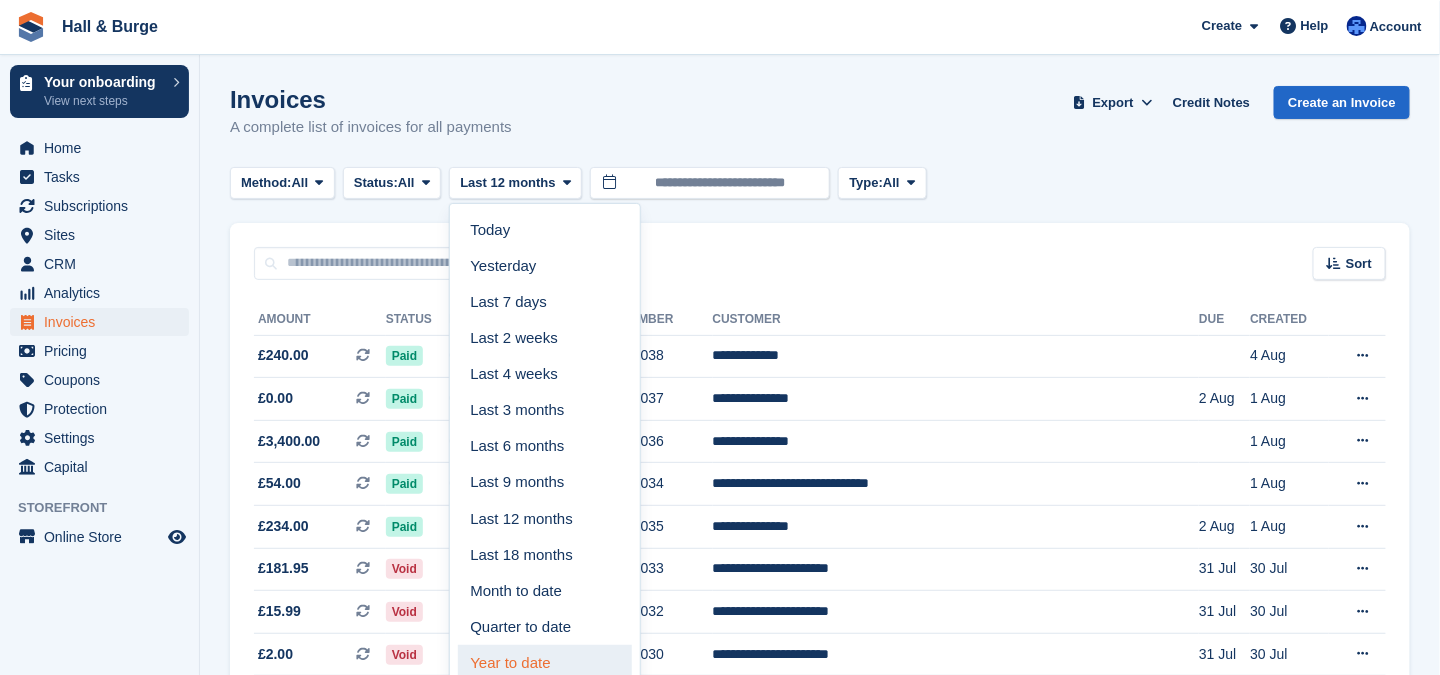 click on "Year to date" at bounding box center (545, 663) 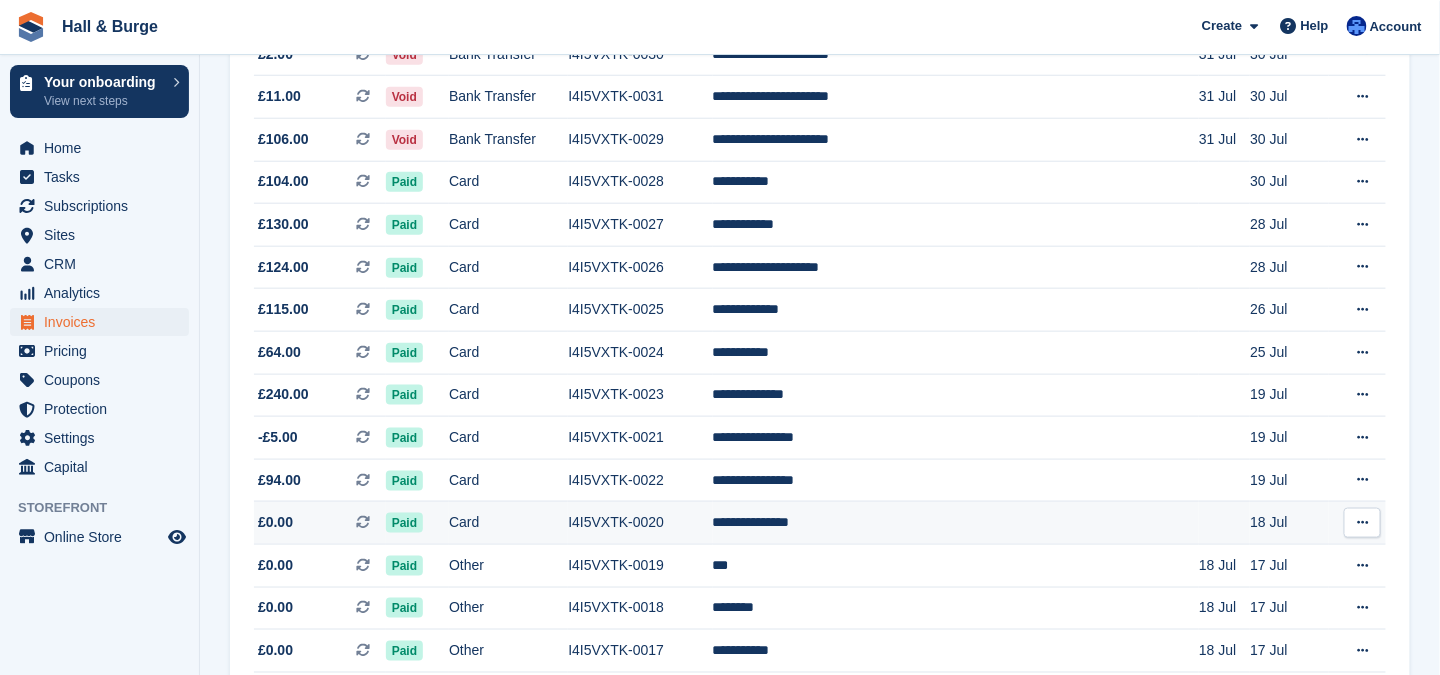 scroll, scrollTop: 100, scrollLeft: 0, axis: vertical 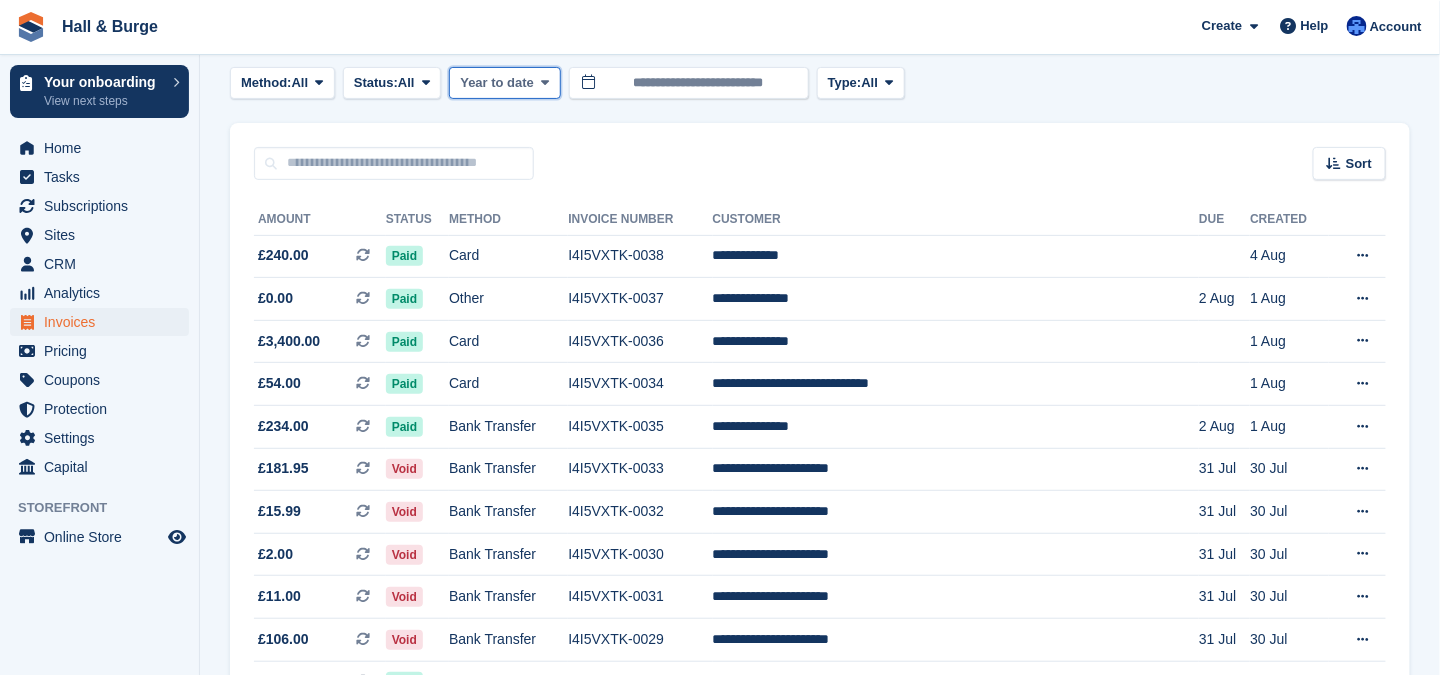 click at bounding box center [545, 82] 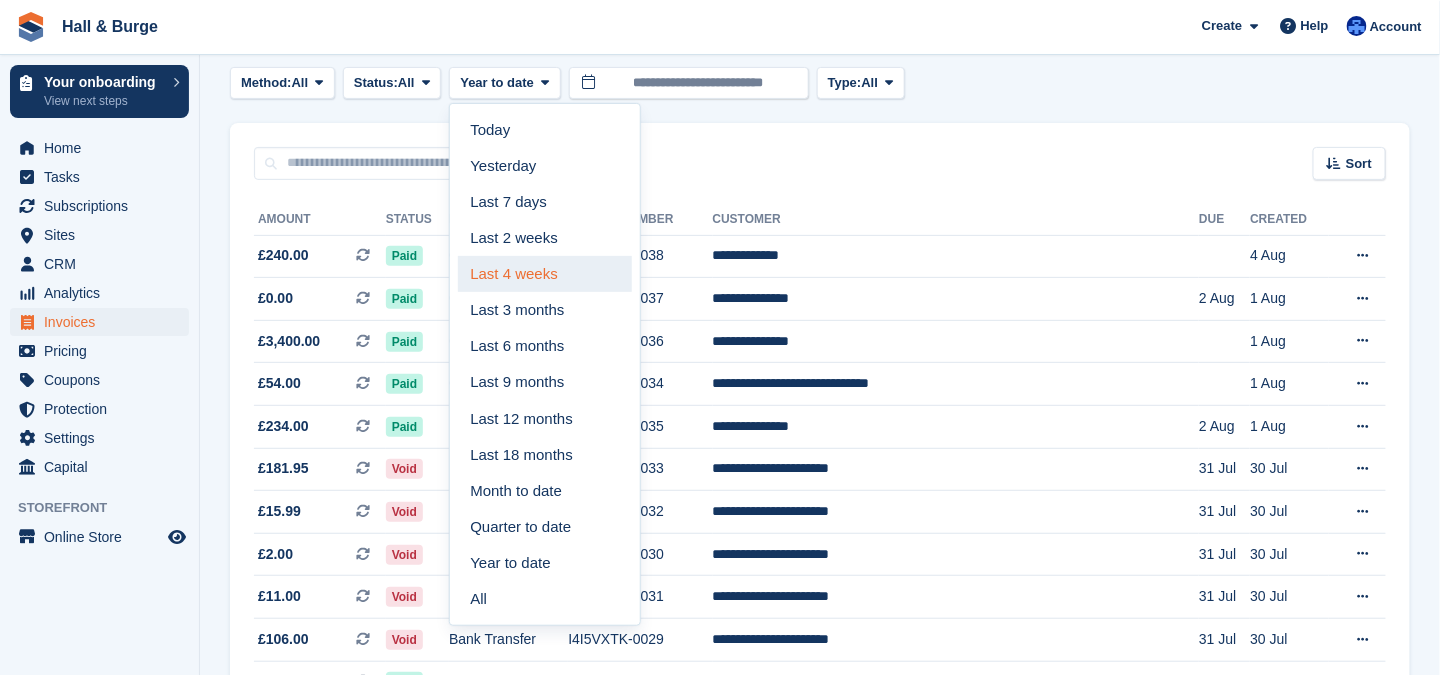 click on "Last 4 weeks" at bounding box center [545, 274] 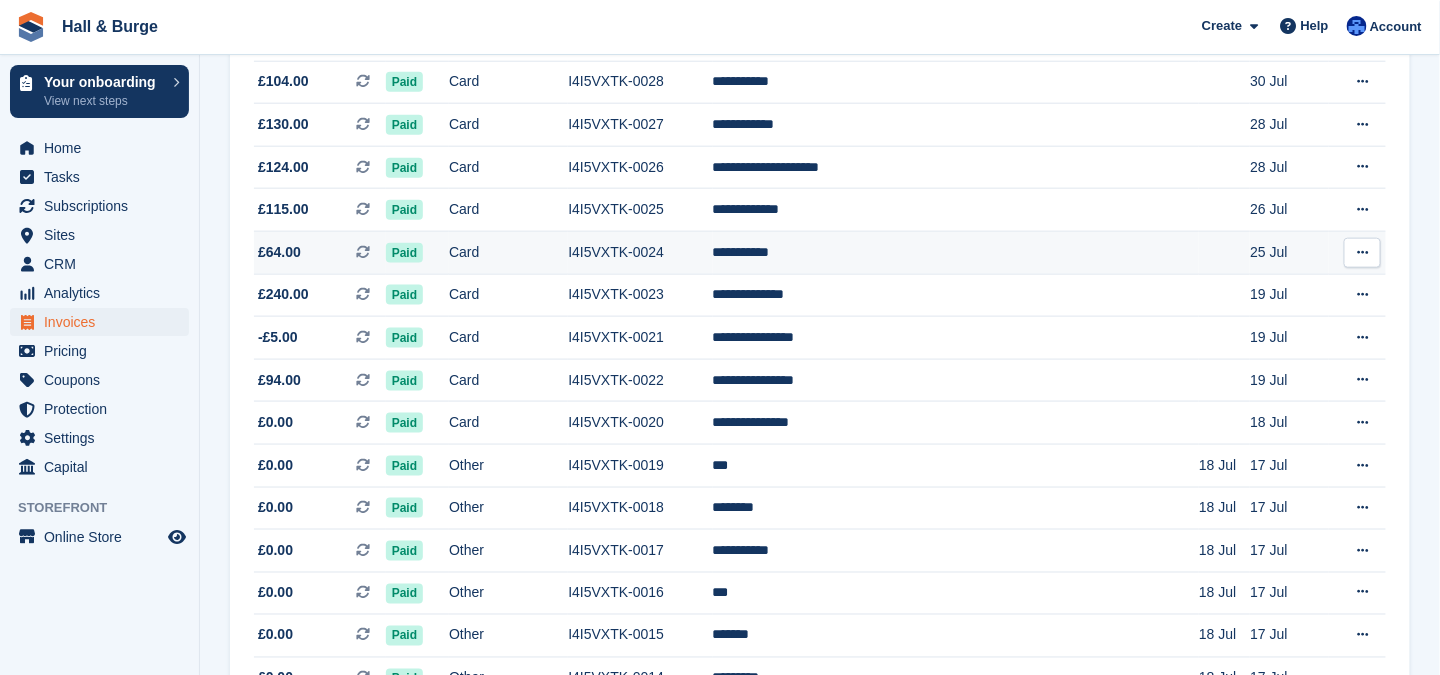 scroll, scrollTop: 200, scrollLeft: 0, axis: vertical 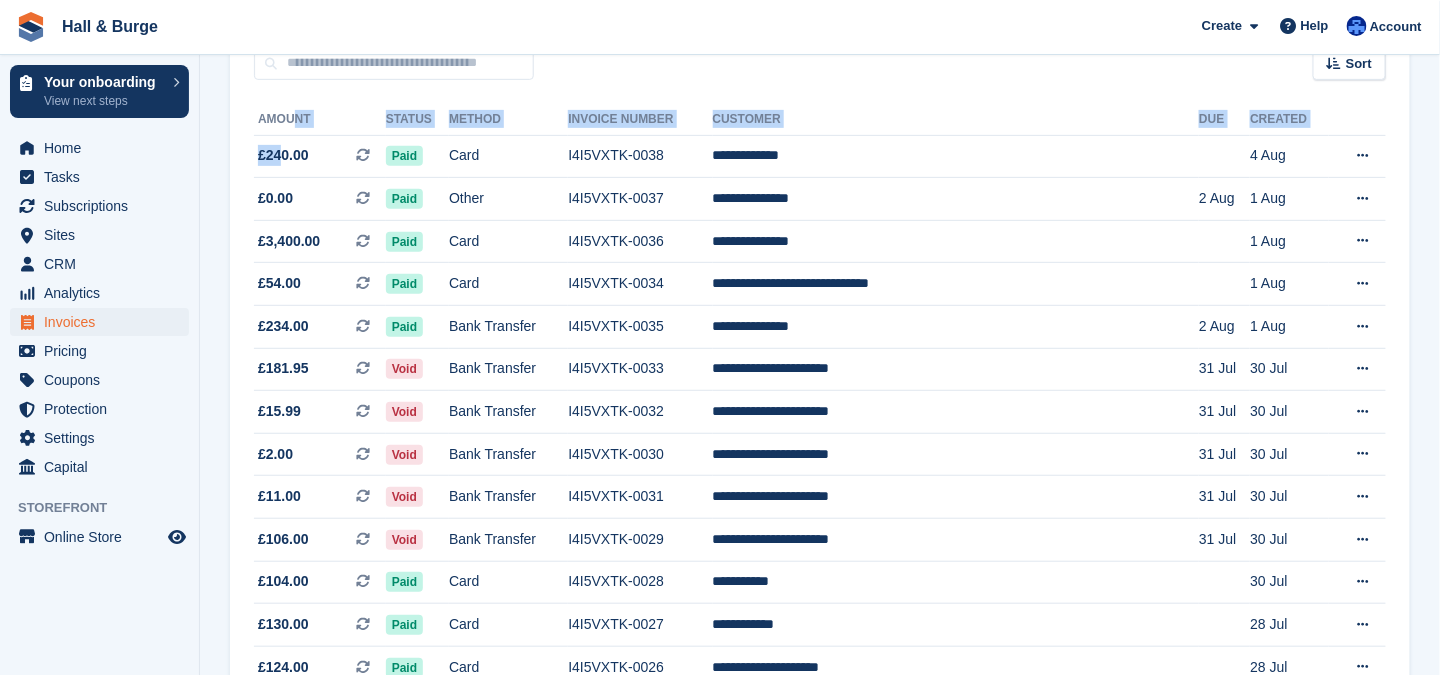 drag, startPoint x: 283, startPoint y: 153, endPoint x: 290, endPoint y: 119, distance: 34.713108 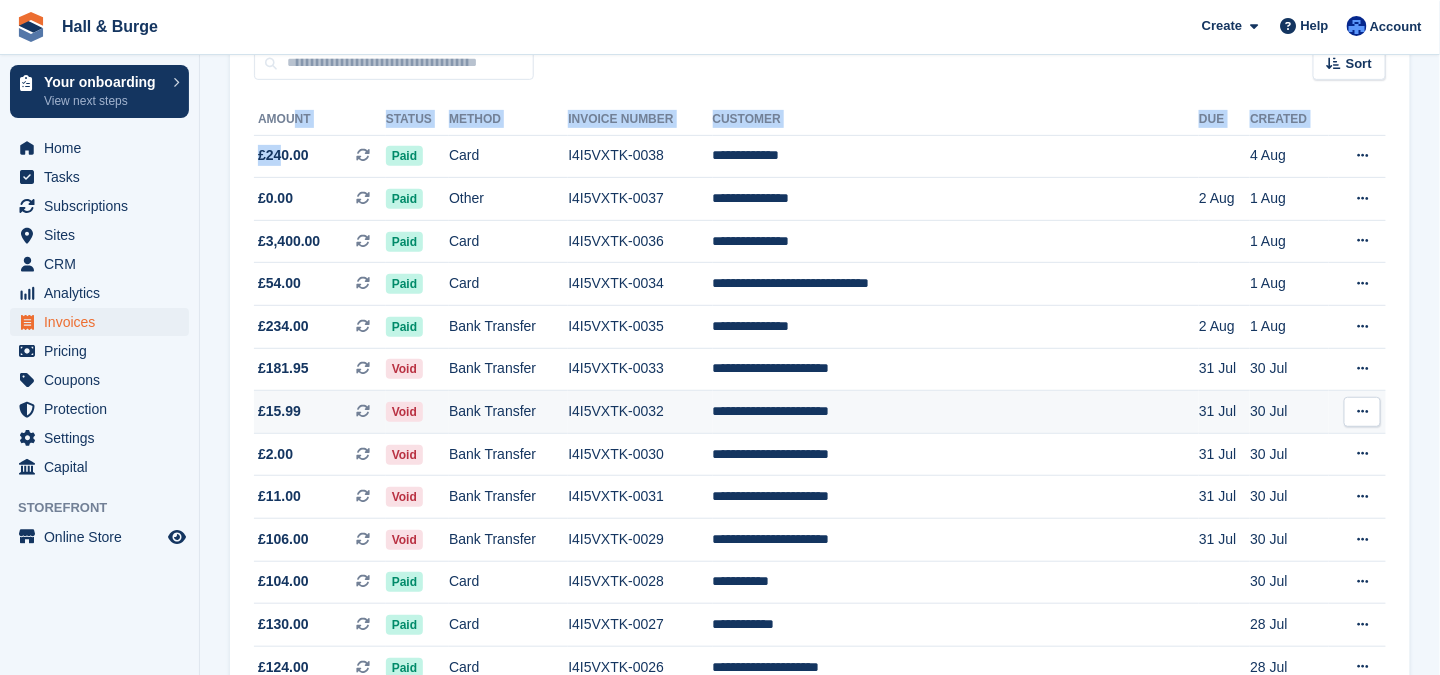 scroll, scrollTop: 0, scrollLeft: 0, axis: both 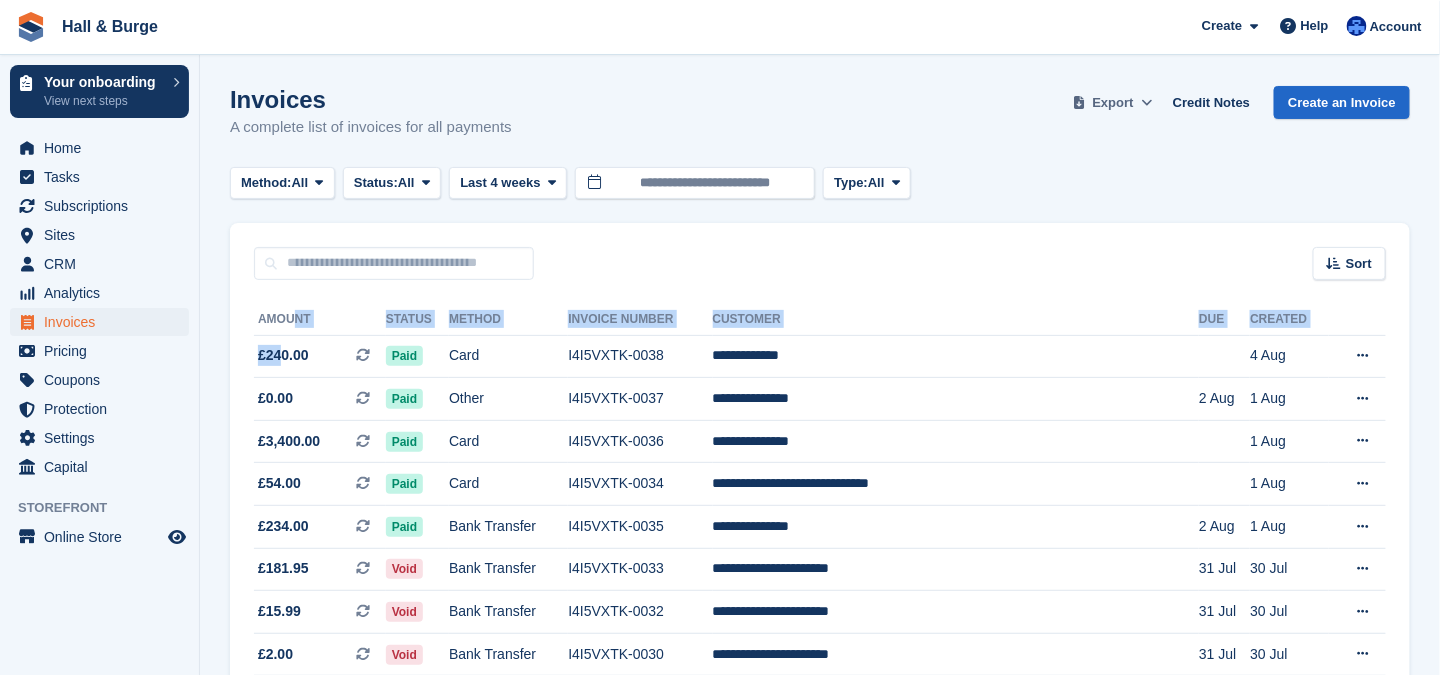 click on "Export" at bounding box center [1113, 103] 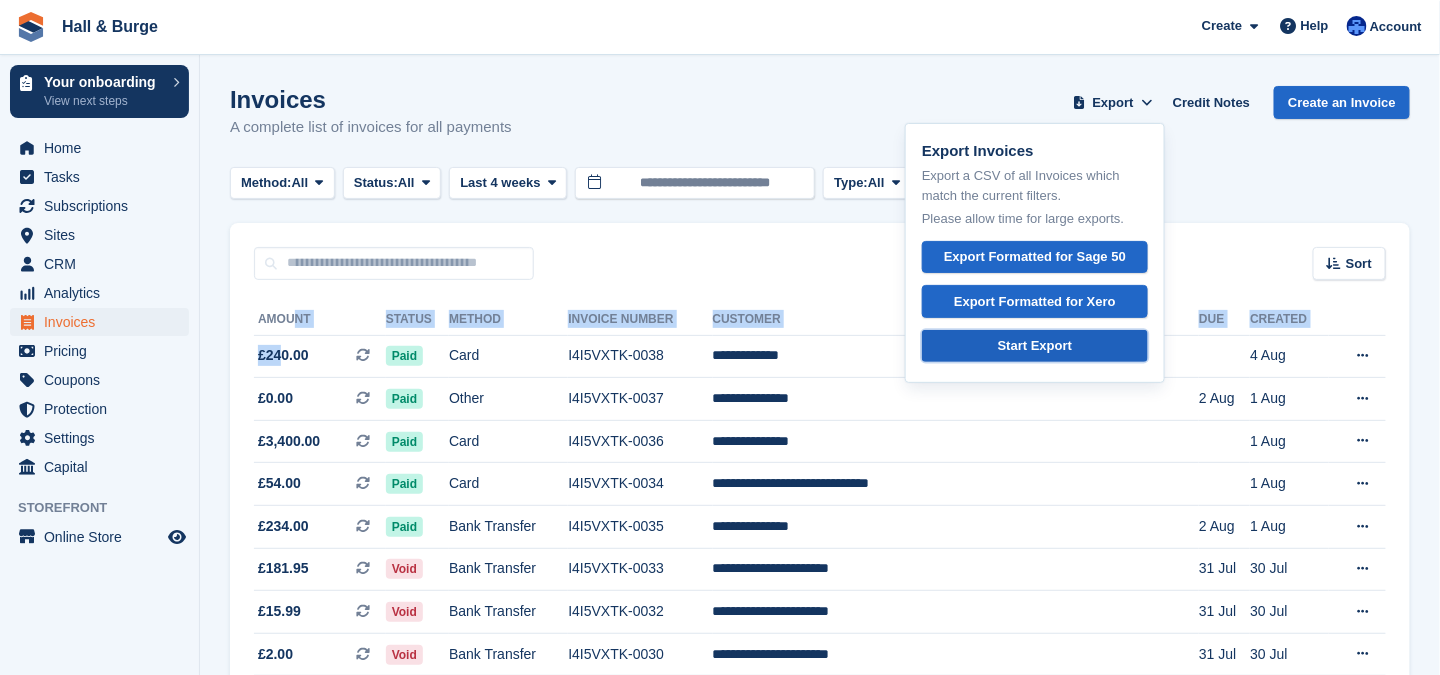 click on "Start Export" at bounding box center [1035, 346] 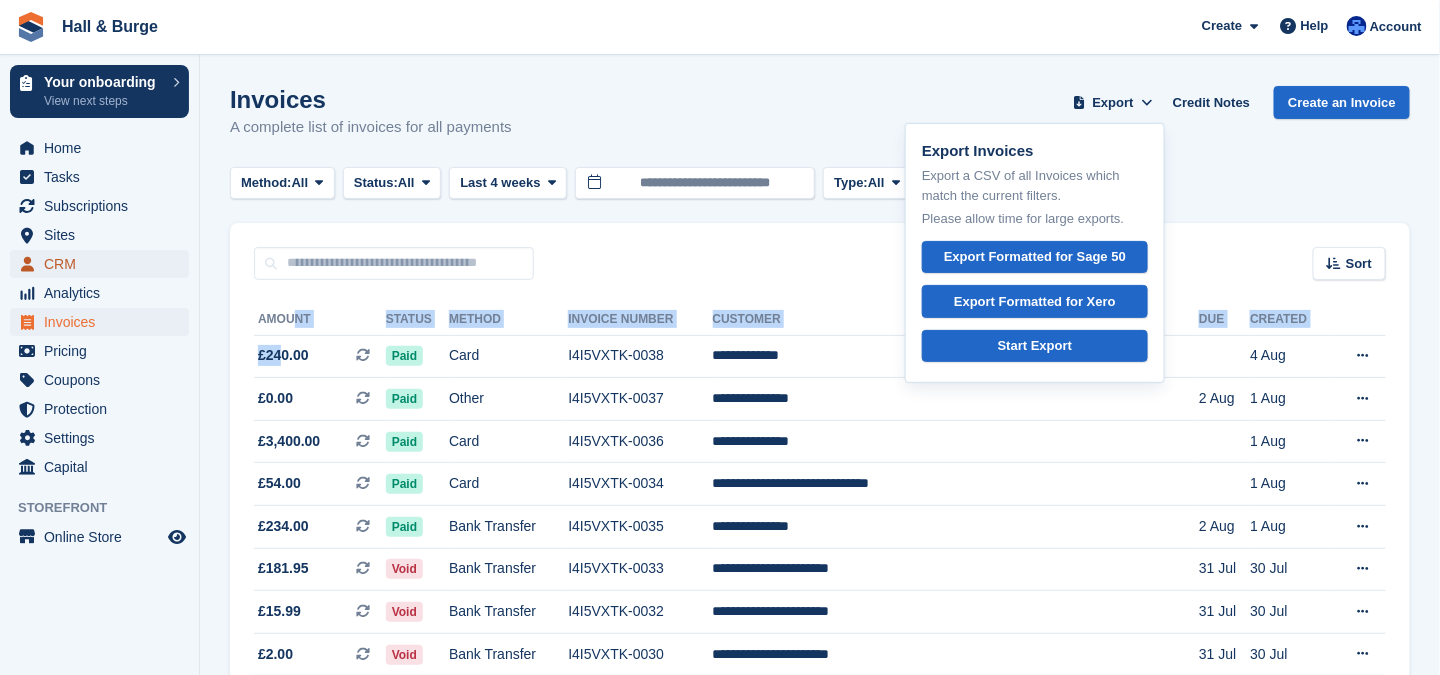 click on "CRM" at bounding box center [104, 264] 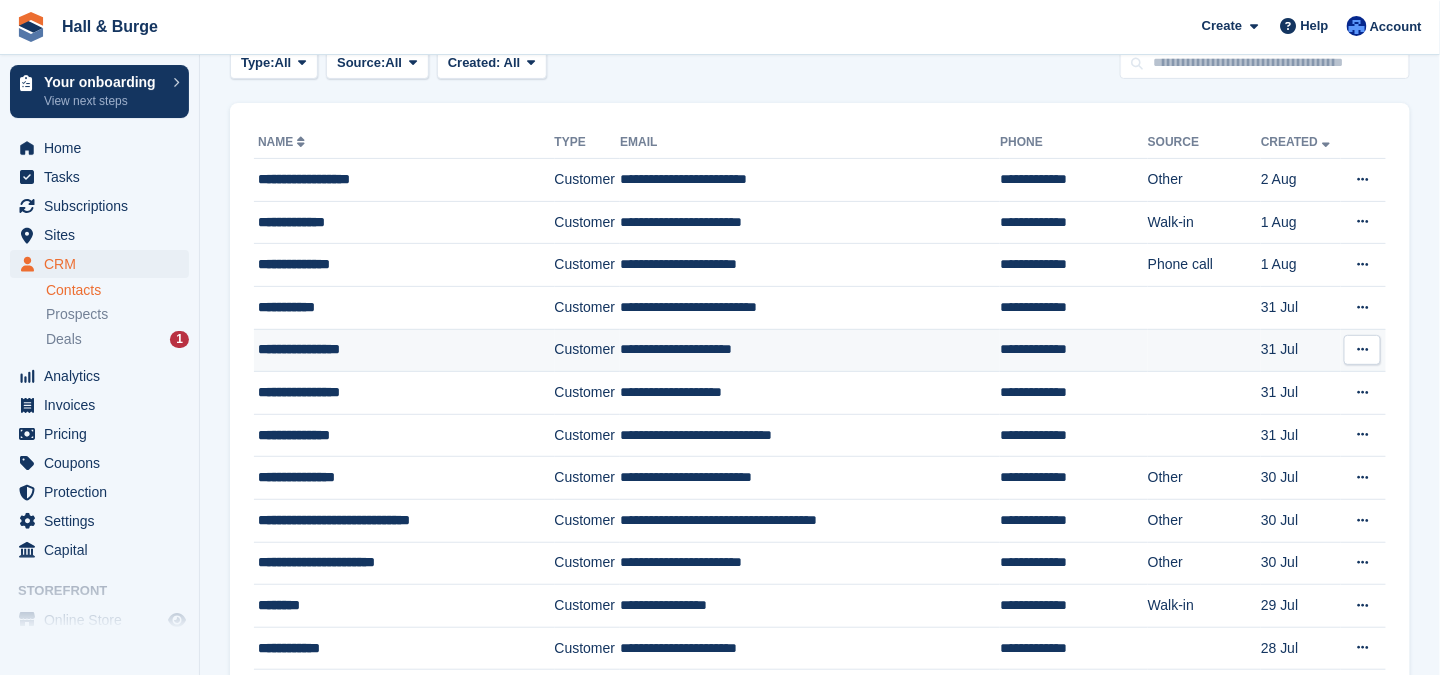 scroll, scrollTop: 300, scrollLeft: 0, axis: vertical 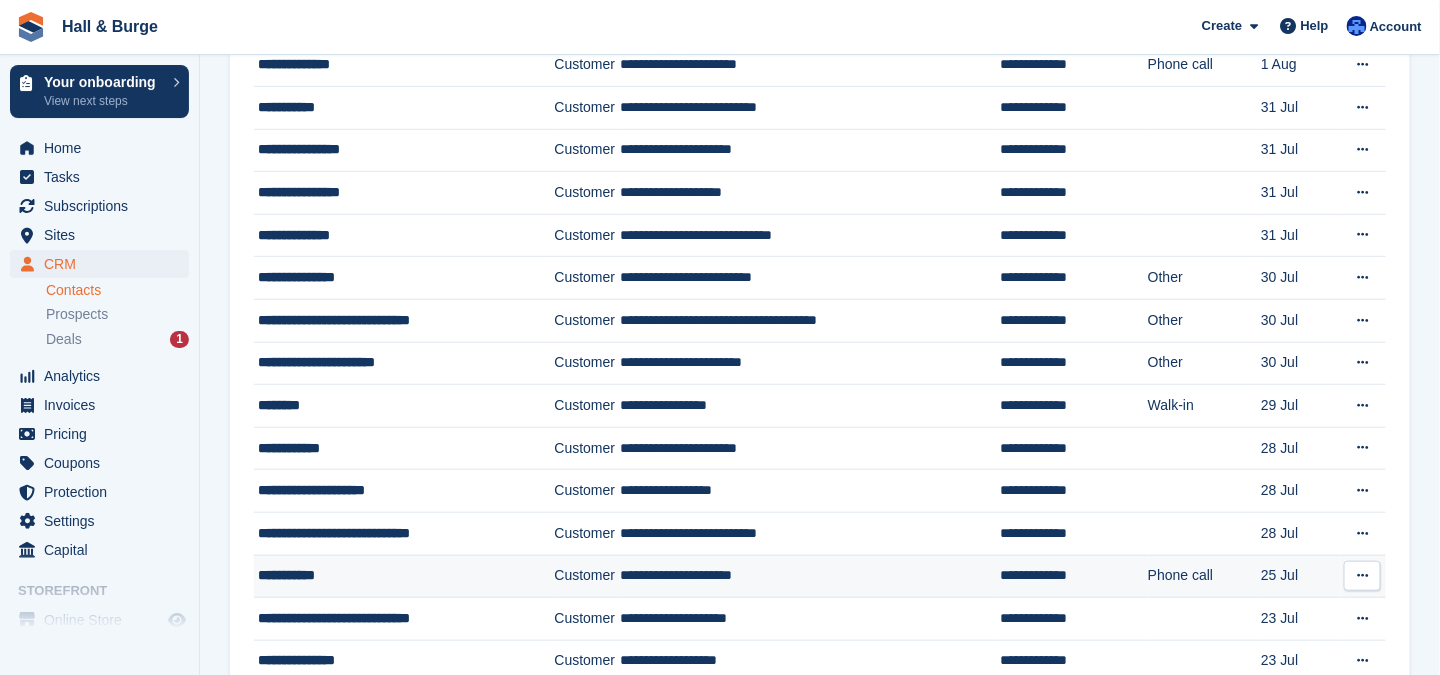 click on "**********" at bounding box center [394, 575] 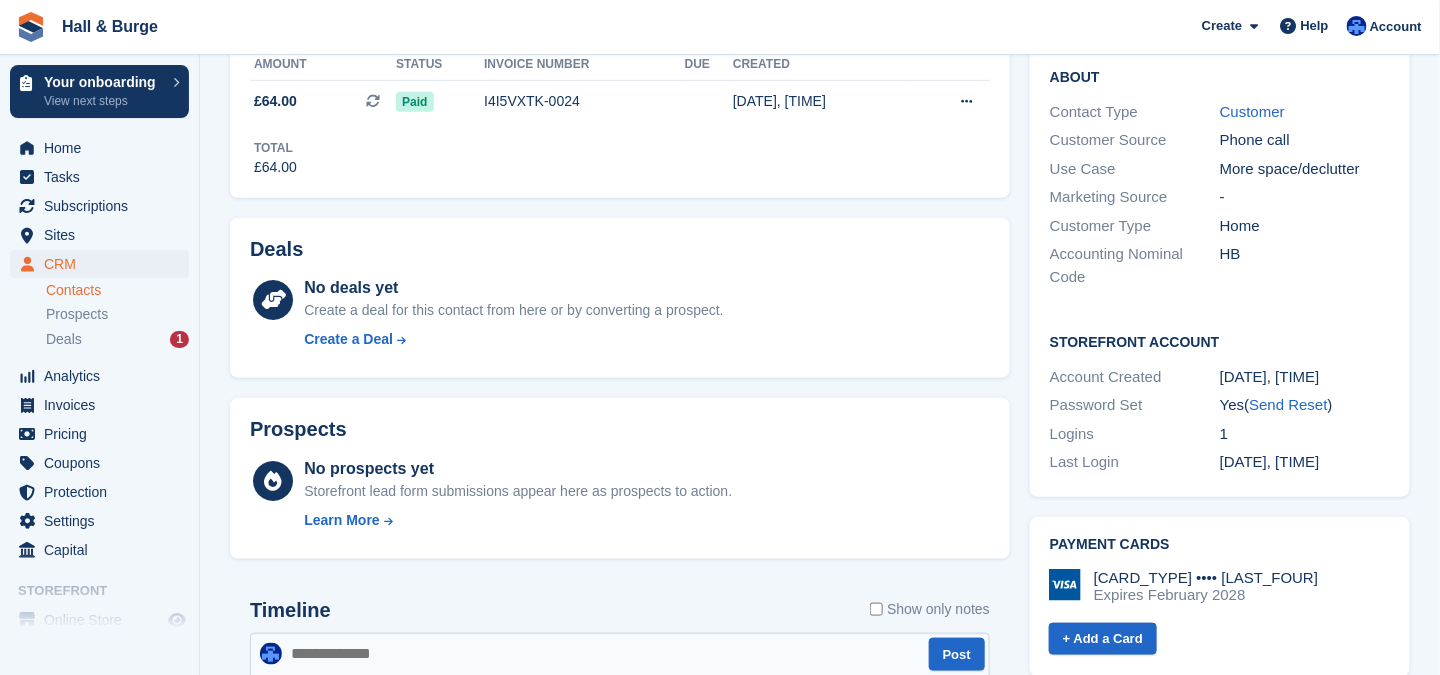 scroll, scrollTop: 0, scrollLeft: 0, axis: both 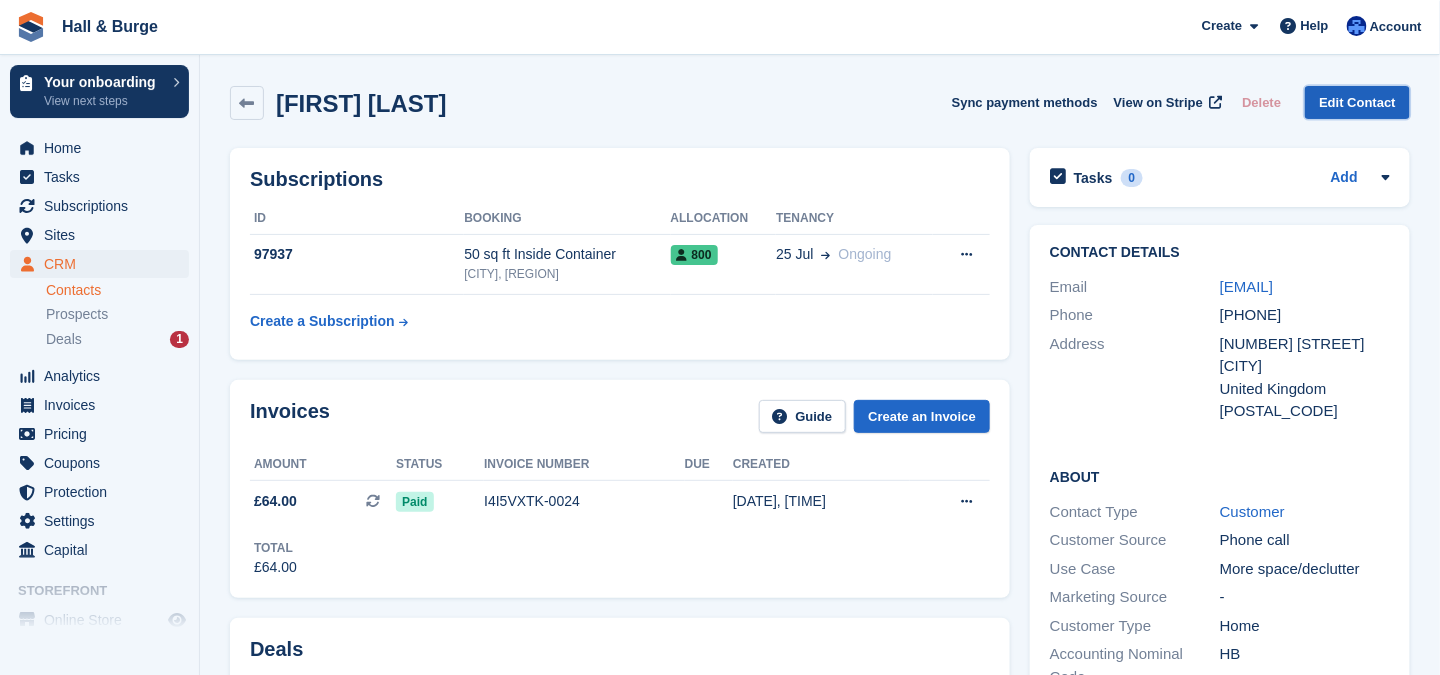 click on "Edit Contact" at bounding box center (1357, 102) 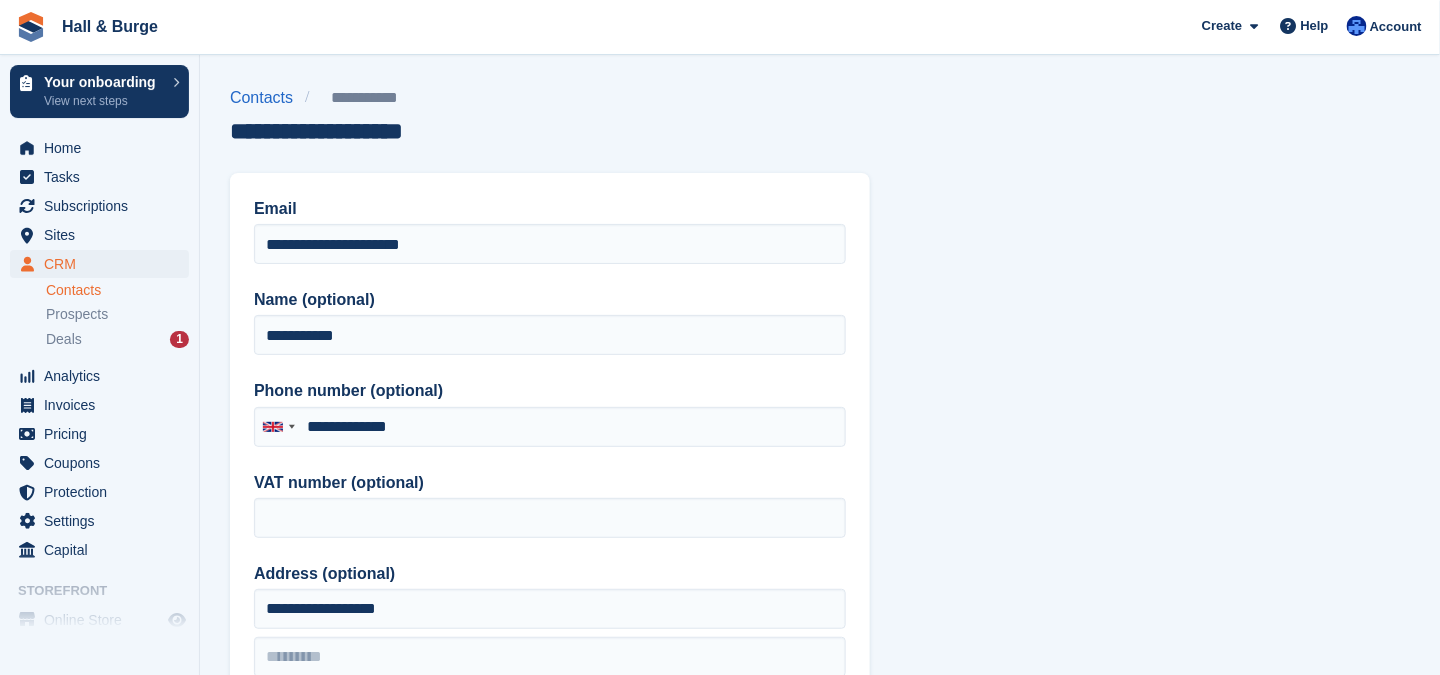 type on "**********" 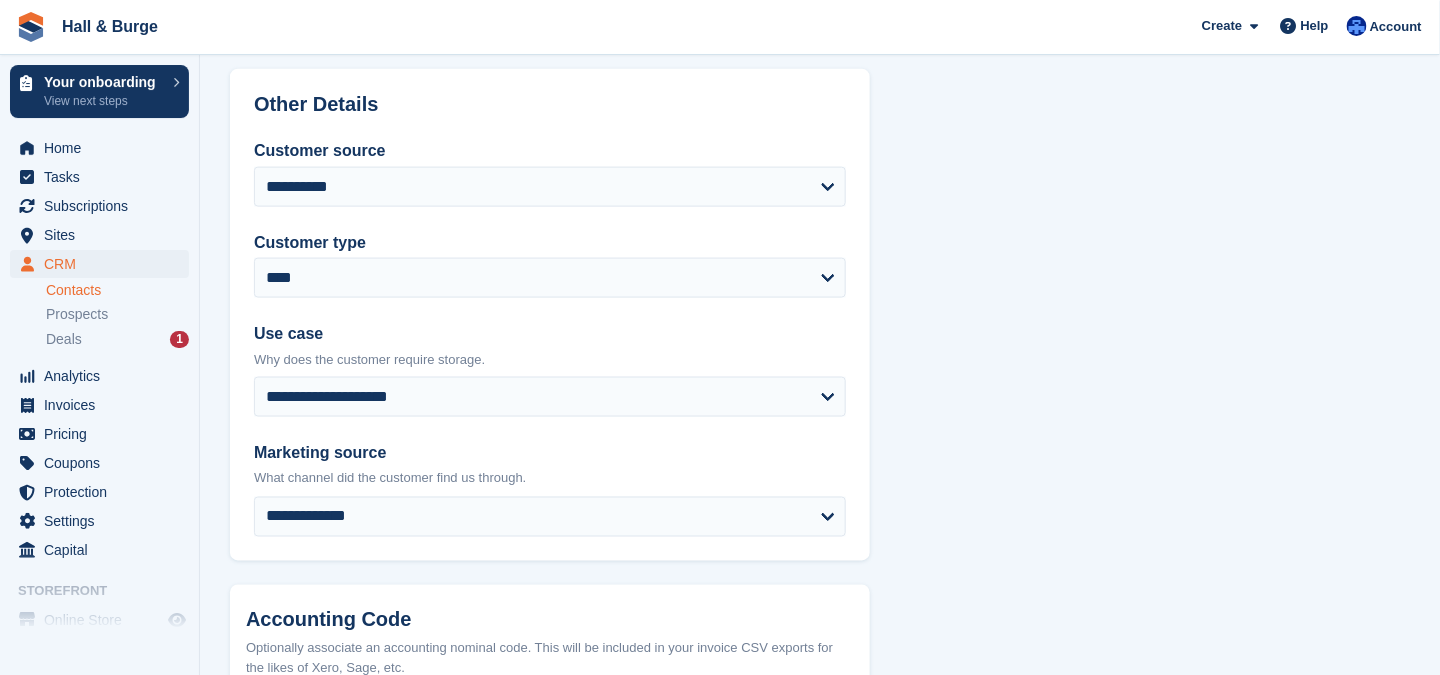 scroll, scrollTop: 1028, scrollLeft: 0, axis: vertical 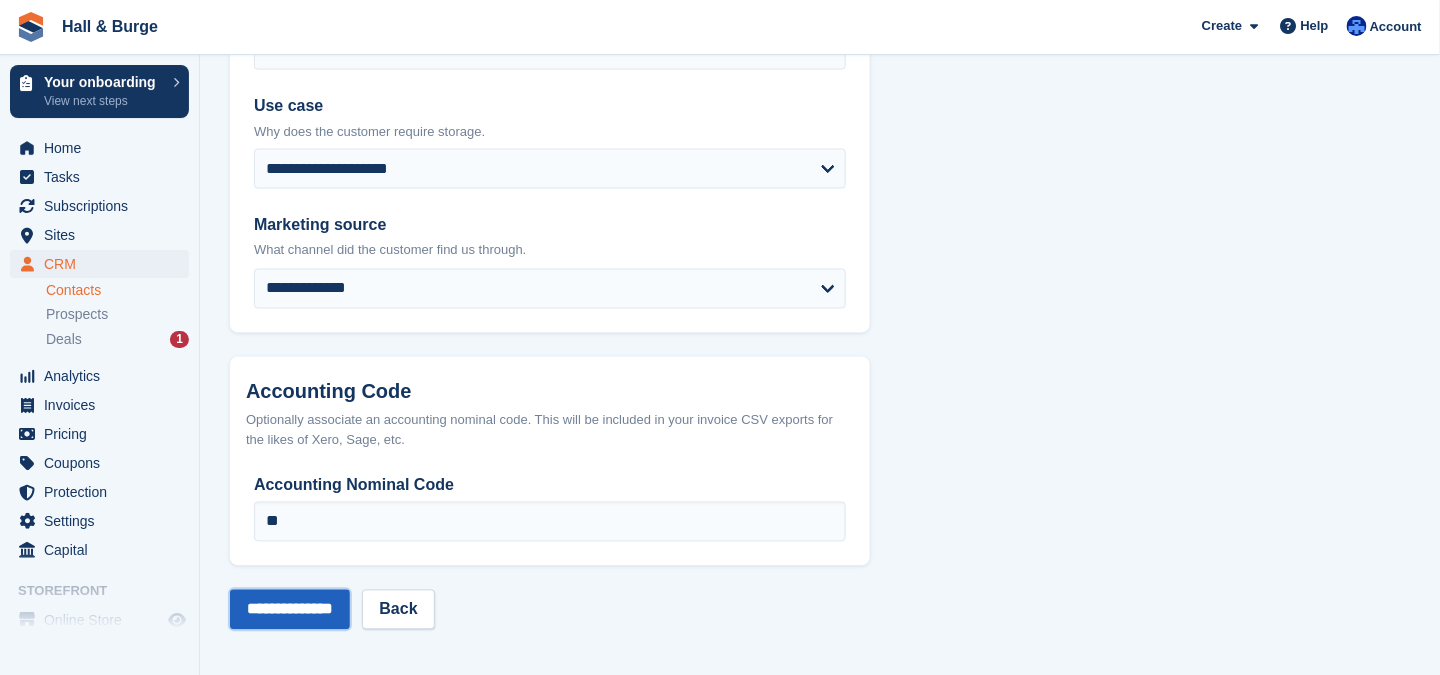click on "**********" at bounding box center (290, 610) 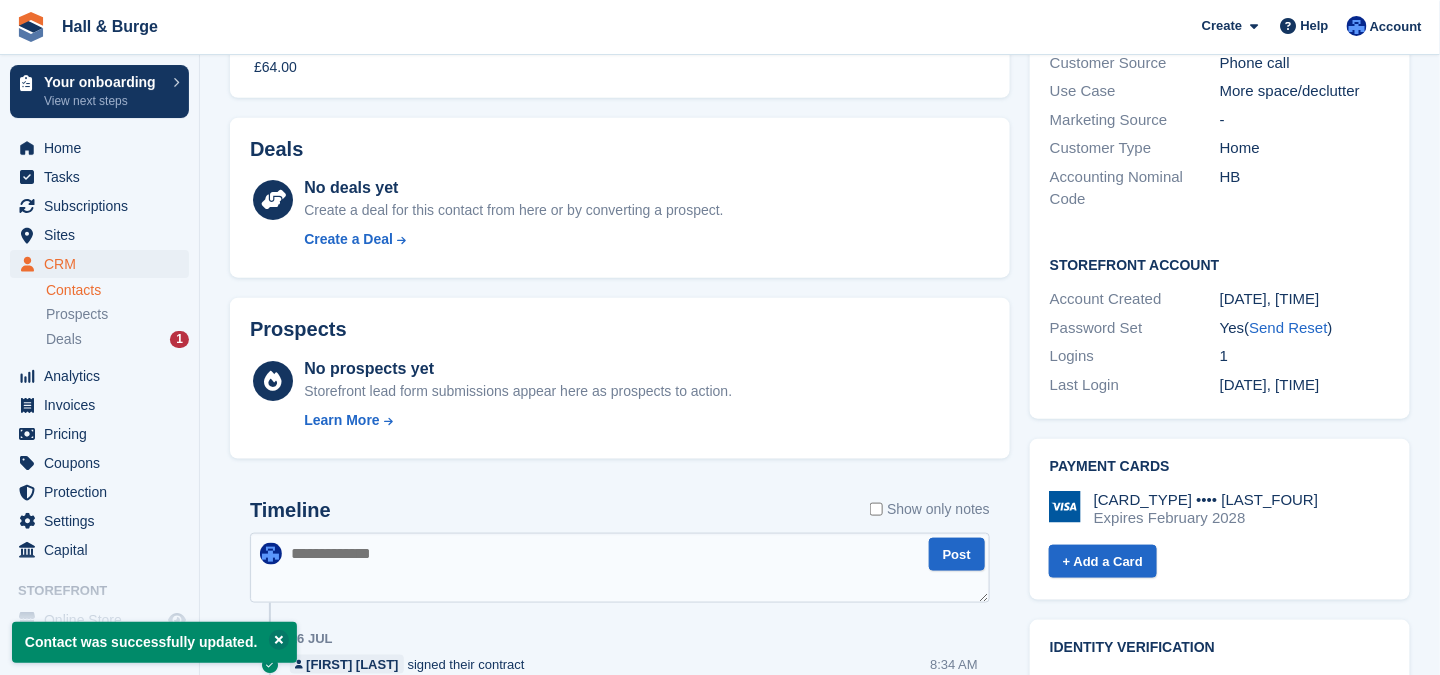 scroll, scrollTop: 700, scrollLeft: 0, axis: vertical 